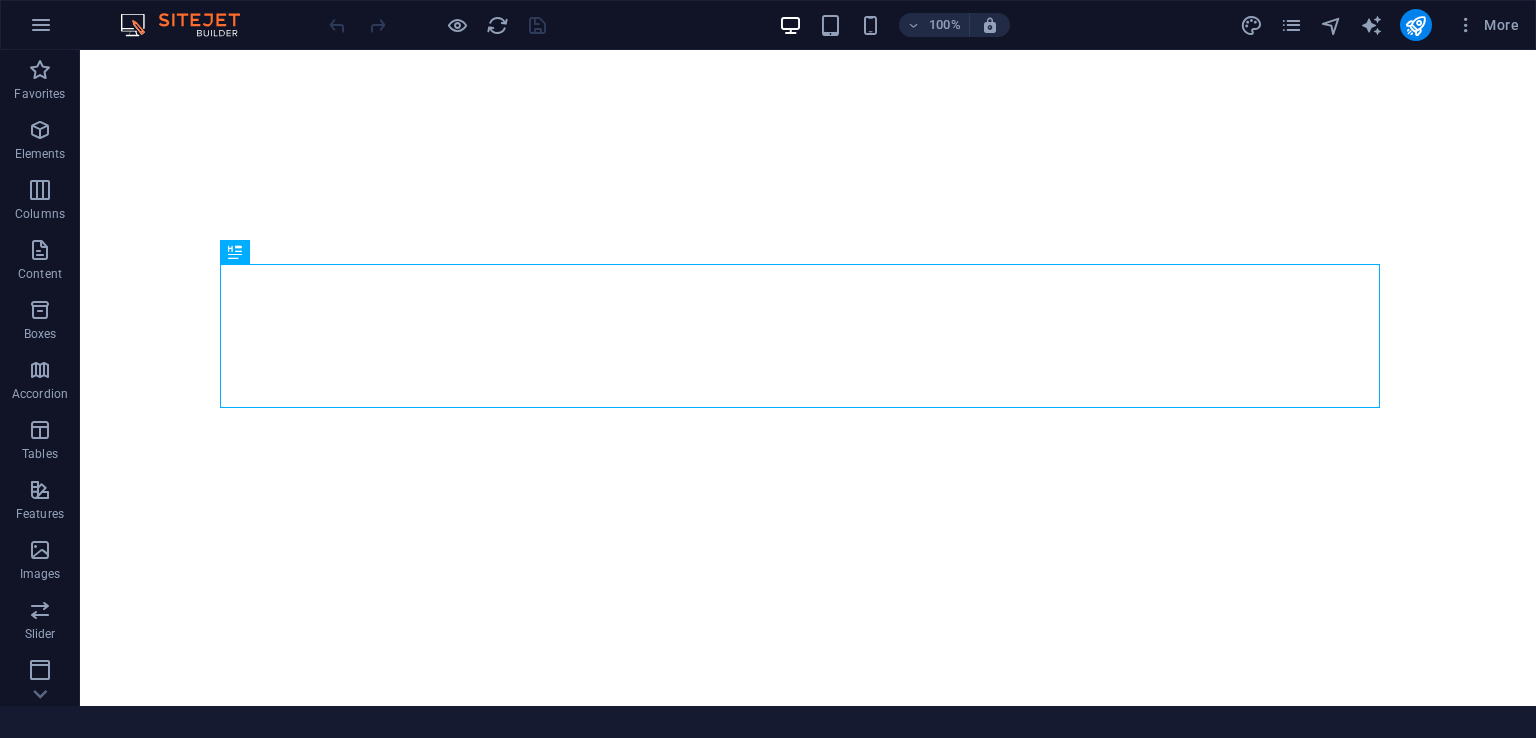 scroll, scrollTop: 0, scrollLeft: 0, axis: both 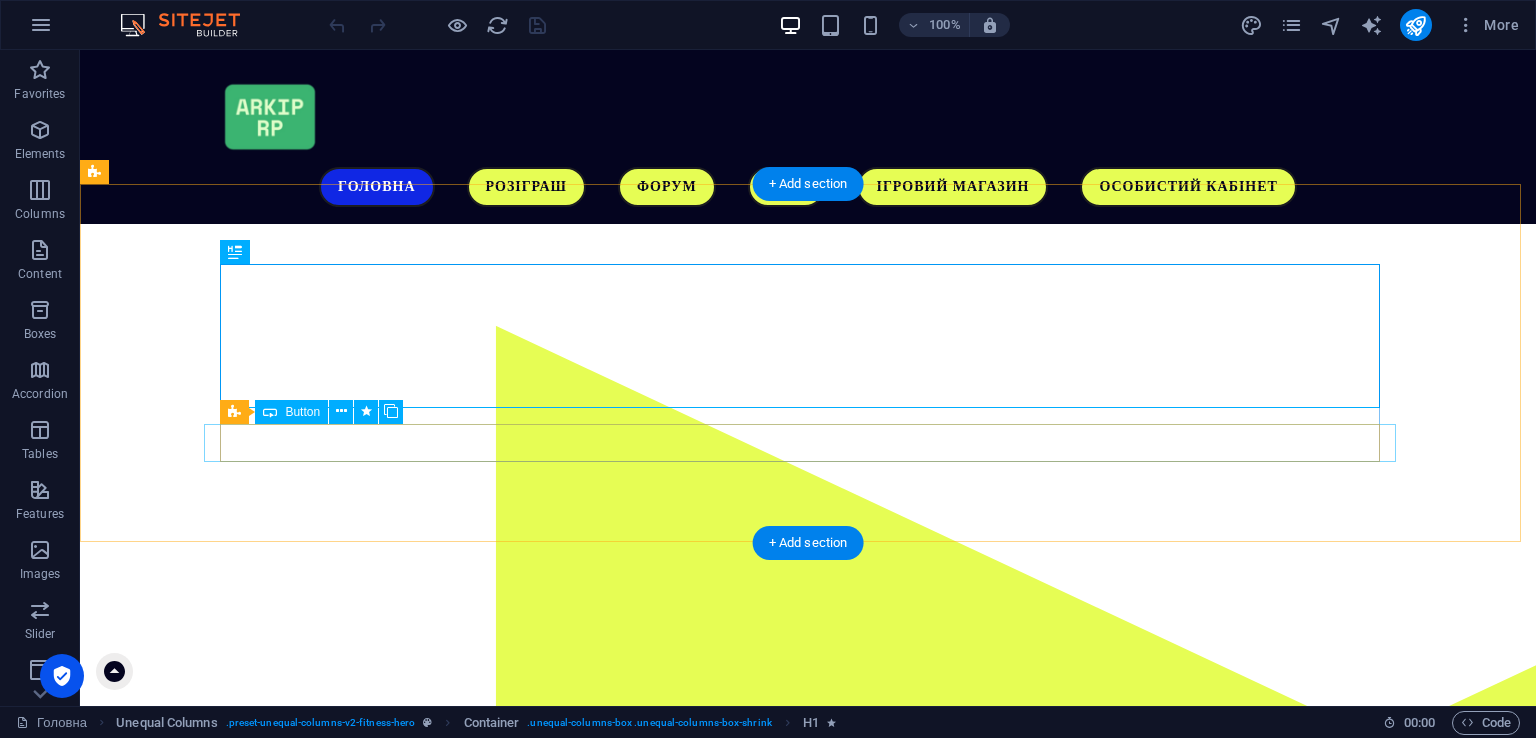 click on "Завантажити гру" at bounding box center [684, 1147] 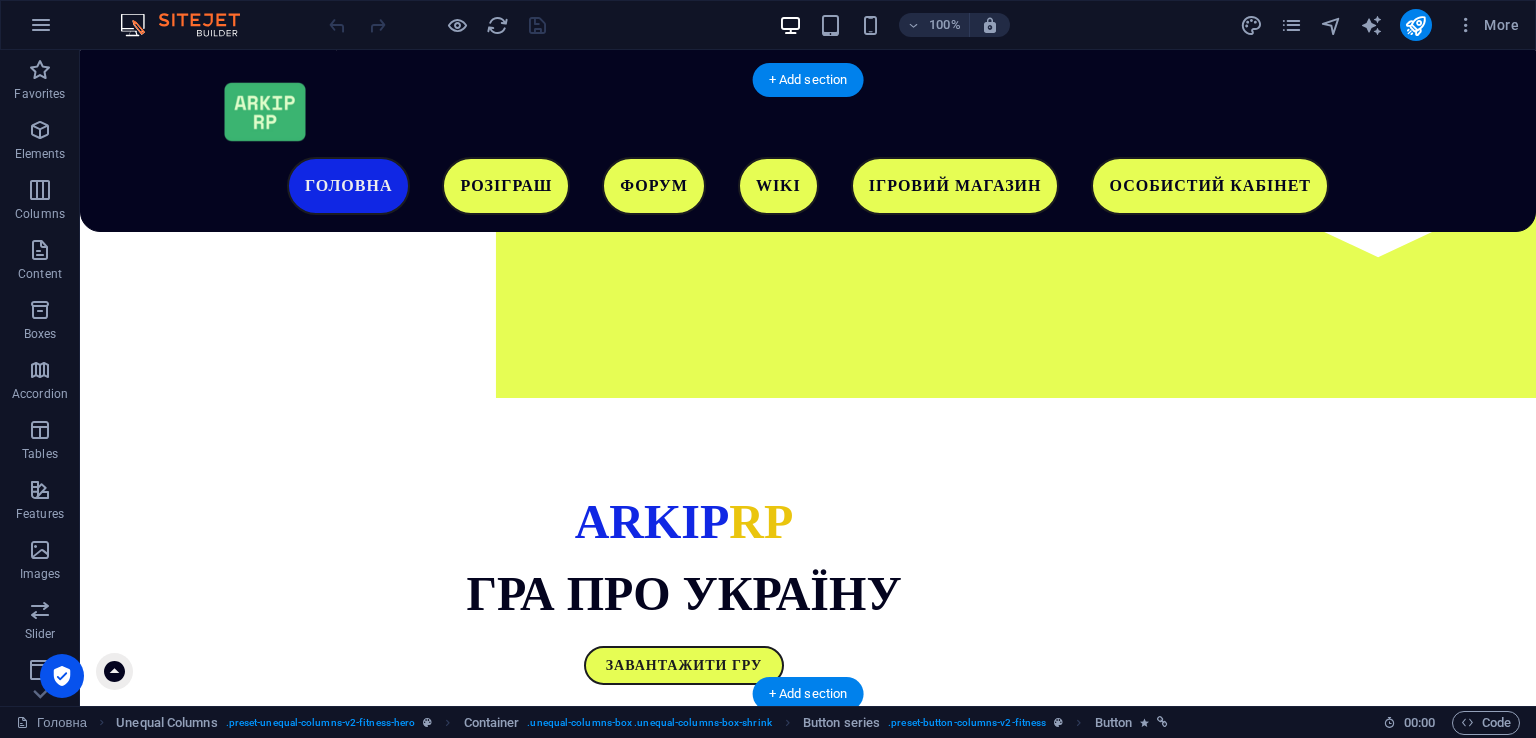 scroll, scrollTop: 290, scrollLeft: 0, axis: vertical 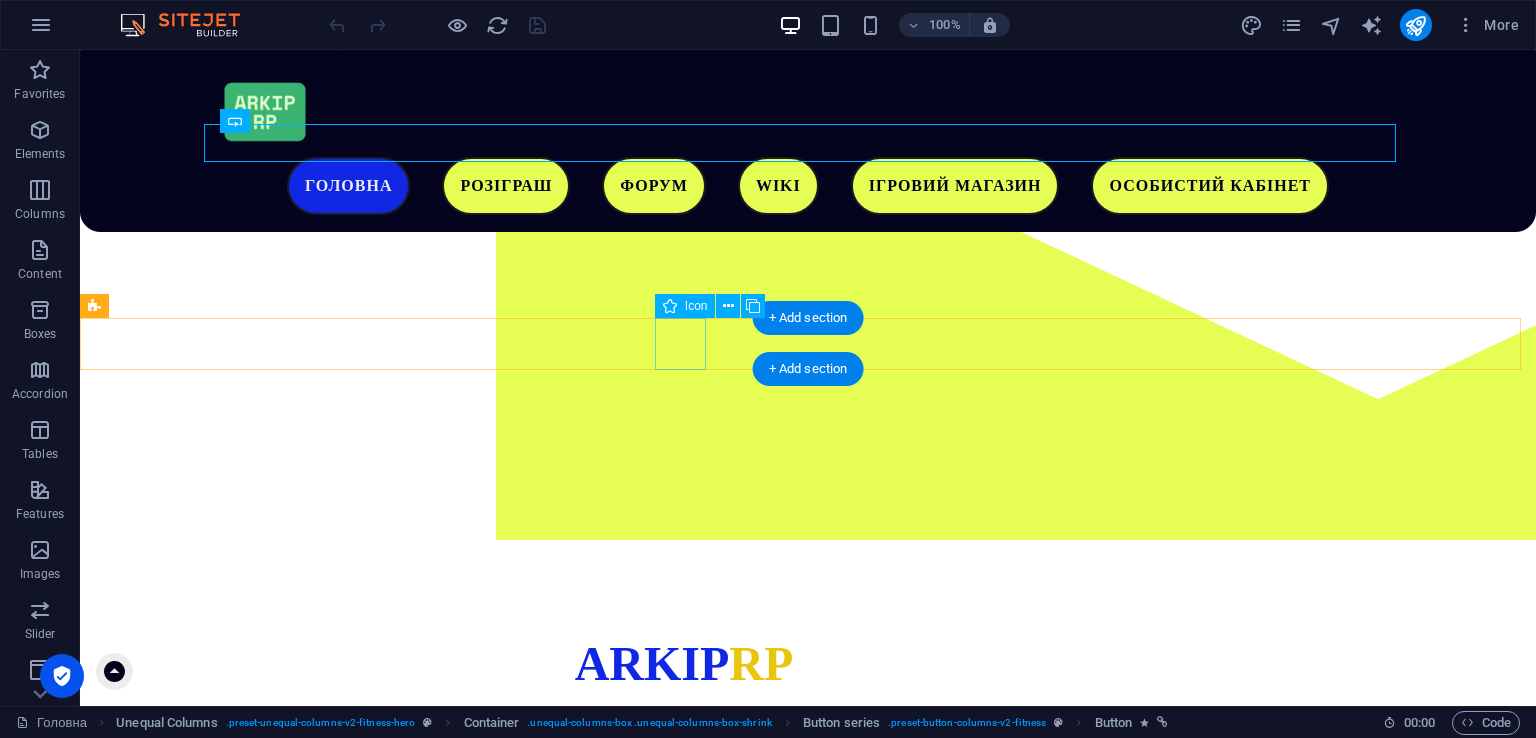 click at bounding box center (808, 1009) 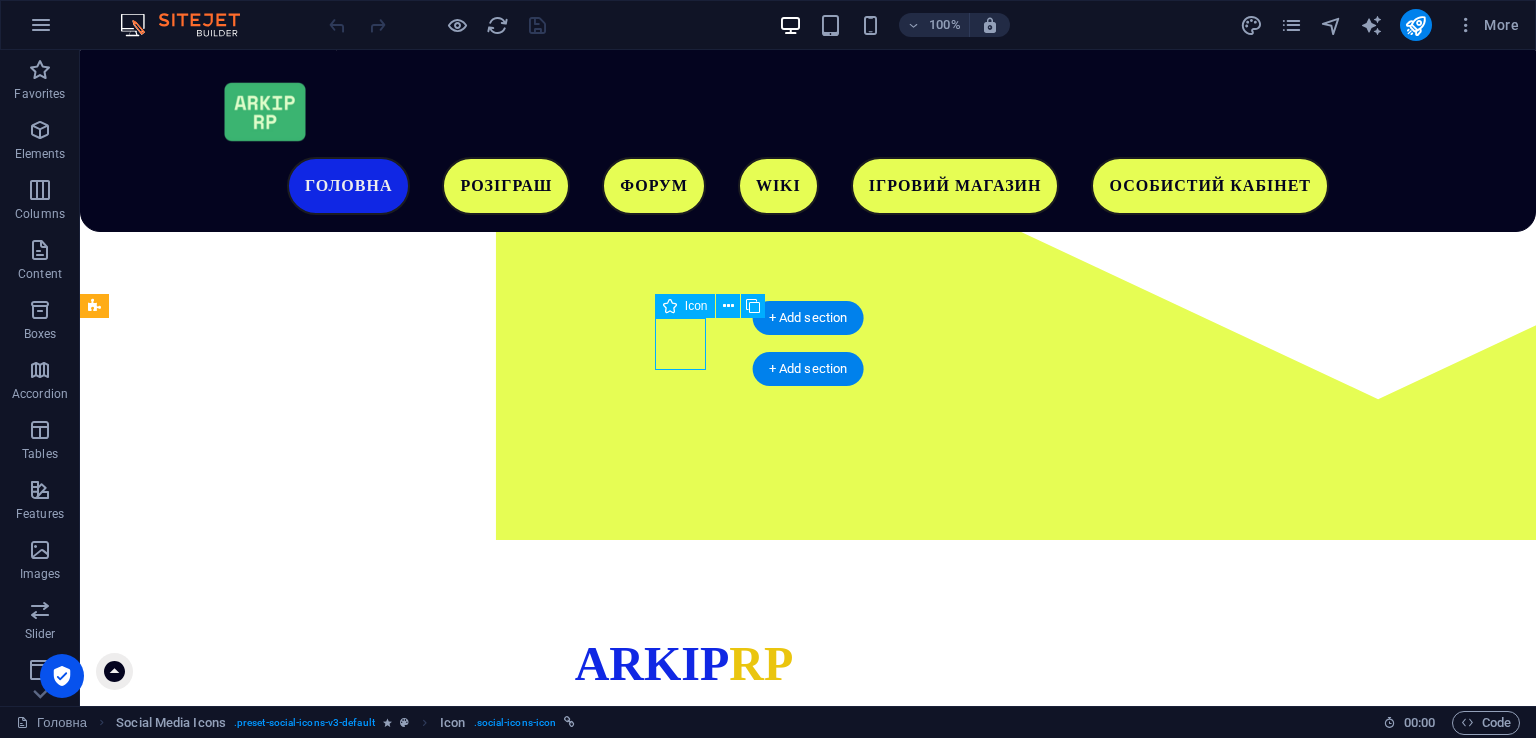 click at bounding box center (808, 1009) 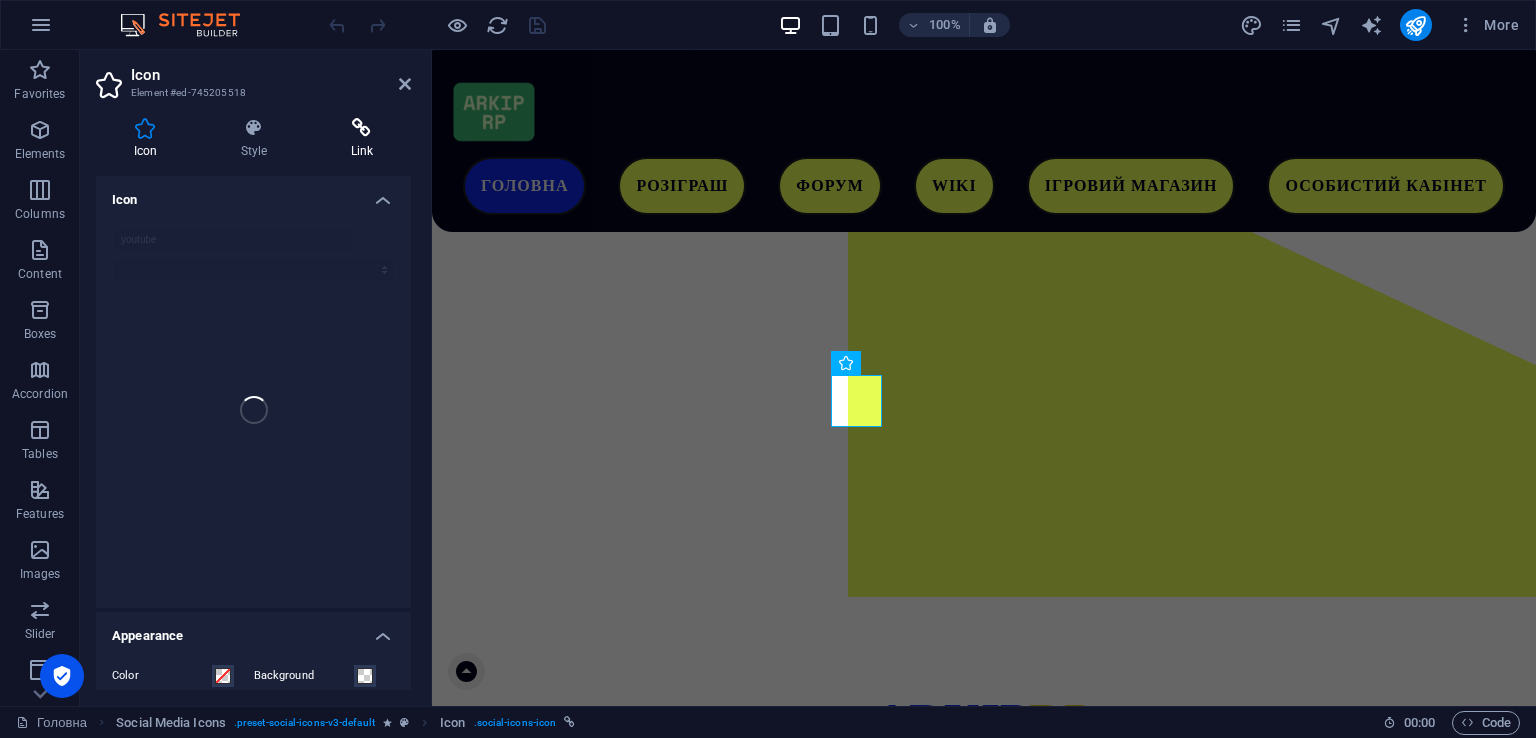 click at bounding box center [362, 128] 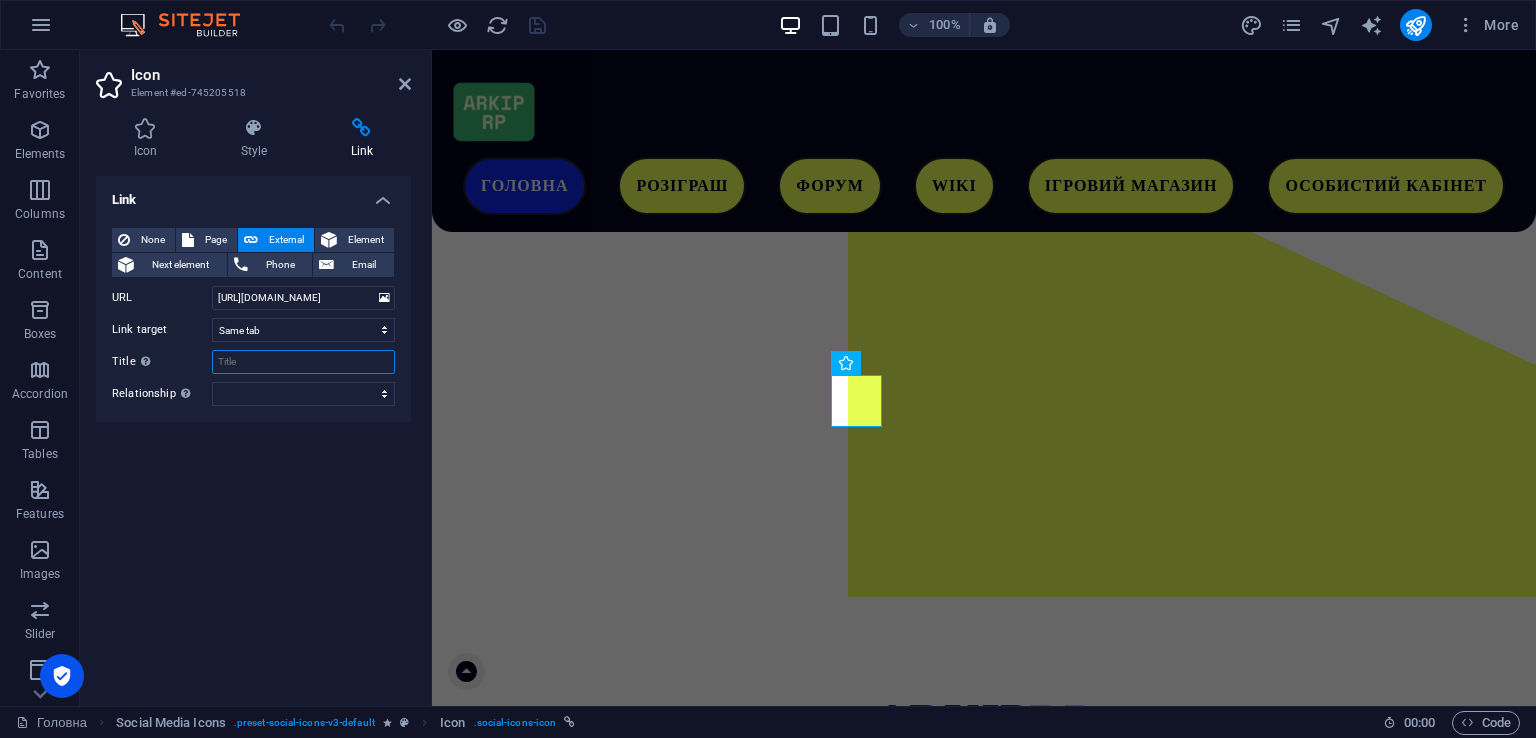 click on "Title Additional link description, should not be the same as the link text. The title is most often shown as a tooltip text when the mouse moves over the element. Leave empty if uncertain." at bounding box center (303, 362) 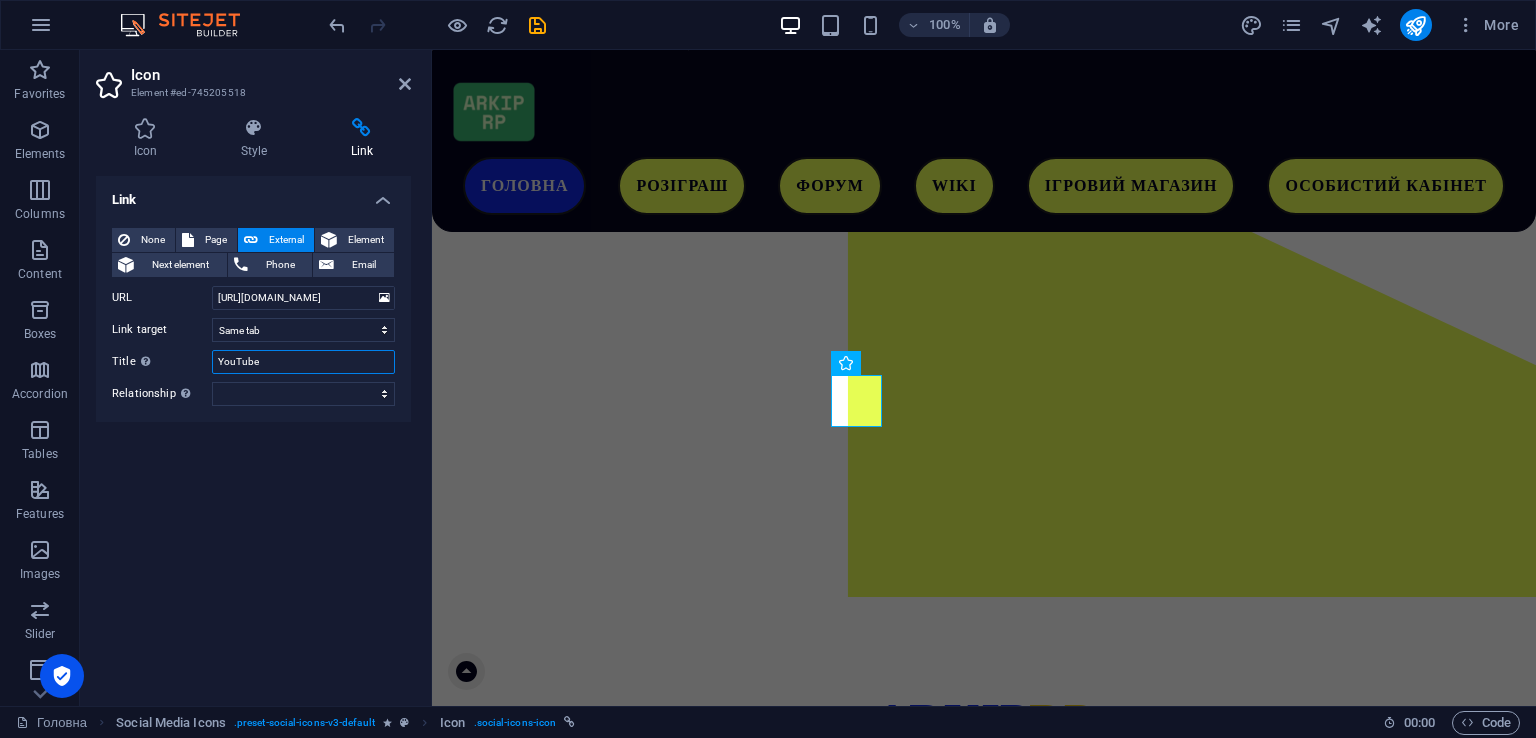 type on "YouTube" 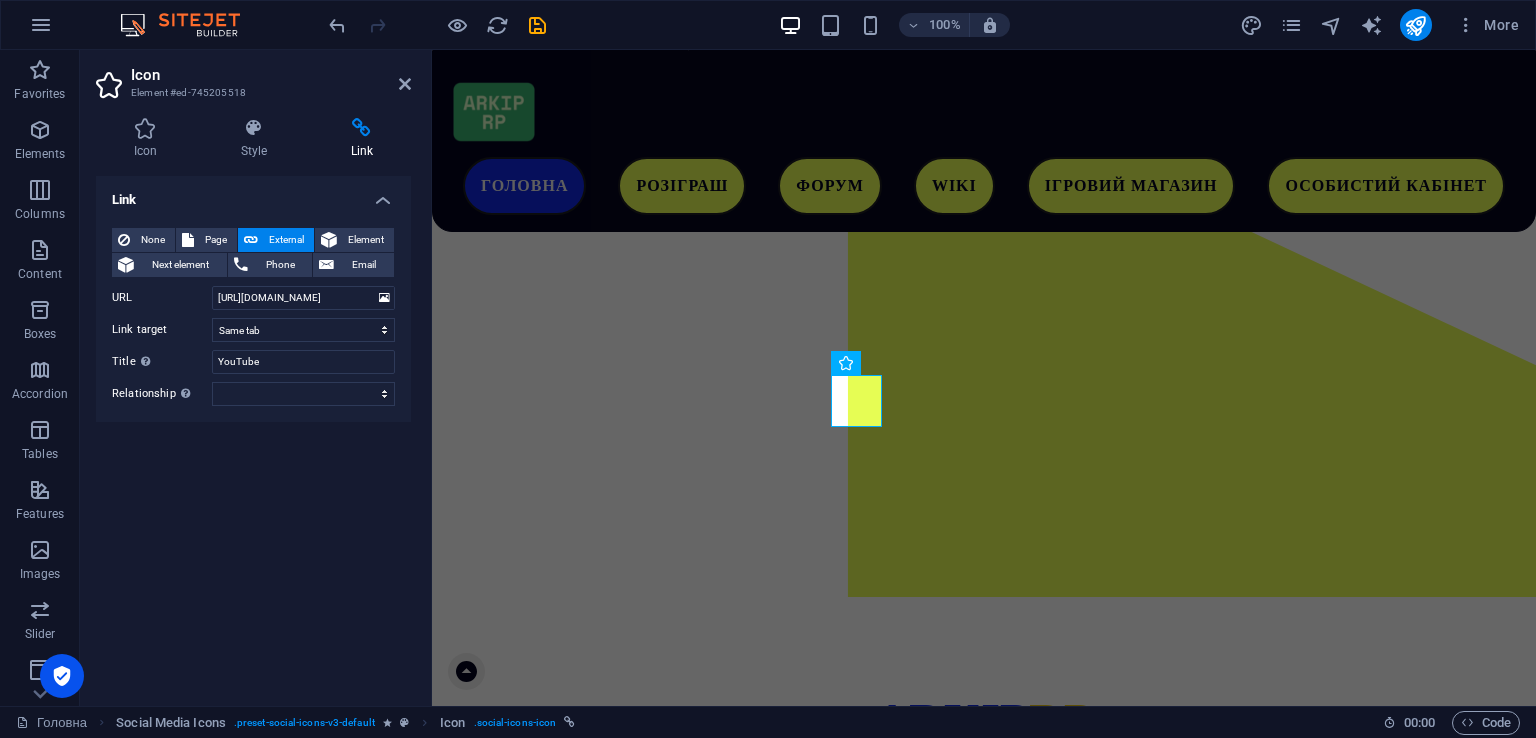 click on "Link None Page External Element Next element Phone Email Page Головна WIKI Ігровий магазин Особистий кабінет -- Кабінет  Повідомити помилку на сайті Політика конфіденційності Договір офери Файли cookie Угода користувача Адмін Панель В розробці Технічні роботи Успішно ТЕСТОВА -- Тестова 2 -- Тестова 3 Розіграш Element
URL [URL][DOMAIN_NAME] Phone Email Link target New tab Same tab Overlay Title Additional link description, should not be the same as the link text. The title is most often shown as a tooltip text when the mouse moves over the element. Leave empty if uncertain. YouTube Relationship Sets the  relationship of this link to the link target . For example, the value "nofollow" instructs search engines not to follow the link. Can be left empty. alternate" at bounding box center (253, 433) 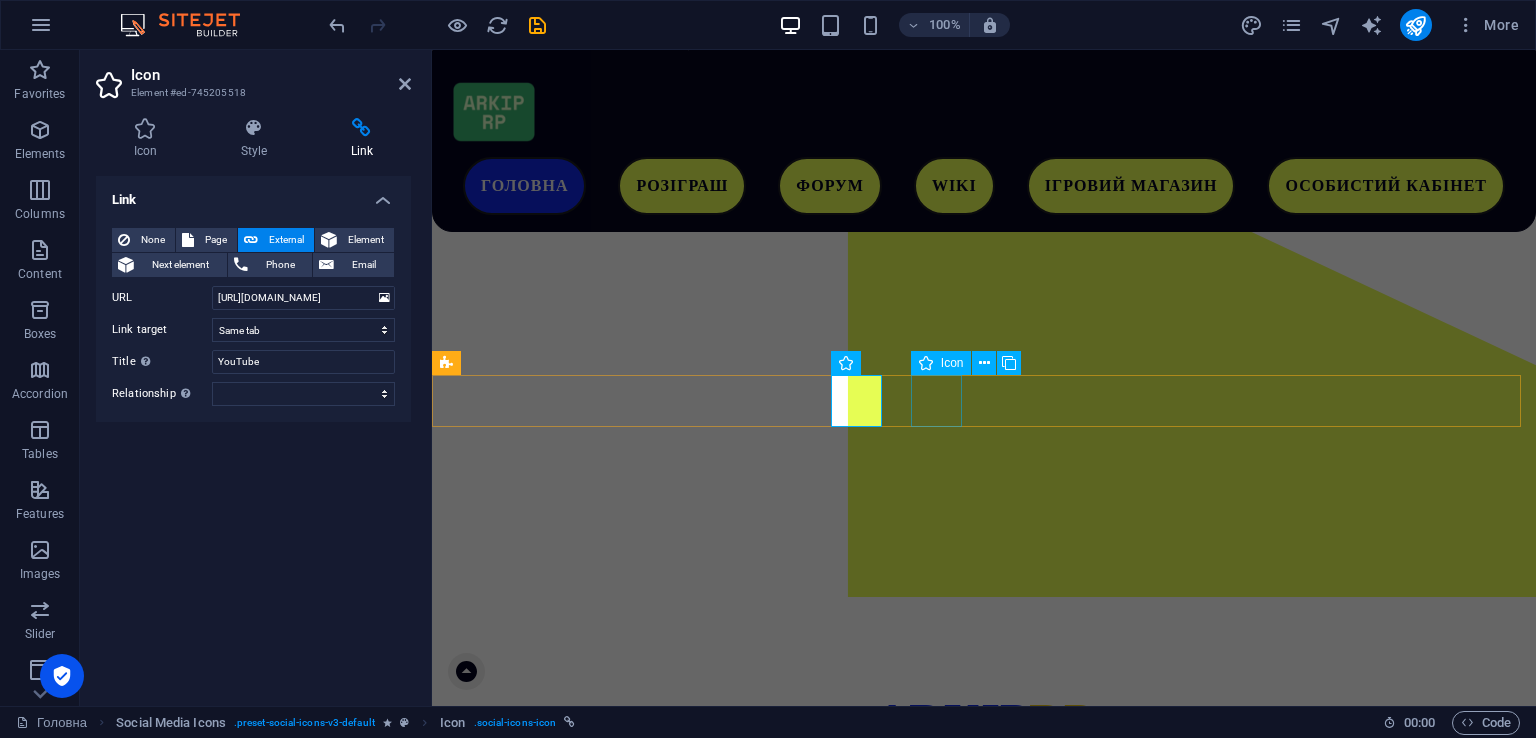 click at bounding box center [984, 1133] 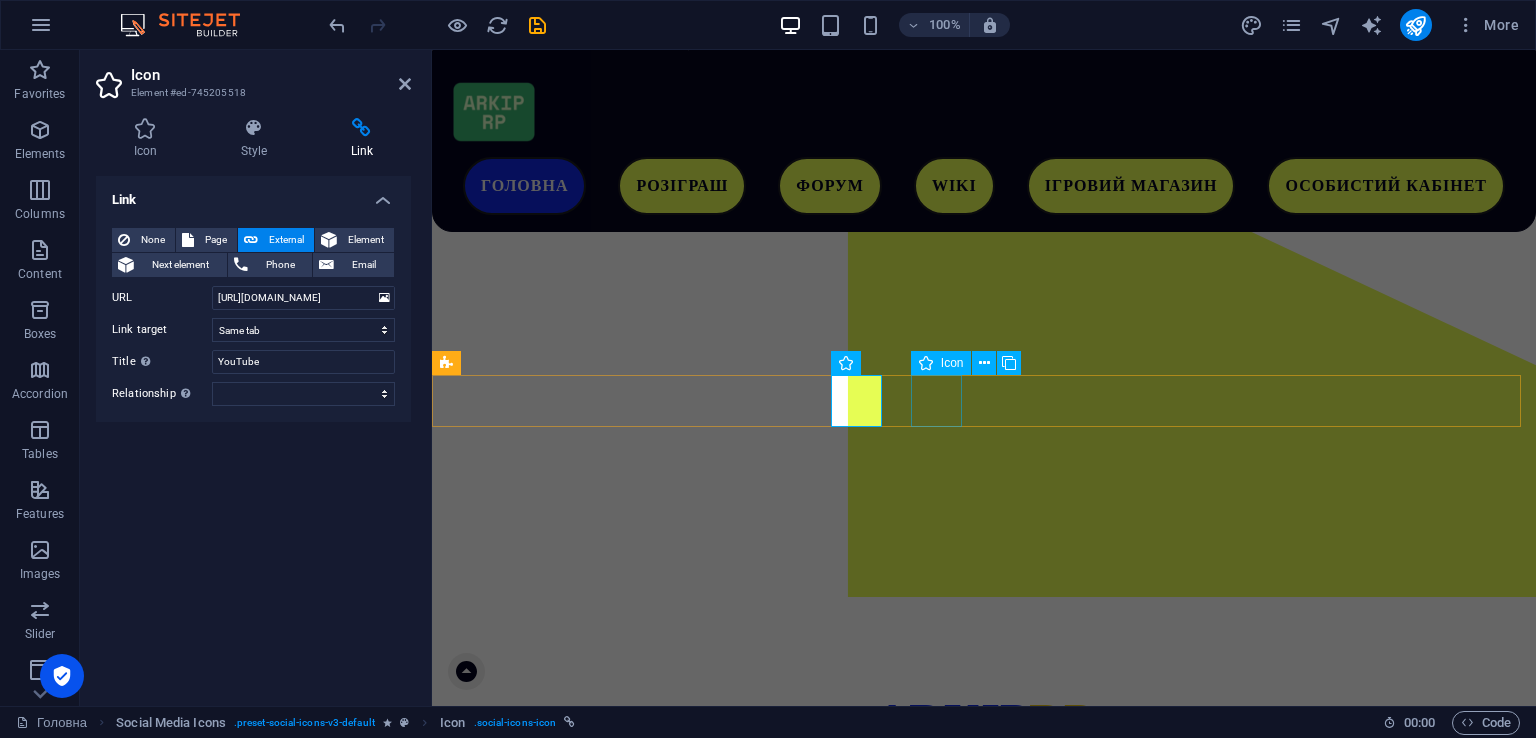 click at bounding box center [984, 1133] 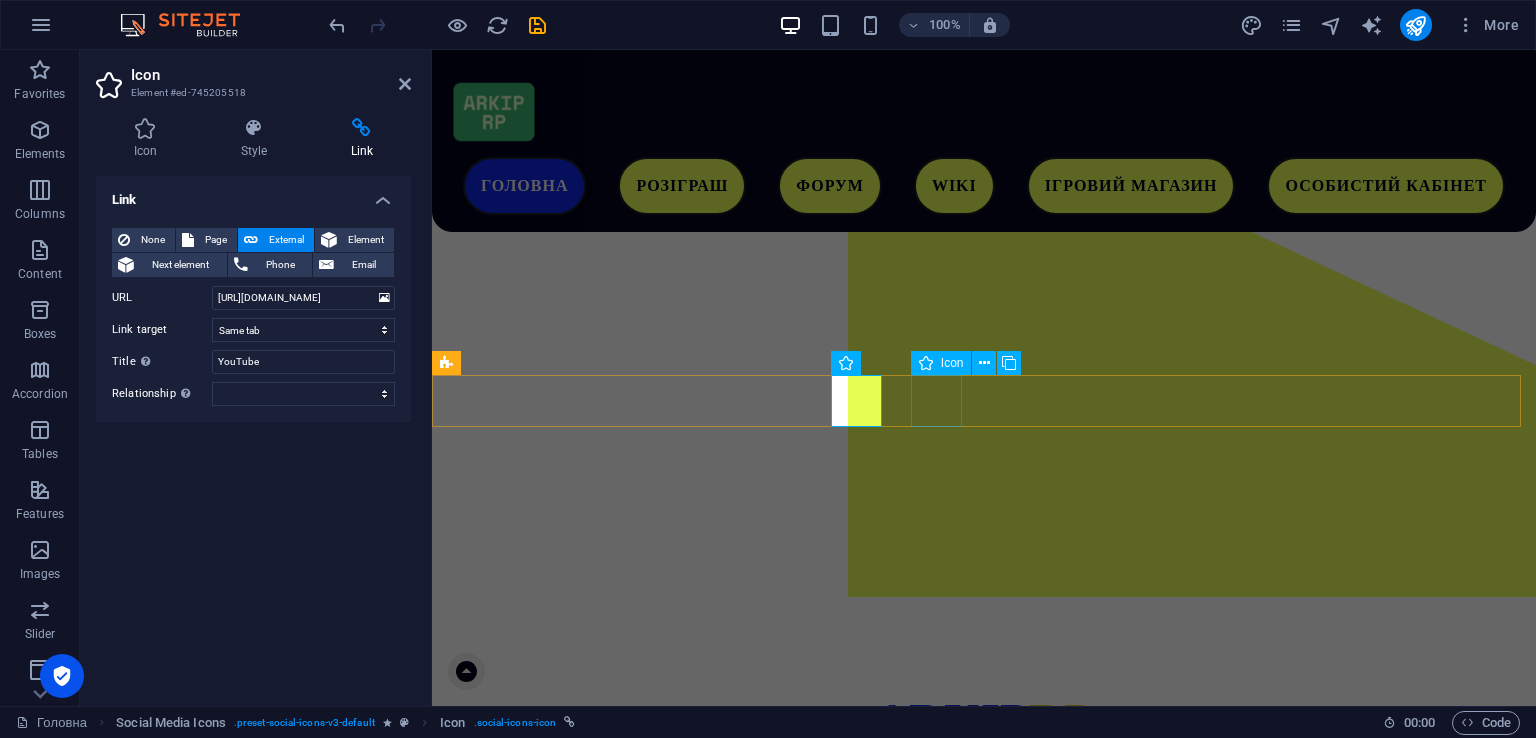 select on "xMidYMid" 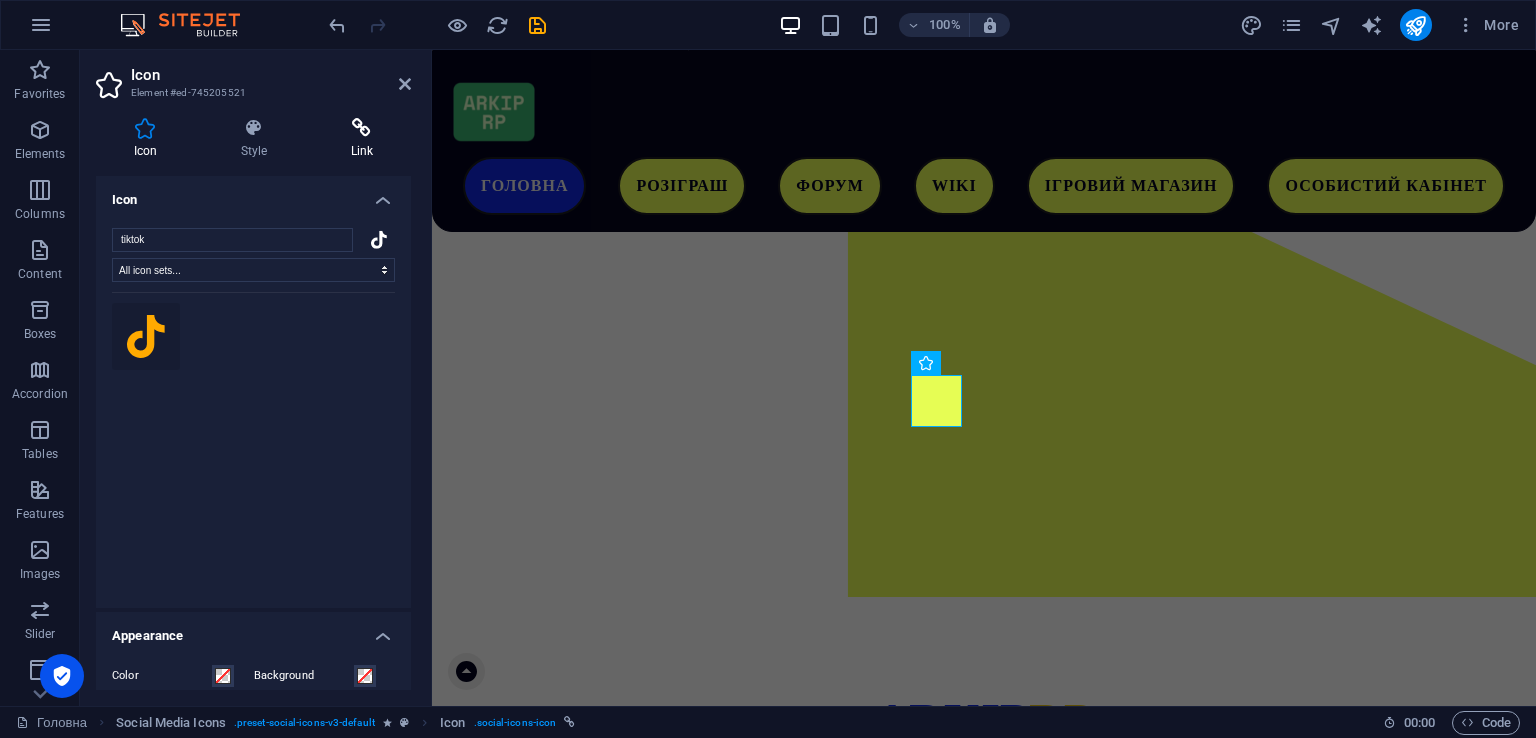 click at bounding box center [362, 128] 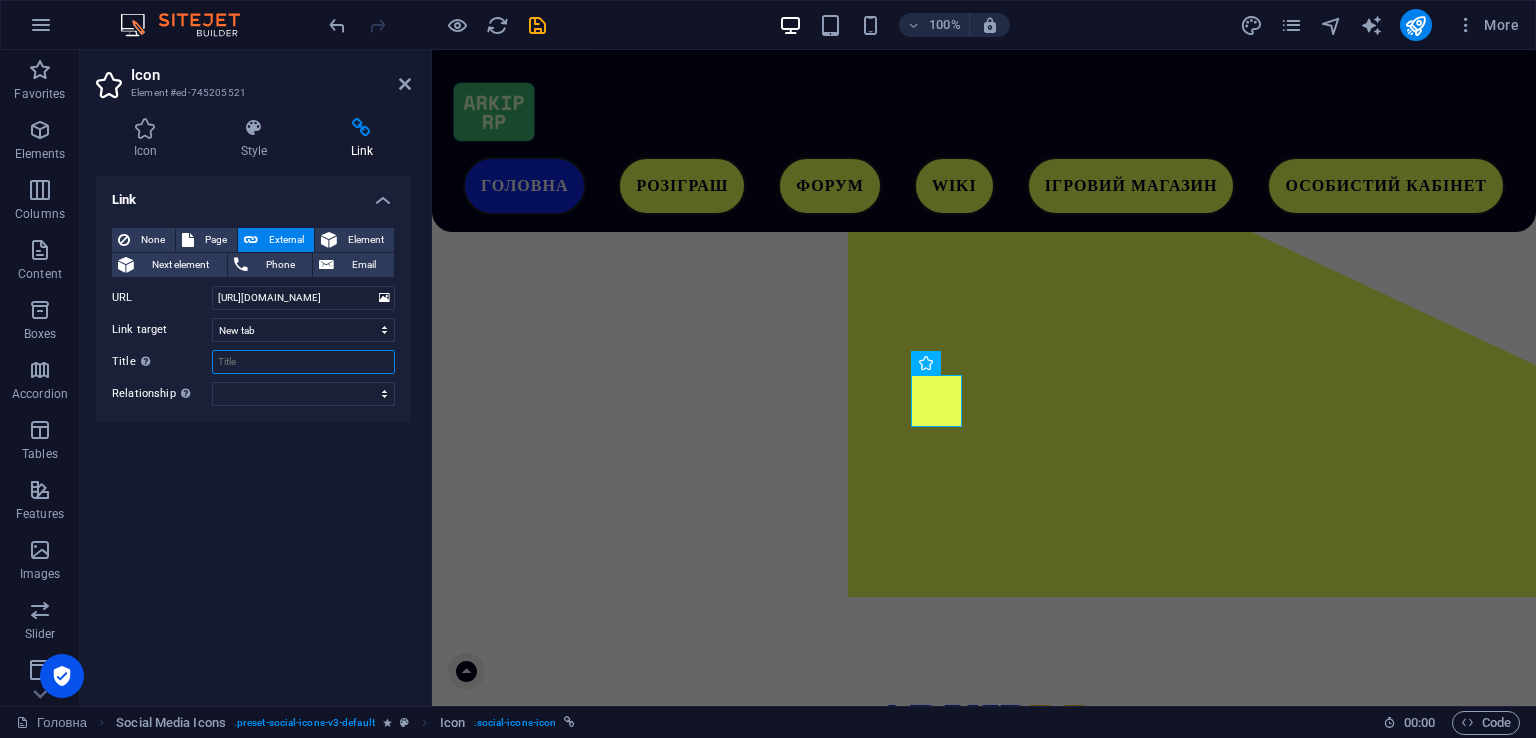 click on "Title Additional link description, should not be the same as the link text. The title is most often shown as a tooltip text when the mouse moves over the element. Leave empty if uncertain." at bounding box center (303, 362) 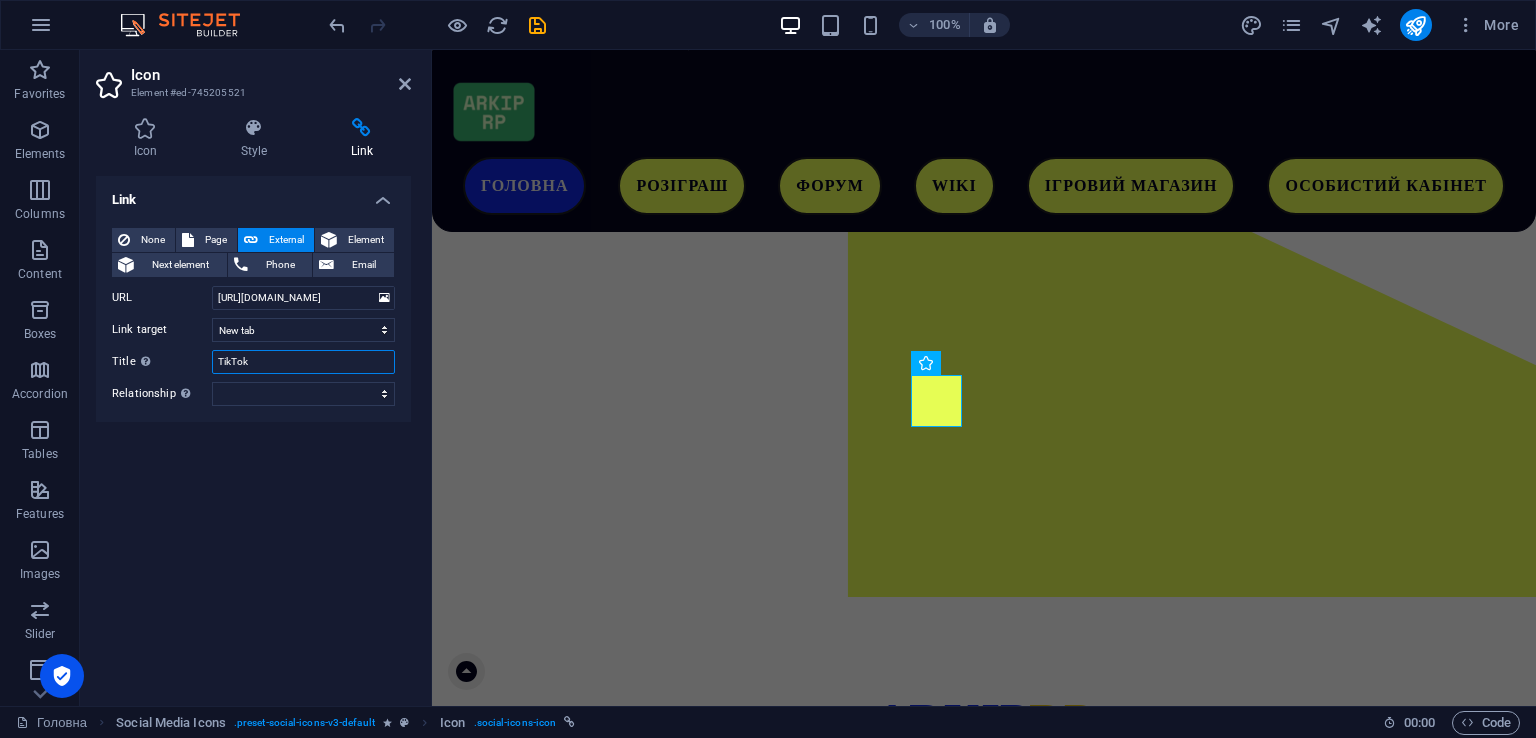 type on "TikTok" 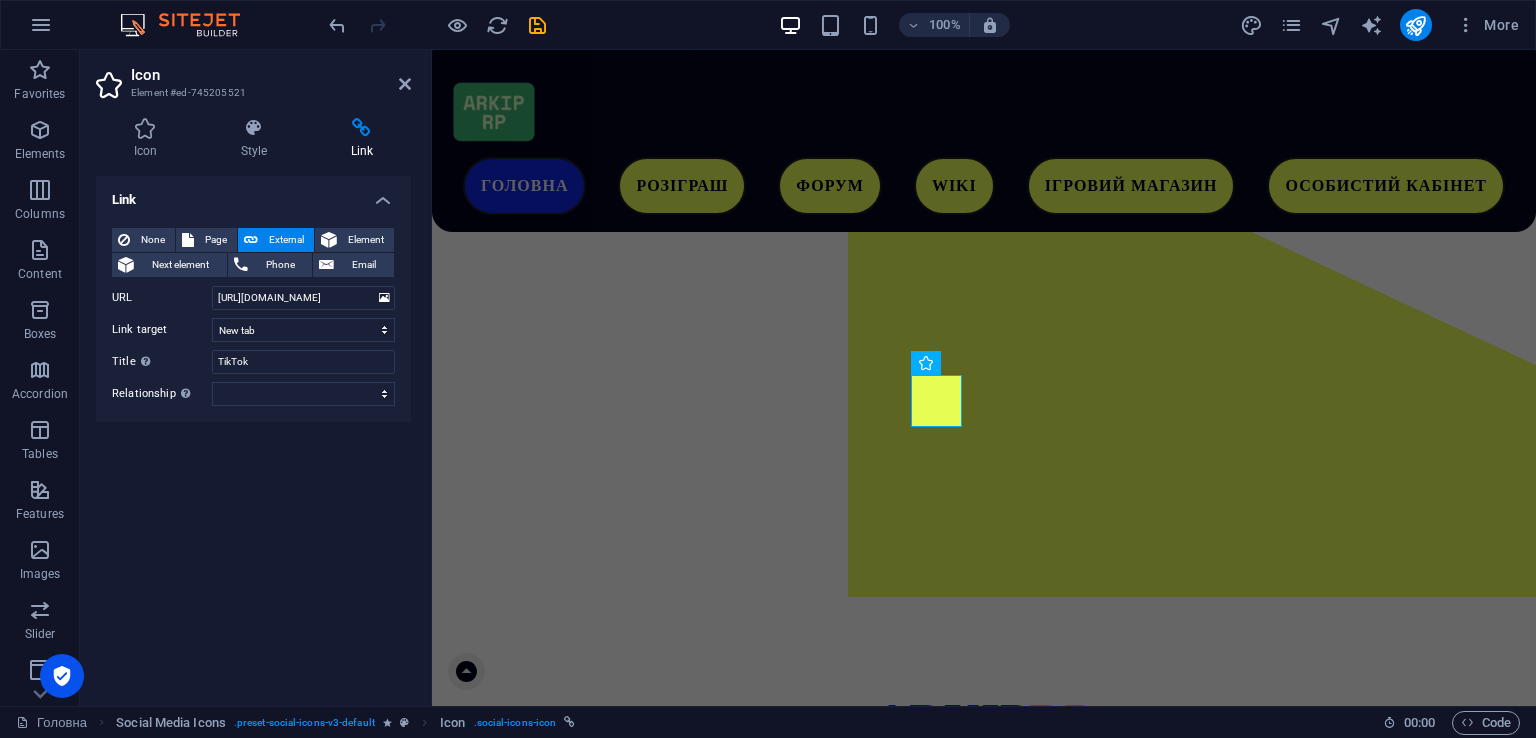 click on "Link None Page External Element Next element Phone Email Page Головна WIKI Ігровий магазин Особистий кабінет -- Кабінет  Повідомити помилку на сайті Політика конфіденційності Договір офери Файли cookie Угода користувача Адмін Панель В розробці Технічні роботи Успішно ТЕСТОВА -- Тестова 2 -- Тестова 3 Розіграш Element
URL [URL][DOMAIN_NAME] Phone Email Link target New tab Same tab Overlay Title Additional link description, should not be the same as the link text. The title is most often shown as a tooltip text when the mouse moves over the element. Leave empty if uncertain. TikTok Relationship Sets the  relationship of this link to the link target . For example, the value "nofollow" instructs search engines not to follow the link. Can be left empty. help" at bounding box center [253, 433] 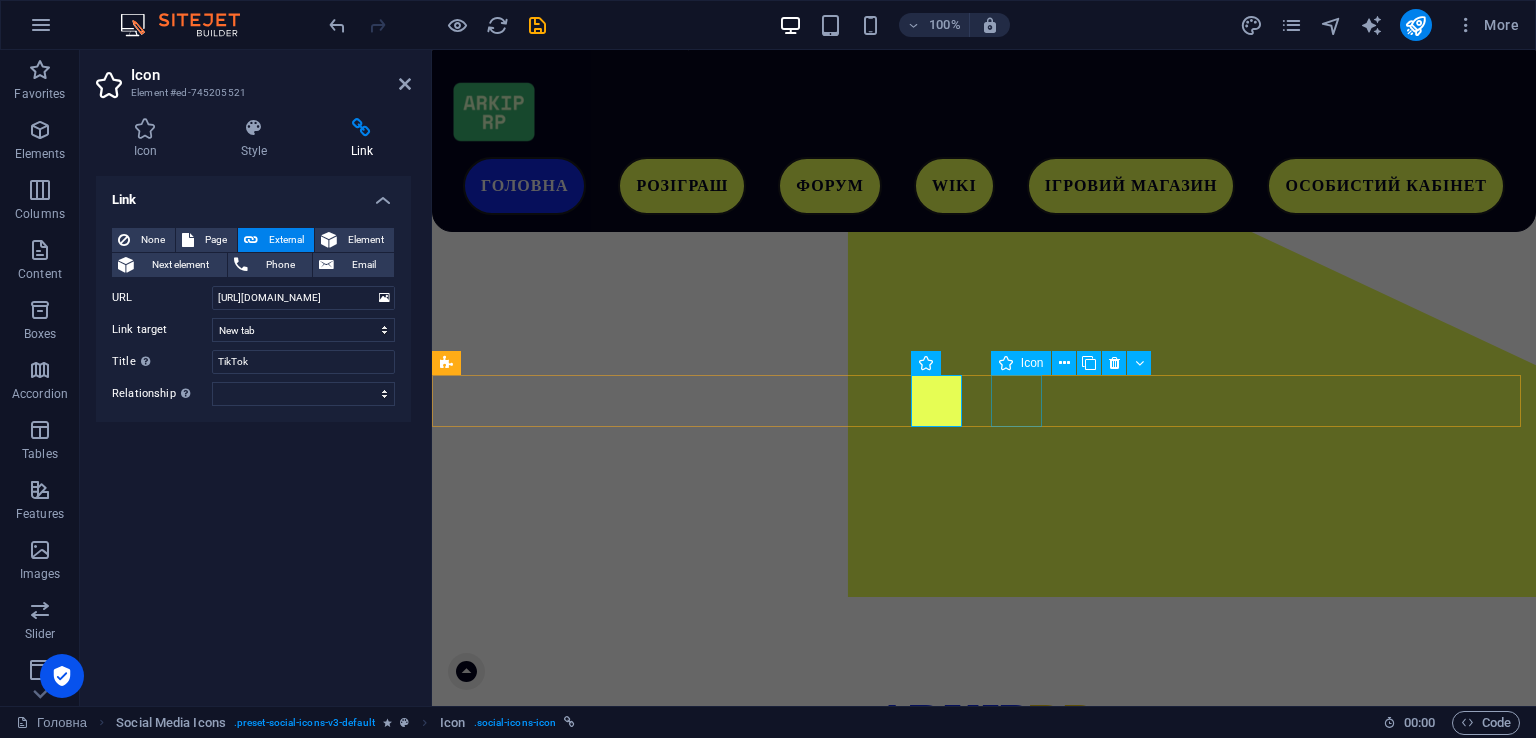 click at bounding box center [984, 1199] 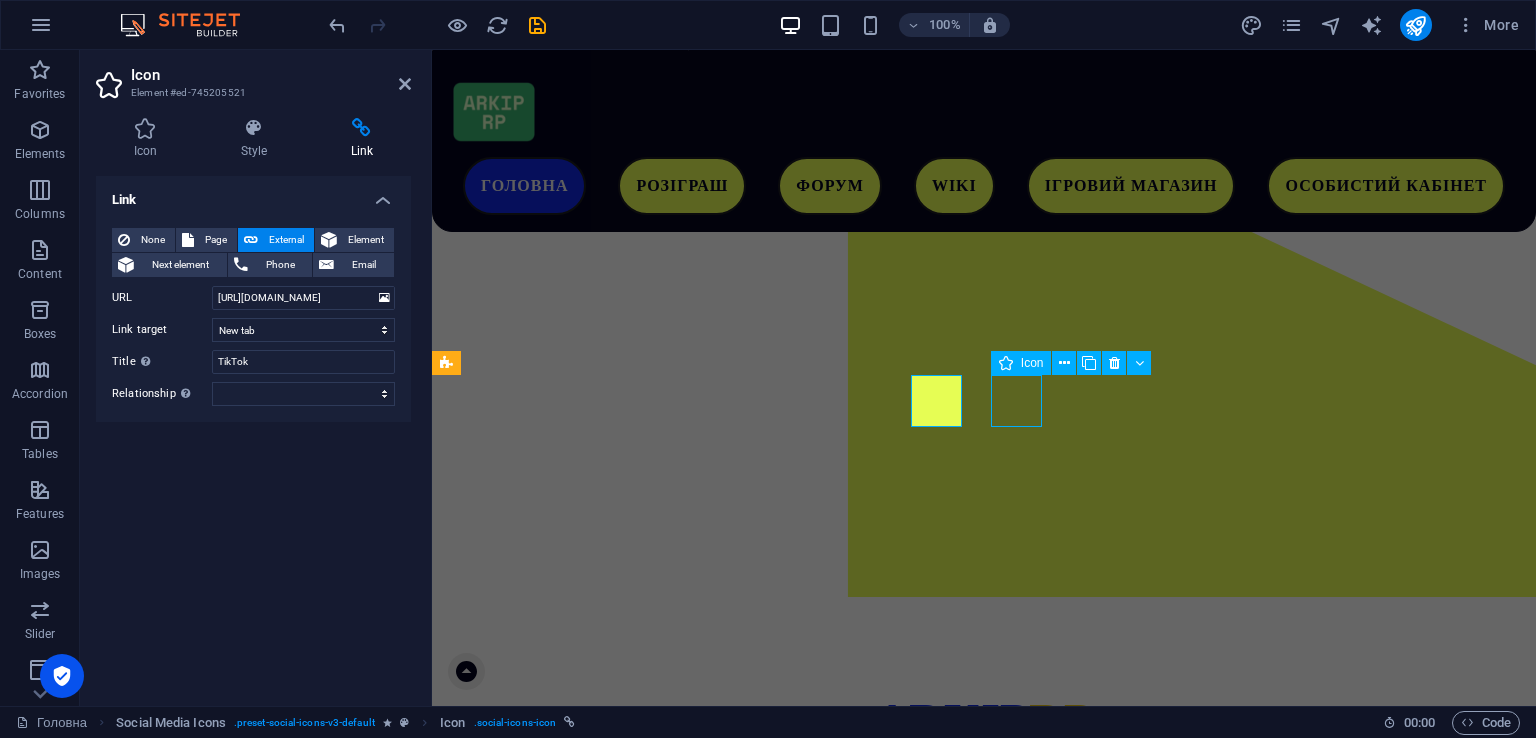 click at bounding box center (984, 1199) 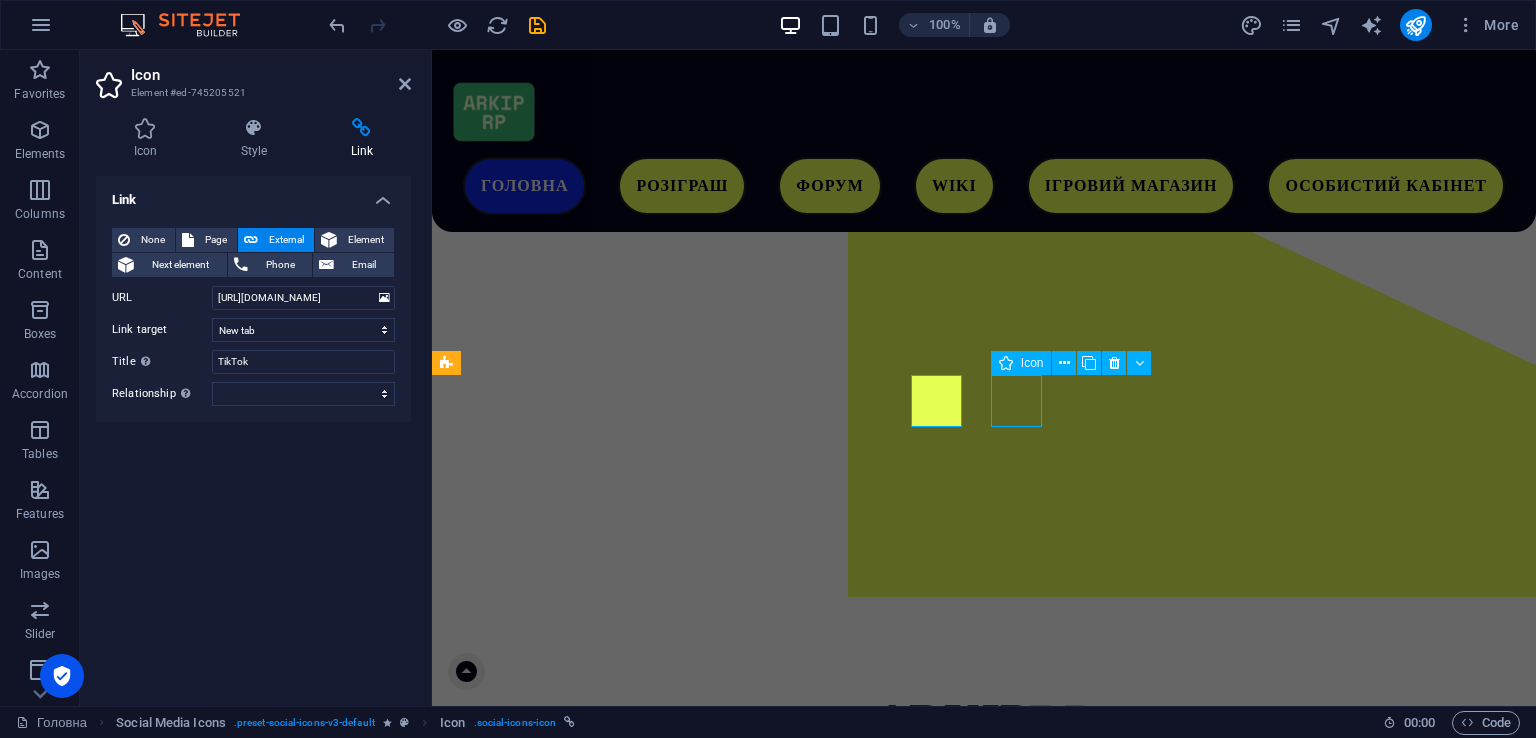 select on "xMidYMid" 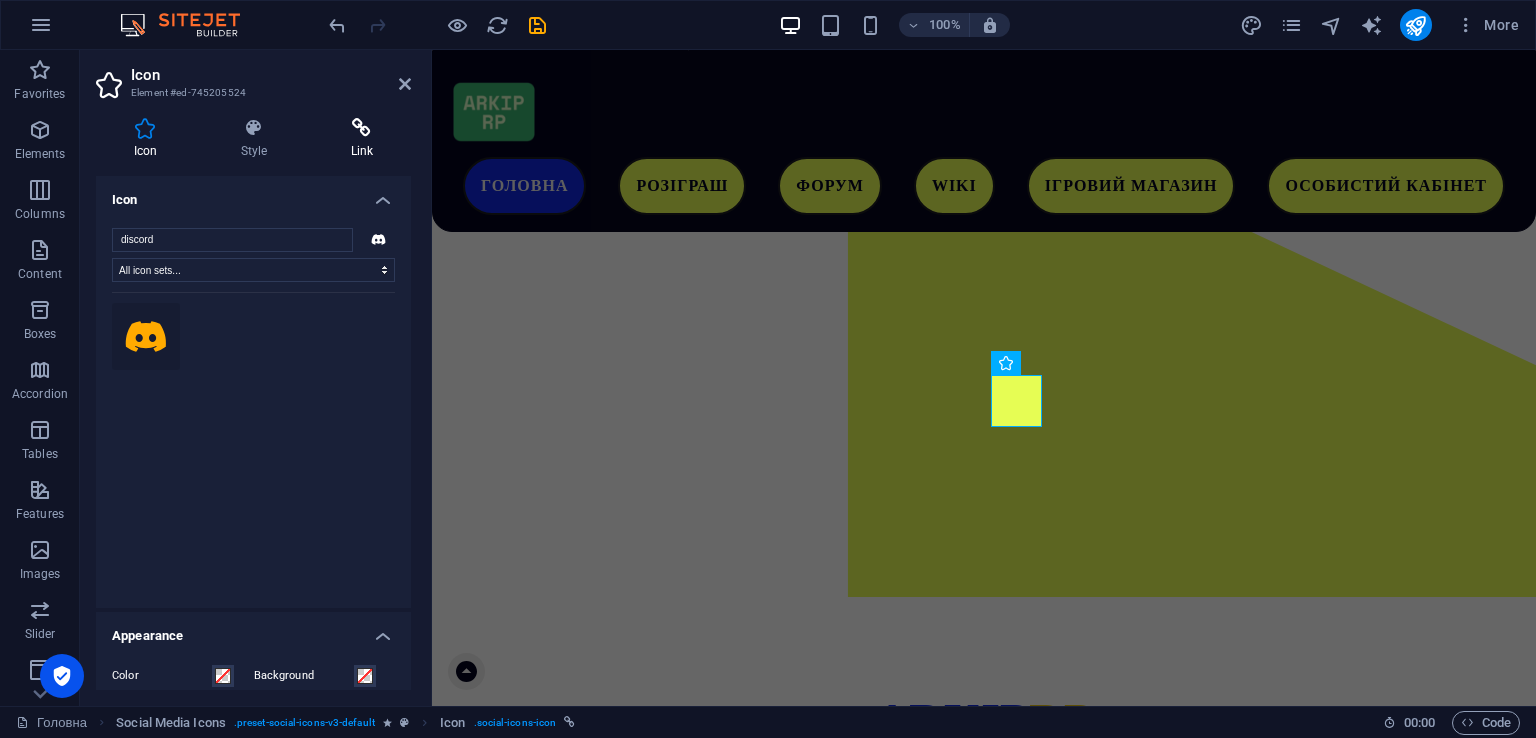 click on "Link" at bounding box center (362, 139) 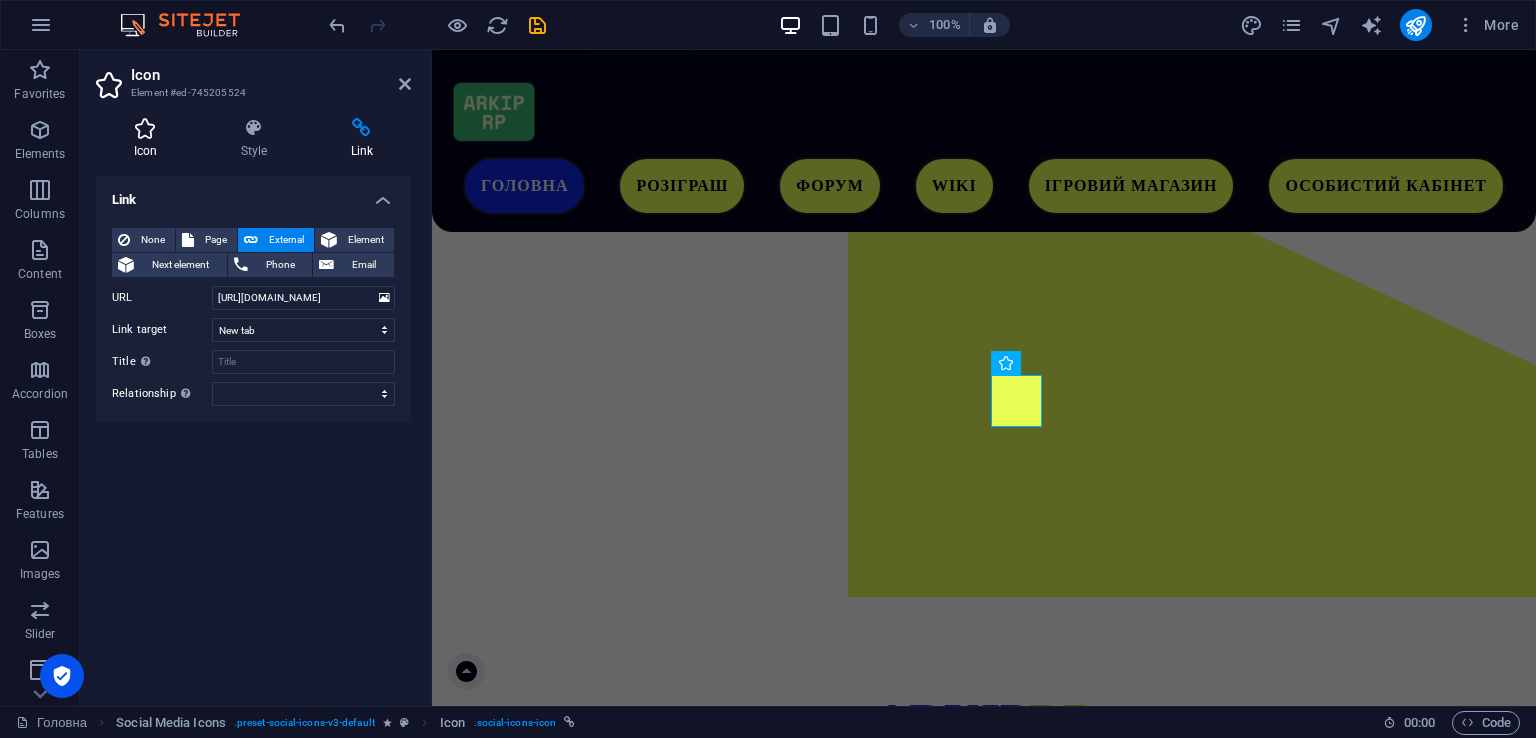 click on "Icon" at bounding box center (149, 139) 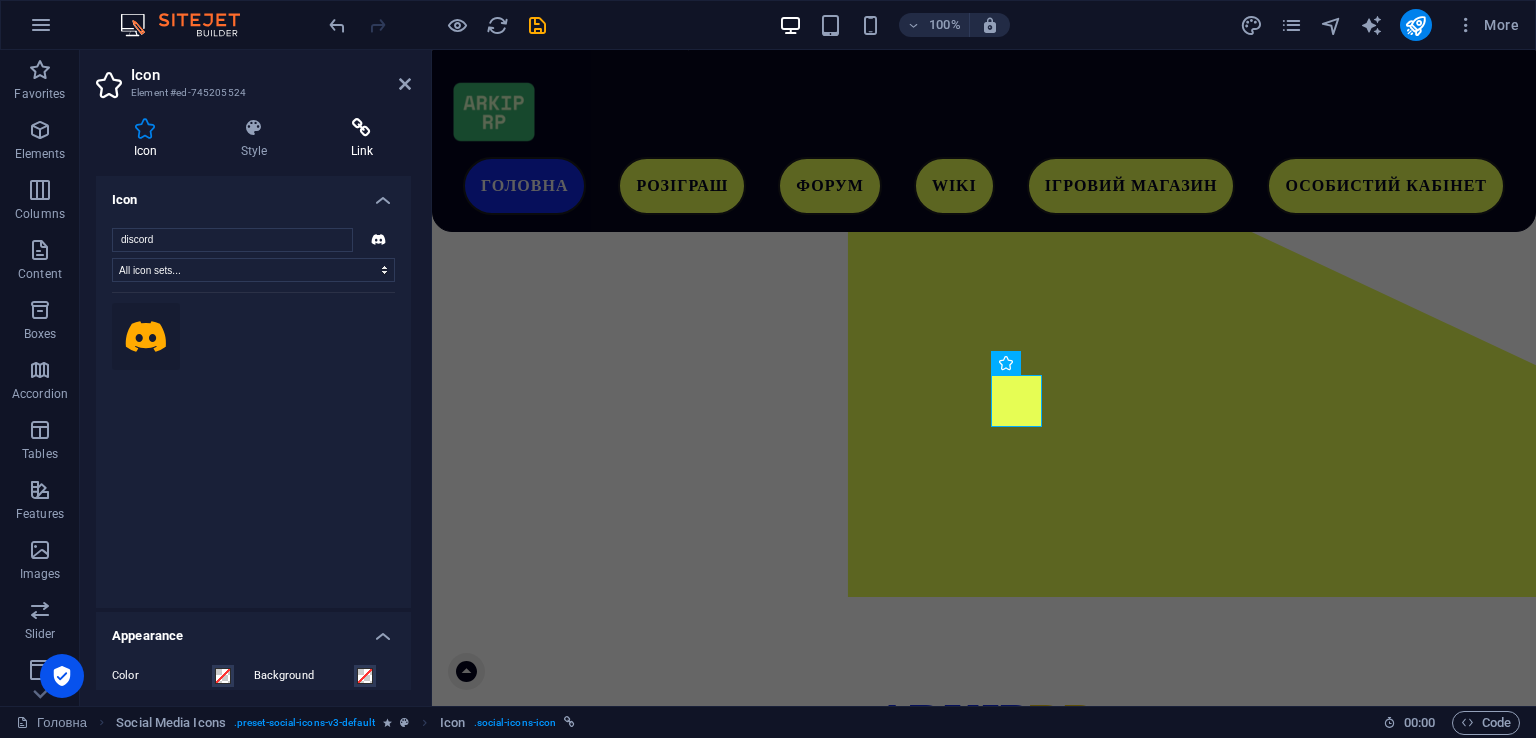 click on "Link" at bounding box center (362, 139) 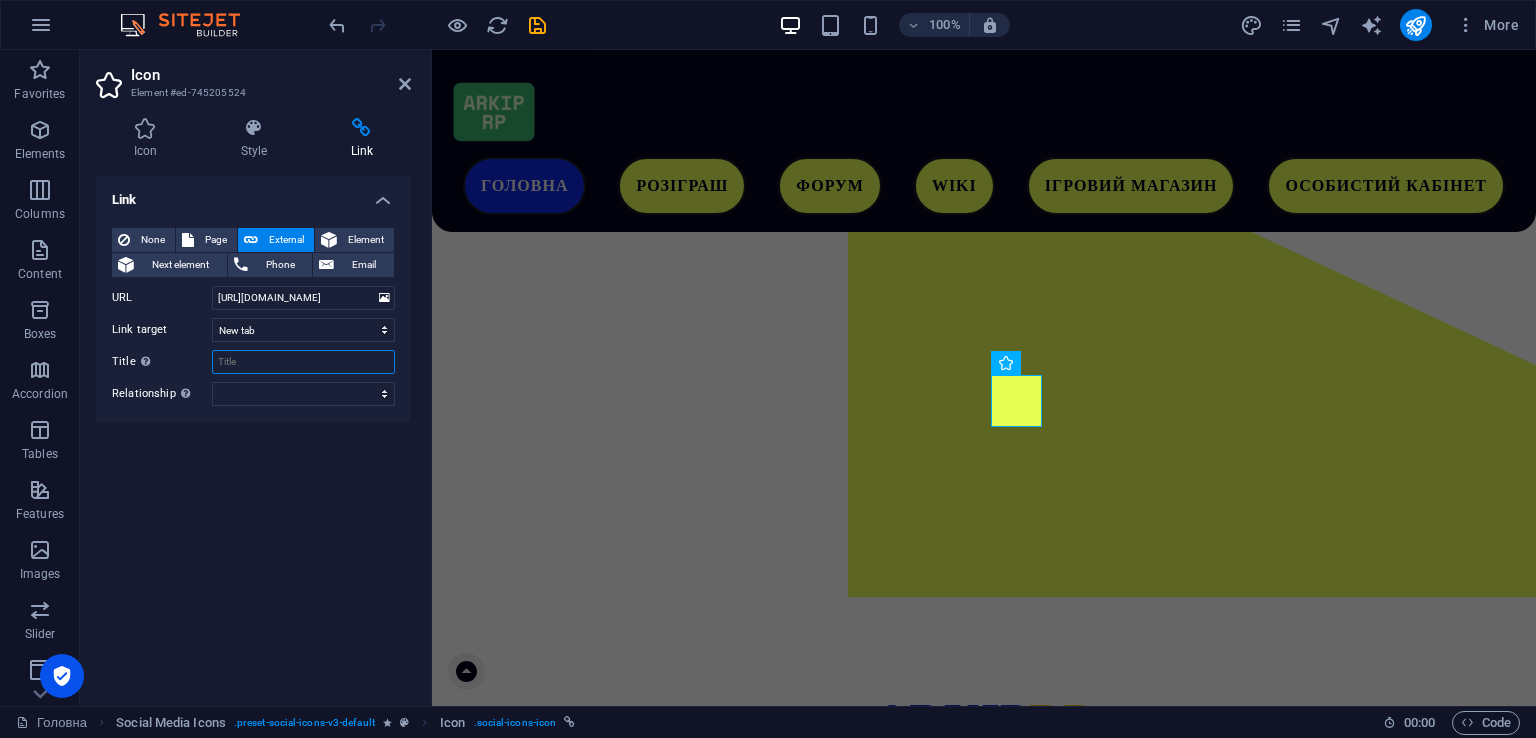 click on "Title Additional link description, should not be the same as the link text. The title is most often shown as a tooltip text when the mouse moves over the element. Leave empty if uncertain." at bounding box center (303, 362) 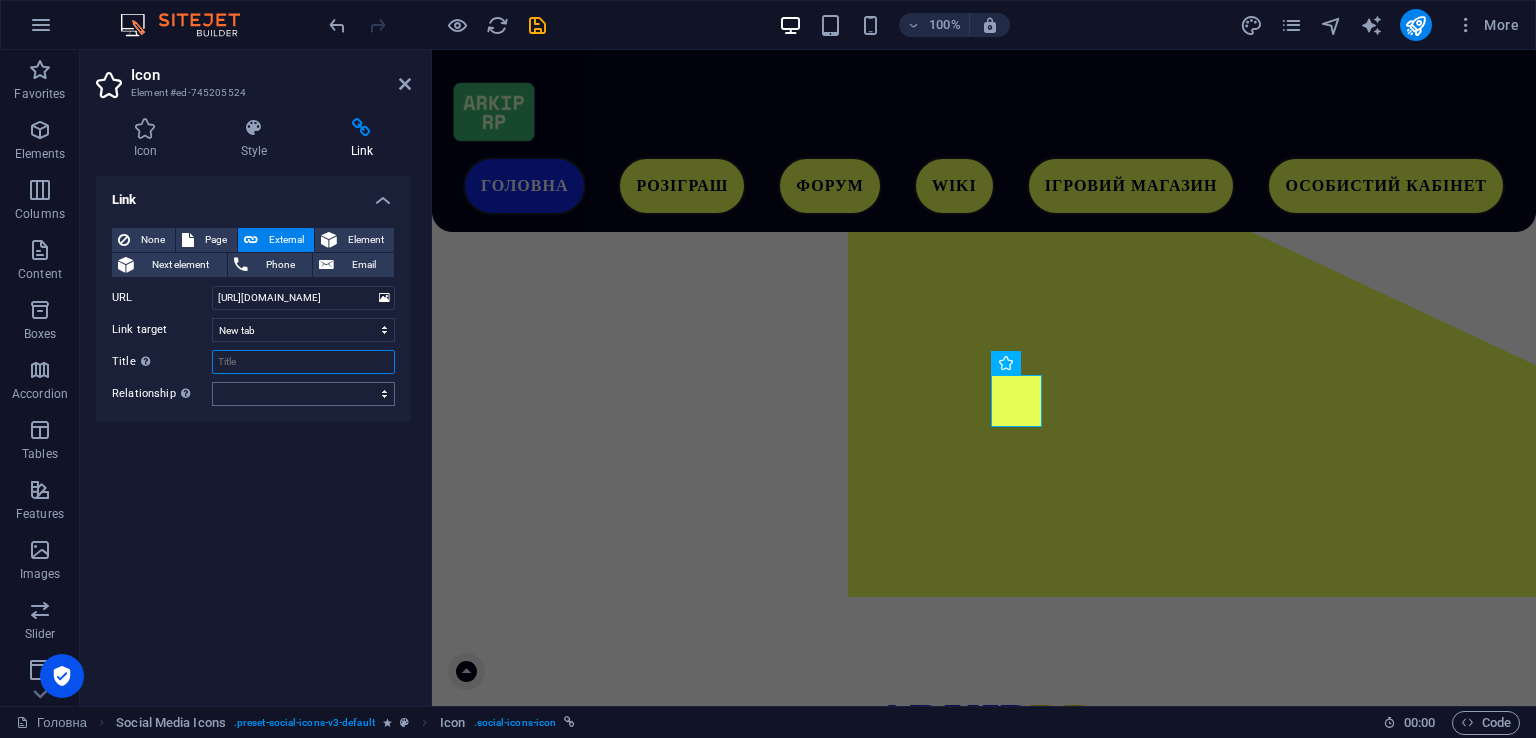 paste on "discord" 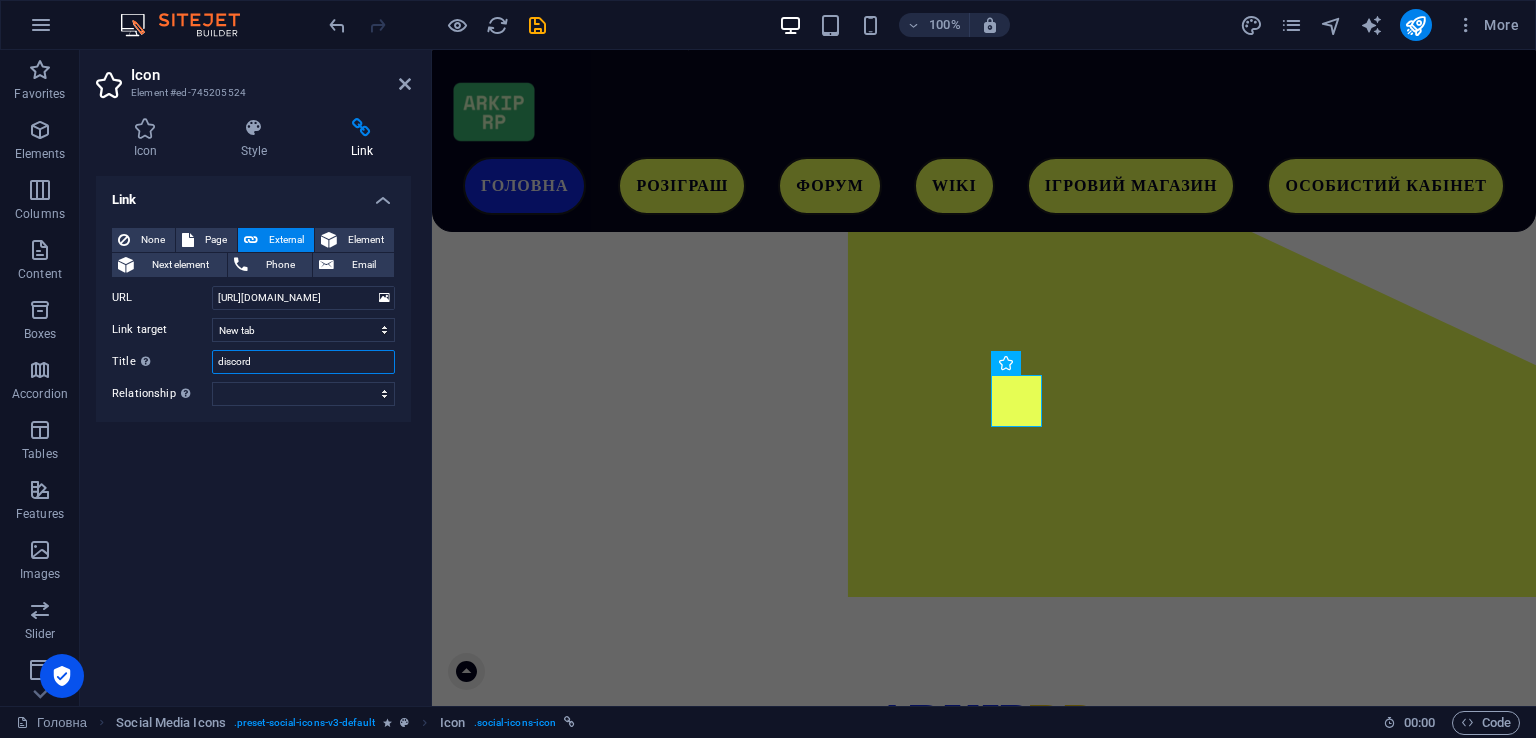 drag, startPoint x: 221, startPoint y: 363, endPoint x: 204, endPoint y: 358, distance: 17.720045 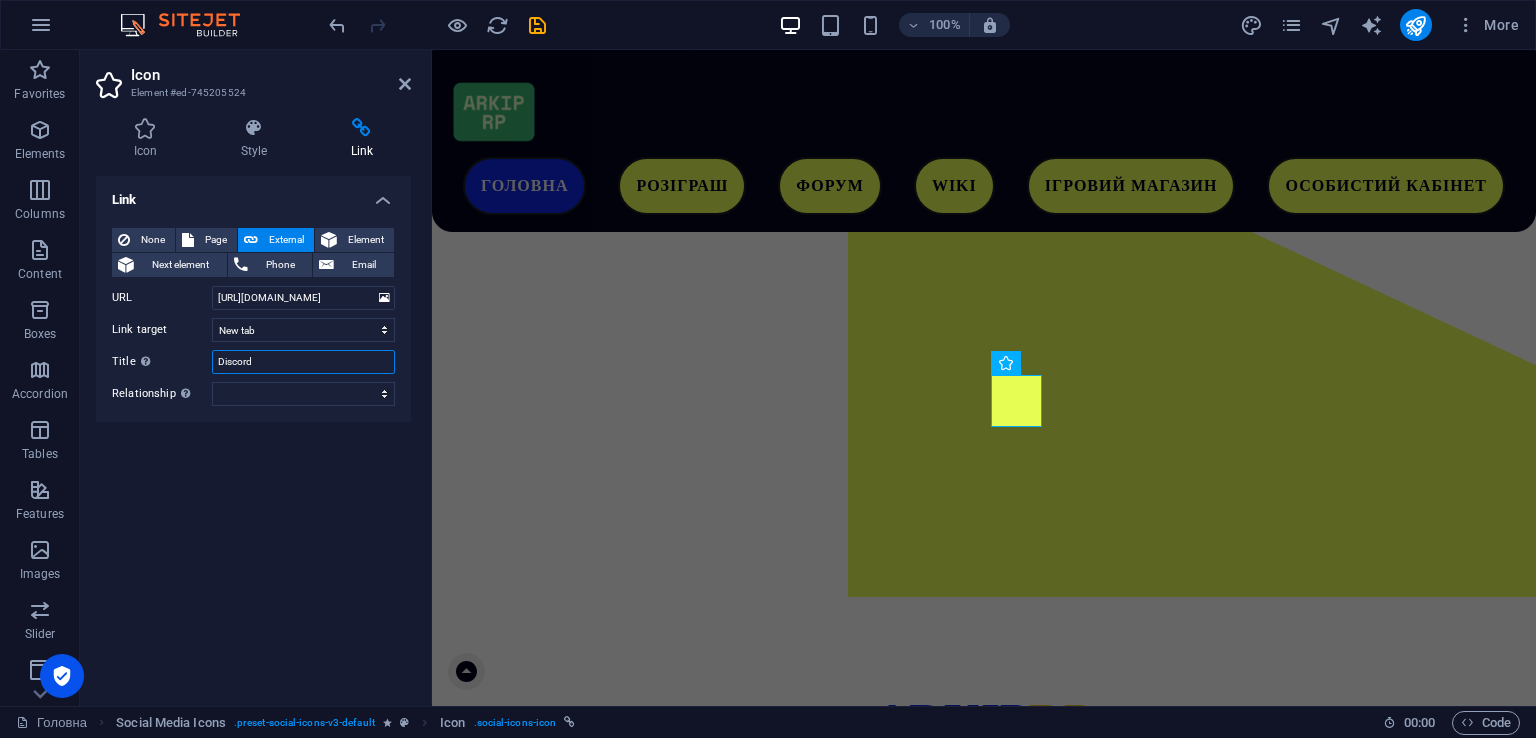 type on "Discord" 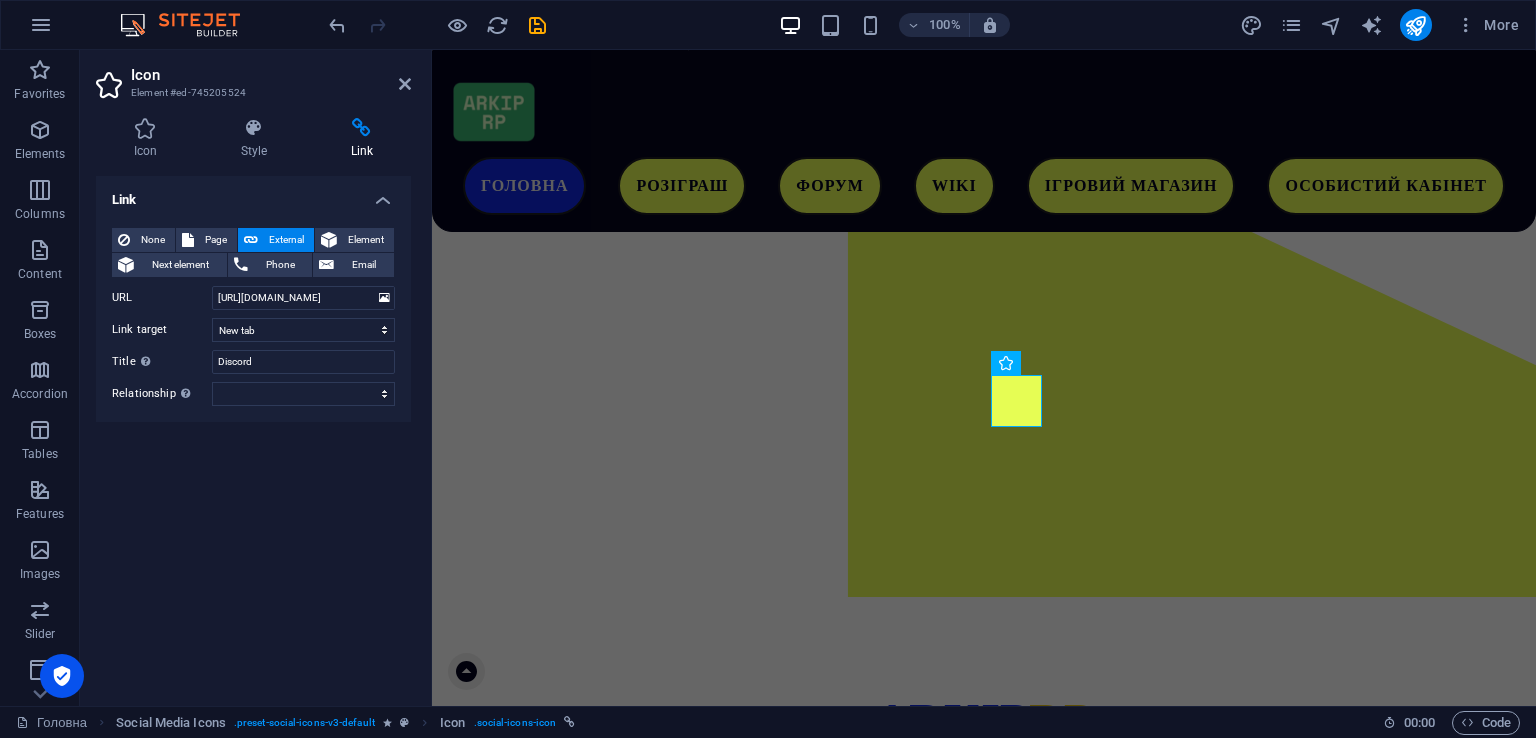 click on "Link None Page External Element Next element Phone Email Page Головна WIKI Ігровий магазин Особистий кабінет -- Кабінет  Повідомити помилку на сайті Політика конфіденційності Договір офери Файли cookie Угода користувача Адмін Панель В розробці Технічні роботи Успішно ТЕСТОВА -- Тестова 2 -- Тестова 3 Розіграш Element
URL [URL][DOMAIN_NAME] Phone Email Link target New tab Same tab Overlay Title Additional link description, should not be the same as the link text. The title is most often shown as a tooltip text when the mouse moves over the element. Leave empty if uncertain. Discord Relationship Sets the  relationship of this link to the link target . For example, the value "nofollow" instructs search engines not to follow the link. Can be left empty. alternate author bookmark" at bounding box center [253, 433] 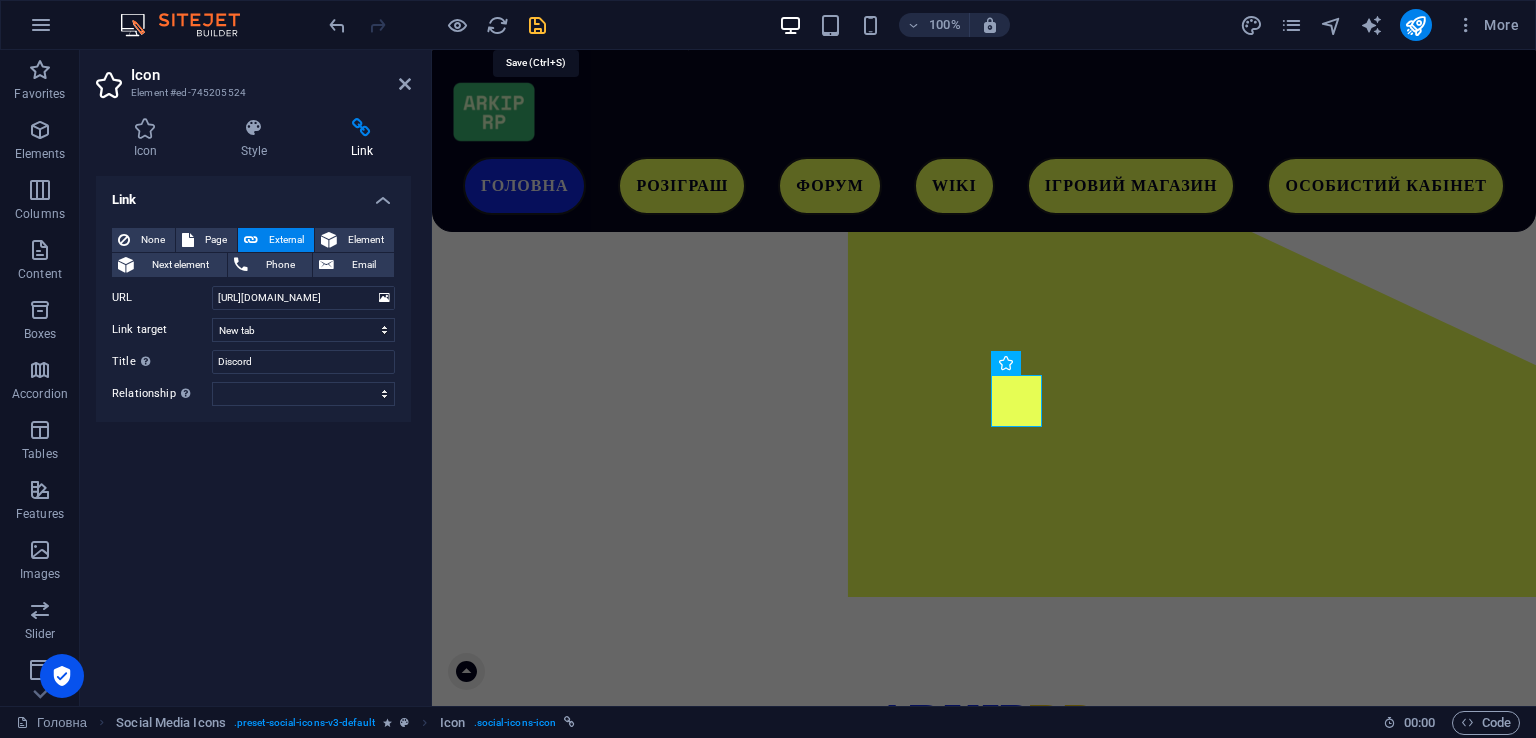 click at bounding box center (537, 25) 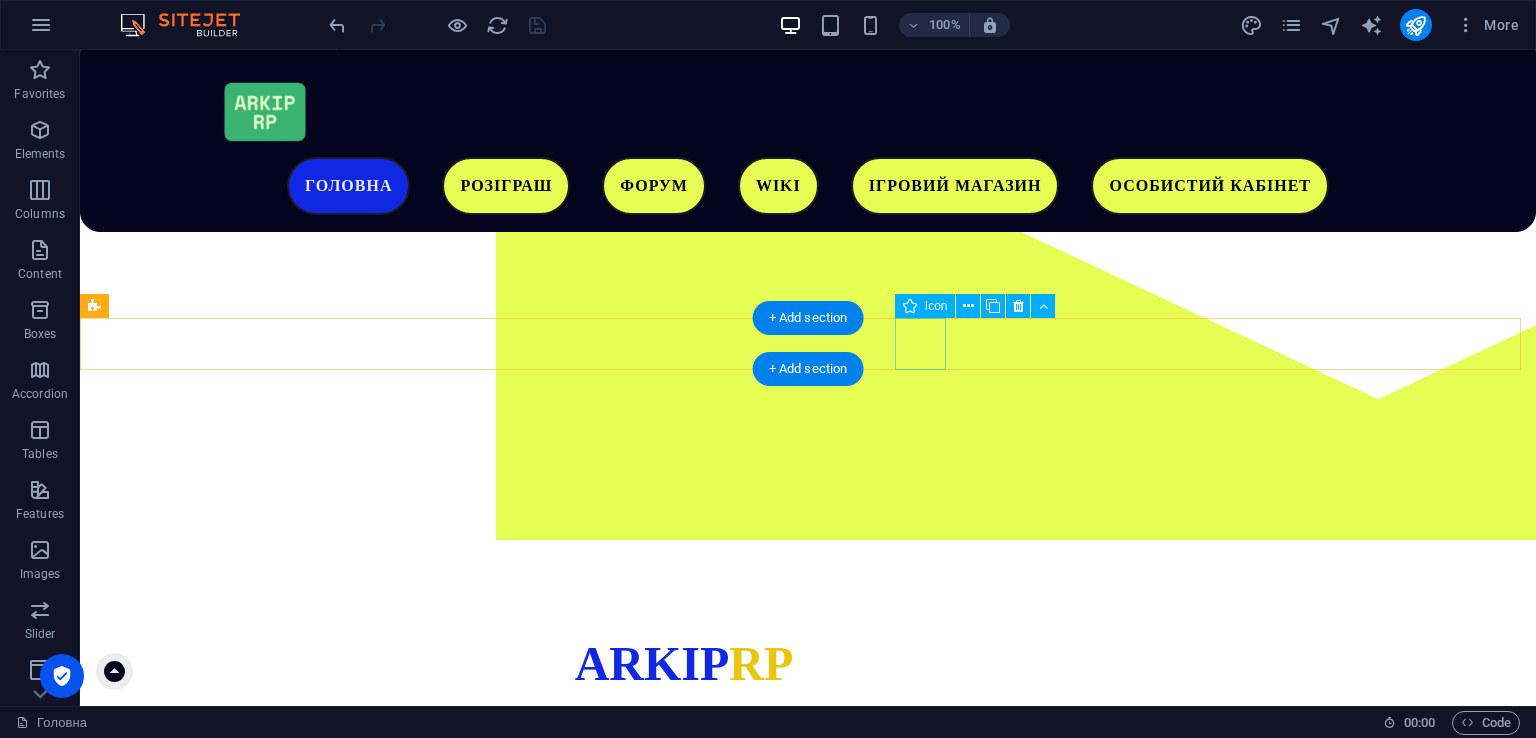 click at bounding box center [808, 1209] 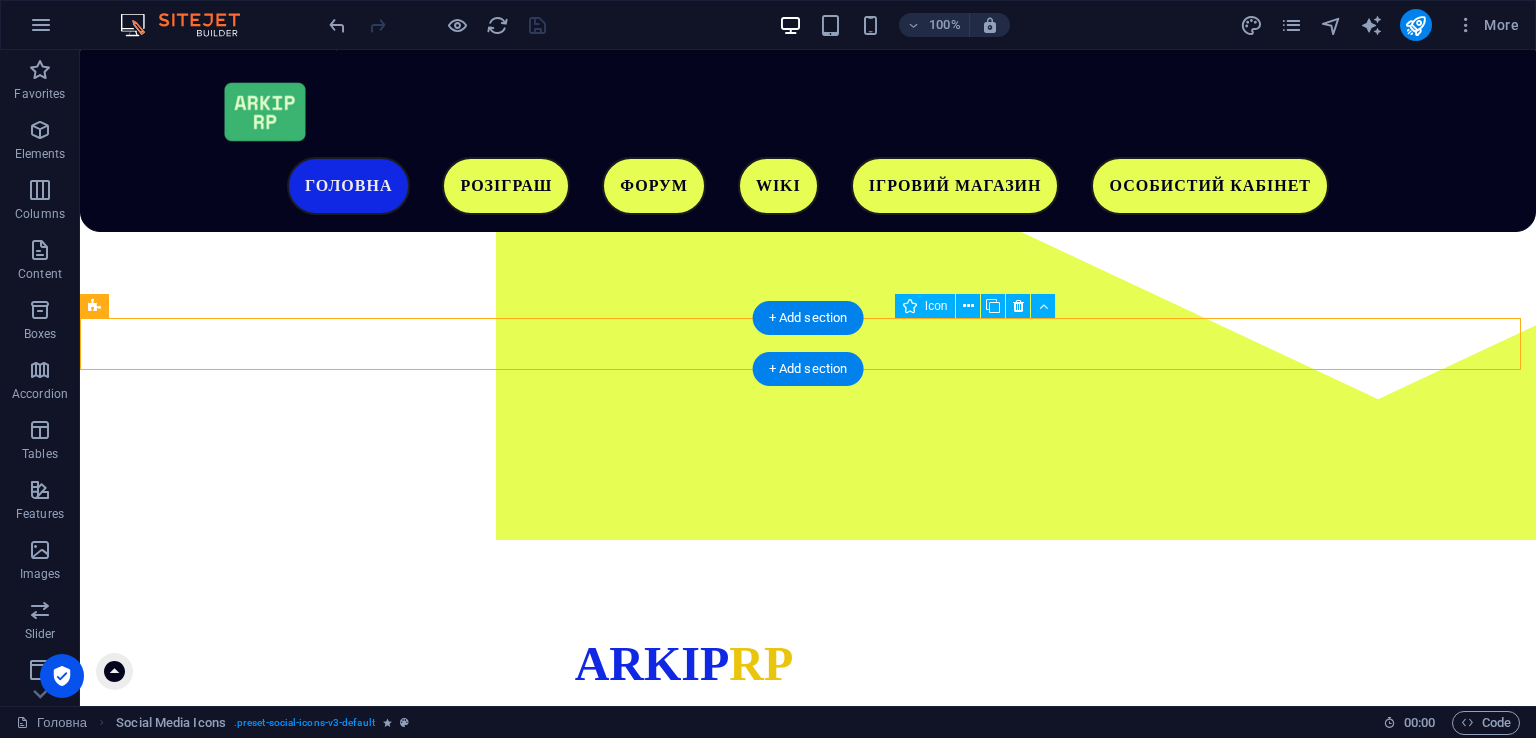 click at bounding box center (808, 1209) 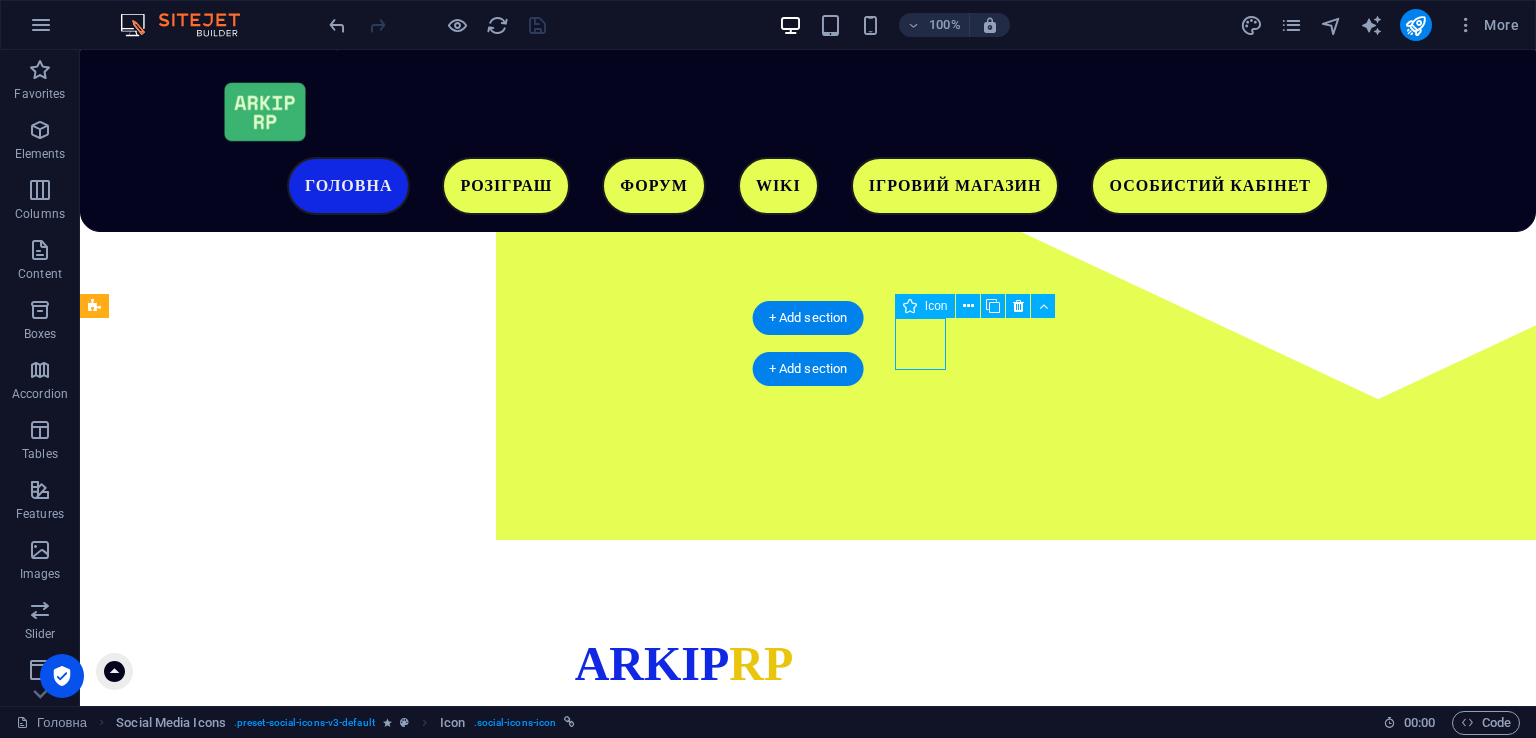 click at bounding box center [808, 1209] 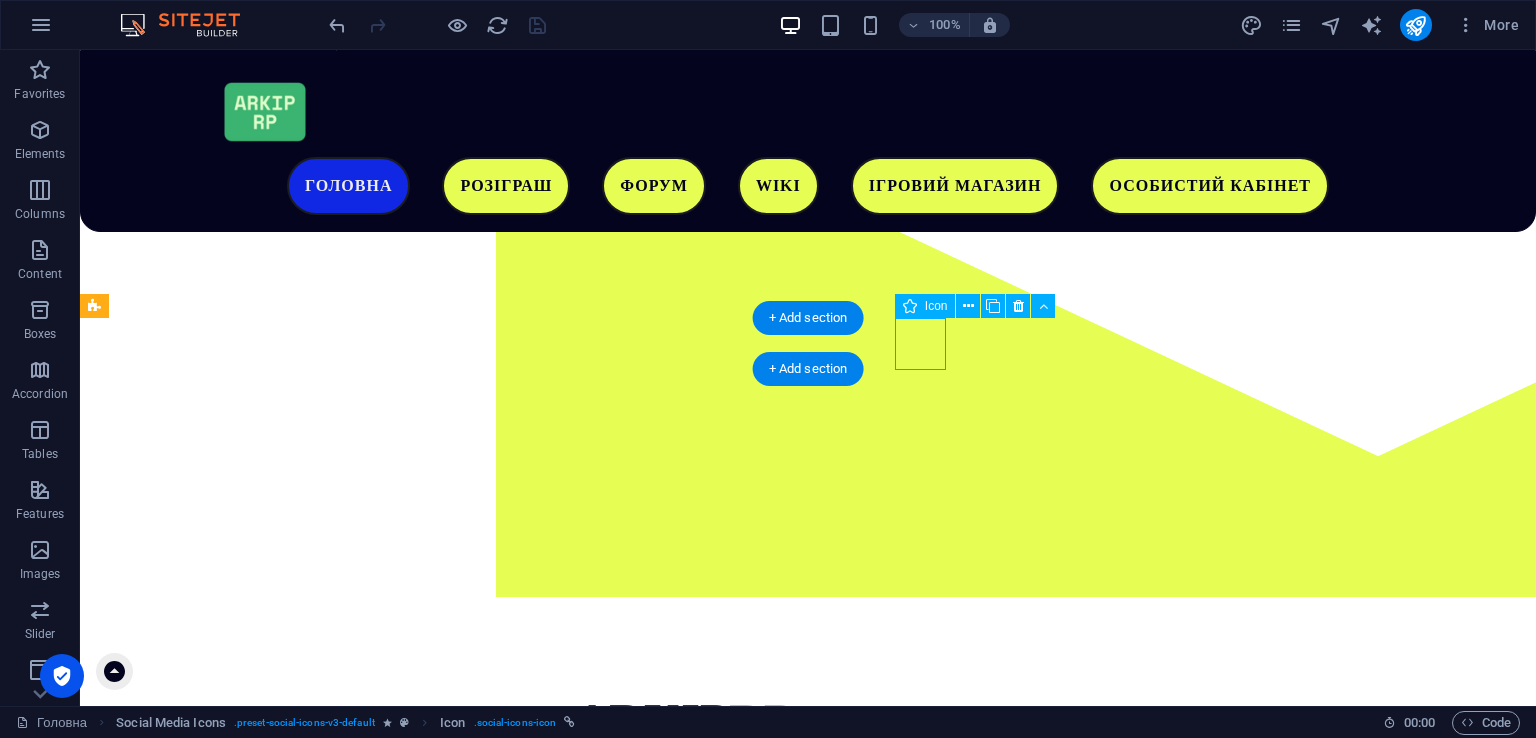 select on "xMidYMid" 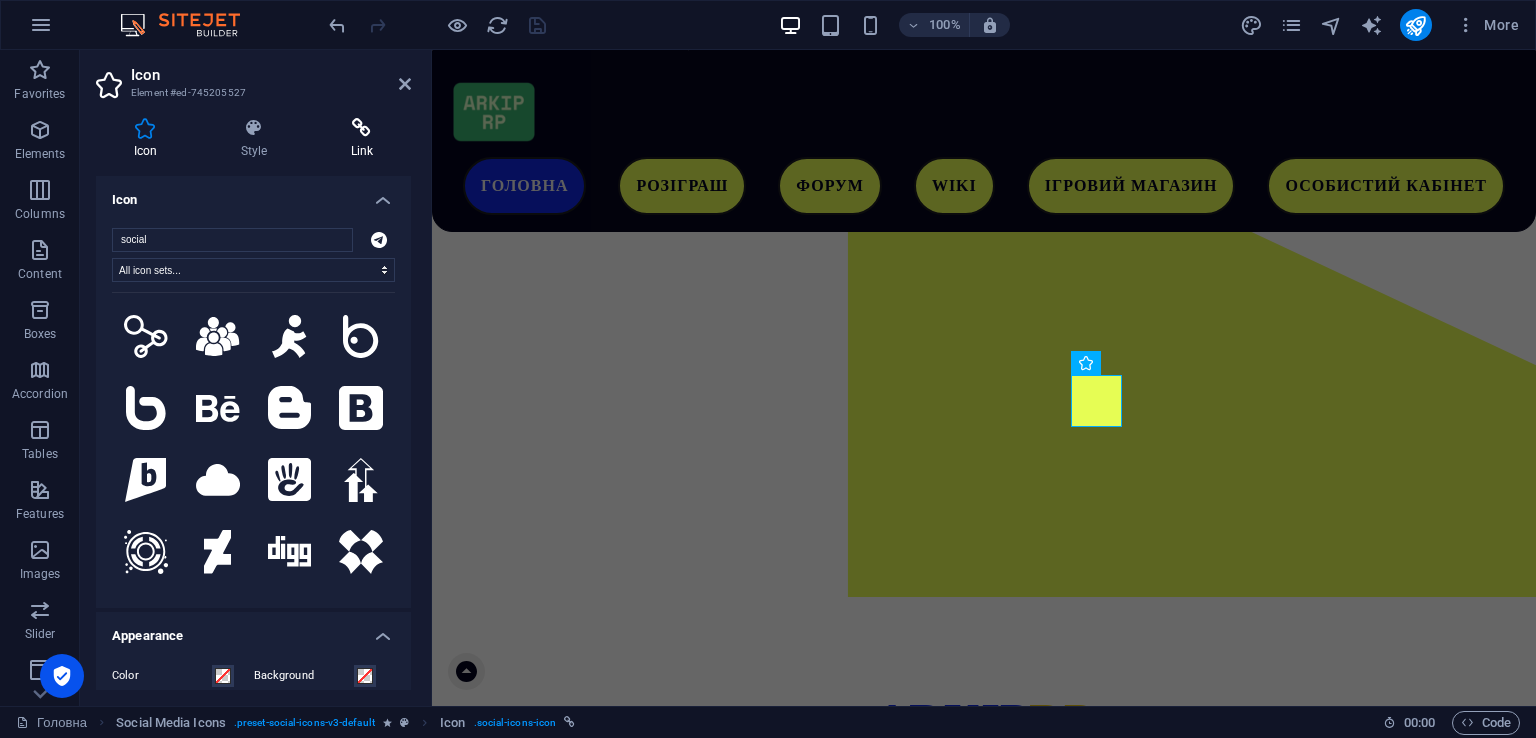 click on "Link" at bounding box center [362, 139] 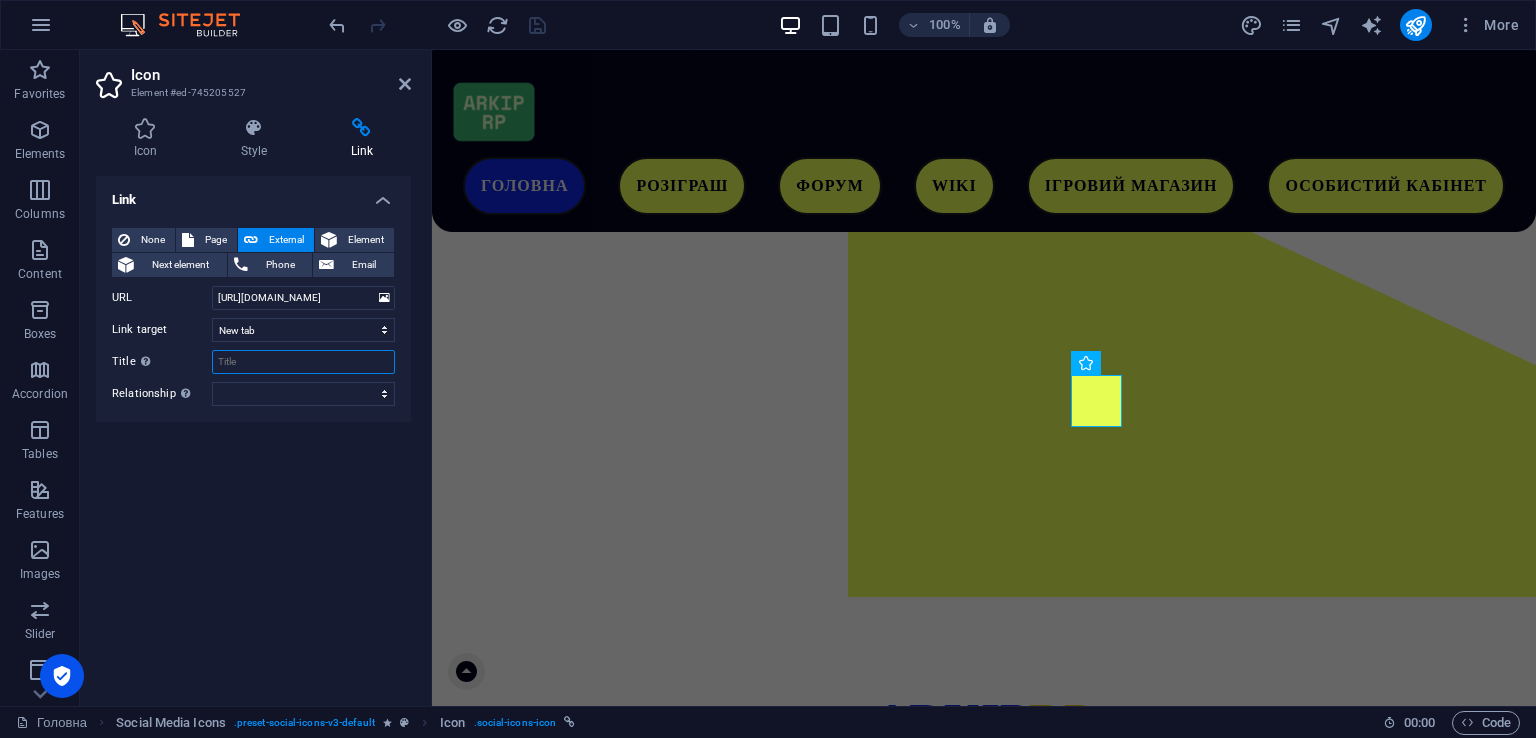 click on "Title Additional link description, should not be the same as the link text. The title is most often shown as a tooltip text when the mouse moves over the element. Leave empty if uncertain." at bounding box center [303, 362] 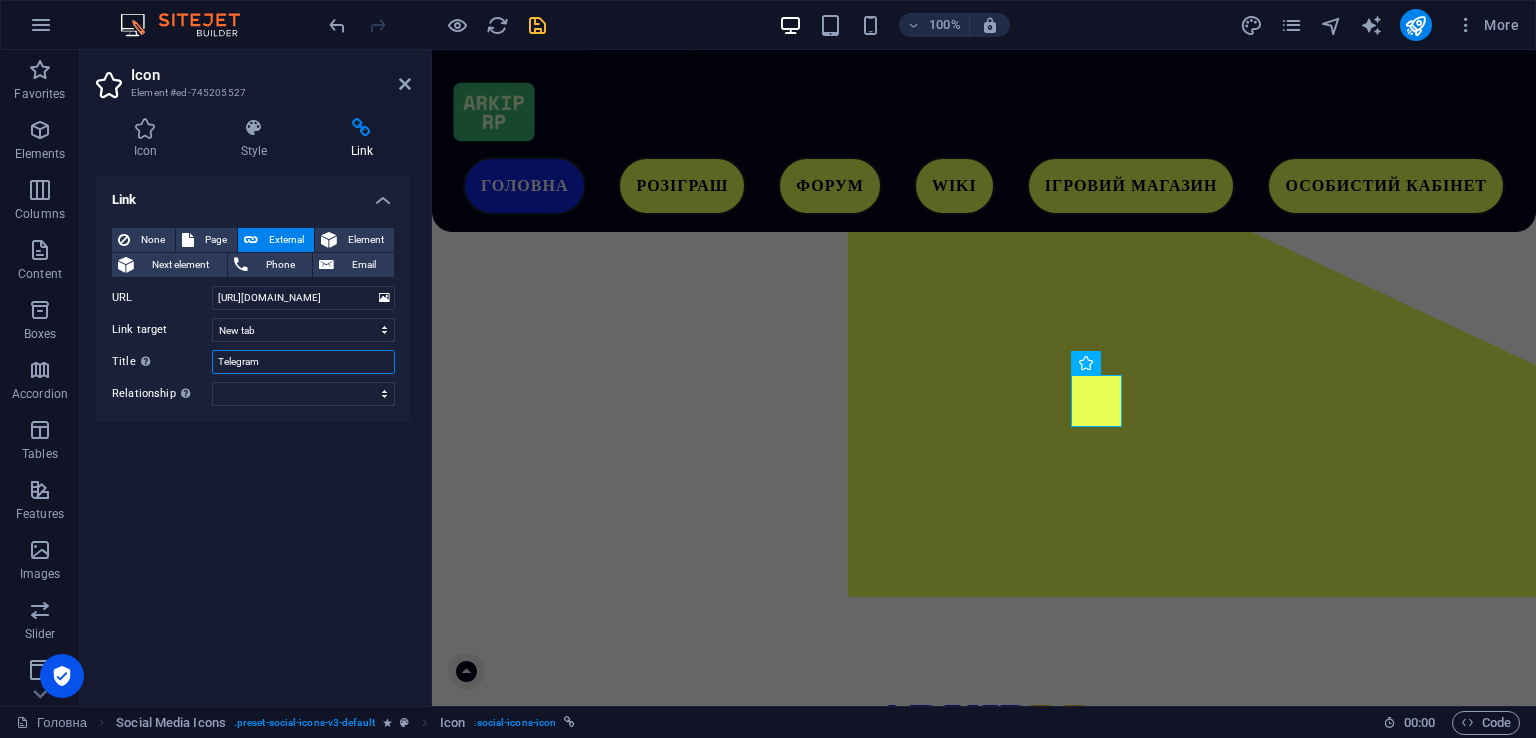 type on "Telegram" 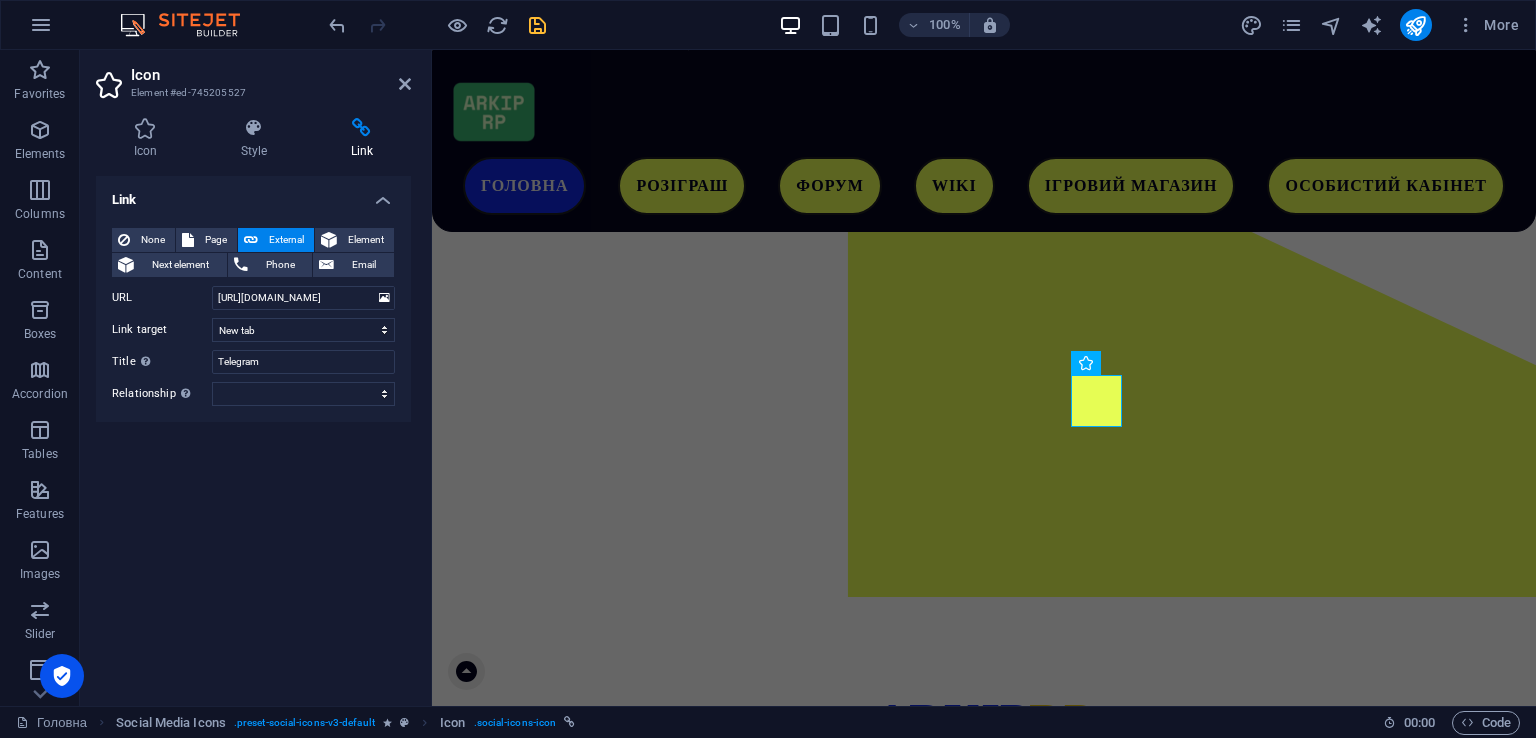 click on "Link None Page External Element Next element Phone Email Page Головна WIKI Ігровий магазин Особистий кабінет -- Кабінет  Повідомити помилку на сайті Політика конфіденційності Договір офери Файли cookie Угода користувача Адмін Панель В розробці Технічні роботи Успішно ТЕСТОВА -- Тестова 2 -- Тестова 3 Розіграш Element
URL [URL][DOMAIN_NAME] Phone Email Link target New tab Same tab Overlay Title Additional link description, should not be the same as the link text. The title is most often shown as a tooltip text when the mouse moves over the element. Leave empty if uncertain. Telegram Relationship Sets the  relationship of this link to the link target . For example, the value "nofollow" instructs search engines not to follow the link. Can be left empty. alternate author bookmark external" at bounding box center [253, 433] 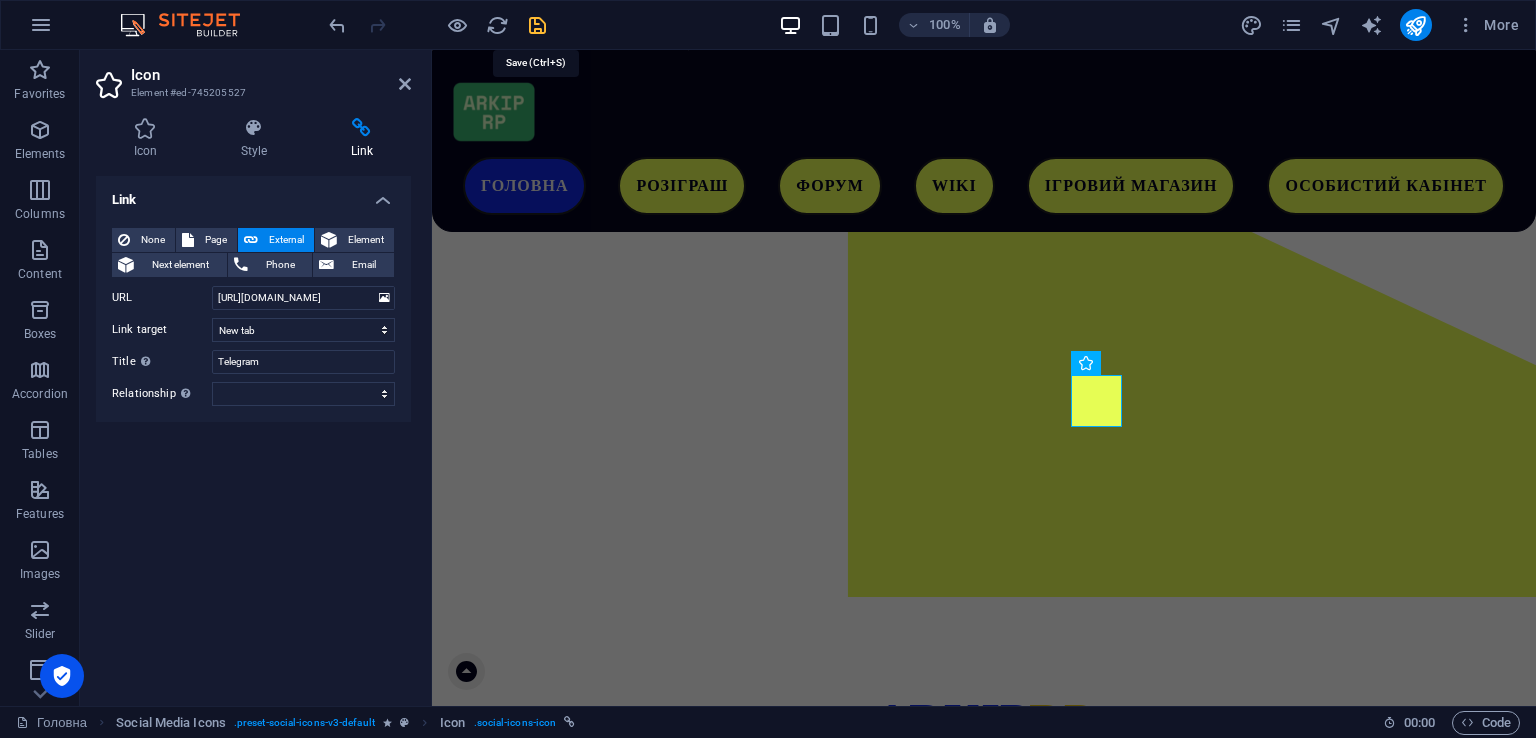 click at bounding box center (537, 25) 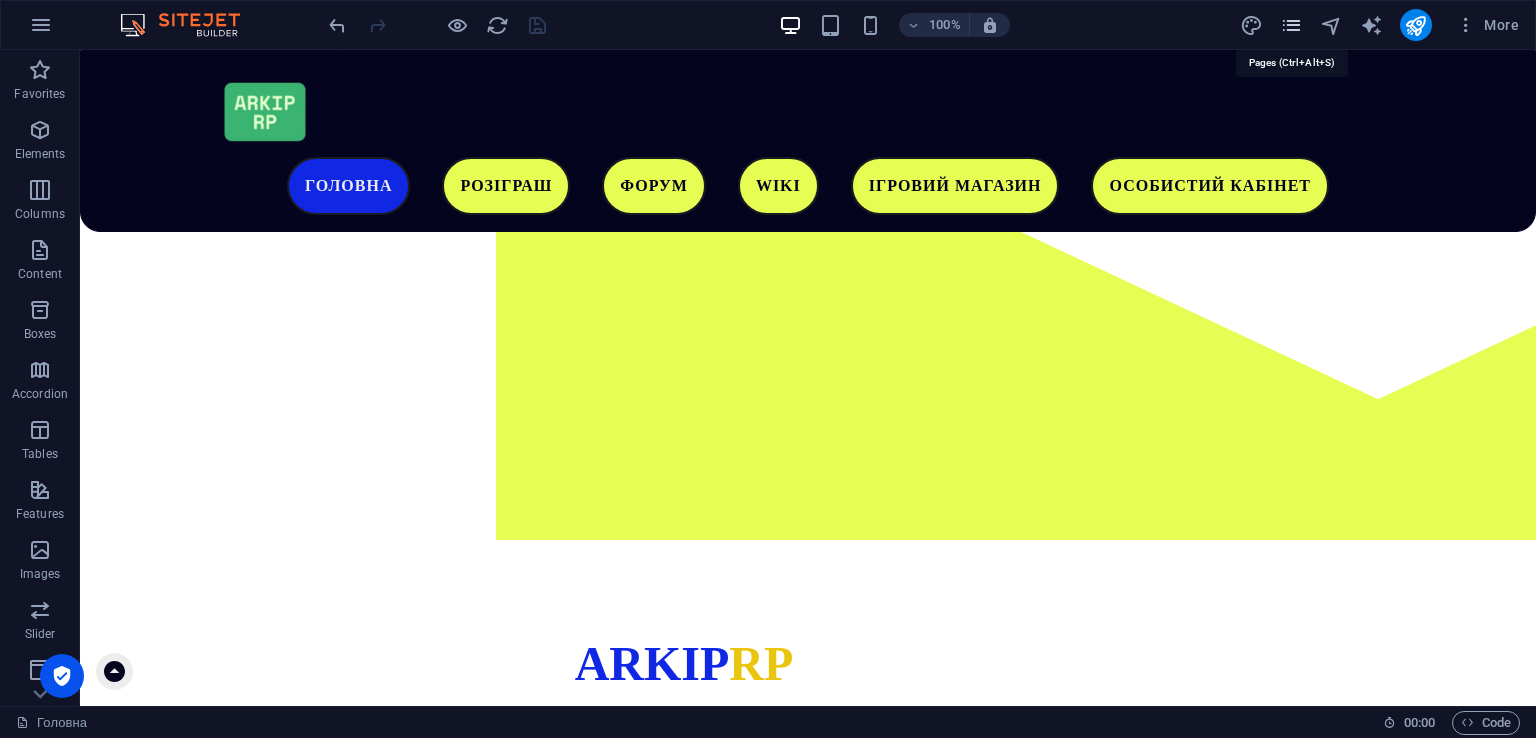 click at bounding box center (1291, 25) 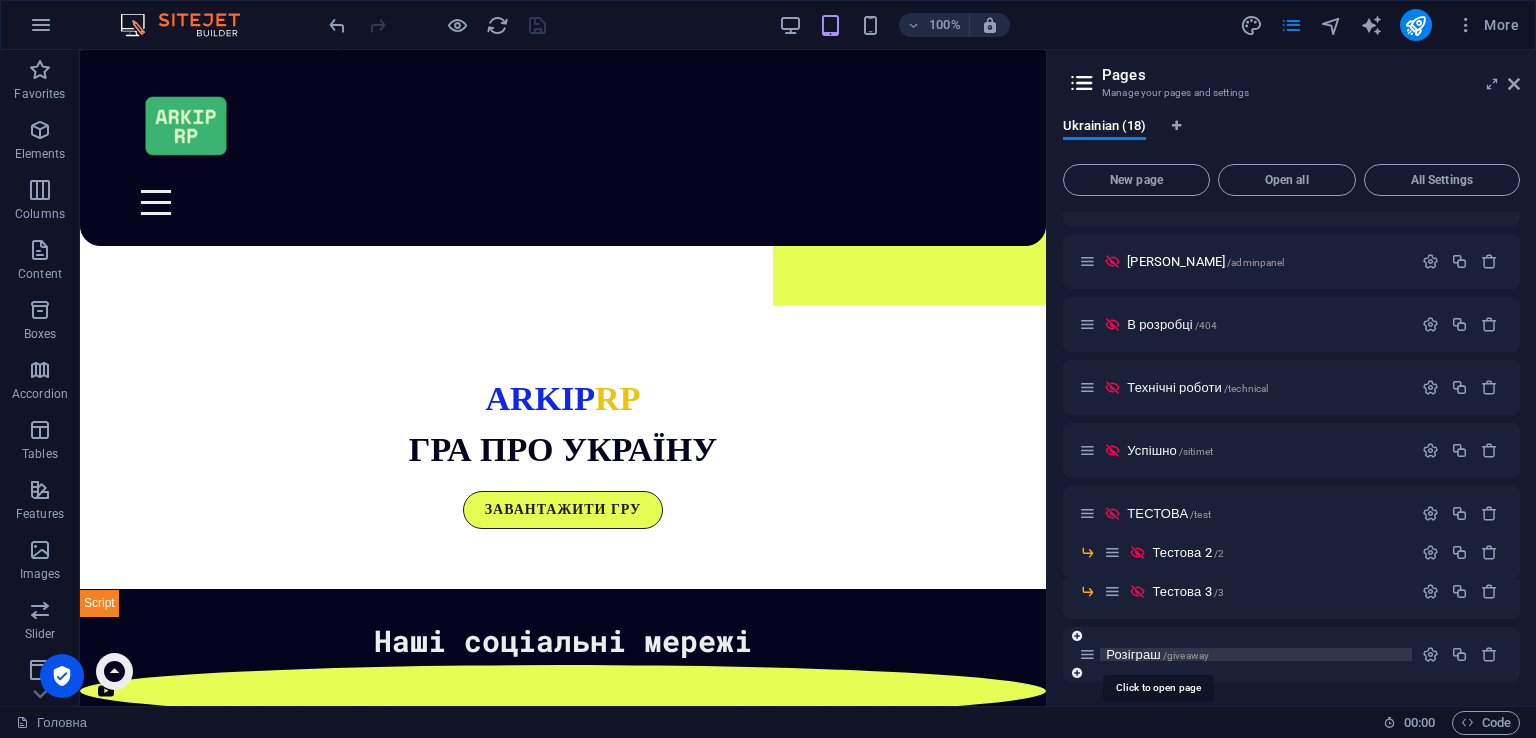 click on "Розіграш /giveaway" at bounding box center [1157, 654] 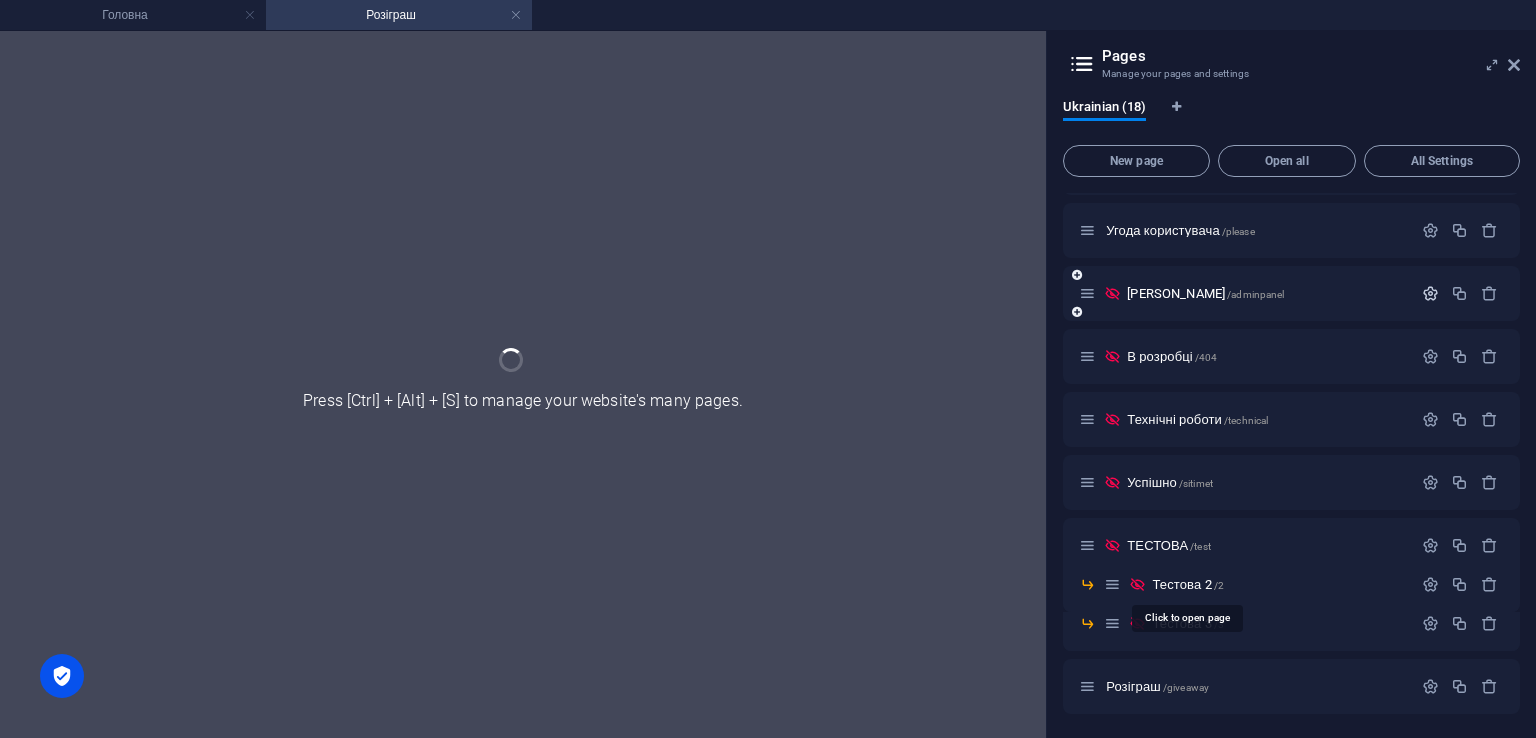 scroll, scrollTop: 0, scrollLeft: 0, axis: both 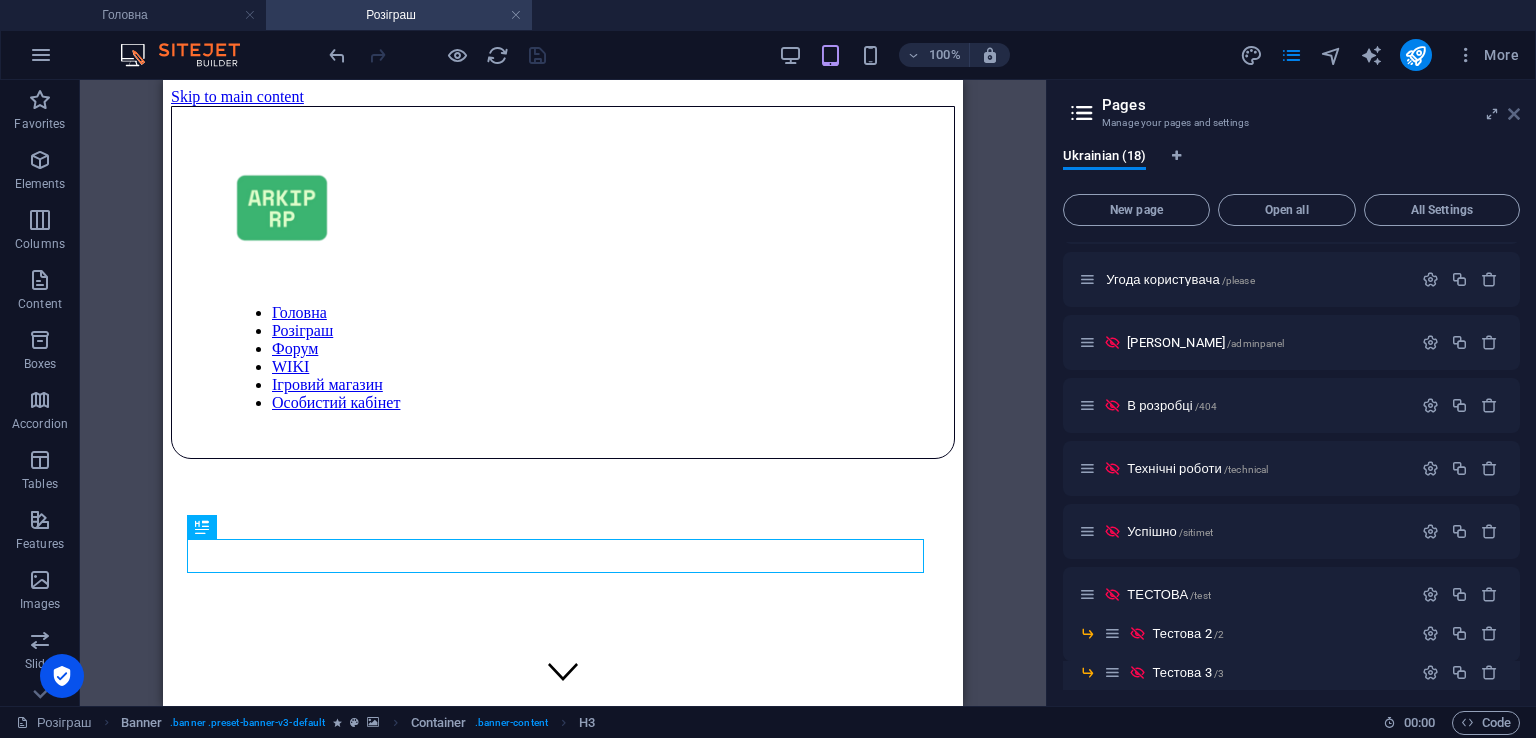 click at bounding box center [1514, 114] 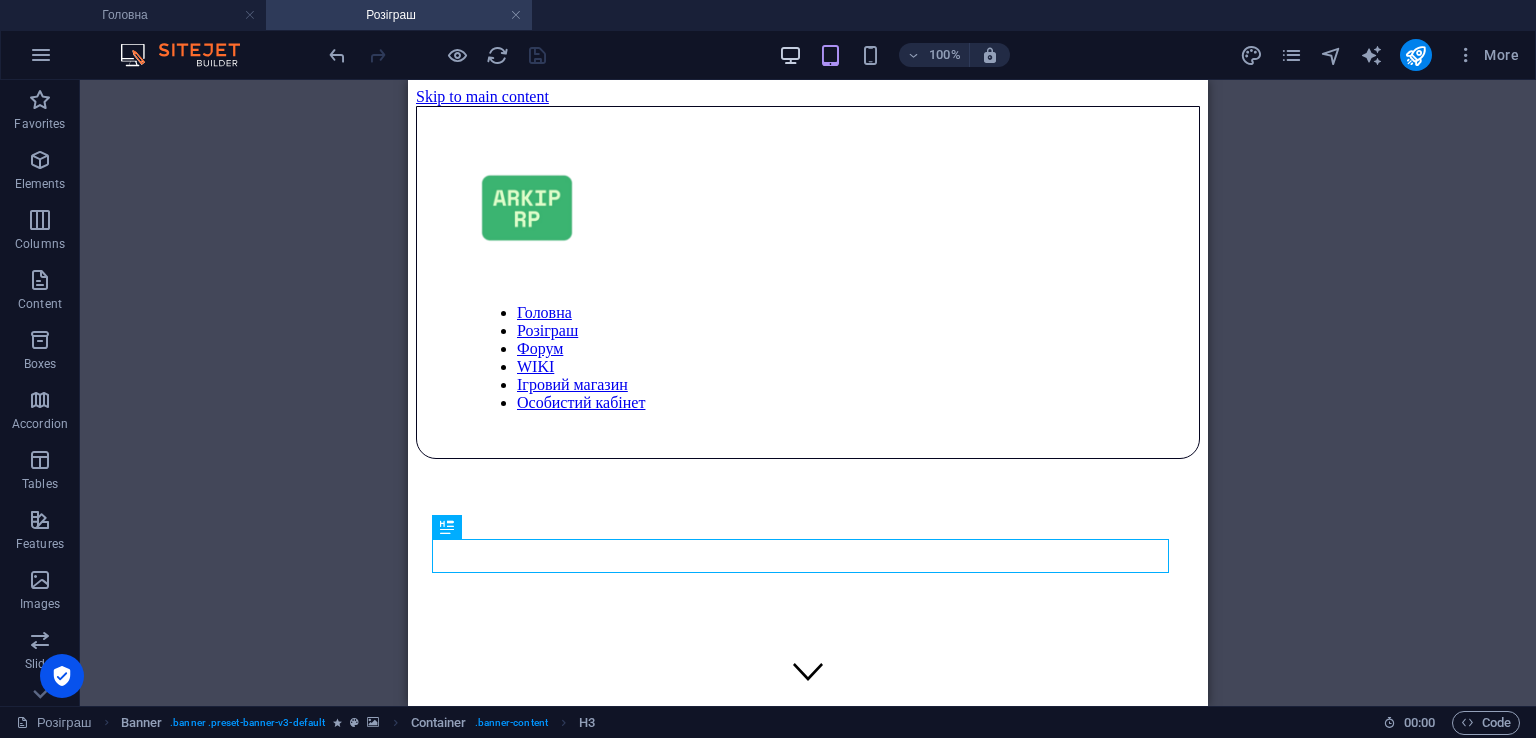 click at bounding box center [790, 55] 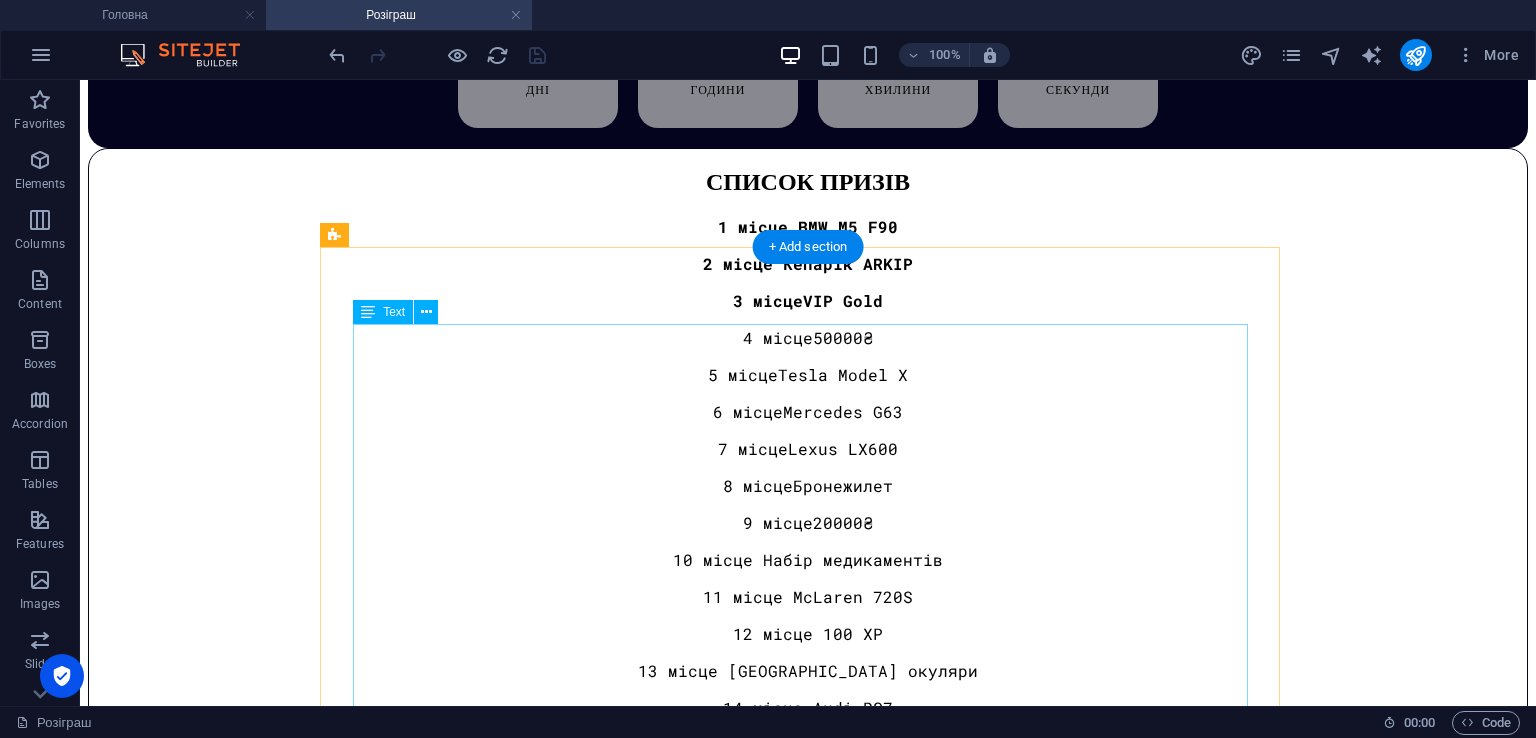 scroll, scrollTop: 1840, scrollLeft: 0, axis: vertical 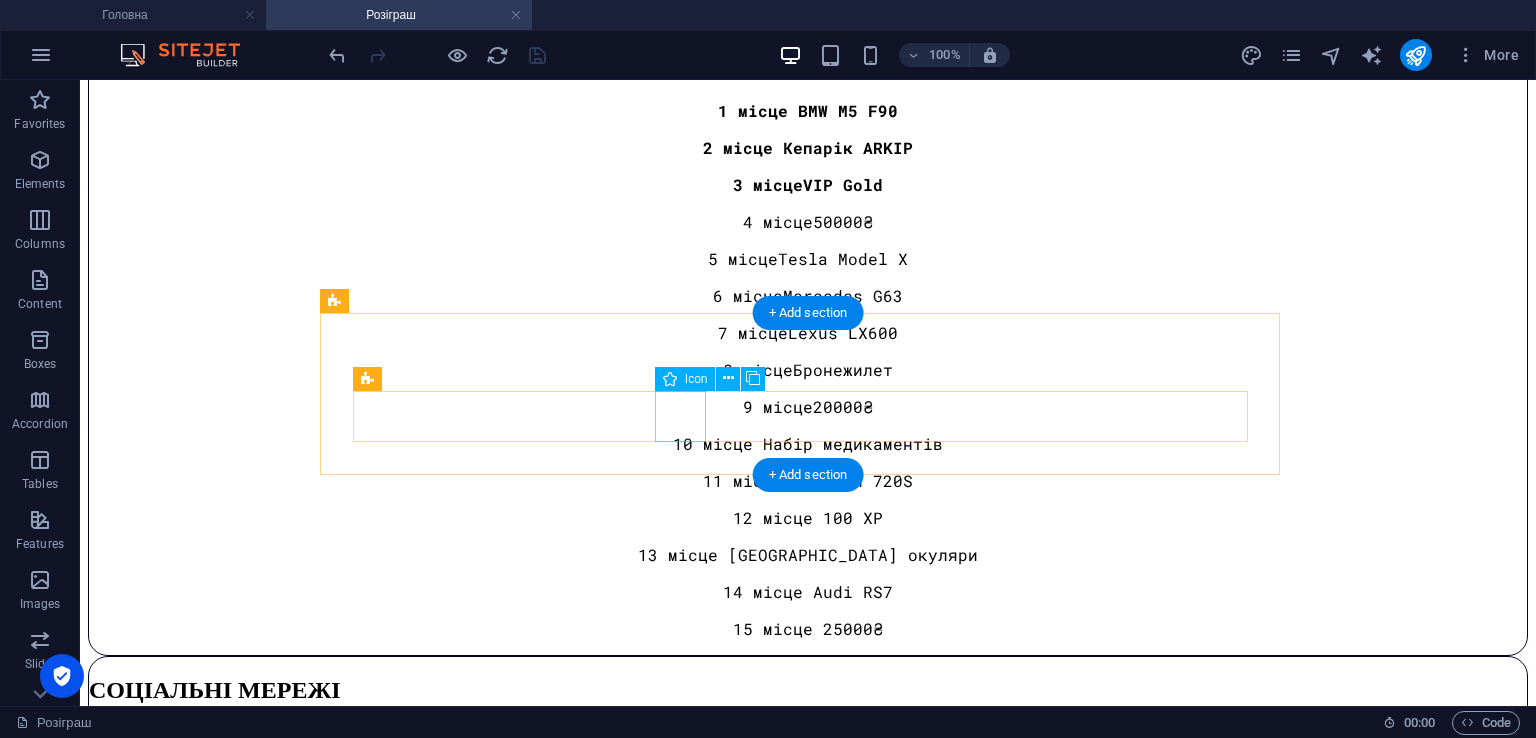 click at bounding box center [808, 1230] 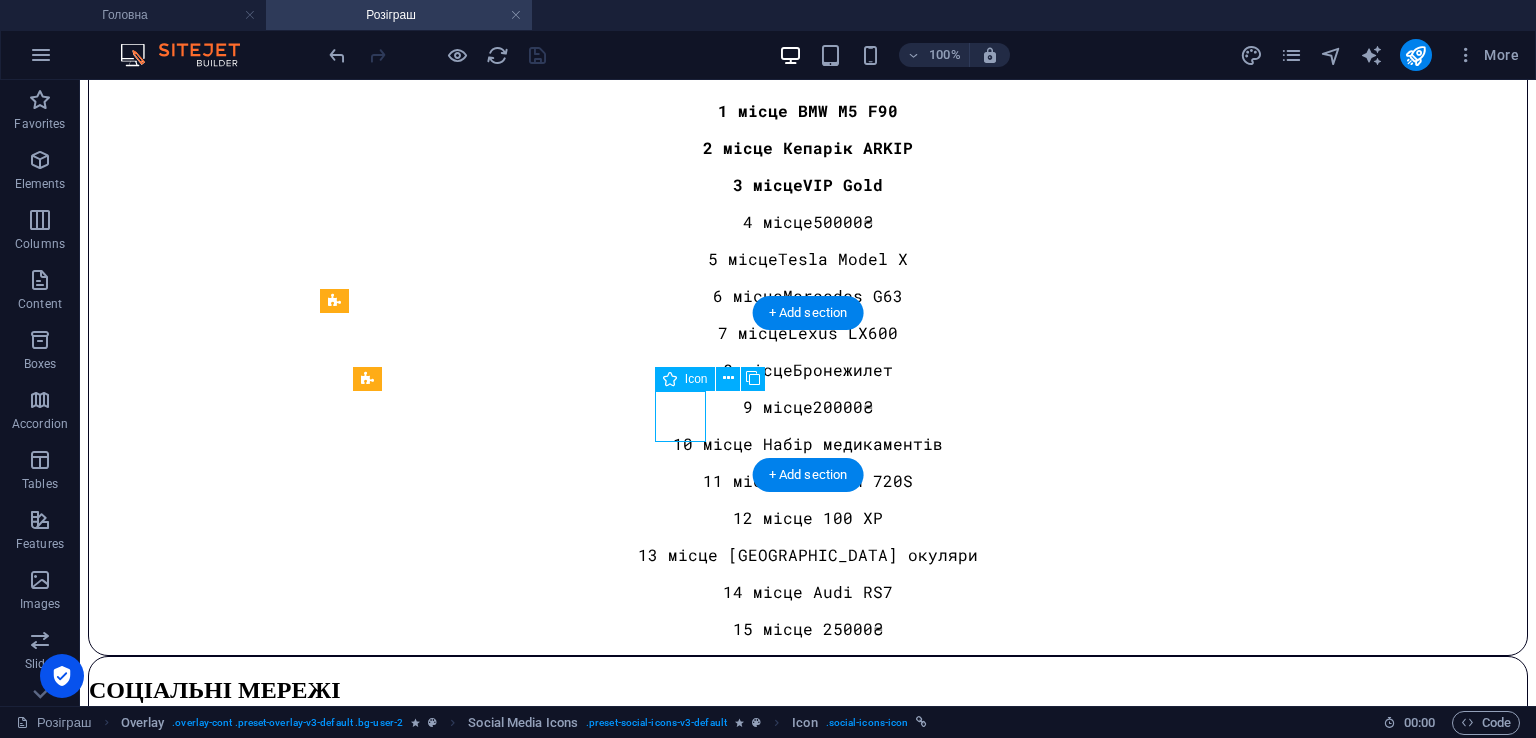 click at bounding box center [808, 1230] 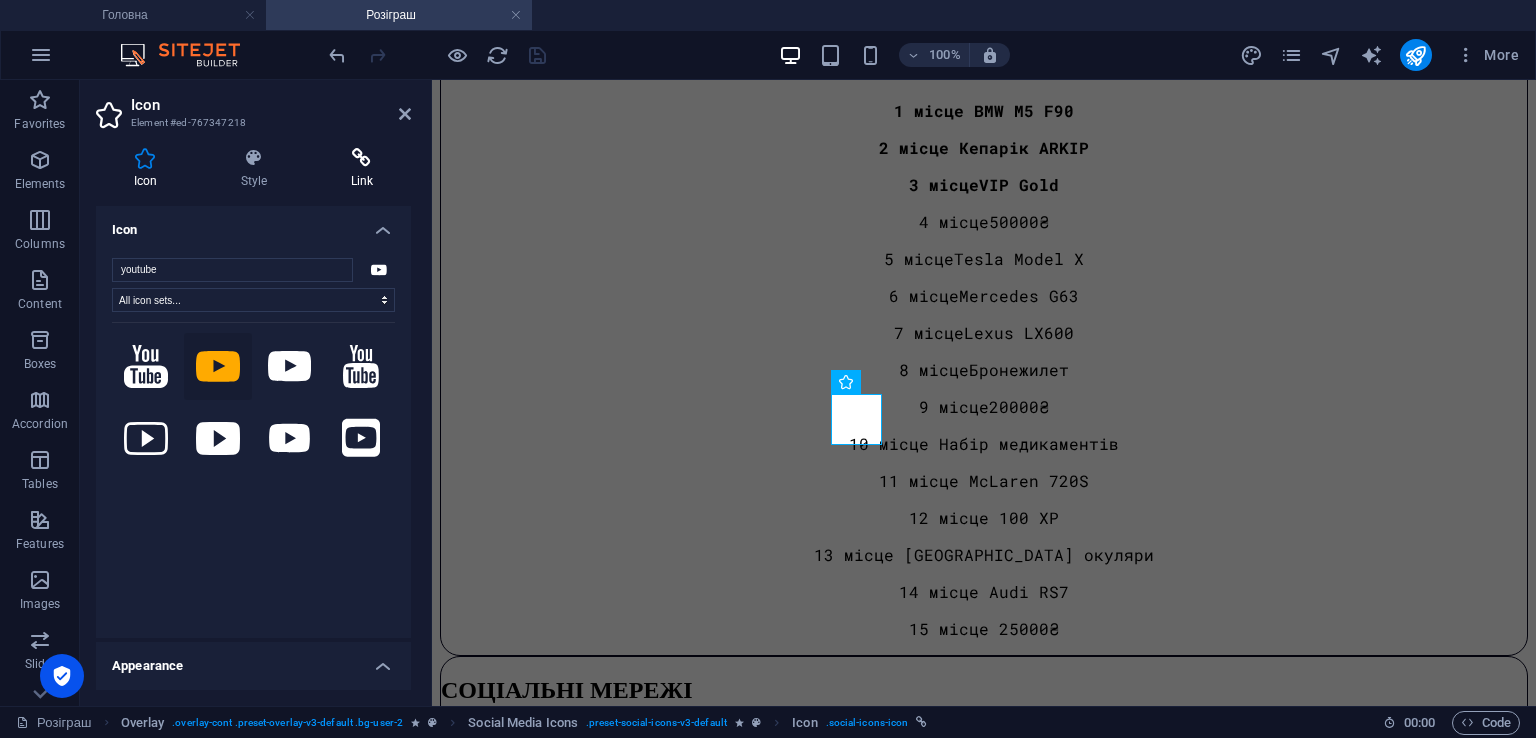scroll, scrollTop: 1893, scrollLeft: 0, axis: vertical 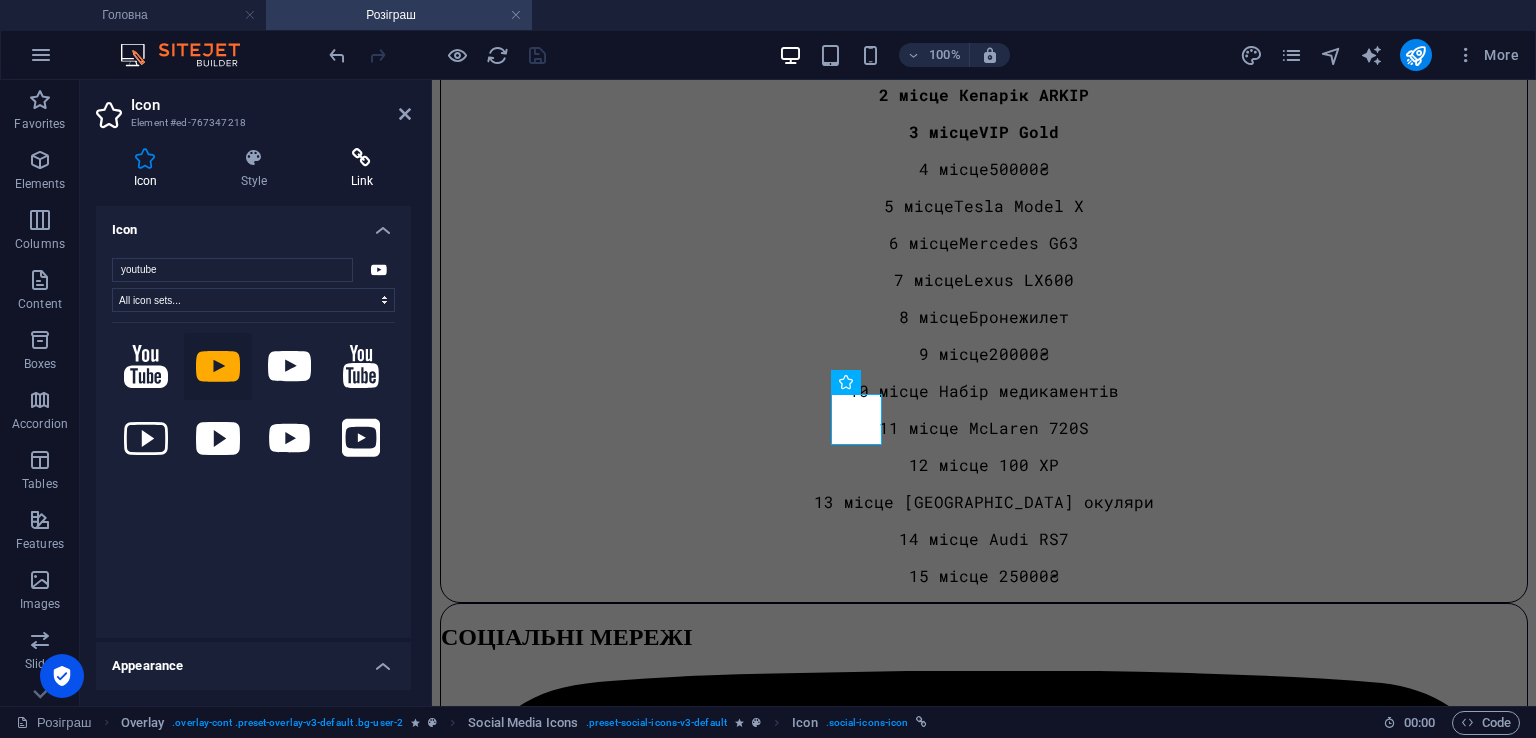 click on "Link" at bounding box center (362, 169) 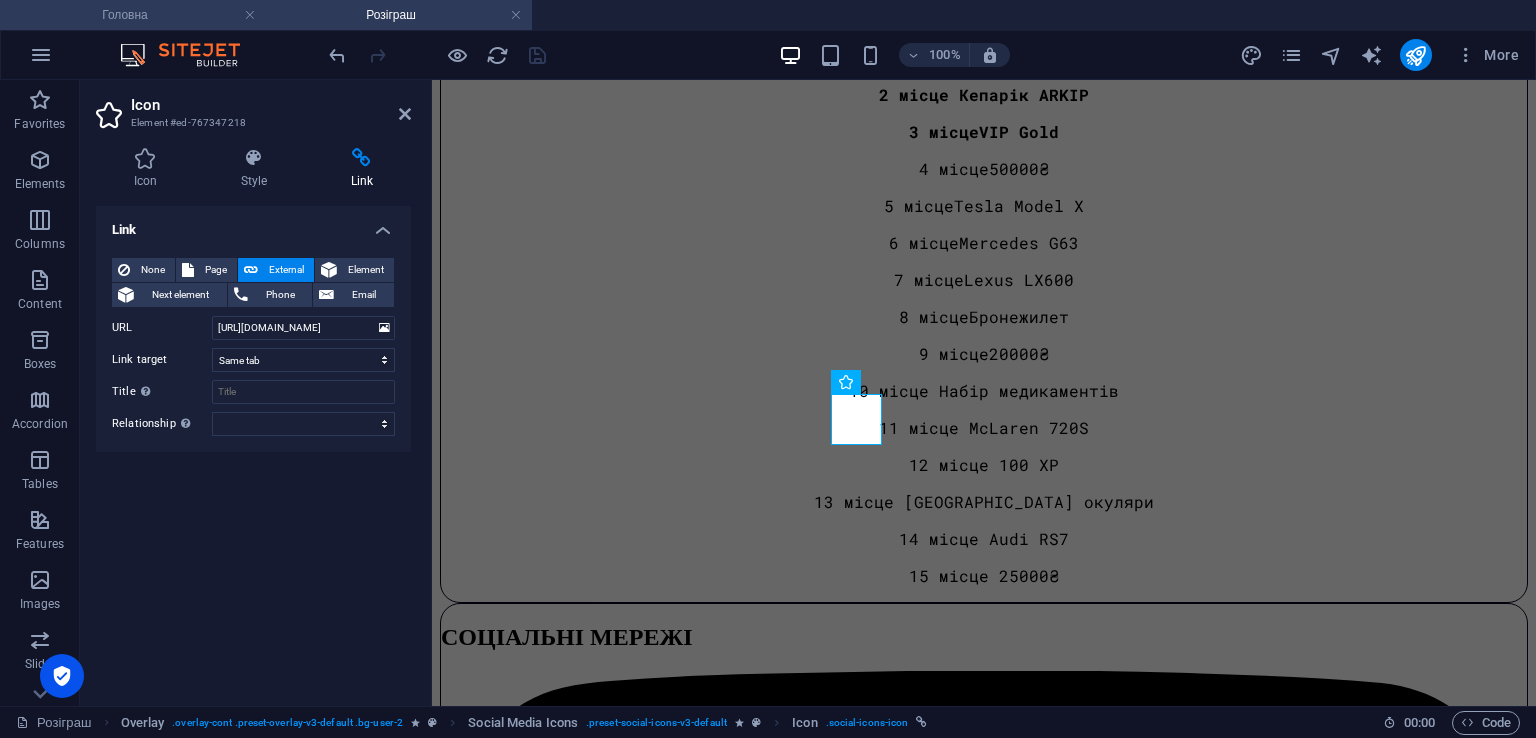click on "Головна" at bounding box center (133, 15) 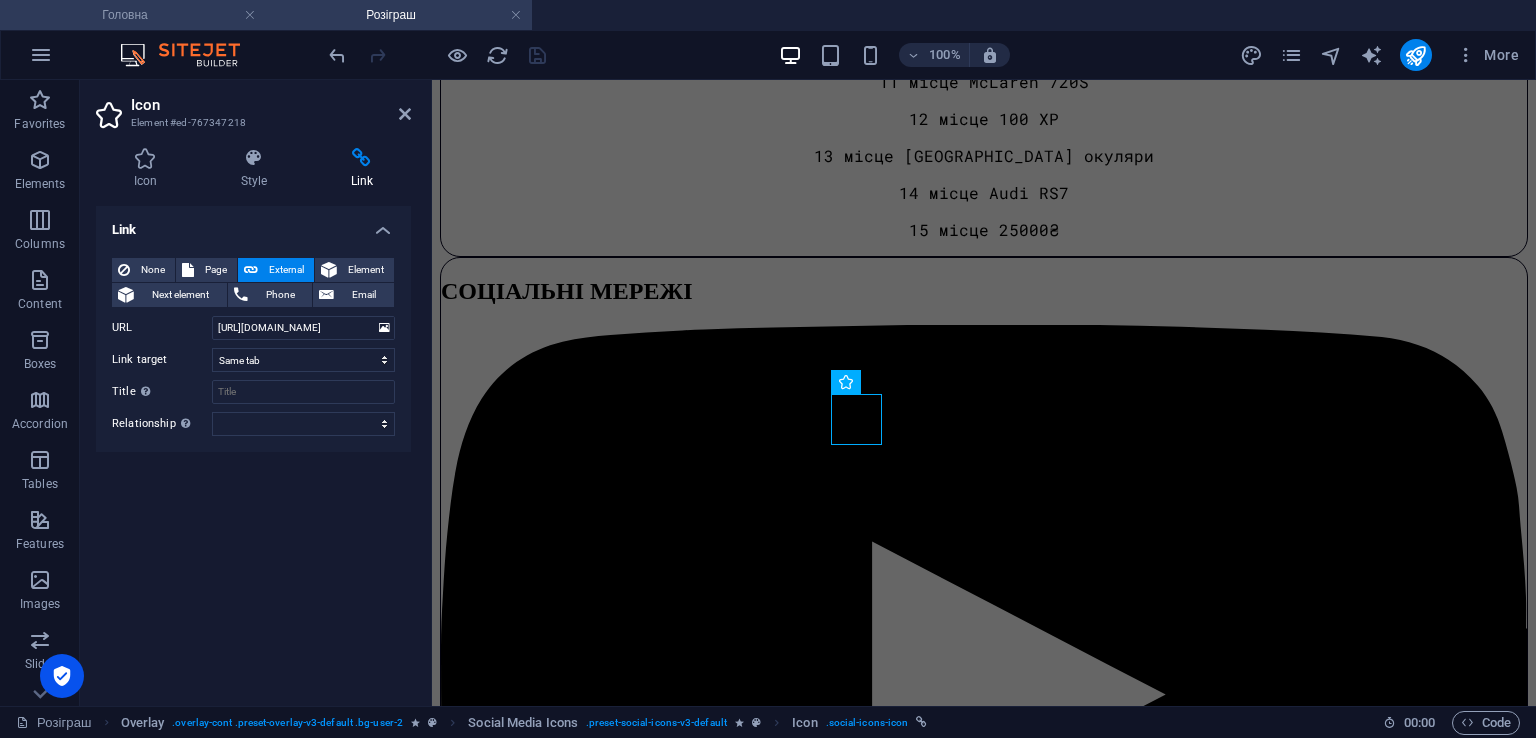 scroll, scrollTop: 0, scrollLeft: 0, axis: both 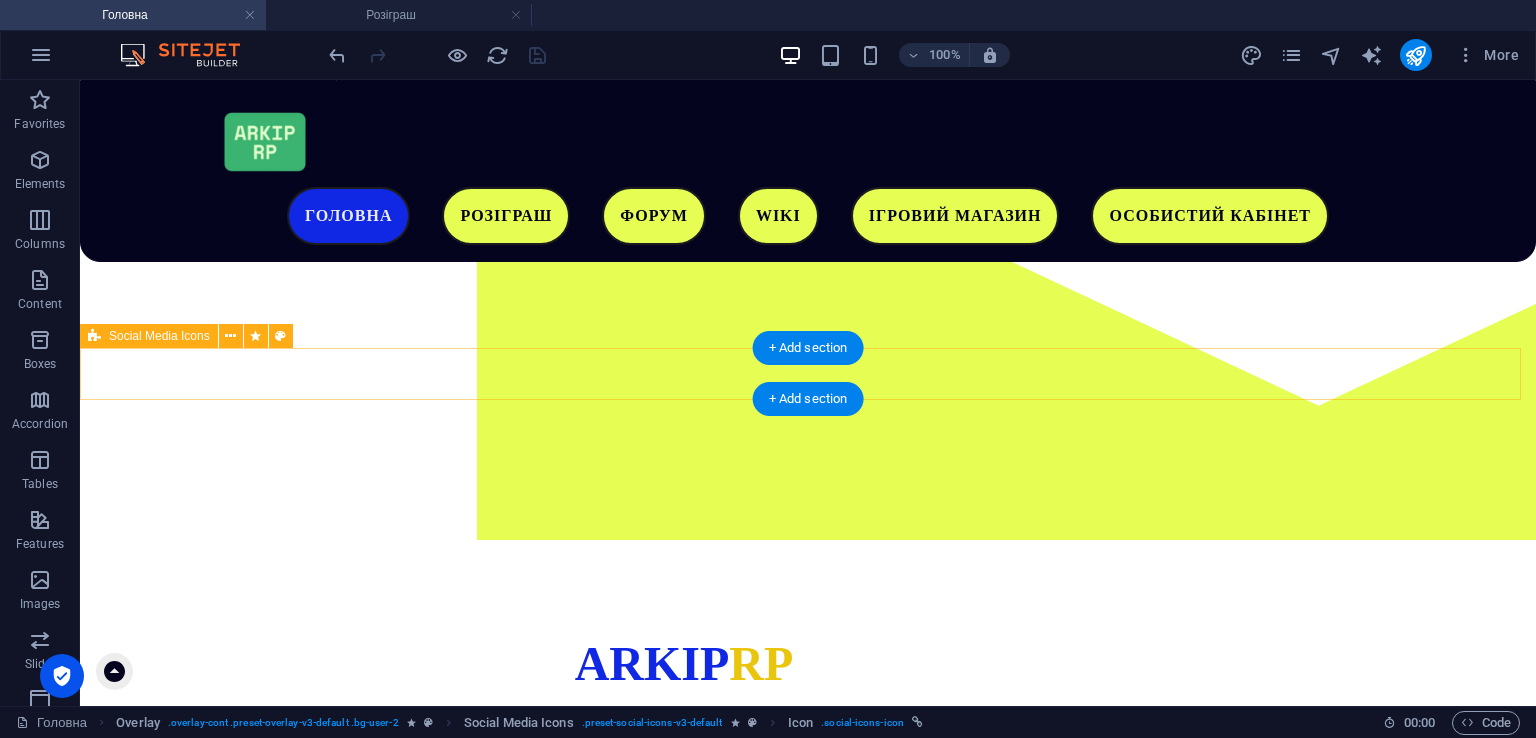 click at bounding box center (808, 1108) 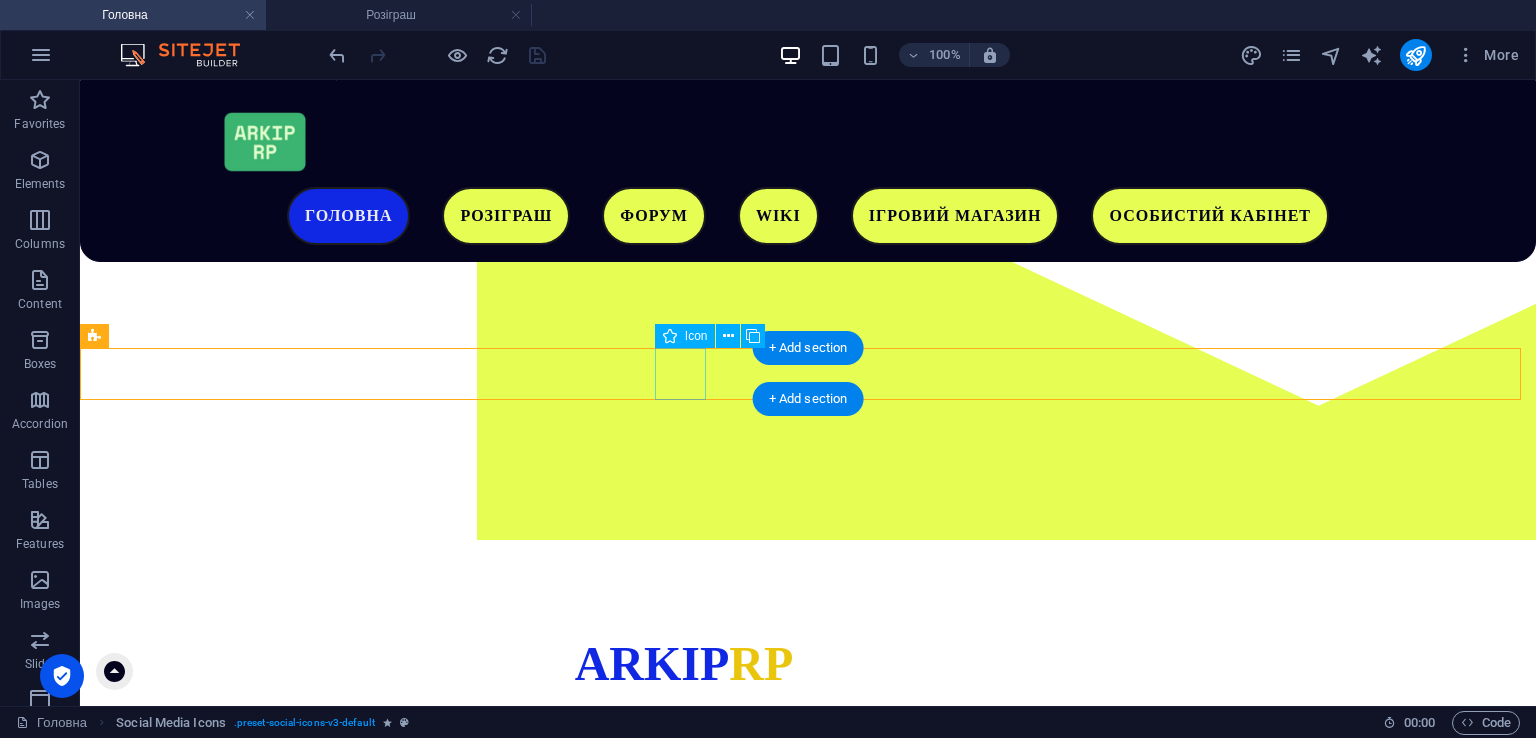 click at bounding box center (808, 1009) 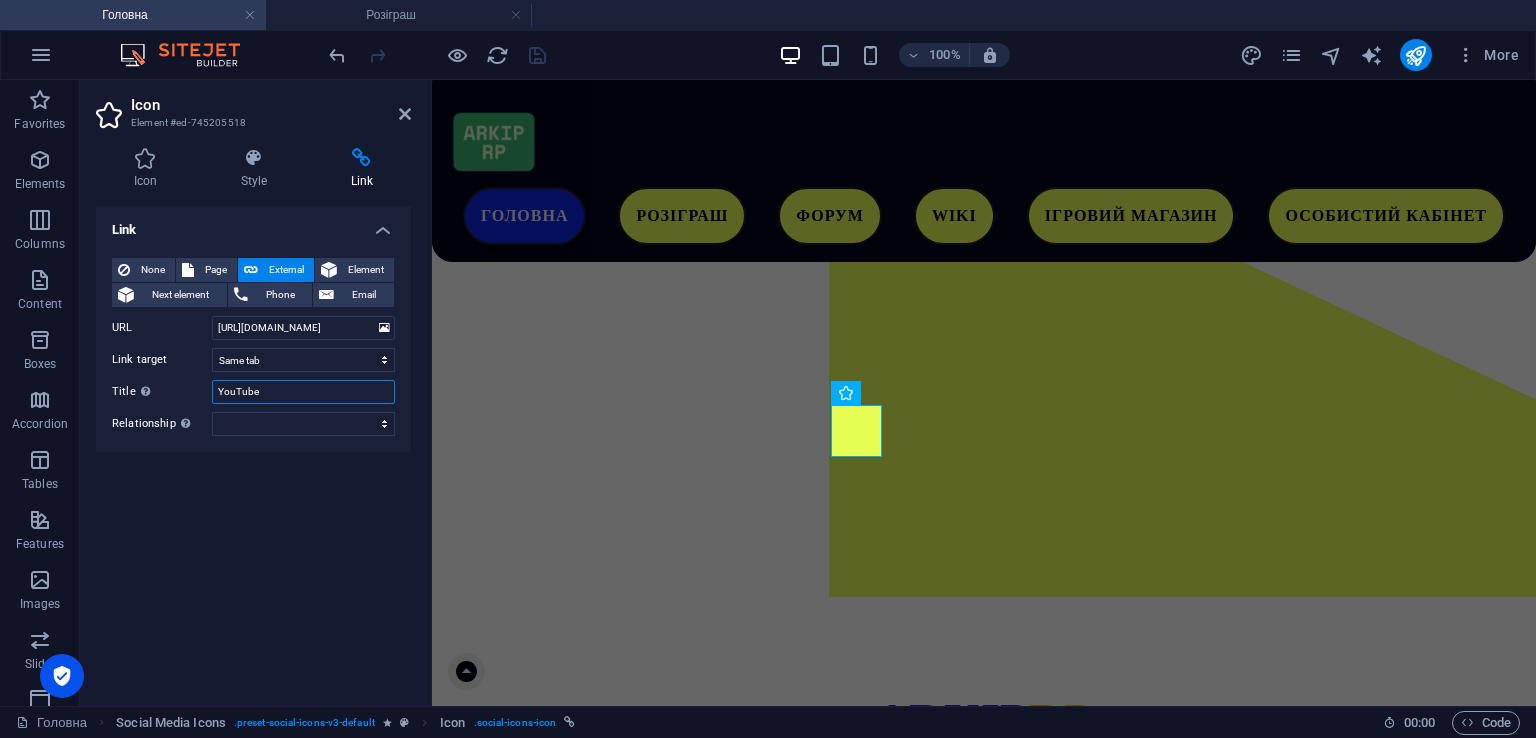 click on "YouTube" at bounding box center [303, 392] 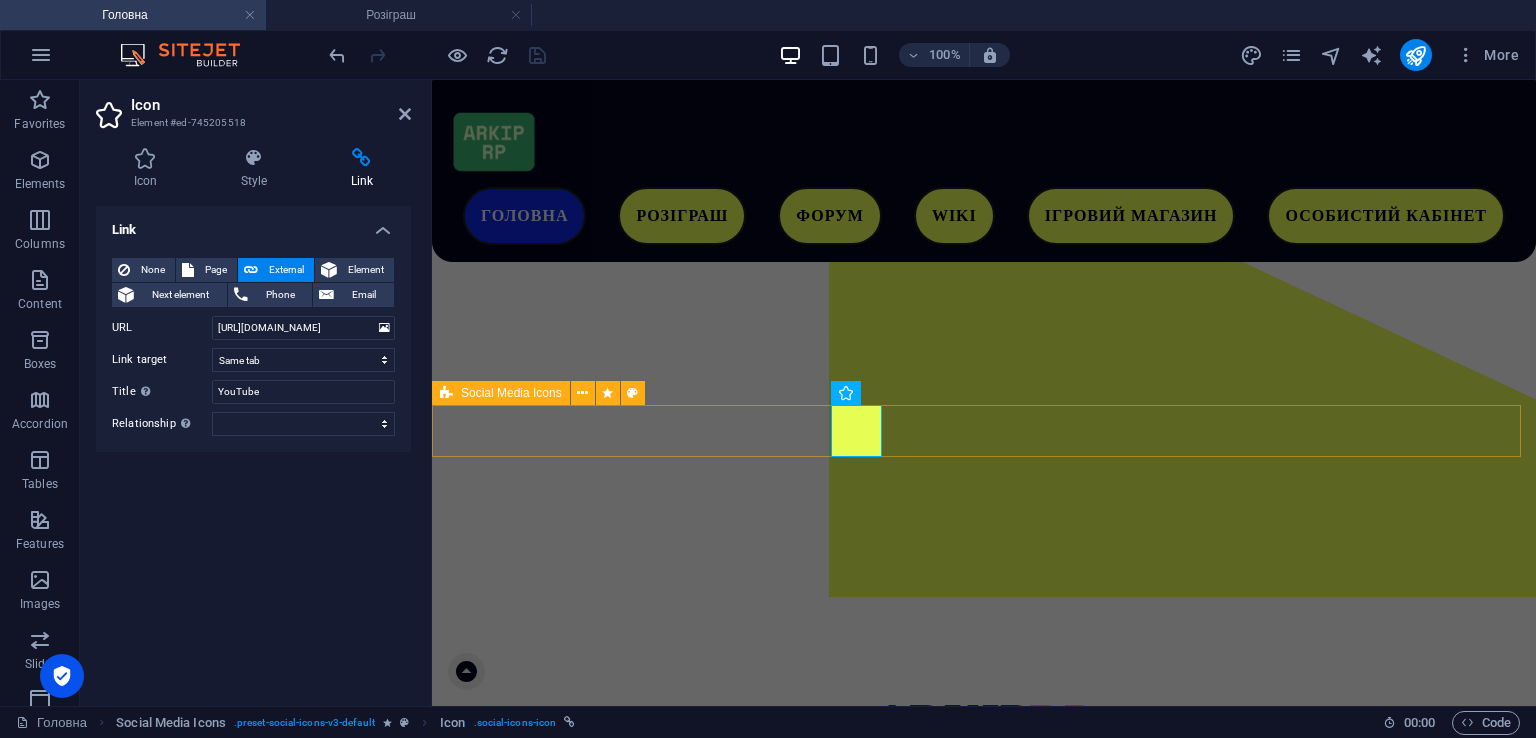 click at bounding box center (984, 1165) 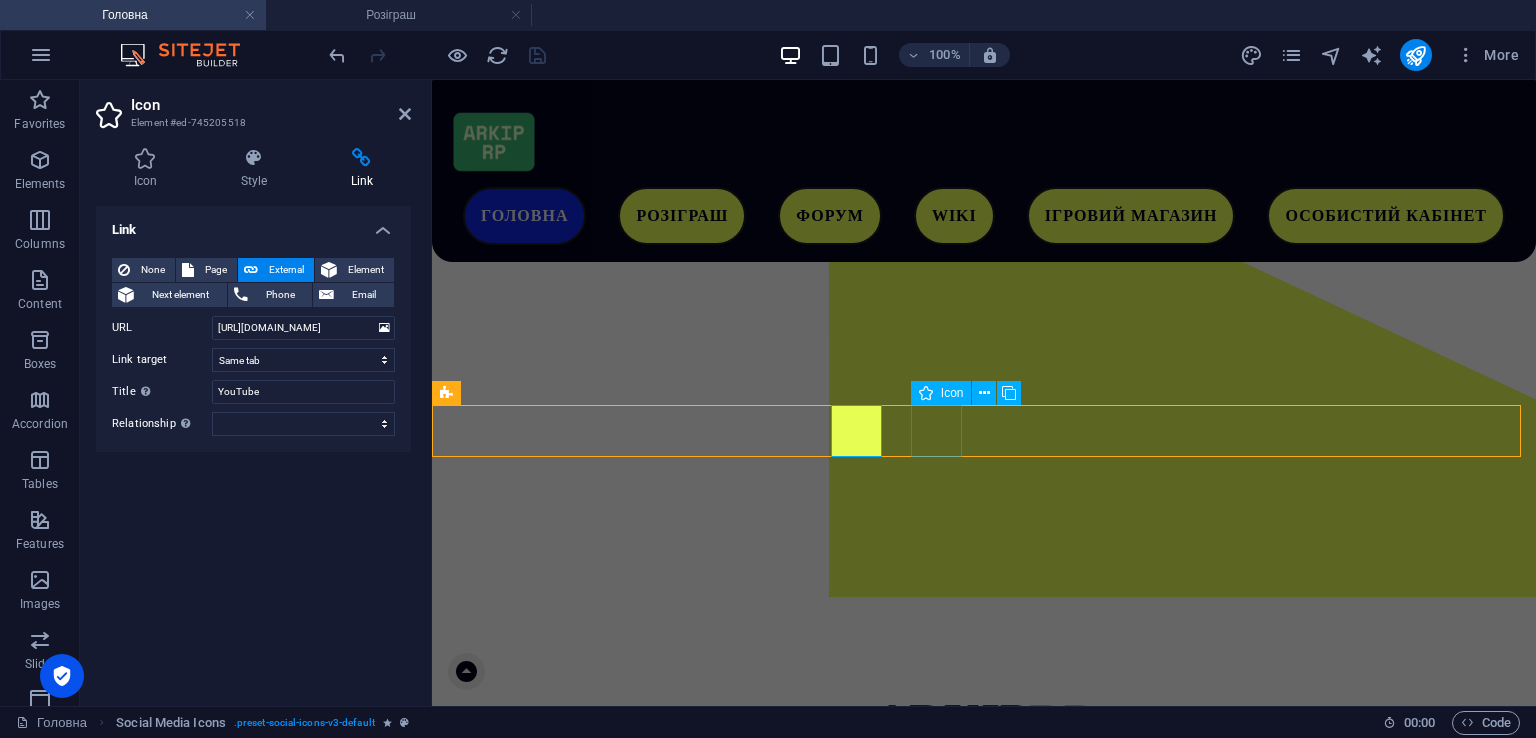 click at bounding box center (984, 1133) 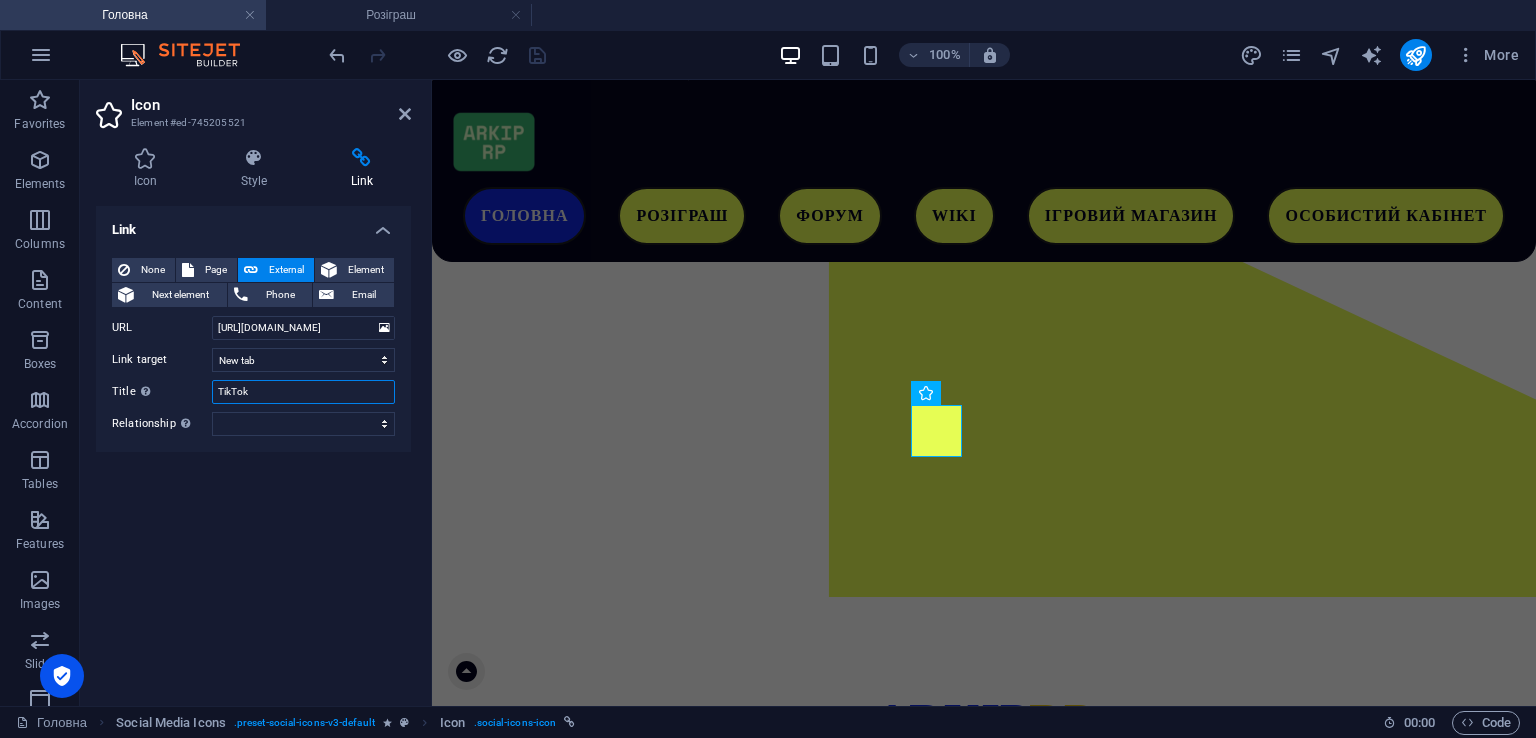 click on "TikTok" at bounding box center (303, 392) 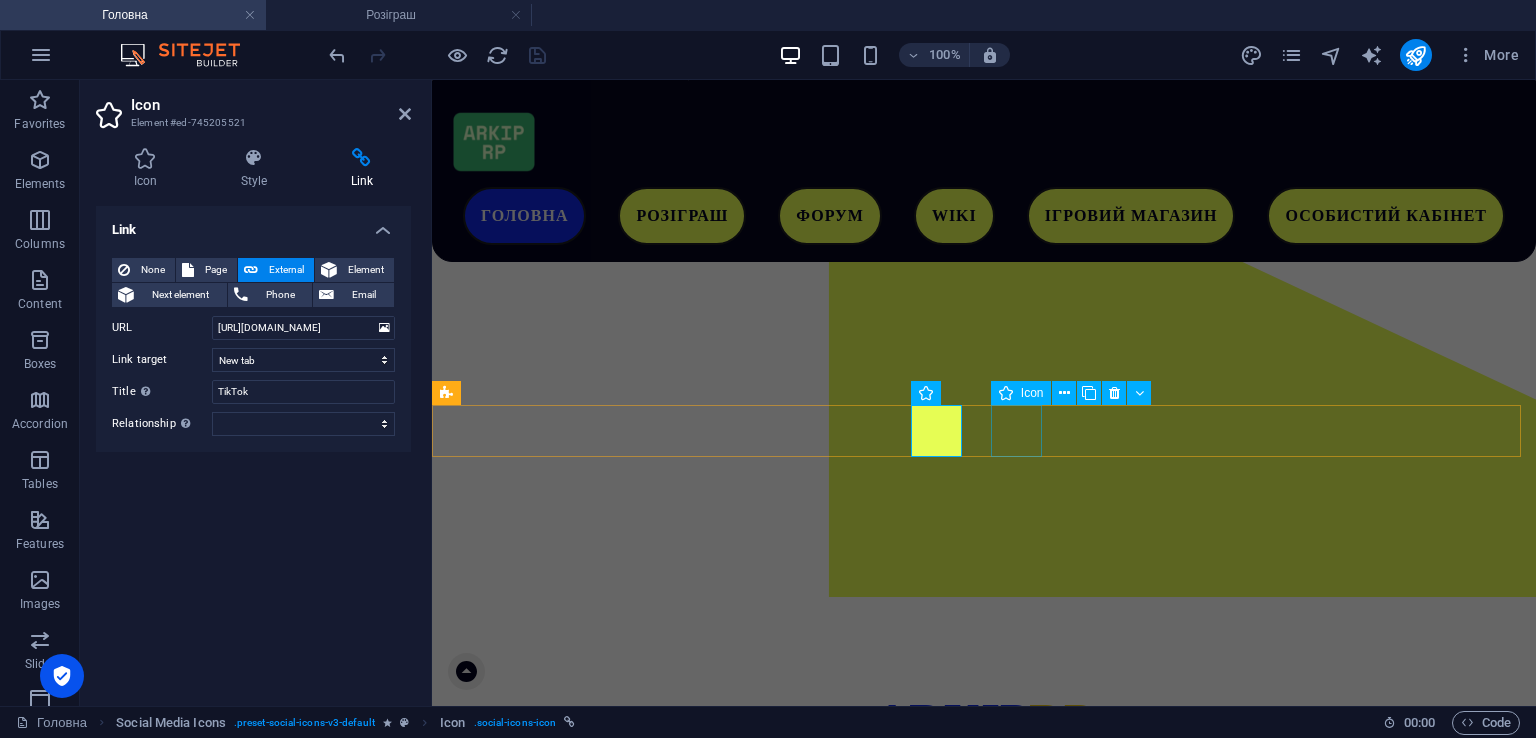 click at bounding box center [984, 1199] 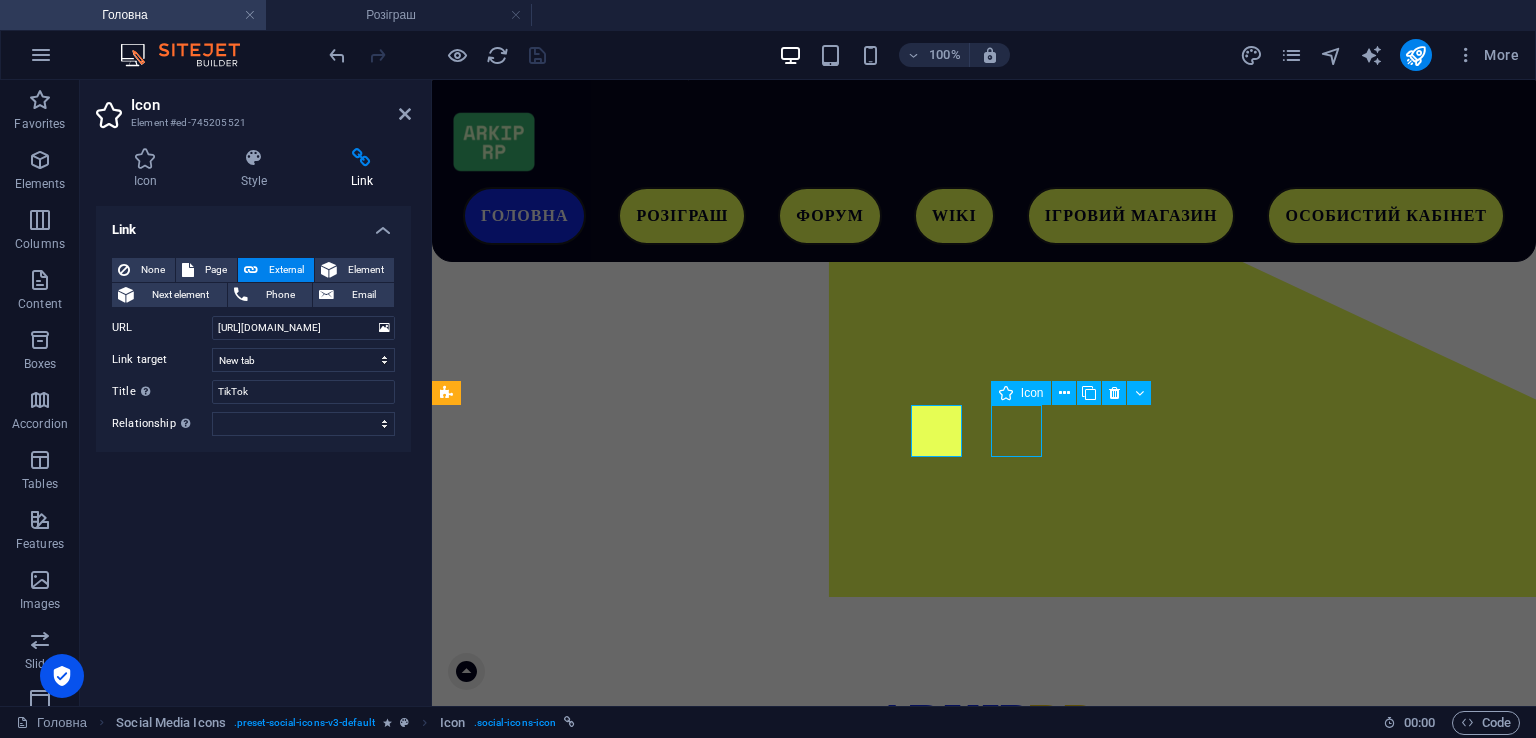 click at bounding box center (984, 1199) 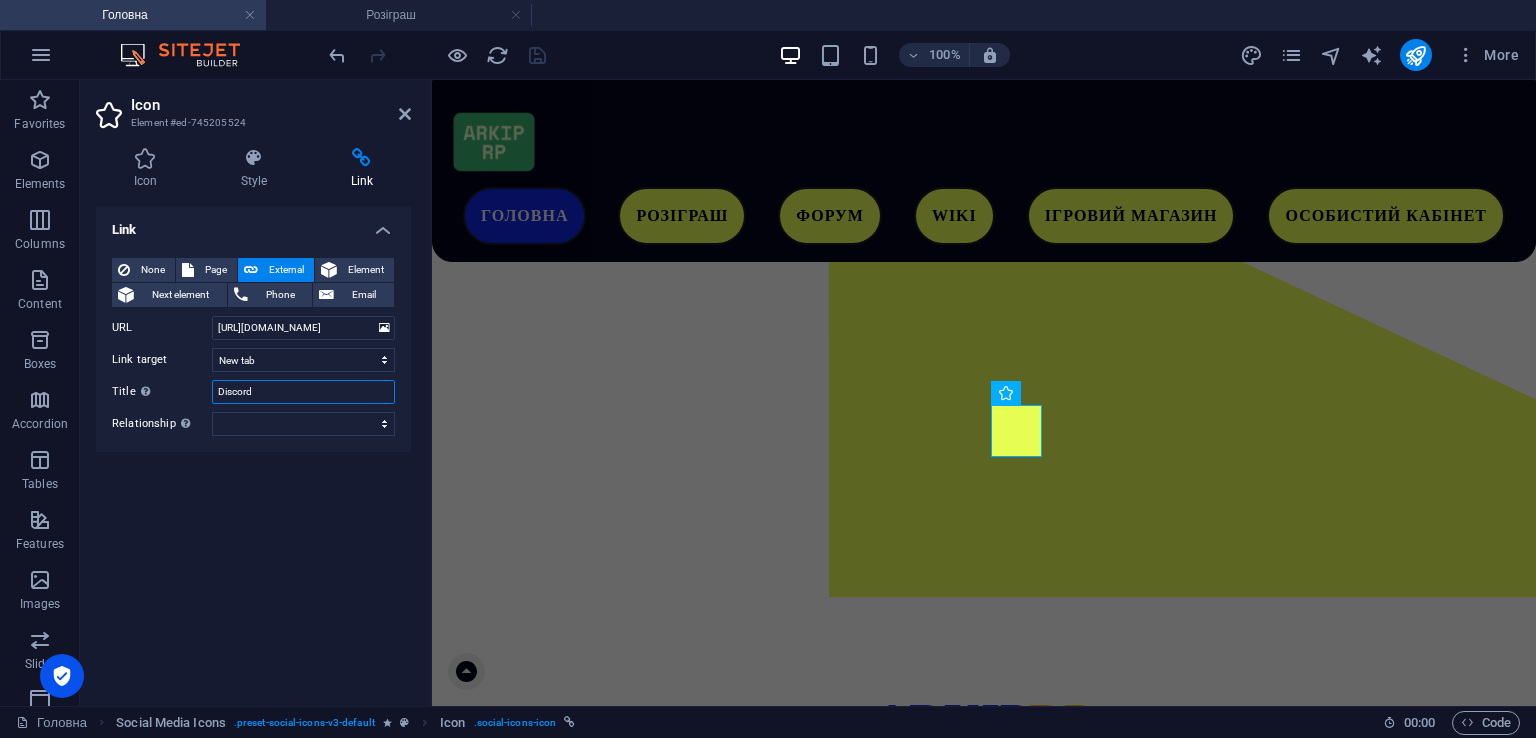 click on "Discord" at bounding box center [303, 392] 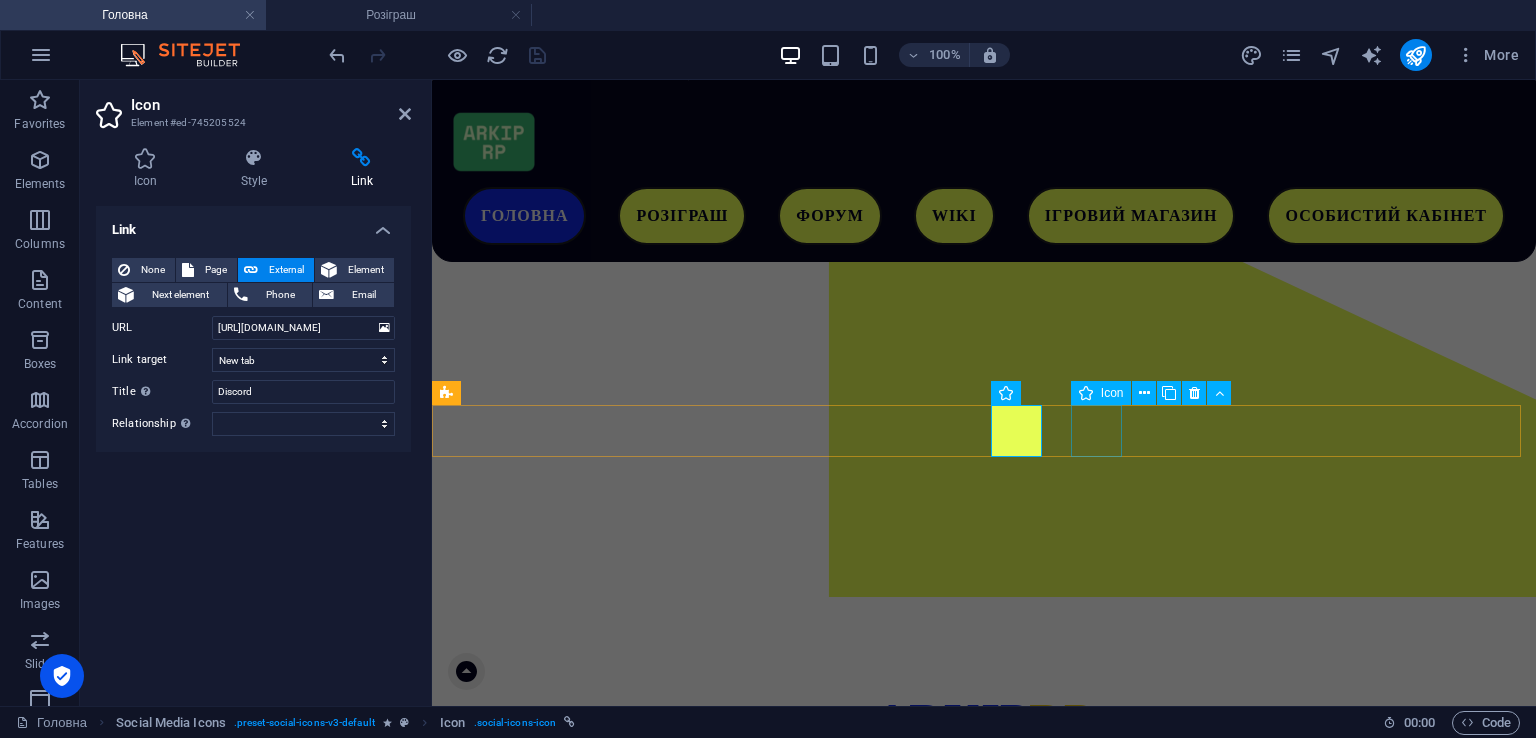 click at bounding box center (984, 1266) 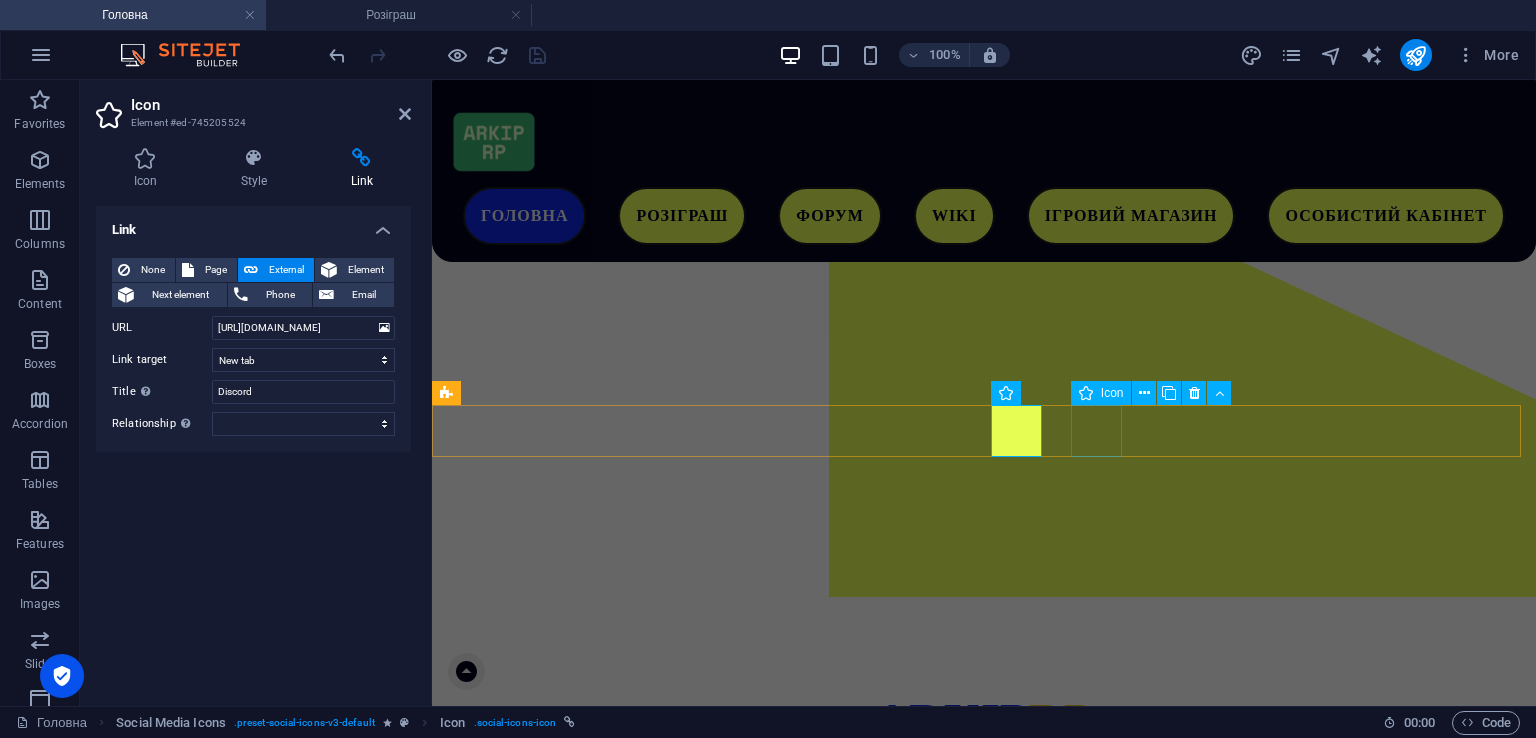 click at bounding box center [984, 1266] 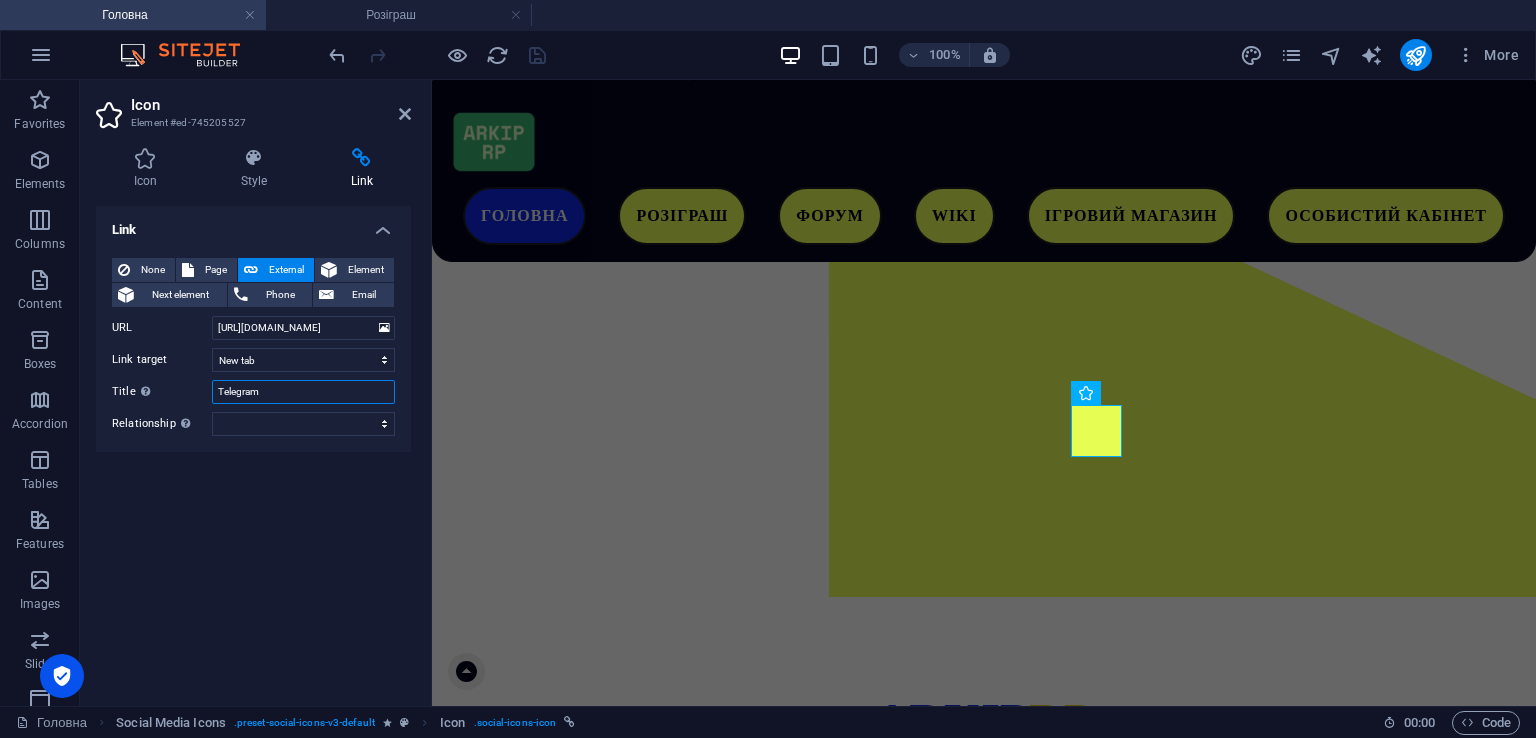 click on "Telegram" at bounding box center [303, 392] 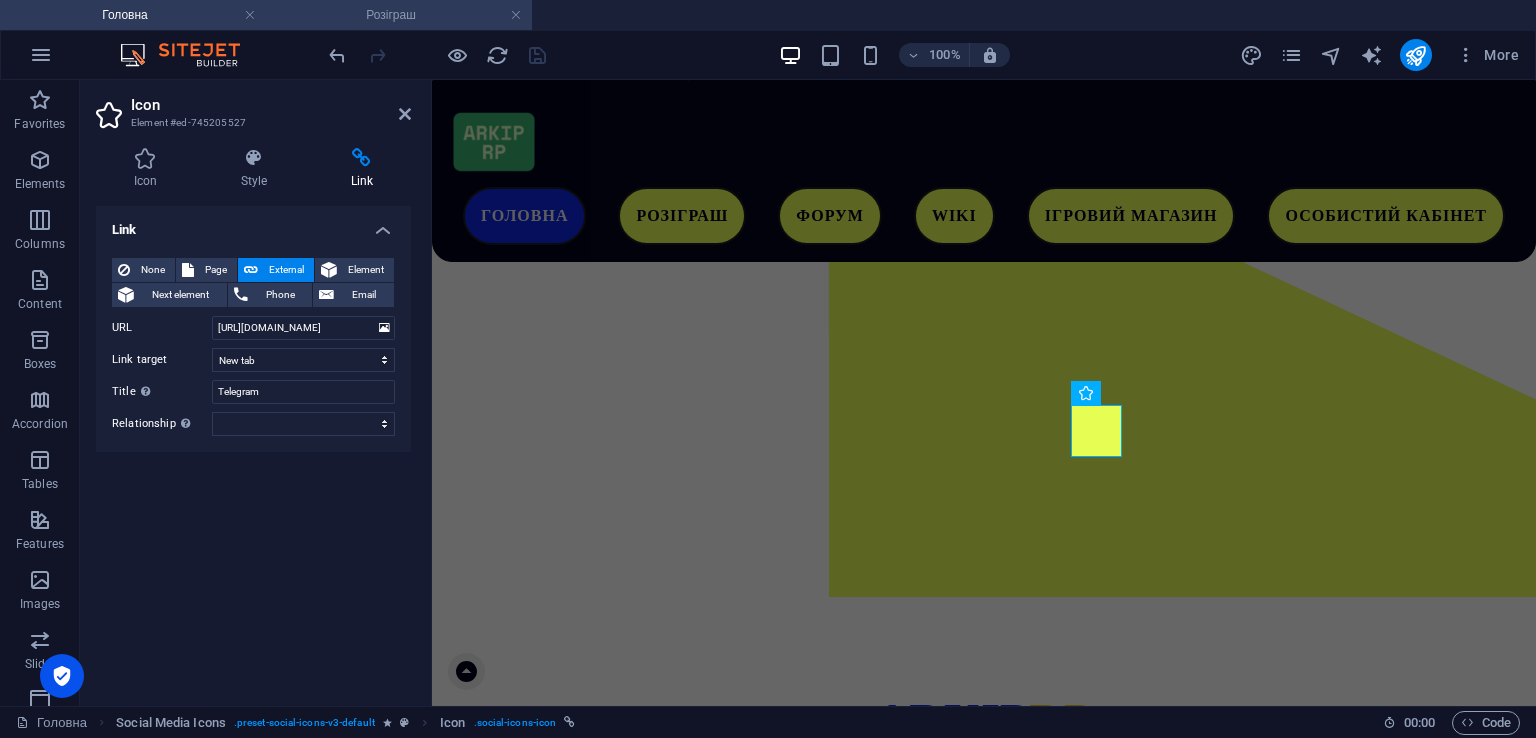 click on "Розіграш" at bounding box center (399, 15) 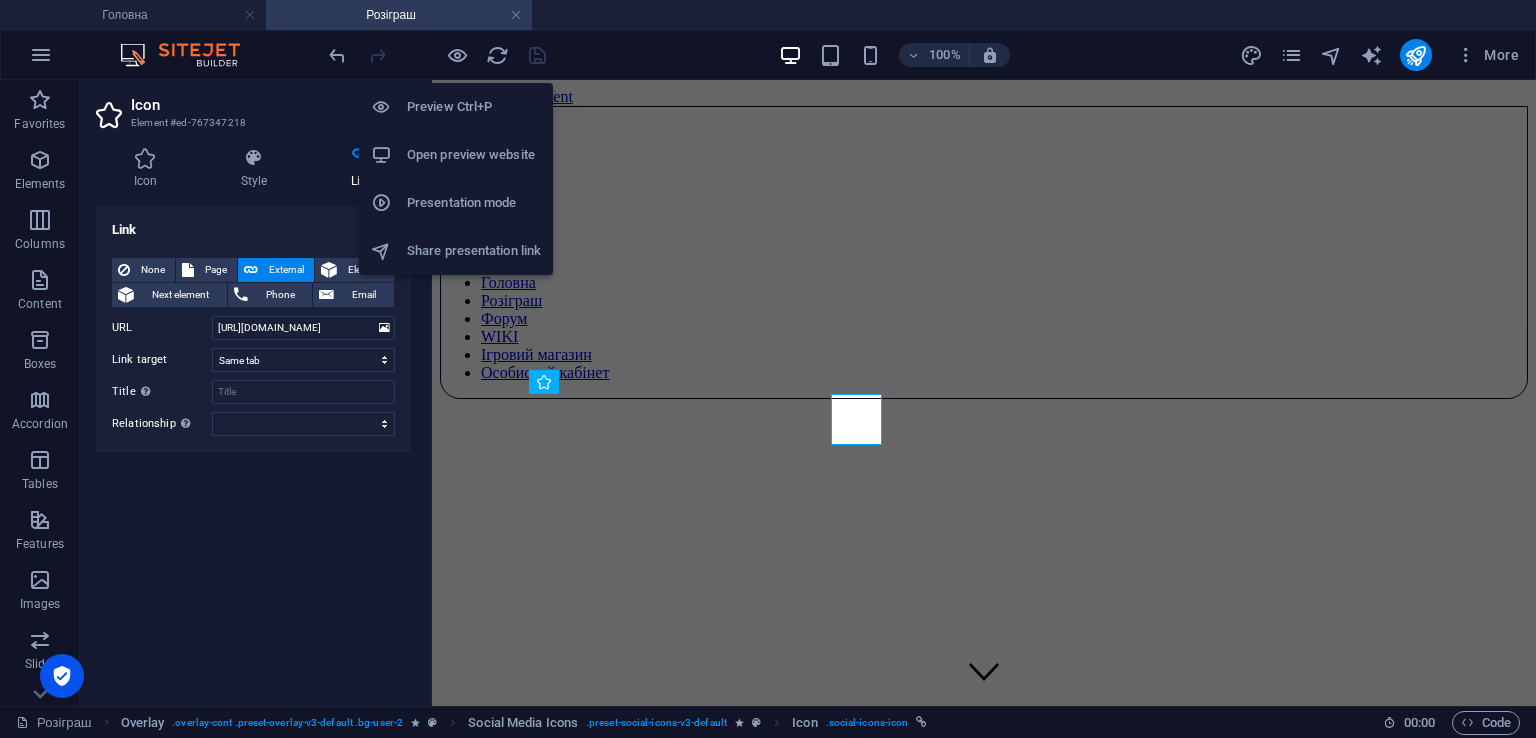 scroll, scrollTop: 1893, scrollLeft: 0, axis: vertical 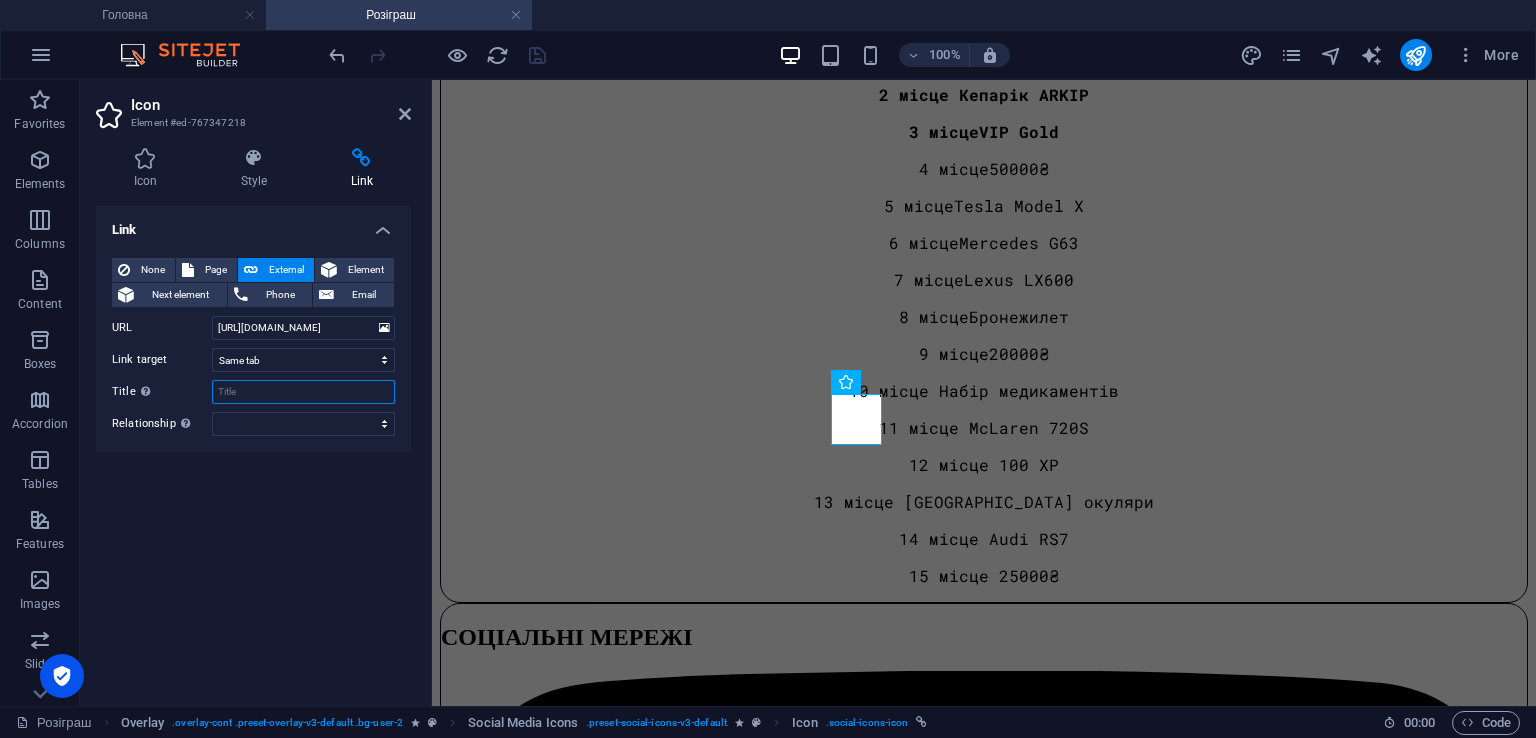 click on "Title Additional link description, should not be the same as the link text. The title is most often shown as a tooltip text when the mouse moves over the element. Leave empty if uncertain." at bounding box center [303, 392] 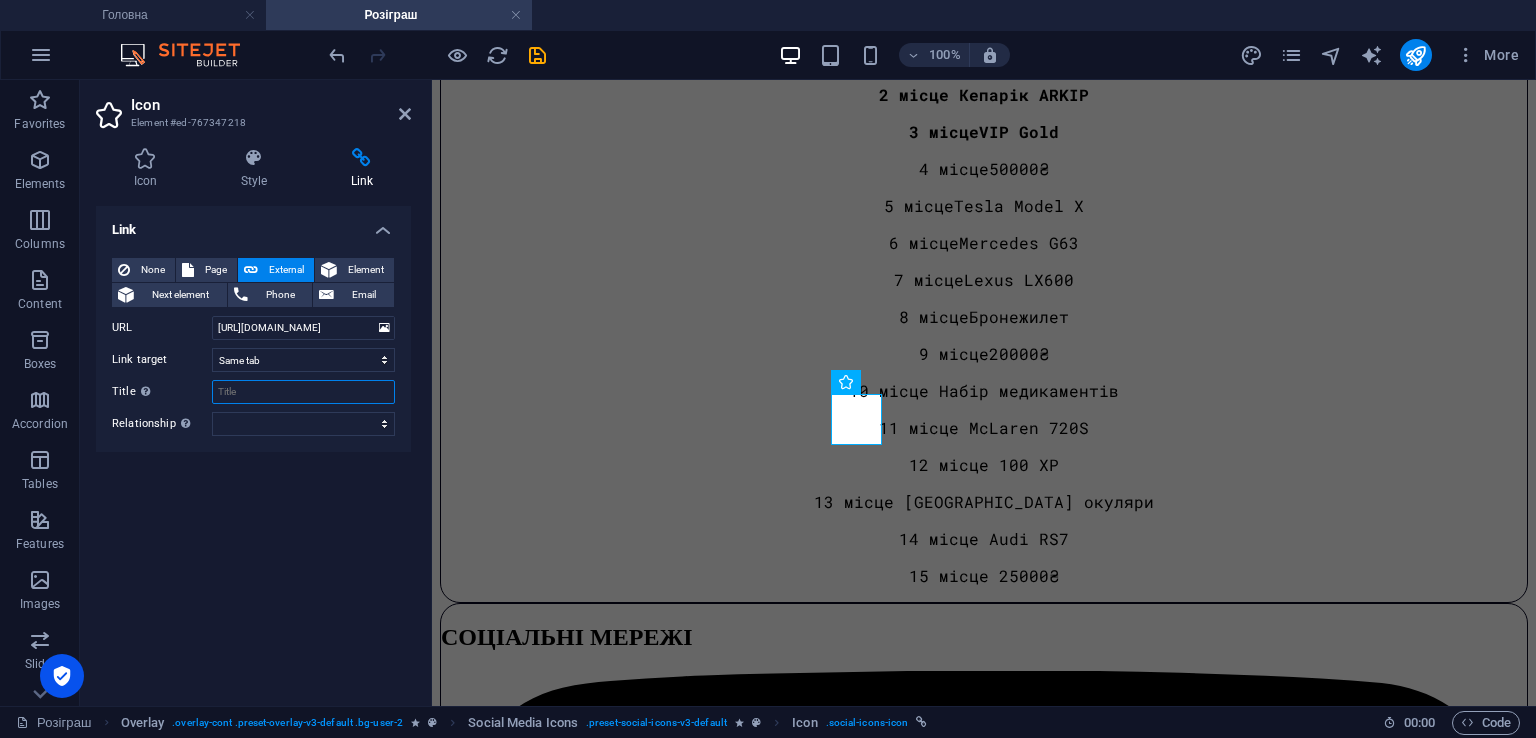 paste on "YouTube" 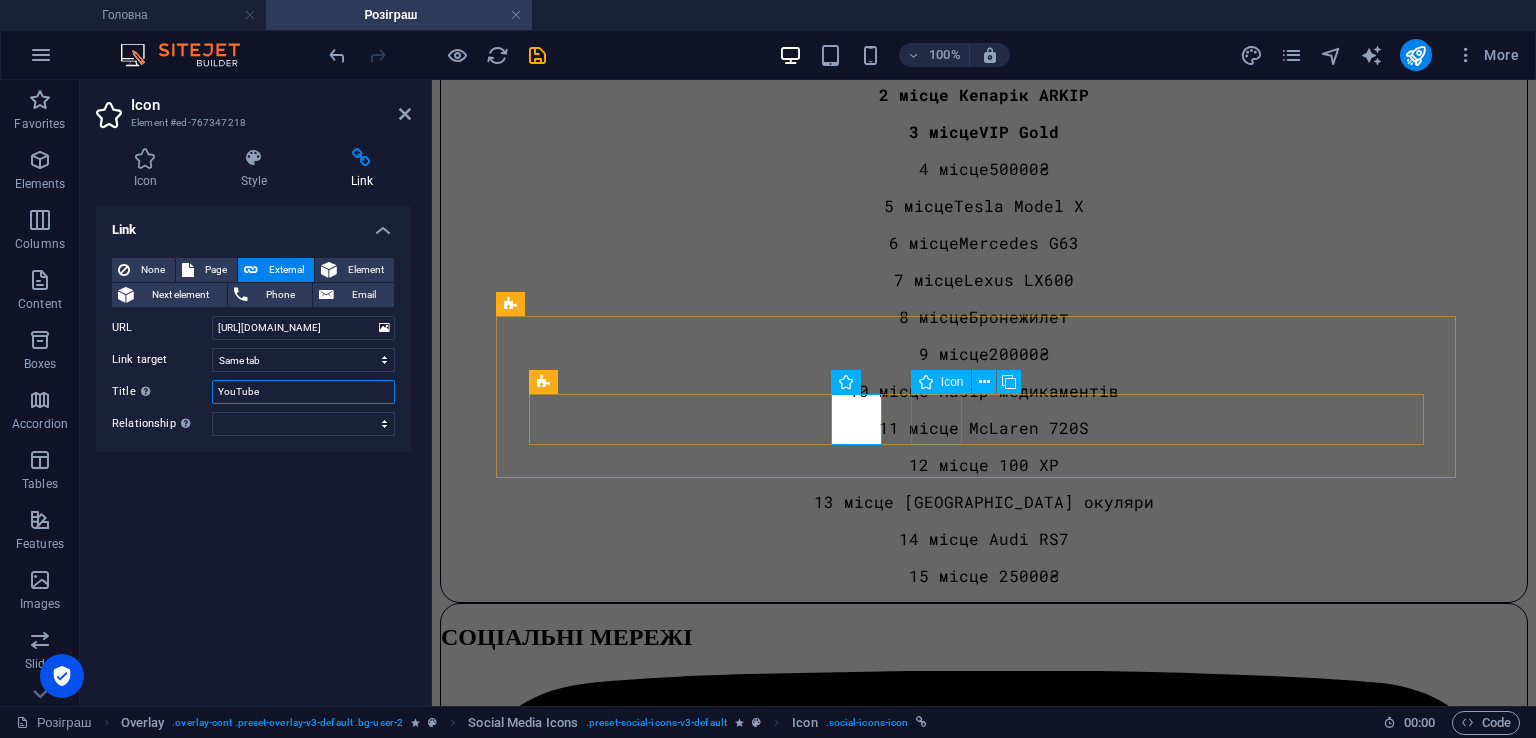 type on "YouTube" 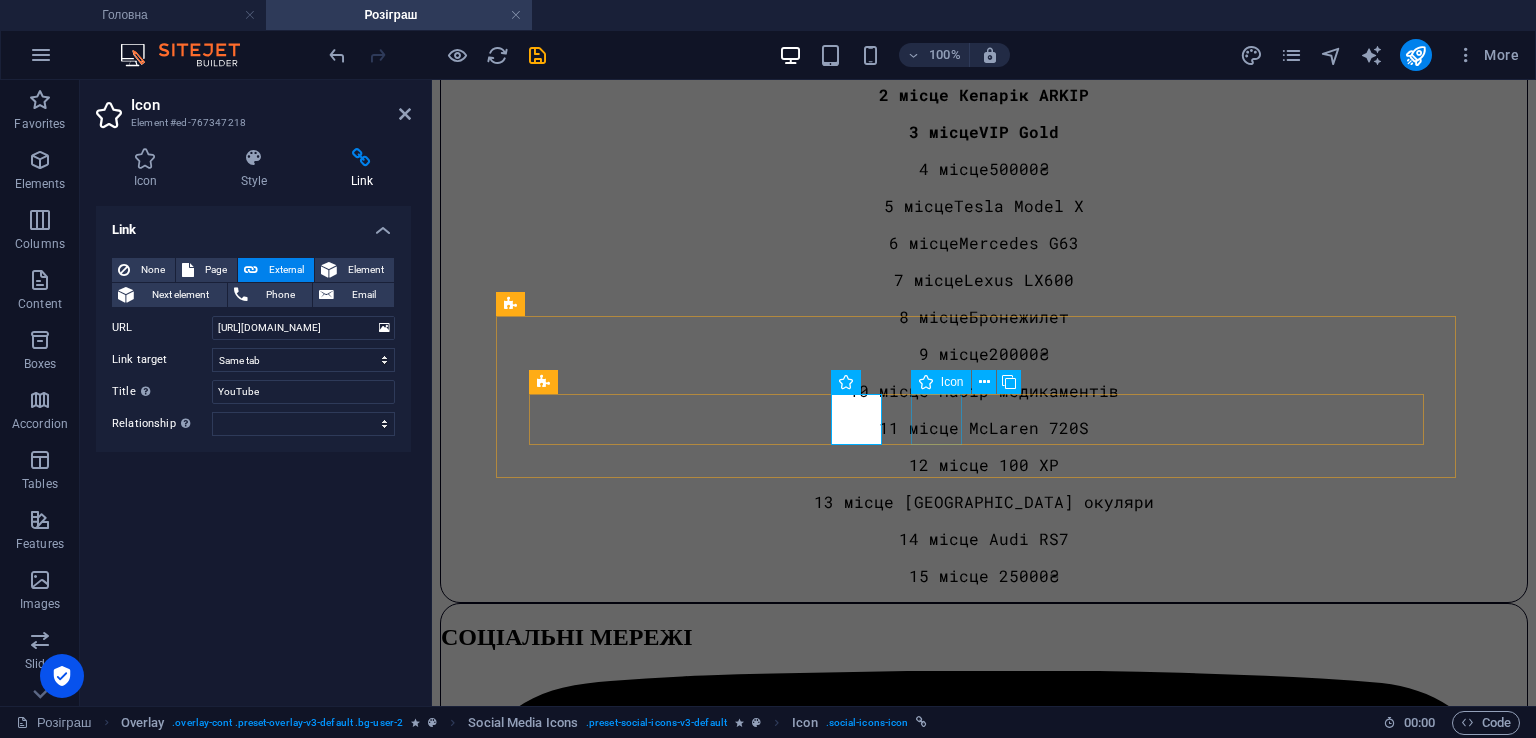 click at bounding box center [984, 2059] 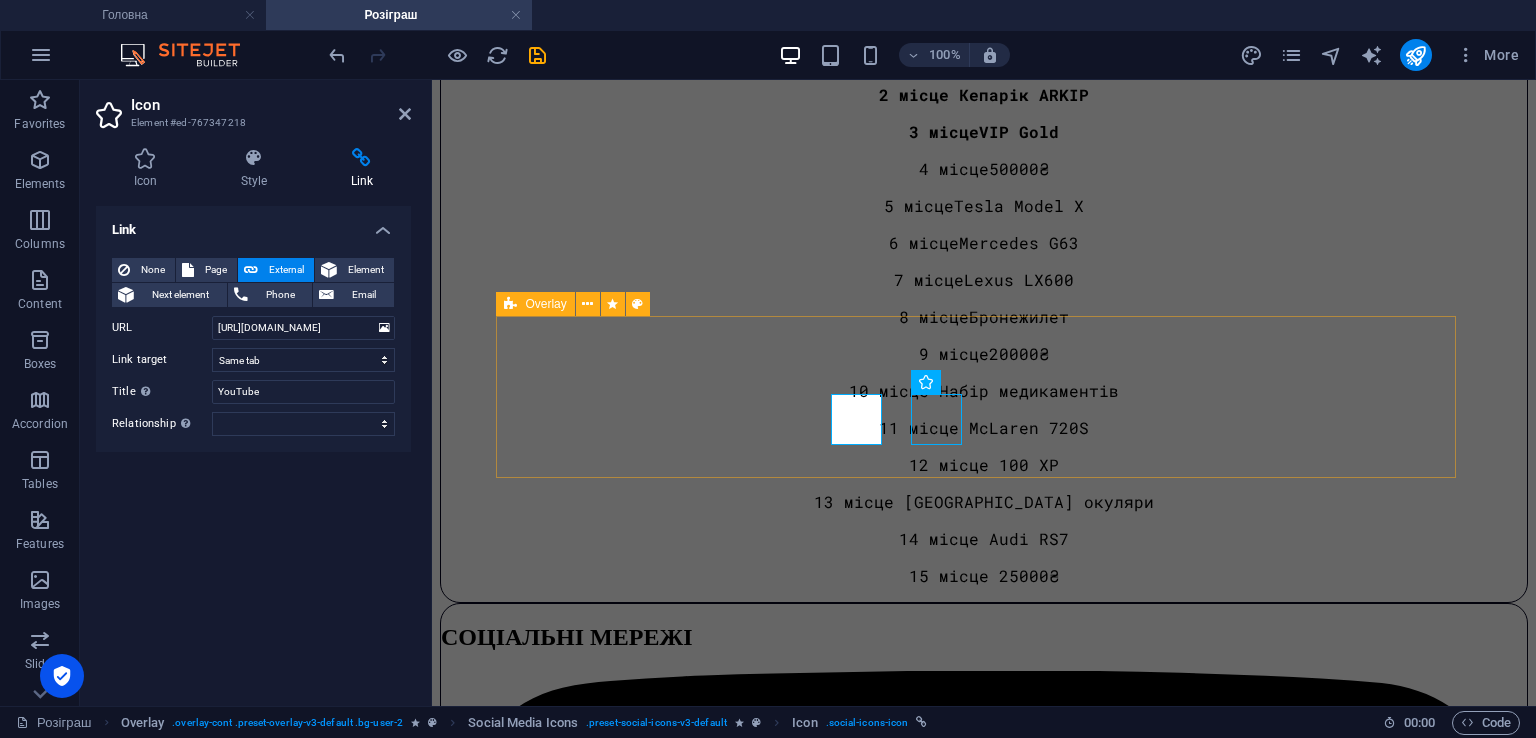 scroll, scrollTop: 1836, scrollLeft: 0, axis: vertical 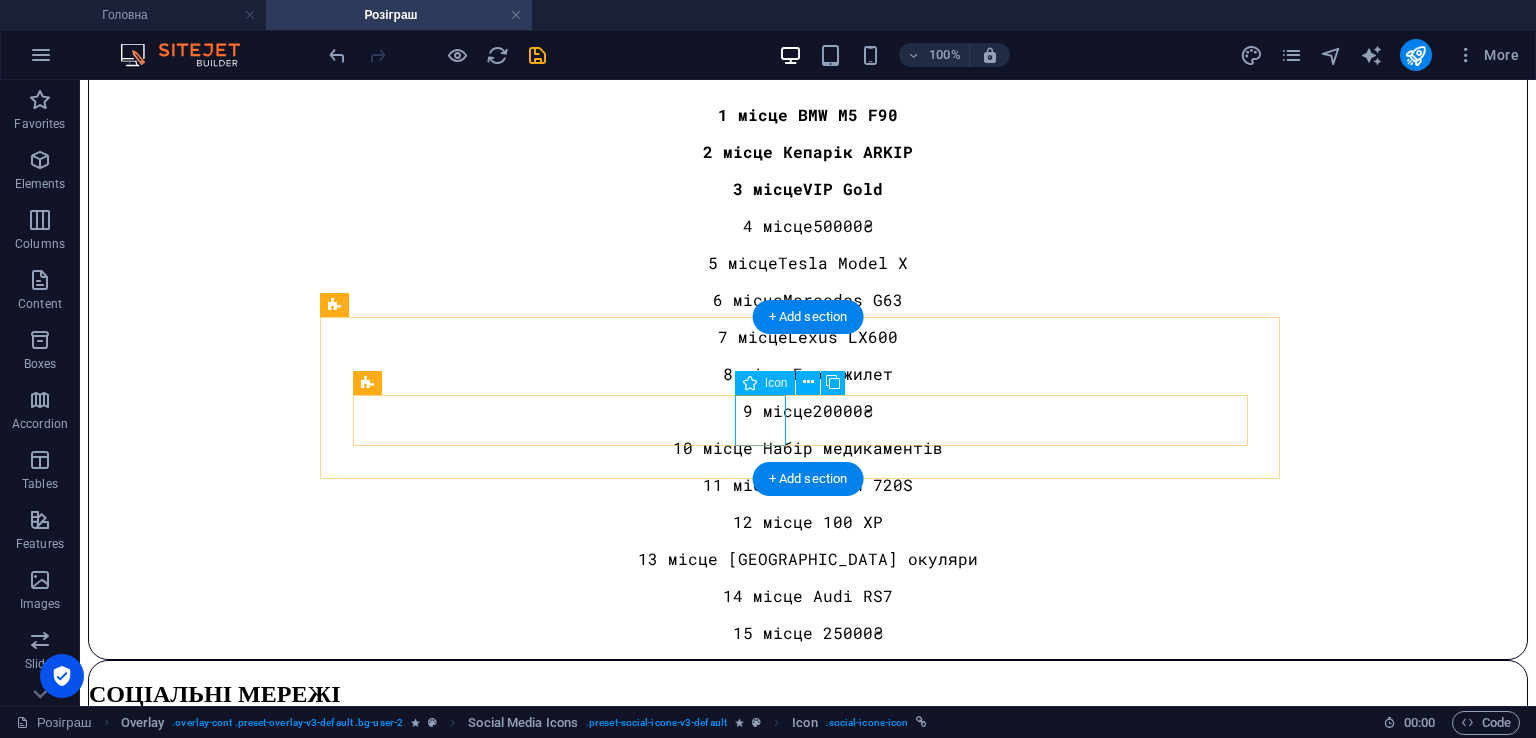click at bounding box center (808, 2564) 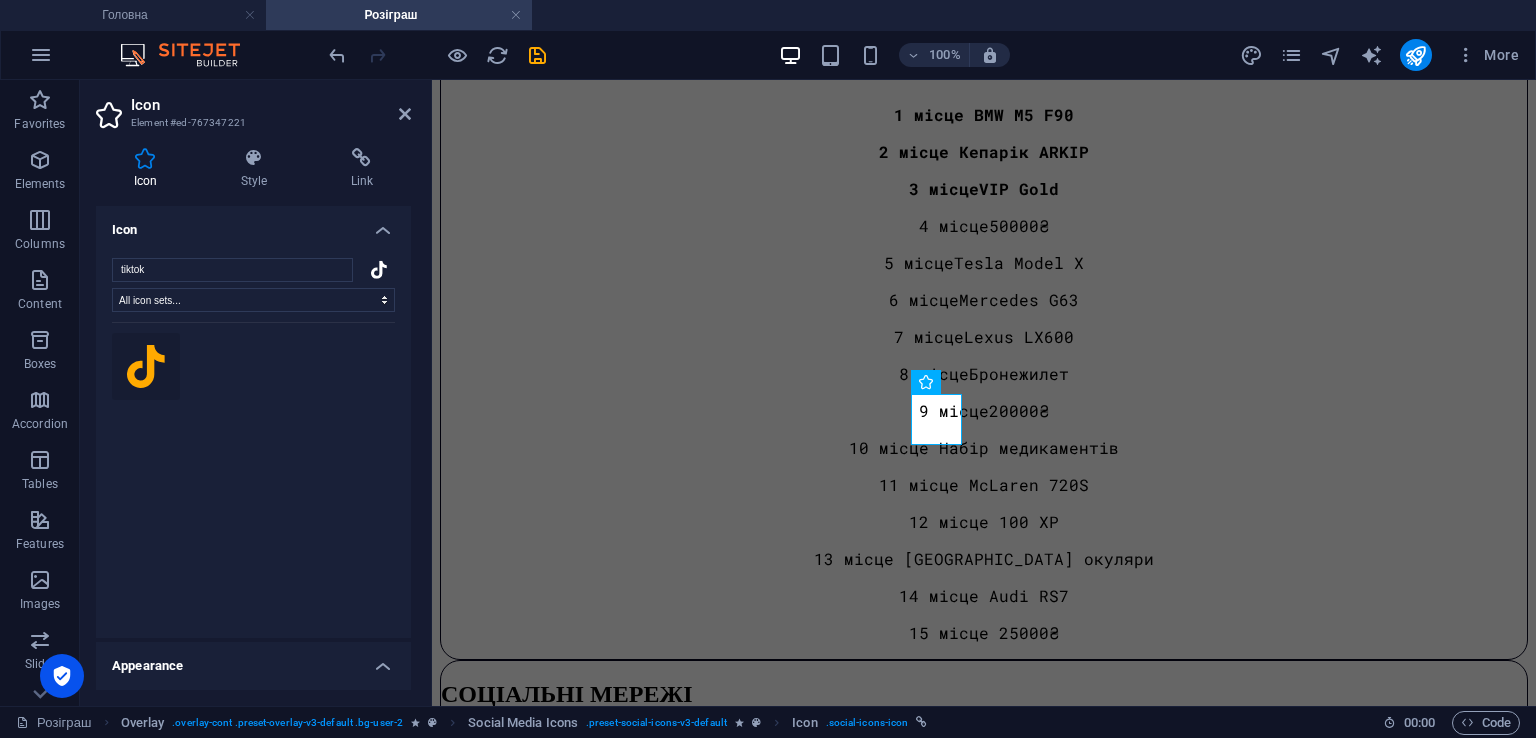 scroll, scrollTop: 1893, scrollLeft: 0, axis: vertical 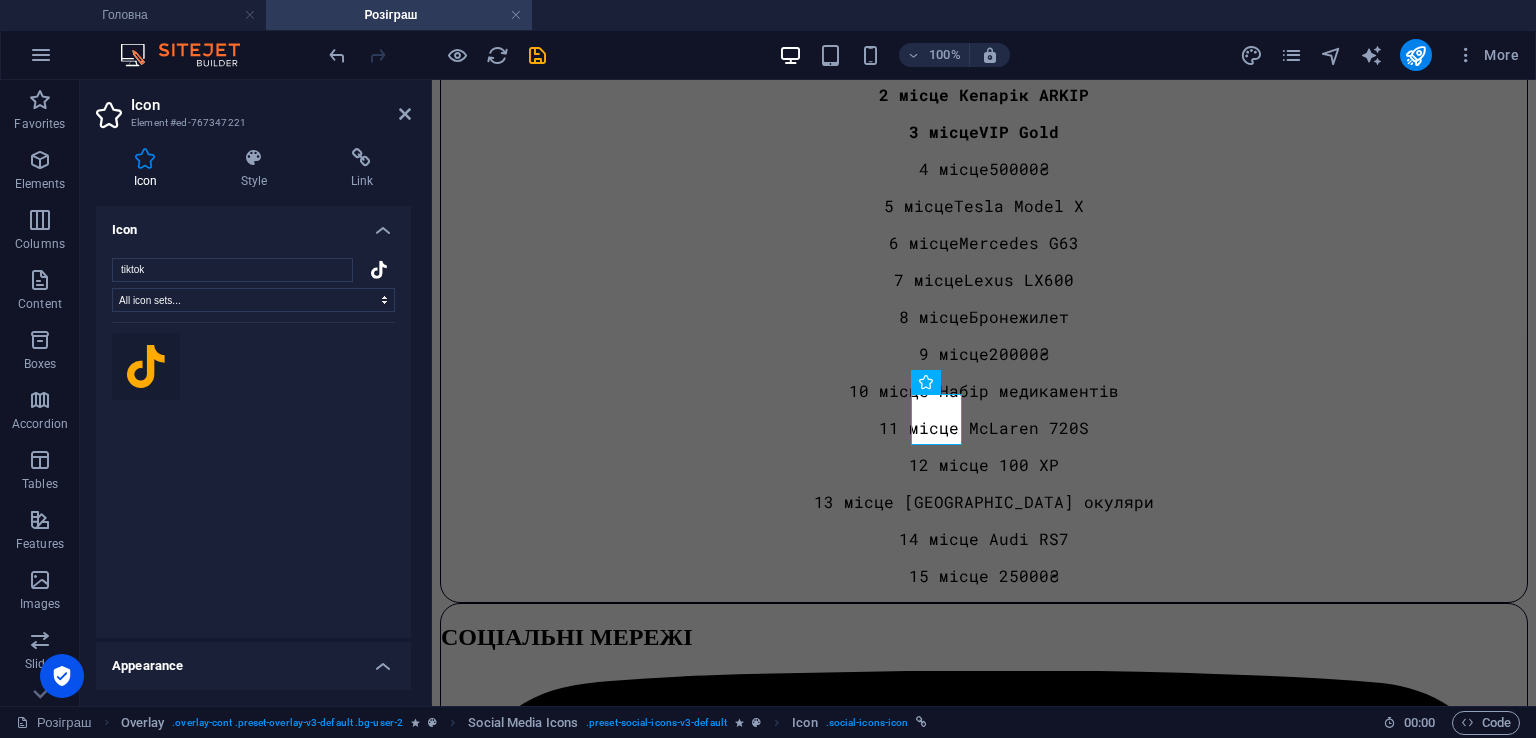 click on "Icon Style Link Icon tiktok All icon sets... IcoFont Ionicons FontAwesome Brands FontAwesome Duotone FontAwesome Solid FontAwesome Regular FontAwesome Light FontAwesome Thin FontAwesome Sharp Solid FontAwesome Sharp Regular FontAwesome Sharp Light FontAwesome Sharp Thin Appearance Color Background Mode Scale Left Center Right Width Default auto px rem % em vh vw Height Default auto px rem em vh vw Padding Default px rem % em vh vw Stroke width 0 Default px rem % em vh vw Stroke color Overflow Alignment Alignment Shadow Default None Outside Color X offset 0 px rem vh vw Y offset 0 px rem vh vw Blur 0 px rem % vh vw Text Alternative text The alternative text is used by devices that cannot display images (e.g. image search engines) and should be added to every image to improve website accessibility. Social Media Icons Element Layout How this element expands within the layout (Flexbox). Size Default auto px % 1/1 1/2 1/3 1/4 1/5 1/6 1/7 1/8 1/9 1/10 Grow Shrink Order Container layout Visible Visible Opacity 100 %" at bounding box center [253, 419] 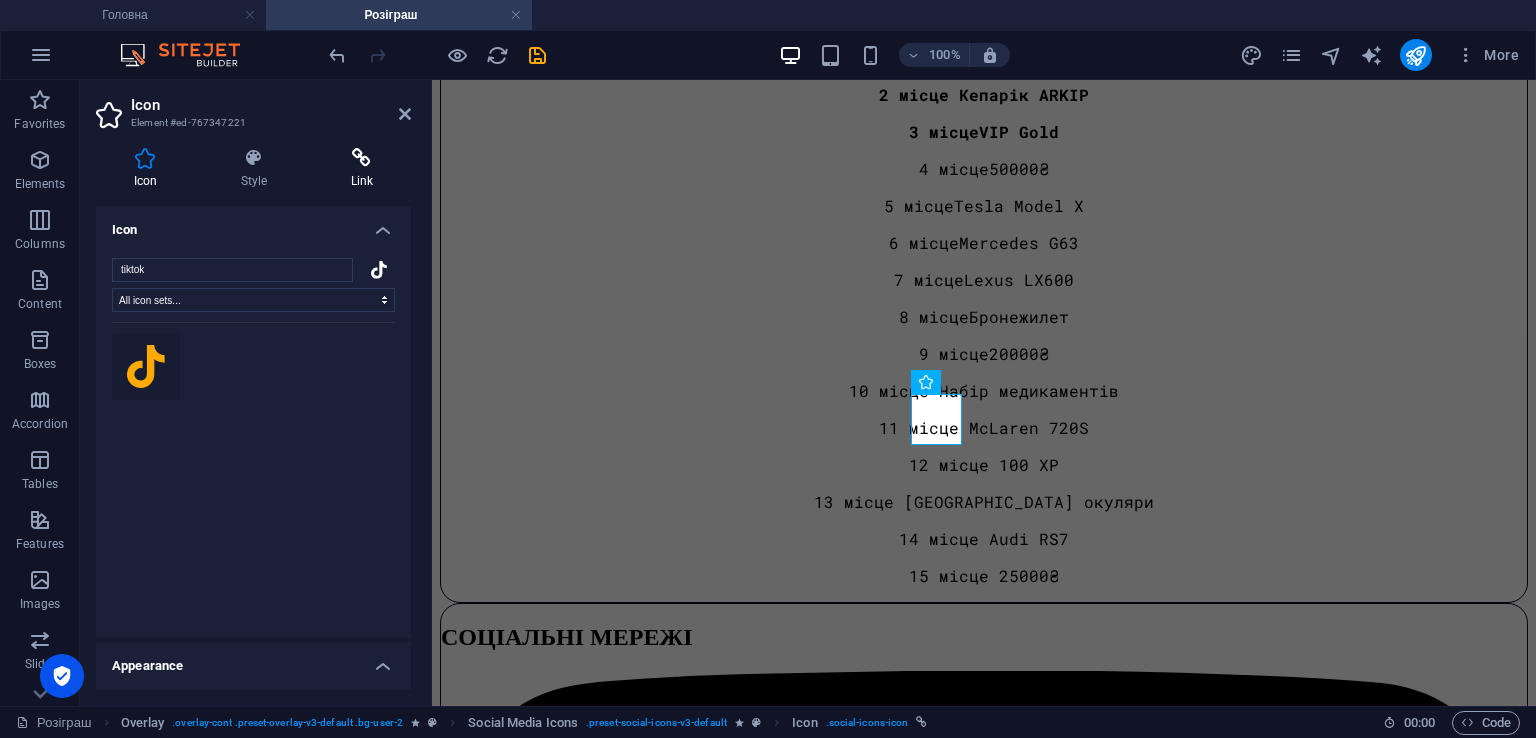 click at bounding box center [362, 158] 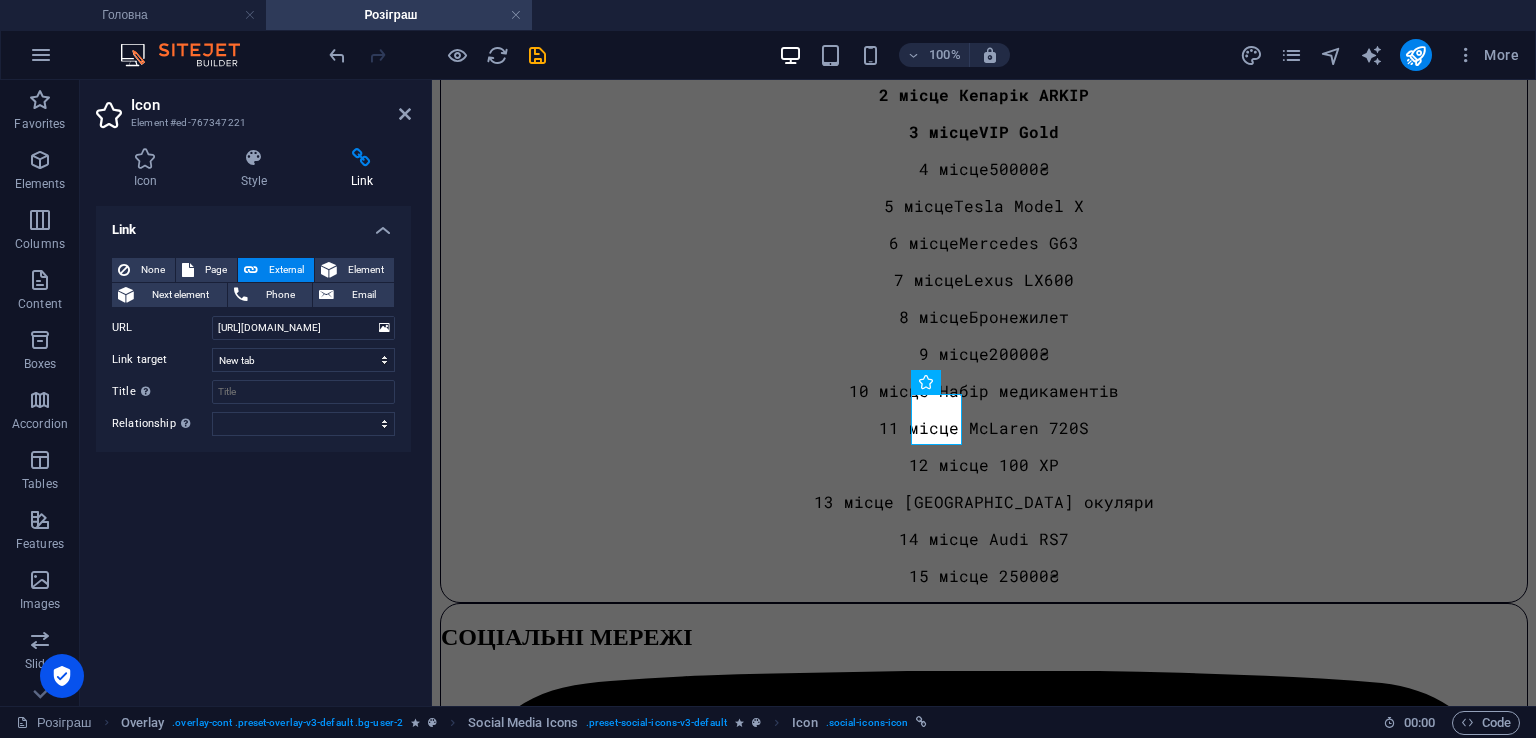 click on "None Page External Element Next element Phone Email Page Головна WIKI Ігровий магазин Особистий кабінет -- Кабінет  Повідомити помилку на сайті Політика конфіденційності Договір офери Файли cookie Угода користувача Адмін Панель В розробці Технічні роботи Успішно ТЕСТОВА -- Тестова 2 -- Тестова 3 Розіграш Element
URL [URL][DOMAIN_NAME] Phone Email Link target New tab Same tab Overlay Title Additional link description, should not be the same as the link text. The title is most often shown as a tooltip text when the mouse moves over the element. Leave empty if uncertain. Relationship Sets the  relationship of this link to the link target . For example, the value "nofollow" instructs search engines not to follow the link. Can be left empty. alternate author" at bounding box center (253, 347) 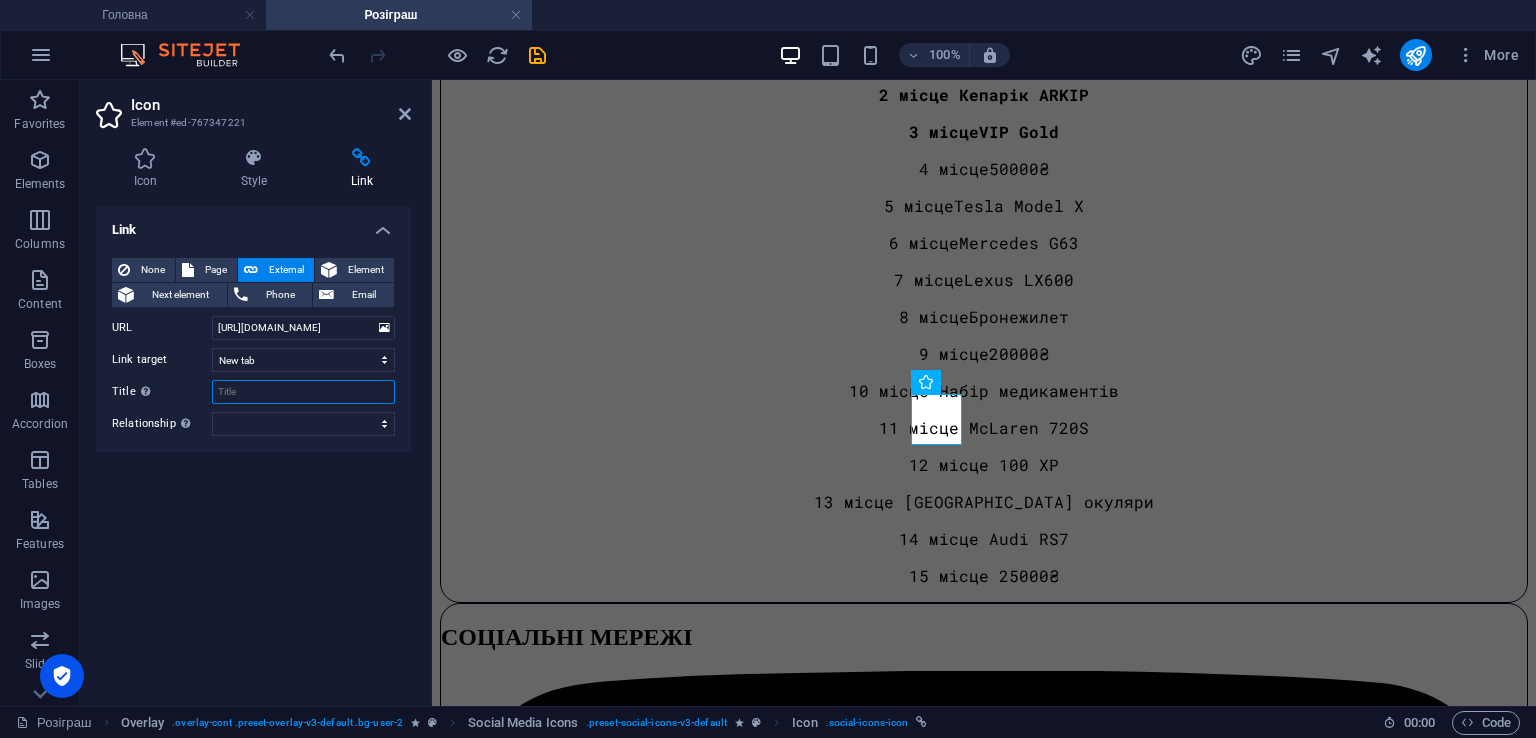 click on "Title Additional link description, should not be the same as the link text. The title is most often shown as a tooltip text when the mouse moves over the element. Leave empty if uncertain." at bounding box center (303, 392) 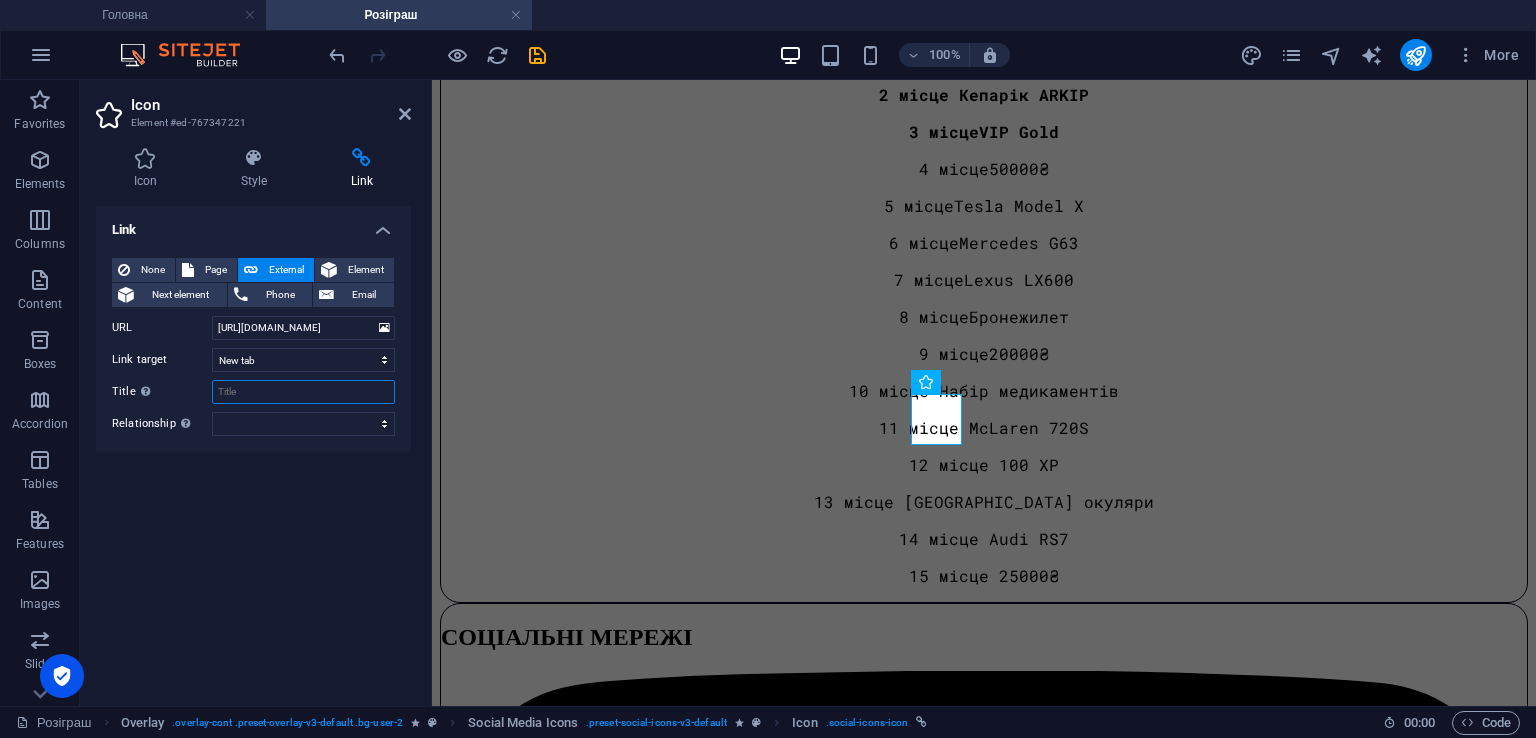 paste on "TikTok" 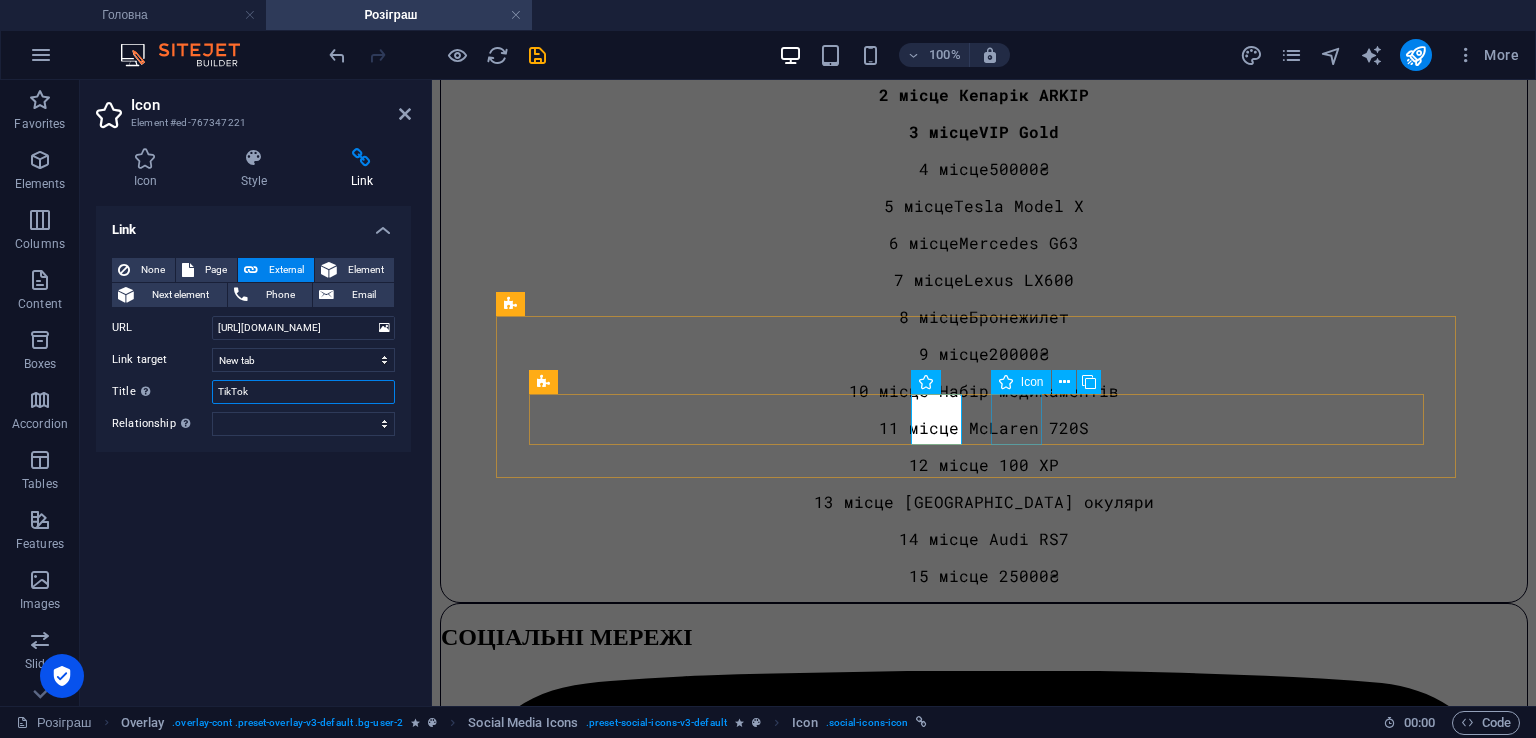 type on "TikTok" 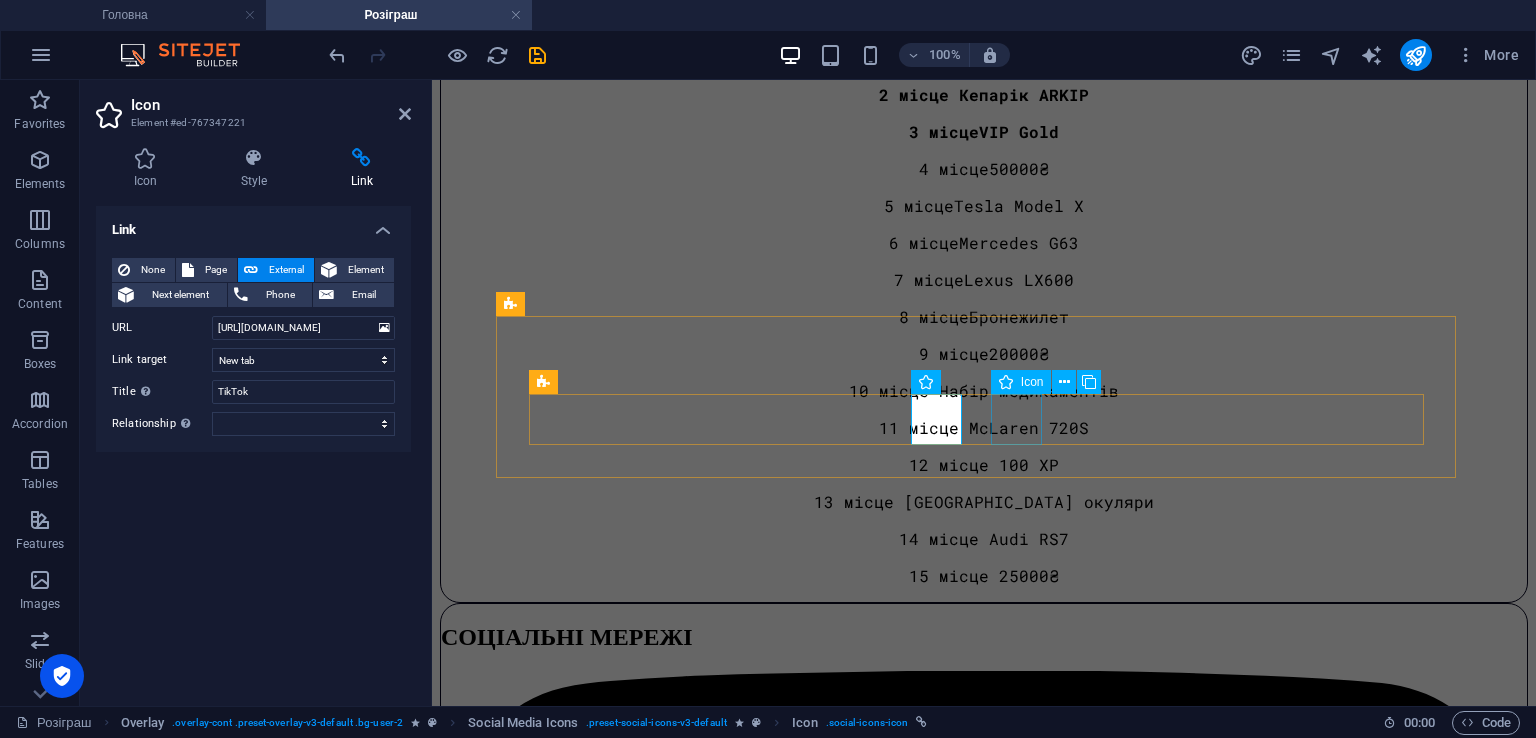 click at bounding box center (984, 3118) 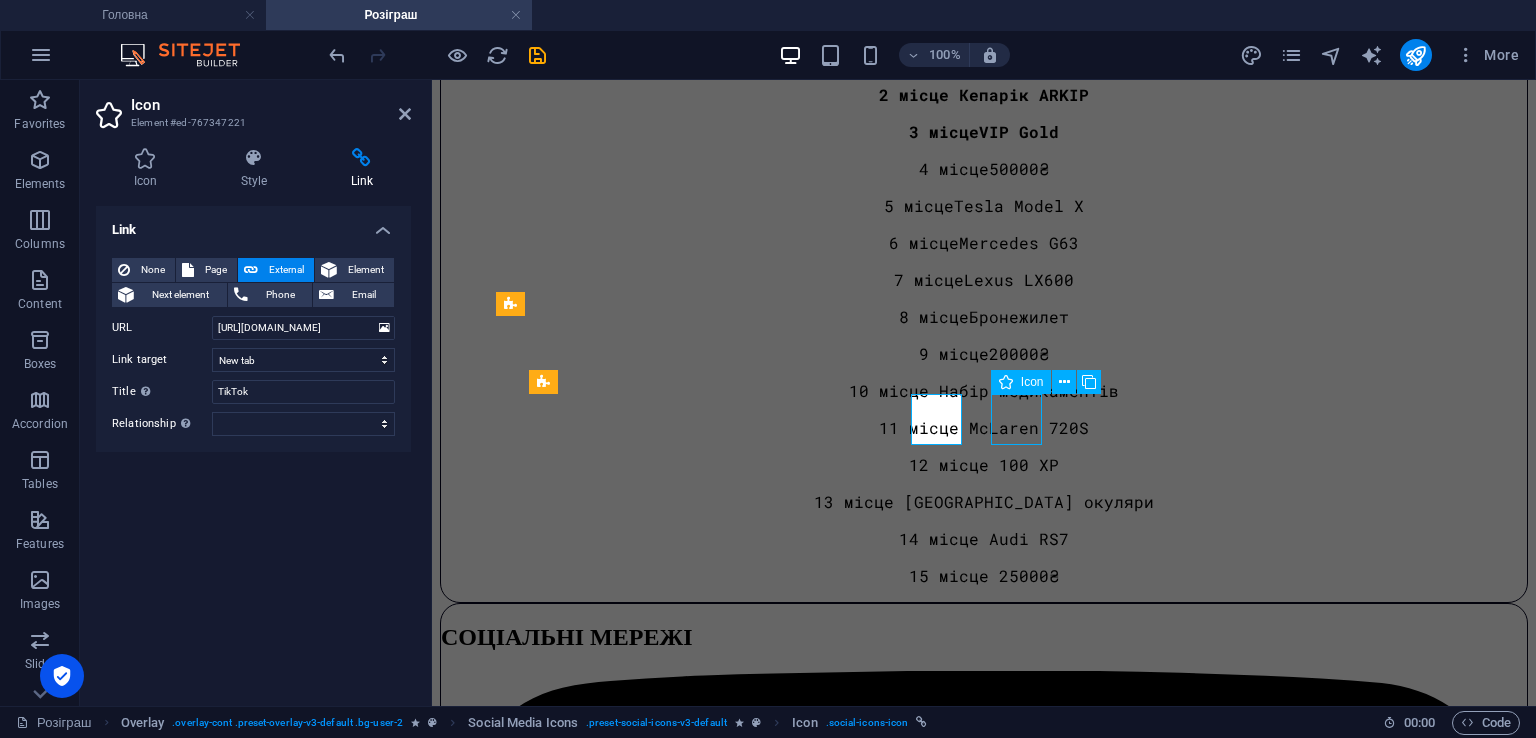 click at bounding box center [984, 2658] 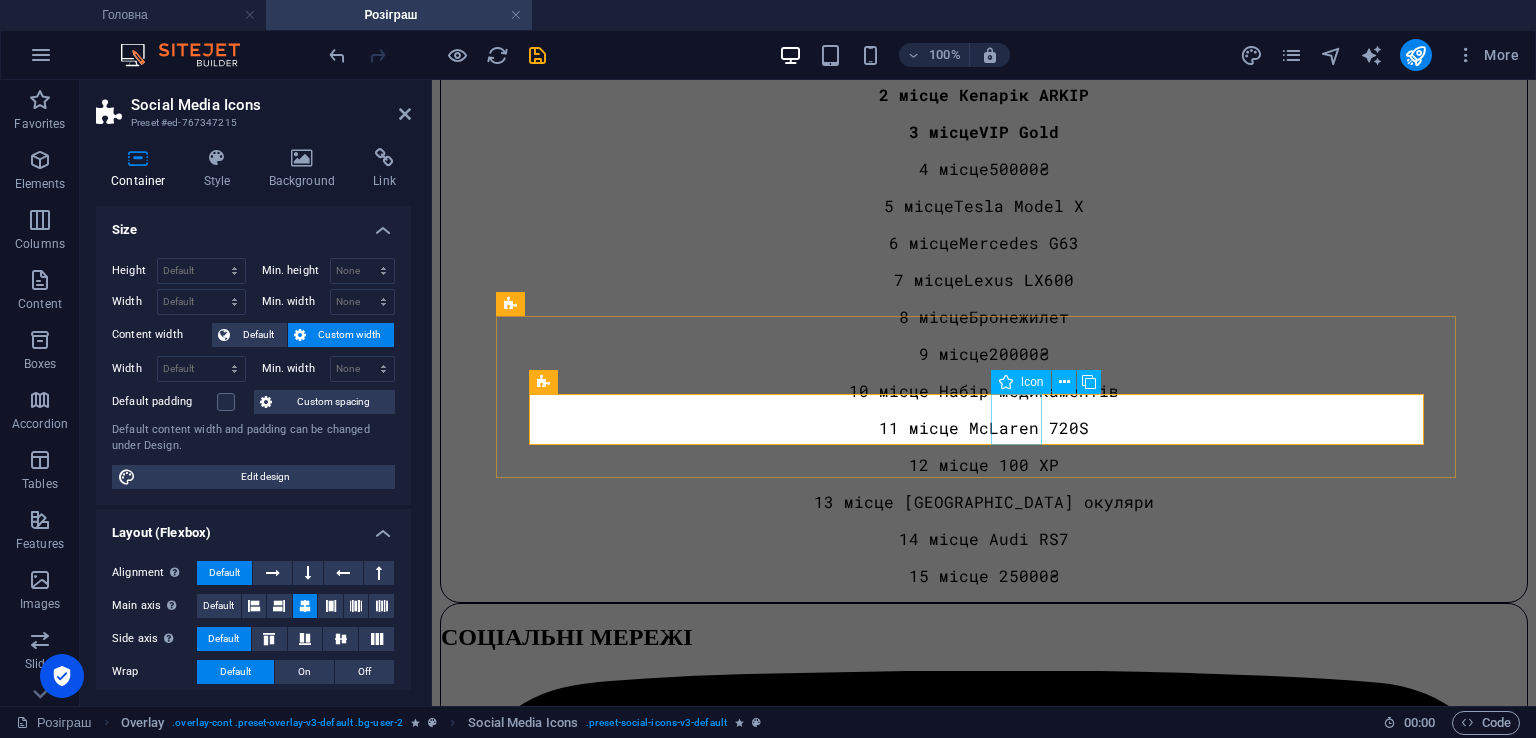 click at bounding box center [984, 3118] 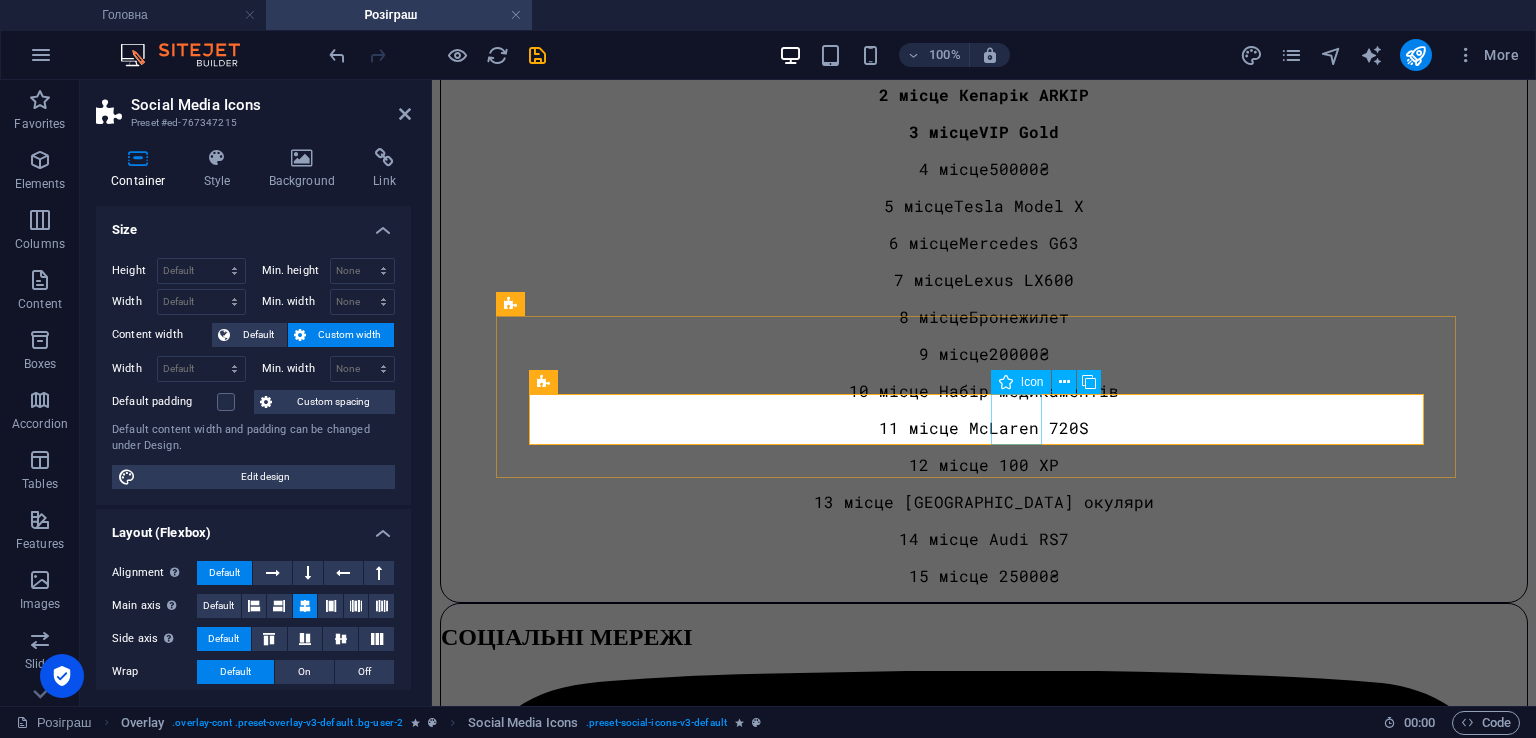 click at bounding box center (984, 3118) 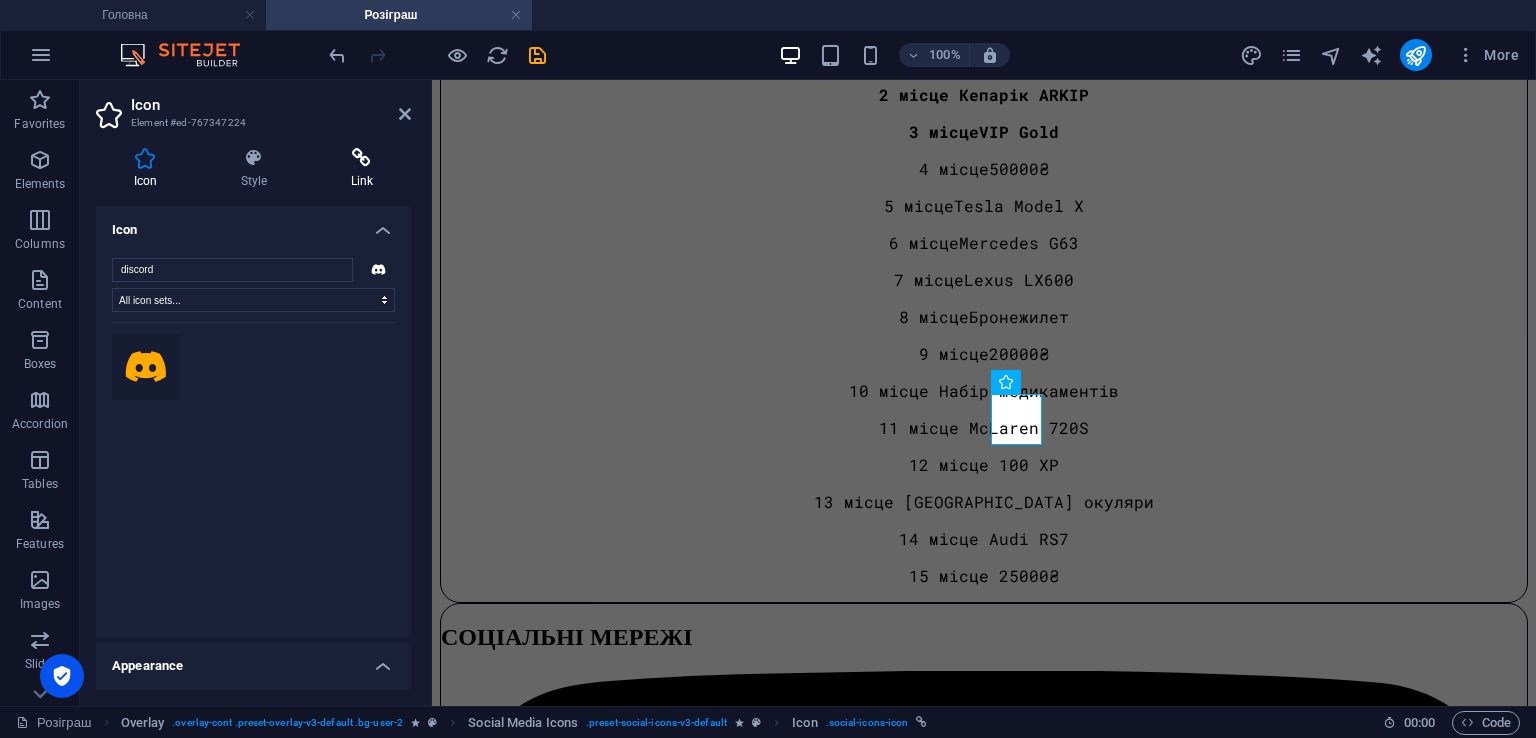 click on "Link" at bounding box center (362, 169) 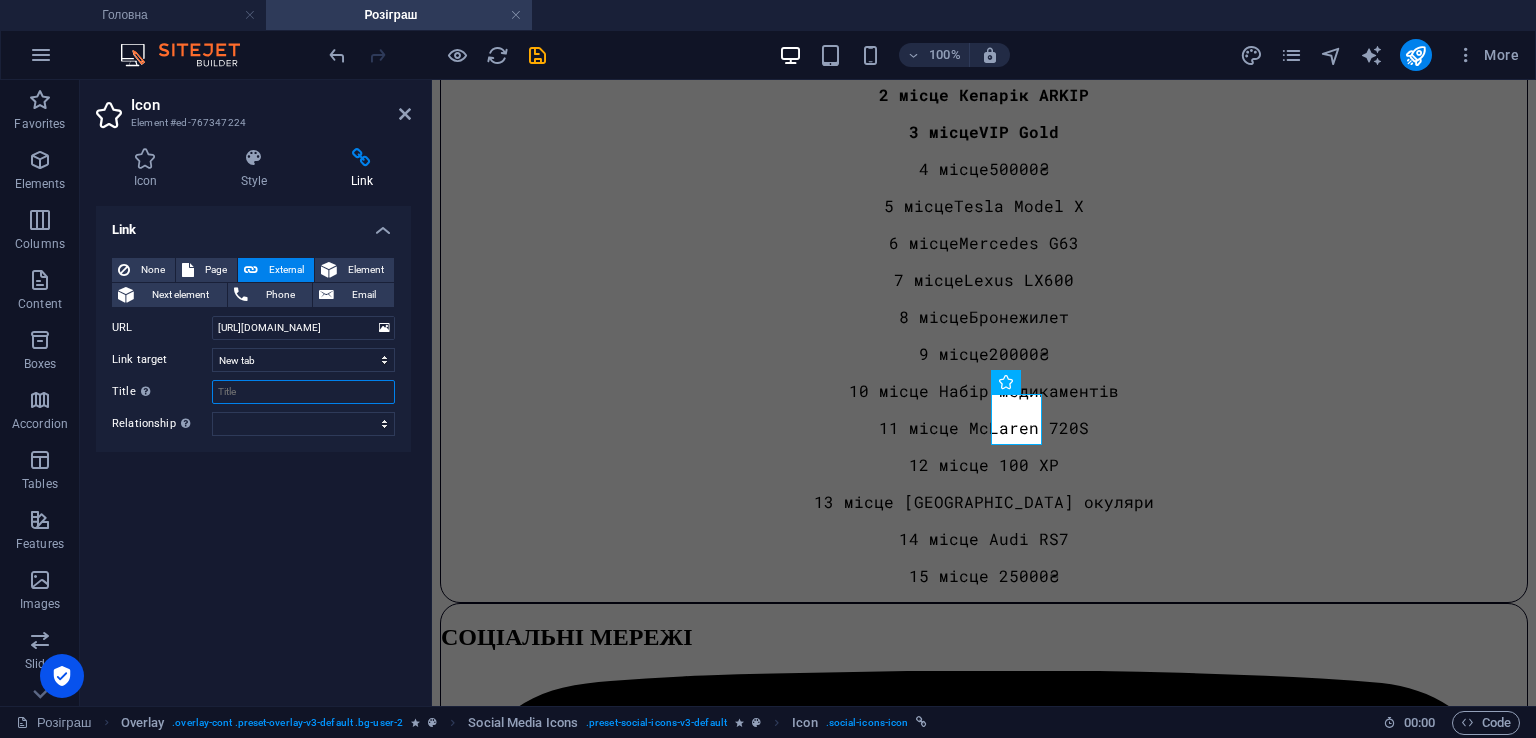 click on "Title Additional link description, should not be the same as the link text. The title is most often shown as a tooltip text when the mouse moves over the element. Leave empty if uncertain." at bounding box center (303, 392) 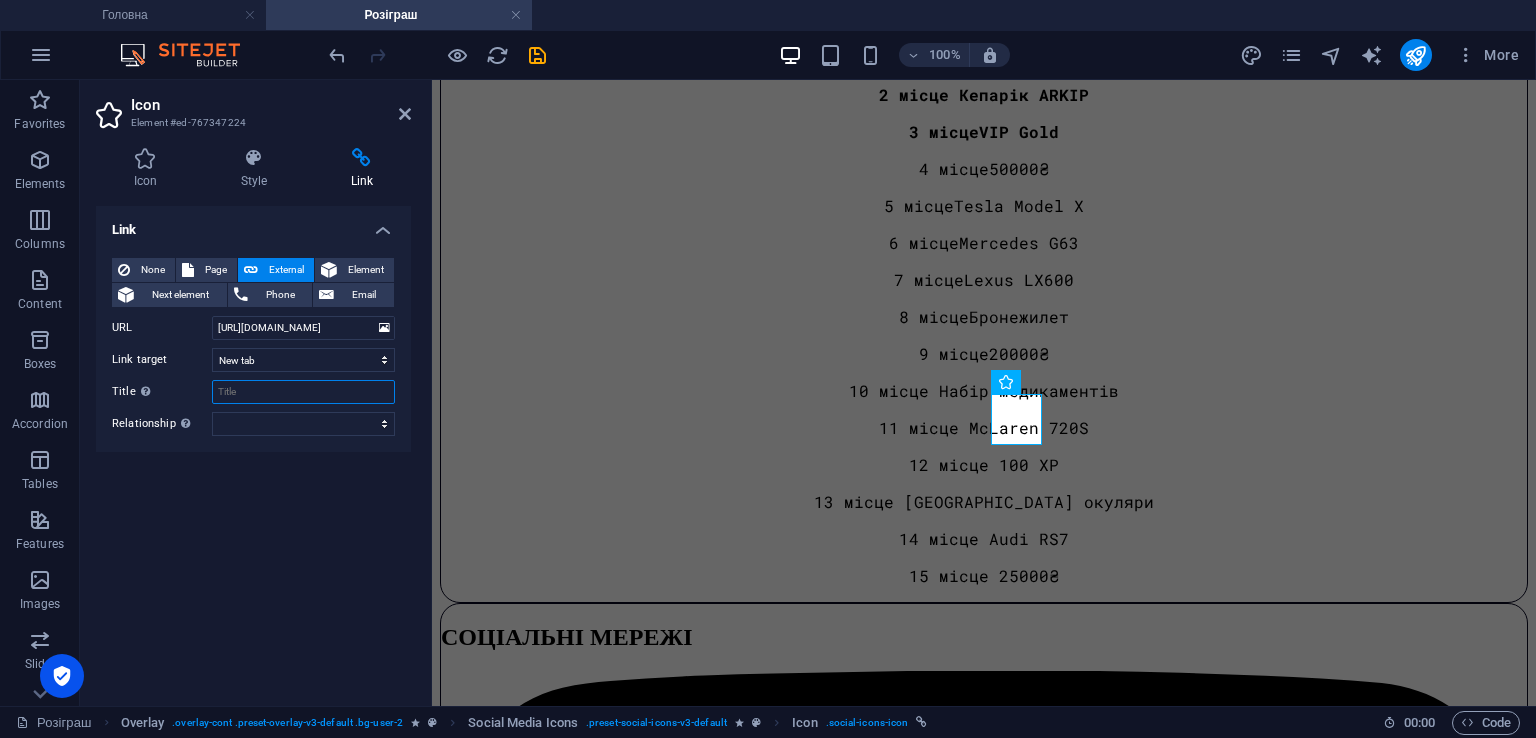 paste on "Discord" 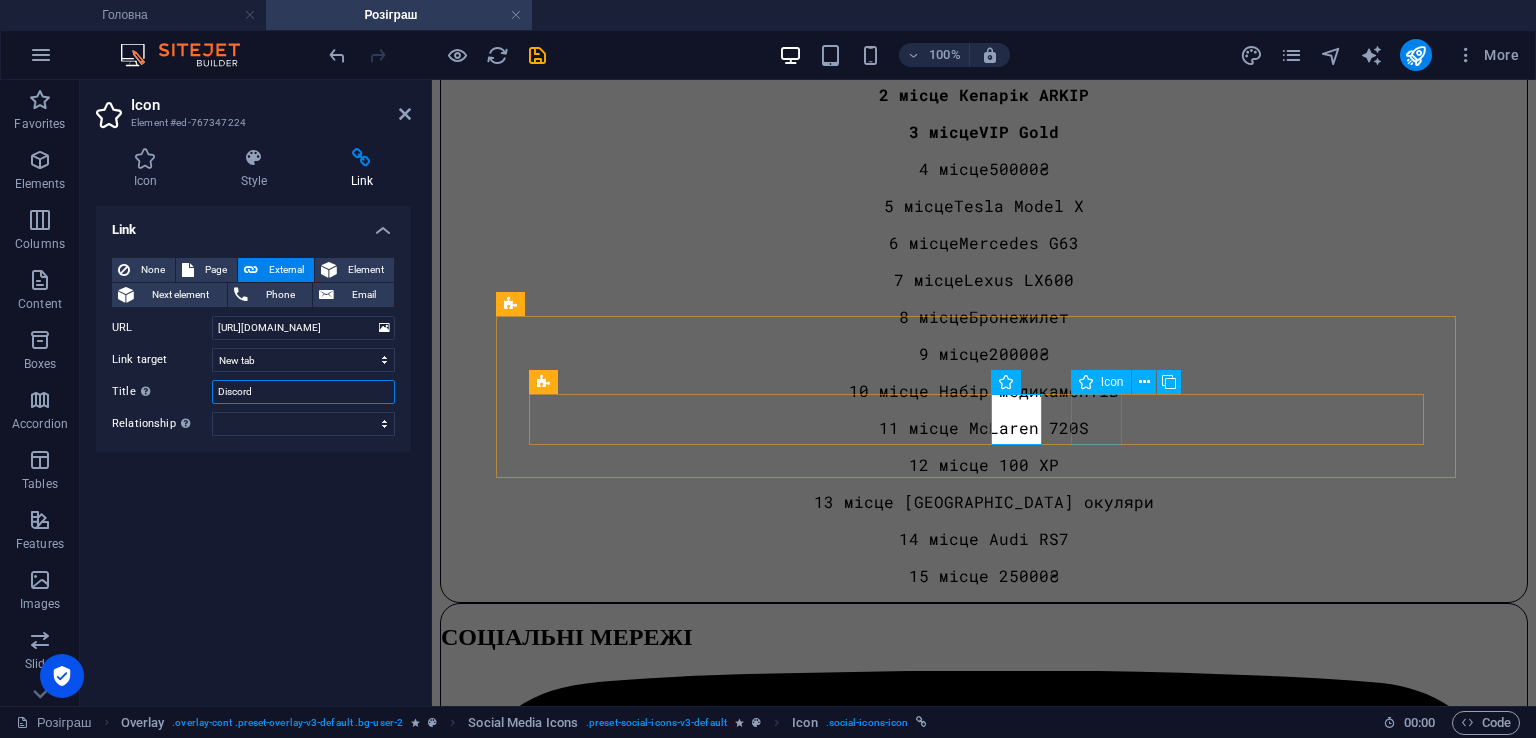 type on "Discord" 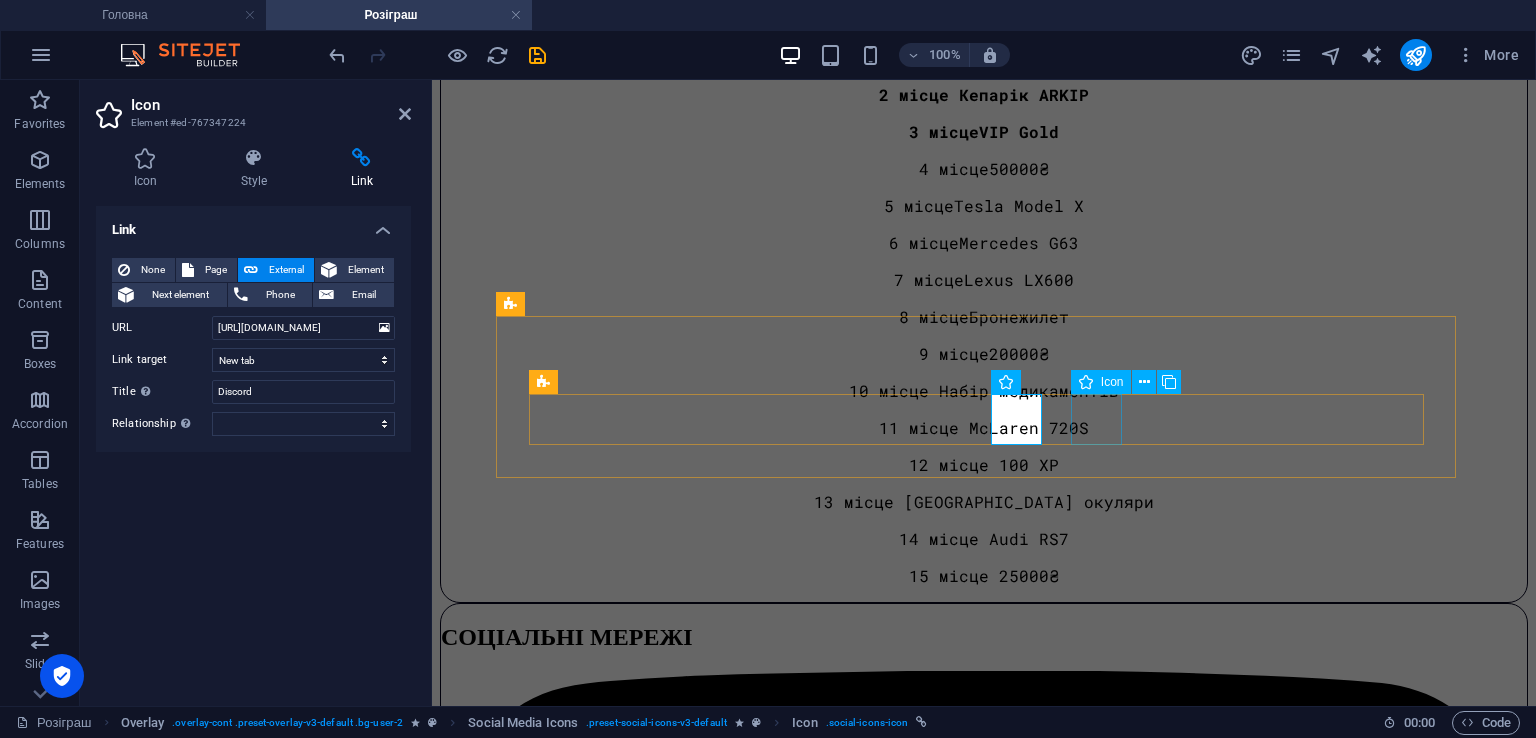 click at bounding box center [984, 4100] 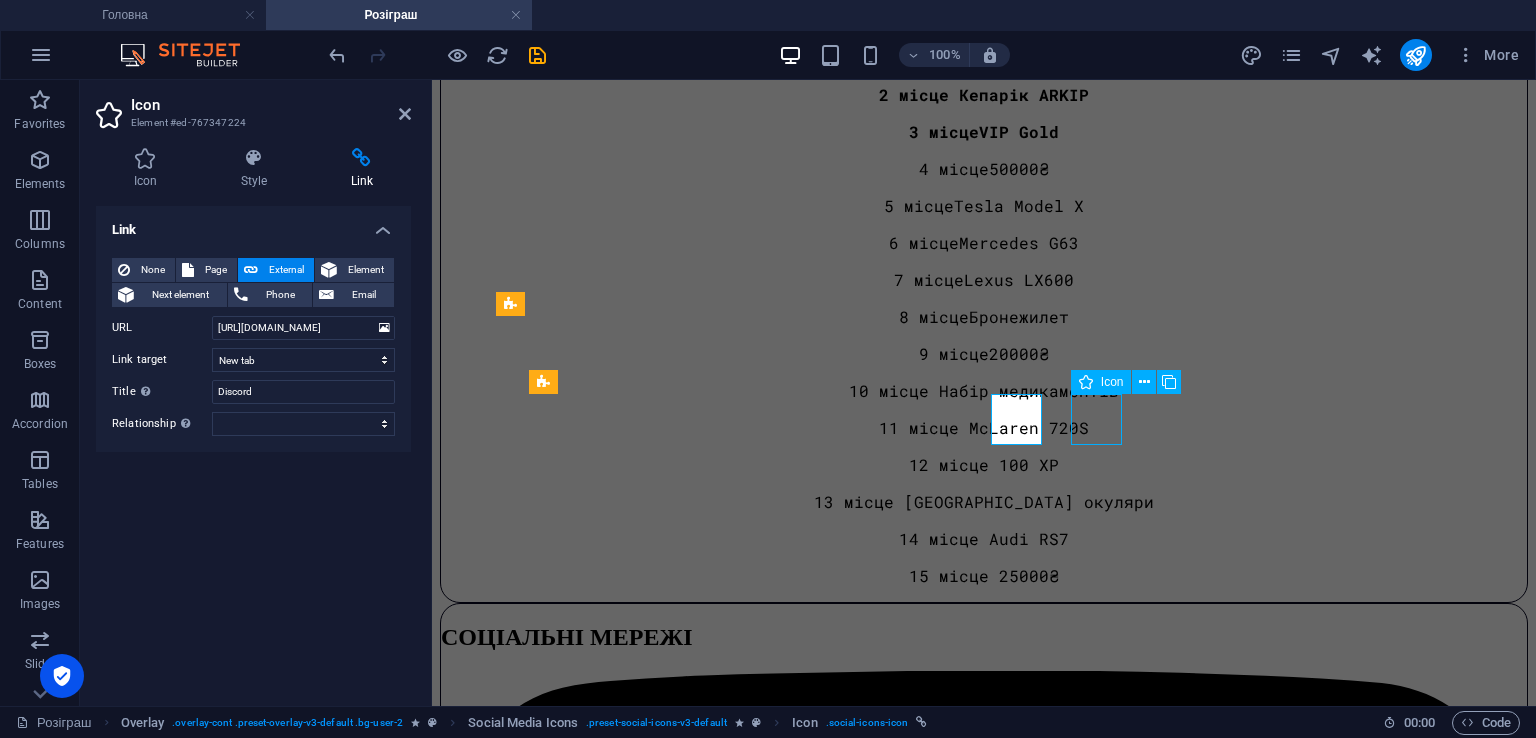 click at bounding box center (984, 4100) 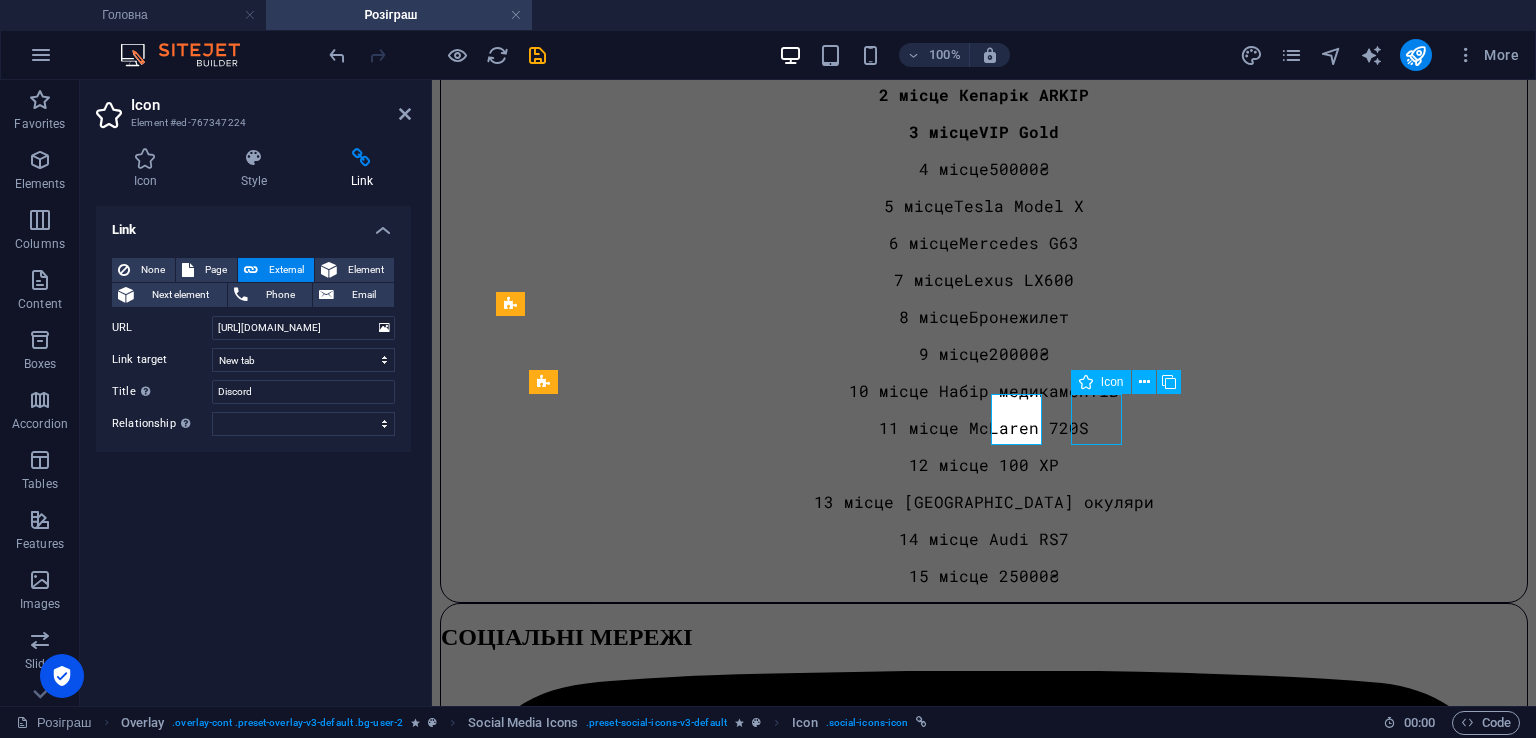 select on "xMidYMid" 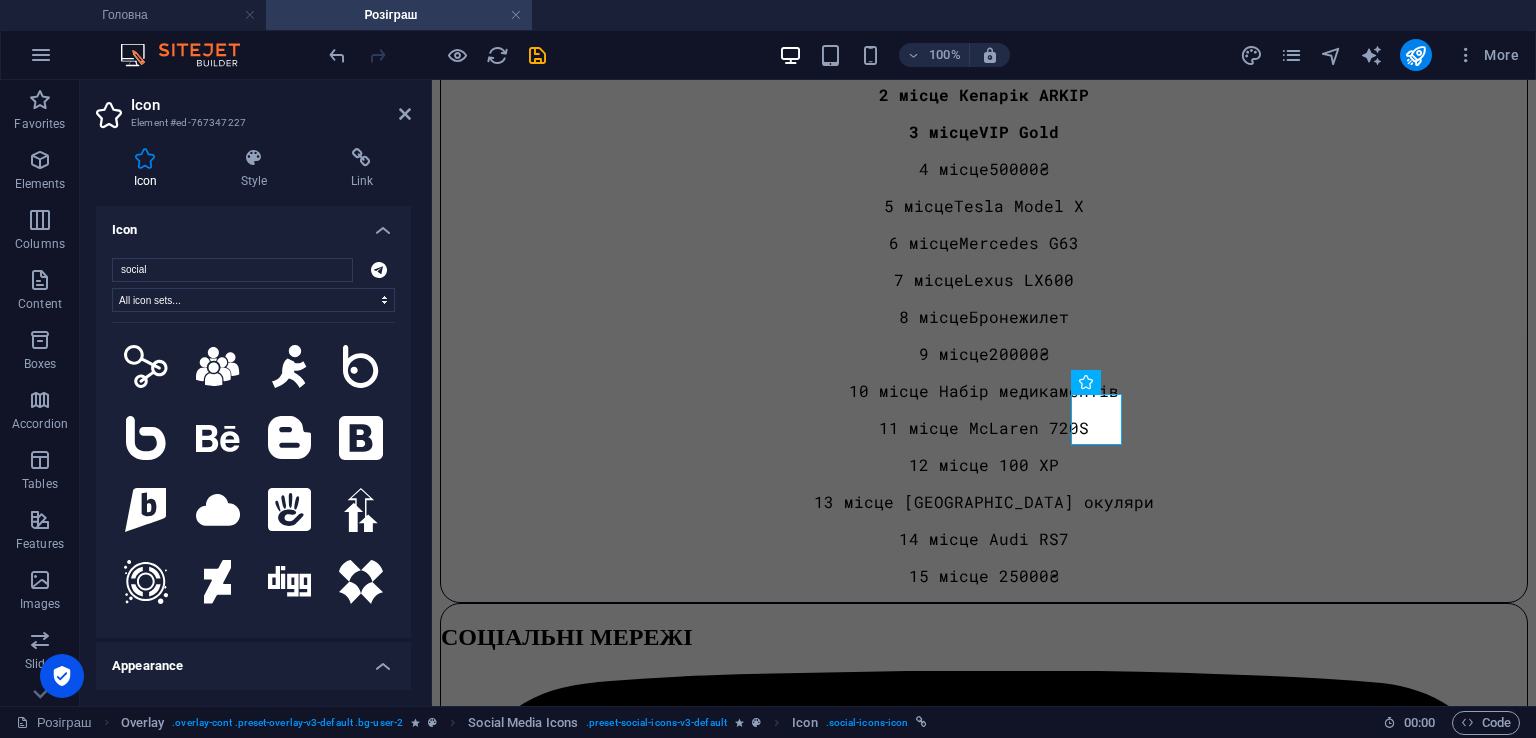 click on "Icon Style Link Icon social All icon sets... IcoFont Ionicons FontAwesome Brands FontAwesome Duotone FontAwesome Solid FontAwesome Regular FontAwesome Light FontAwesome Thin FontAwesome Sharp Solid FontAwesome Sharp Regular FontAwesome Sharp Light FontAwesome Sharp Thin Appearance Color Background Mode Scale Left Center Right Width Default auto px rem % em vh vw Height Default auto px rem em vh vw Padding Default px rem % em vh vw Stroke width 0 Default px rem % em vh vw Stroke color Overflow Alignment Alignment Shadow Default None Outside Color X offset 0 px rem vh vw Y offset 0 px rem vh vw Blur 0 px rem % vh vw Text Alternative text The alternative text is used by devices that cannot display images (e.g. image search engines) and should be added to every image to improve website accessibility. Social Media Icons Element Layout How this element expands within the layout (Flexbox). Size Default auto px % 1/1 1/2 1/3 1/4 1/5 1/6 1/7 1/8 1/9 1/10 Grow Shrink Order Container layout Visible Visible Opacity 100 %" at bounding box center (253, 419) 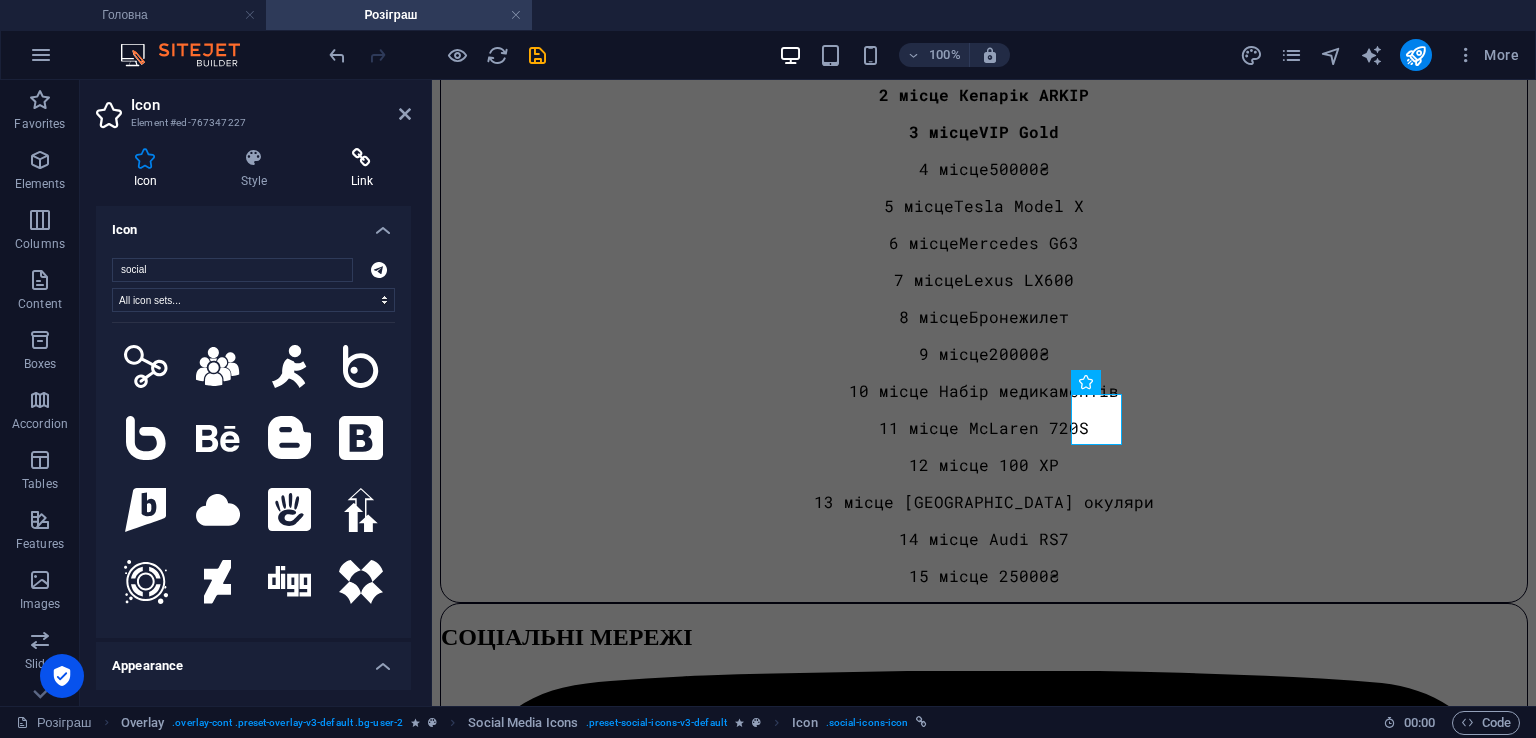 click on "Link" at bounding box center (362, 169) 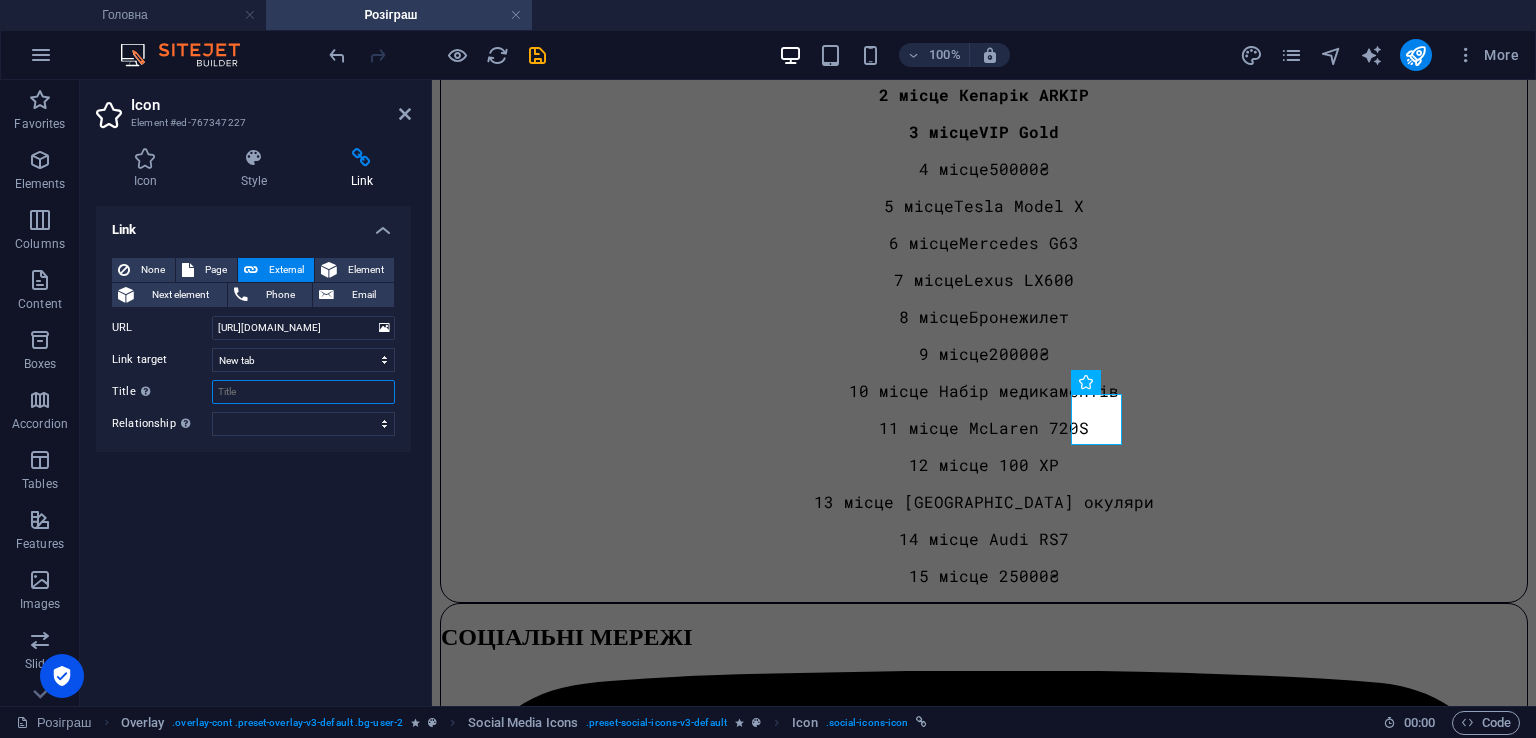 click on "Title Additional link description, should not be the same as the link text. The title is most often shown as a tooltip text when the mouse moves over the element. Leave empty if uncertain." at bounding box center (303, 392) 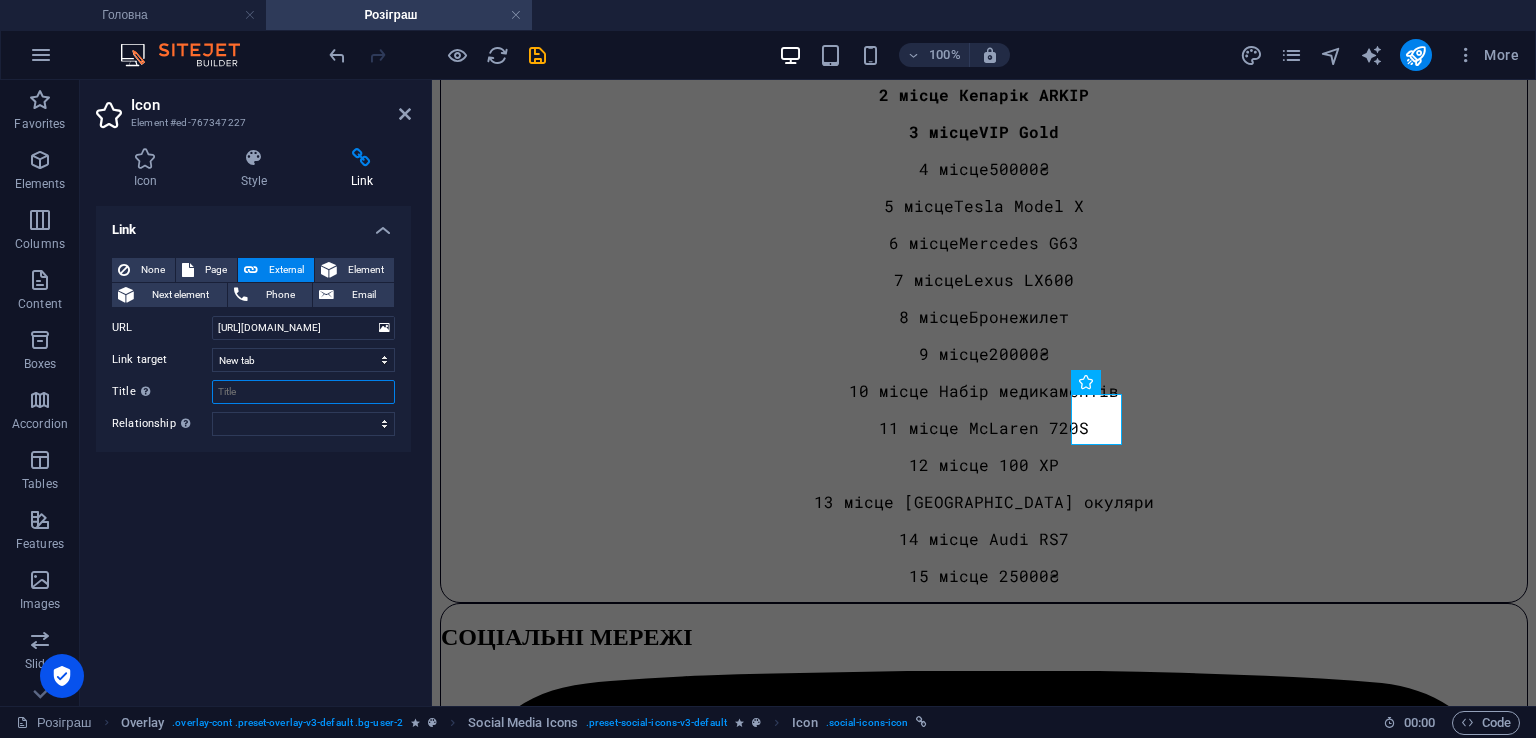 paste on "Discord" 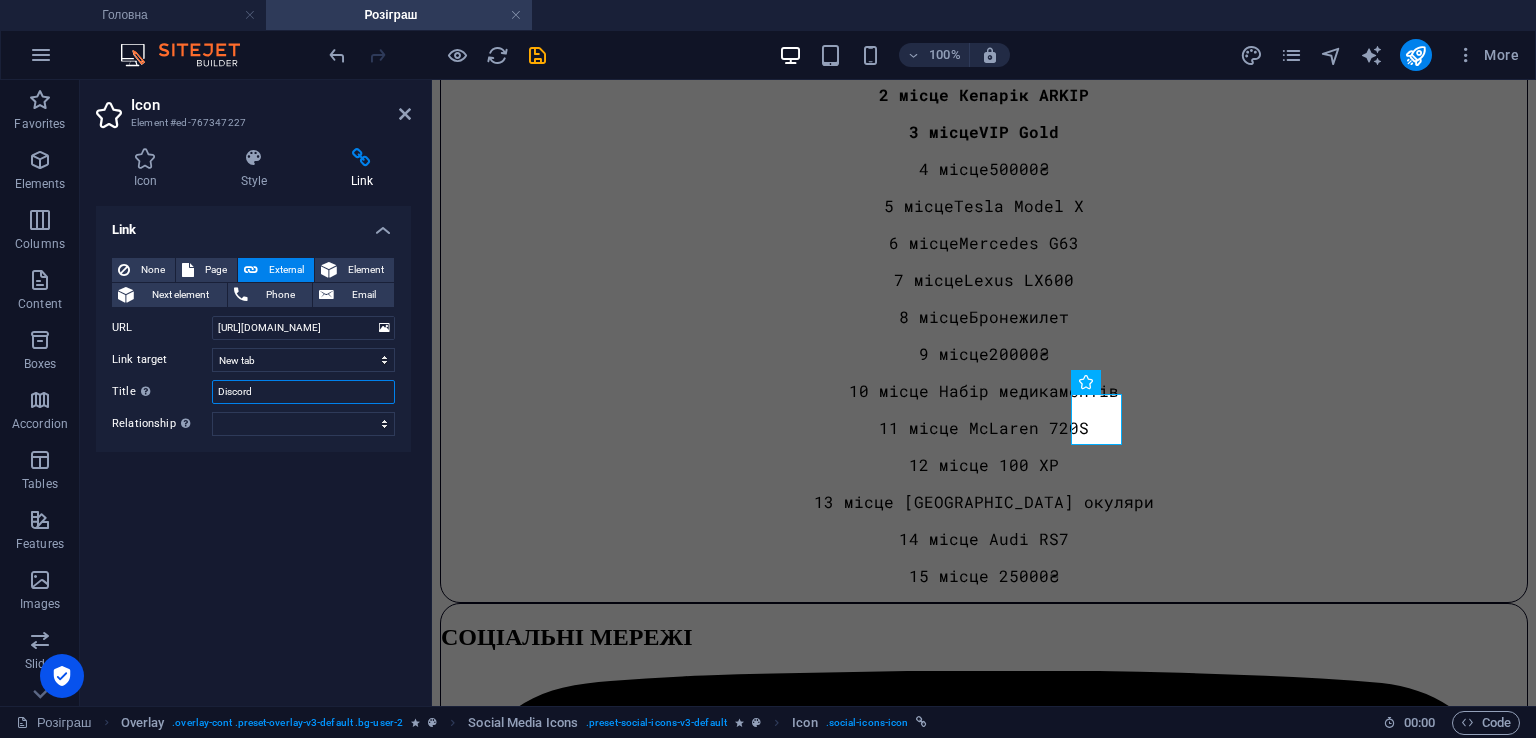 drag, startPoint x: 178, startPoint y: 365, endPoint x: 134, endPoint y: 361, distance: 44.181442 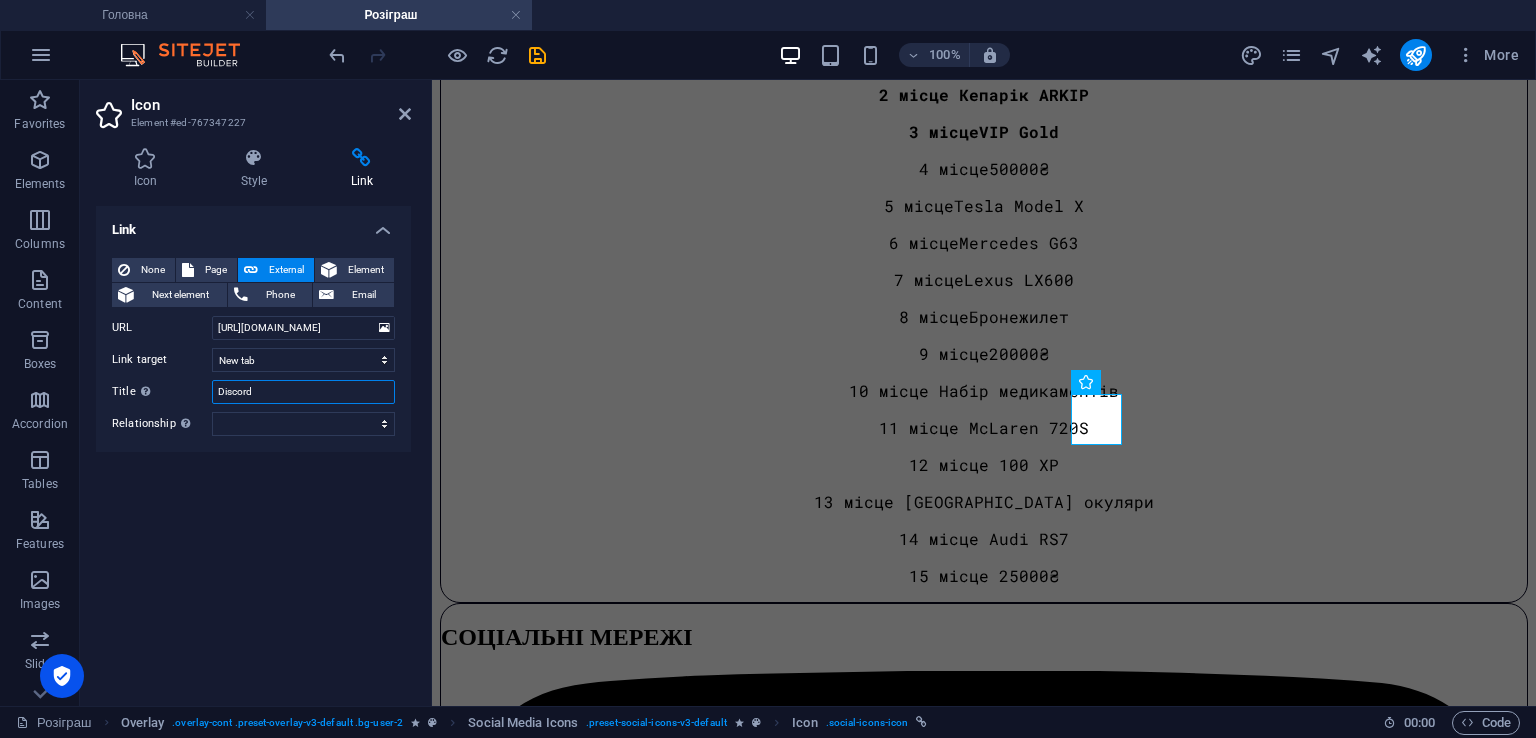 paste on "Telegram" 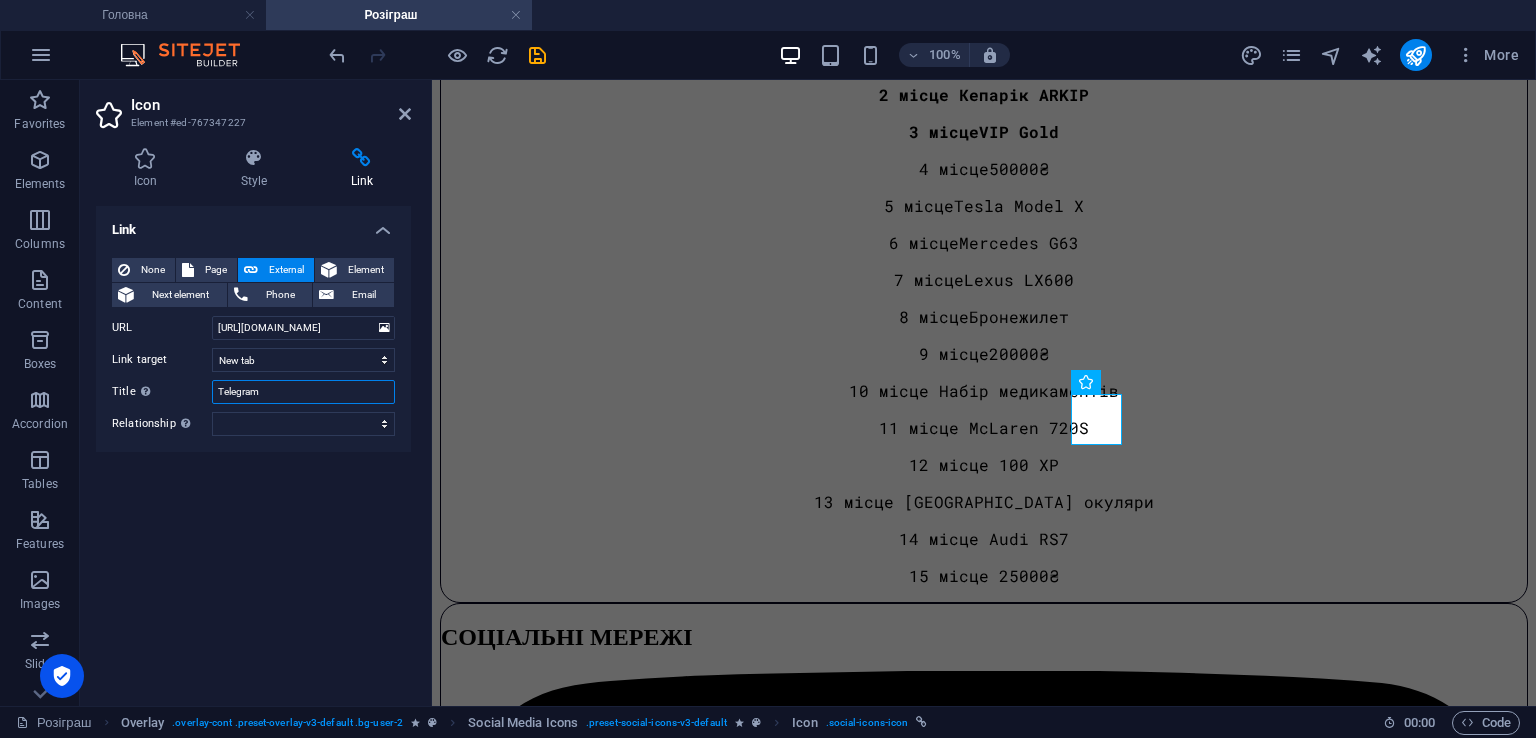 type on "Telegram" 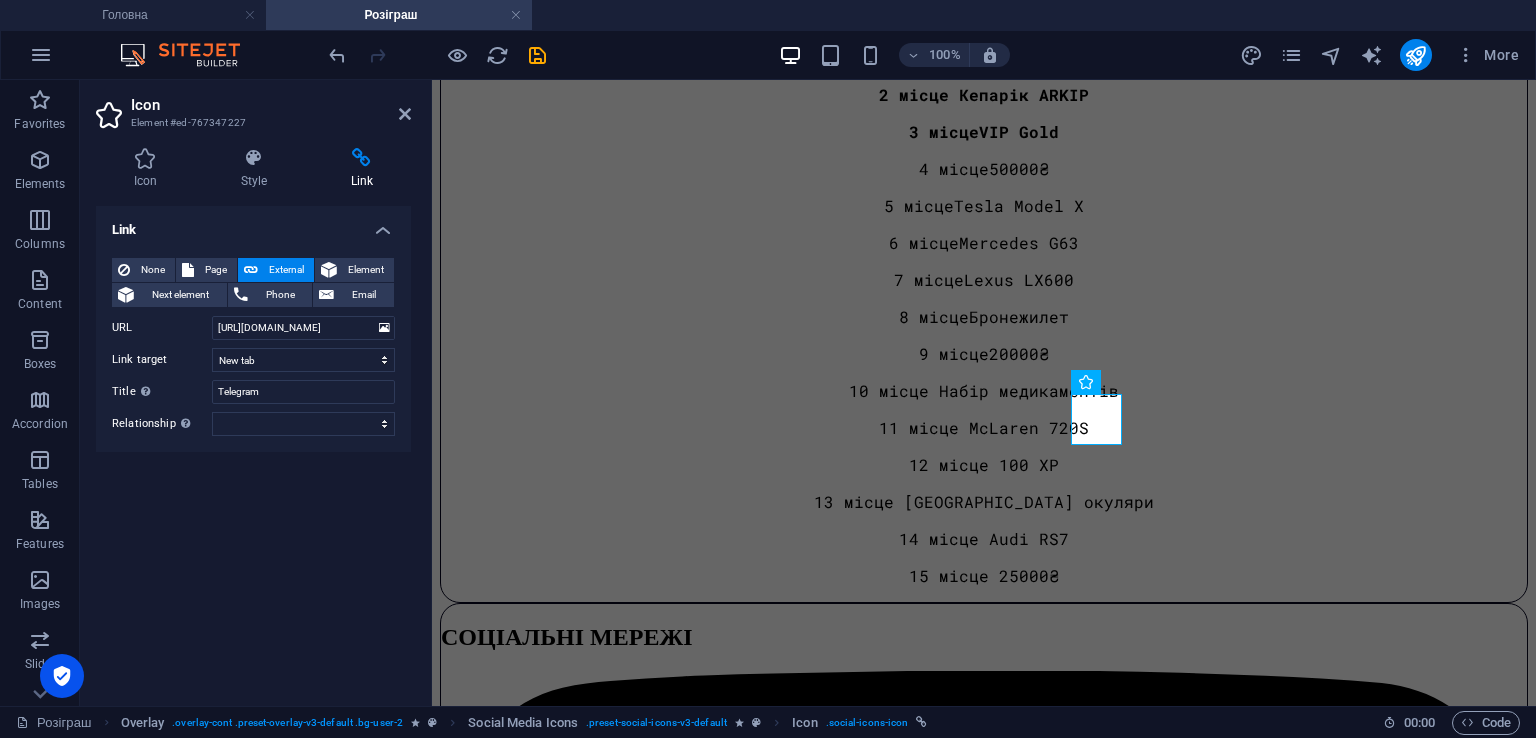 click on "Link None Page External Element Next element Phone Email Page Головна WIKI Ігровий магазин Особистий кабінет -- Кабінет  Повідомити помилку на сайті Політика конфіденційності Договір офери Файли cookie Угода користувача Адмін Панель В розробці Технічні роботи Успішно ТЕСТОВА -- Тестова 2 -- Тестова 3 Розіграш Element
URL [URL][DOMAIN_NAME] Phone Email Link target New tab Same tab Overlay Title Additional link description, should not be the same as the link text. The title is most often shown as a tooltip text when the mouse moves over the element. Leave empty if uncertain. Telegram Relationship Sets the  relationship of this link to the link target . For example, the value "nofollow" instructs search engines not to follow the link. Can be left empty. alternate author bookmark external" at bounding box center [253, 448] 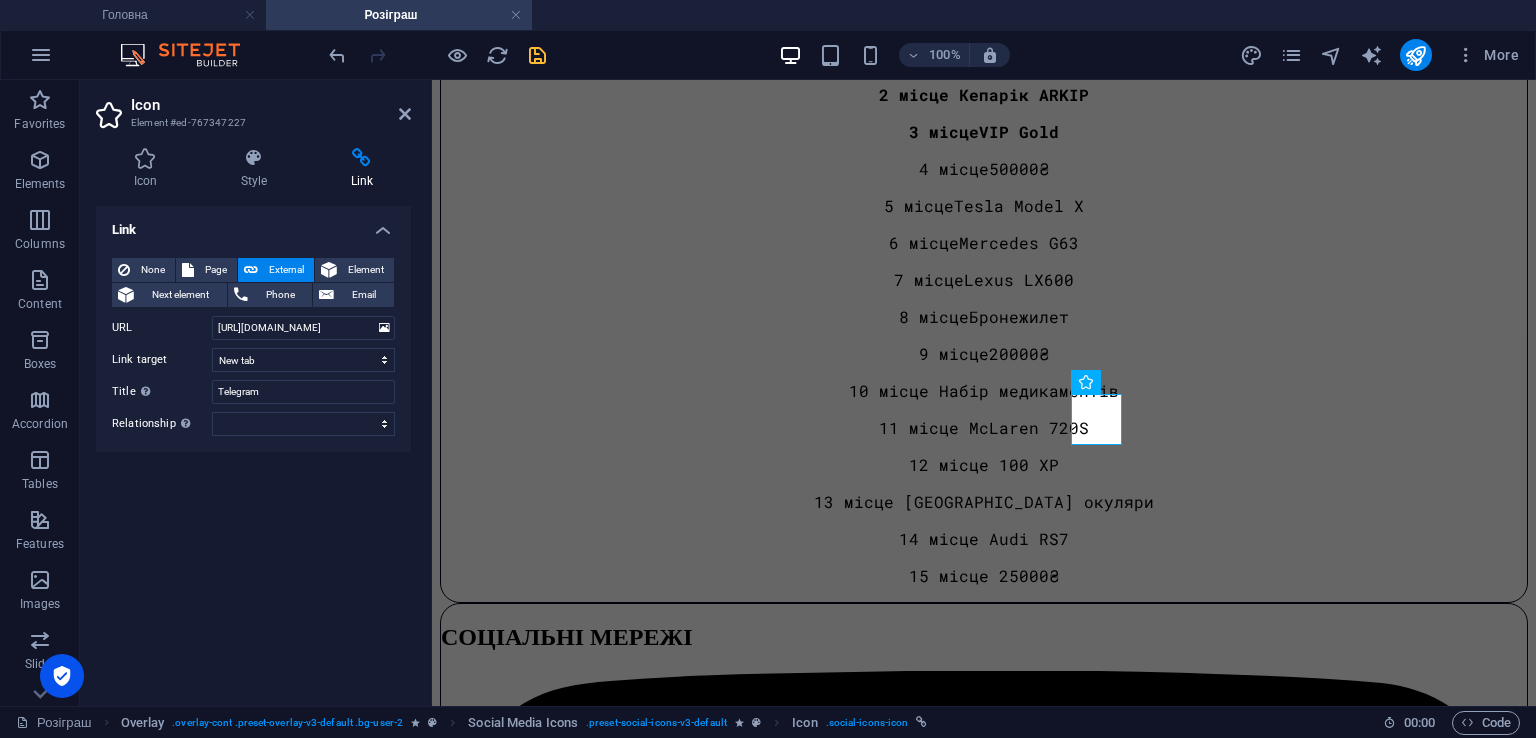 click at bounding box center (537, 55) 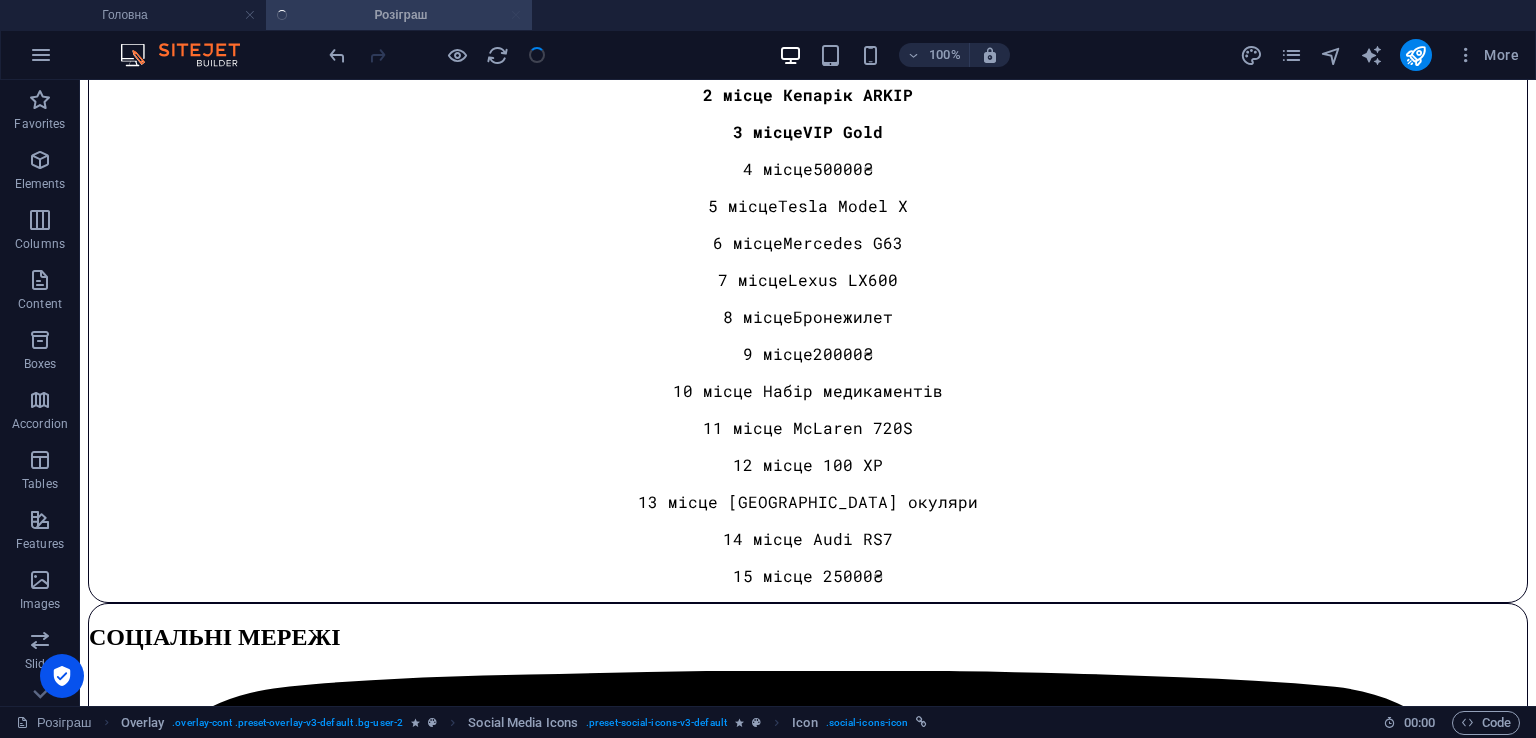 scroll, scrollTop: 1836, scrollLeft: 0, axis: vertical 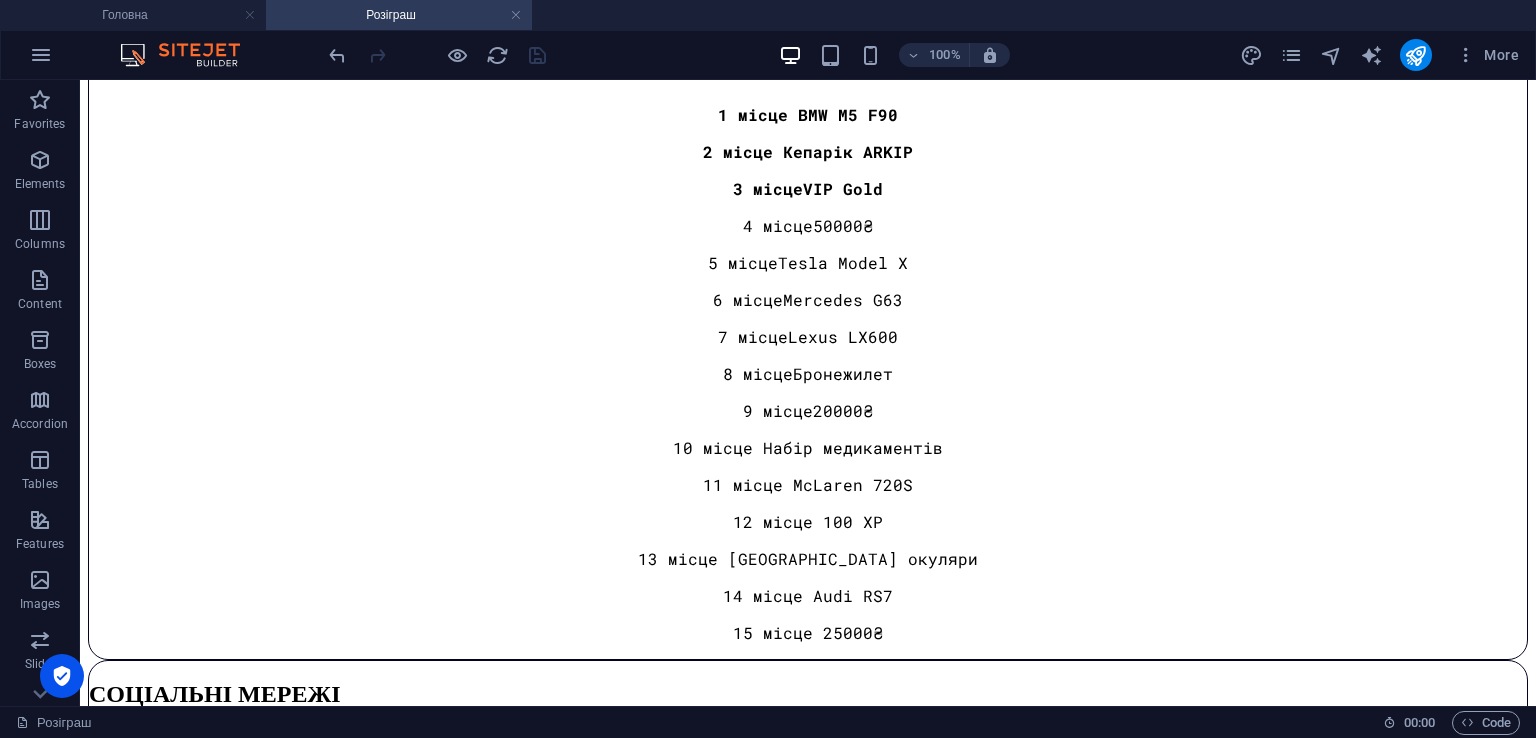 drag, startPoint x: 1372, startPoint y: 443, endPoint x: 1349, endPoint y: 418, distance: 33.970577 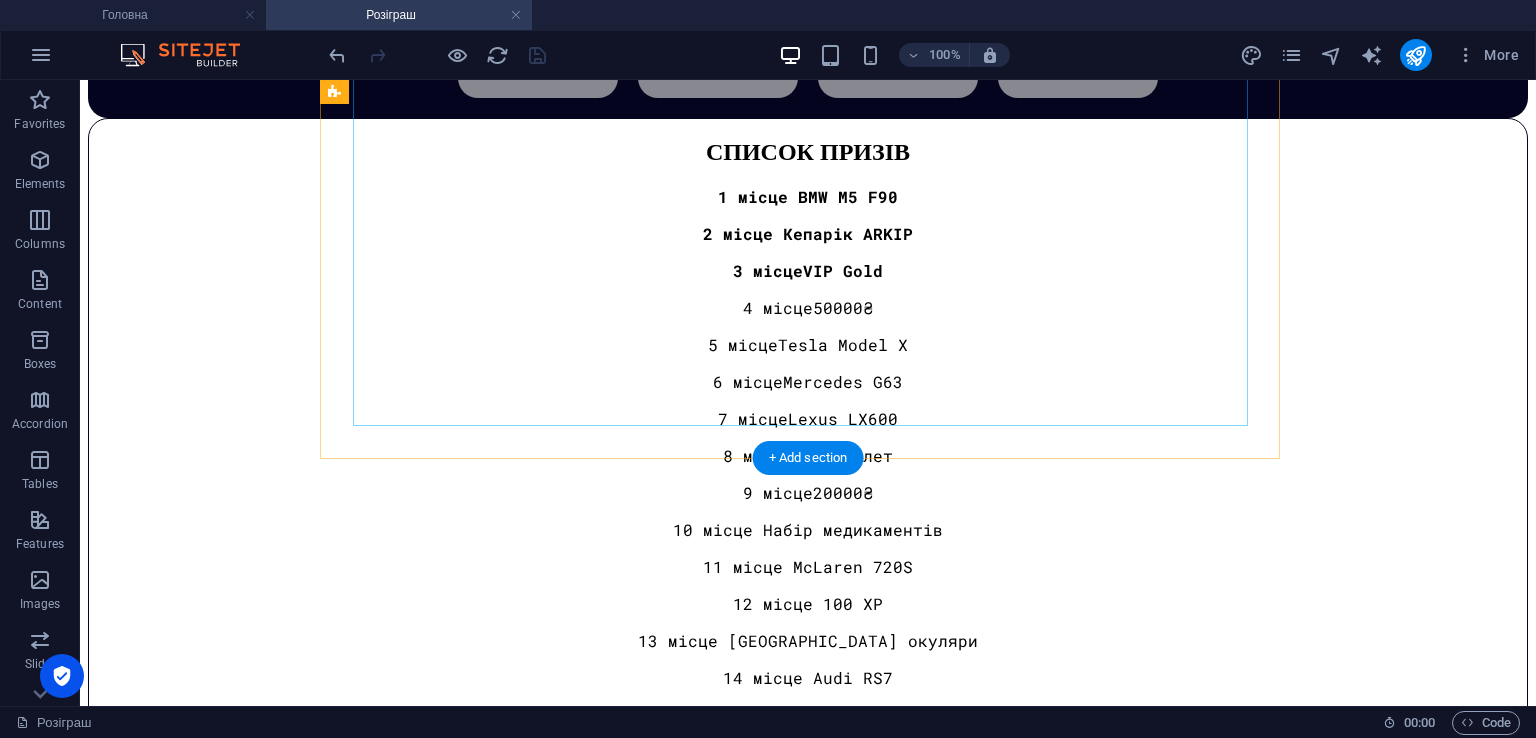 scroll, scrollTop: 1840, scrollLeft: 0, axis: vertical 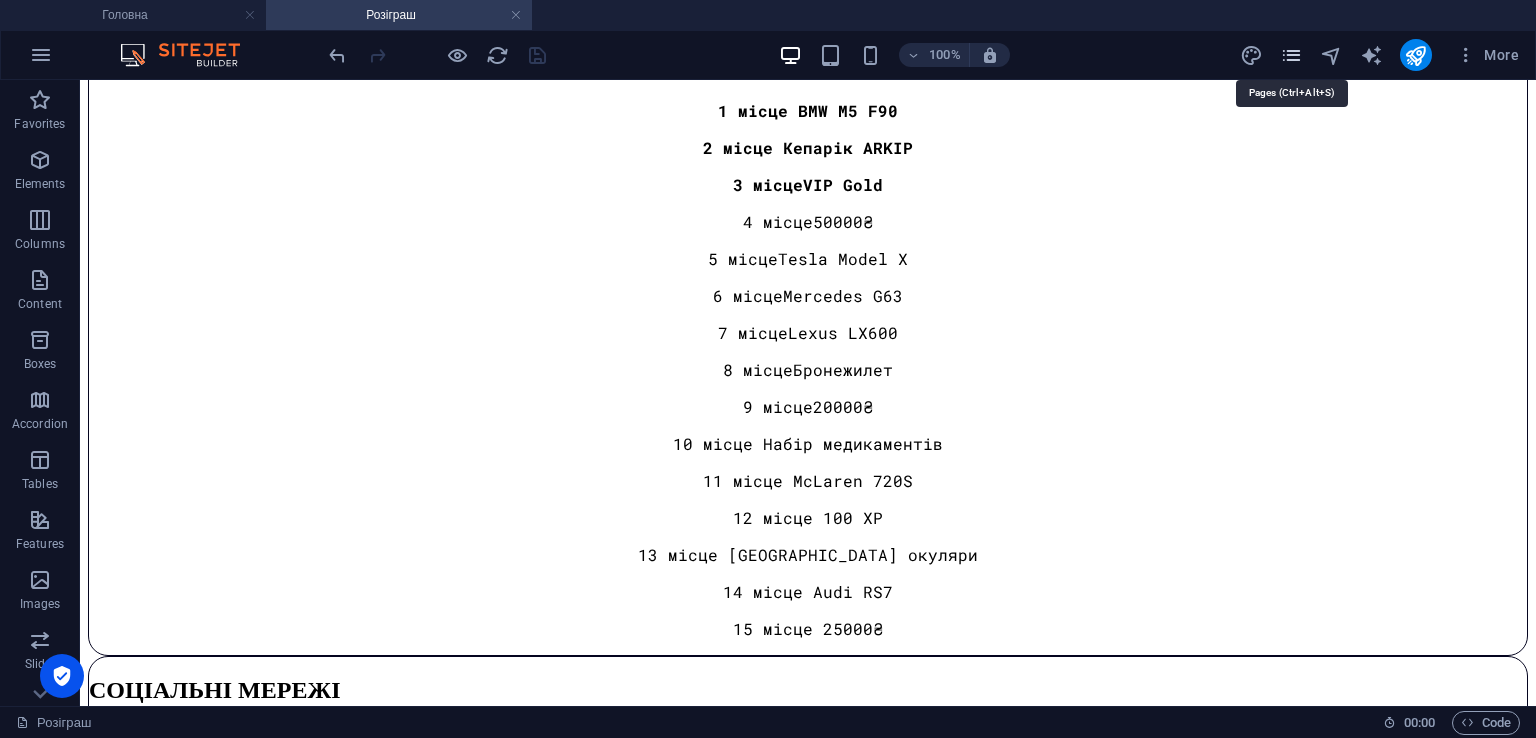click at bounding box center (1291, 55) 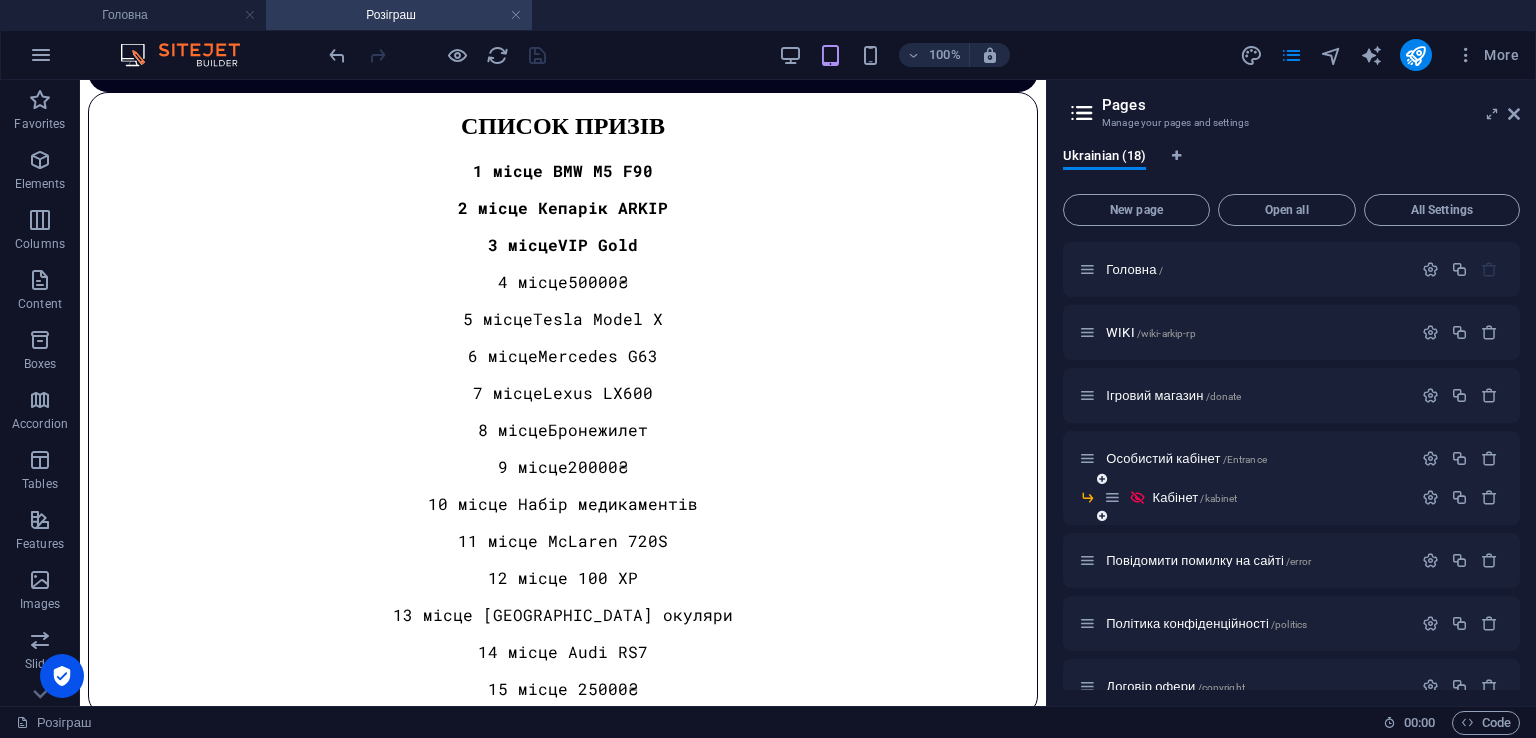 scroll, scrollTop: 1868, scrollLeft: 0, axis: vertical 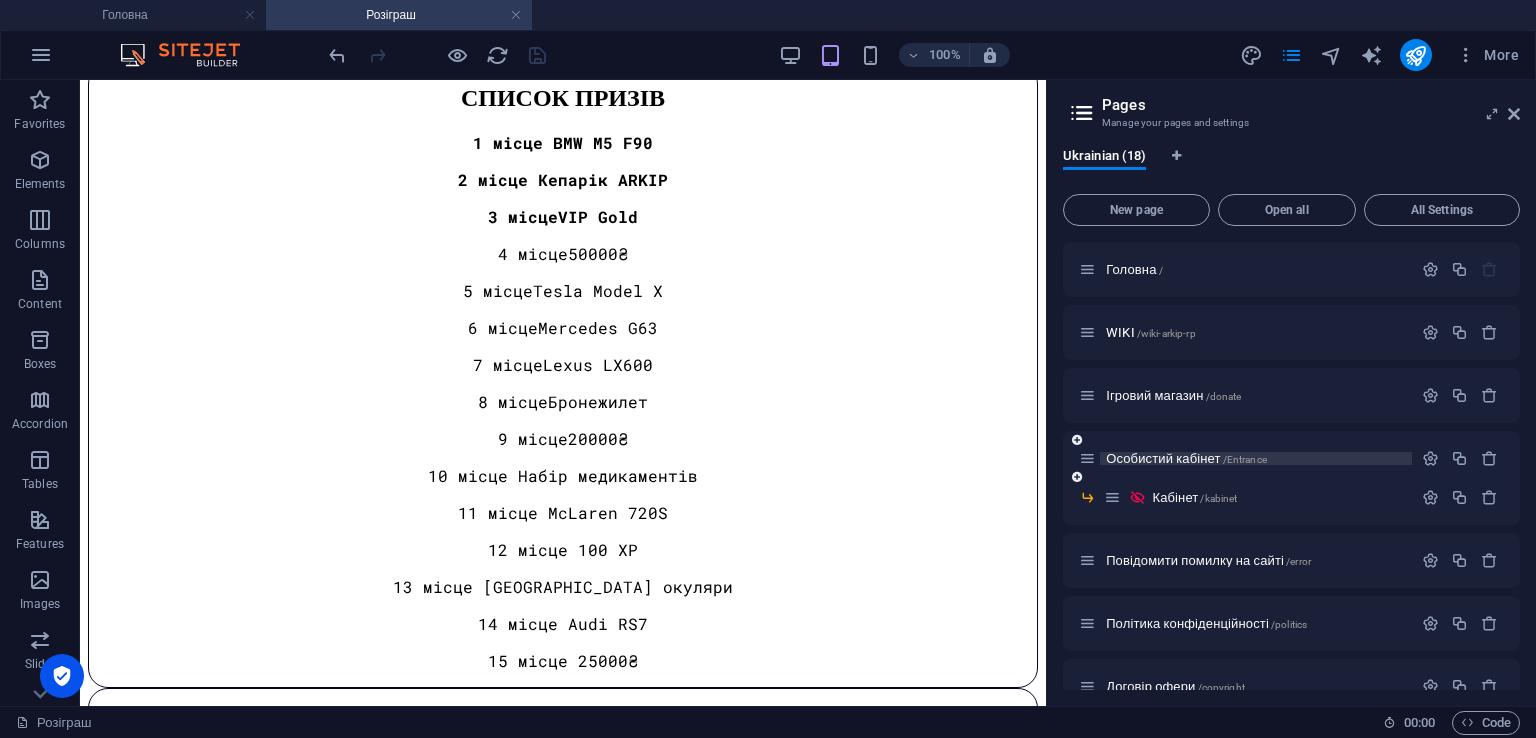 click on "Особистий кабінет /Entrance" at bounding box center [1186, 458] 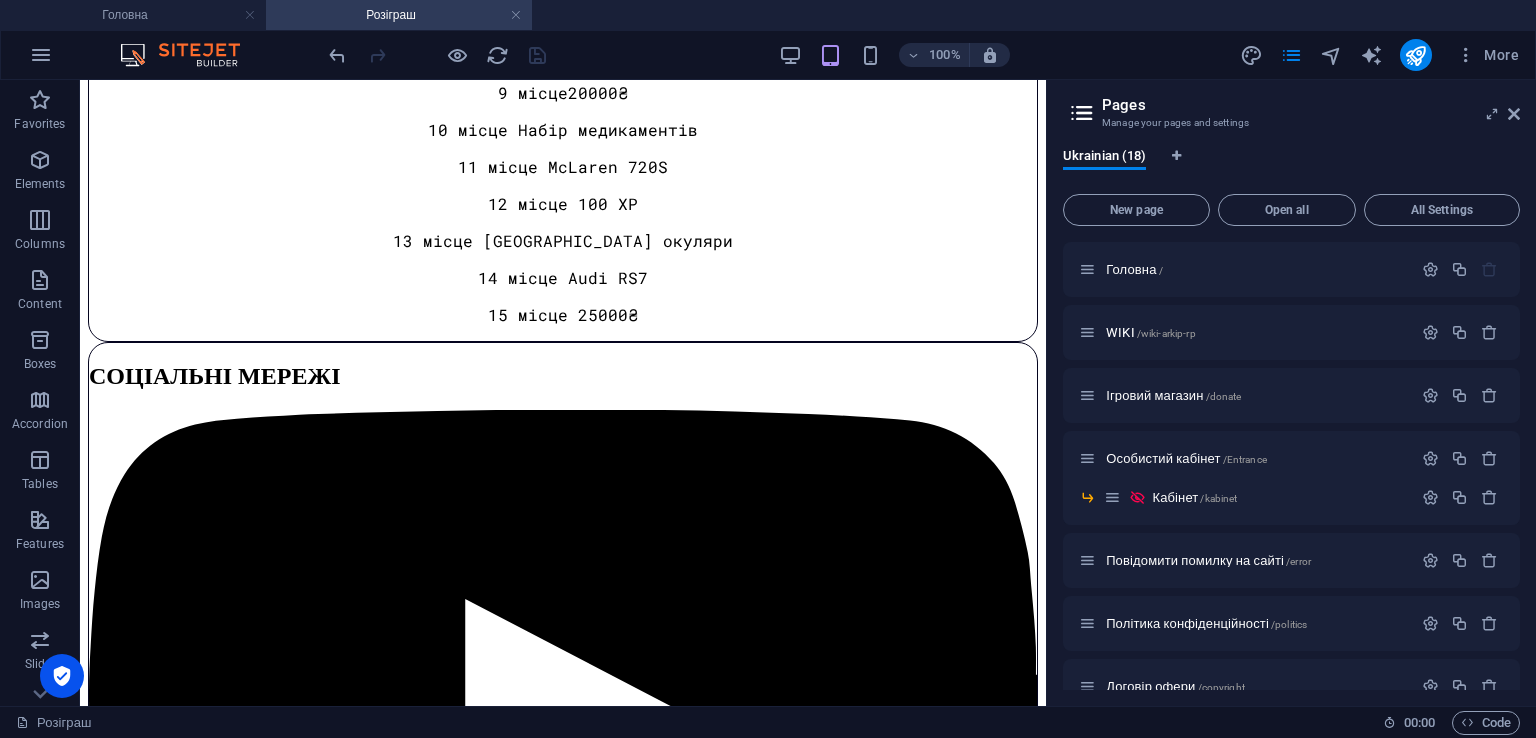 scroll, scrollTop: 0, scrollLeft: 0, axis: both 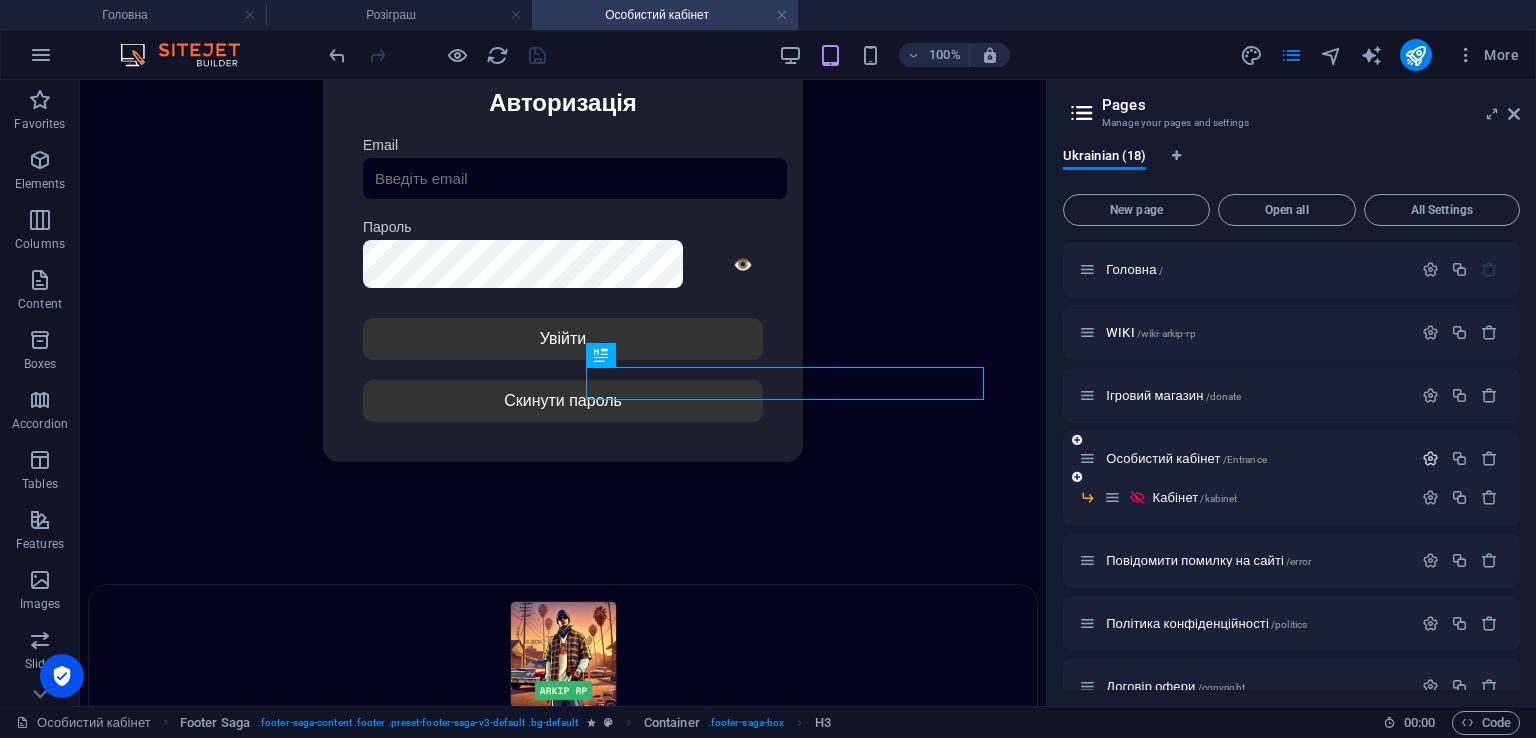 click at bounding box center (1430, 458) 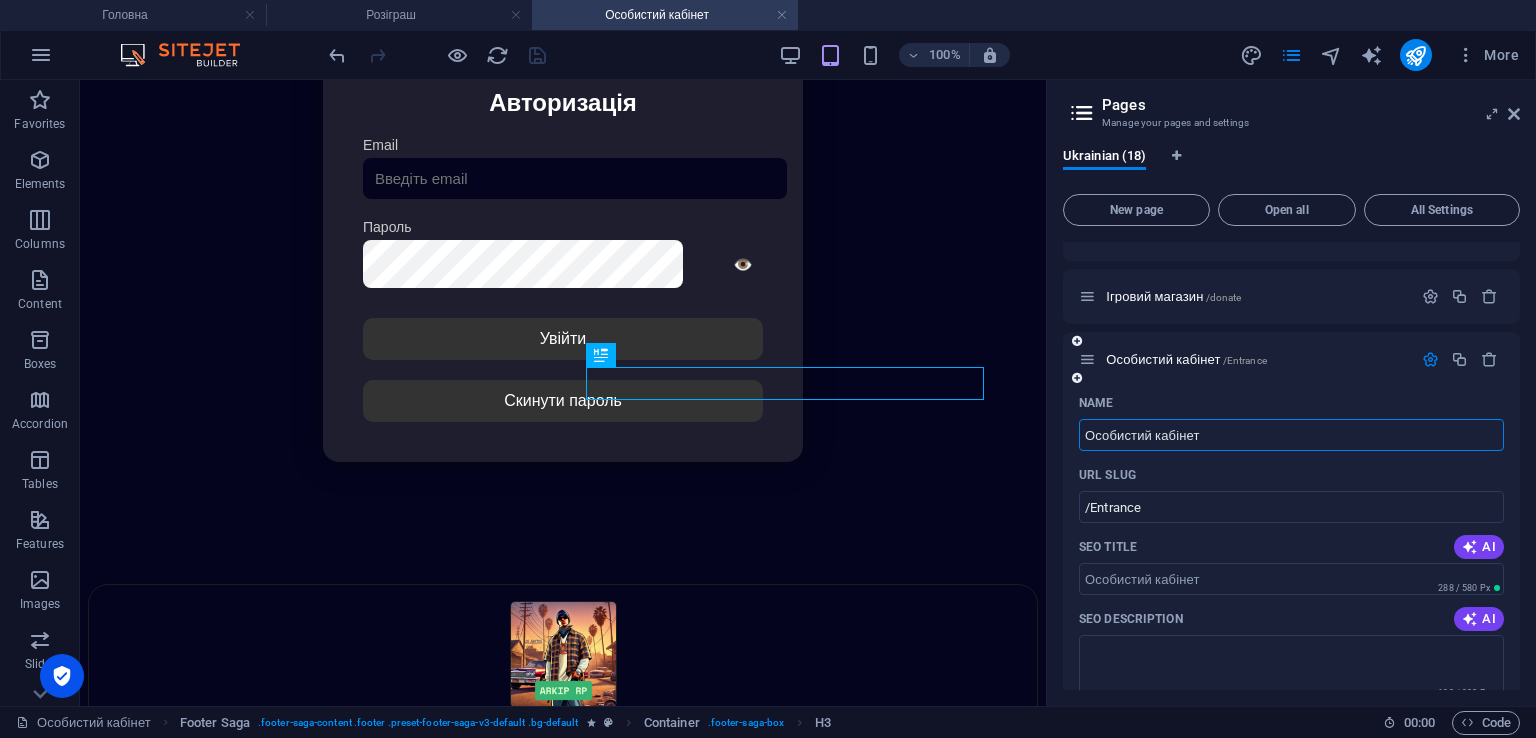 scroll, scrollTop: 100, scrollLeft: 0, axis: vertical 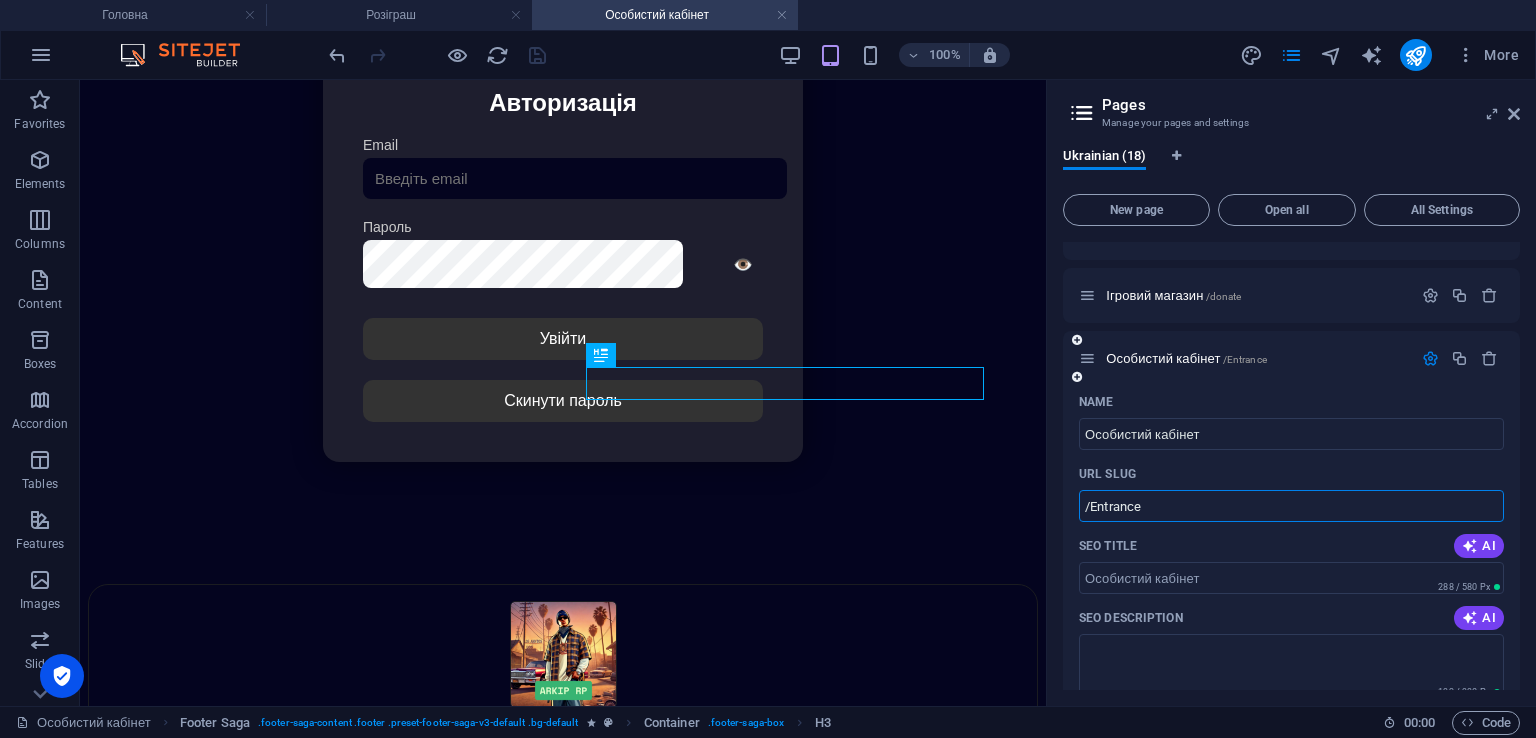 drag, startPoint x: 1184, startPoint y: 509, endPoint x: 1092, endPoint y: 501, distance: 92.34717 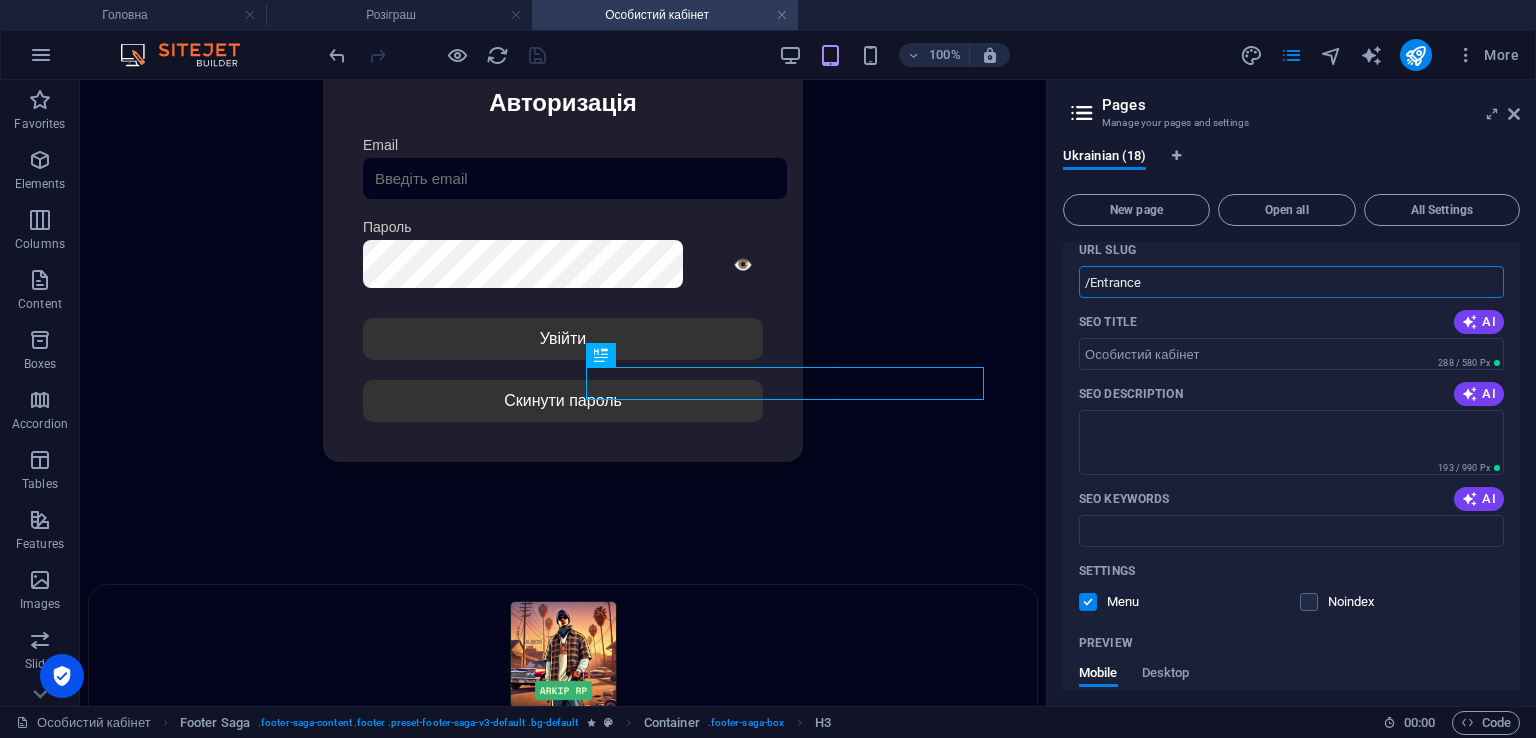 scroll, scrollTop: 300, scrollLeft: 0, axis: vertical 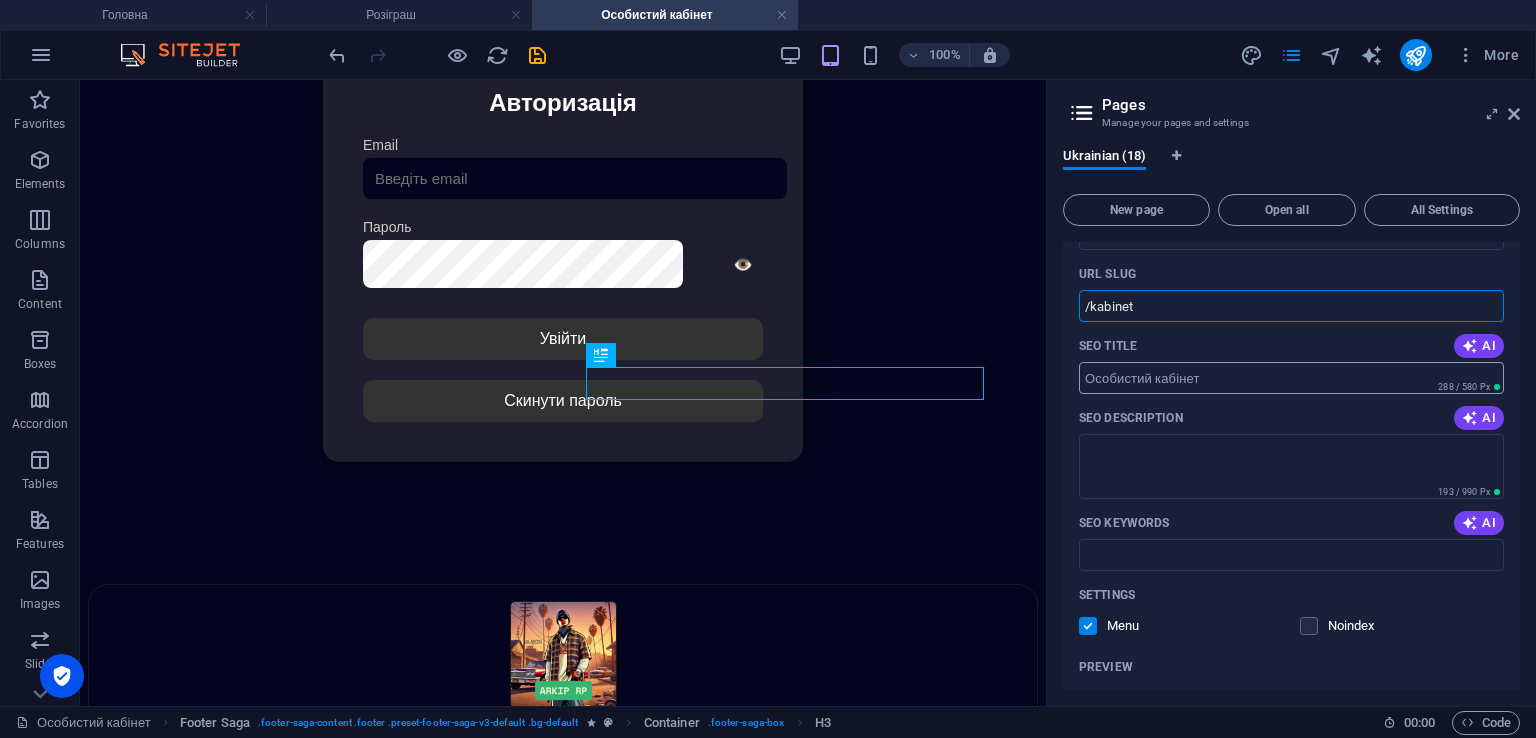 type on "/kabinet" 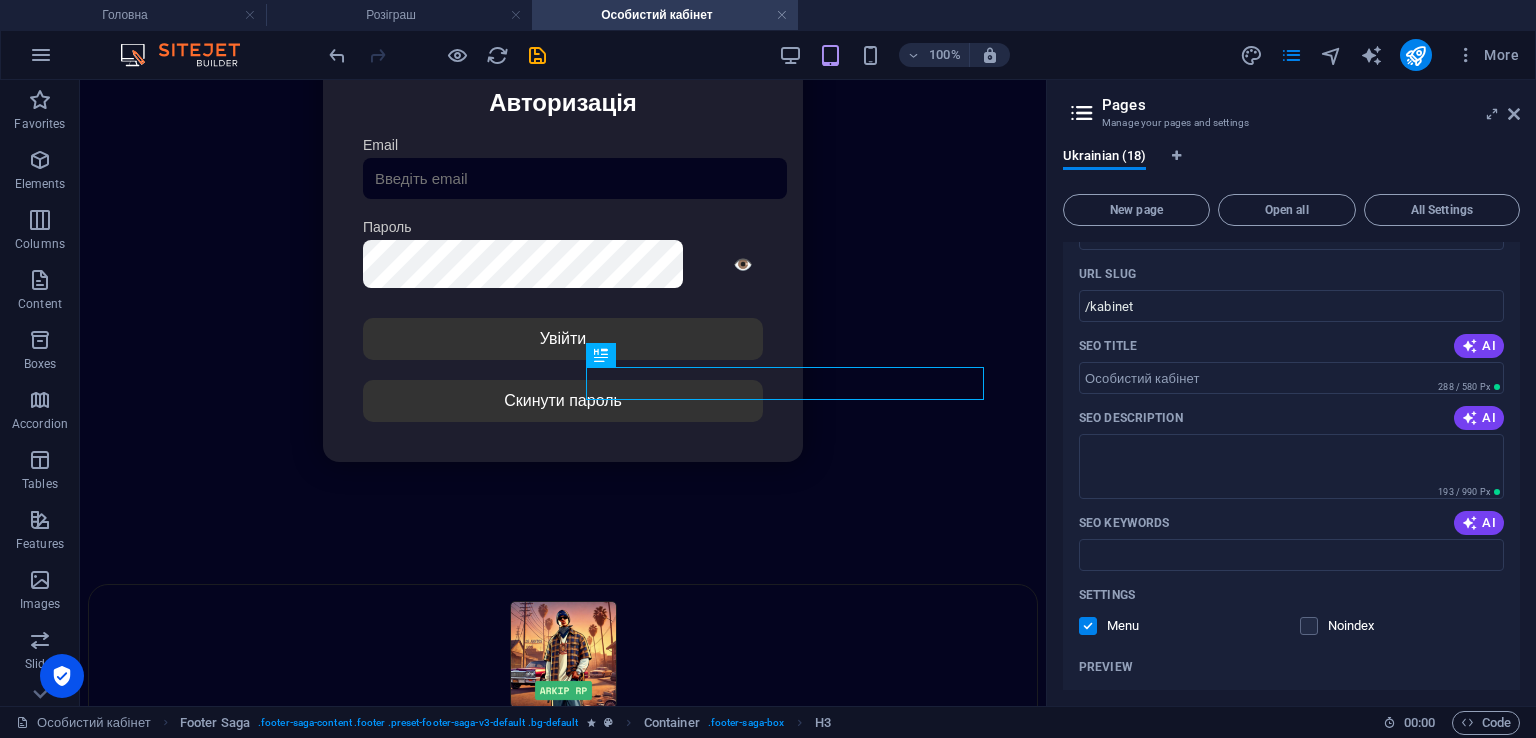 click on "Settings Menu Noindex" at bounding box center [1291, 611] 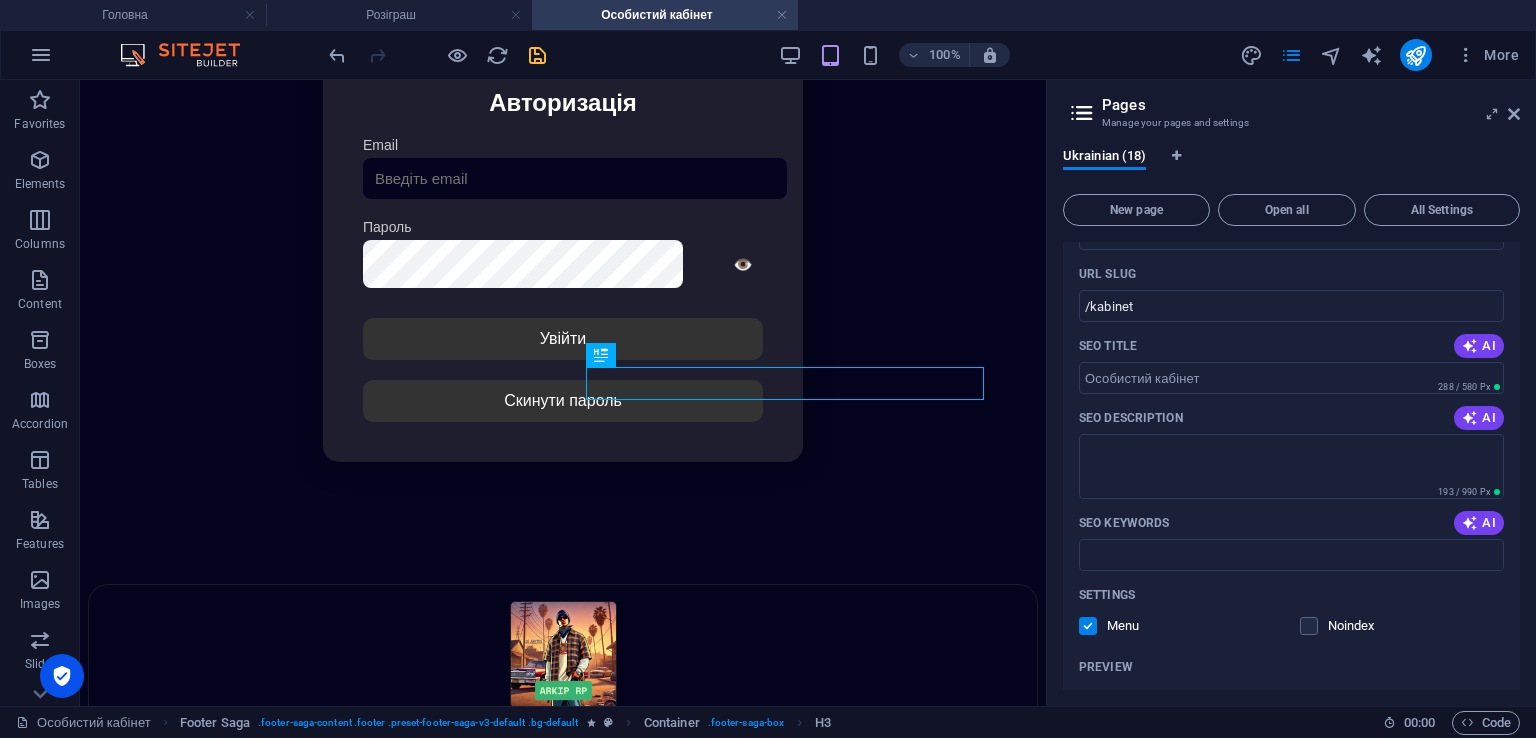 click at bounding box center (537, 55) 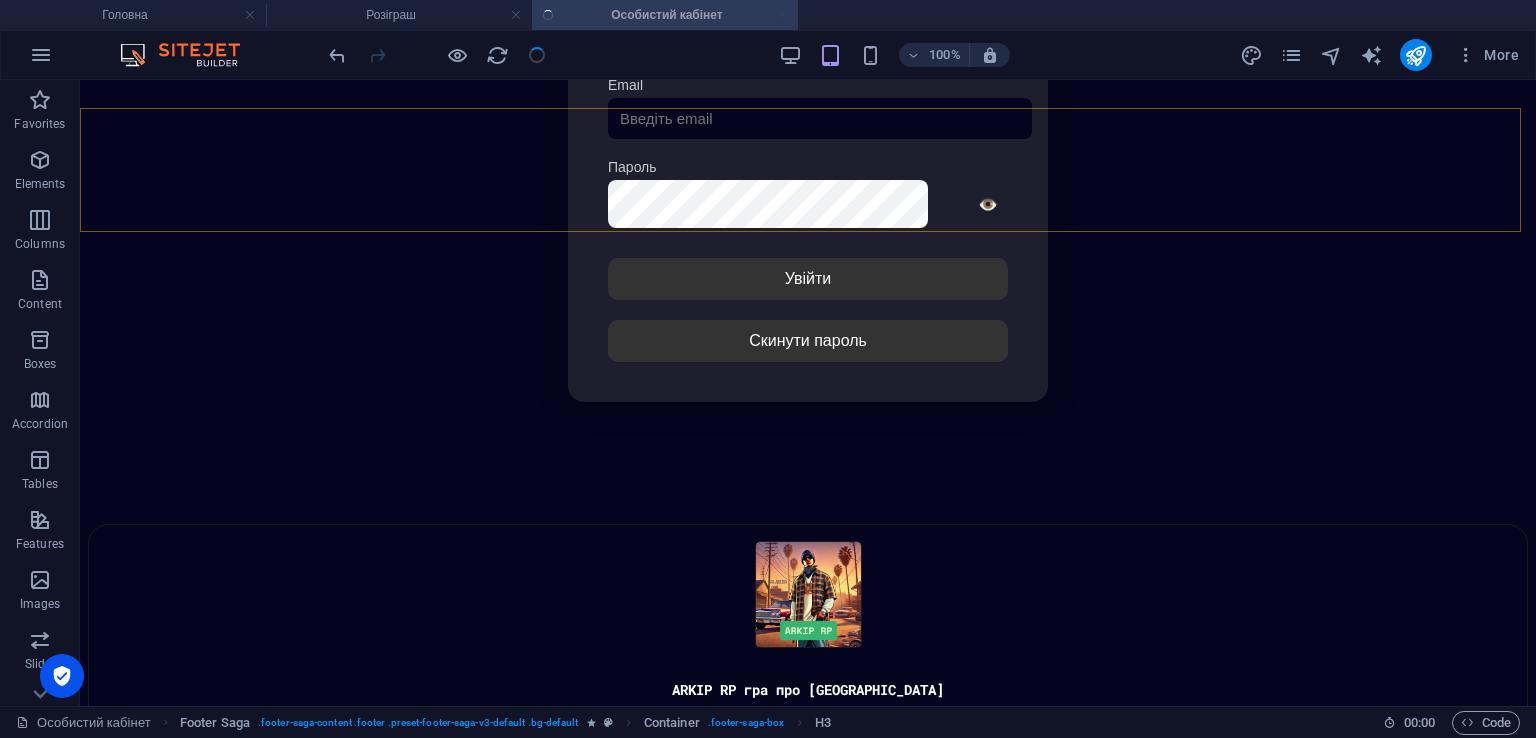 scroll, scrollTop: 354, scrollLeft: 0, axis: vertical 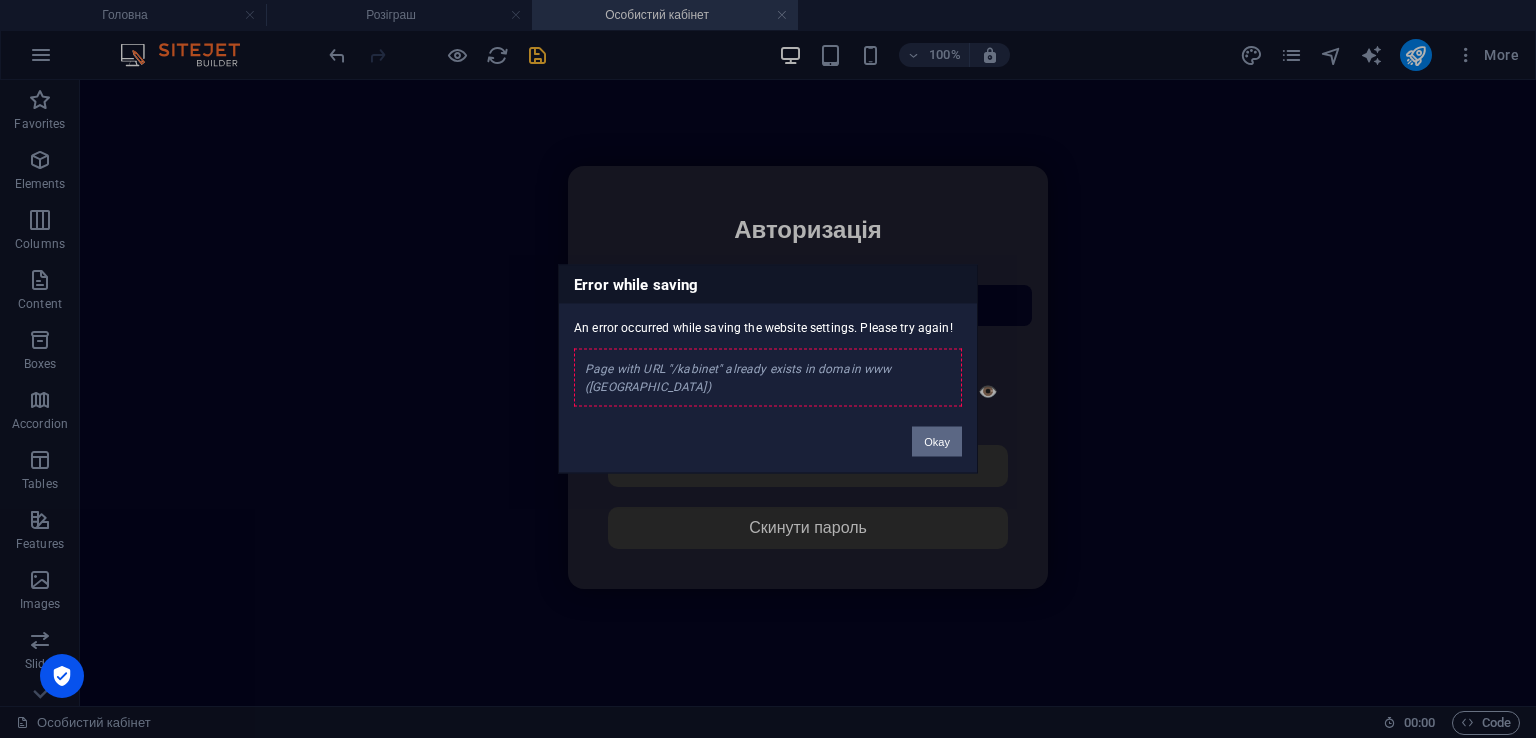 click on "Okay" at bounding box center [937, 442] 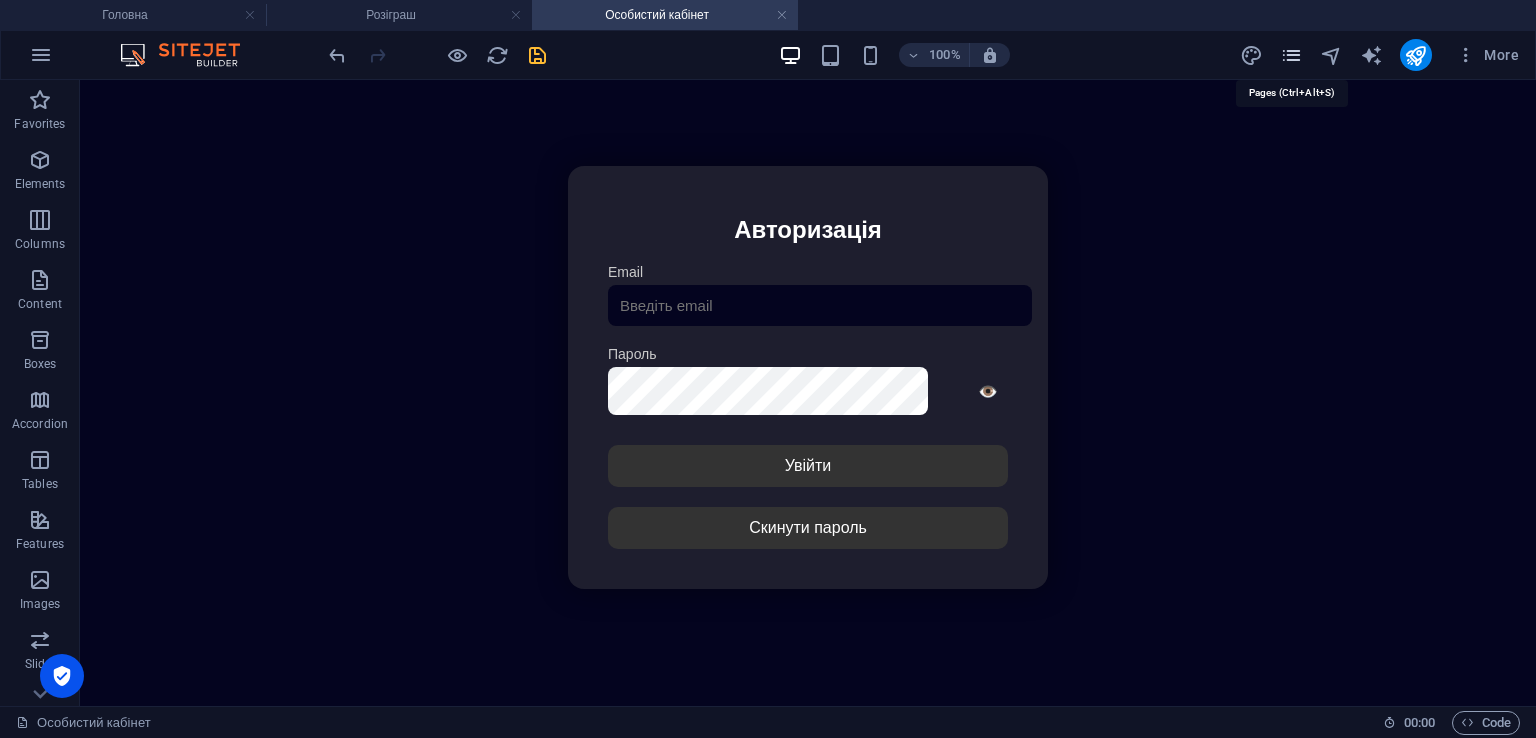 click at bounding box center [1291, 55] 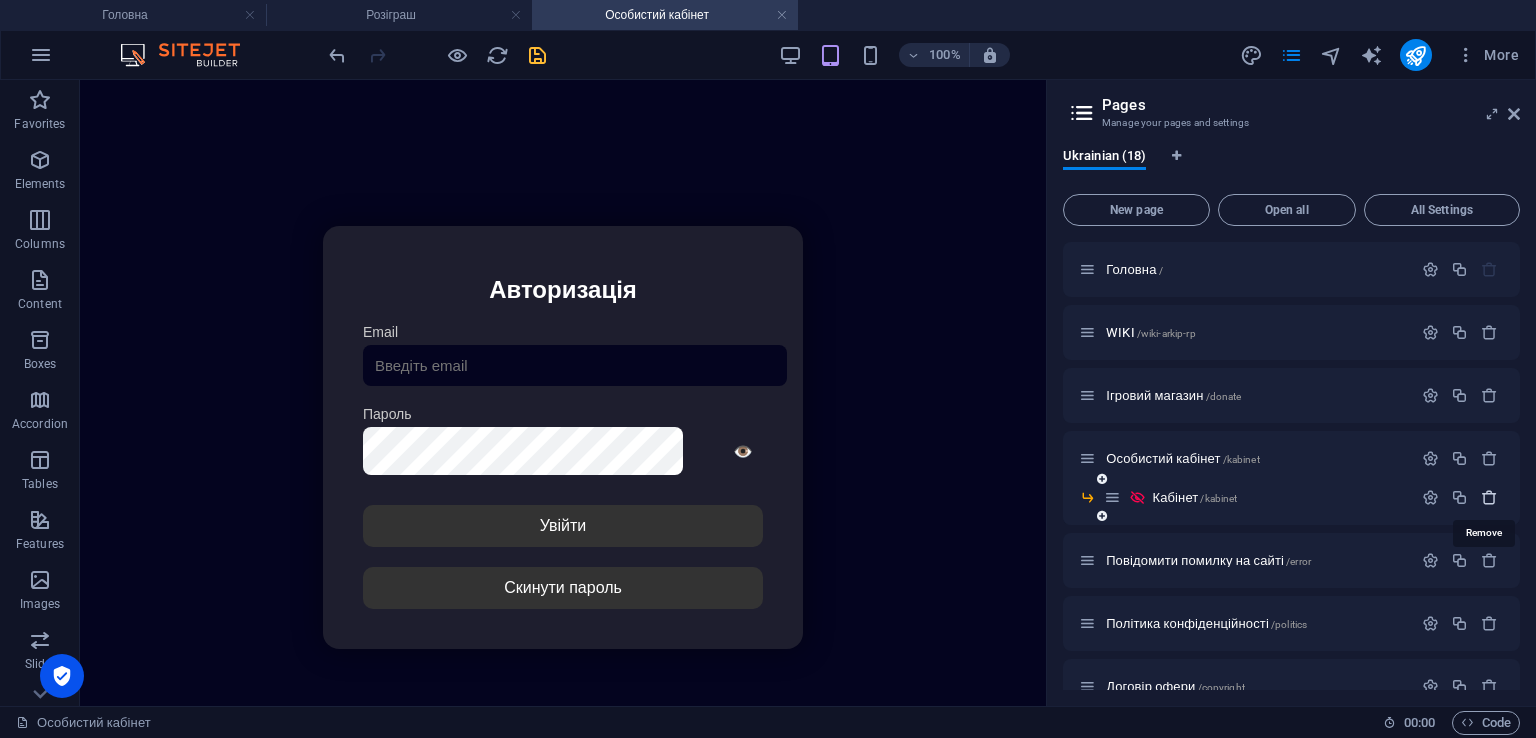 click at bounding box center (1489, 497) 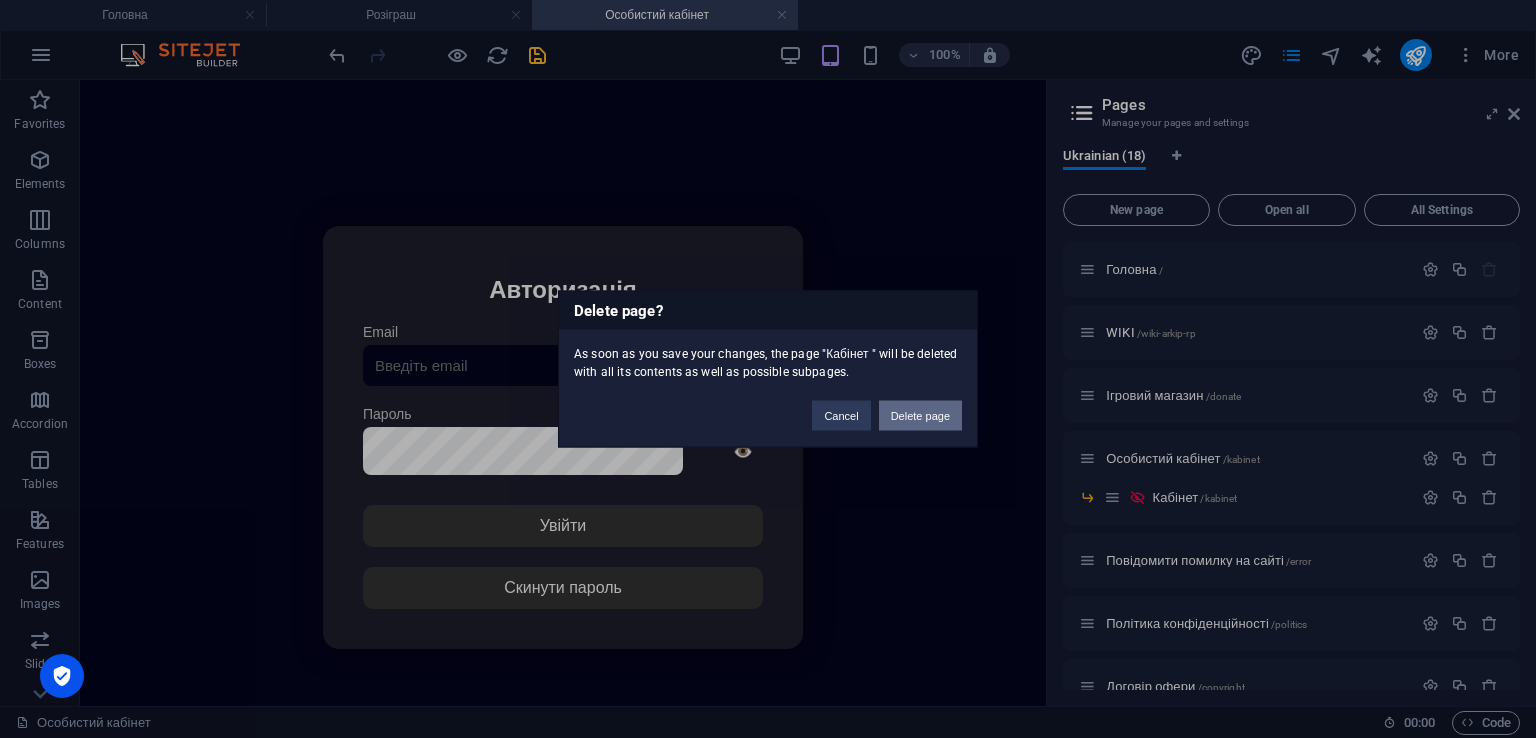 drag, startPoint x: 920, startPoint y: 416, endPoint x: 888, endPoint y: 237, distance: 181.83784 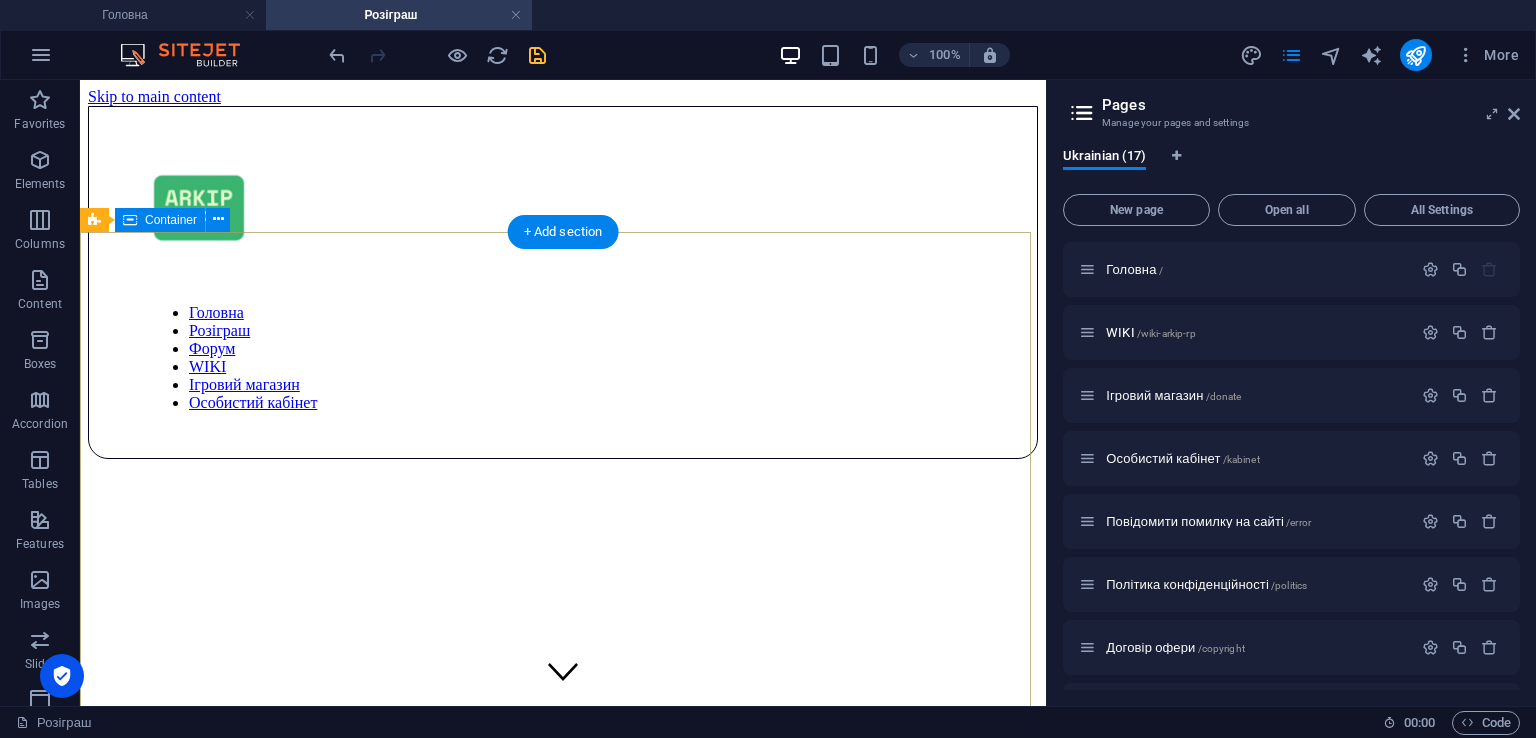scroll, scrollTop: 1941, scrollLeft: 0, axis: vertical 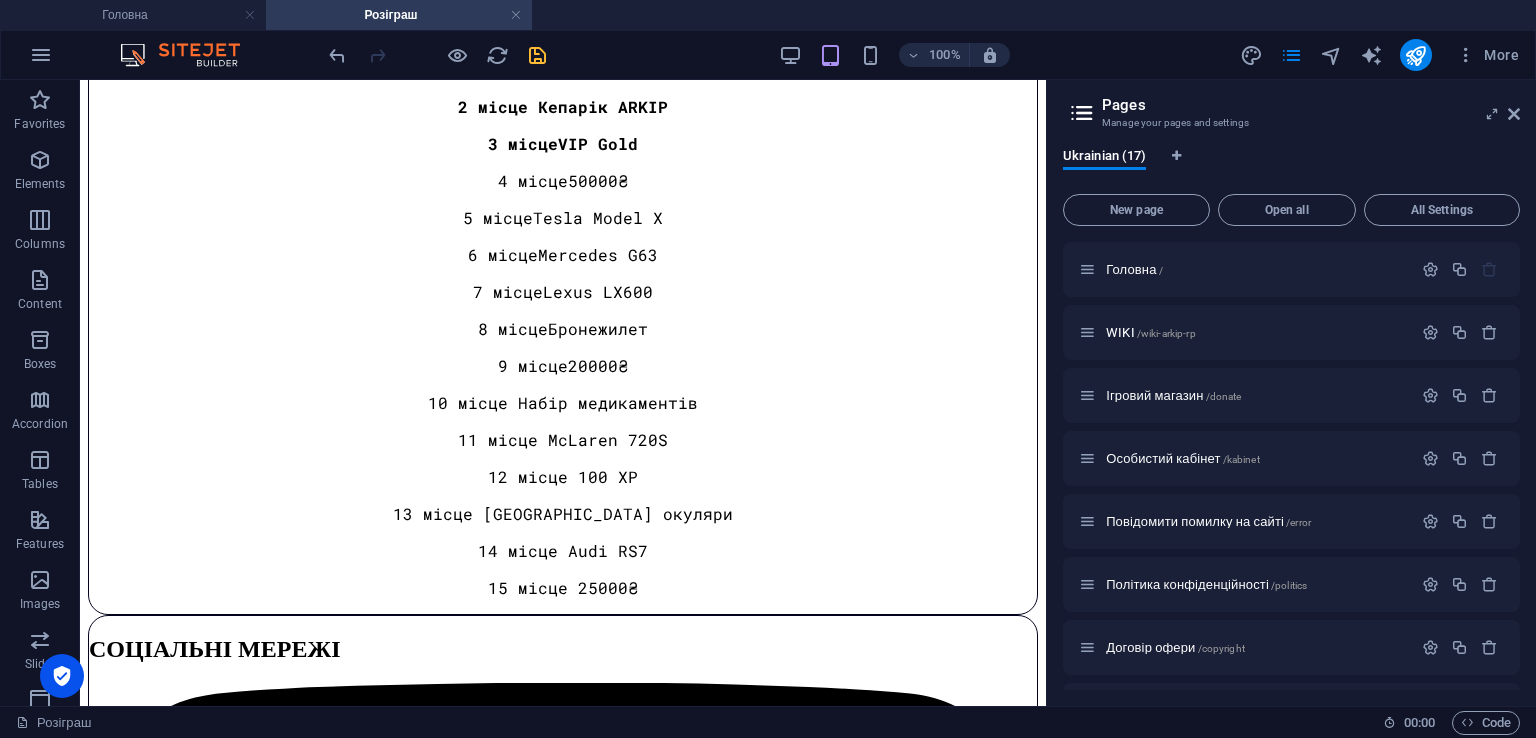 click at bounding box center [537, 55] 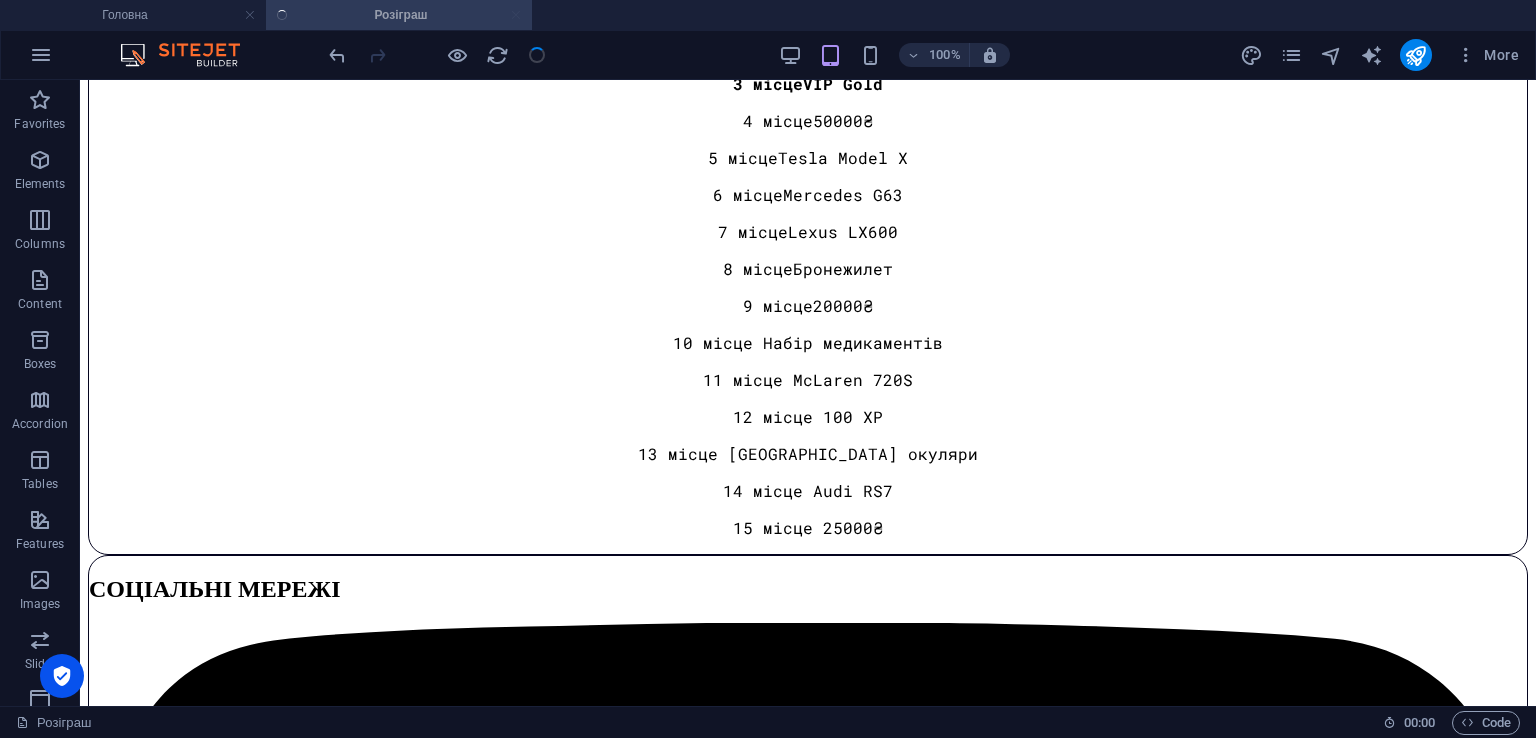 scroll, scrollTop: 1840, scrollLeft: 0, axis: vertical 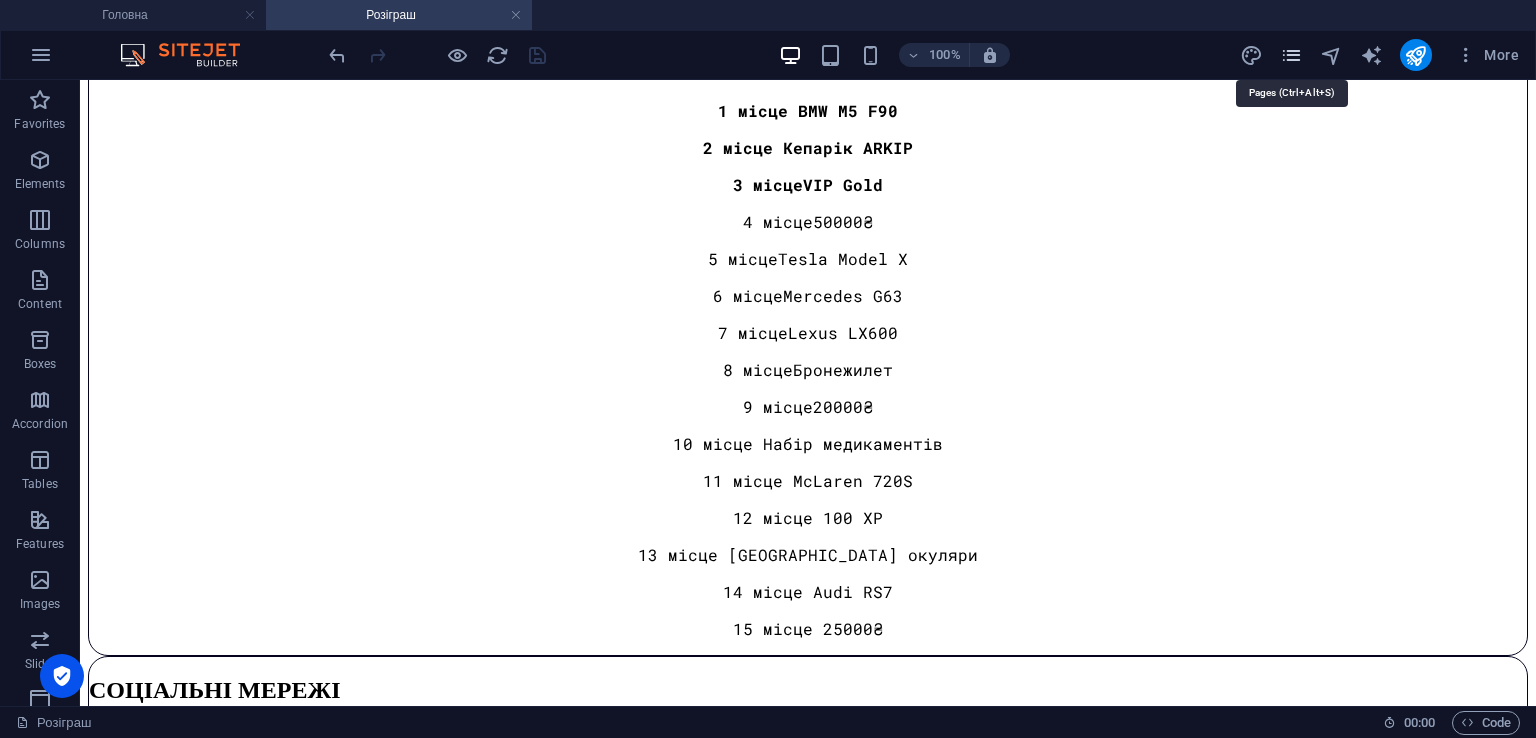 click at bounding box center (1291, 55) 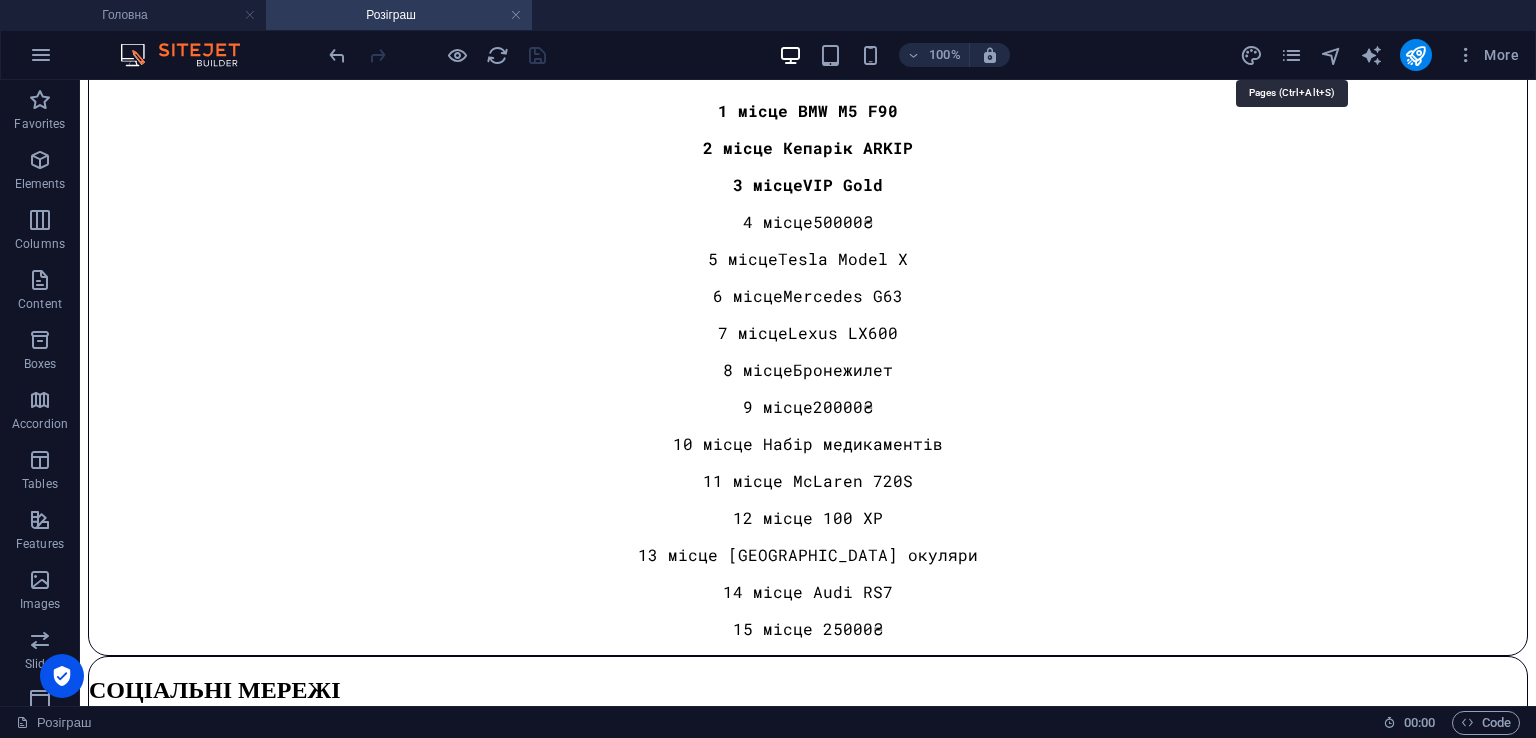 scroll, scrollTop: 1868, scrollLeft: 0, axis: vertical 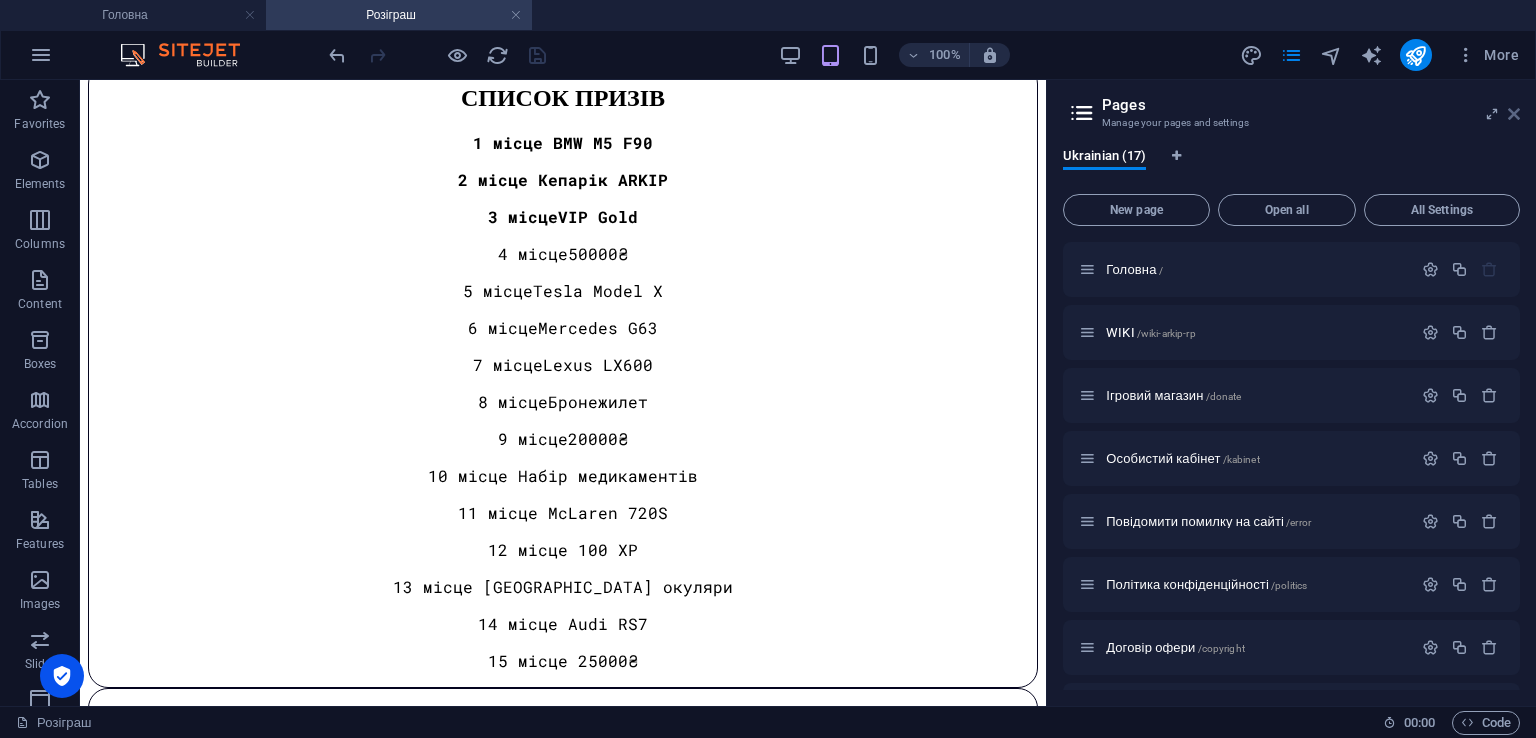 drag, startPoint x: 1516, startPoint y: 118, endPoint x: 1400, endPoint y: 45, distance: 137.05838 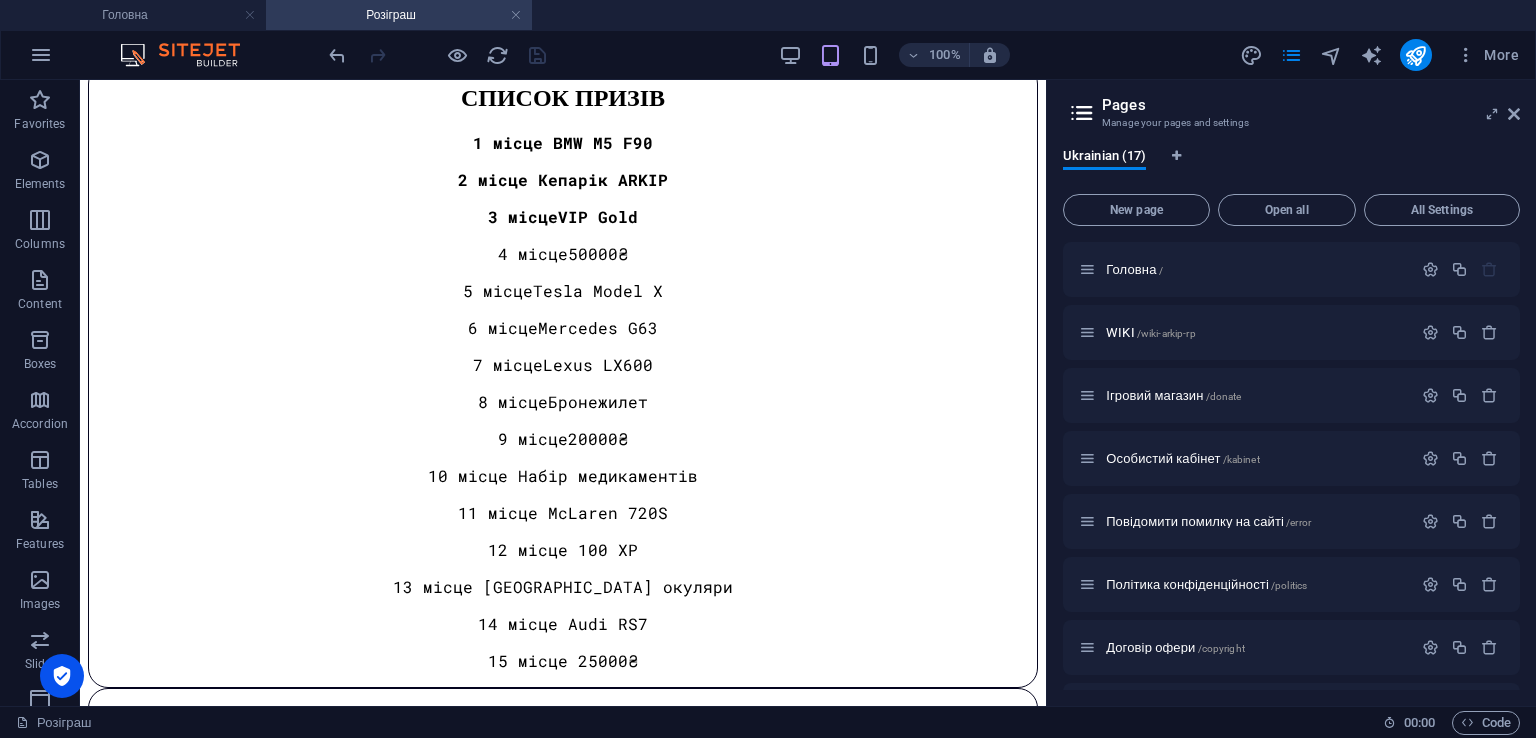 scroll, scrollTop: 1840, scrollLeft: 0, axis: vertical 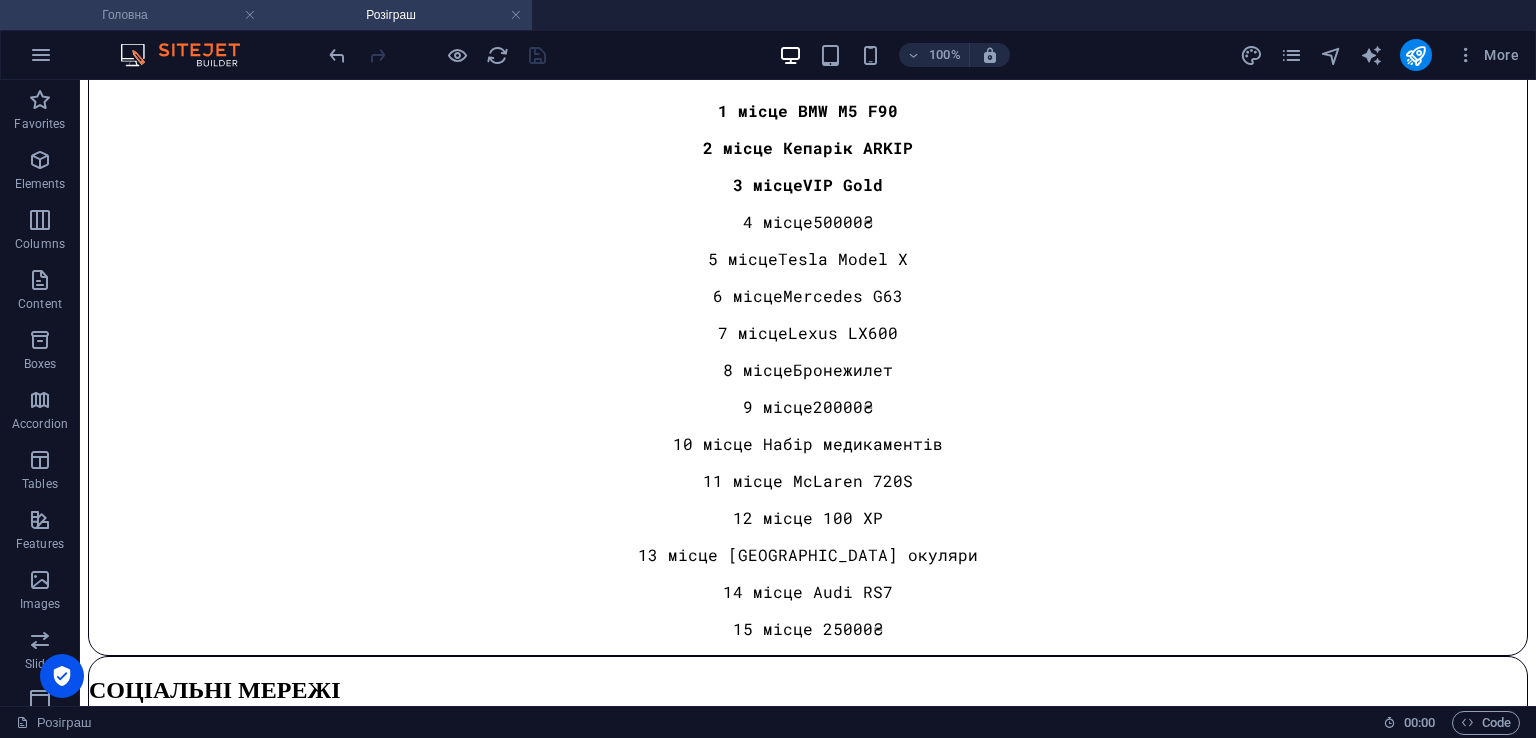 click on "Головна" at bounding box center (133, 15) 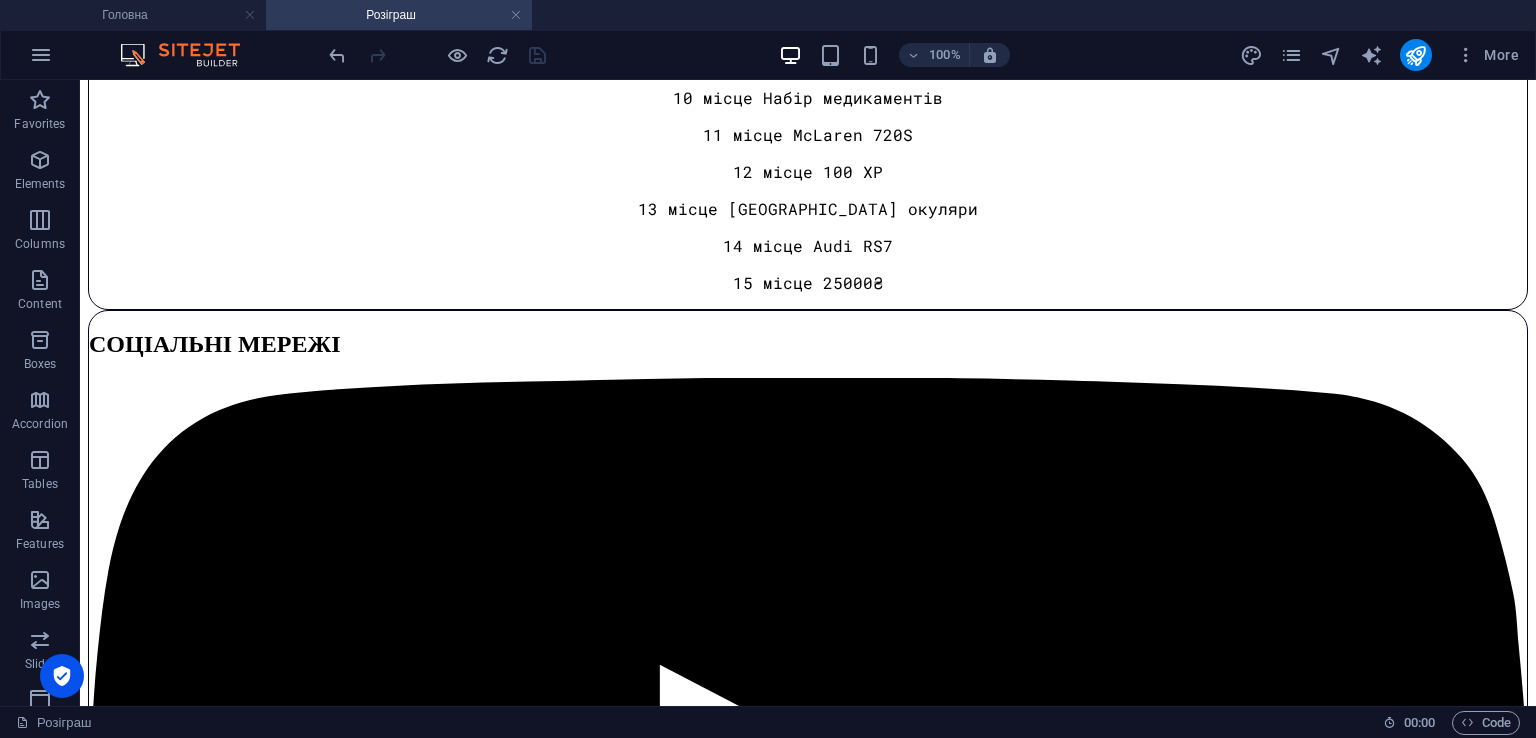 scroll, scrollTop: 0, scrollLeft: 0, axis: both 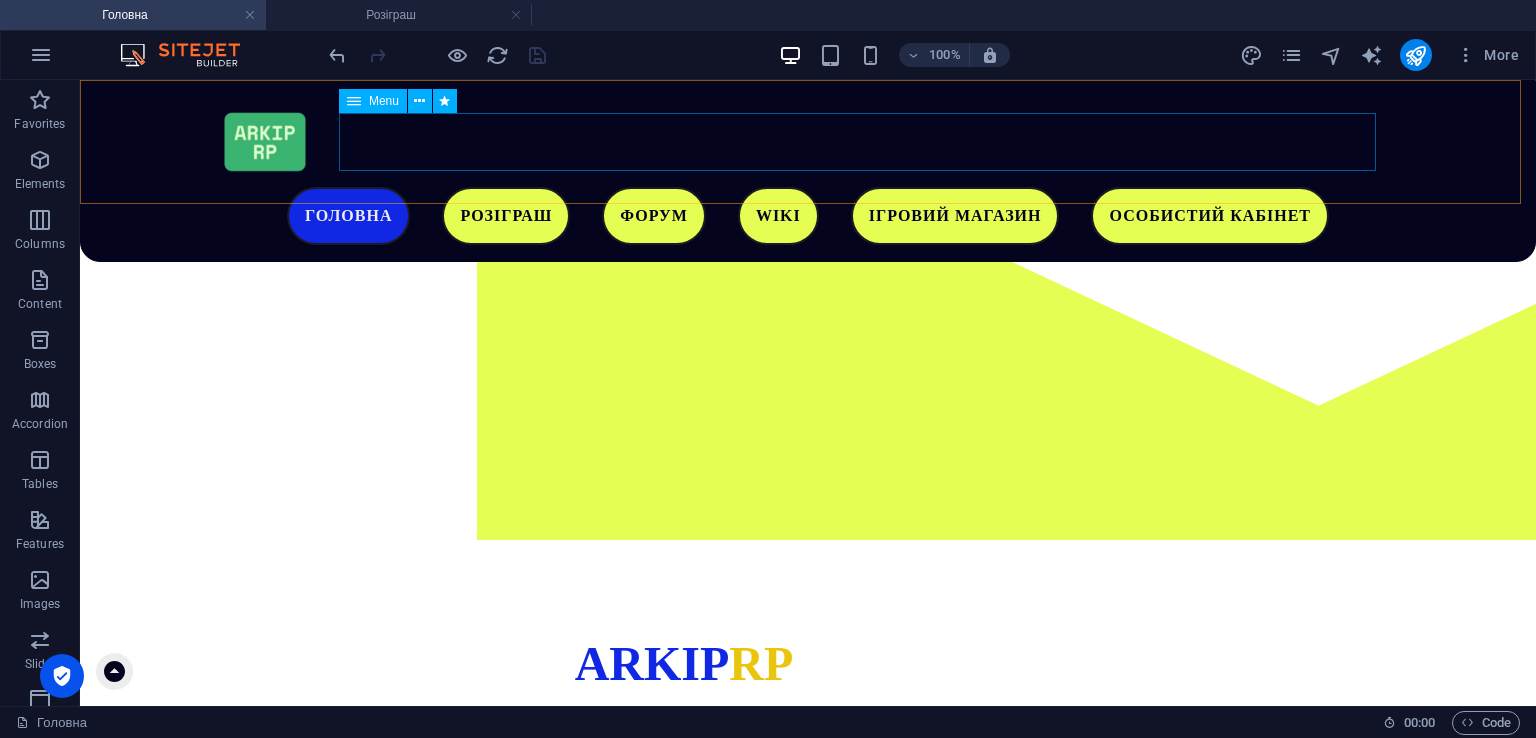 click on "Головна Розіграш Форум WIKI Ігровий магазин Особистий кабінет" at bounding box center (808, 216) 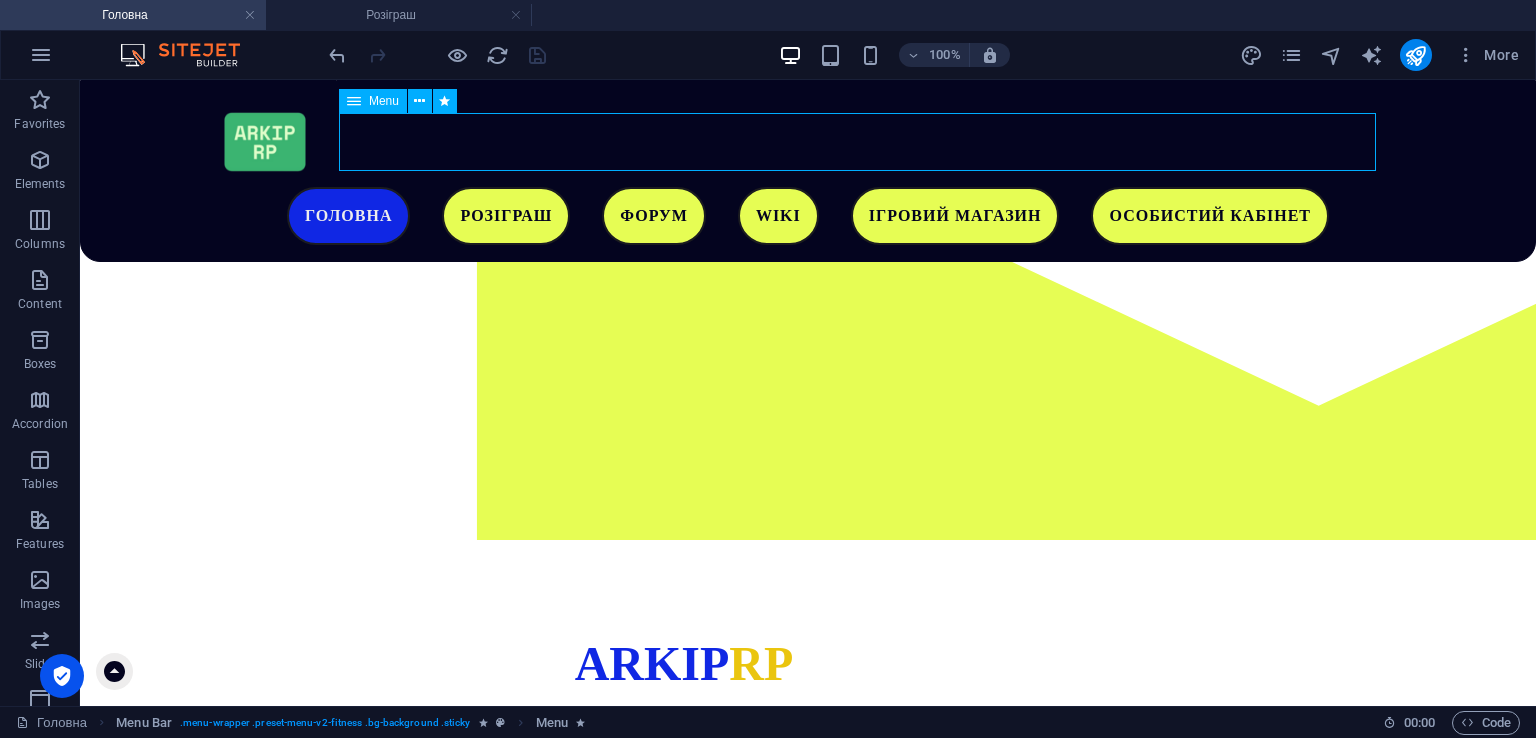 click on "Головна Розіграш Форум WIKI Ігровий магазин Особистий кабінет" at bounding box center [808, 216] 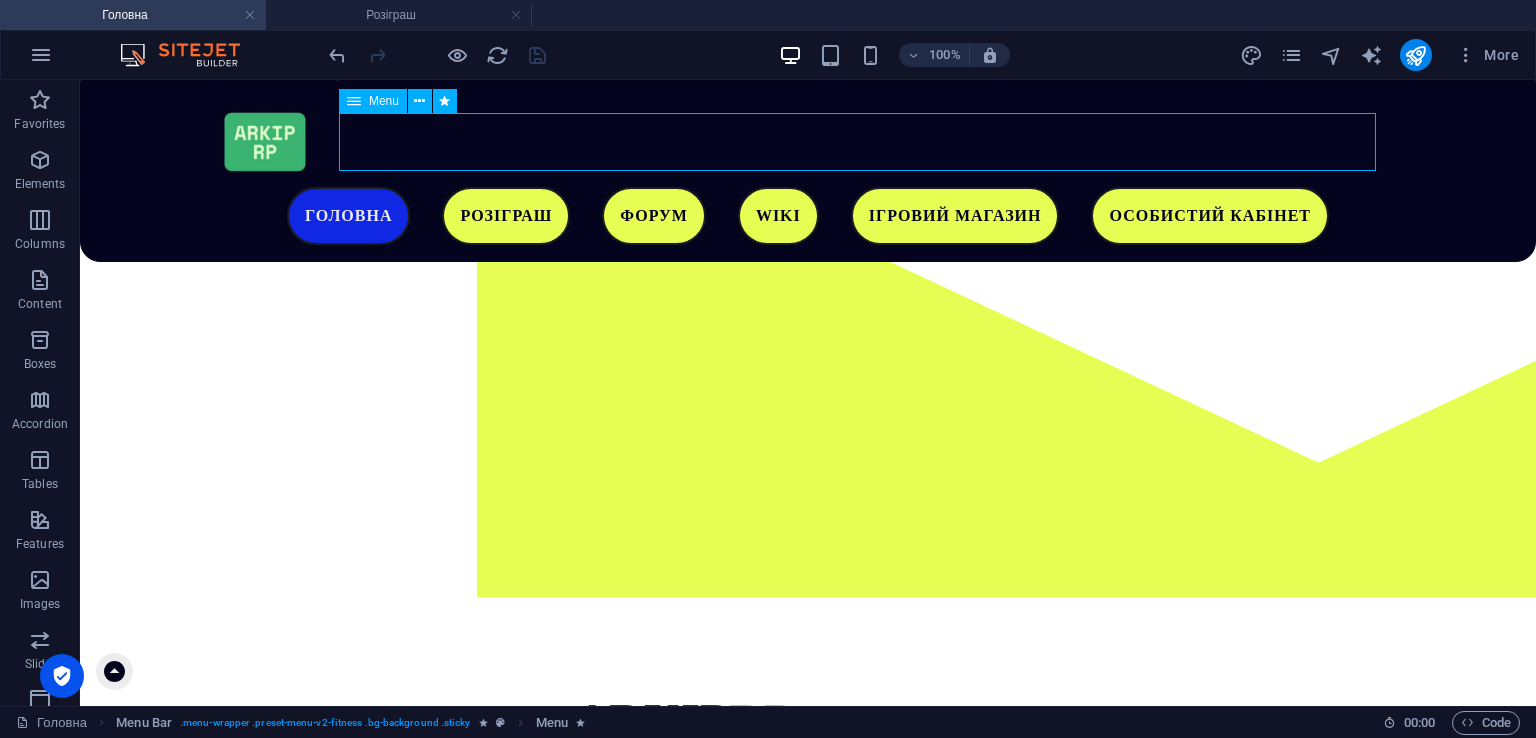 select 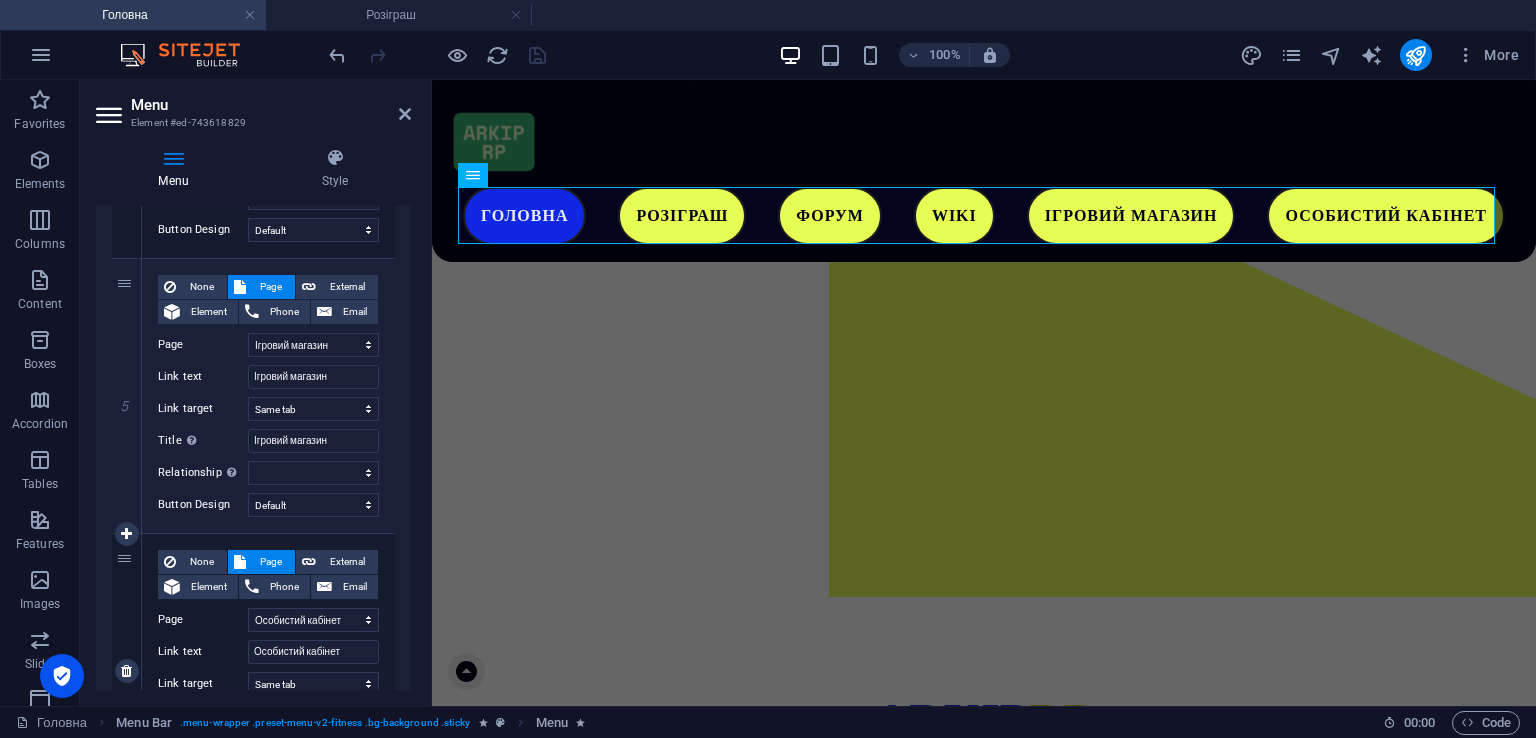 scroll, scrollTop: 1410, scrollLeft: 0, axis: vertical 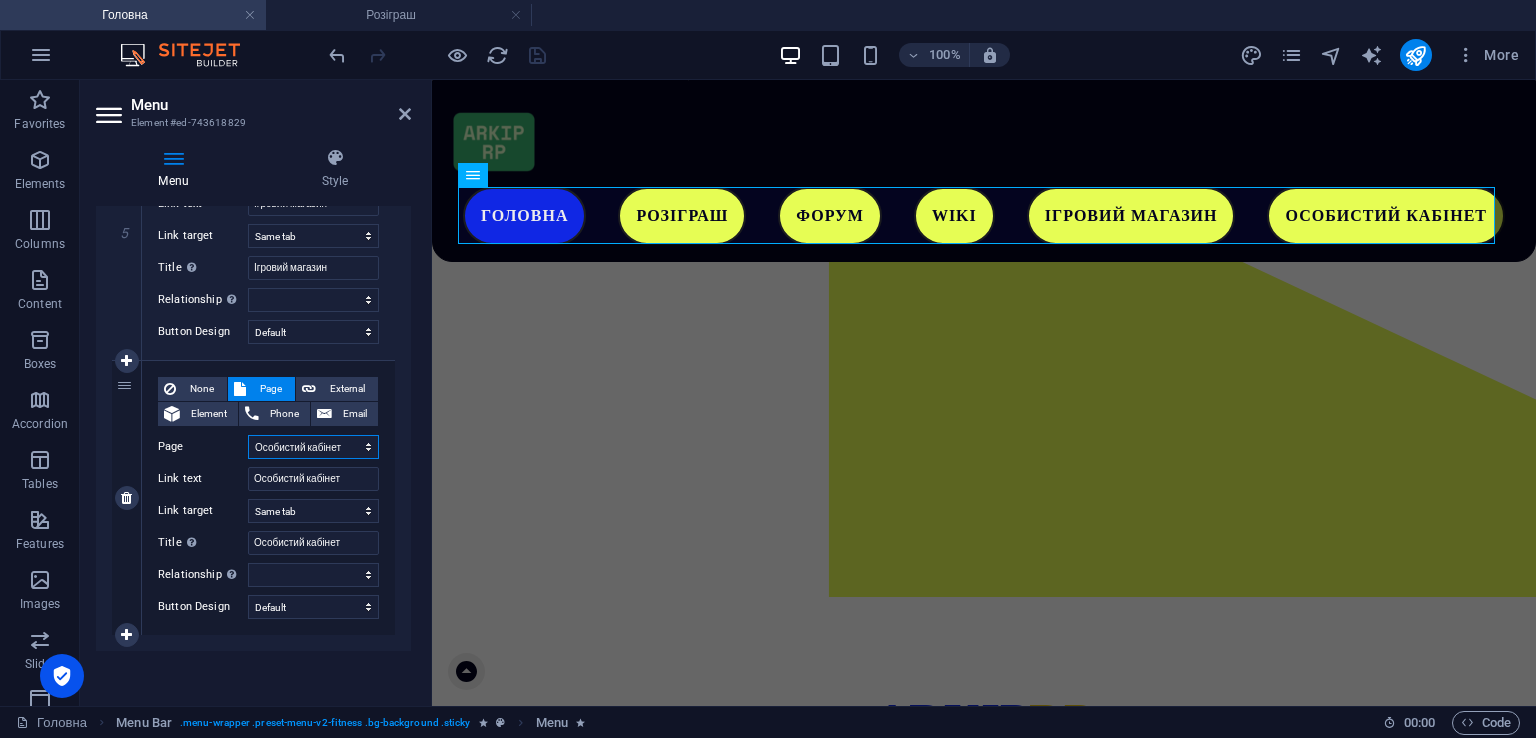 click on "Головна WIKI Ігровий магазин Особистий кабінет Повідомити помилку на сайті Політика конфіденційності Договір офери Файли cookie Угода користувача Адмін Панель В розробці Технічні роботи Успішно ТЕСТОВА -- Тестова 2 -- Тестова 3 Розіграш" at bounding box center (313, 447) 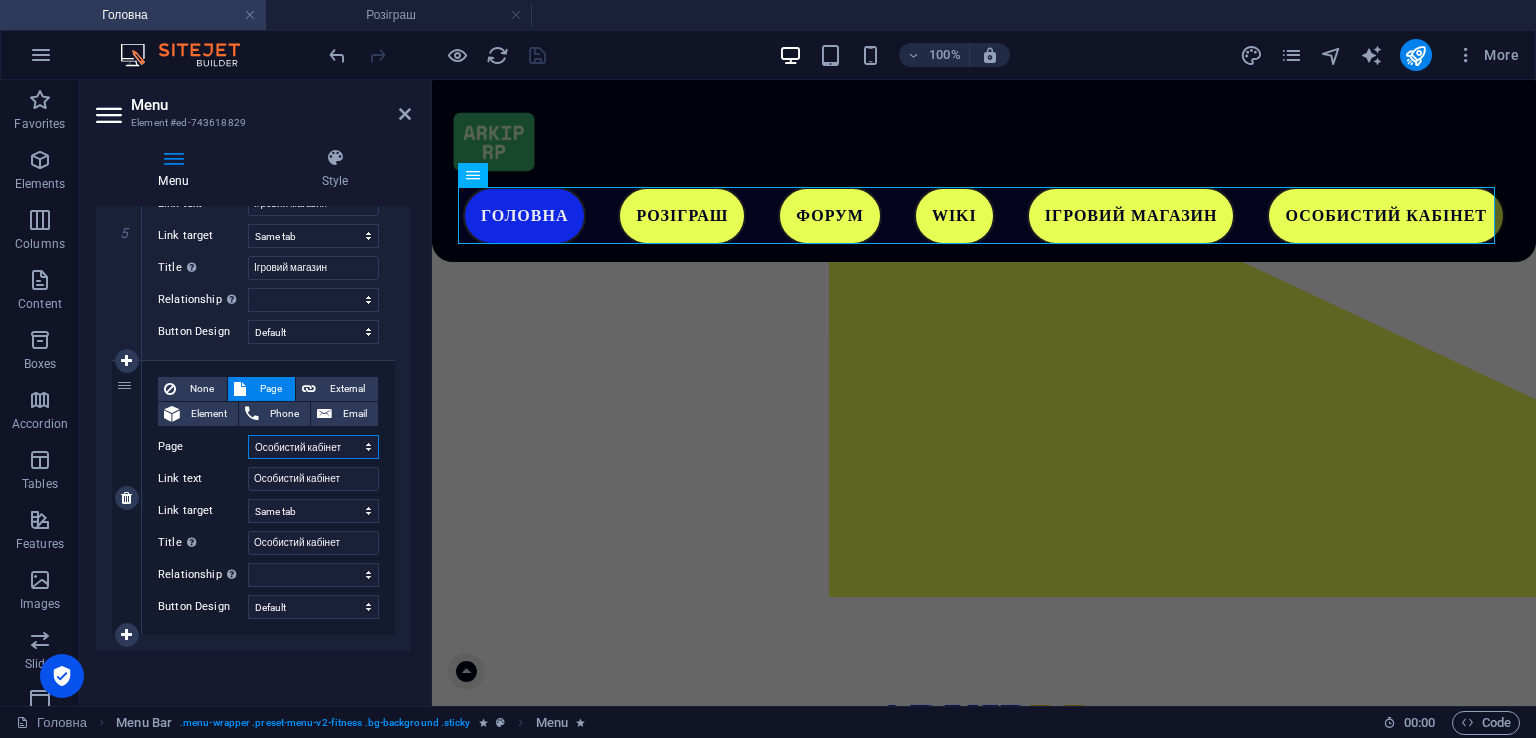 click on "Головна WIKI Ігровий магазин Особистий кабінет Повідомити помилку на сайті Політика конфіденційності Договір офери Файли cookie Угода користувача Адмін Панель В розробці Технічні роботи Успішно ТЕСТОВА -- Тестова 2 -- Тестова 3 Розіграш" at bounding box center (313, 447) 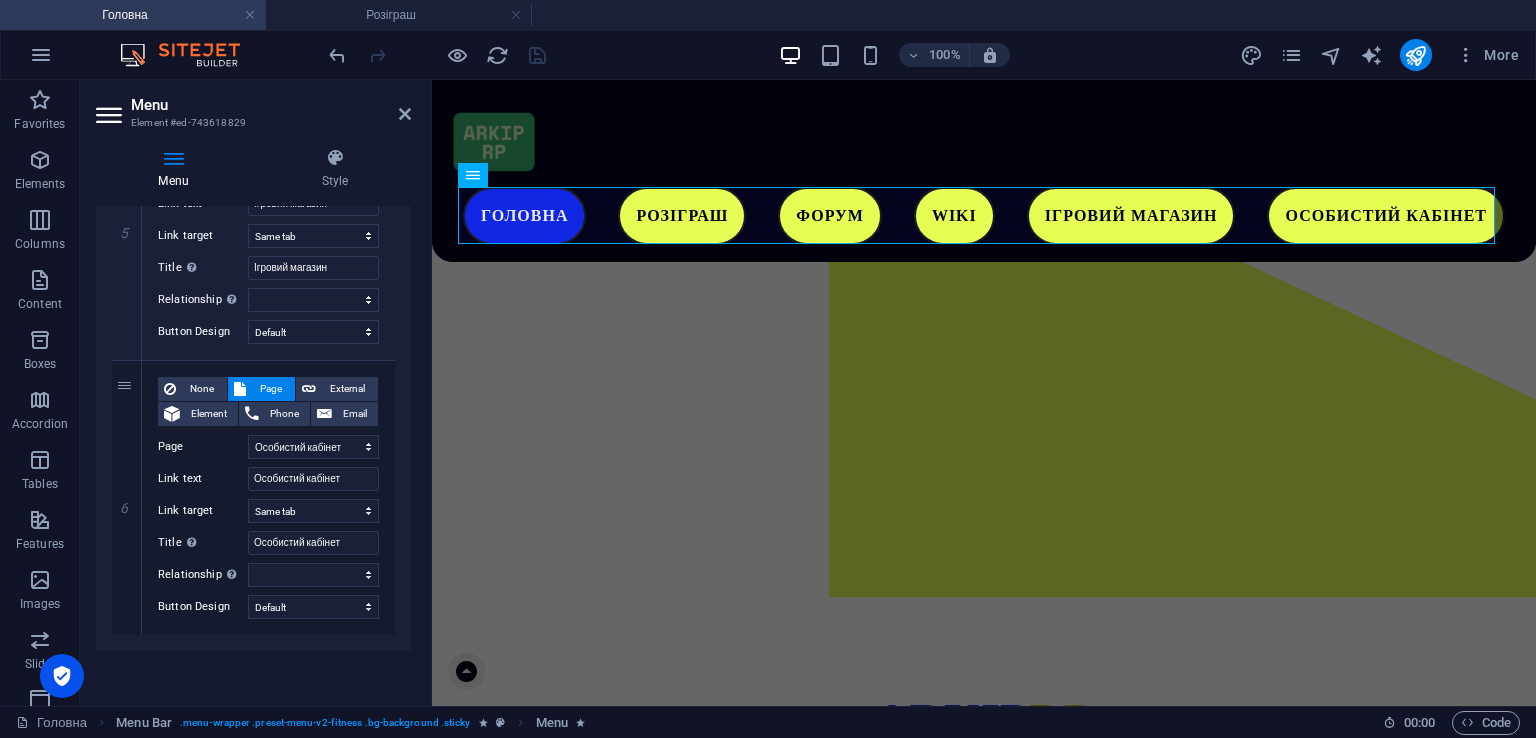 click on "Menu" at bounding box center [271, 105] 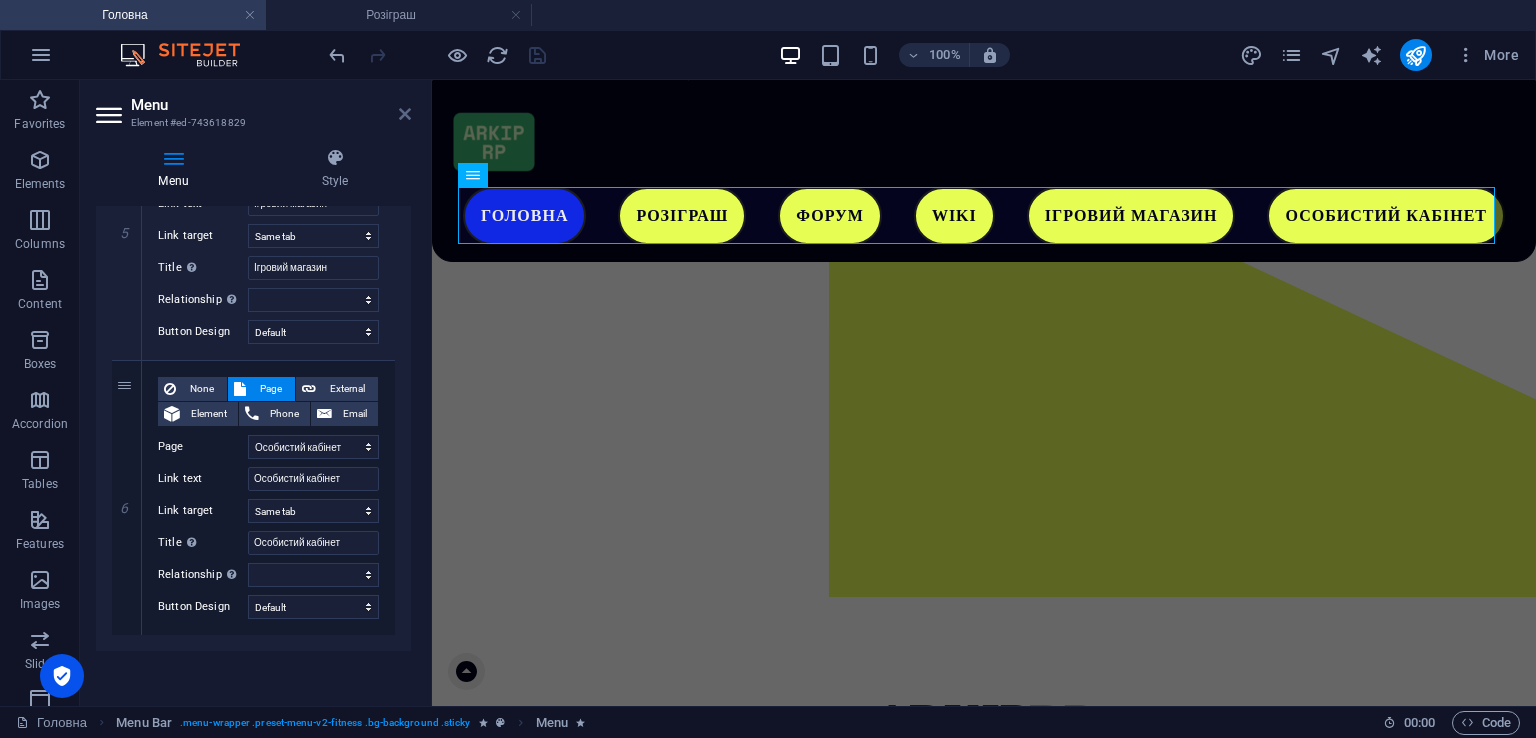 drag, startPoint x: 407, startPoint y: 110, endPoint x: 328, endPoint y: 30, distance: 112.432205 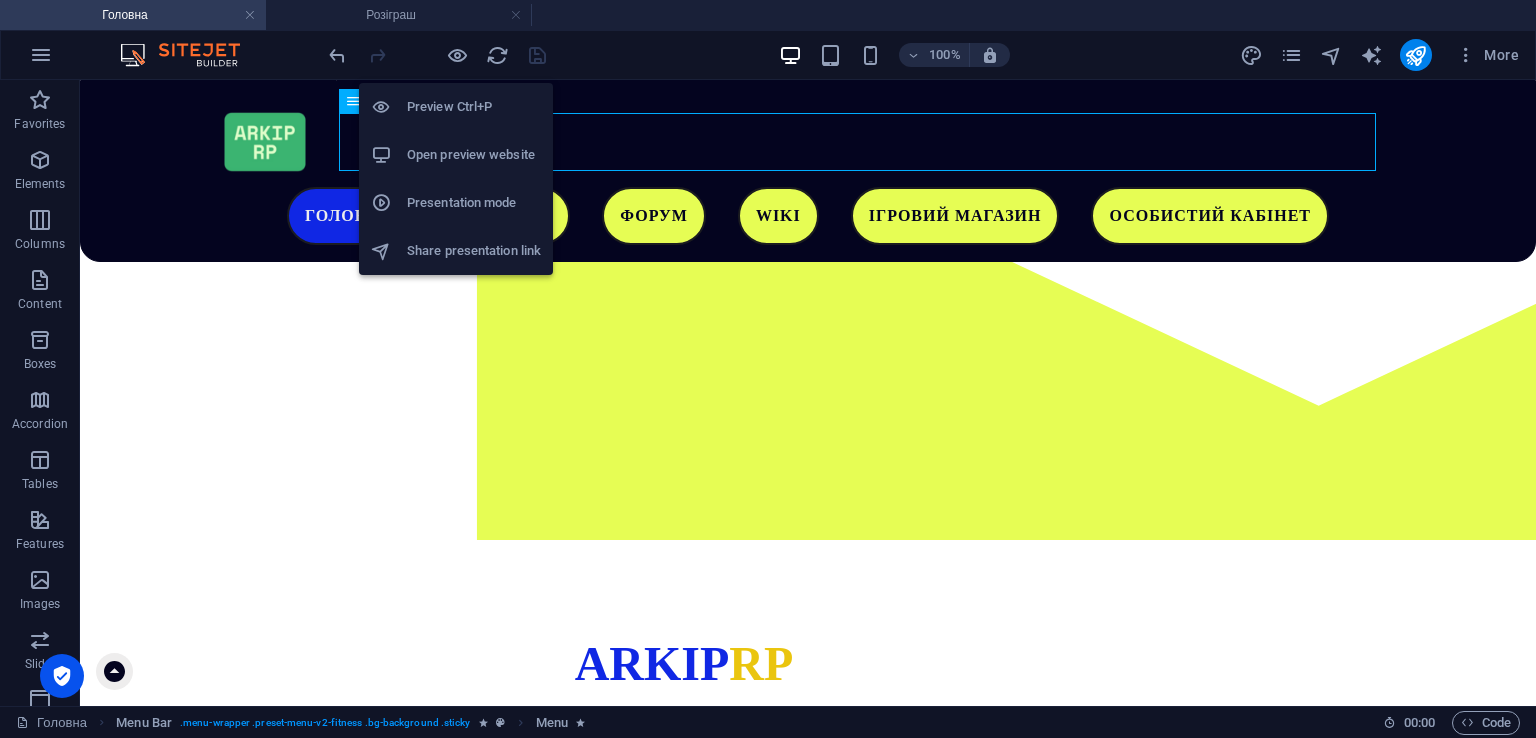 click on "Open preview website" at bounding box center [474, 155] 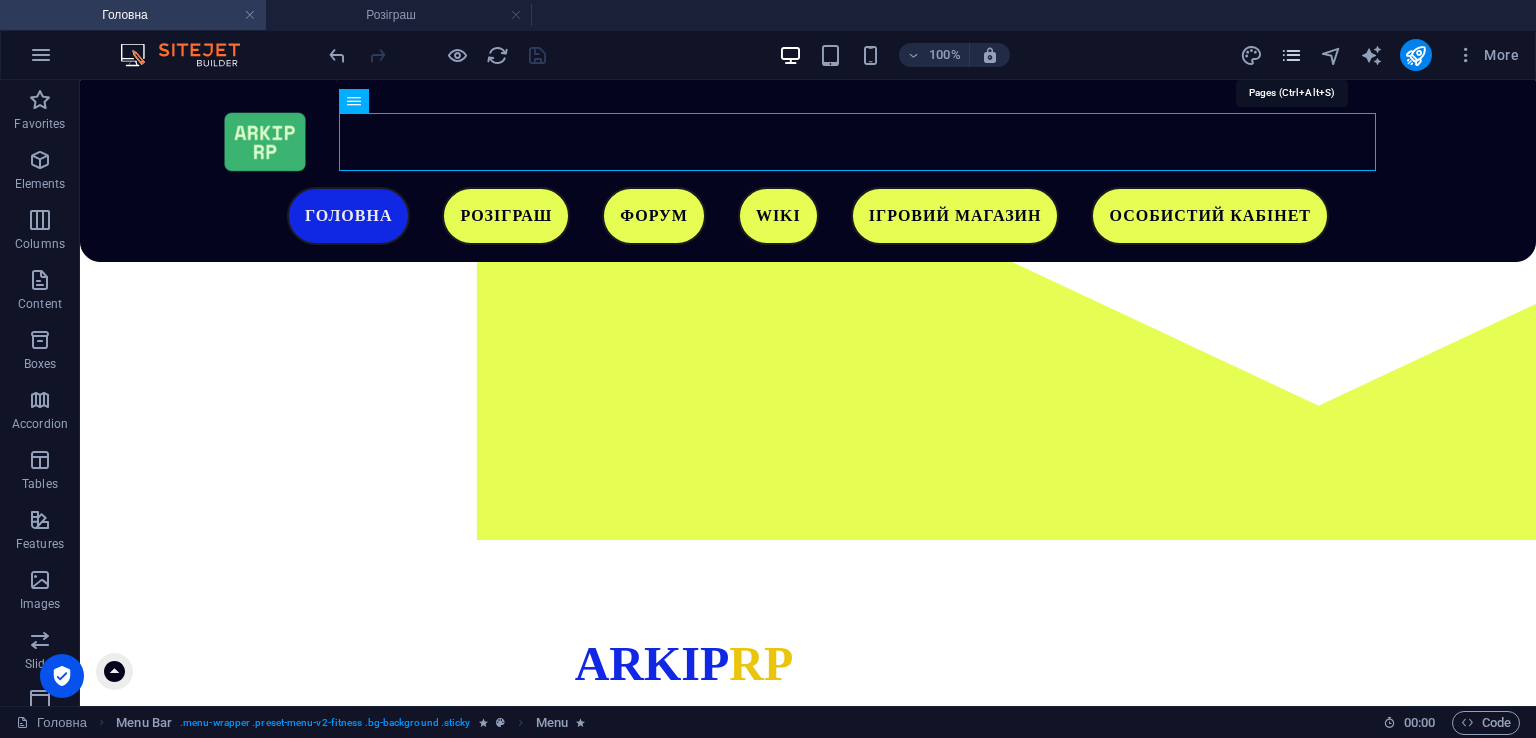 click at bounding box center [1291, 55] 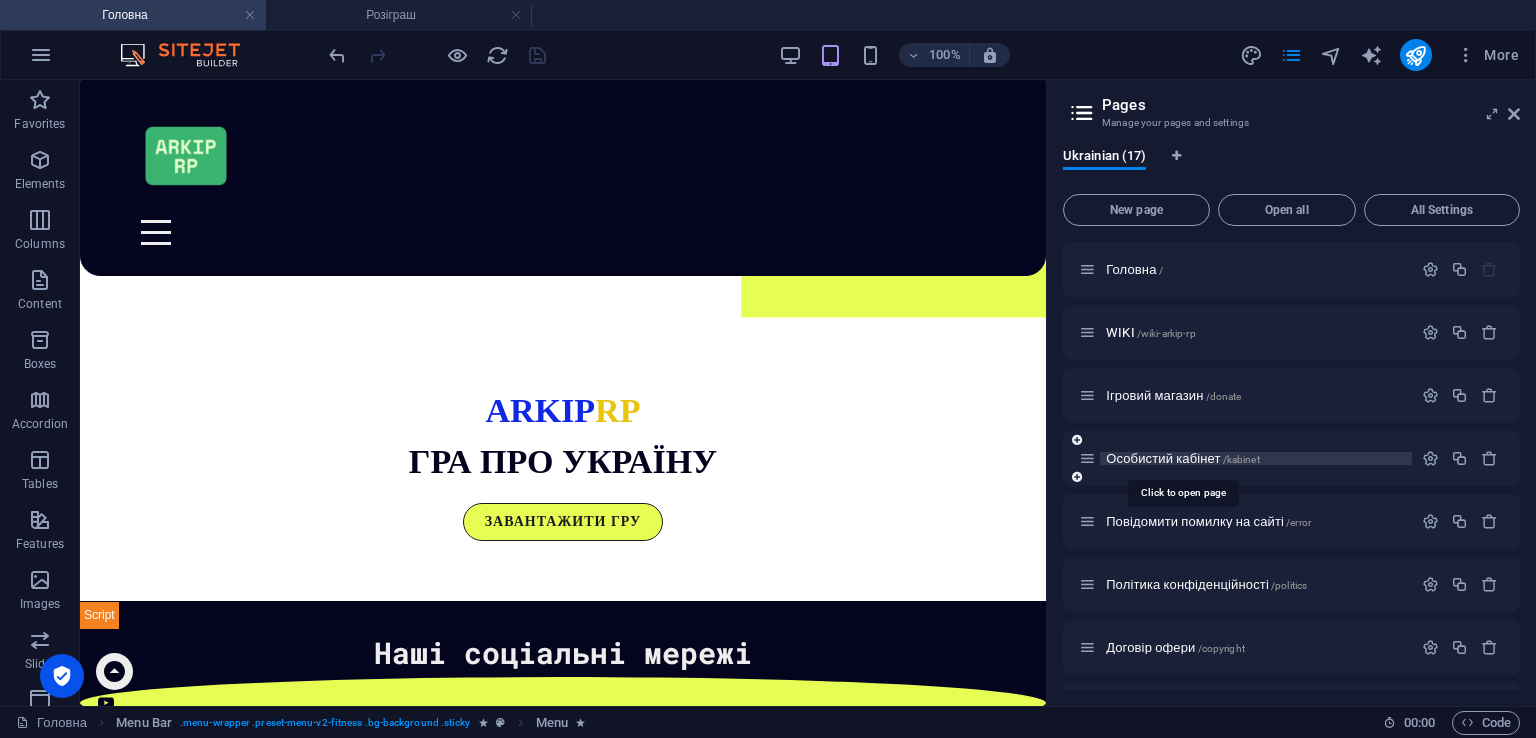 click on "Особистий кабінет /kabinet" at bounding box center (1183, 458) 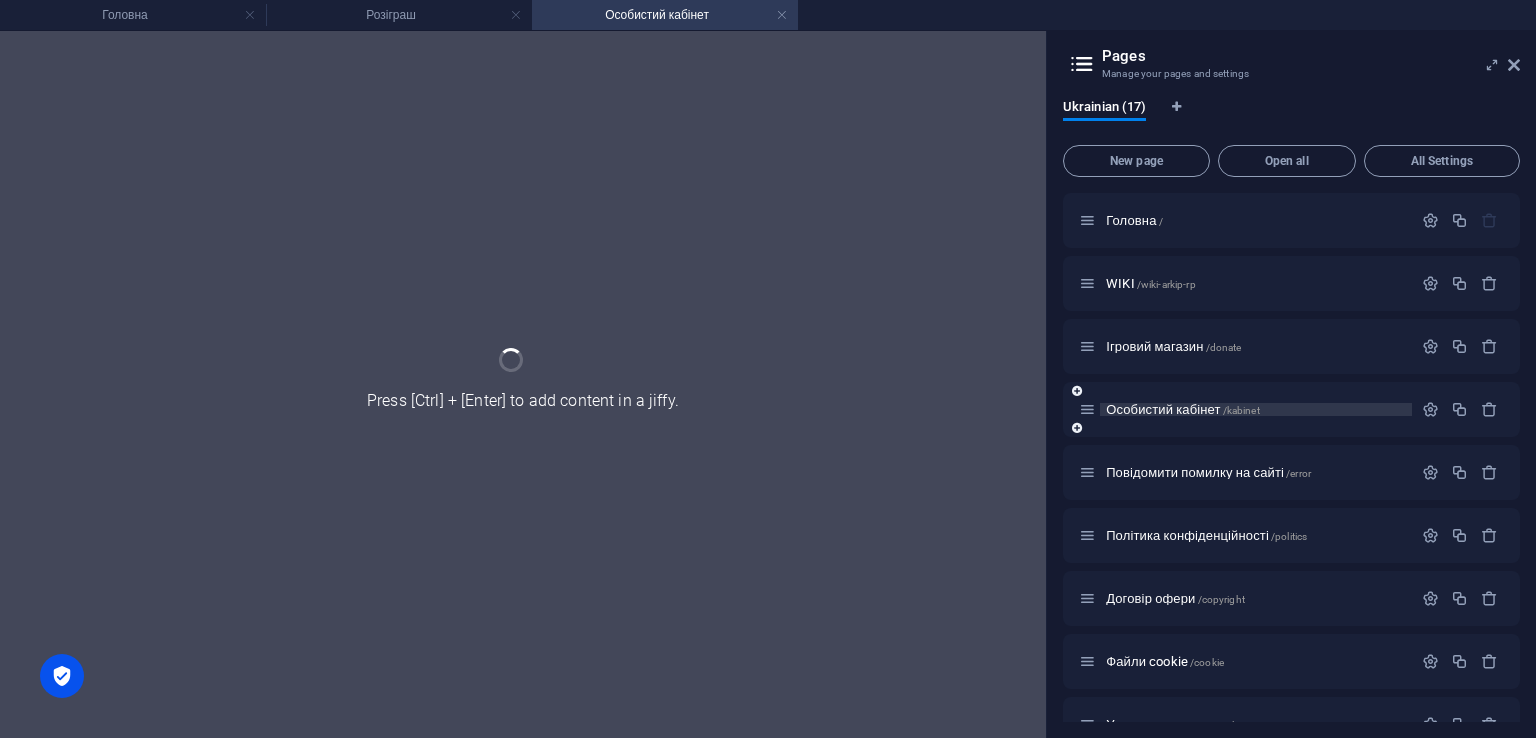 scroll, scrollTop: 0, scrollLeft: 0, axis: both 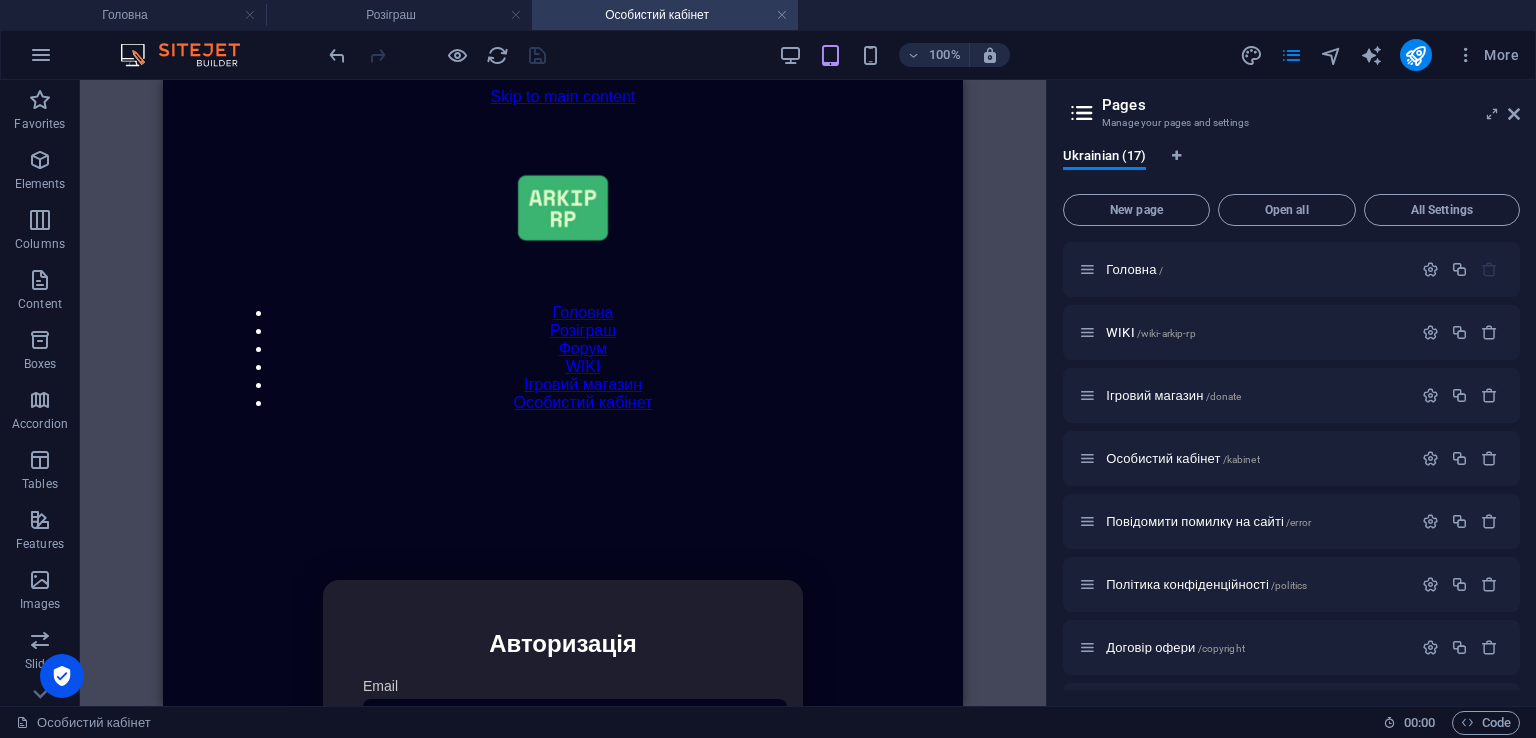 click on "Pages Manage your pages and settings Ukrainian (17) New page Open all All Settings Головна / WIKI /wiki-arkip-rp Ігровий магазин /donate Особистий кабінет /kabinet Повідомити помилку на сайті /error Політика конфіденційності /politics Договір офери /copyright Файли cookie /cookie Угода користувача /please Адмін Панель /adminpanel В розробці /404 Технічні роботи /technical Успішно /sitimet ТЕСТОВА /test Тестова 2 /2 Тестова 3 /3 Розіграш /giveaway" at bounding box center [1291, 393] 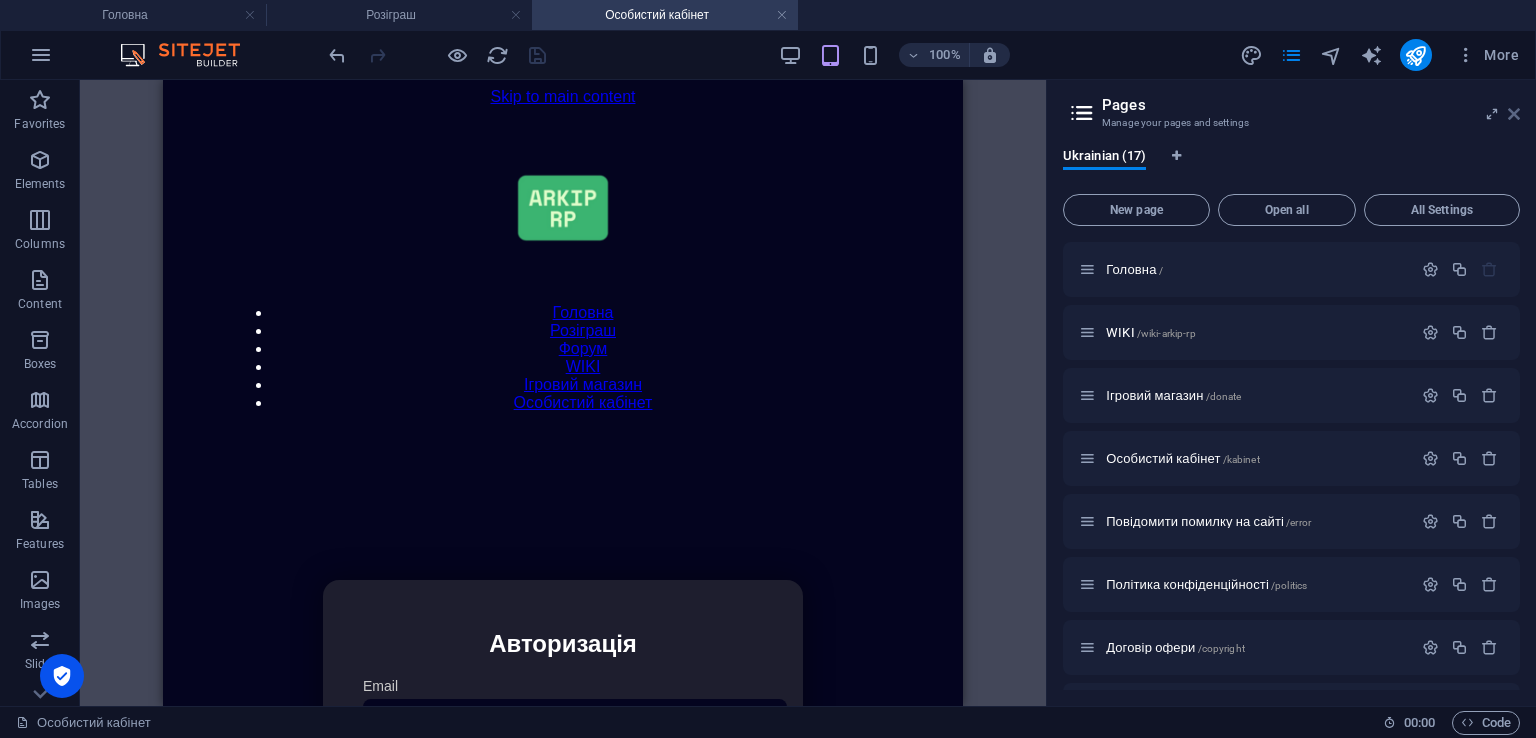 click at bounding box center (1514, 114) 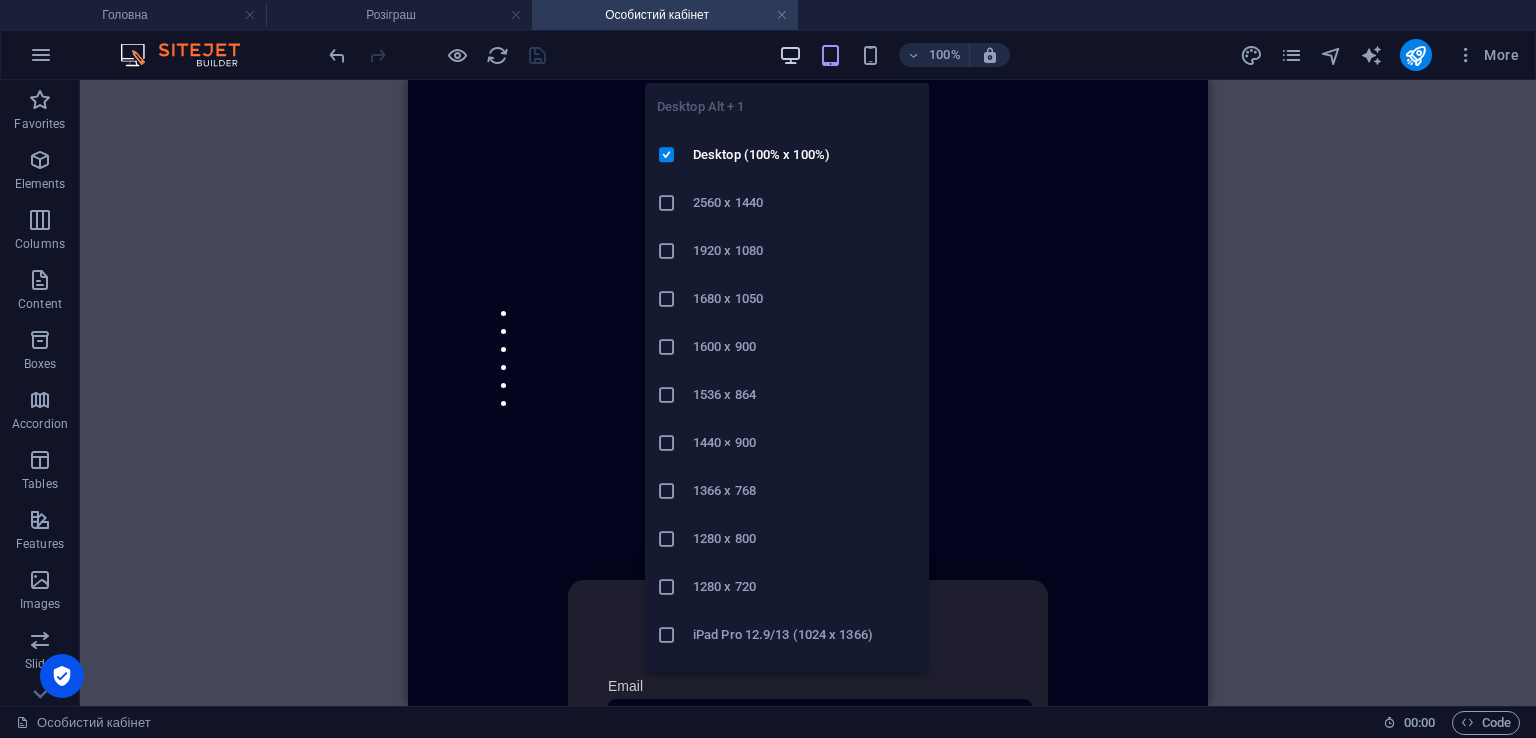 click at bounding box center [790, 55] 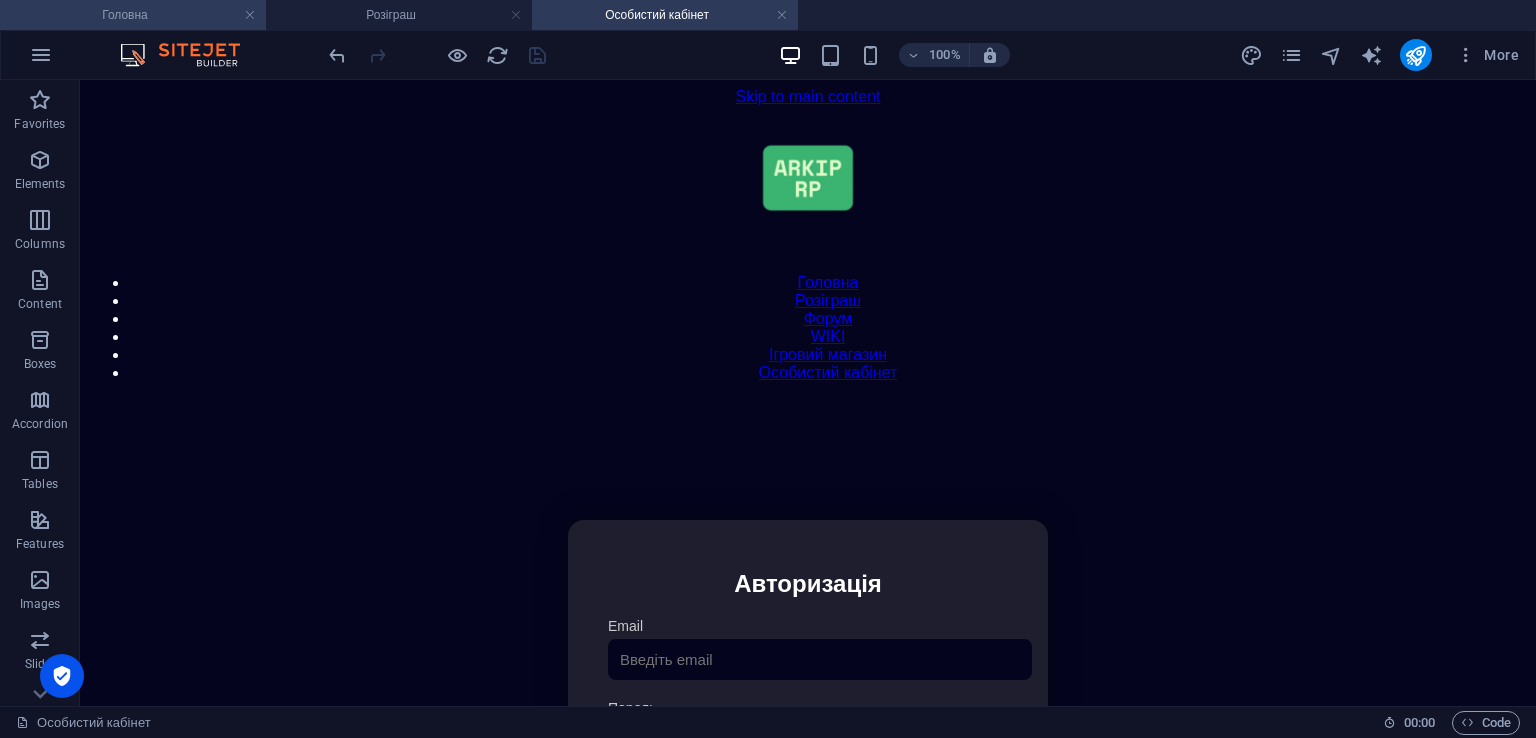 click on "Головна" at bounding box center [133, 15] 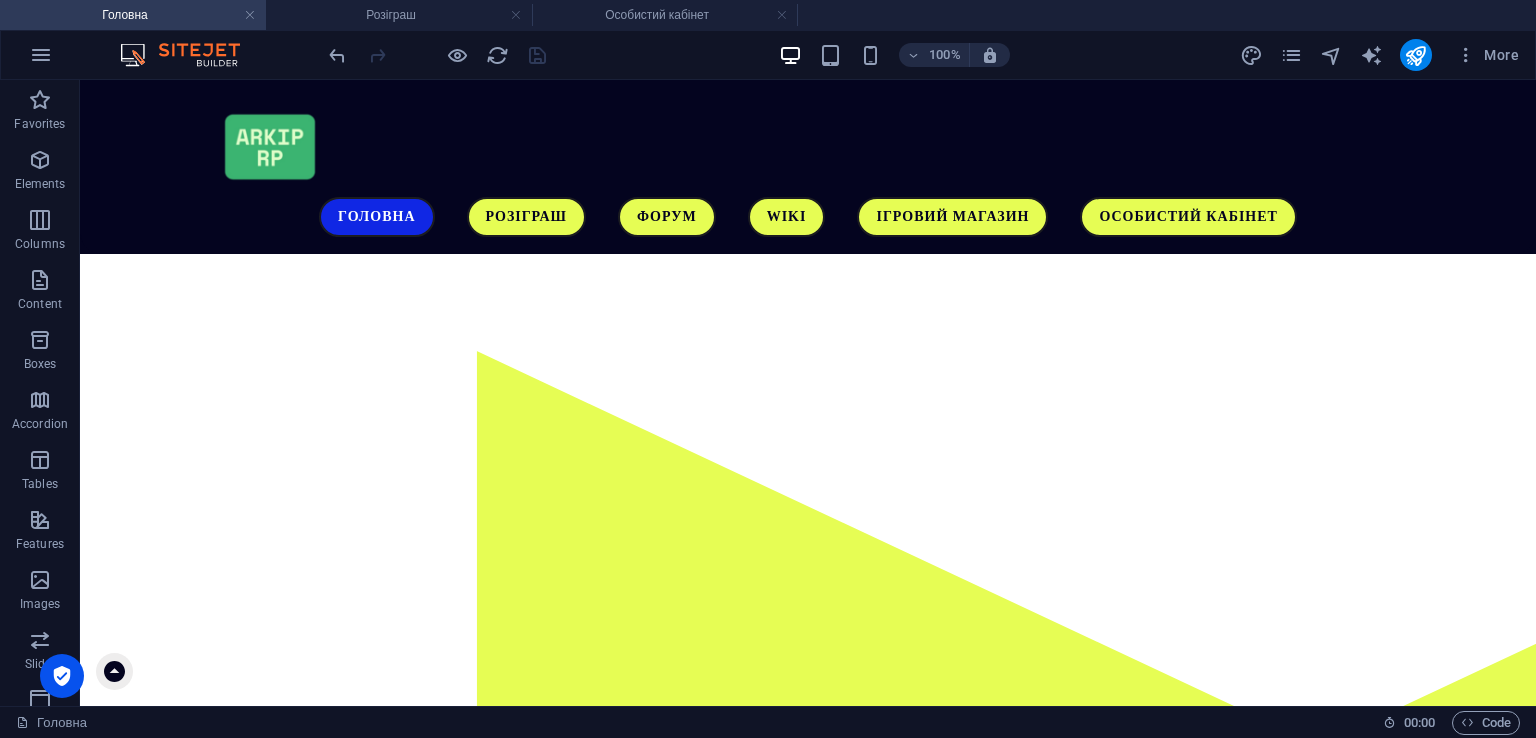 scroll, scrollTop: 290, scrollLeft: 0, axis: vertical 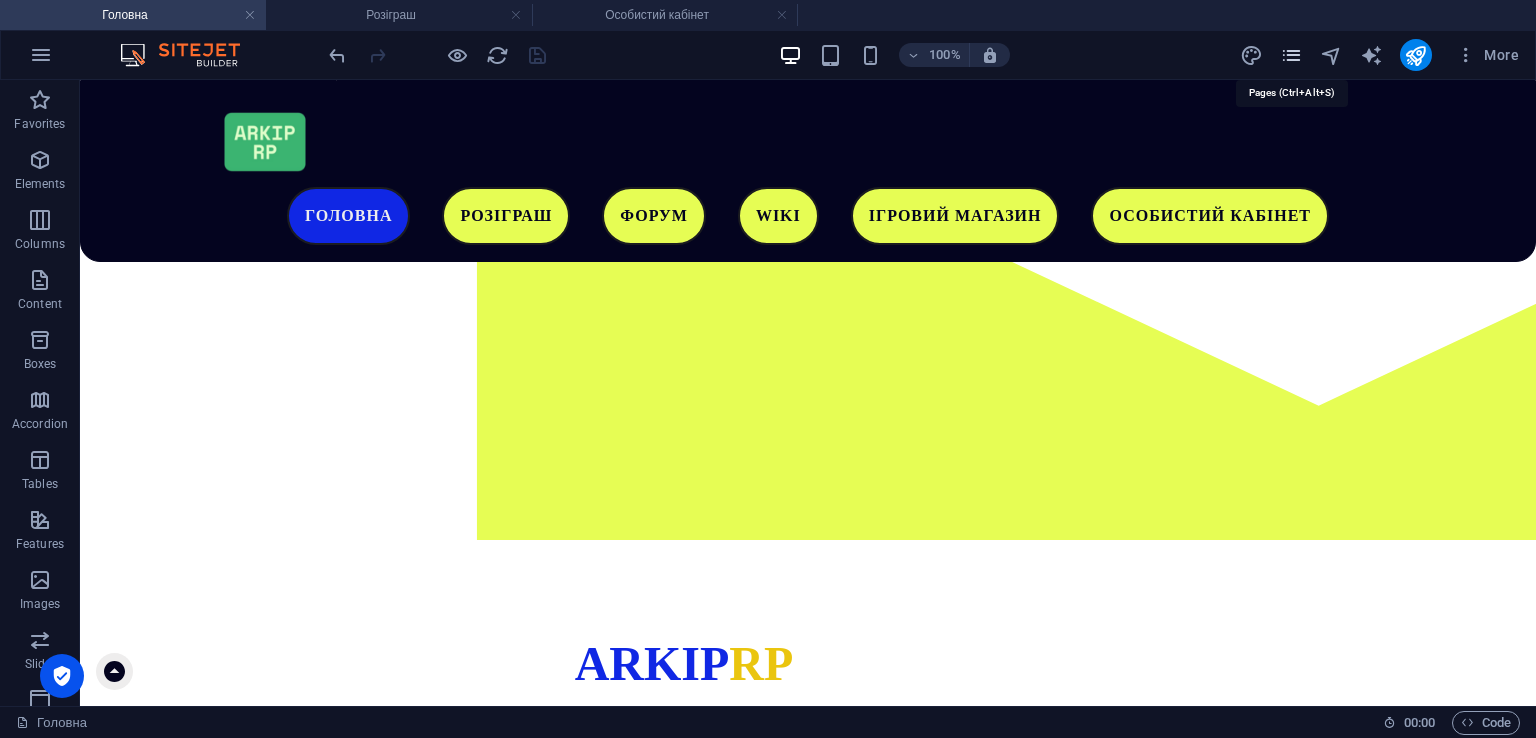 click at bounding box center [1291, 55] 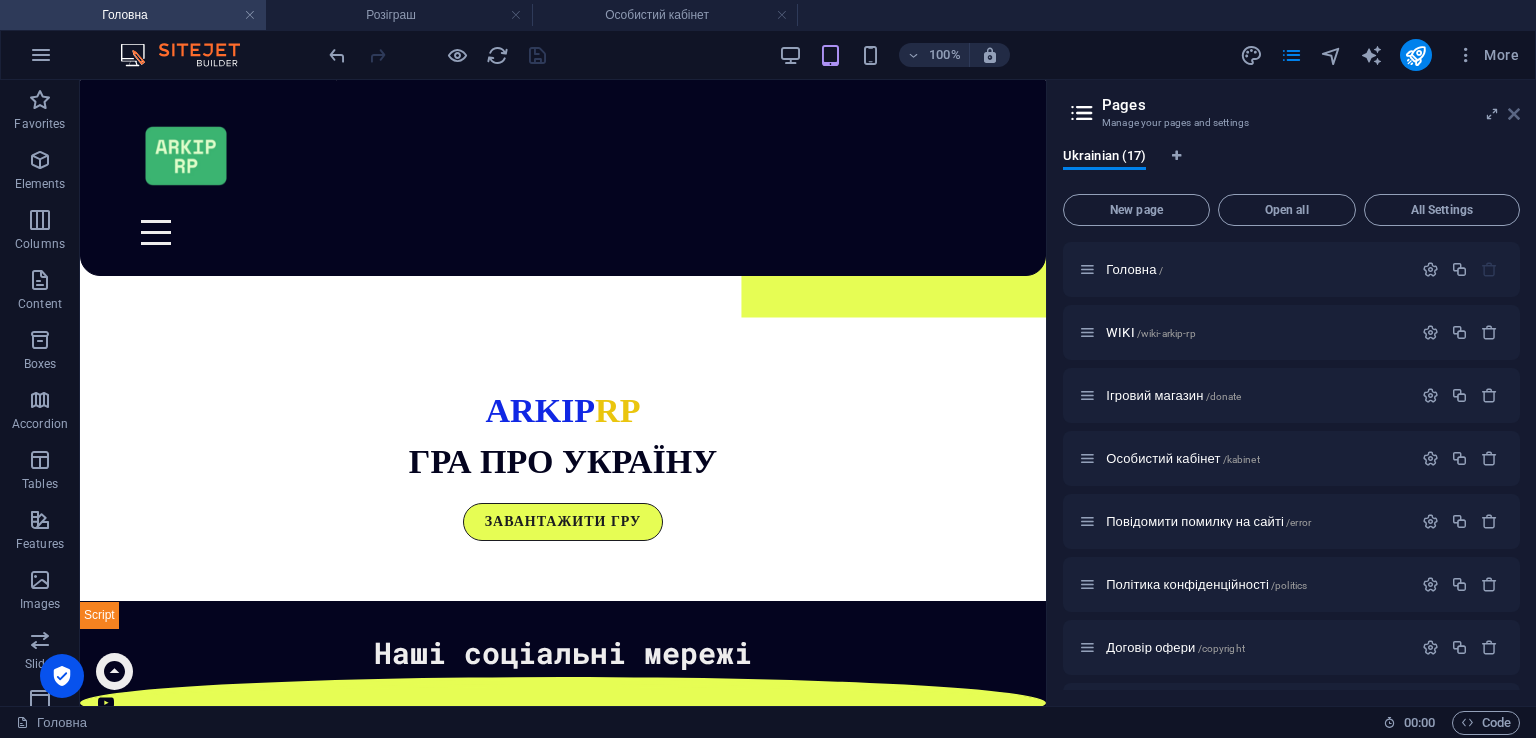 click at bounding box center (1514, 114) 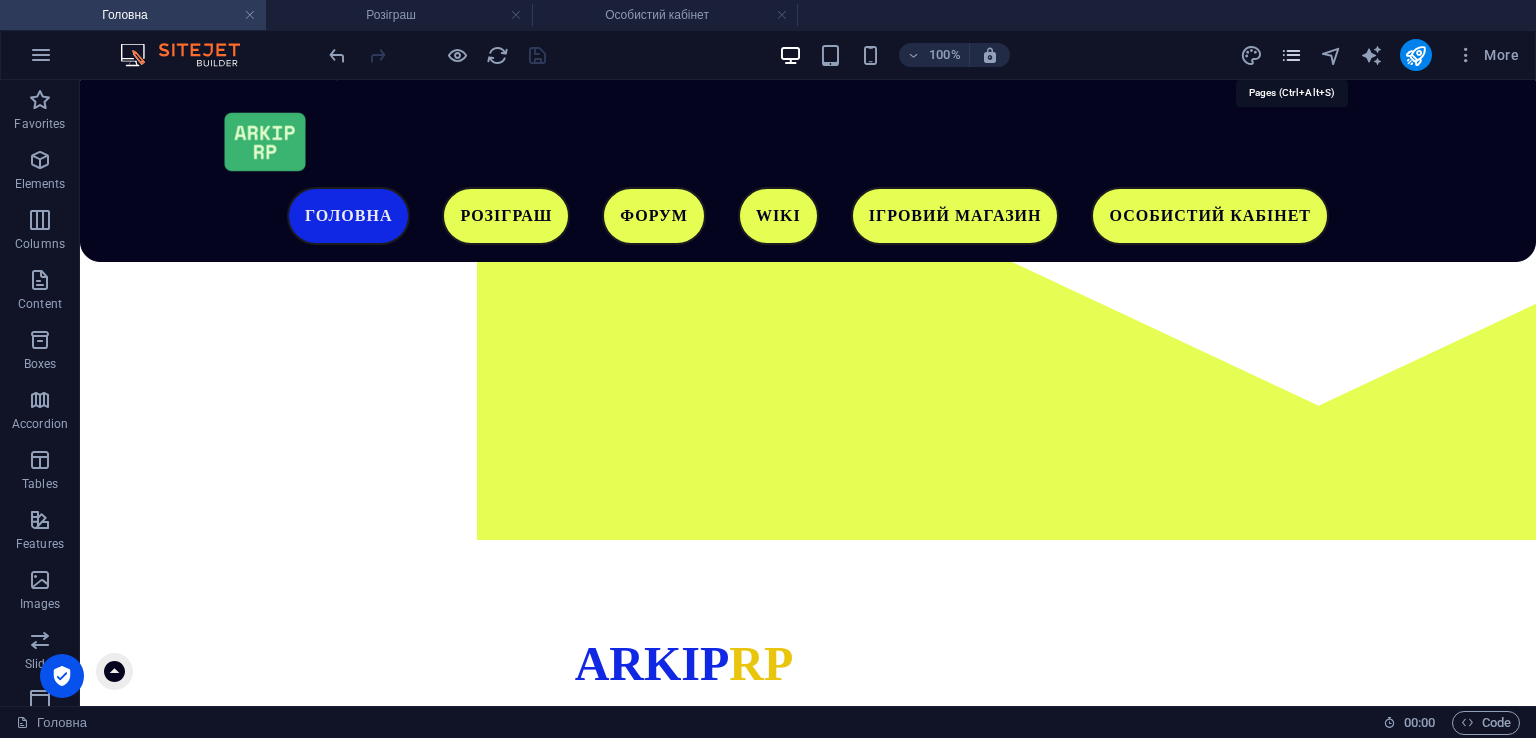 click at bounding box center [1291, 55] 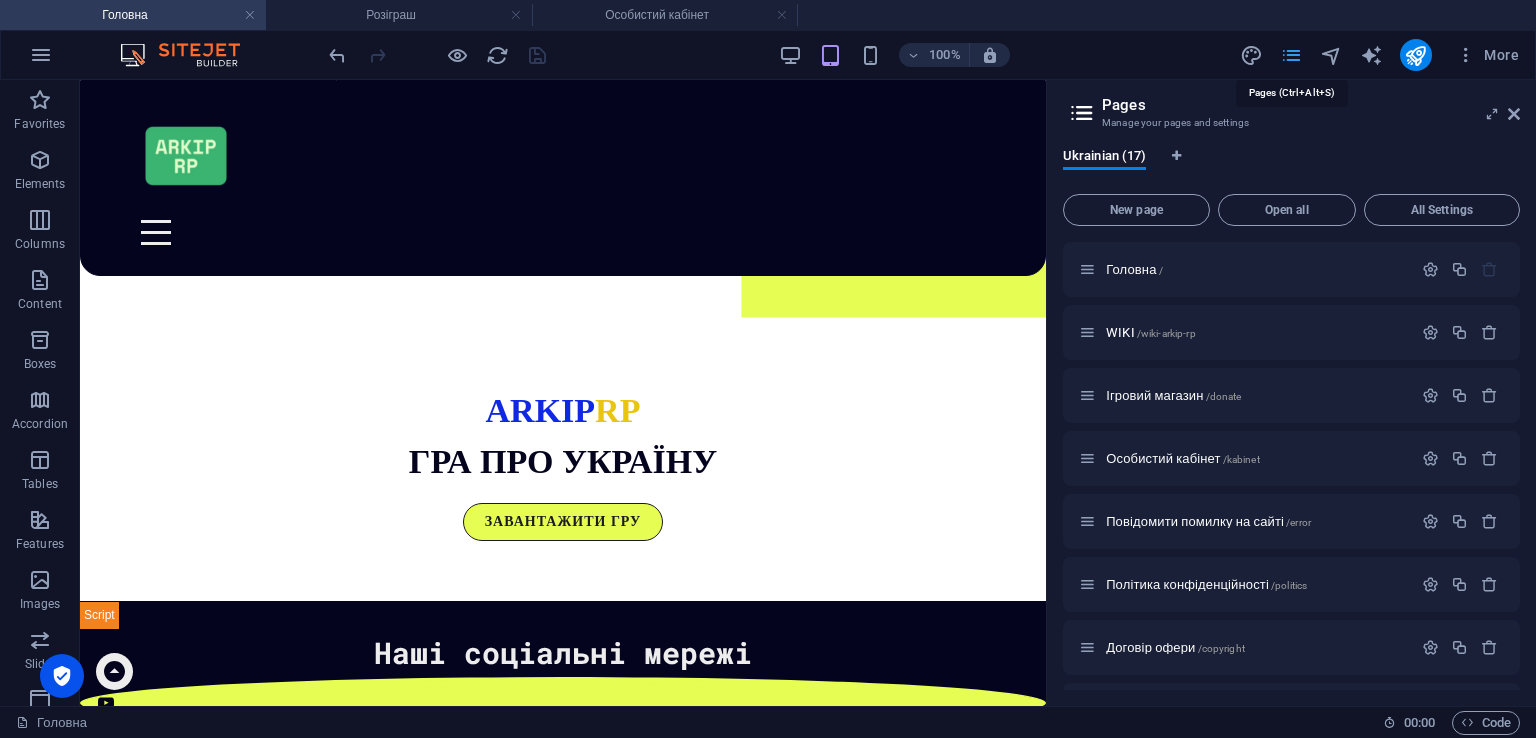 click at bounding box center (1291, 55) 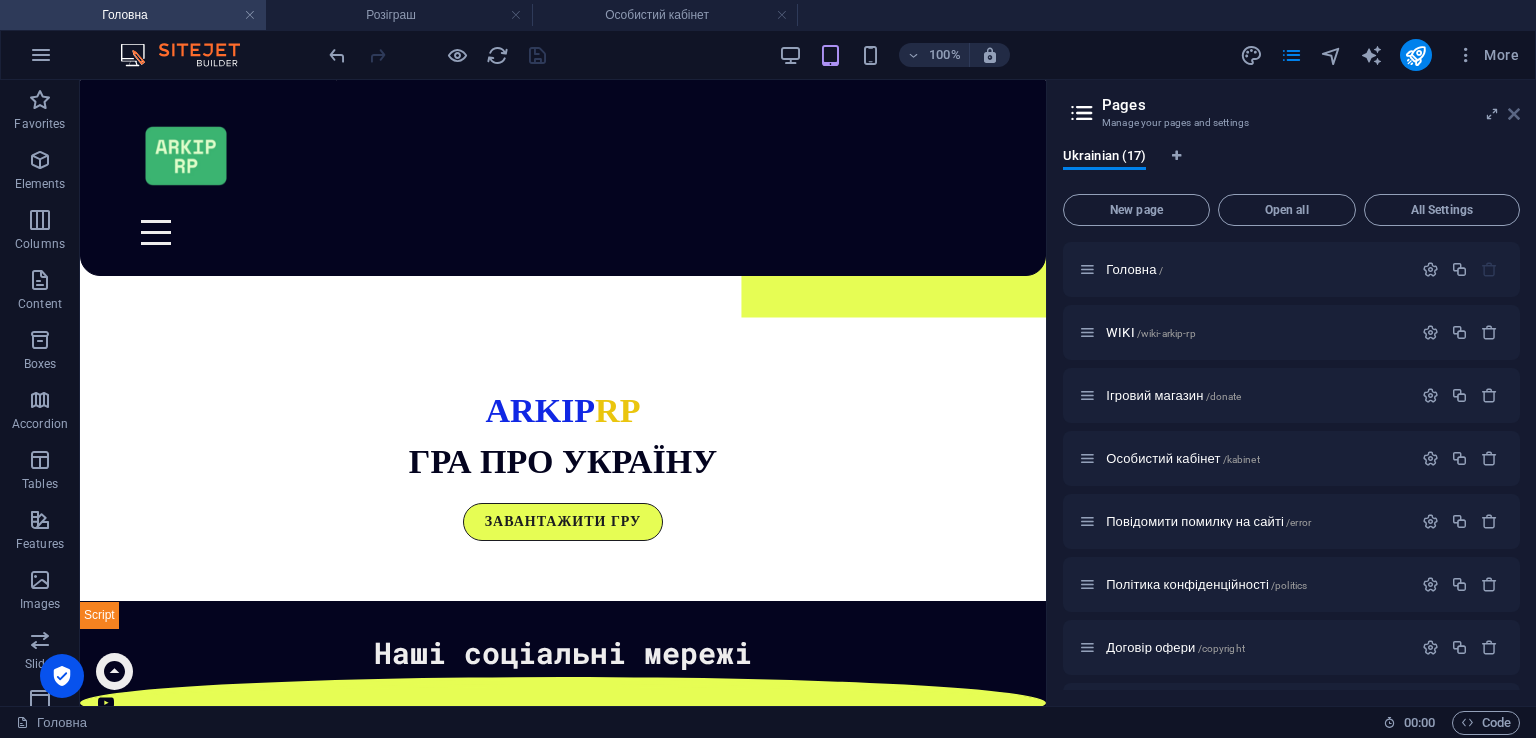 click at bounding box center (1514, 114) 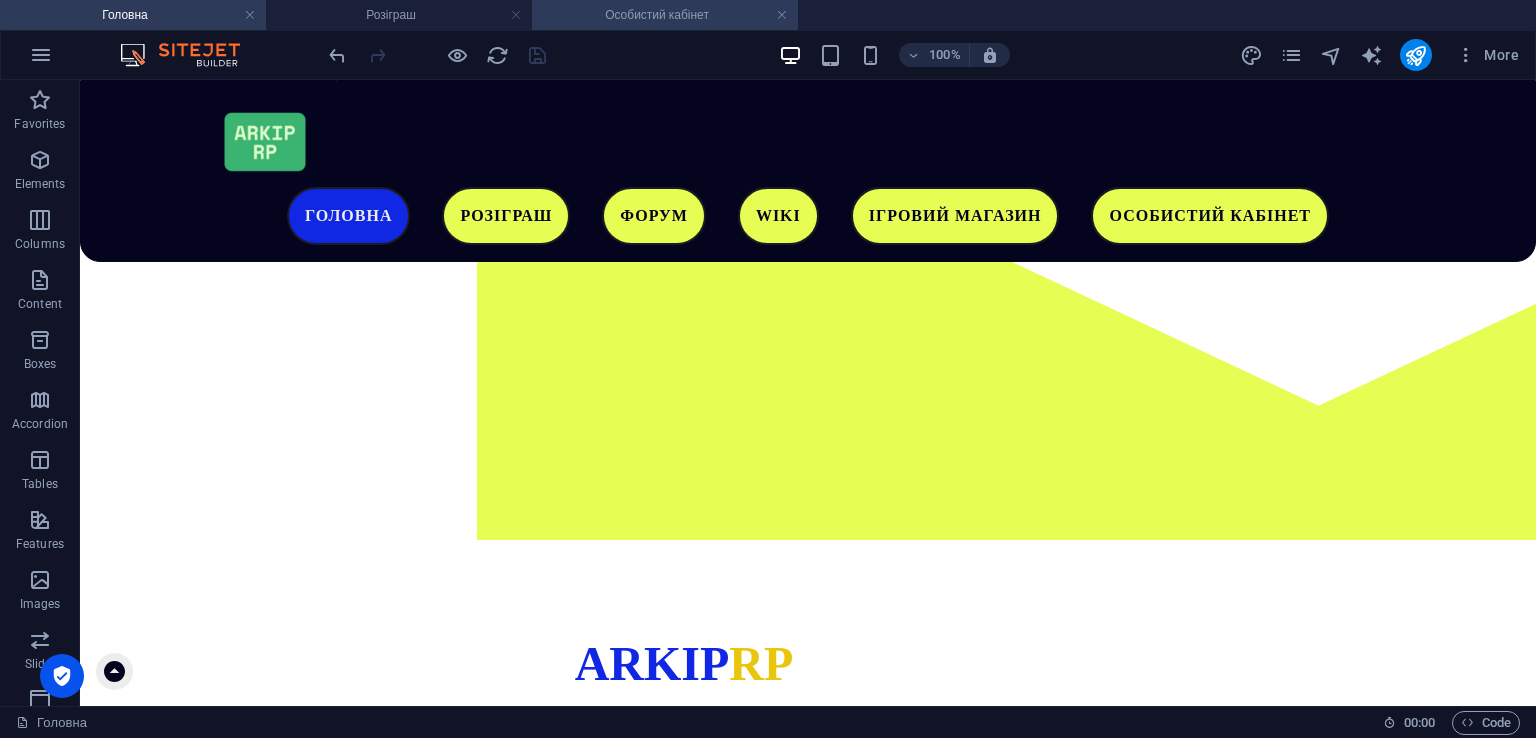 click on "Особистий кабінет" at bounding box center (665, 15) 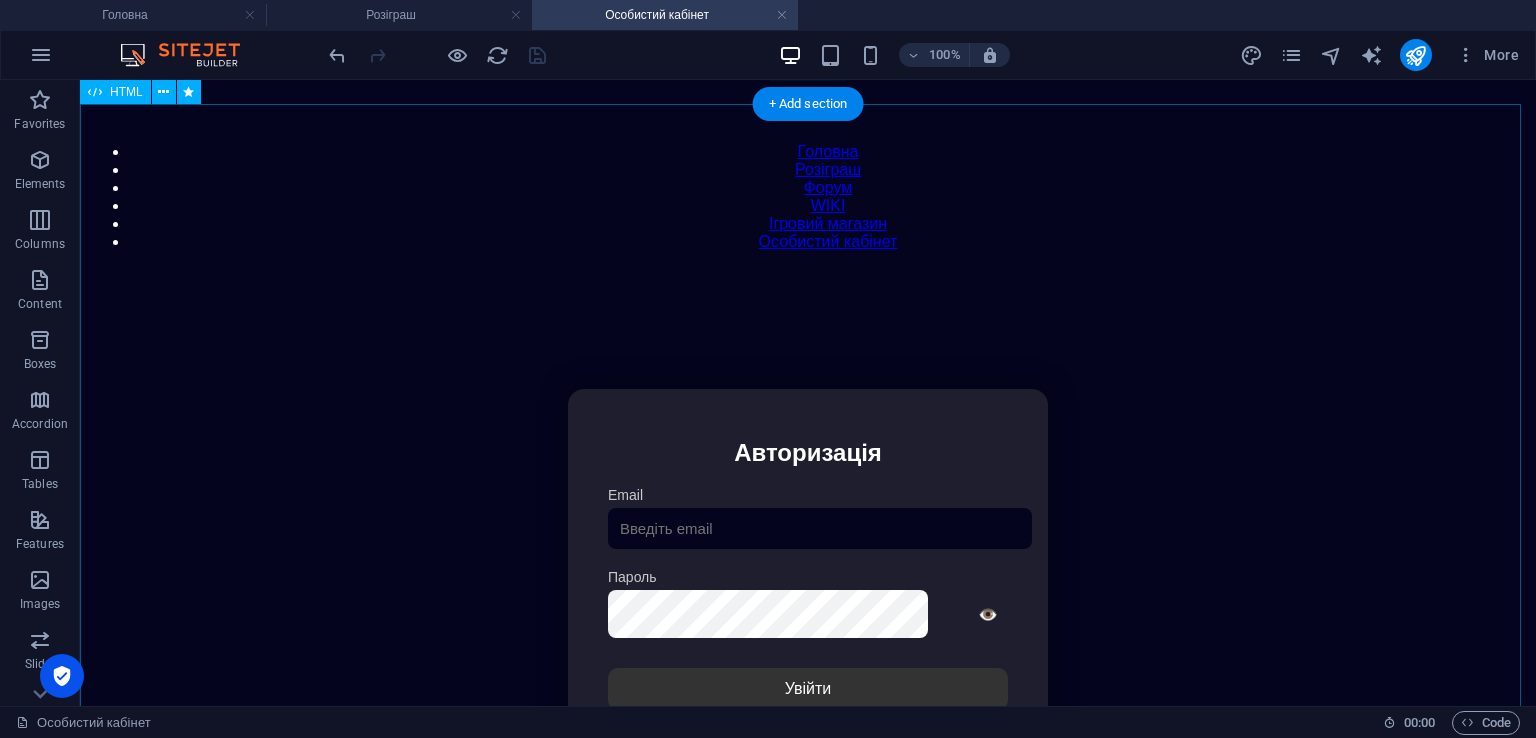 scroll, scrollTop: 100, scrollLeft: 0, axis: vertical 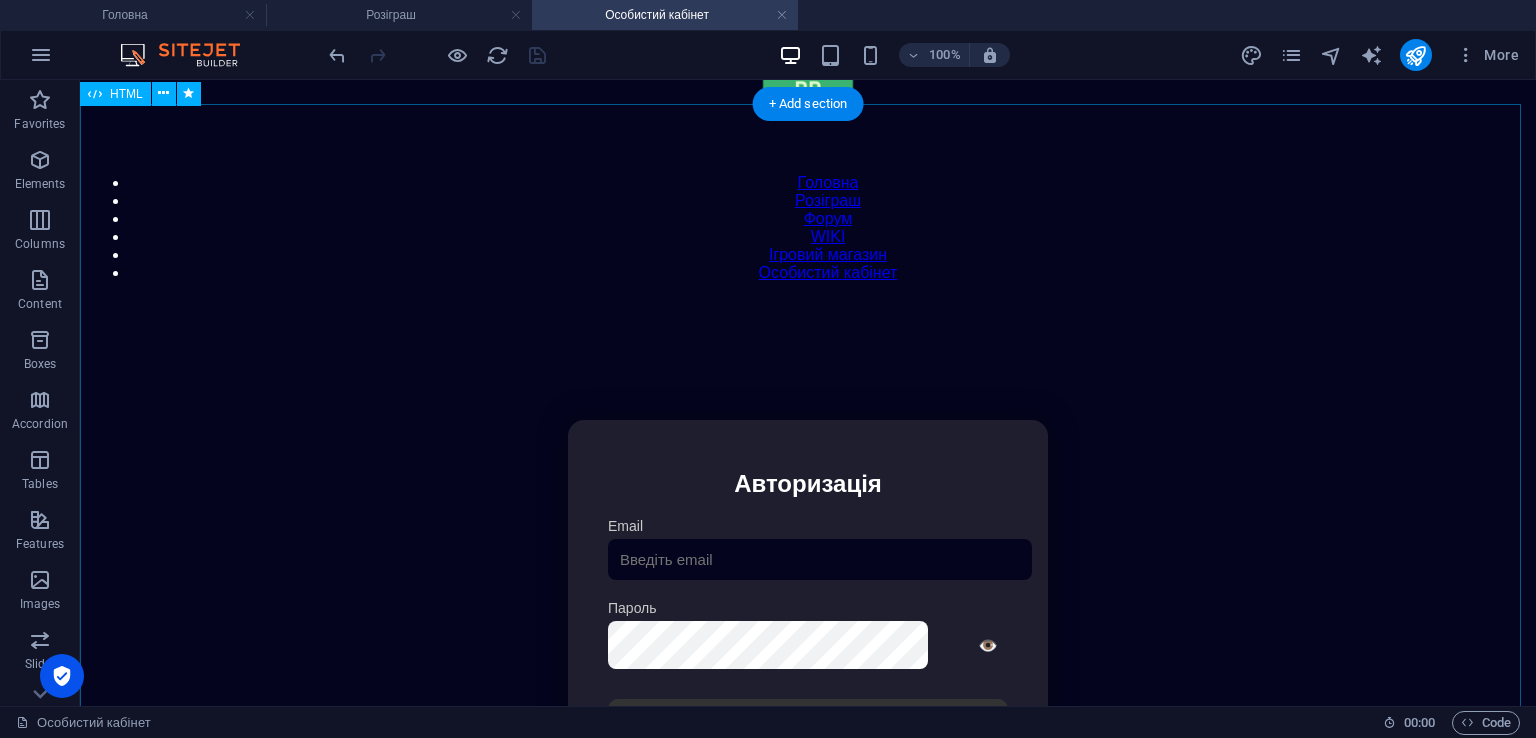 click on "Особистий кабінет
Авторизація
Email
[GEOGRAPHIC_DATA]
👁️
Увійти
Скинути пароль
Скидання пароля
Введіть ваш email:
Скинути
Закрити
Особистий кабінет
Вийти з кабінету
Важлива інформація
Інформація
Ігровий Нікнейм:
Пошта:
Гроші:   ₴
XP:
Рівень:
Здоров'я:  %
Броня:  %
VIP:
Рейтинг
Рейтинг гравців
Гравців не знайдено
Документи
Мої документи
Паспорт:   Немає
Трудова книжка:   [PERSON_NAME]
📩 Додати документ через Telegram" at bounding box center (808, 632) 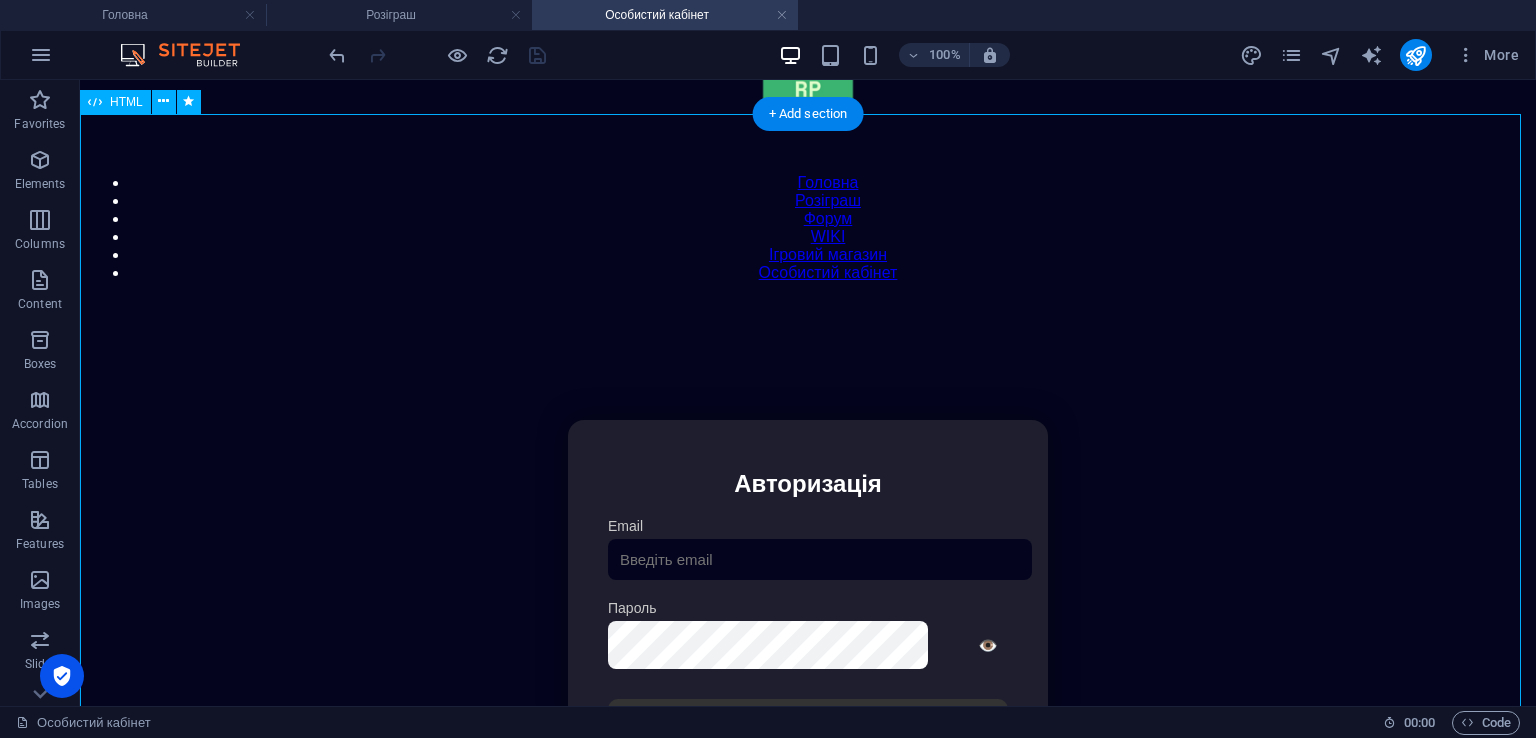 drag, startPoint x: 915, startPoint y: 441, endPoint x: 793, endPoint y: 606, distance: 205.20477 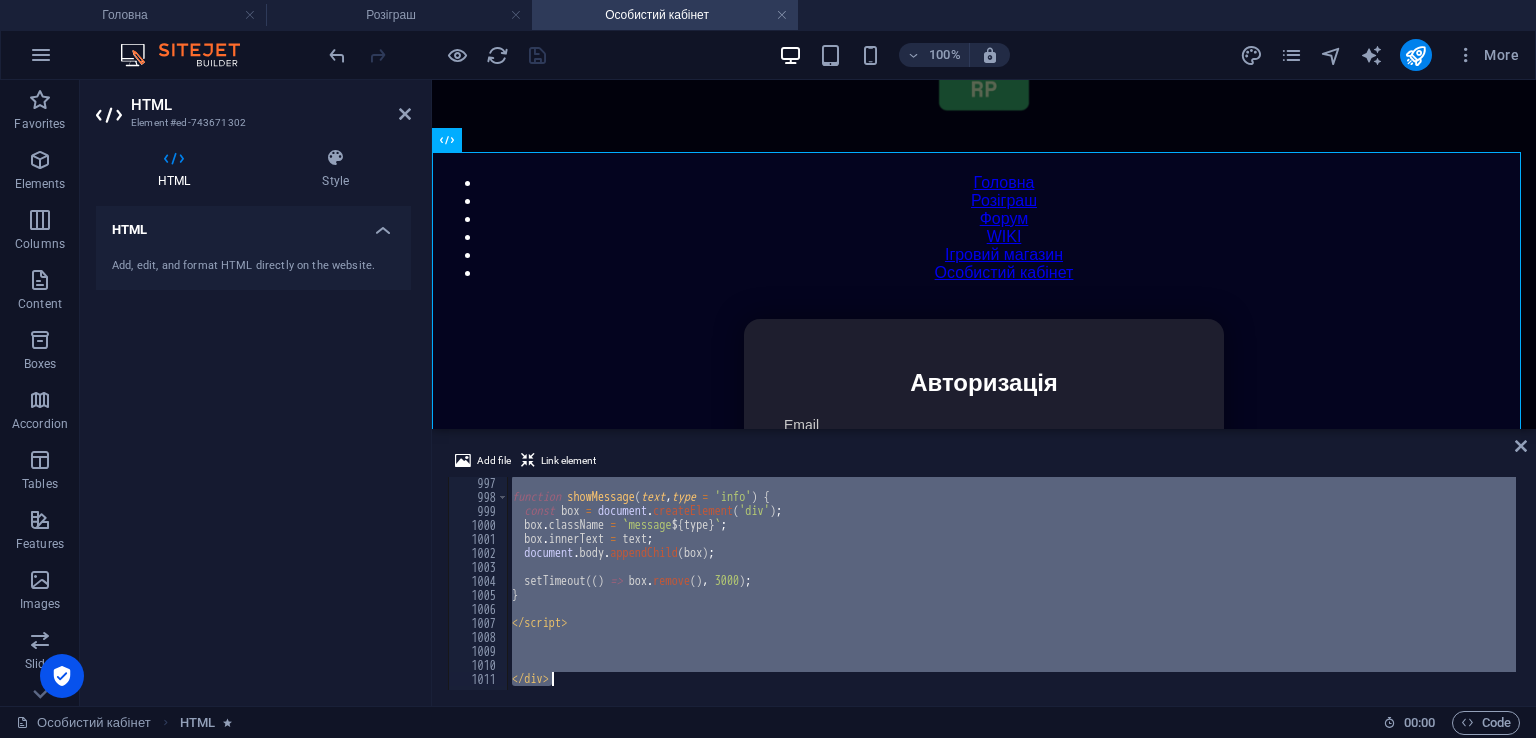 scroll, scrollTop: 13944, scrollLeft: 0, axis: vertical 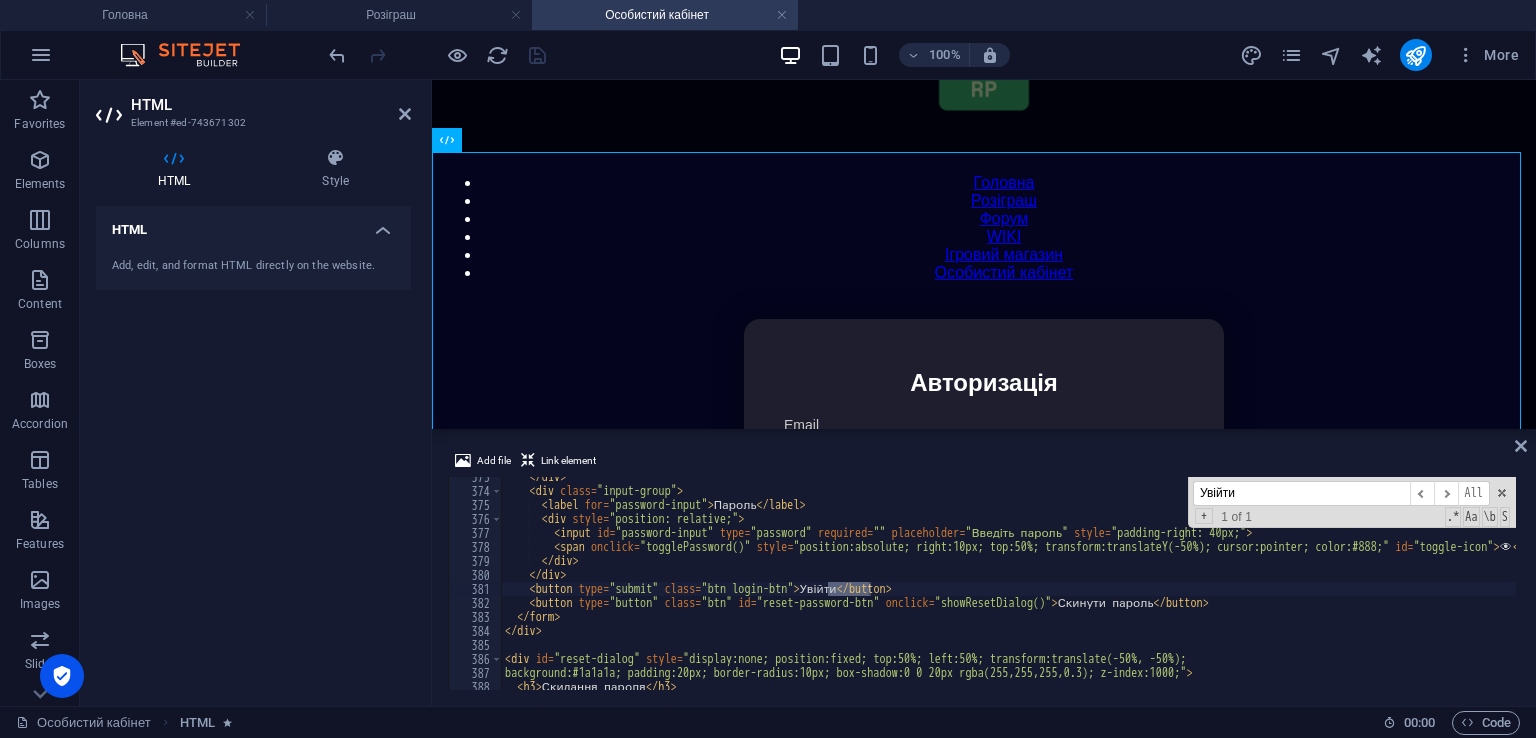 type on "Увійти" 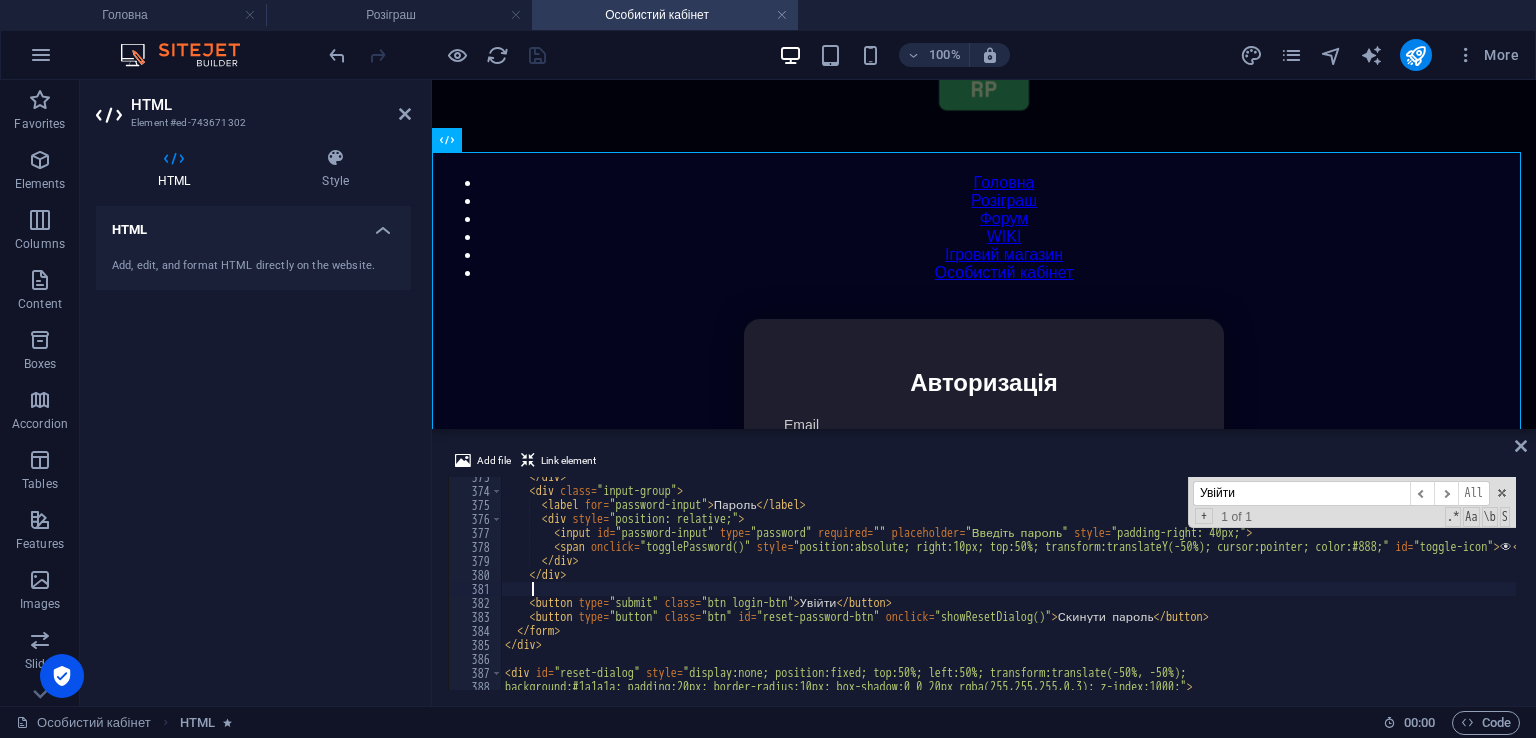 scroll, scrollTop: 0, scrollLeft: 0, axis: both 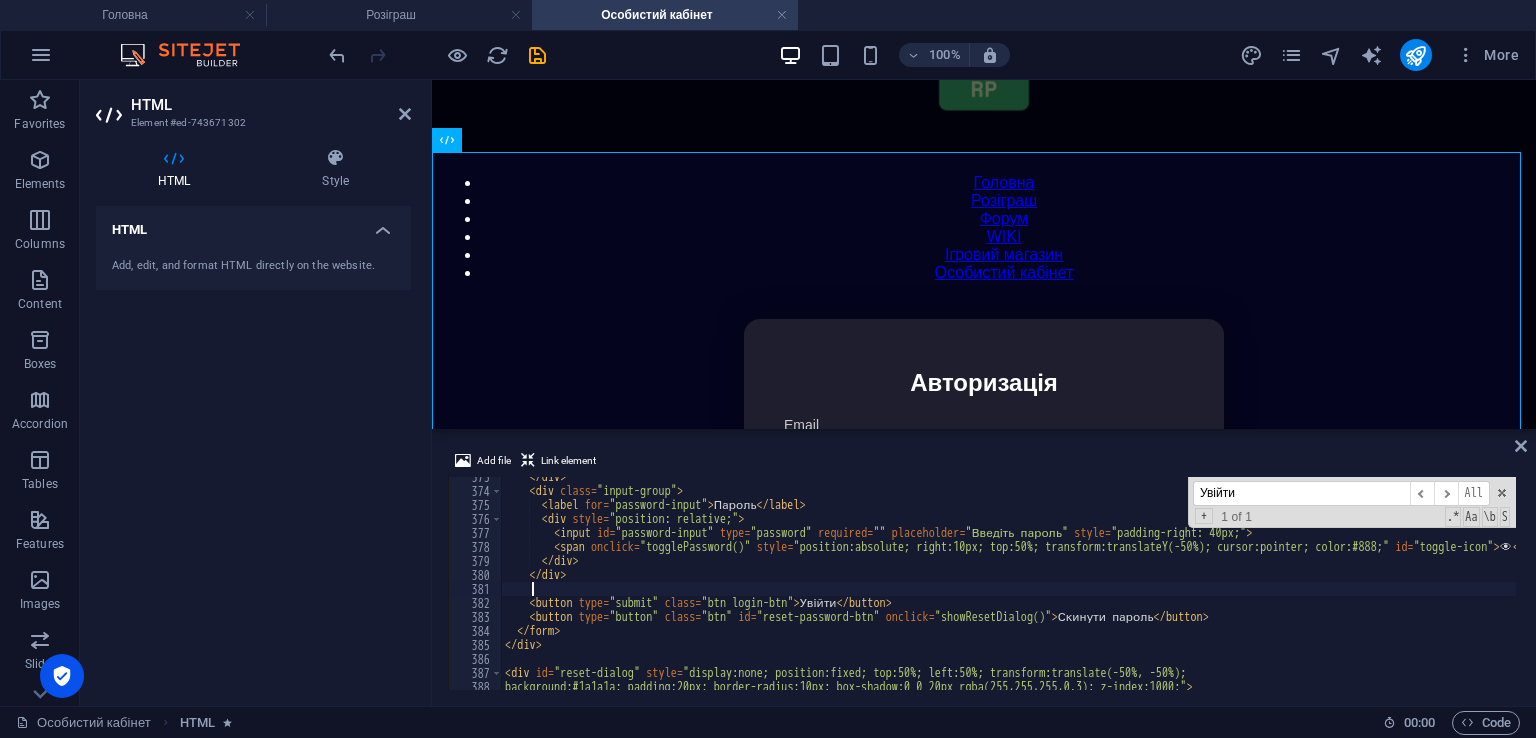 paste 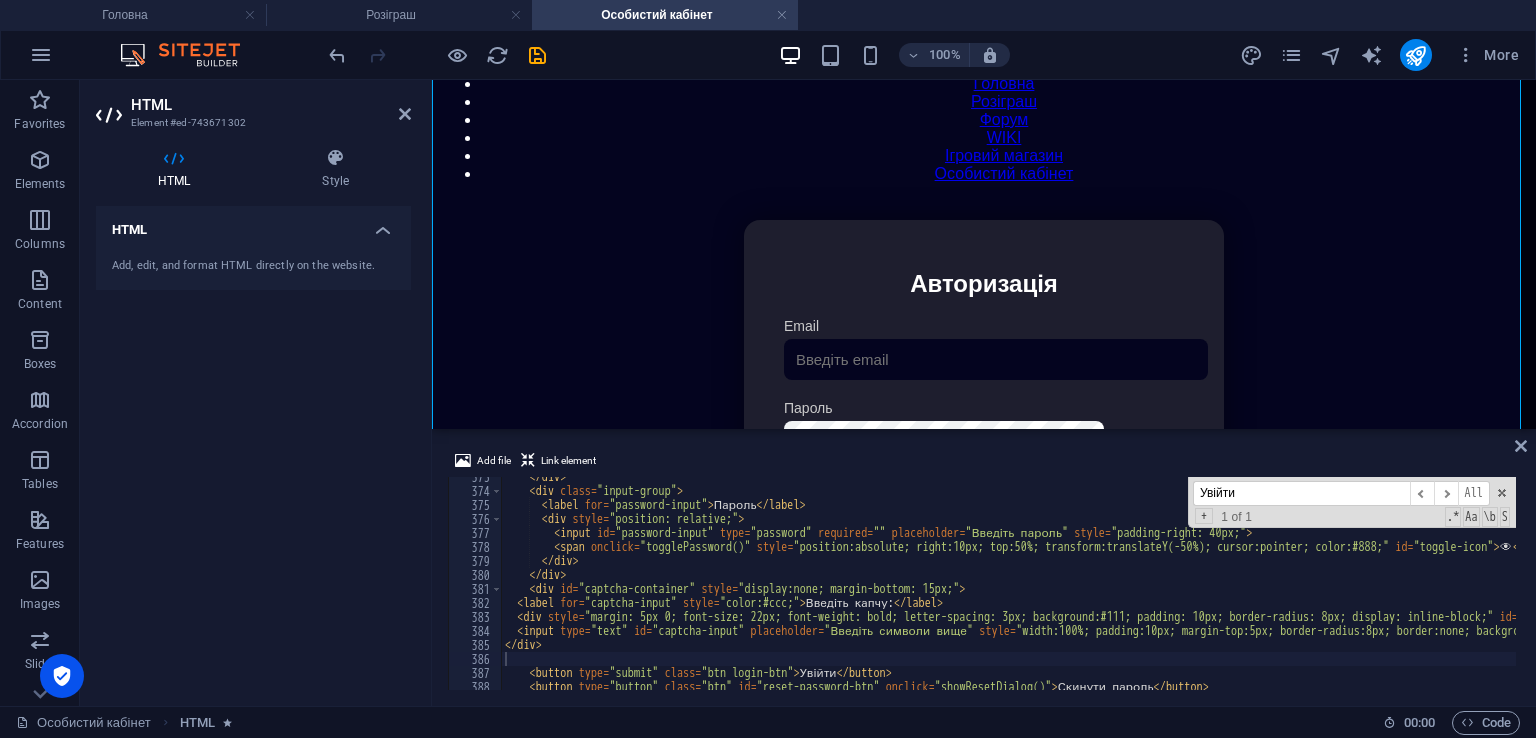 scroll, scrollTop: 200, scrollLeft: 0, axis: vertical 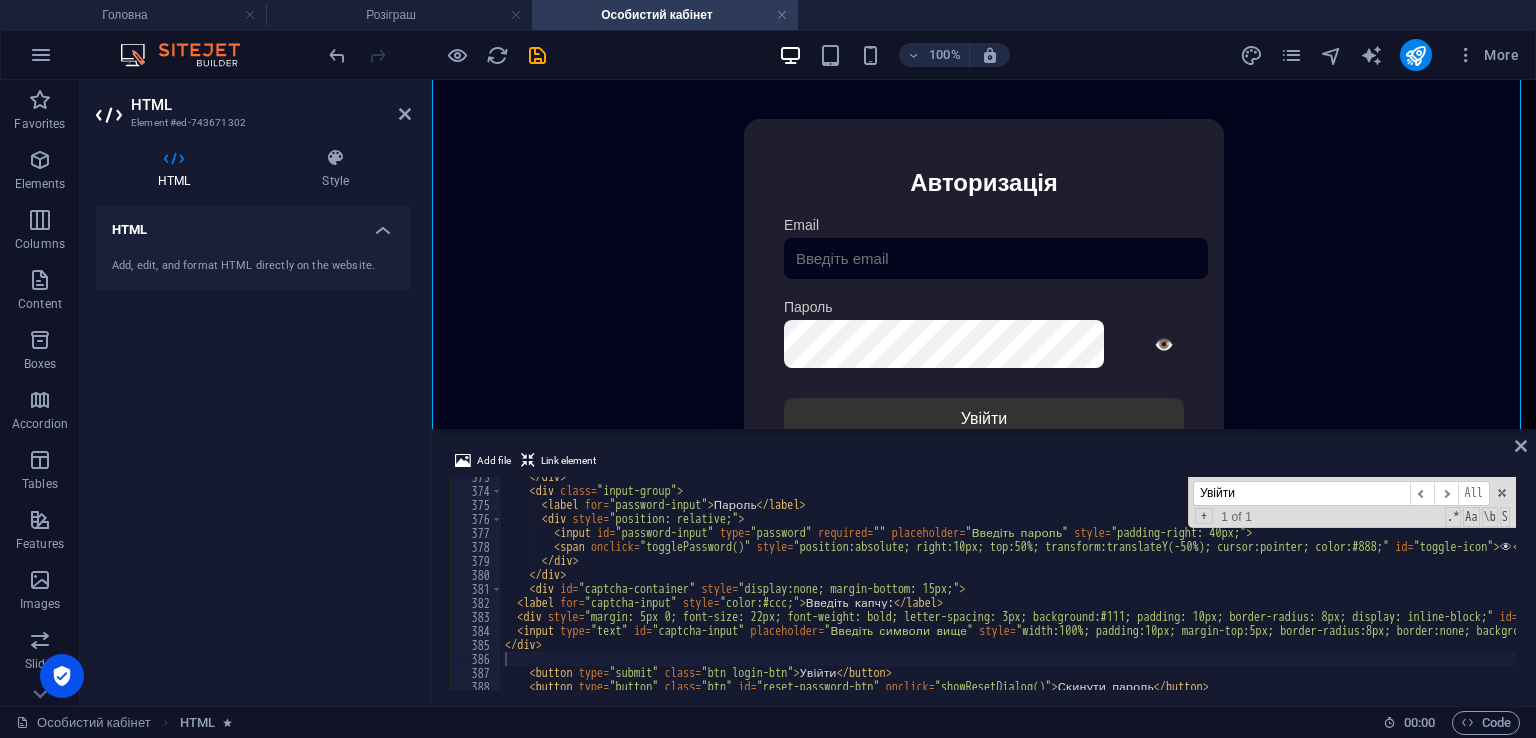 click on "Add file Link element" at bounding box center [984, 463] 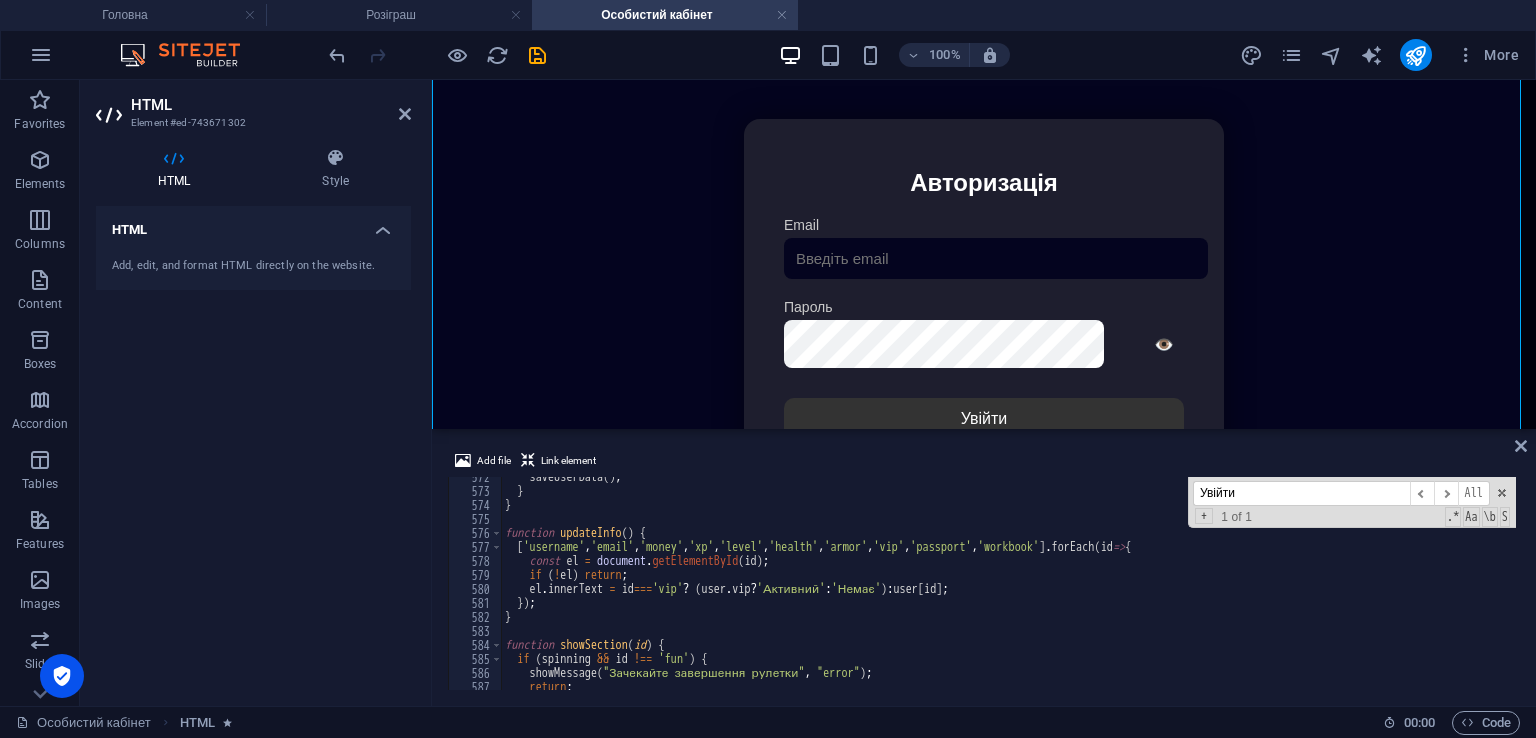 scroll, scrollTop: 14028, scrollLeft: 0, axis: vertical 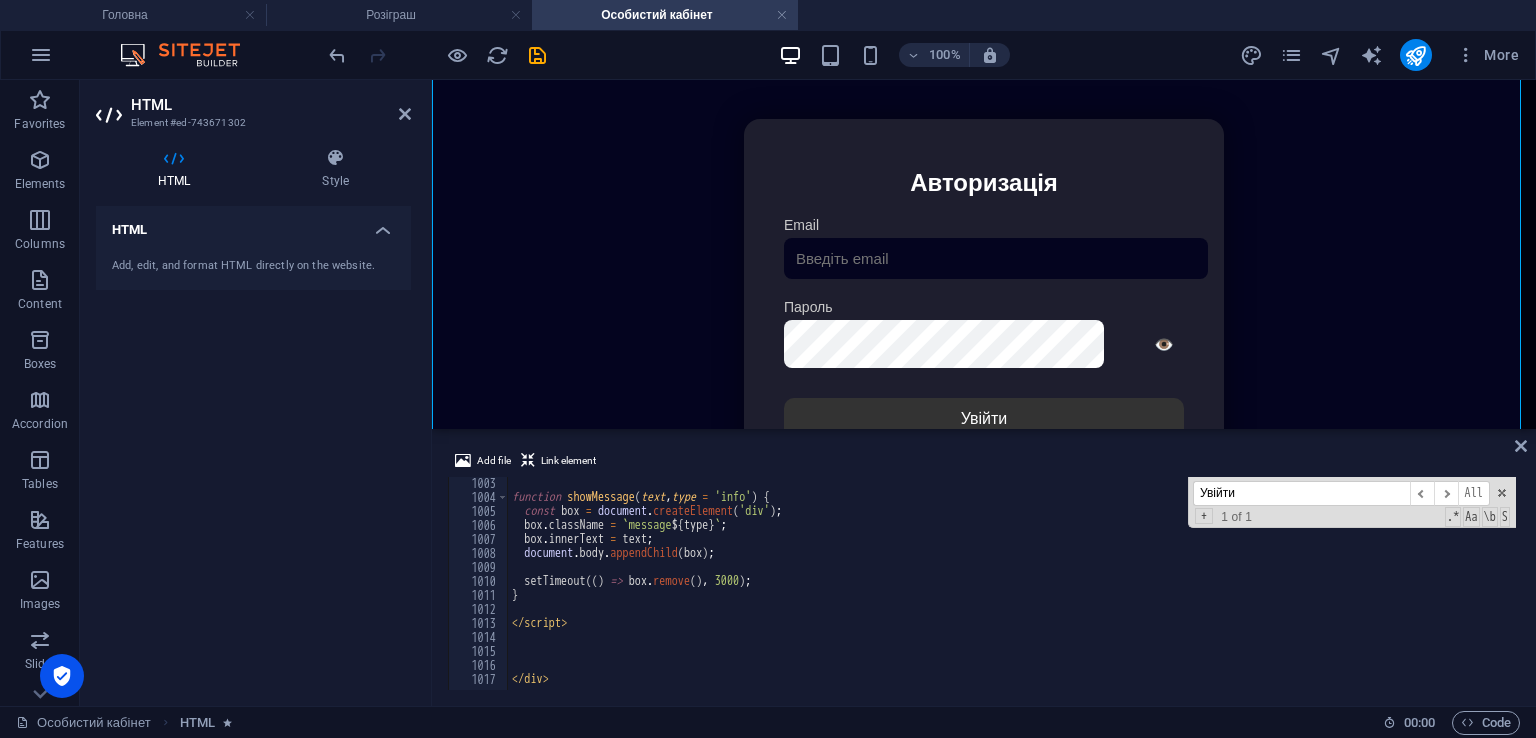 type on "}" 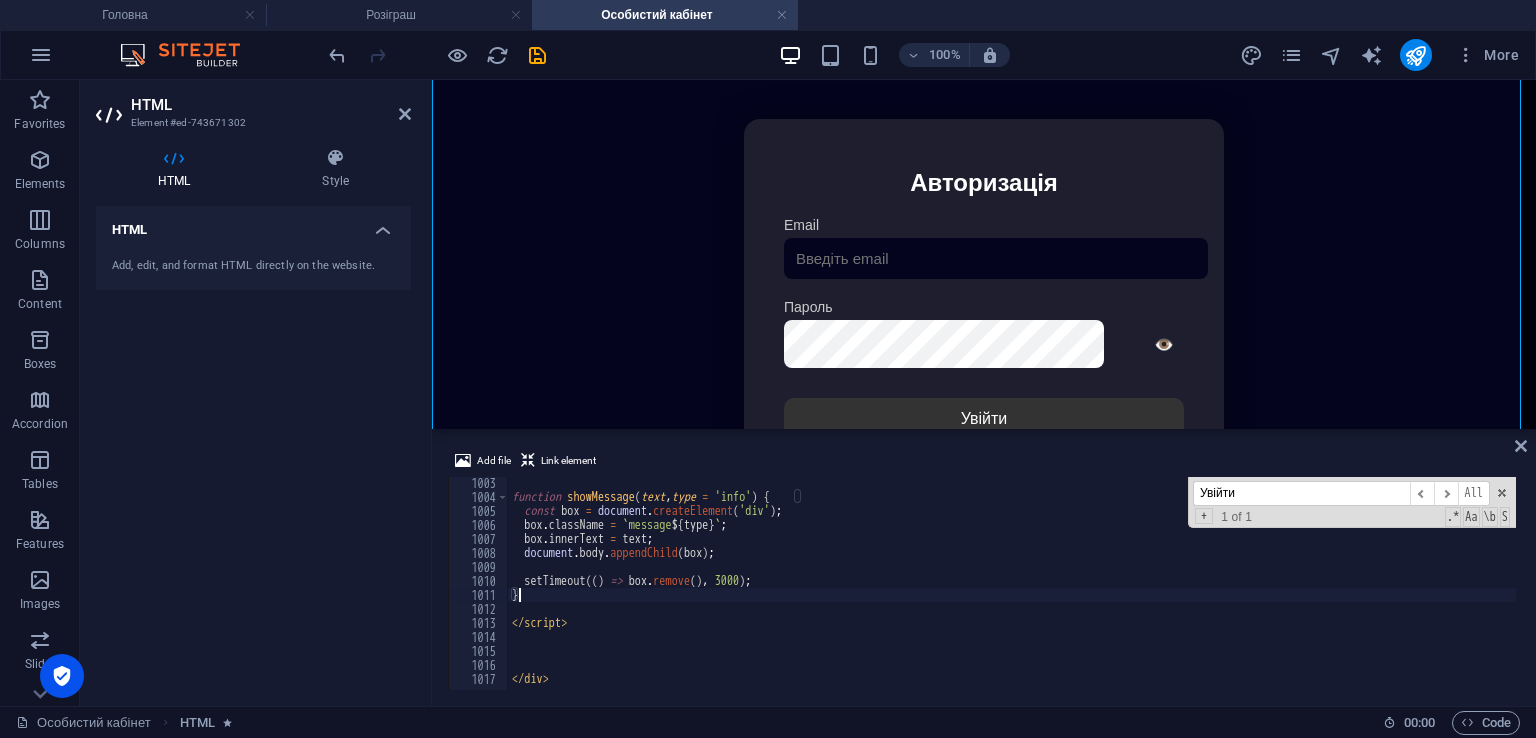 click on "function   showMessage ( text ,  type   =   'info' )   {    const   box   =   document . createElement ( 'div' ) ;    box . className   =   ` message  ${ type } ` ;    box . innerText   =   text ;    document . body . appendChild ( box ) ;    setTimeout (( )   =>   box . remove ( ) ,   3000 ) ; } </ script > </ div >" at bounding box center (1432, 594) 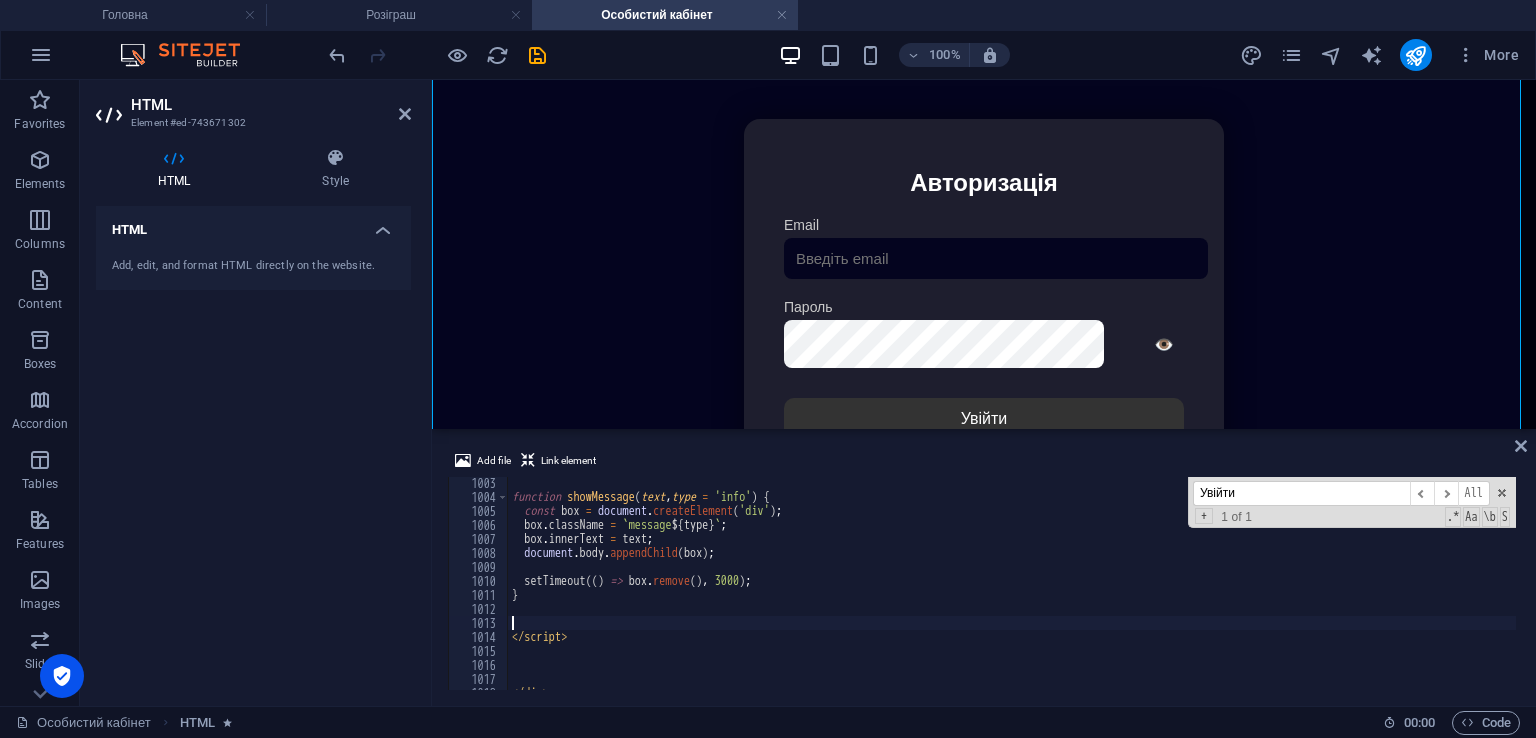 paste 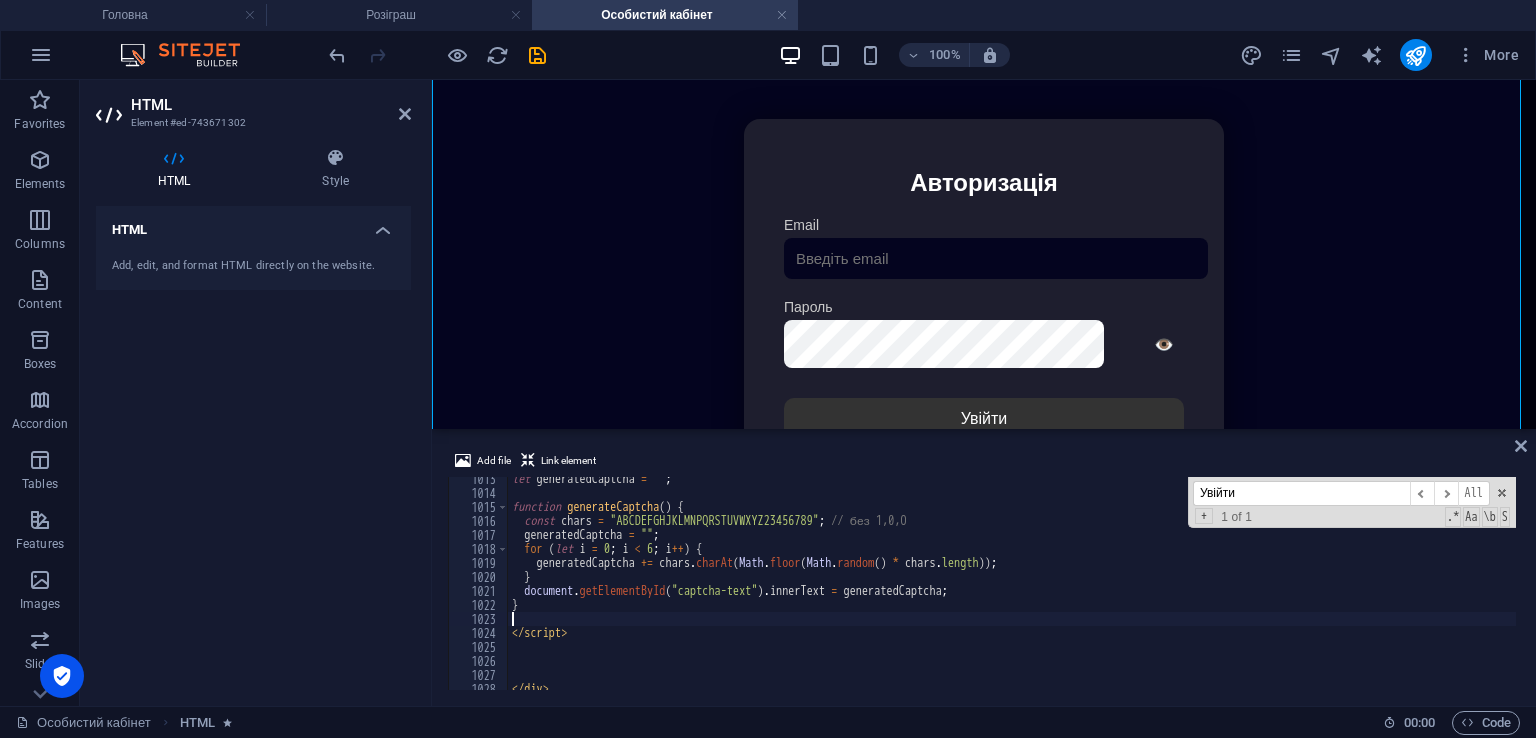 scroll, scrollTop: 14172, scrollLeft: 0, axis: vertical 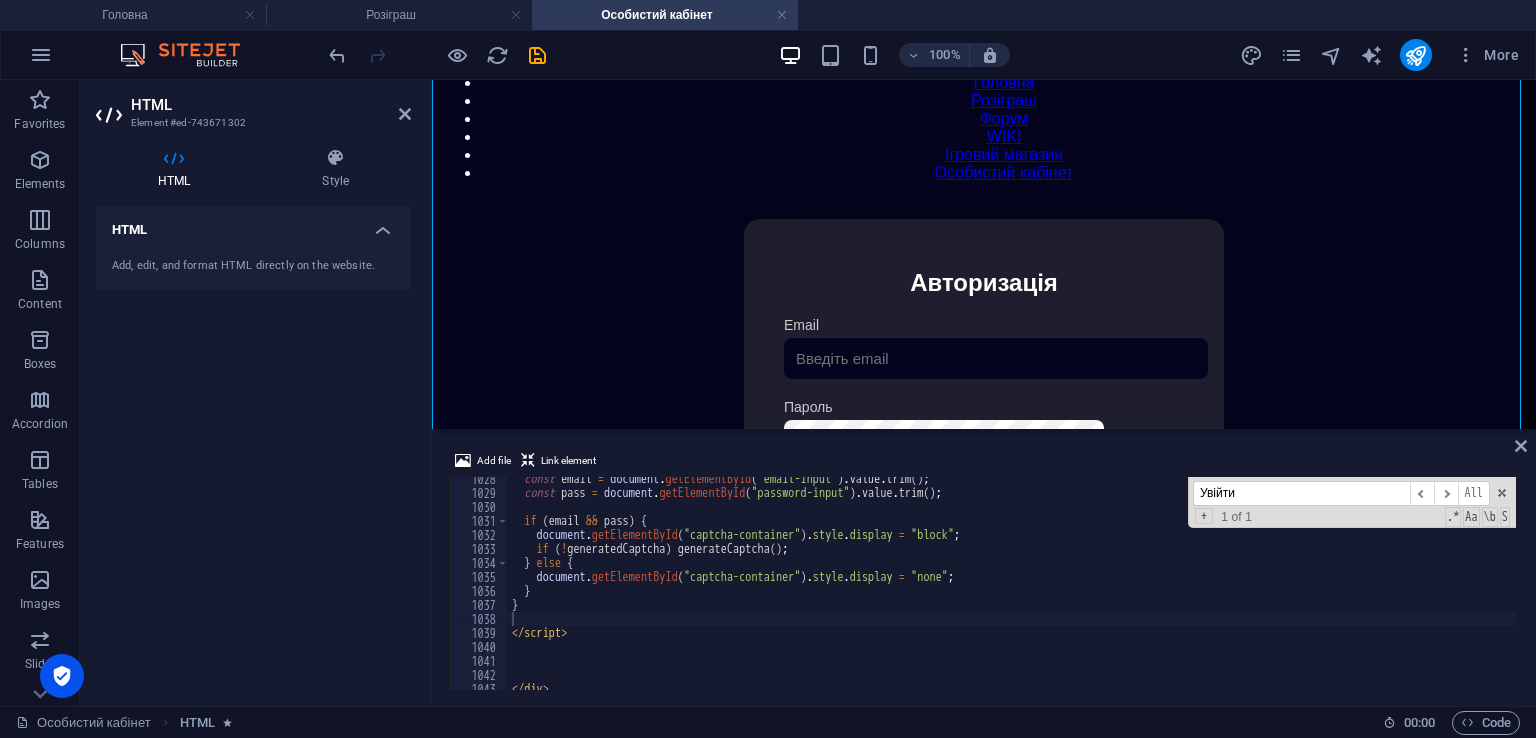 click on "Add file Link element" at bounding box center (984, 463) 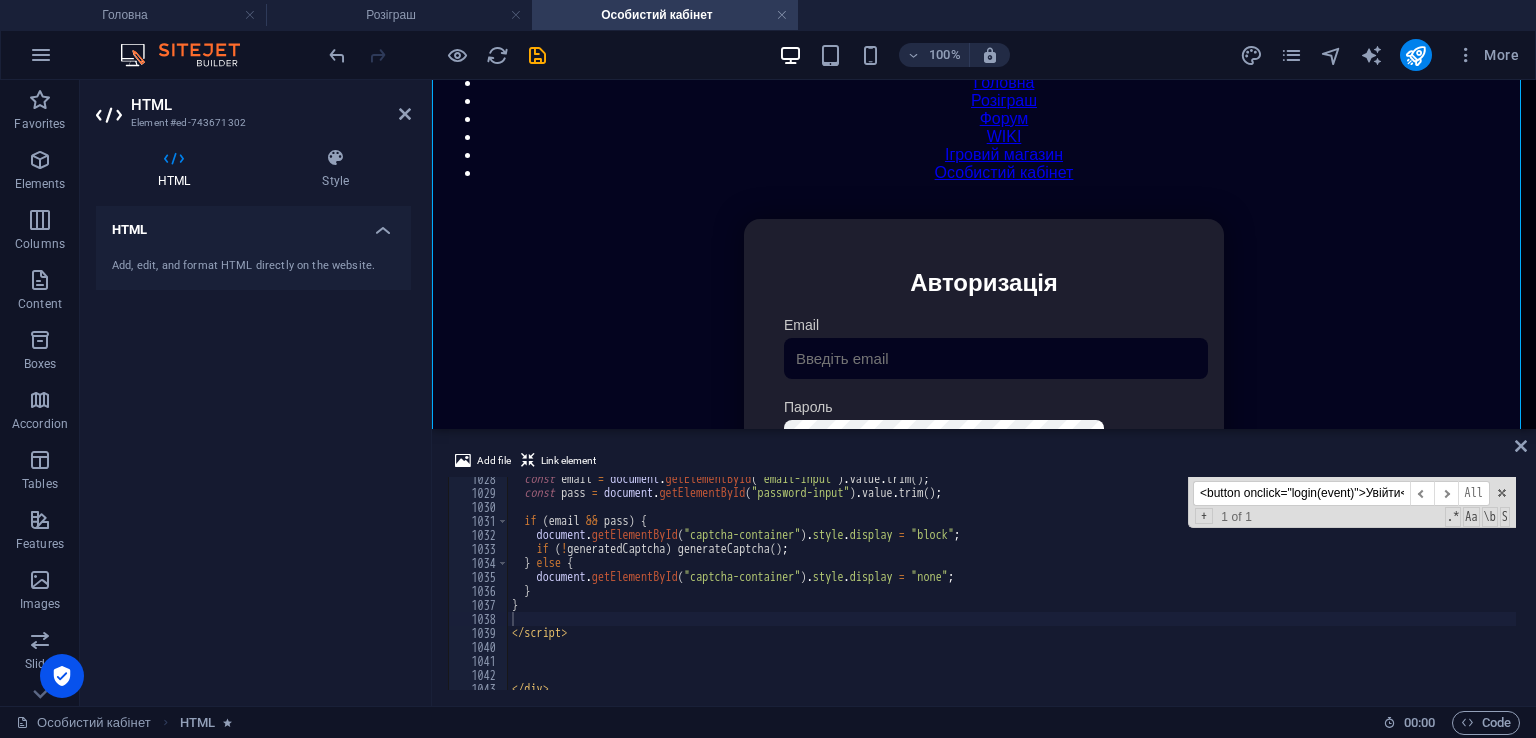 scroll, scrollTop: 0, scrollLeft: 46, axis: horizontal 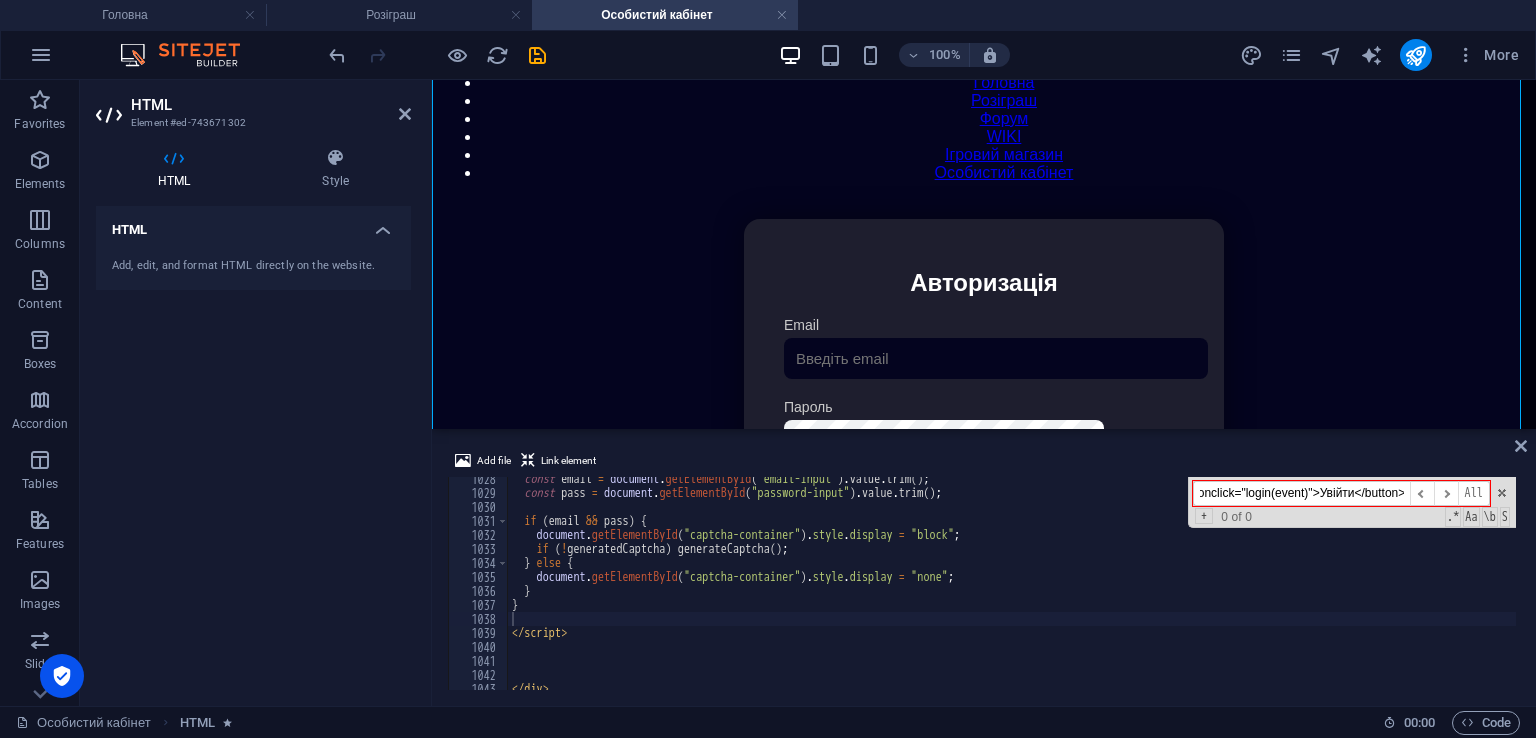 click on "<button onclick="login(event)">Увійти</button>" at bounding box center (1301, 493) 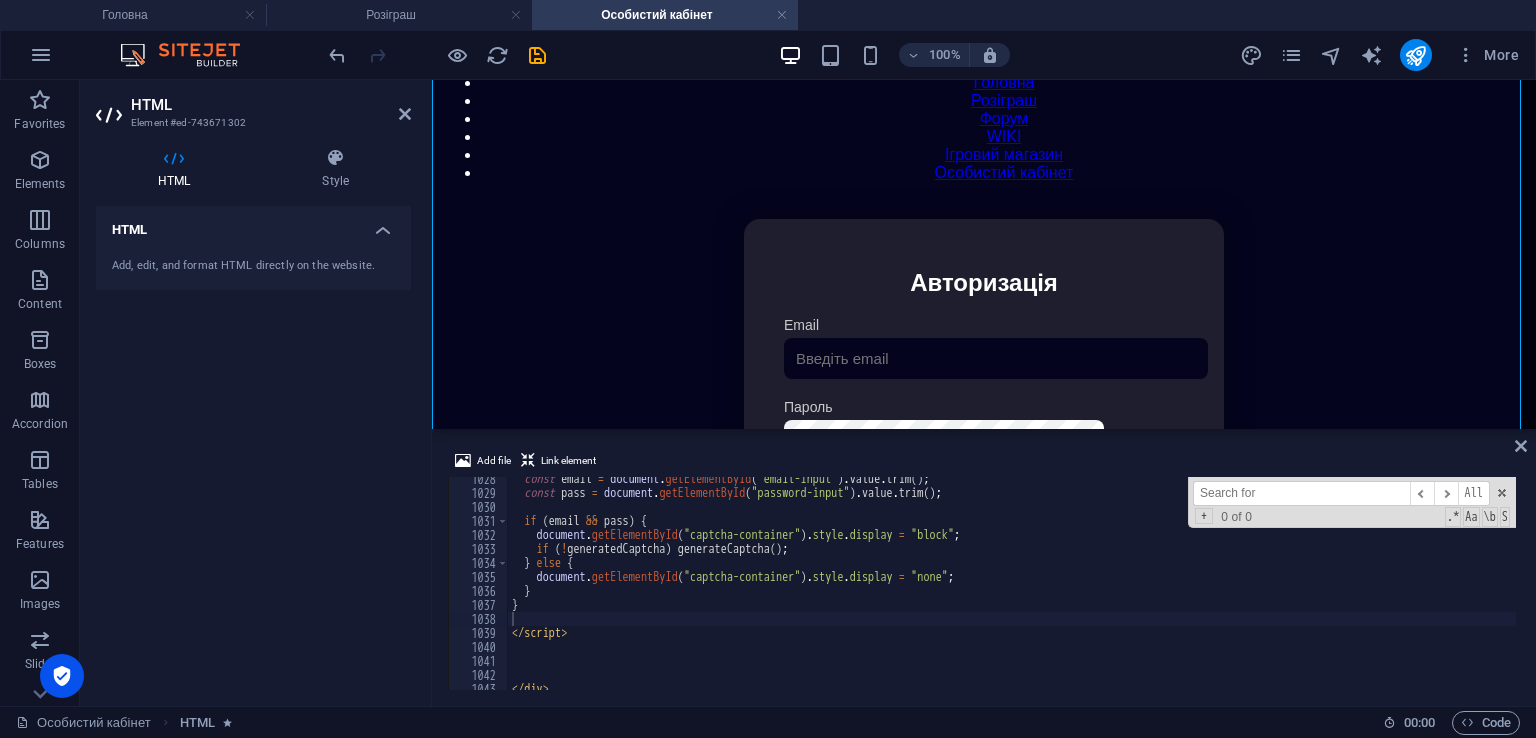 scroll, scrollTop: 0, scrollLeft: 0, axis: both 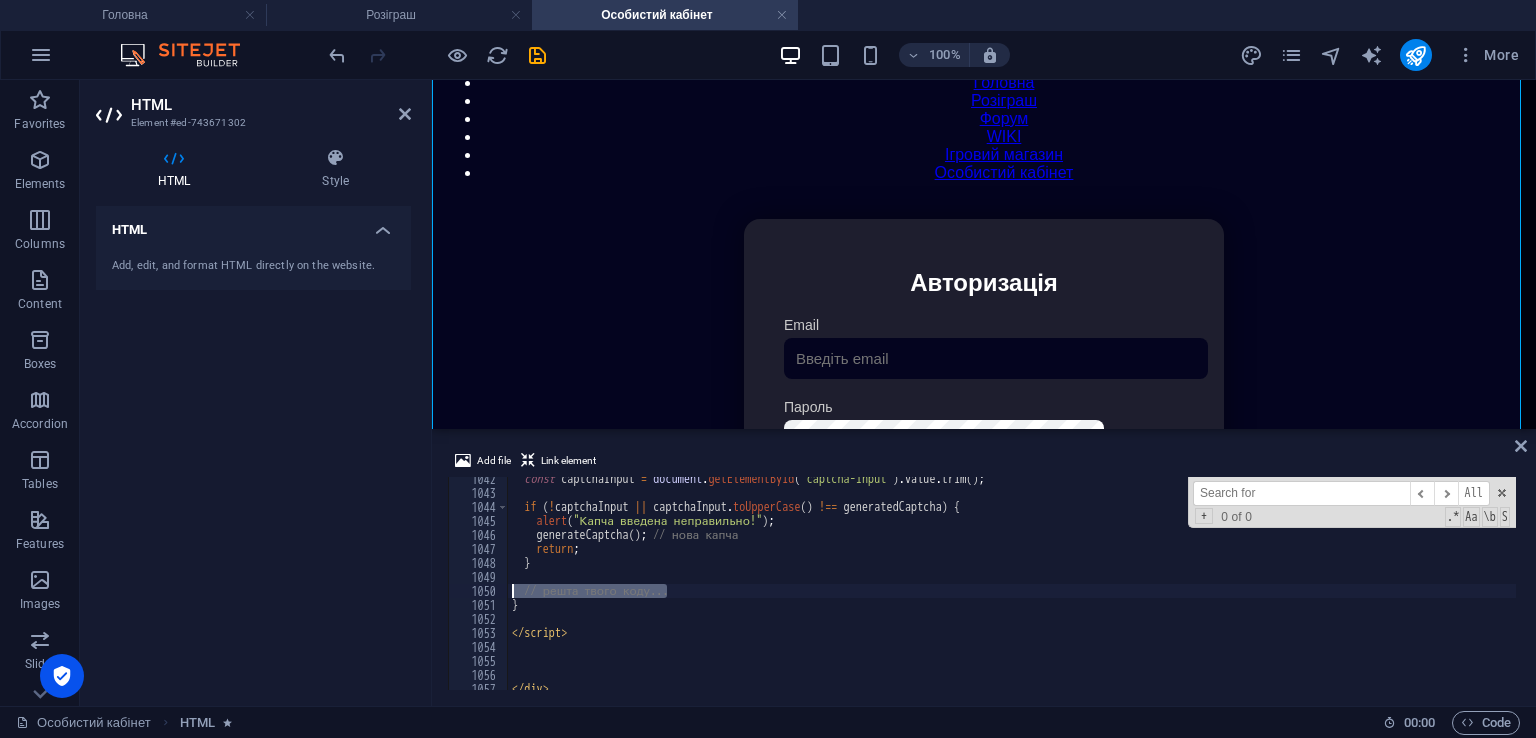 drag, startPoint x: 665, startPoint y: 589, endPoint x: 513, endPoint y: 590, distance: 152.0033 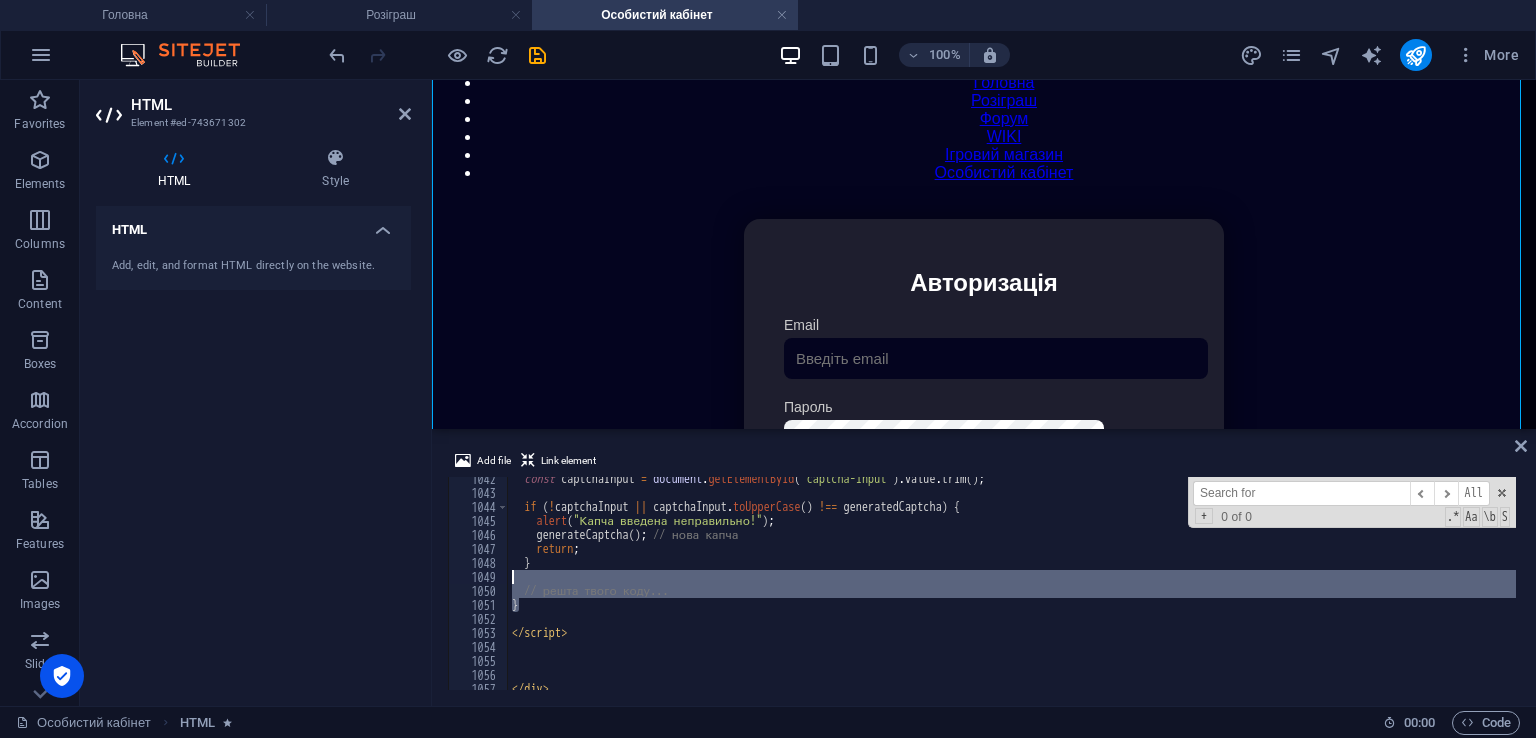 drag, startPoint x: 538, startPoint y: 602, endPoint x: 511, endPoint y: 581, distance: 34.20526 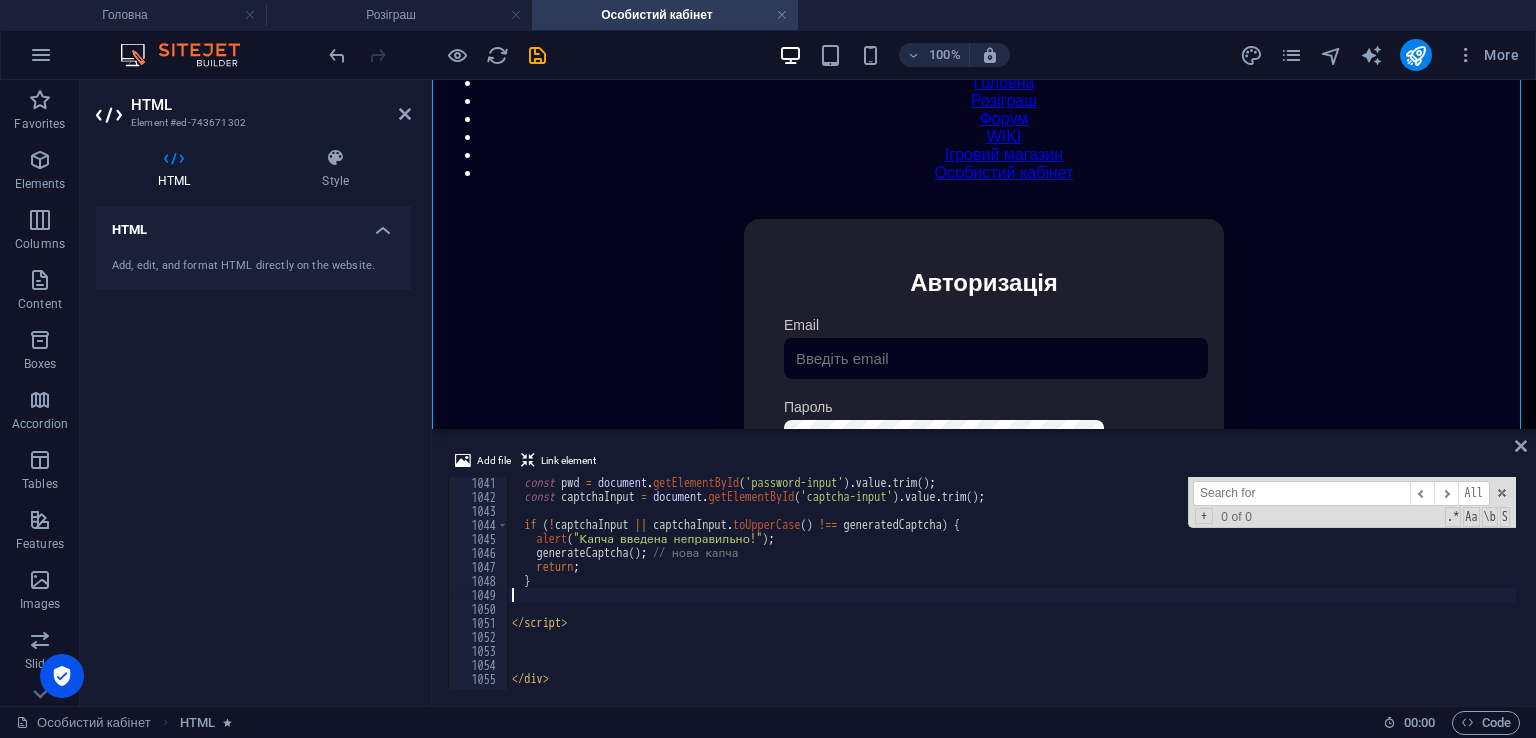 type on "}" 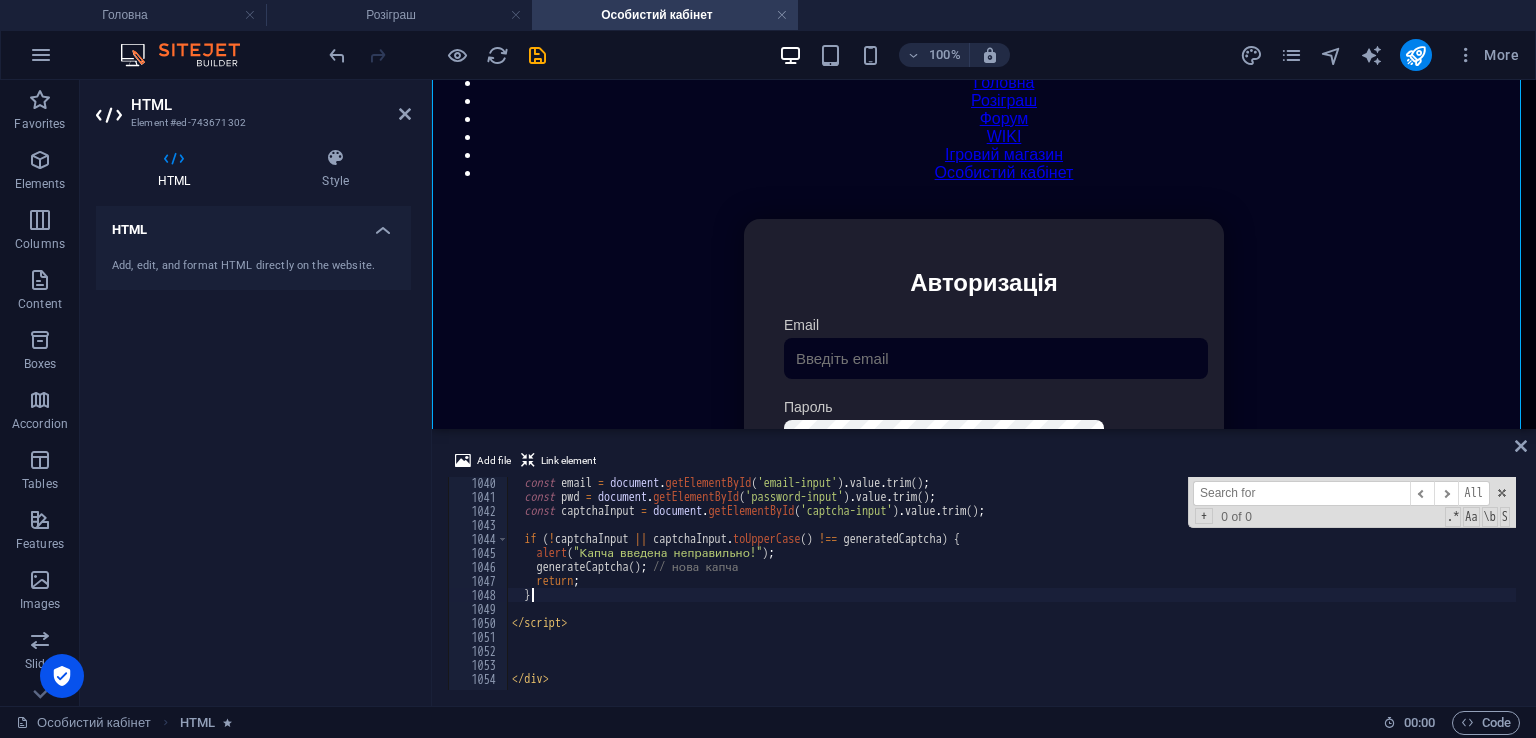 scroll, scrollTop: 14547, scrollLeft: 0, axis: vertical 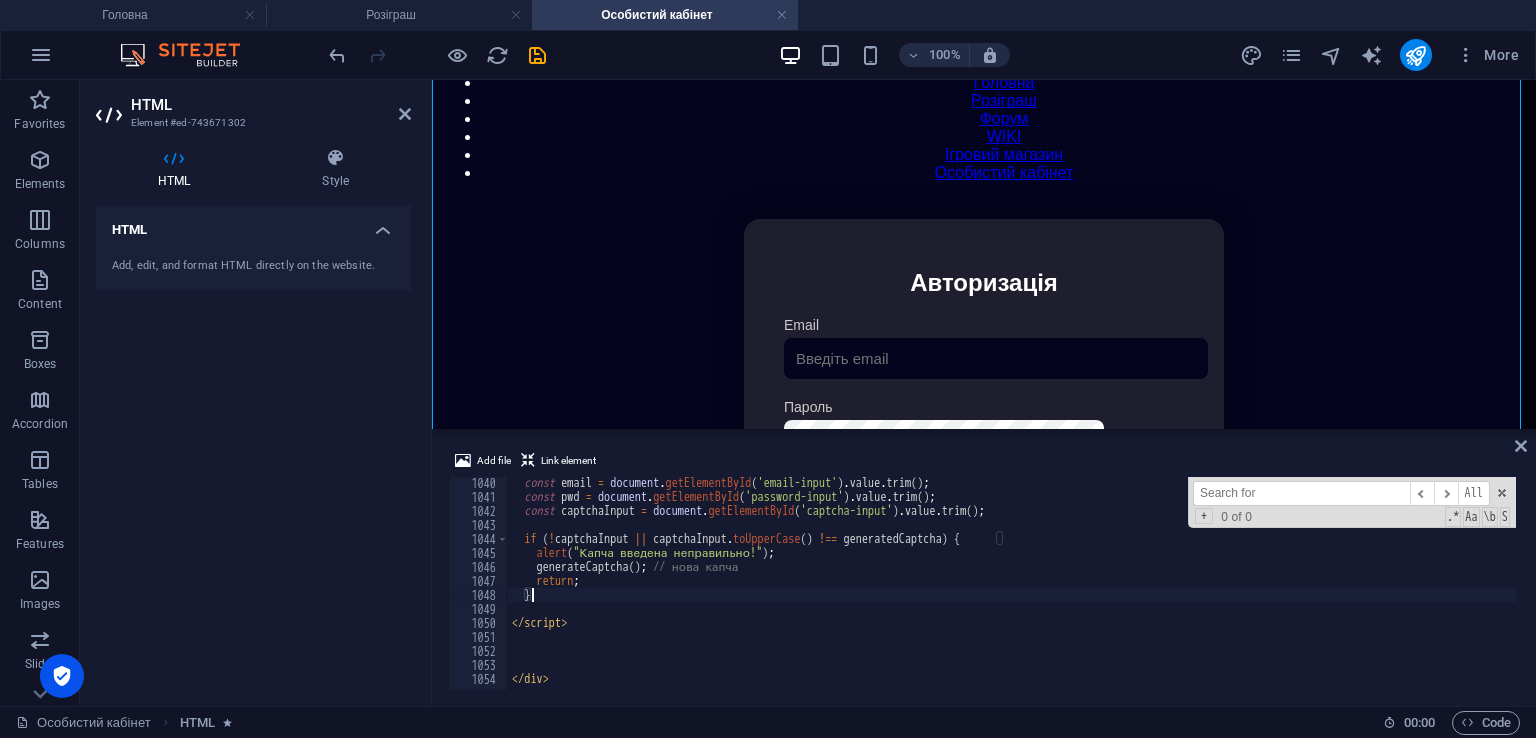 click on "const   email   =   document . getElementById ( 'email-input' ) . value . trim ( ) ;    const   pwd   =   document . getElementById ( 'password-input' ) . value . trim ( ) ;    const   captchaInput   =   document . getElementById ( 'captcha-input' ) . value . trim ( ) ;    if   ( ! captchaInput   ||   captchaInput . toUpperCase ( )   !==   generatedCaptcha )   {      alert ( "Капча введена неправильно!" ) ;      generateCaptcha ( ) ;   // нова капча      return ;    } </ script > </ div >" at bounding box center [1432, 594] 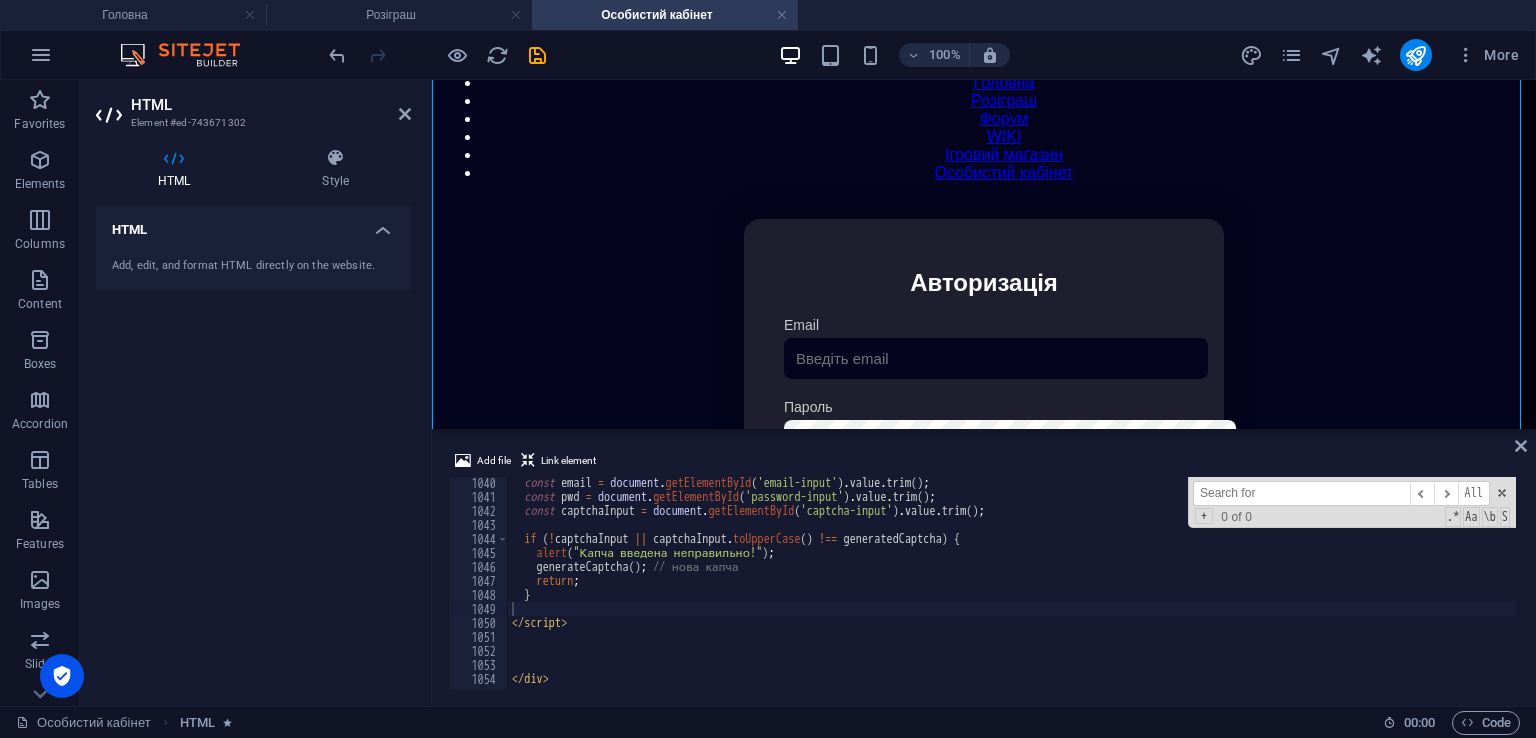 click on "Add file Link element" at bounding box center (984, 463) 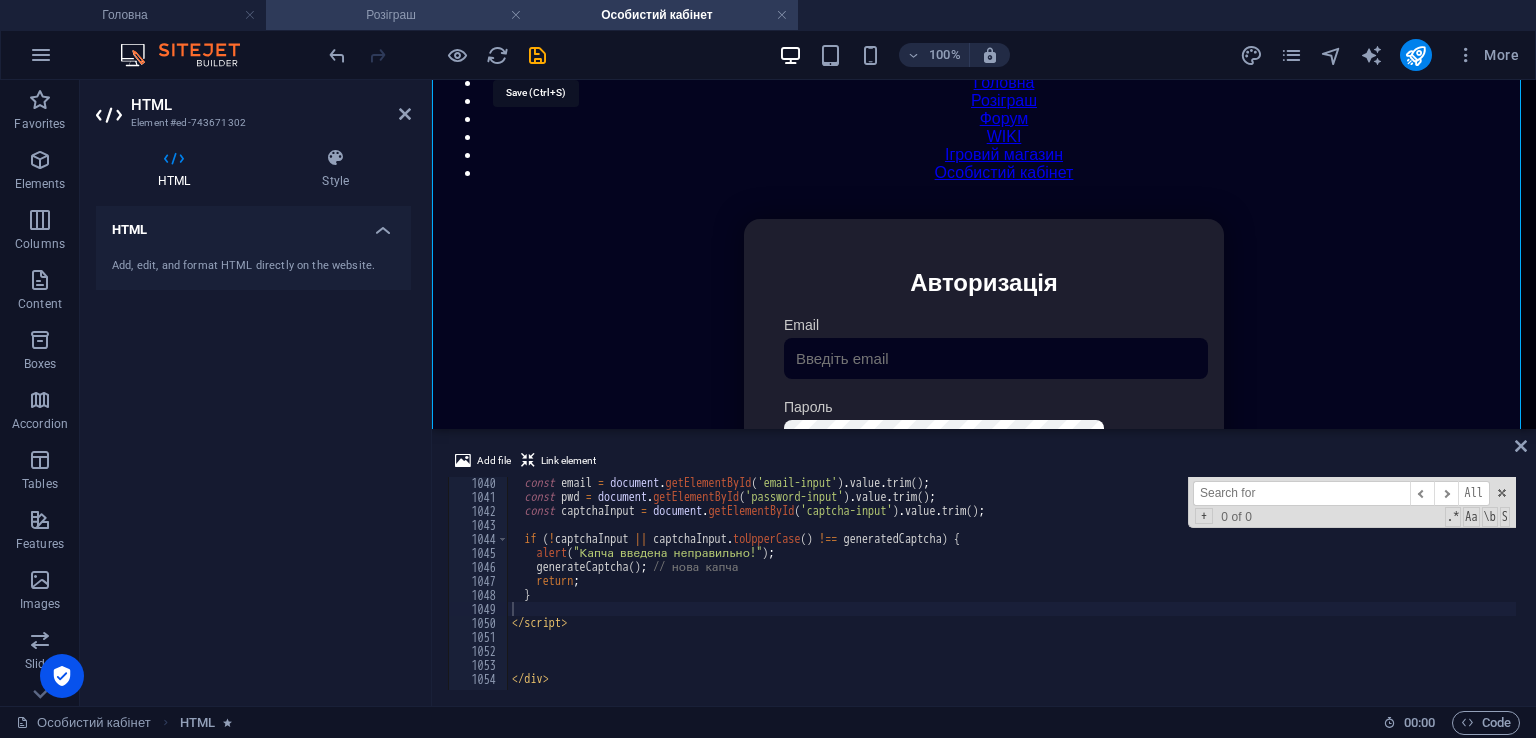 click at bounding box center (537, 55) 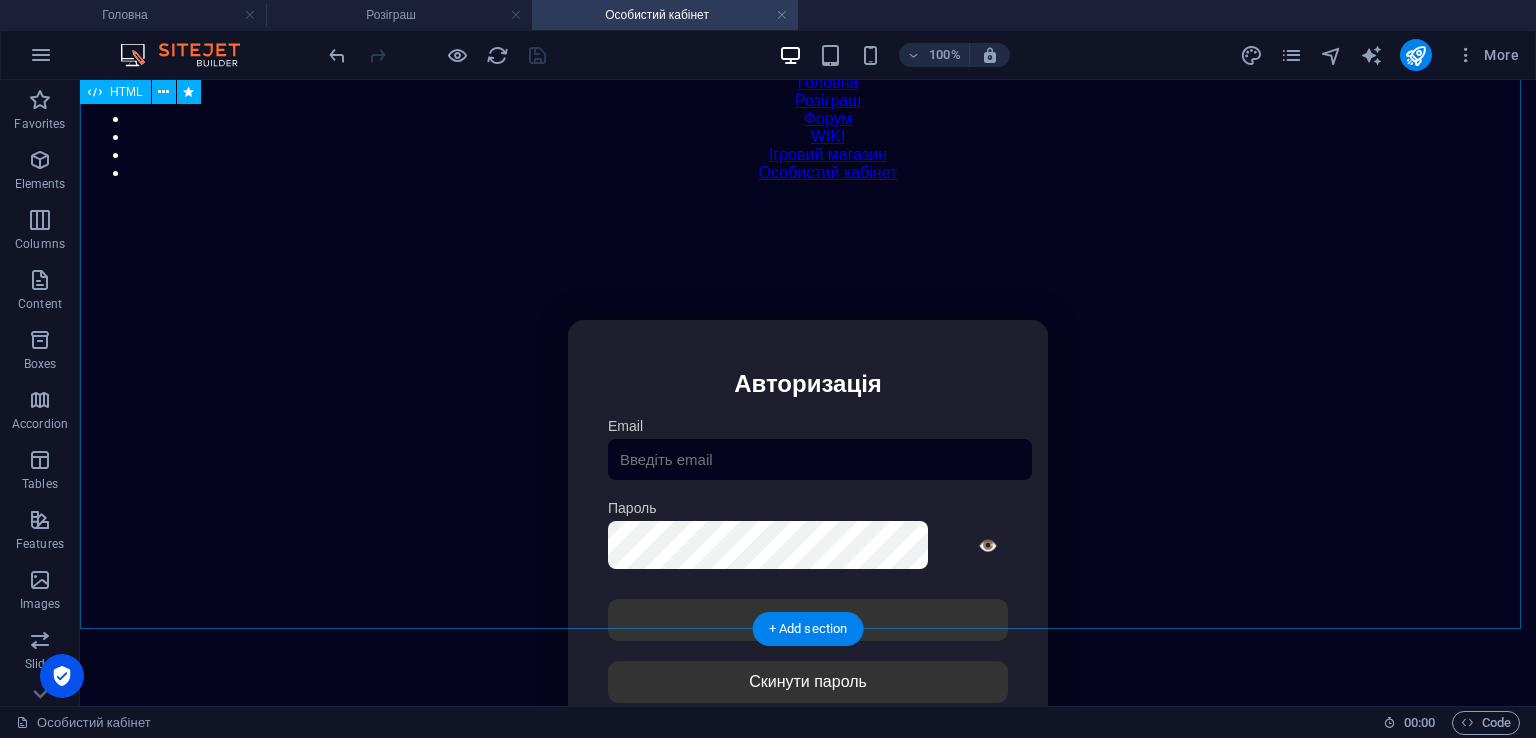 click on "Особистий кабінет
Авторизація
Email
[GEOGRAPHIC_DATA]
👁️
Введіть капчу:
Увійти
Скинути пароль
Скидання пароля
Введіть ваш email:
Скинути
Закрити
Особистий кабінет
Вийти з кабінету
Важлива інформація
Інформація
Ігровий Нікнейм:
Пошта:
Гроші:   ₴
XP:
Рівень:
Здоров'я:  %
Броня:  %
VIP:
Рейтинг
Рейтинг гравців
Гравців не знайдено
Документи
Мої документи
Паспорт:   Немає
Трудова книжка:   [PERSON_NAME]
Розваги" at bounding box center (808, 532) 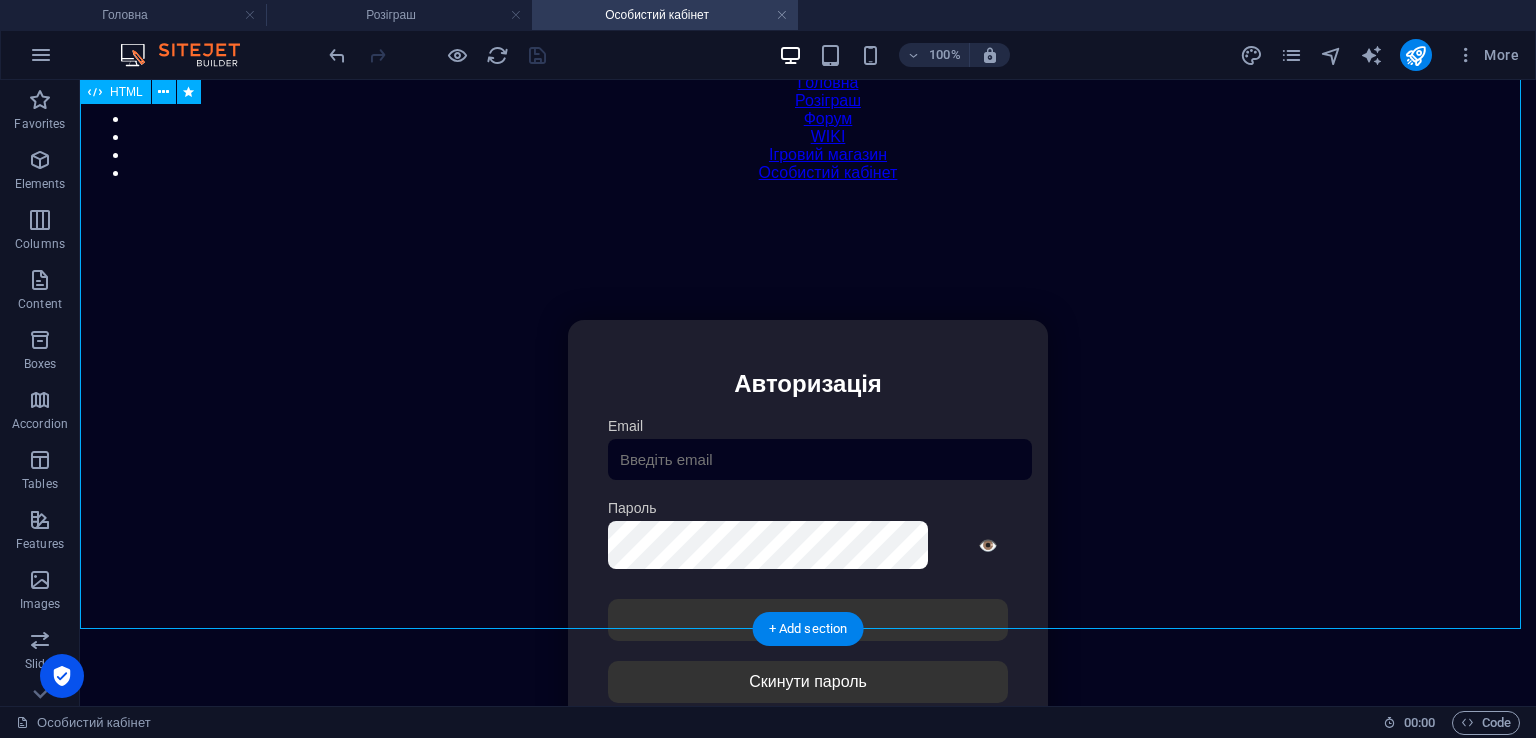 click on "Особистий кабінет
Авторизація
Email
[GEOGRAPHIC_DATA]
👁️
Введіть капчу:
Увійти
Скинути пароль
Скидання пароля
Введіть ваш email:
Скинути
Закрити
Особистий кабінет
Вийти з кабінету
Важлива інформація
Інформація
Ігровий Нікнейм:
Пошта:
Гроші:   ₴
XP:
Рівень:
Здоров'я:  %
Броня:  %
VIP:
Рейтинг
Рейтинг гравців
Гравців не знайдено
Документи
Мої документи
Паспорт:   Немає
Трудова книжка:   [PERSON_NAME]
Розваги" at bounding box center (808, 532) 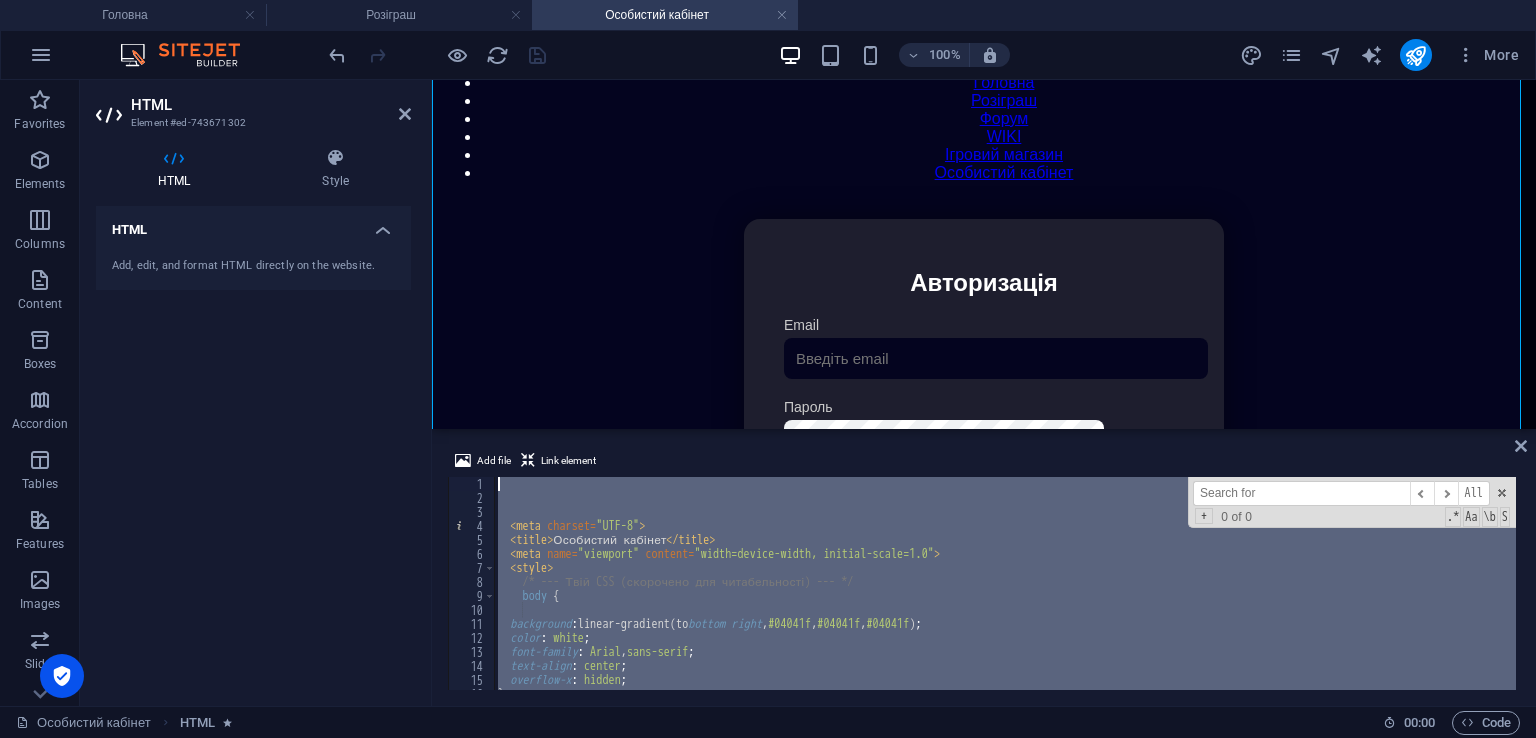 scroll, scrollTop: 0, scrollLeft: 0, axis: both 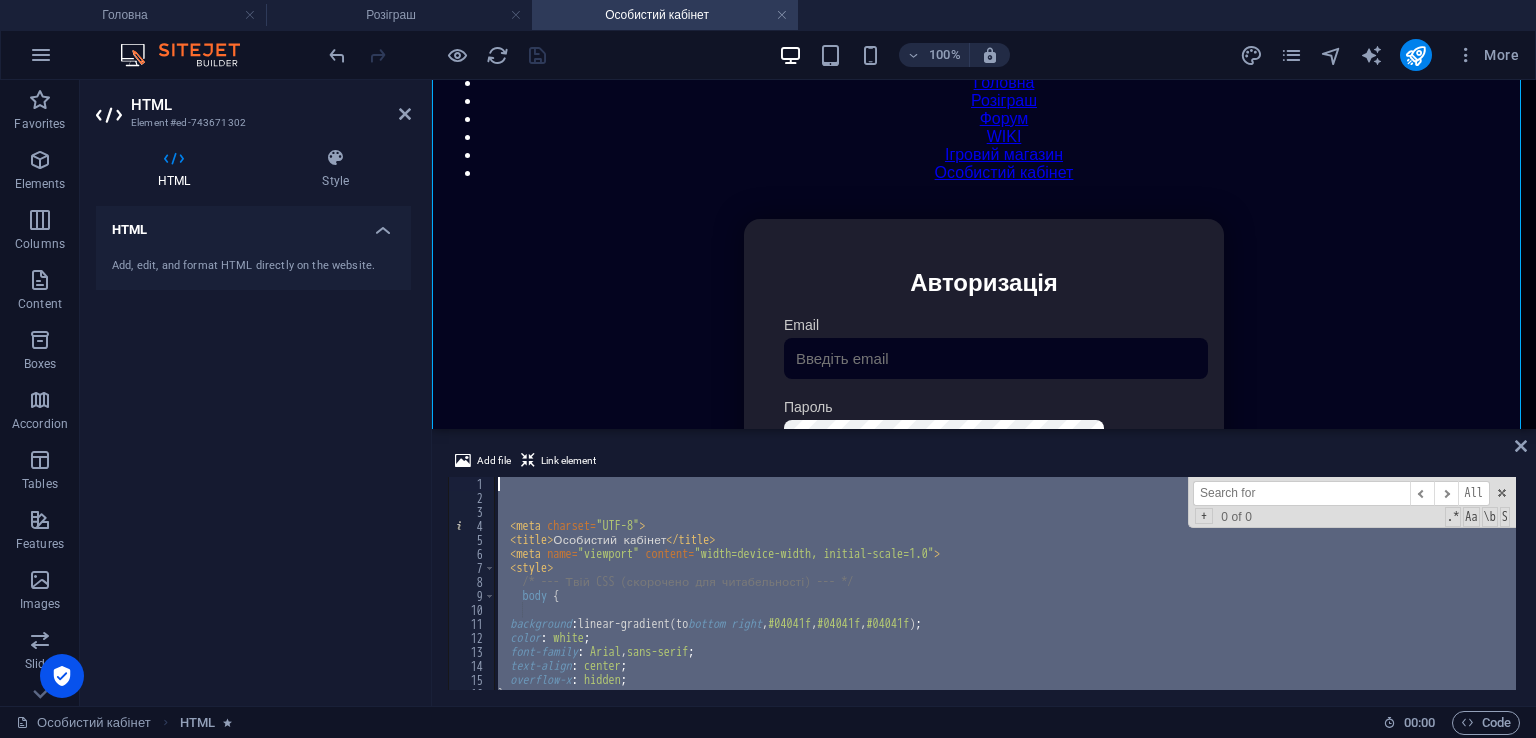 click on "< meta   charset = "UTF-8" >    < title > Особистий кабінет </ title >    < meta   name = "viewport"   content = "width=device-width, initial-scale=1.0" >    < style >      /* --- Твій CSS (скорочено для читабельності) --- */      body   {              background :  linear-gradient(to  bottom   right ,  #04041f ,  #04041f ,  #04041f ) ;    color :   white ;    font-family :   Arial ,  sans-serif ;    text-align :   center ;    overflow-x :   hidden ; } ​ ​ All Replace All + 0 of 0 .* Aa \b S" at bounding box center [1005, 583] 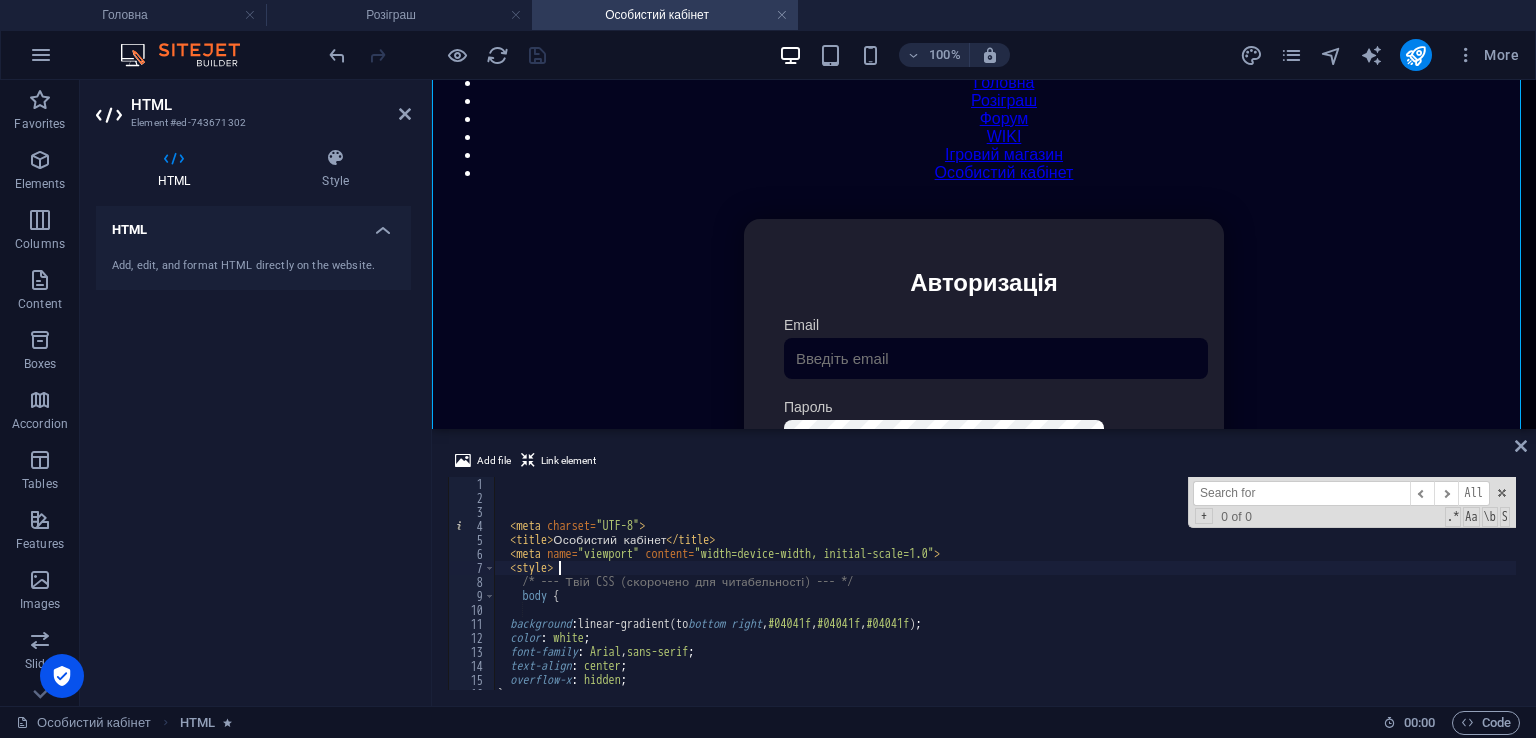 click at bounding box center (1301, 493) 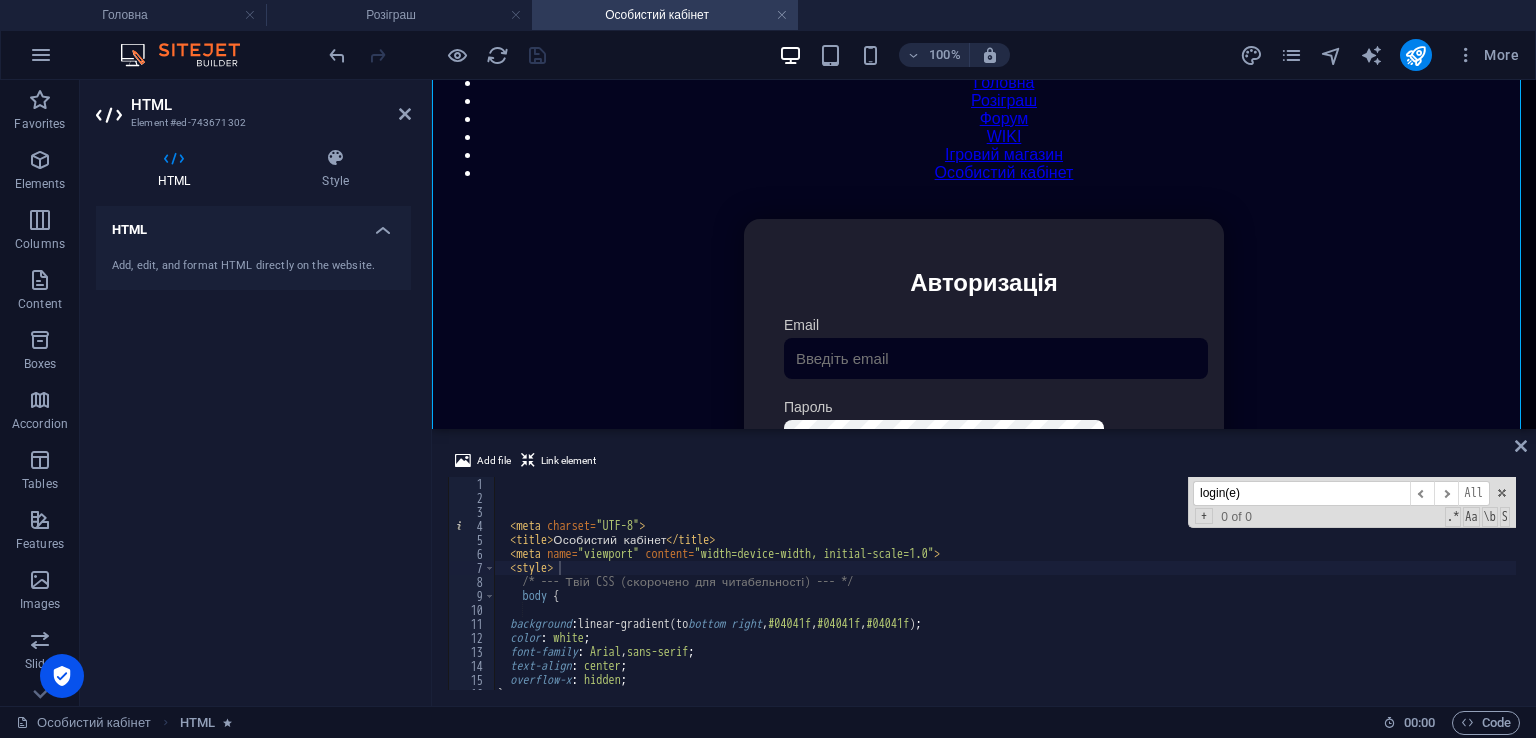 scroll, scrollTop: 6545, scrollLeft: 0, axis: vertical 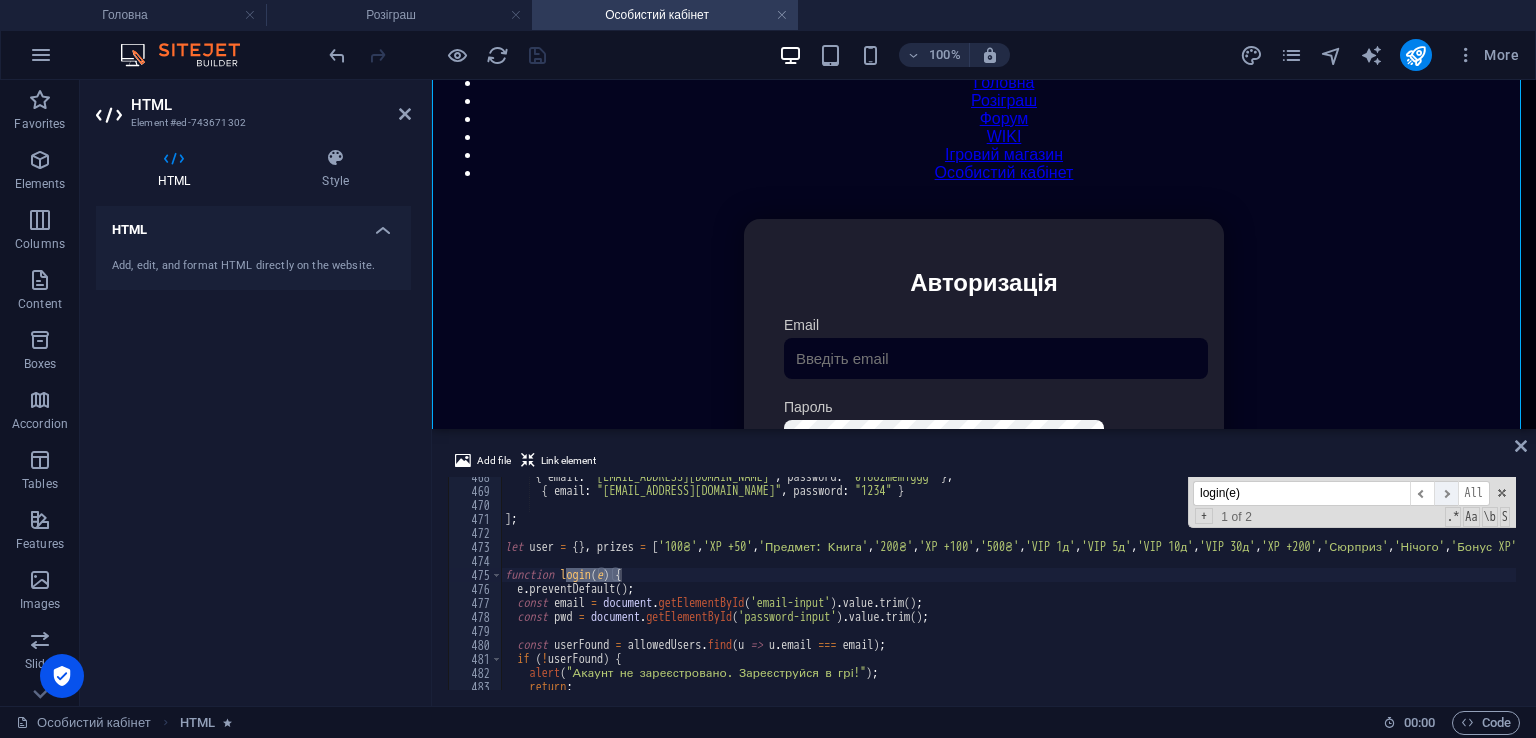 type on "login(e)" 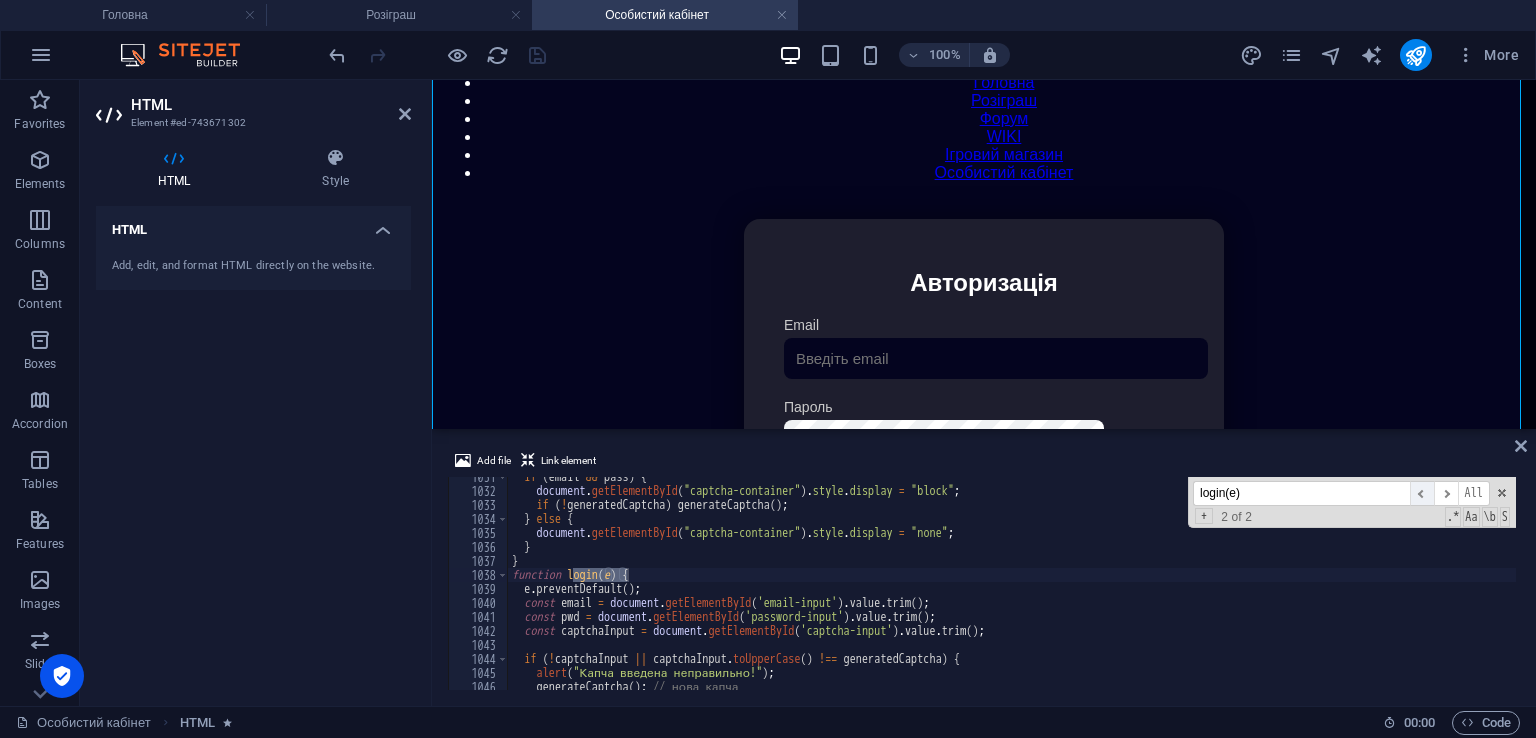 click on "​" at bounding box center [1422, 493] 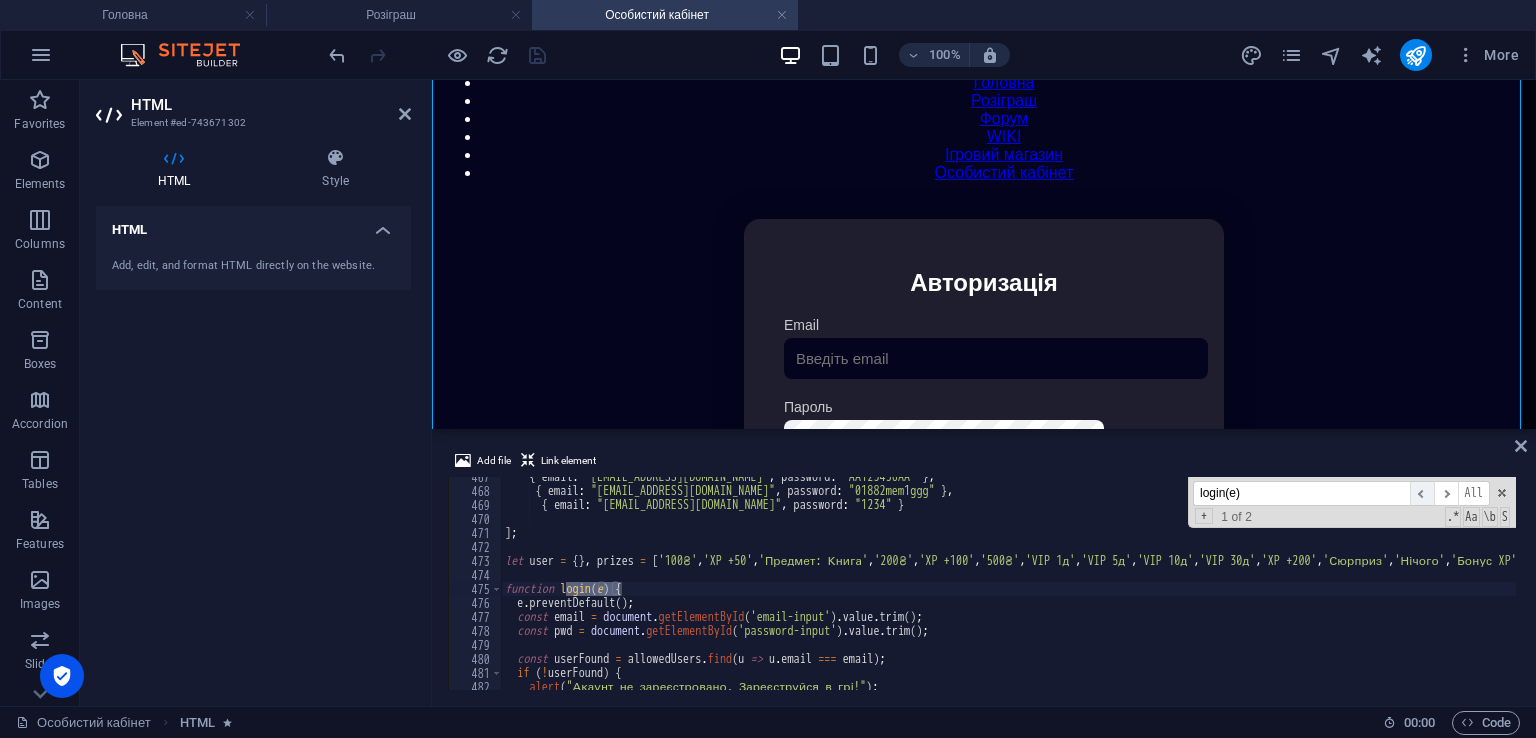scroll, scrollTop: 6531, scrollLeft: 0, axis: vertical 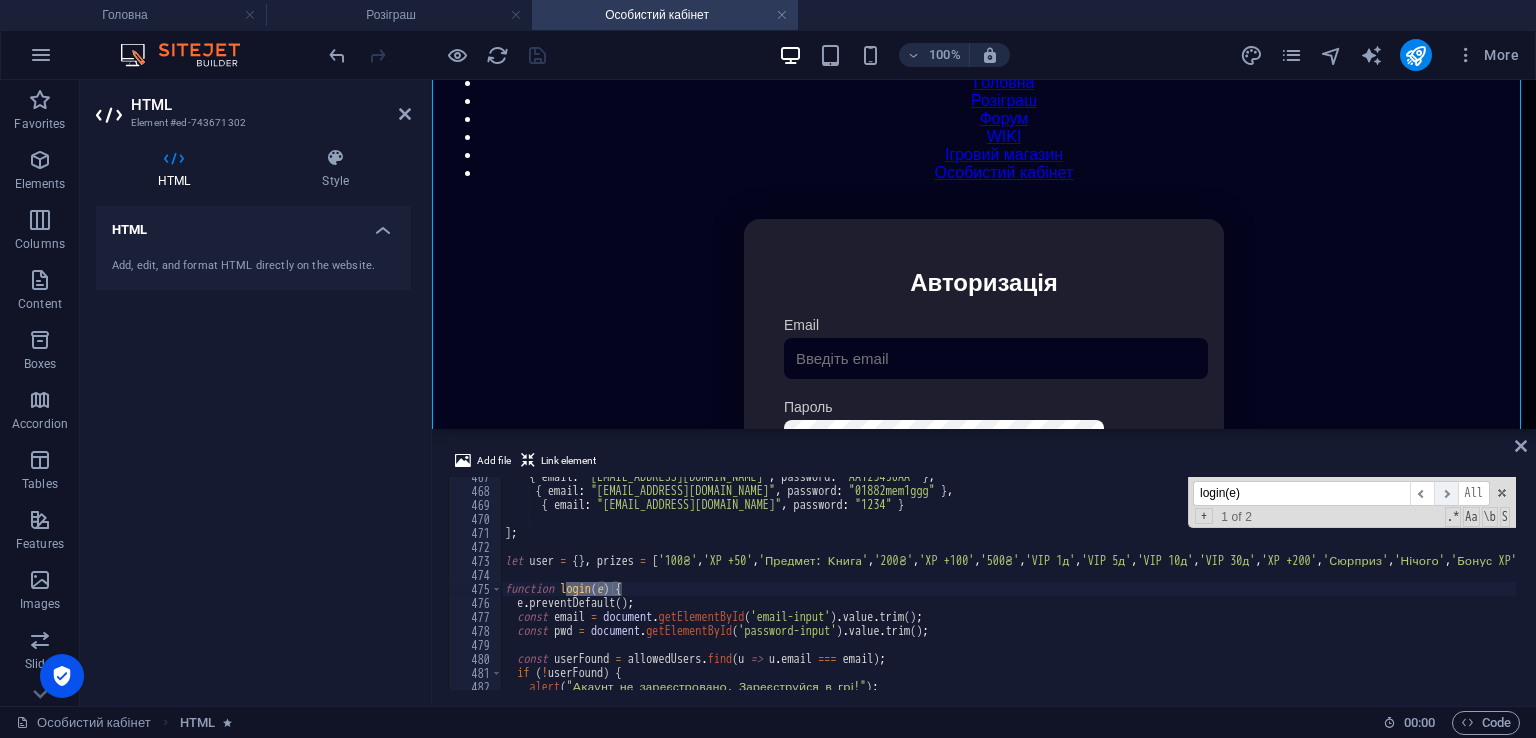 click on "​" at bounding box center (1446, 493) 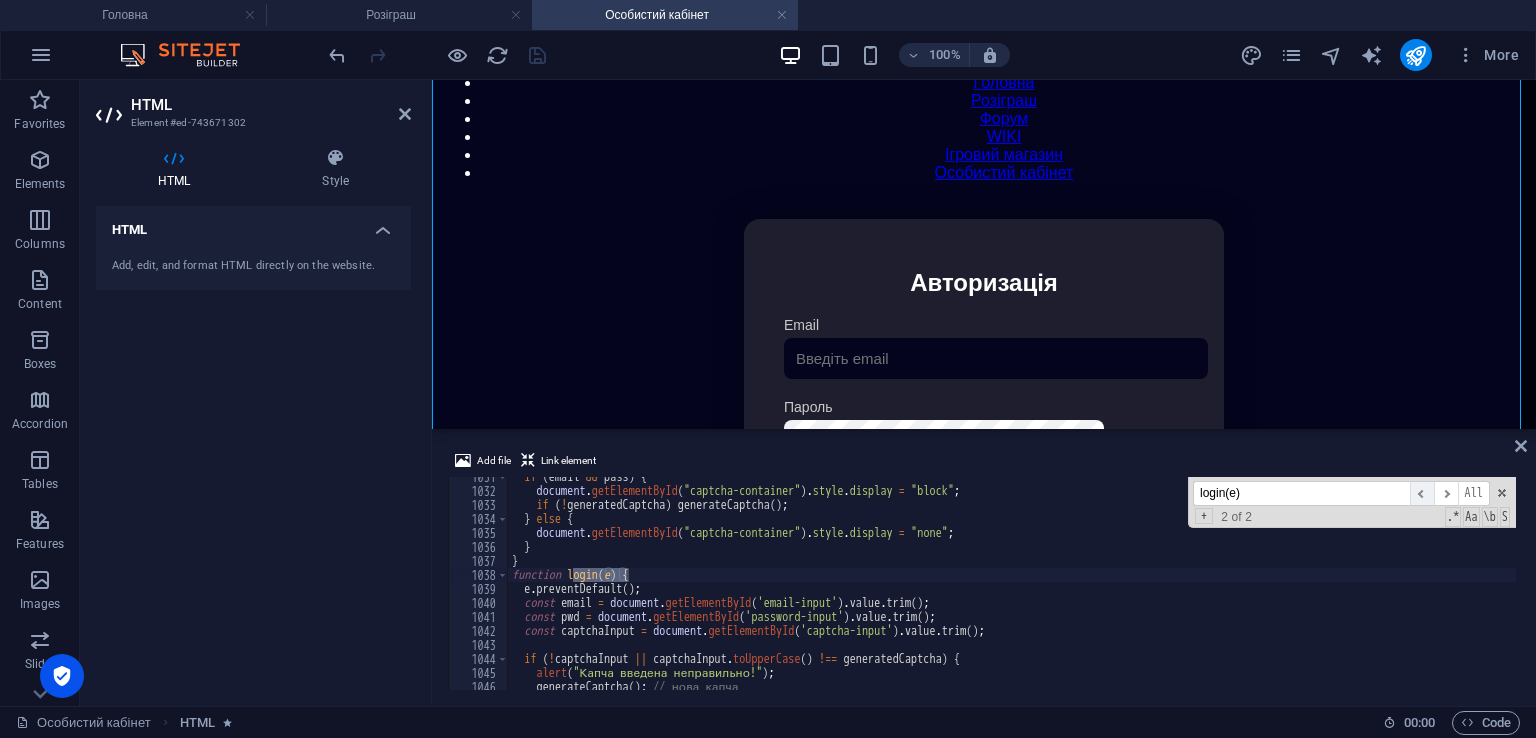 click on "​" at bounding box center (1422, 493) 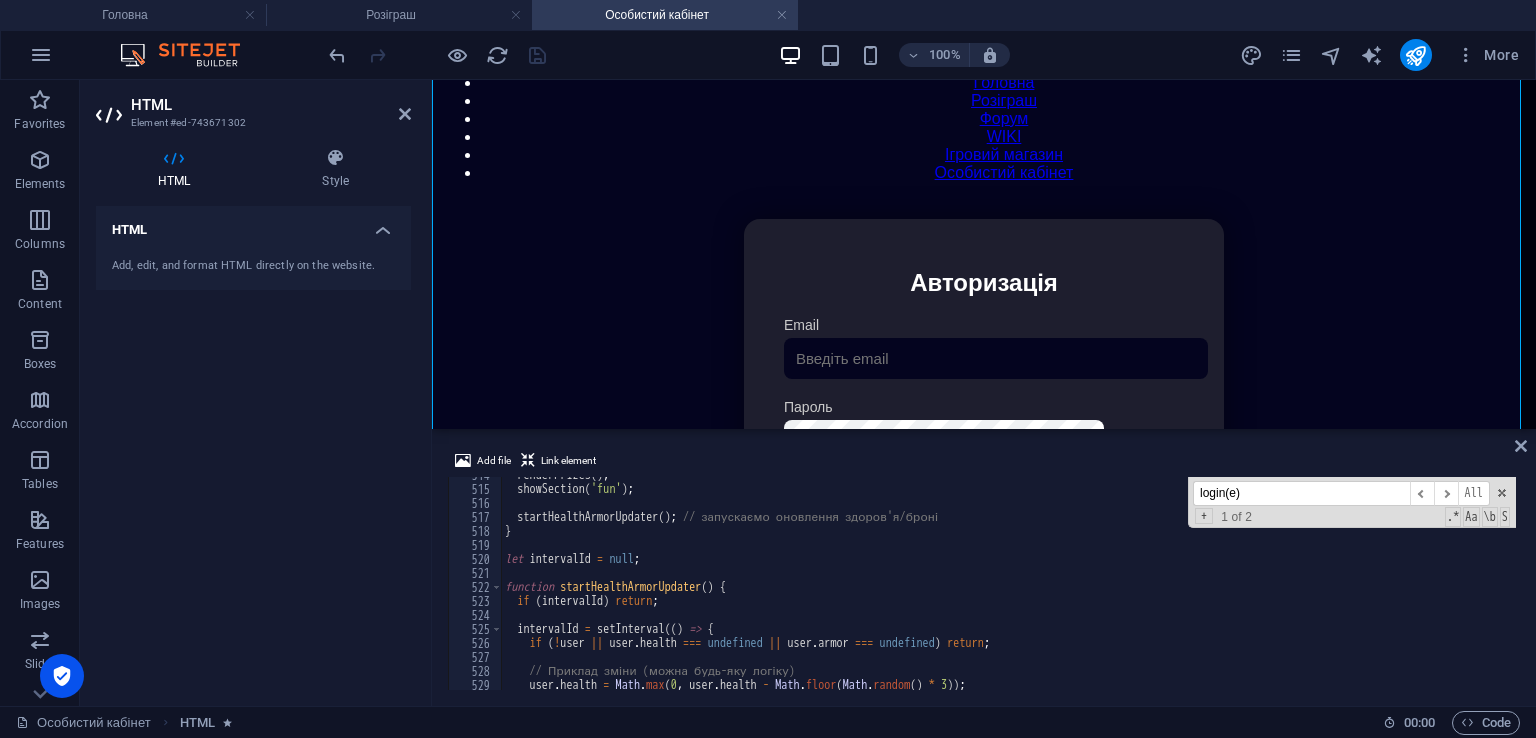 scroll, scrollTop: 7191, scrollLeft: 0, axis: vertical 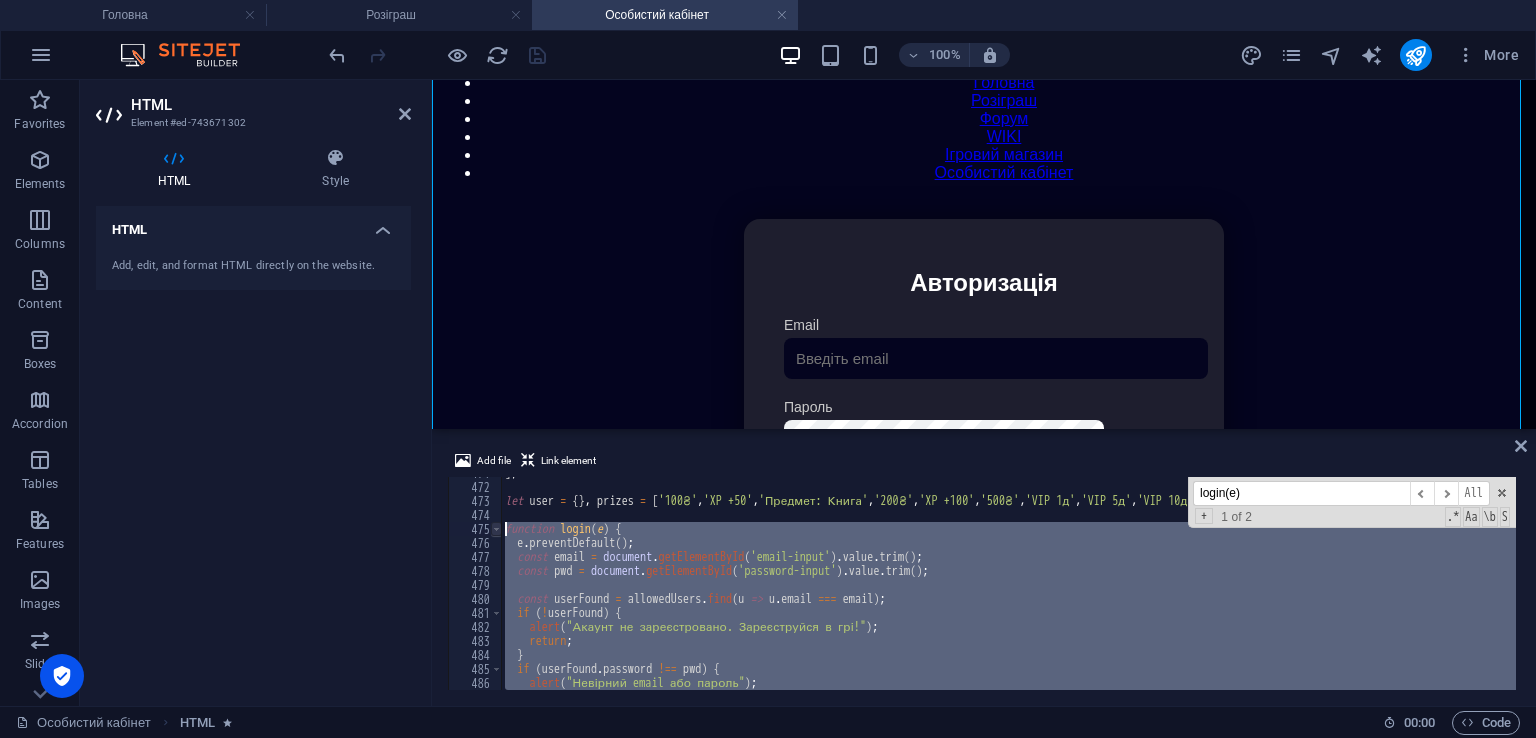 drag, startPoint x: 652, startPoint y: 566, endPoint x: 495, endPoint y: 531, distance: 160.85397 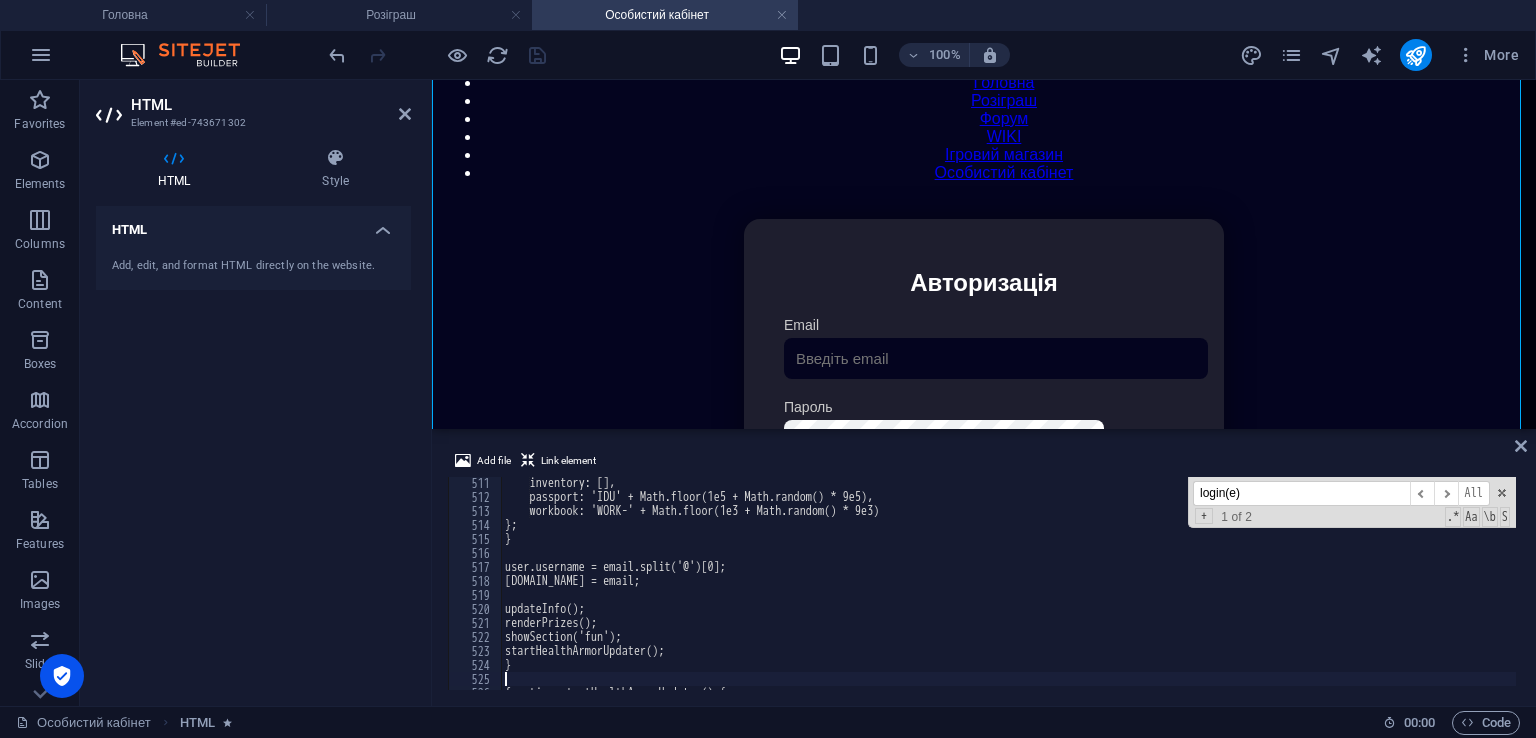 scroll, scrollTop: 7200, scrollLeft: 0, axis: vertical 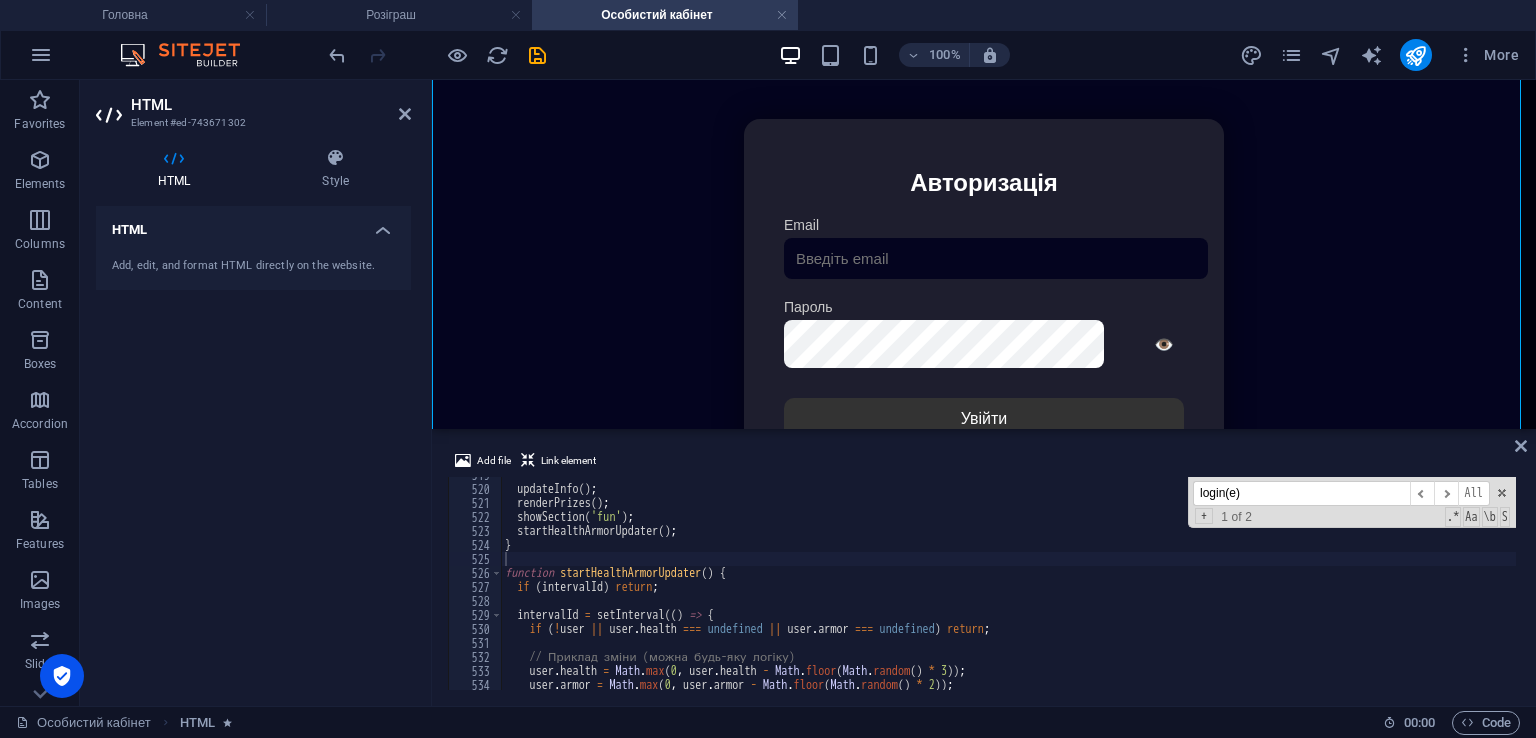 click on "login(e)" at bounding box center (1301, 493) 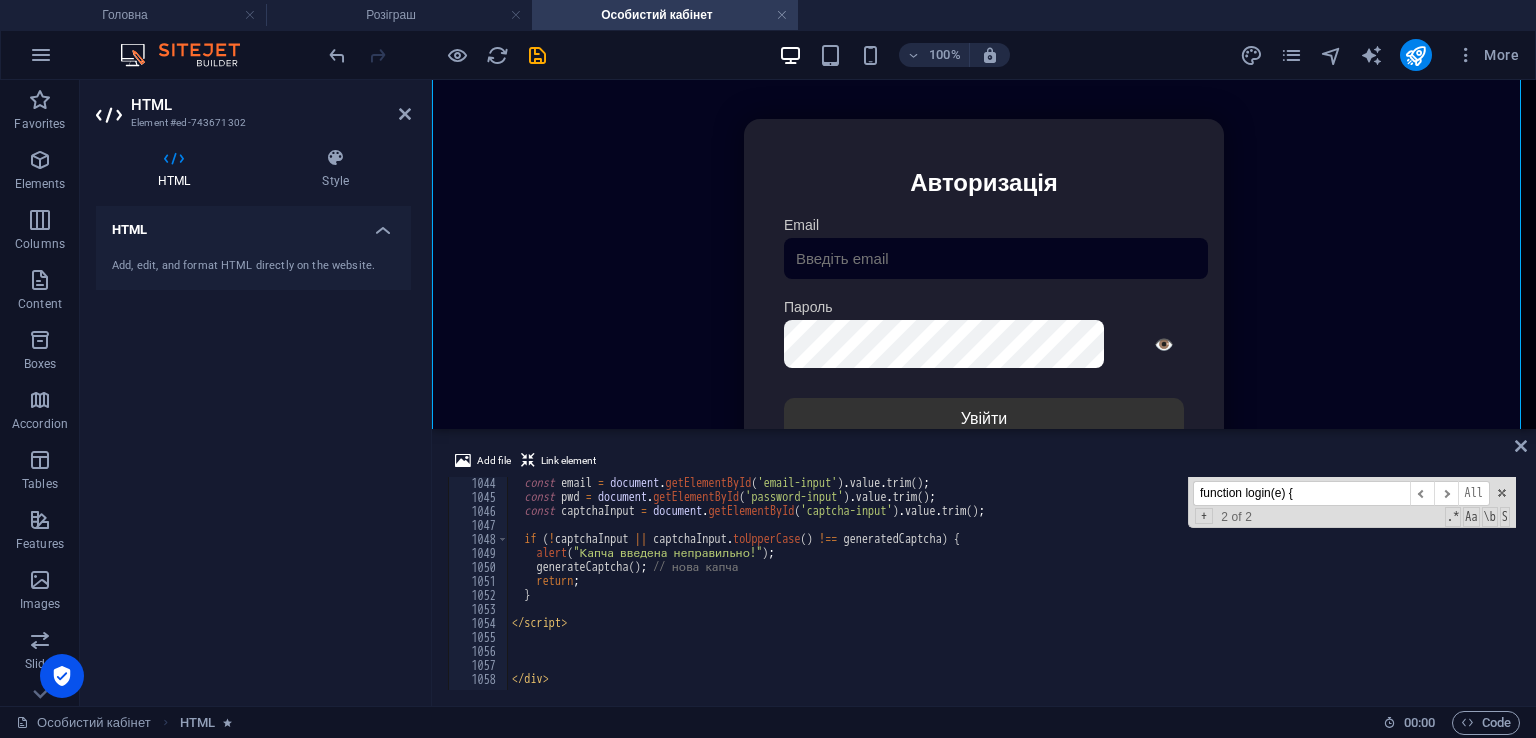 scroll, scrollTop: 14603, scrollLeft: 0, axis: vertical 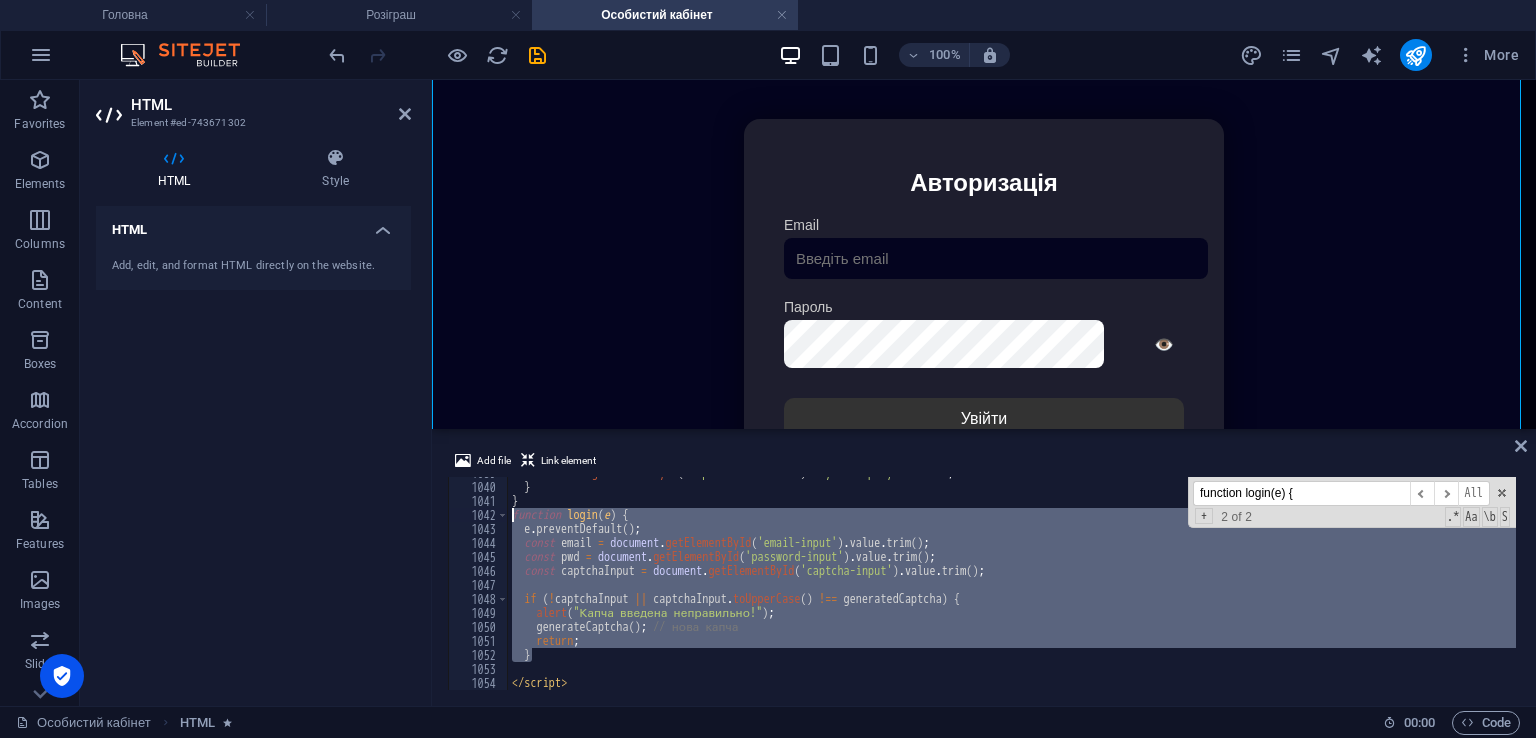 drag, startPoint x: 546, startPoint y: 601, endPoint x: 509, endPoint y: 513, distance: 95.462036 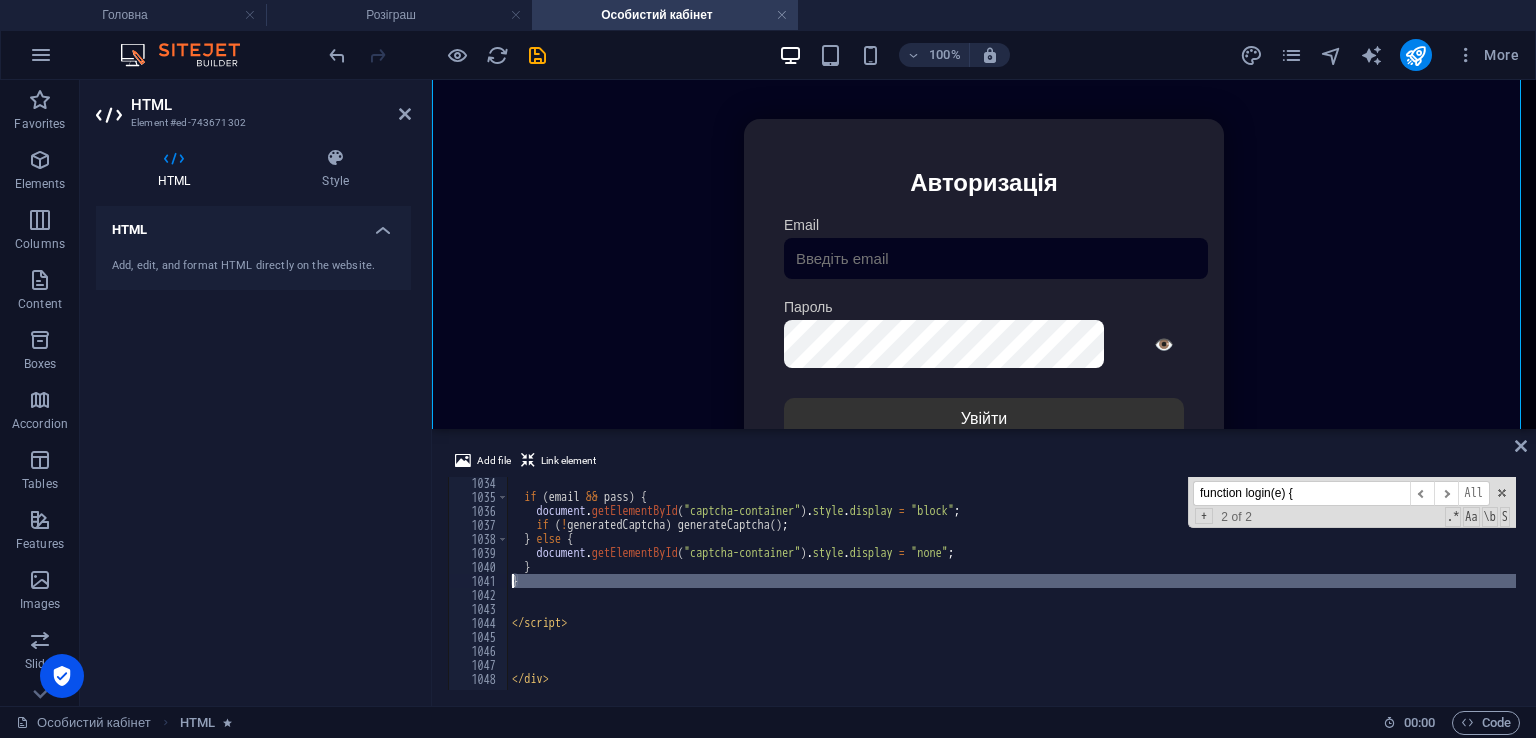 drag, startPoint x: 532, startPoint y: 599, endPoint x: 503, endPoint y: 582, distance: 33.61547 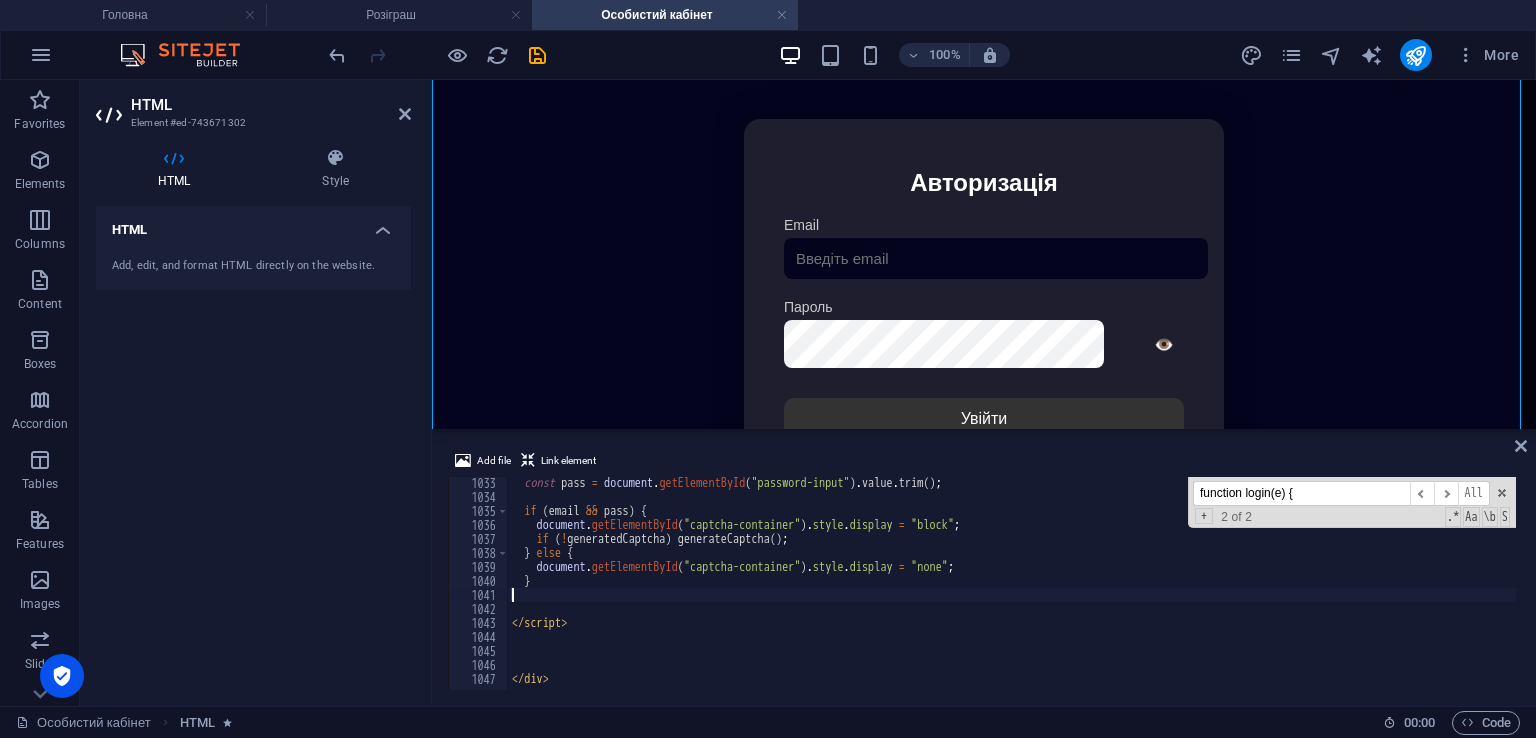 scroll, scrollTop: 14448, scrollLeft: 0, axis: vertical 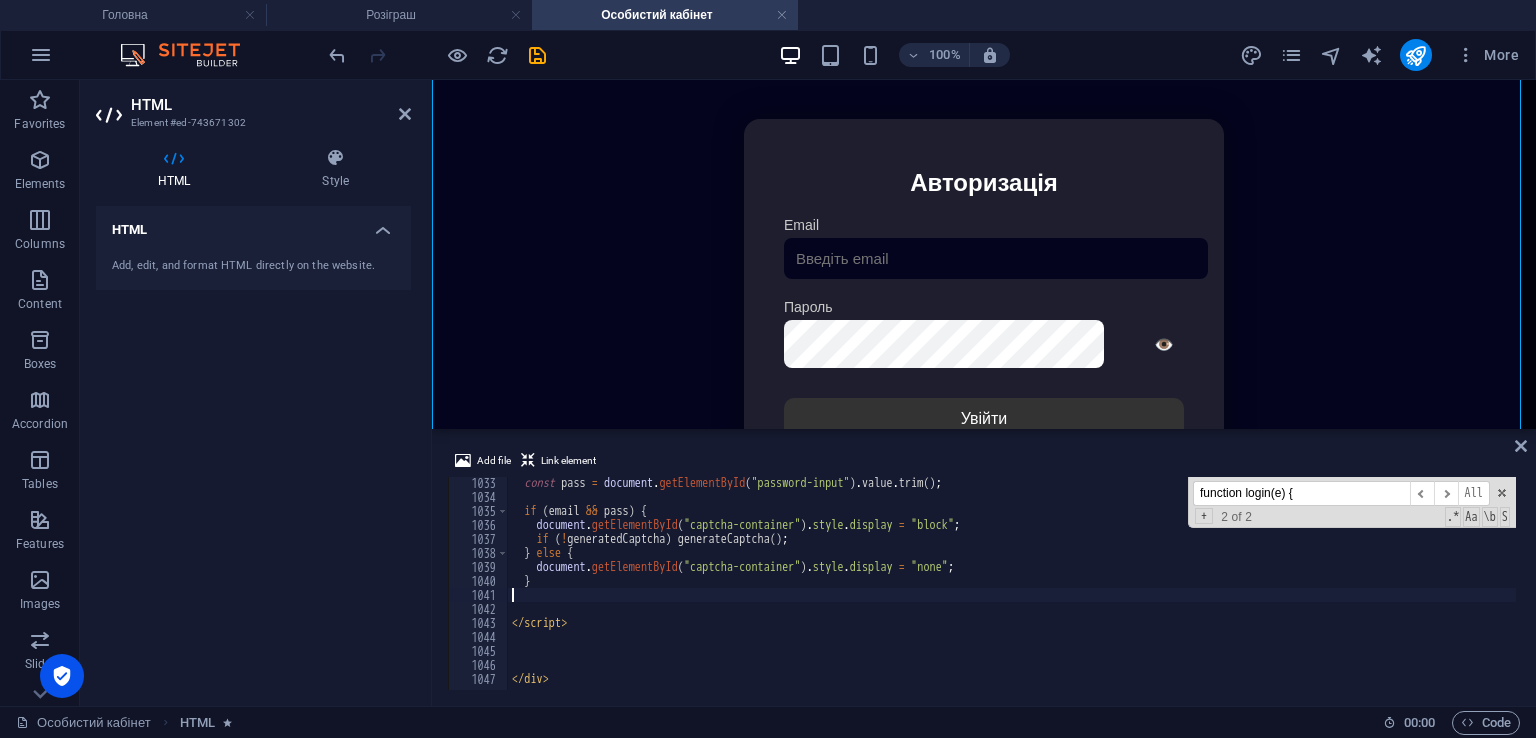 type on "}" 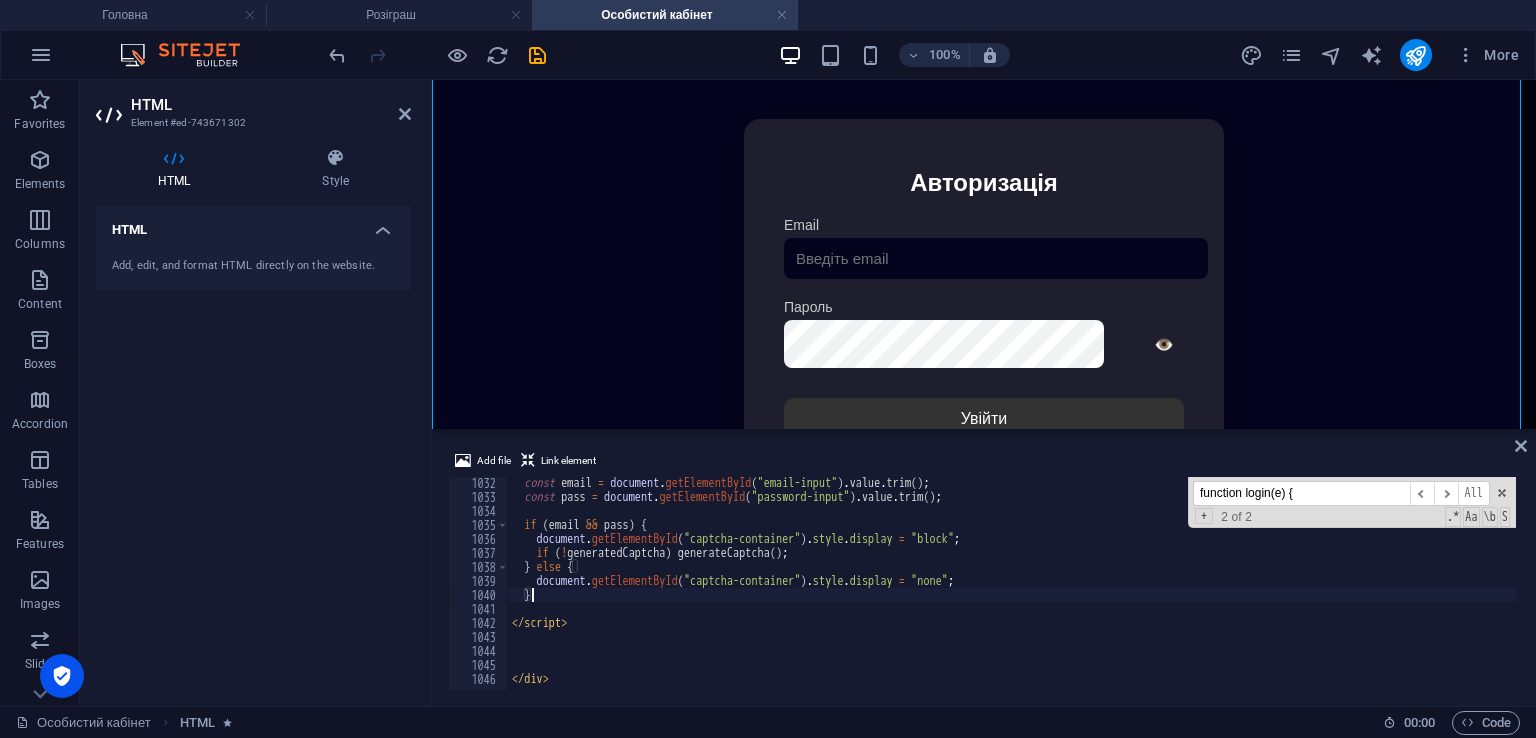 click on "const   email   =   document . getElementById ( "email-input" ) . value . trim ( ) ;    const   pass   =   document . getElementById ( "password-input" ) . value . trim ( ) ;    if   ( email   &&   pass )   {      document . getElementById ( "captcha-container" ) . style . display   =   "block" ;      if   ( ! generatedCaptcha )   generateCaptcha ( ) ;    }   else   {      document . getElementById ( "captcha-container" ) . style . display   =   "none" ;    } </ script > </ div >" at bounding box center [1432, 594] 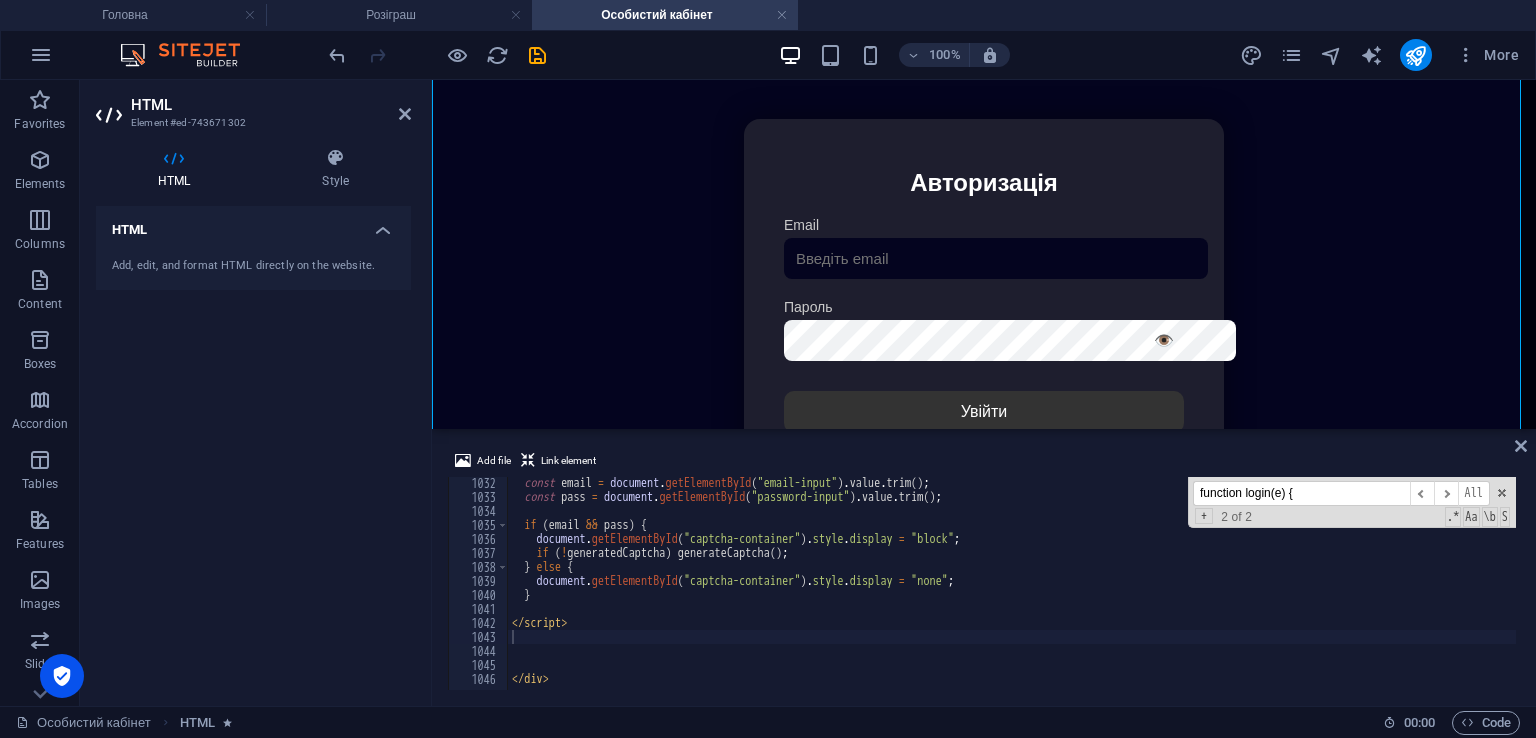 click on "Add file Link element 1032 1033 1034 1035 1036 1037 1038 1039 1040 1041 1042 1043 1044 1045 1046    const   email   =   document . getElementById ( "email-input" ) . value . trim ( ) ;    const   pass   =   document . getElementById ( "password-input" ) . value . trim ( ) ;    if   ( email   &&   pass )   {      document . getElementById ( "captcha-container" ) . style . display   =   "block" ;      if   ( ! generatedCaptcha )   generateCaptcha ( ) ;    }   else   {      document . getElementById ( "captcha-container" ) . style . display   =   "none" ;    } </ script > </ div > function login(e) { ​ ​ All Replace All + 2 of 2 .* Aa \b S     XXXXXXXXXXXXXXXXXXXXXXXXXXXXXXXXXXXXXXXXXXXXXXXXXXXXXXXXXXXXXXXXXXXXXXXXXXXXXXXXXXXXXXXXXXXXXXXXXXXXXXXXXXXXXXXXXXXXXXXXXXXXXXXXXXXXXXXXXXXXXXXXXXXXXXXXXXXXXXXXXXXXXXXXXXXXXXXXXXXXXXXXXXXXXXXXXXXXXXXXXXXXXXXXXXXXXXXXXXXXXXXXXXXXXXXXXXXXXXXXXXXXXXXXXXXXXXXX" at bounding box center (984, 569) 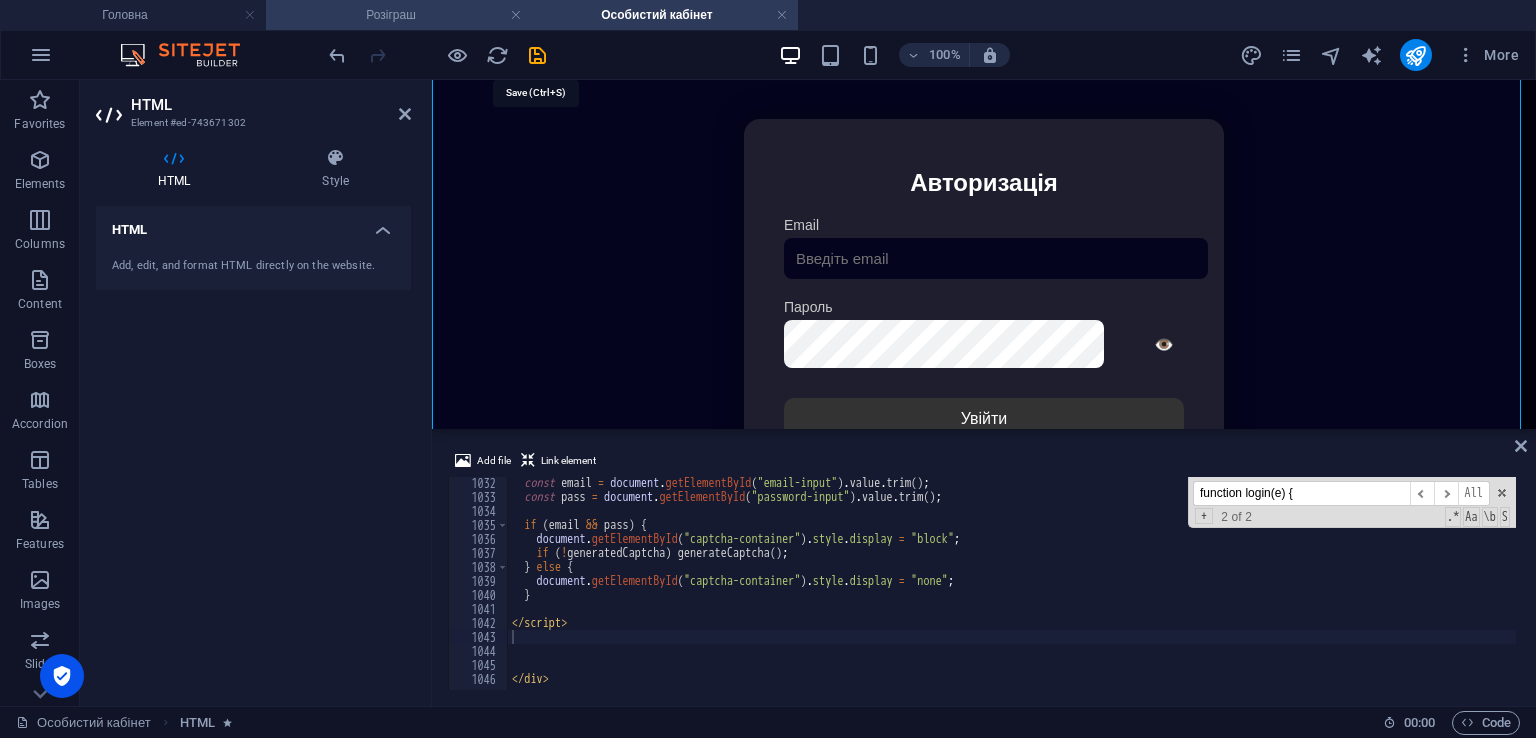 click at bounding box center (537, 55) 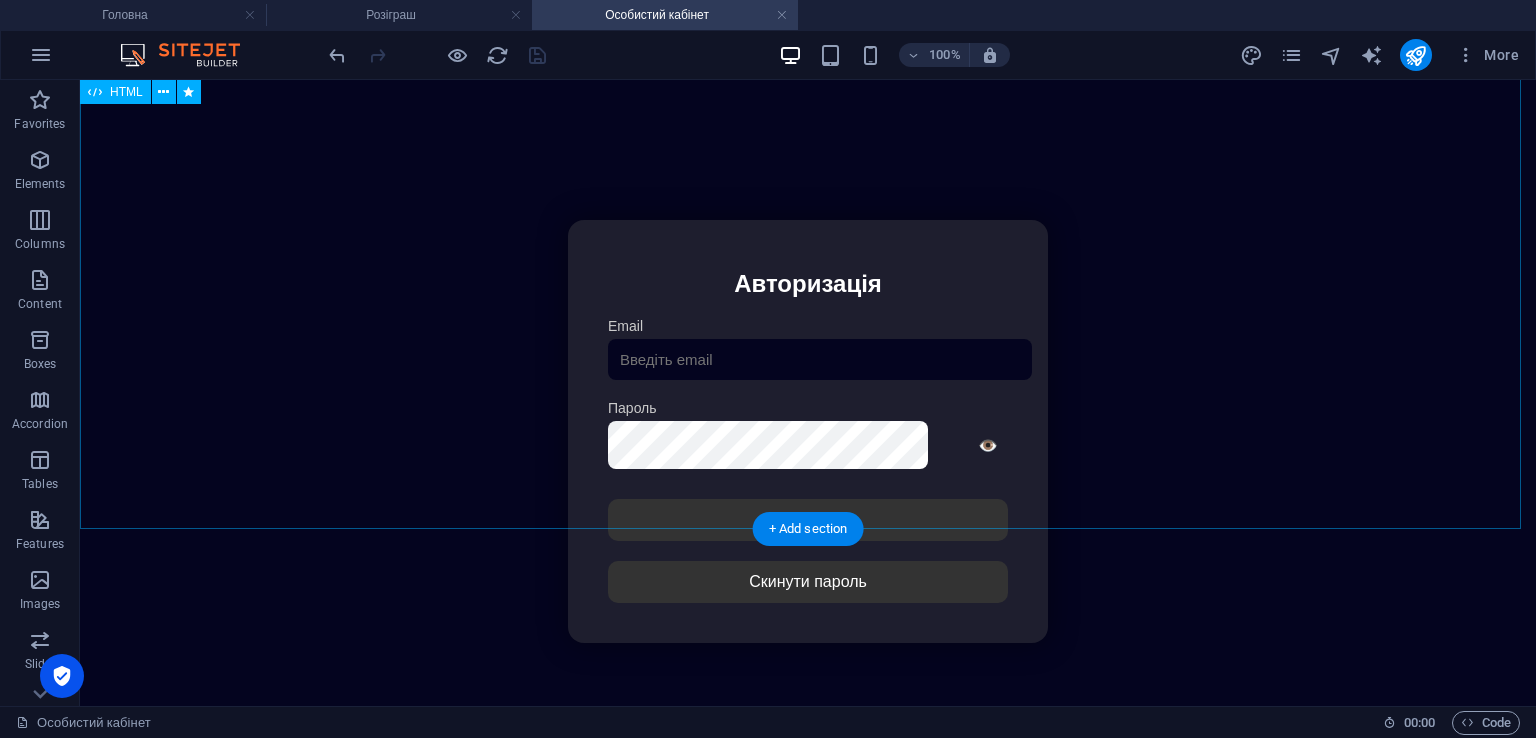 click on "Особистий кабінет
Авторизація
Email
[GEOGRAPHIC_DATA]
👁️
Введіть капчу:
Увійти
Скинути пароль
Скидання пароля
Введіть ваш email:
Скинути
Закрити
Особистий кабінет
Вийти з кабінету
Важлива інформація
Інформація
Ігровий Нікнейм:
Пошта:
Гроші:   ₴
XP:
Рівень:
Здоров'я:  %
Броня:  %
VIP:
Рейтинг
Рейтинг гравців
Гравців не знайдено
Документи
Мої документи
Паспорт:   Немає
Трудова книжка:   [PERSON_NAME]
Розваги" at bounding box center [808, 432] 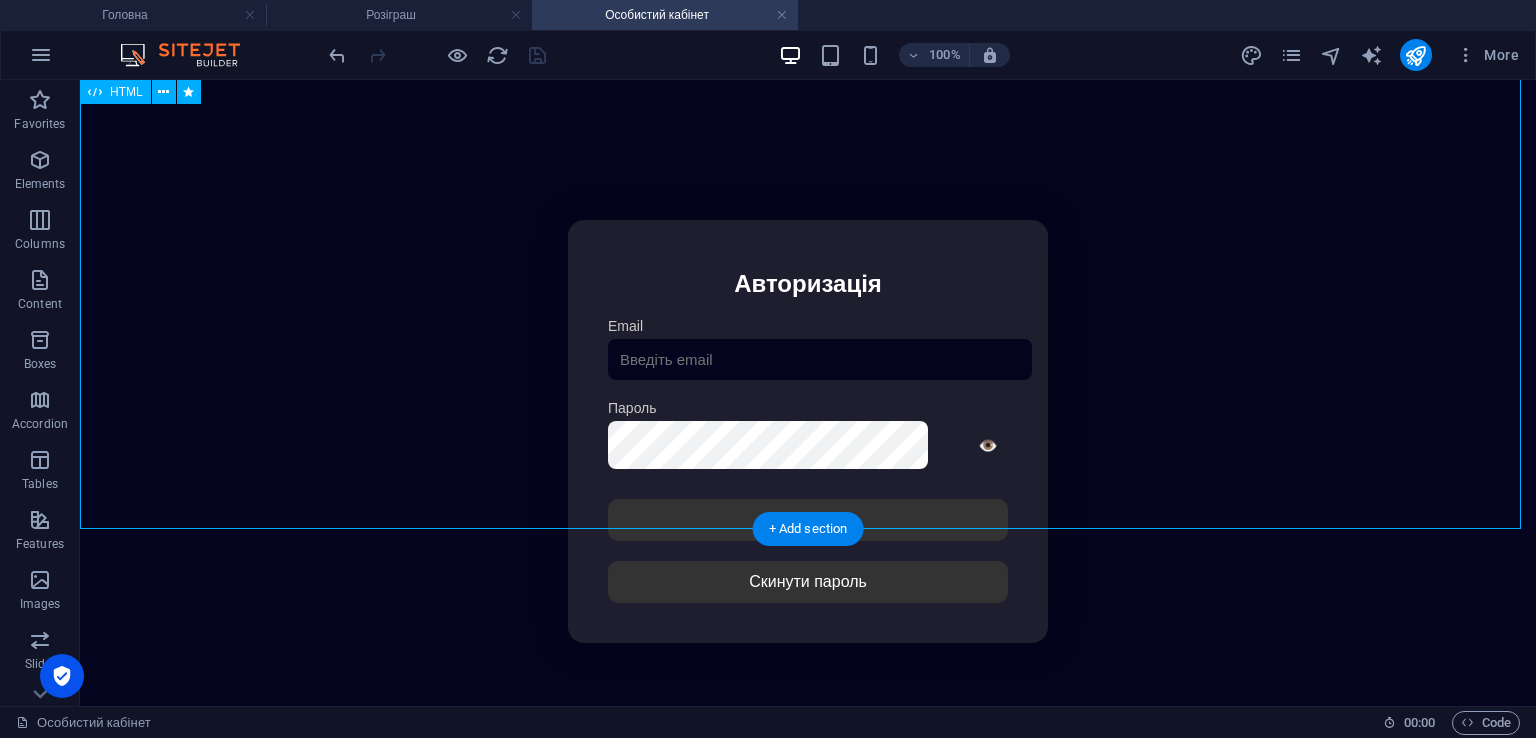 click on "Особистий кабінет
Авторизація
Email
[GEOGRAPHIC_DATA]
👁️
Введіть капчу:
Увійти
Скинути пароль
Скидання пароля
Введіть ваш email:
Скинути
Закрити
Особистий кабінет
Вийти з кабінету
Важлива інформація
Інформація
Ігровий Нікнейм:
Пошта:
Гроші:   ₴
XP:
Рівень:
Здоров'я:  %
Броня:  %
VIP:
Рейтинг
Рейтинг гравців
Гравців не знайдено
Документи
Мої документи
Паспорт:   Немає
Трудова книжка:   [PERSON_NAME]
Розваги" at bounding box center [808, 432] 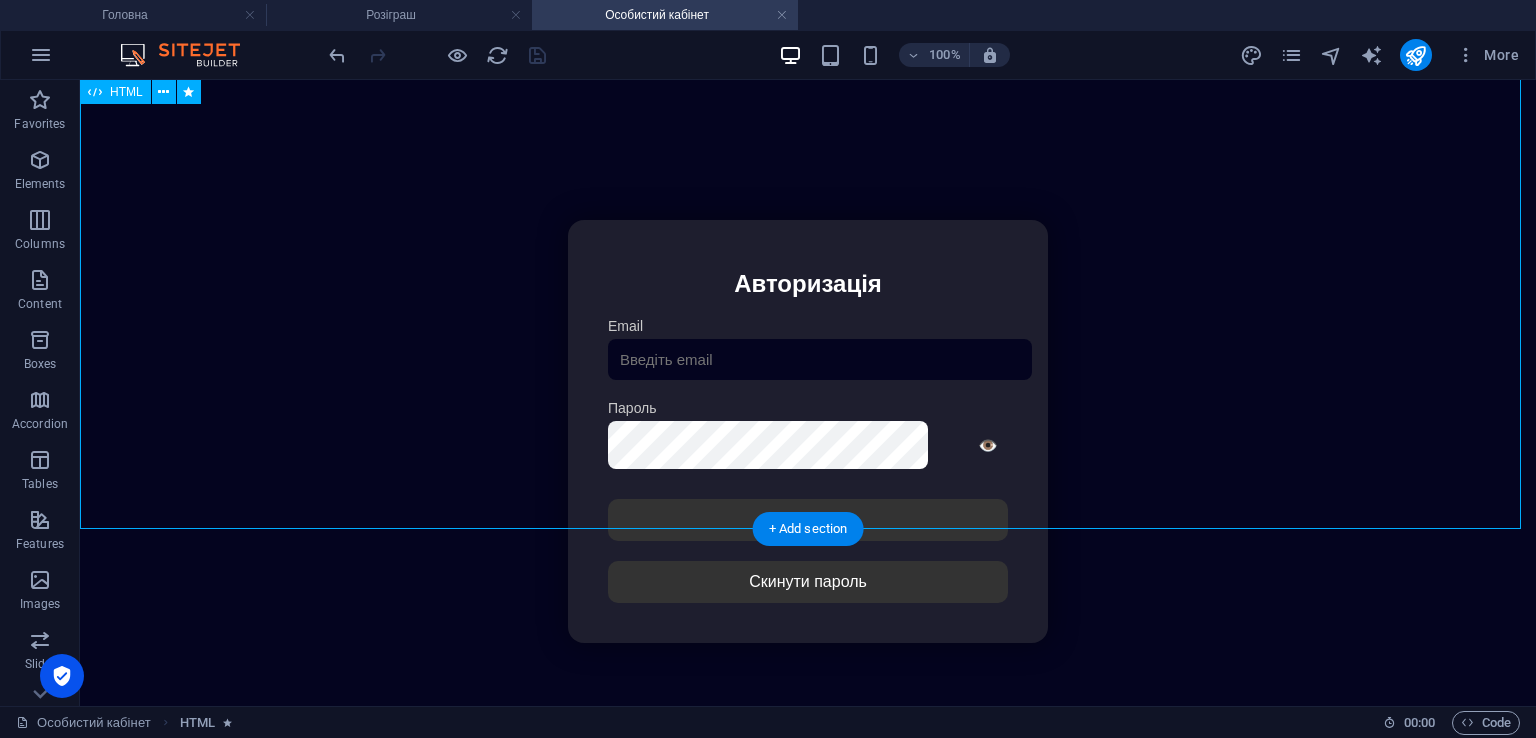 click on "Особистий кабінет
Авторизація
Email
[GEOGRAPHIC_DATA]
👁️
Введіть капчу:
Увійти
Скинути пароль
Скидання пароля
Введіть ваш email:
Скинути
Закрити
Особистий кабінет
Вийти з кабінету
Важлива інформація
Інформація
Ігровий Нікнейм:
Пошта:
Гроші:   ₴
XP:
Рівень:
Здоров'я:  %
Броня:  %
VIP:
Рейтинг
Рейтинг гравців
Гравців не знайдено
Документи
Мої документи
Паспорт:   Немає
Трудова книжка:   [PERSON_NAME]
Розваги" at bounding box center [808, 432] 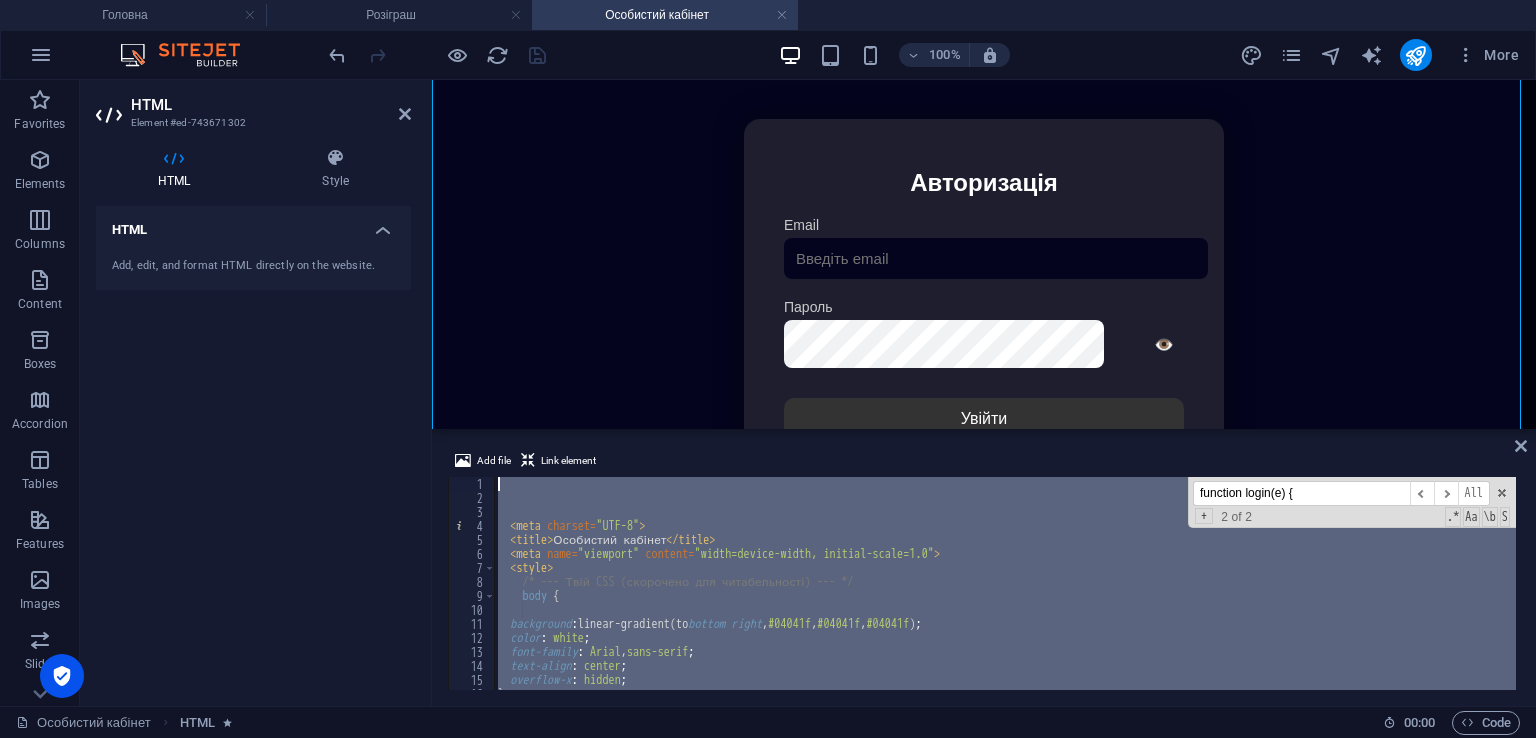 scroll, scrollTop: 0, scrollLeft: 0, axis: both 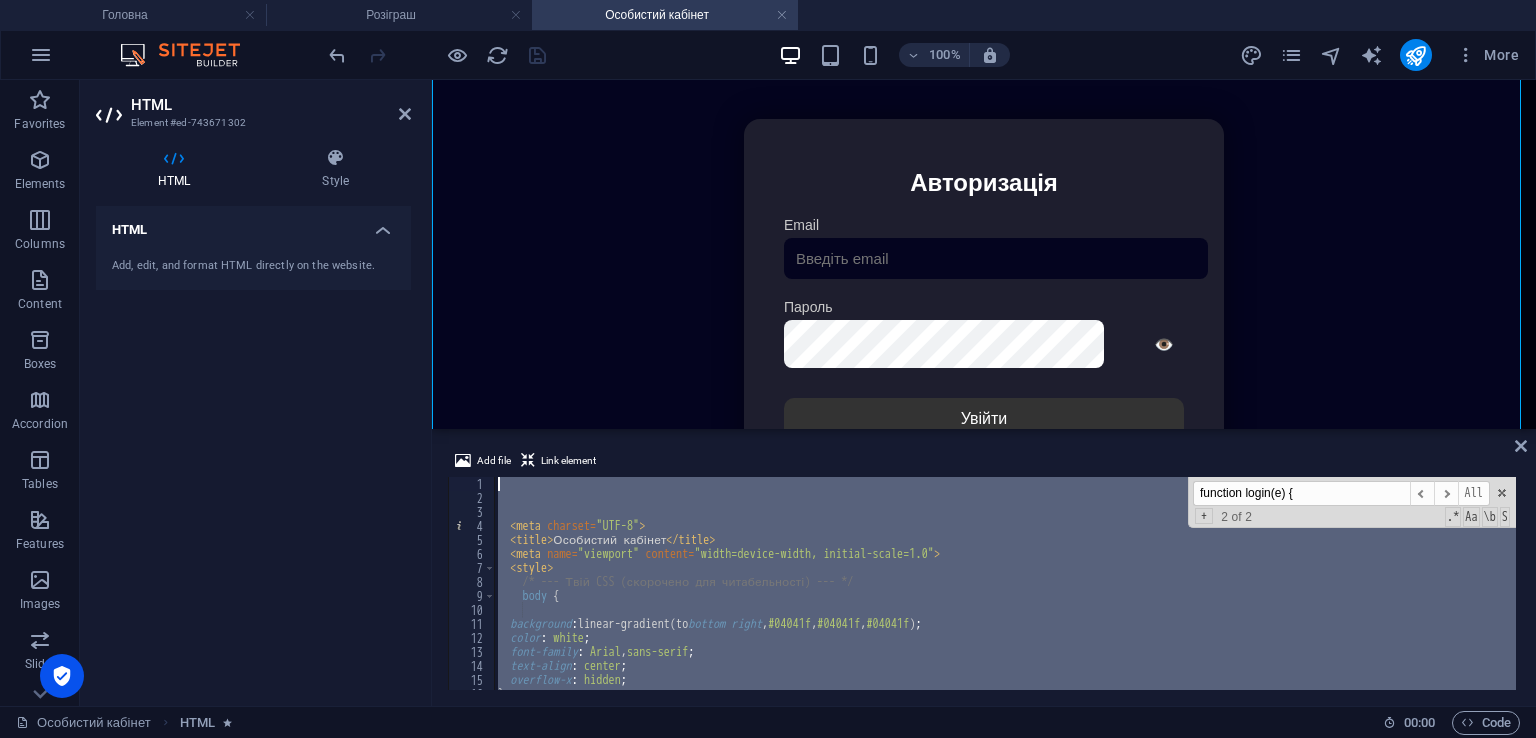 click on "< meta   charset = "UTF-8" >    < title > Особистий кабінет </ title >    < meta   name = "viewport"   content = "width=device-width, initial-scale=1.0" >    < style >      /* --- Твій CSS (скорочено для читабельності) --- */      body   {              background :  linear-gradient(to  bottom   right ,  #04041f ,  #04041f ,  #04041f ) ;    color :   white ;    font-family :   Arial ,  sans-serif ;    text-align :   center ;    overflow-x :   hidden ; } function login(e) { ​ ​ All Replace All + 2 of 2 .* Aa \b S" at bounding box center [1005, 583] 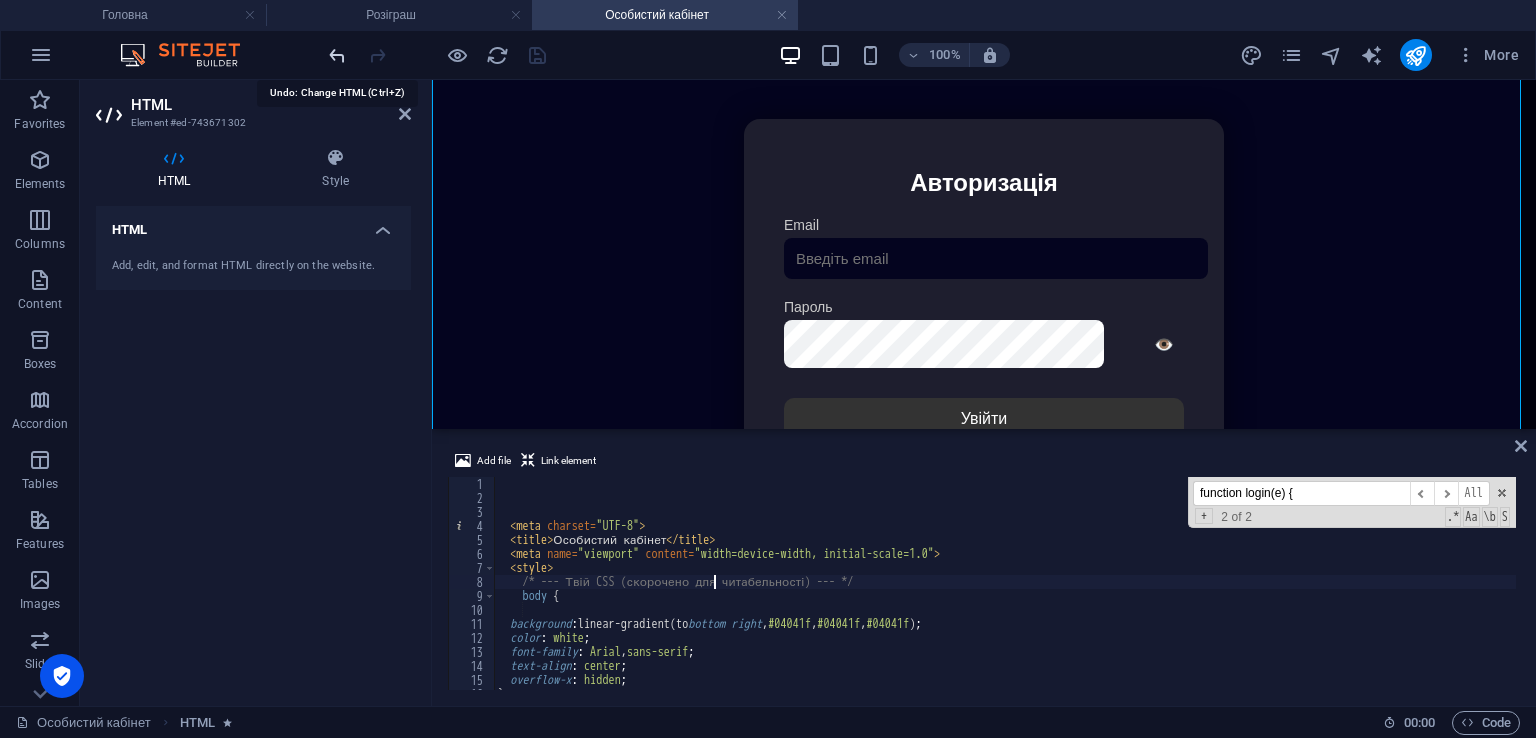 click at bounding box center (337, 55) 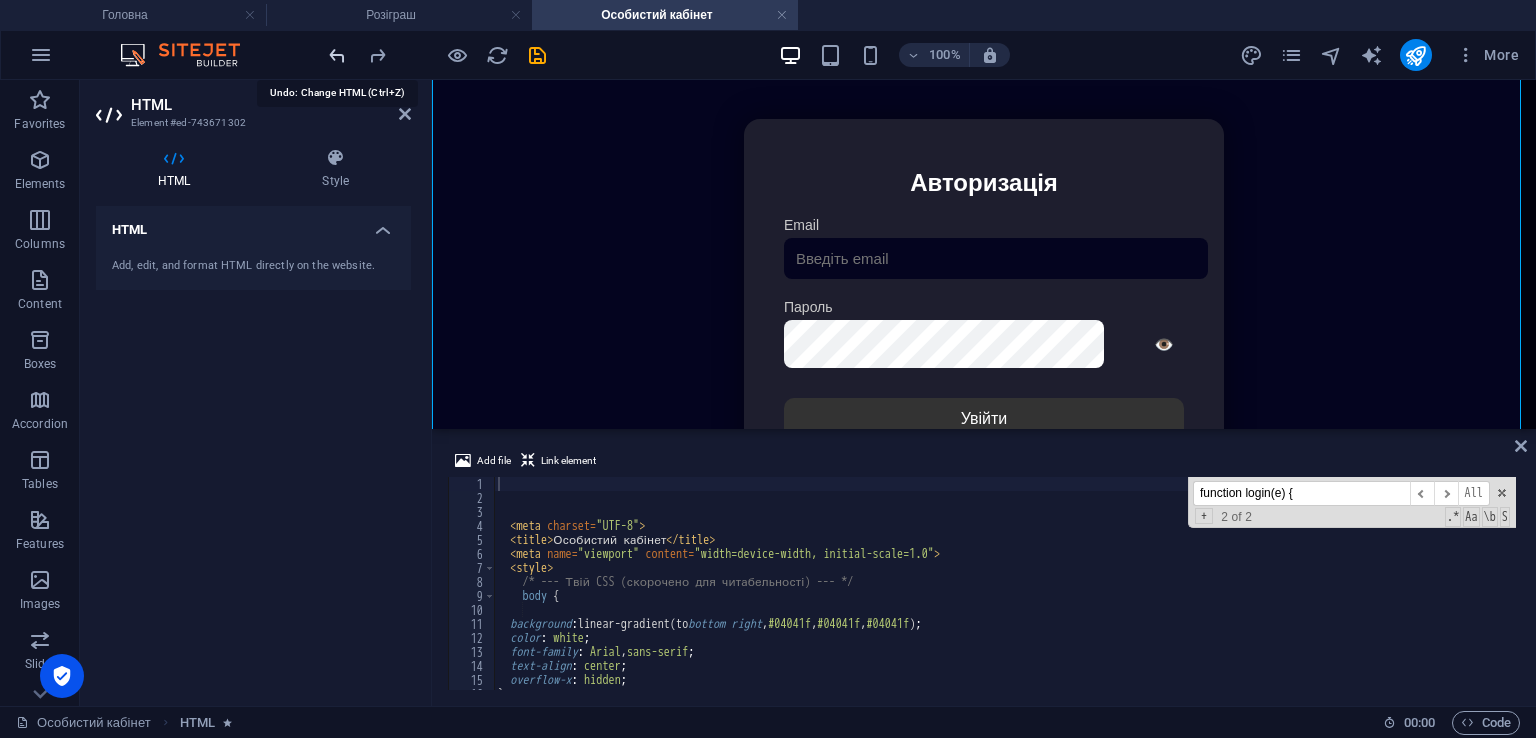 click at bounding box center (337, 55) 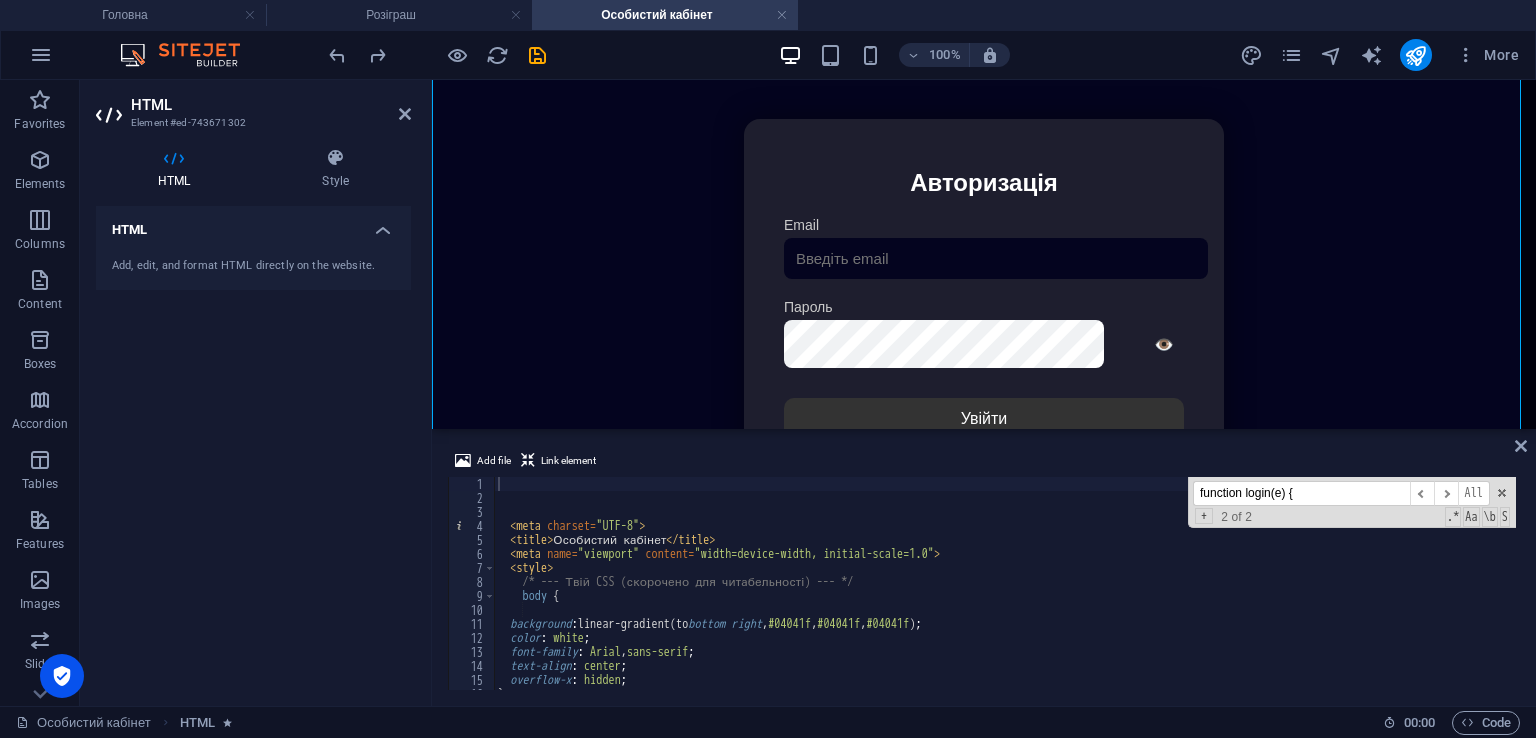 click at bounding box center [537, 55] 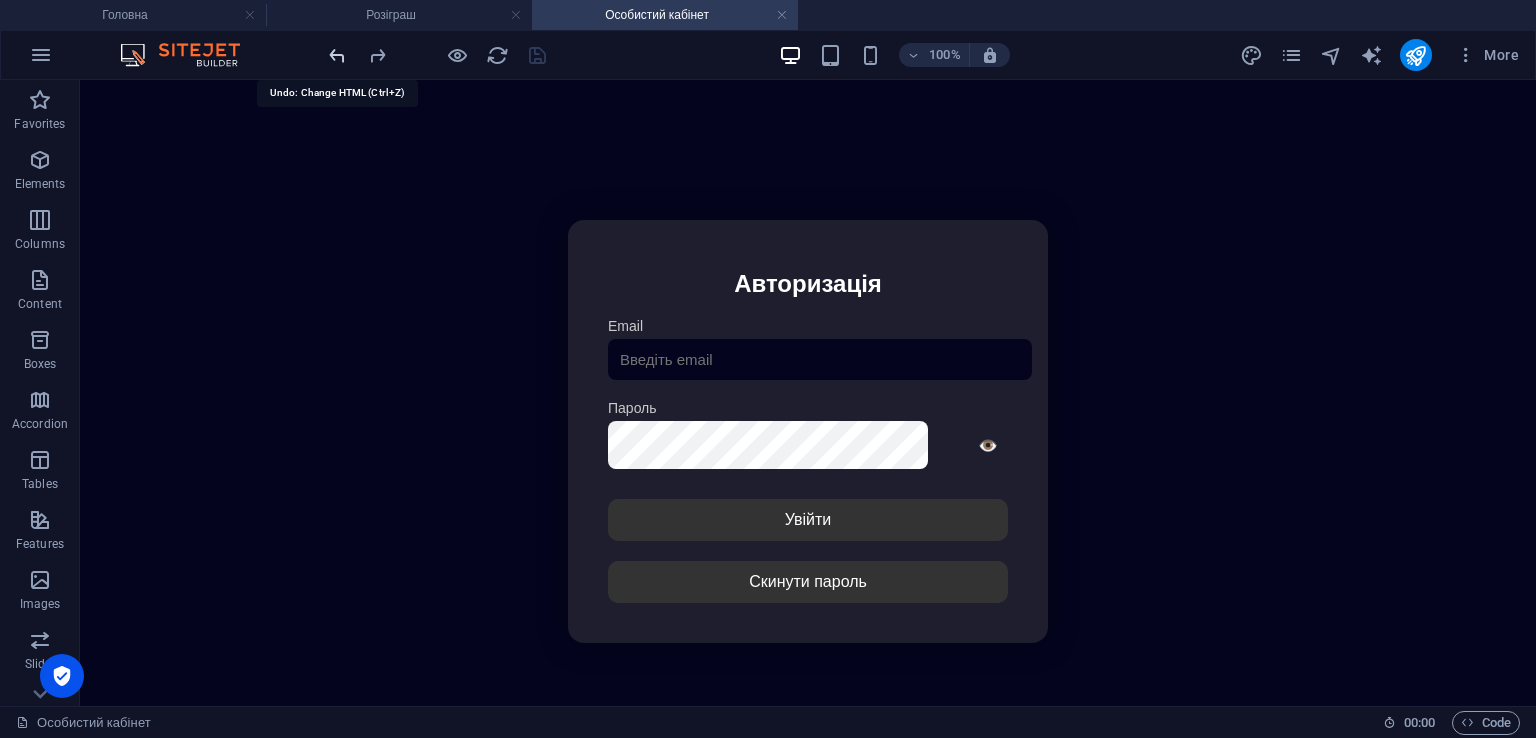 click at bounding box center [337, 55] 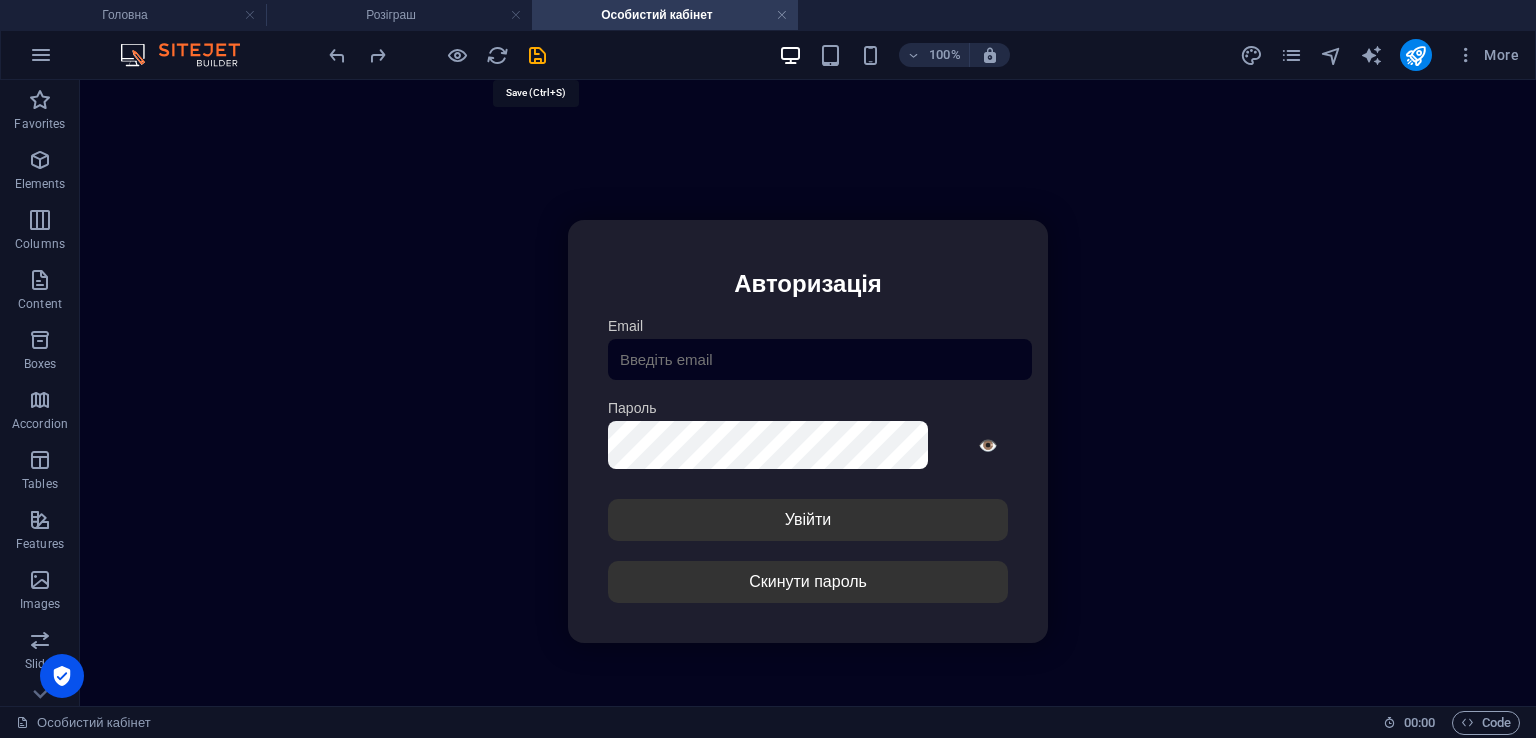click at bounding box center (537, 55) 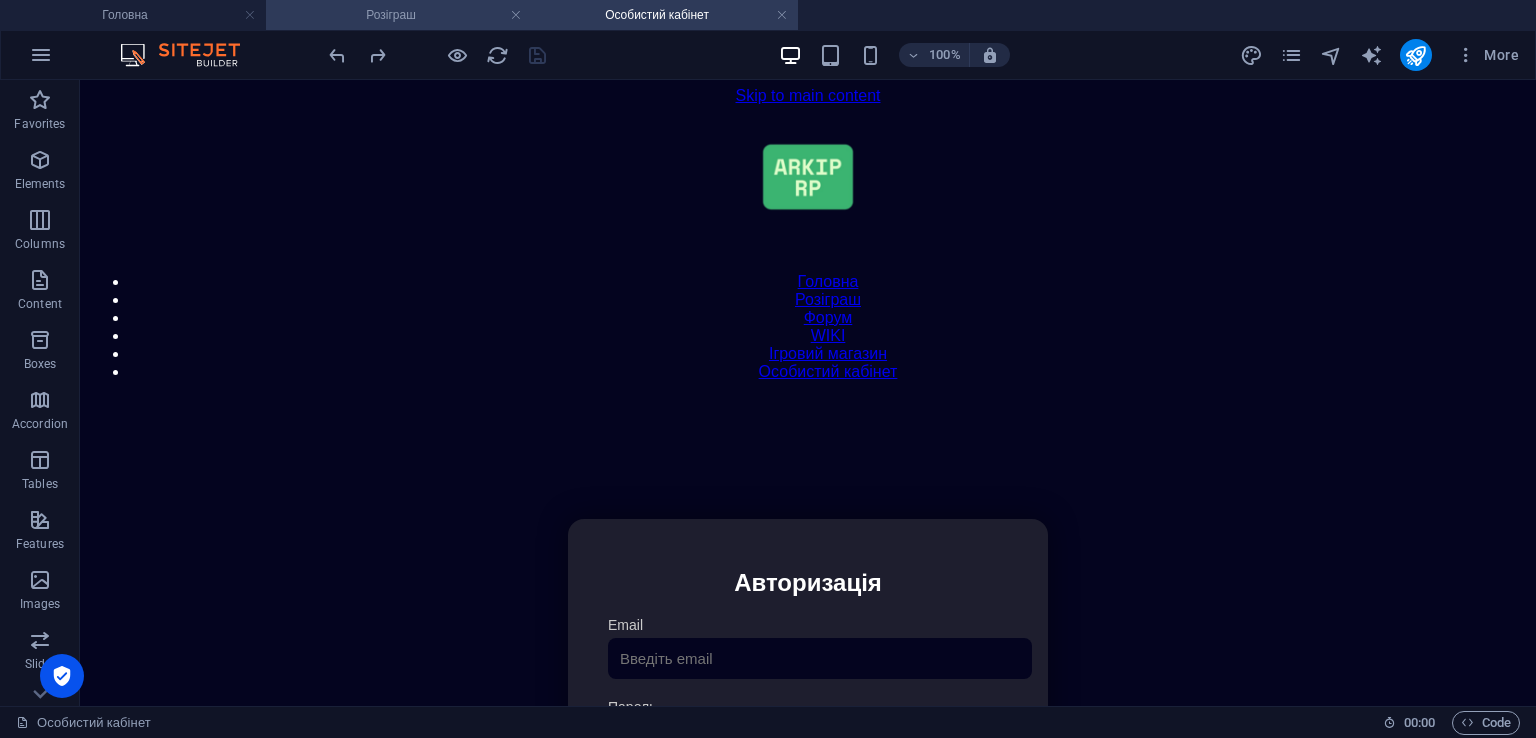 scroll, scrollTop: 0, scrollLeft: 0, axis: both 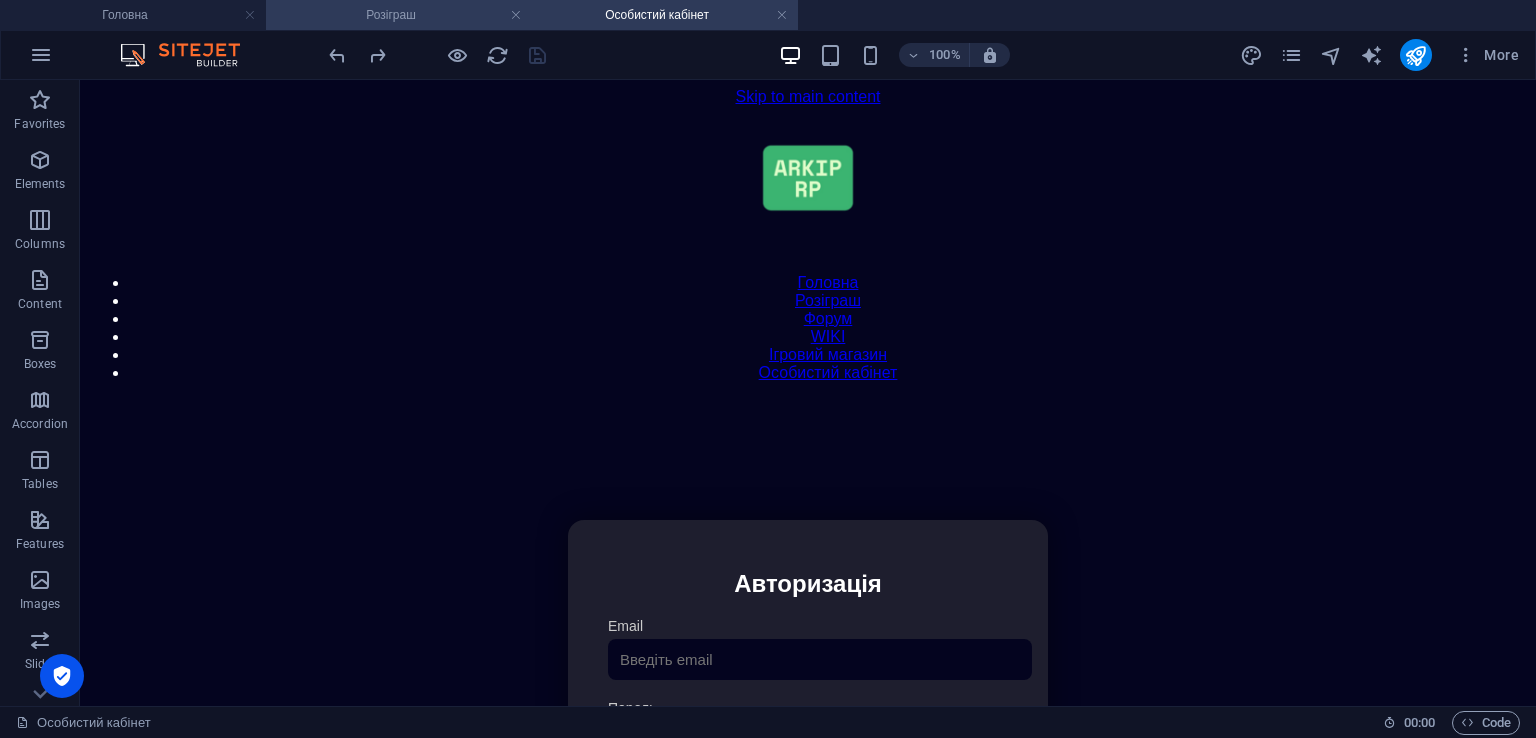 click on "Розіграш" at bounding box center (399, 15) 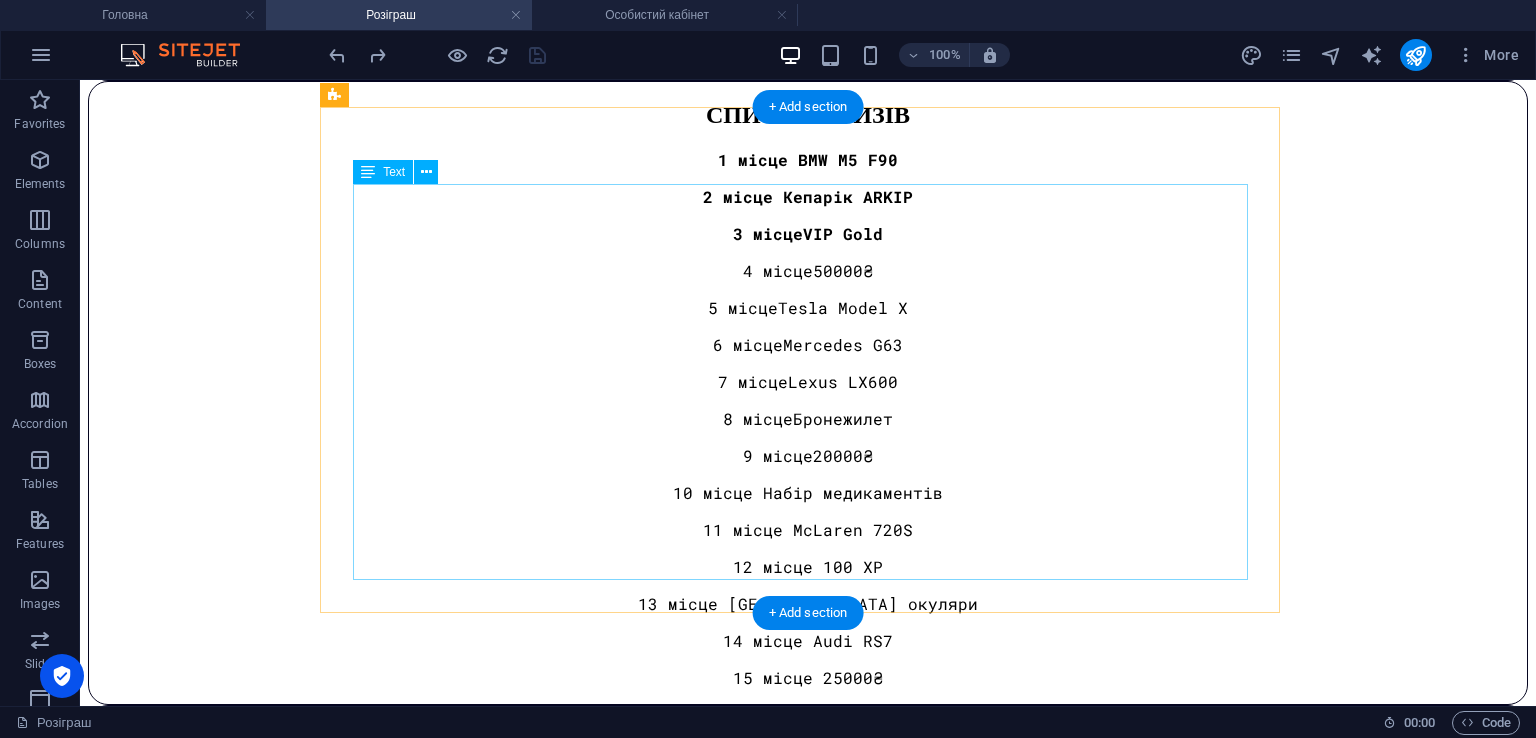 scroll, scrollTop: 1840, scrollLeft: 0, axis: vertical 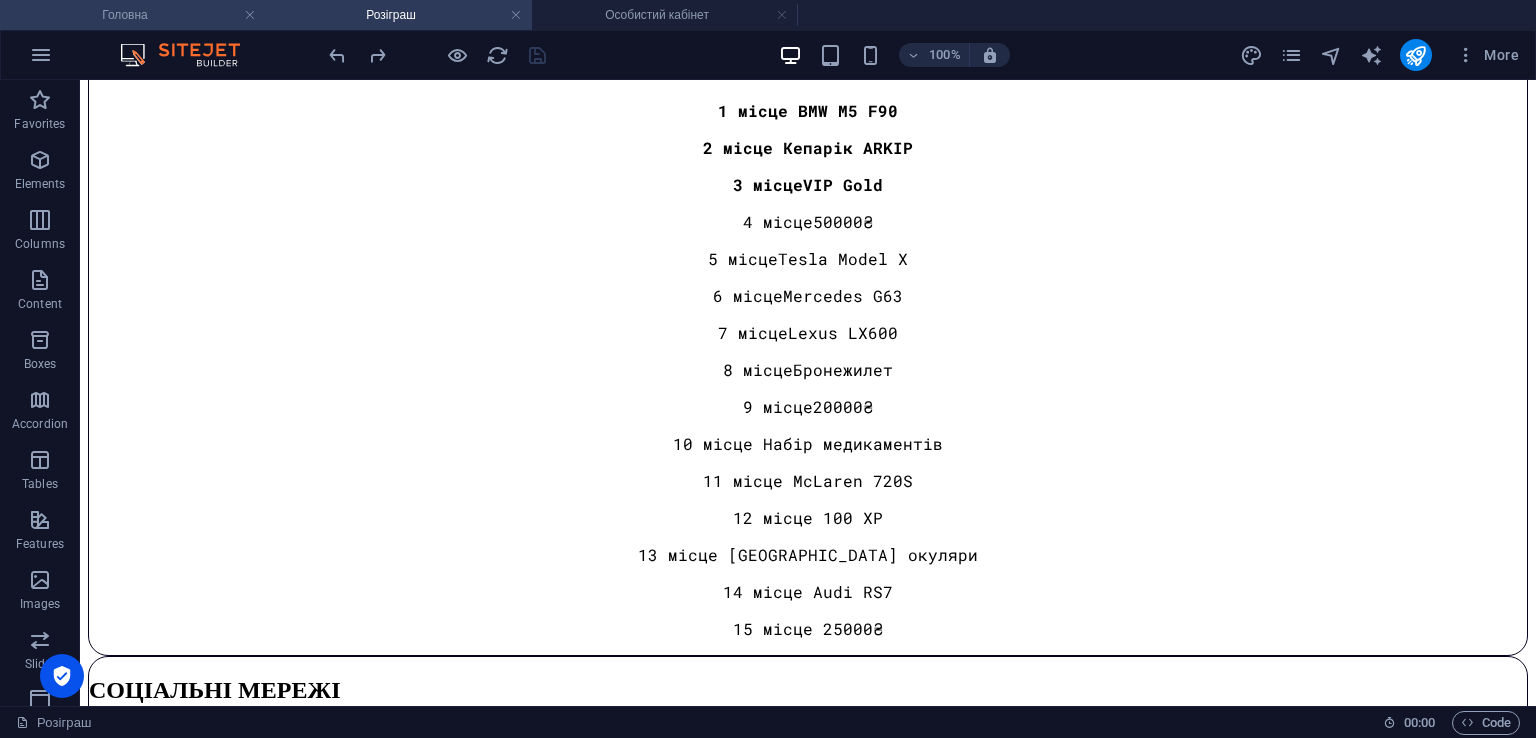 click on "Головна" at bounding box center (133, 15) 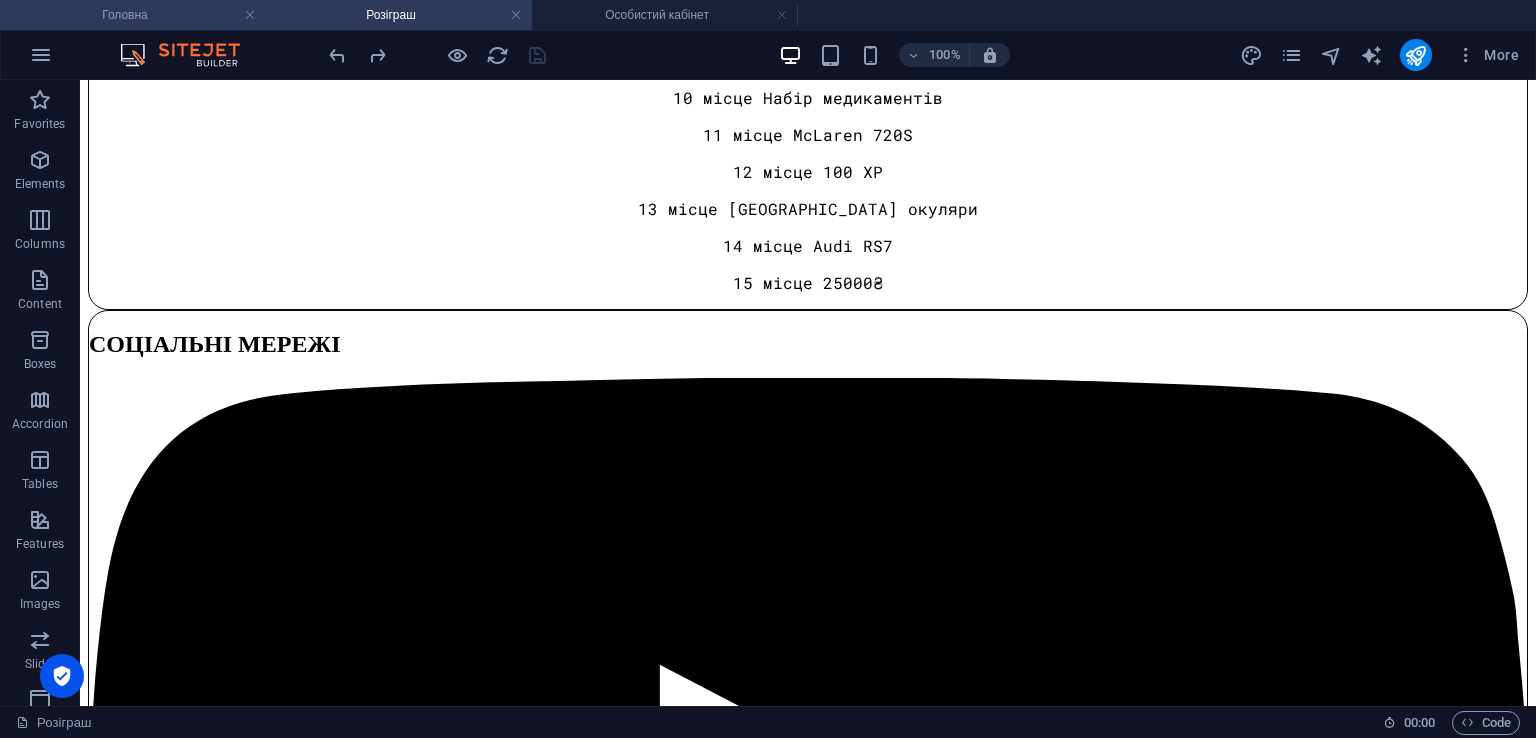 scroll, scrollTop: 0, scrollLeft: 0, axis: both 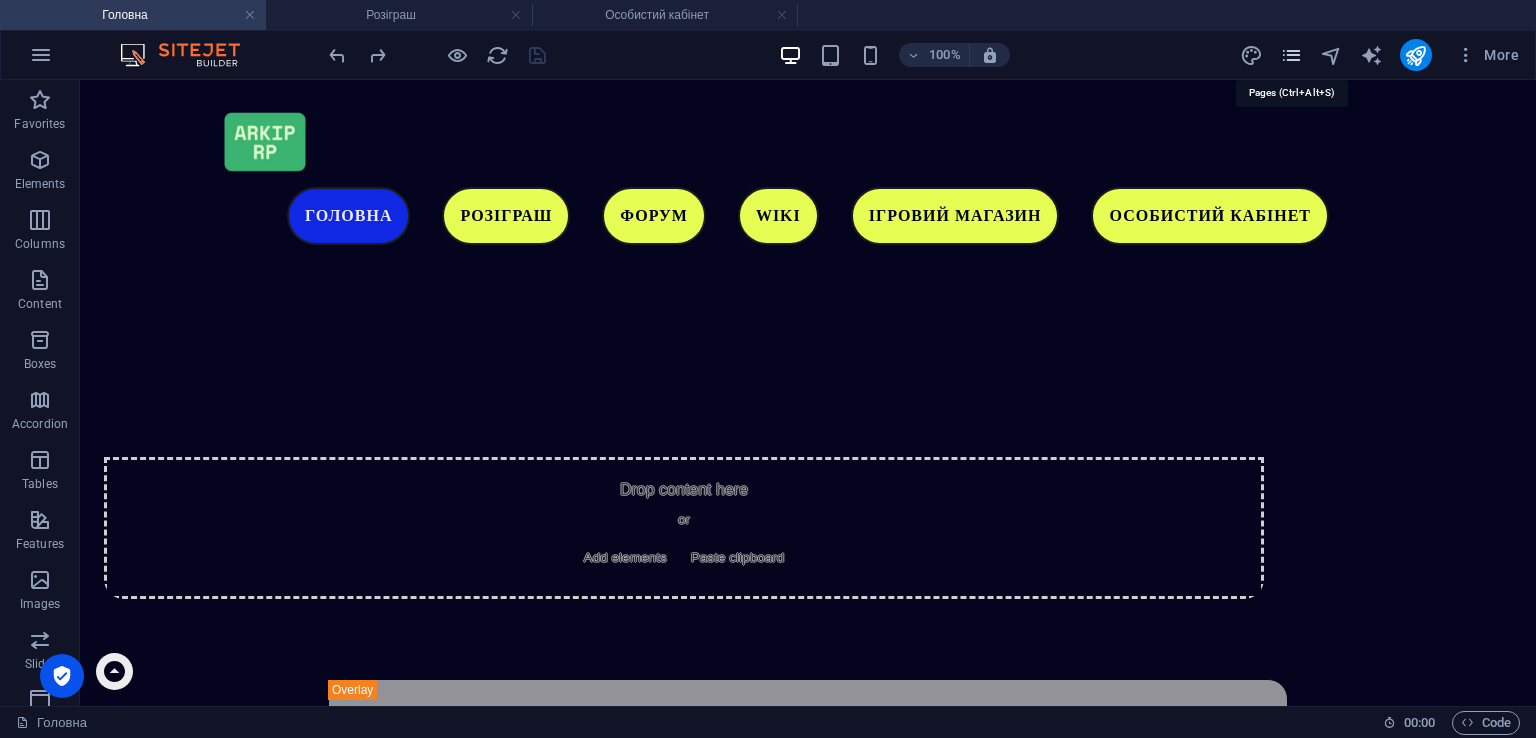 click at bounding box center (1291, 55) 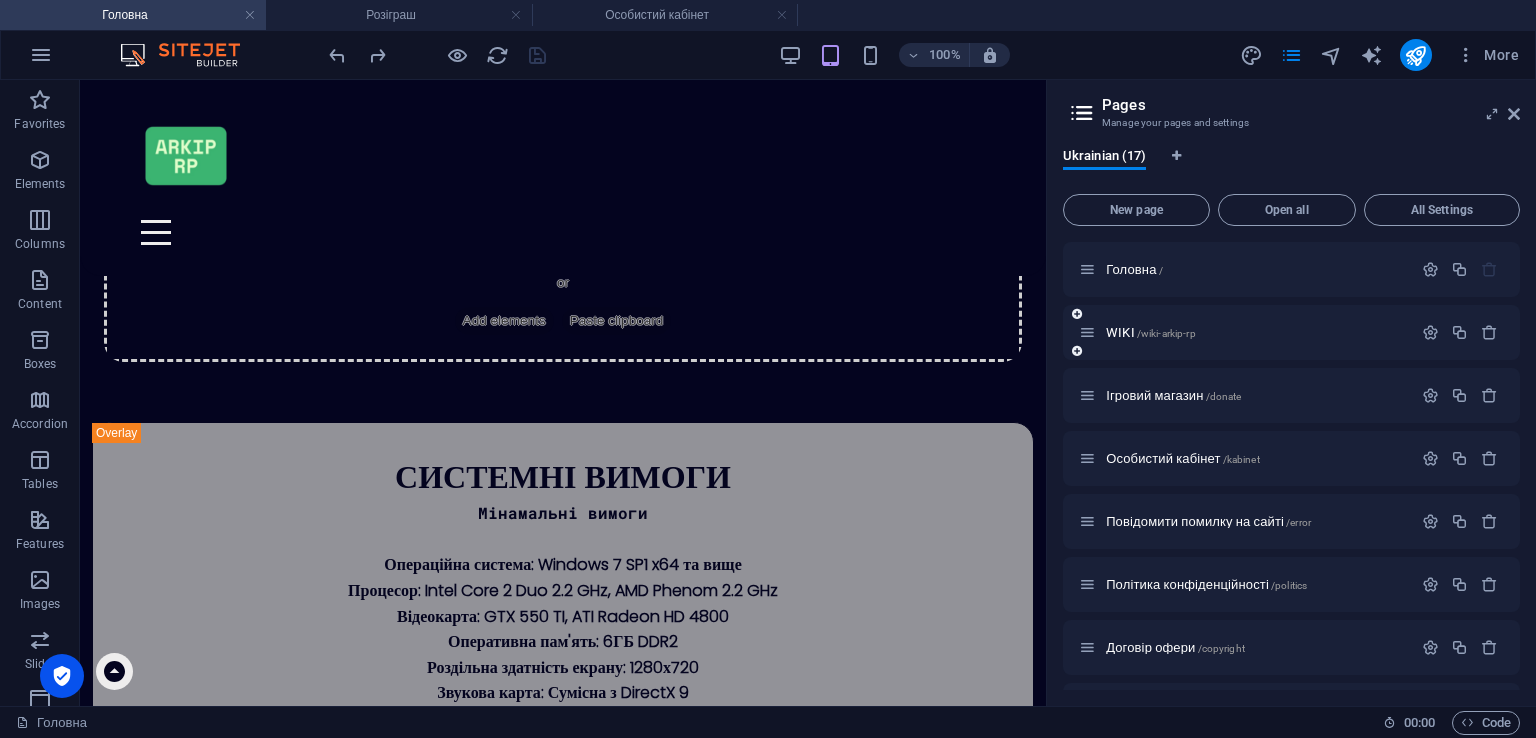 scroll, scrollTop: 5381, scrollLeft: 0, axis: vertical 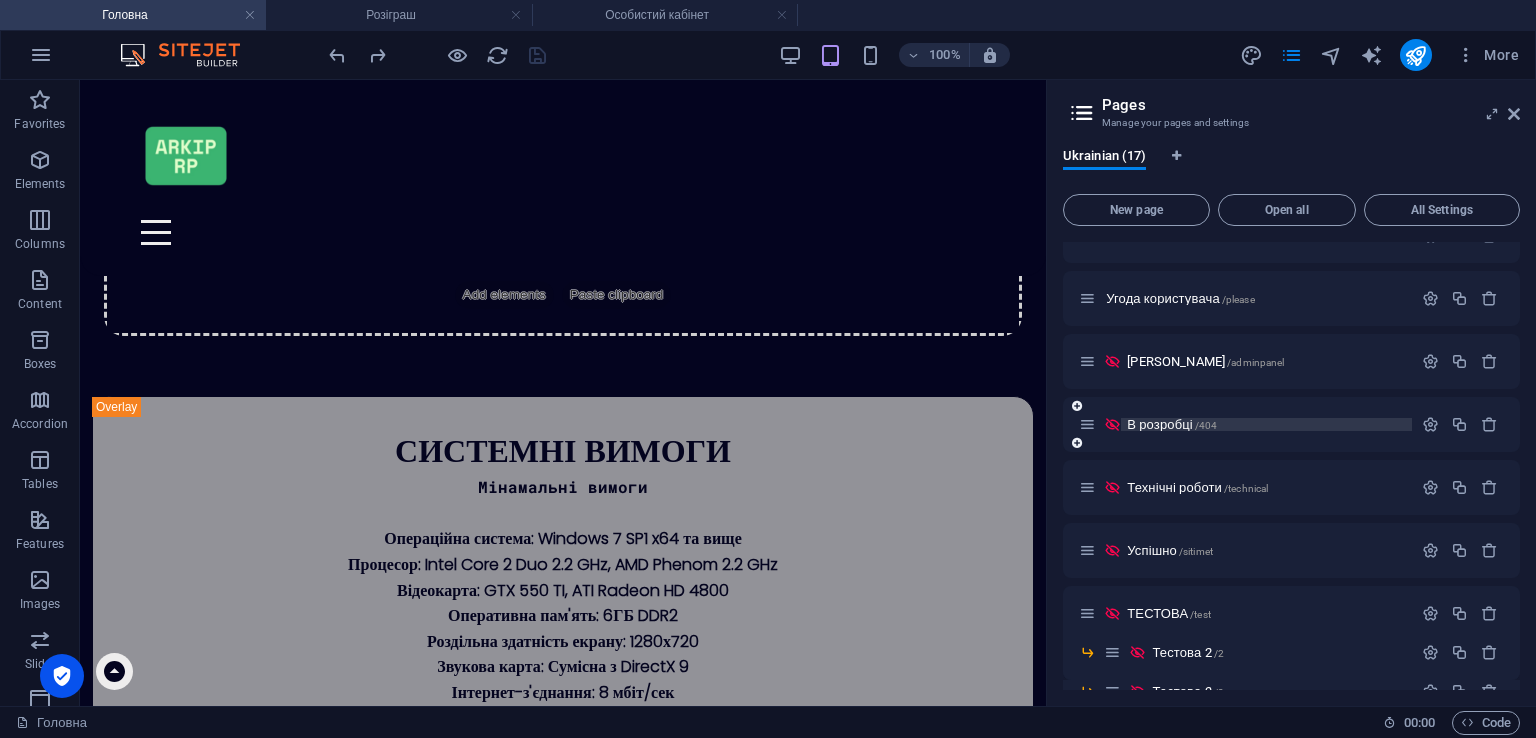 click on "В розробці /404" at bounding box center (1172, 424) 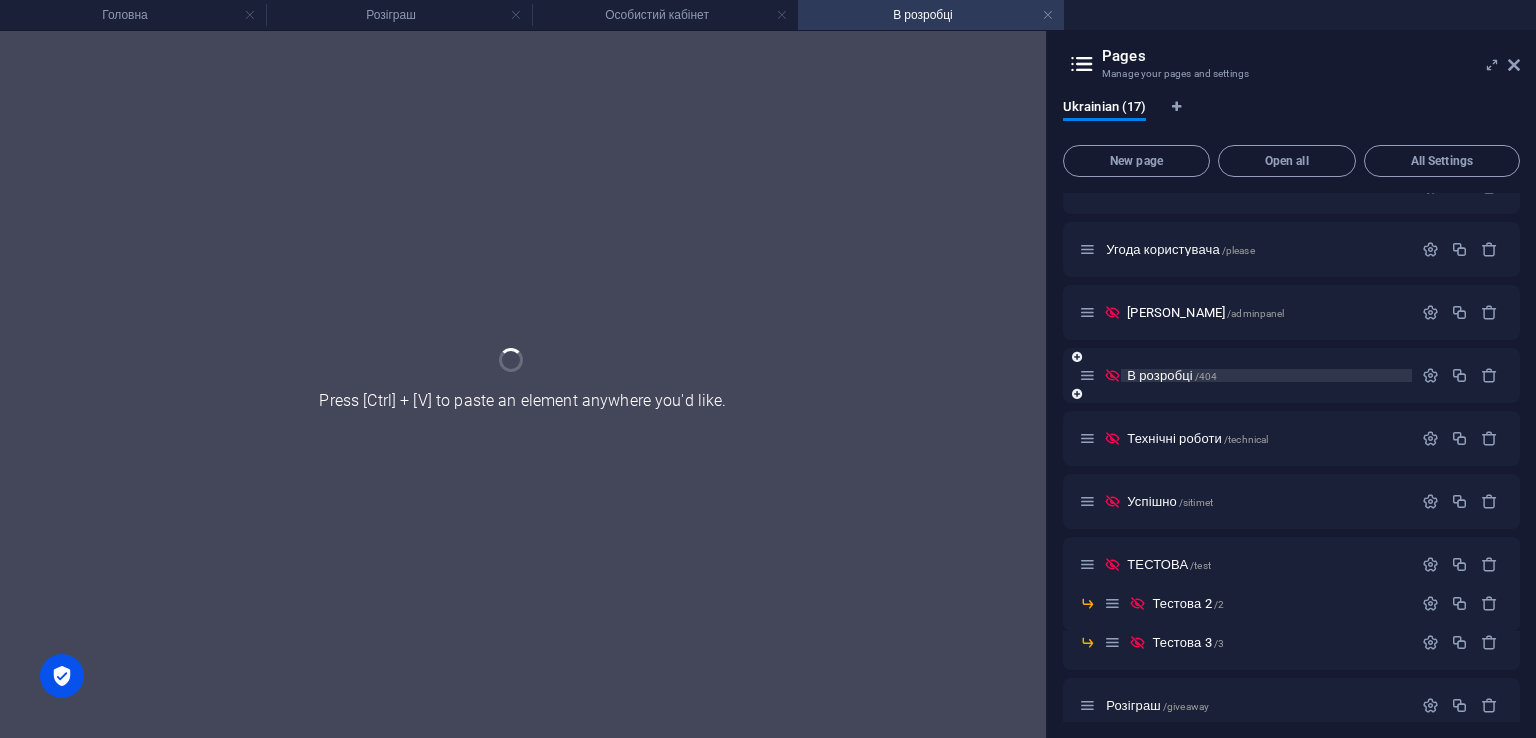 scroll, scrollTop: 0, scrollLeft: 0, axis: both 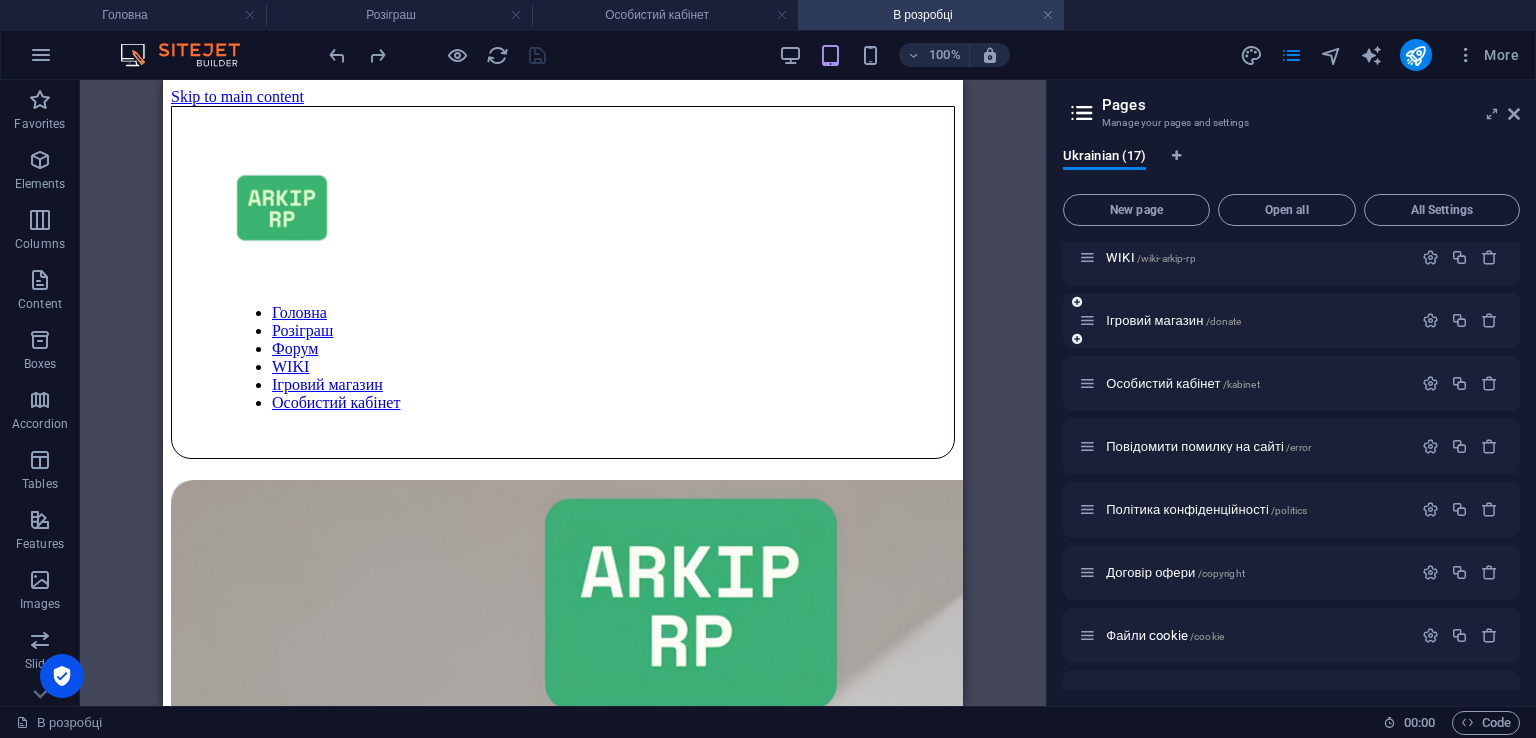 click on "Ігровий магазин /donate" at bounding box center [1245, 320] 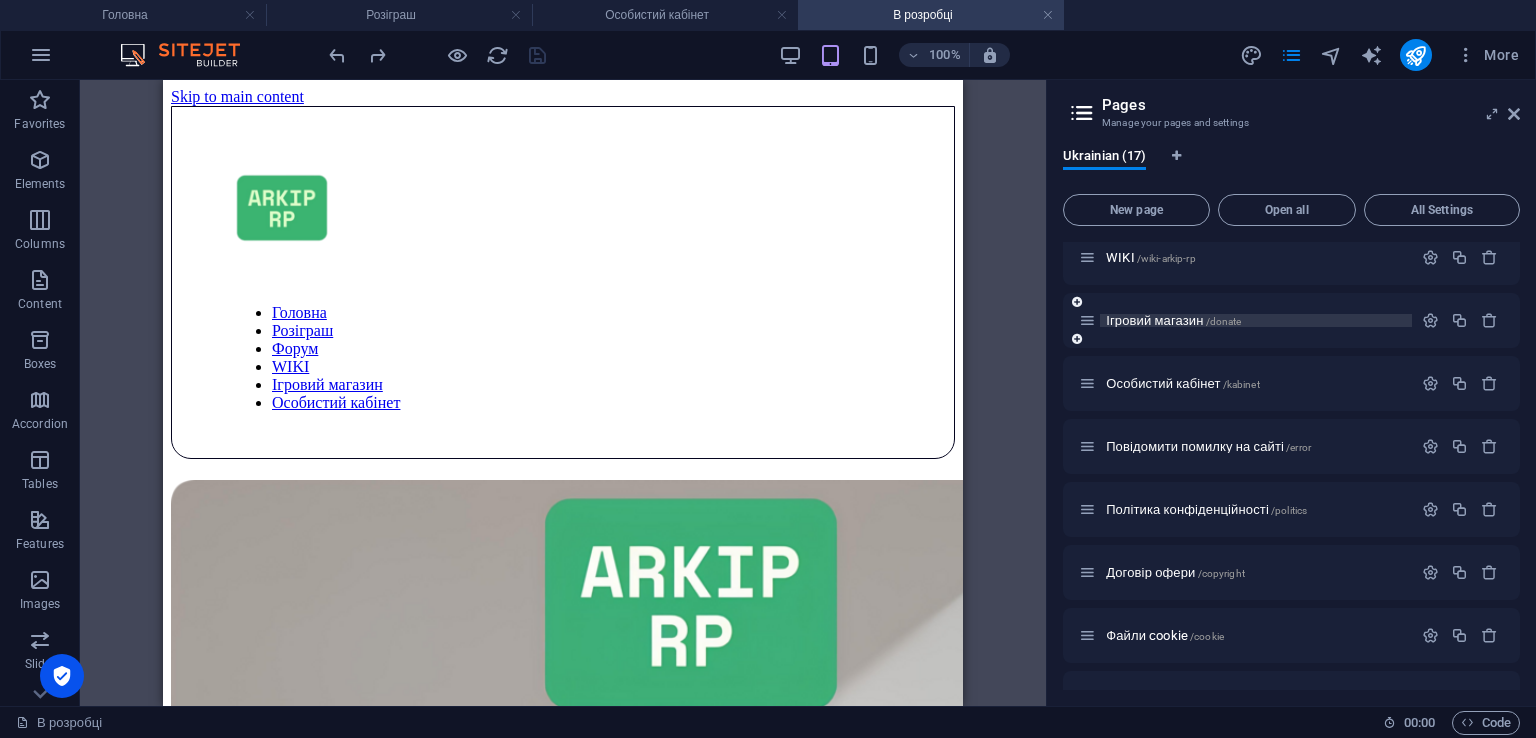 click on "Ігровий магазин /donate" at bounding box center [1173, 320] 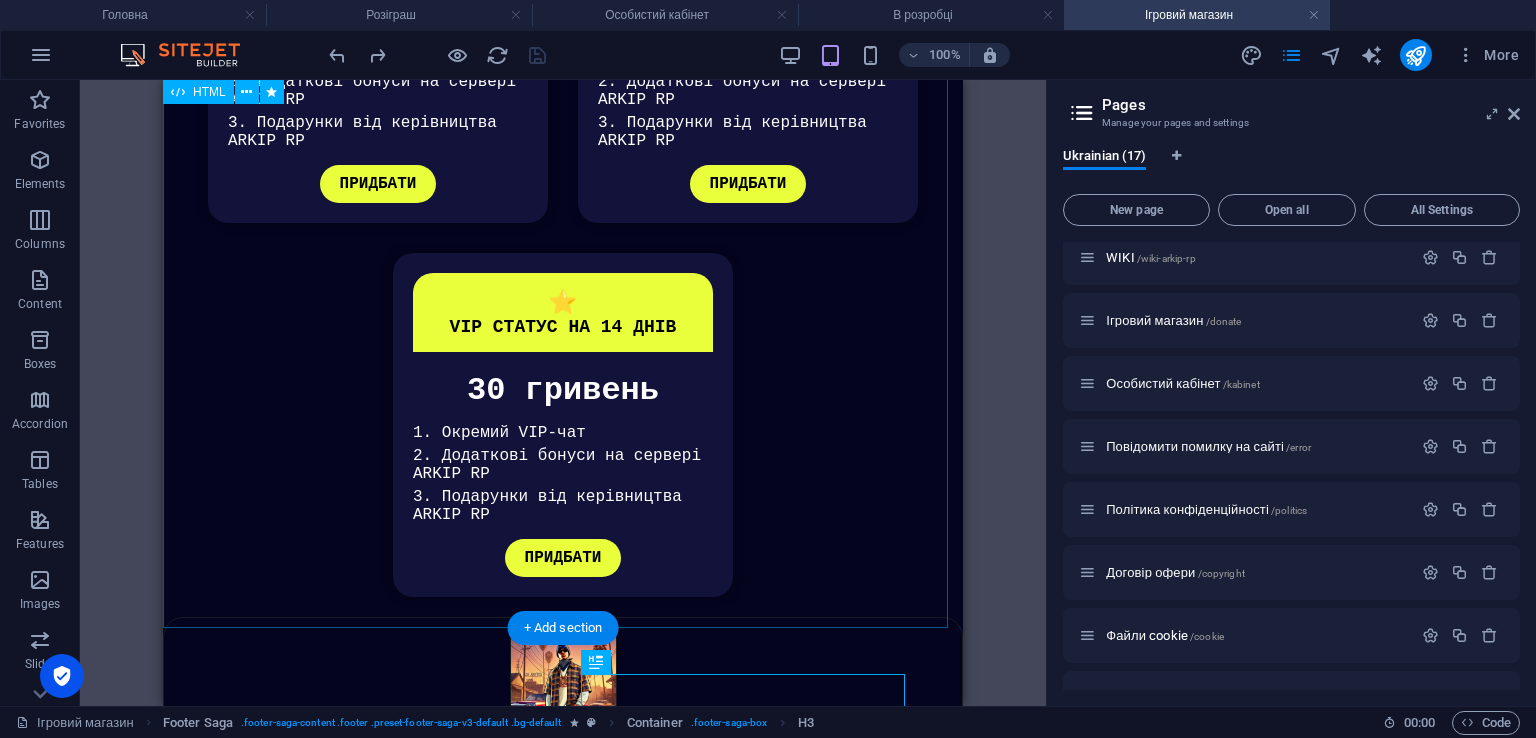 scroll, scrollTop: 1024, scrollLeft: 0, axis: vertical 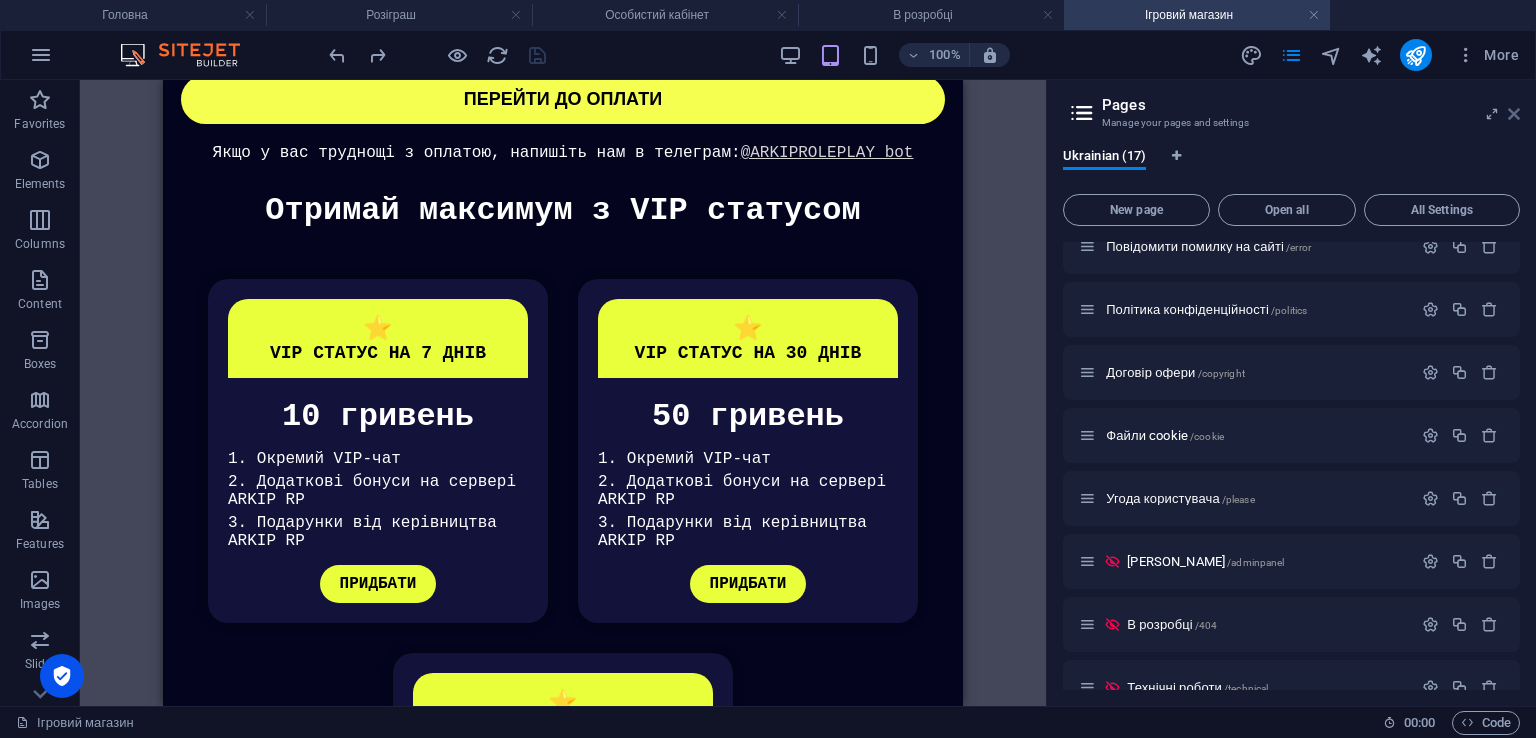 drag, startPoint x: 1509, startPoint y: 112, endPoint x: 612, endPoint y: 177, distance: 899.352 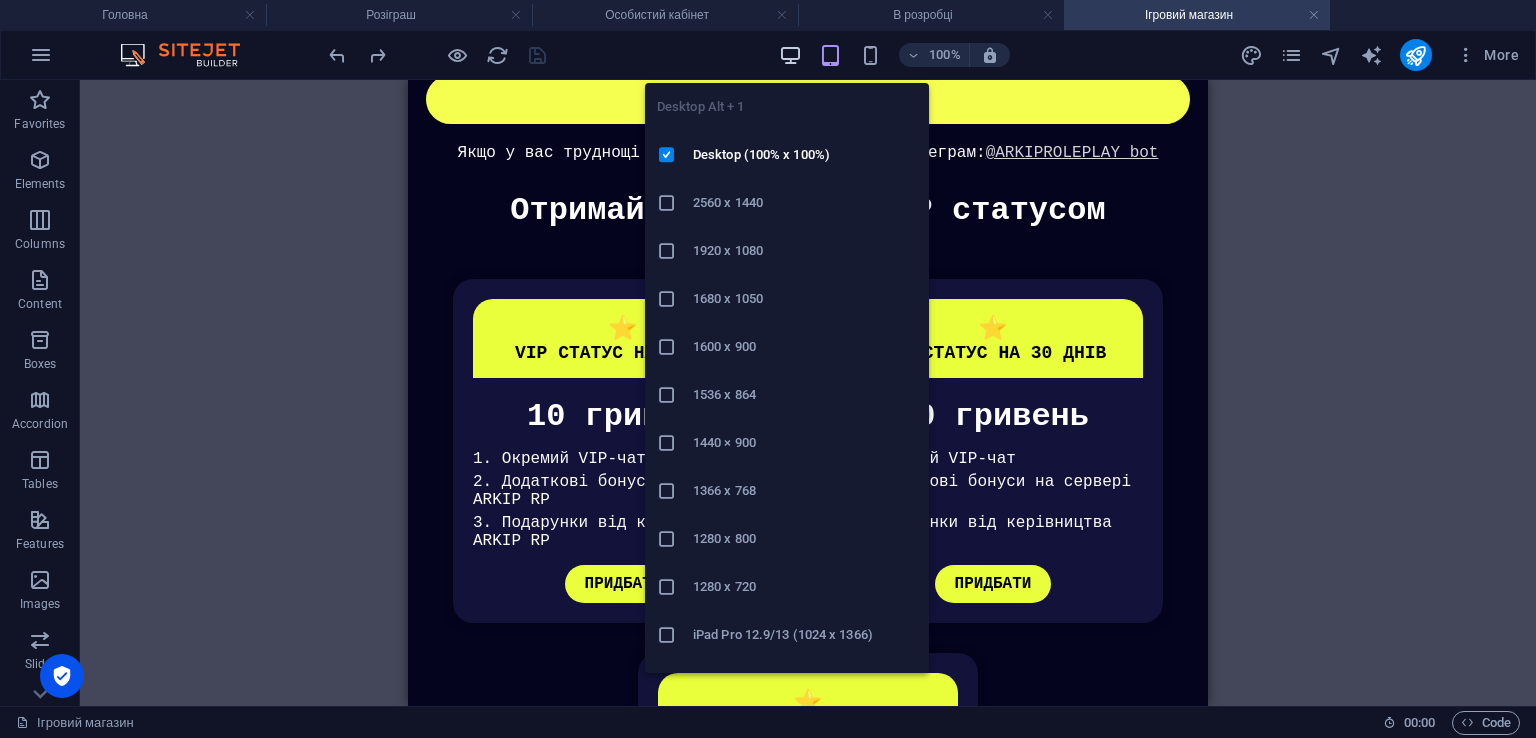click at bounding box center [790, 55] 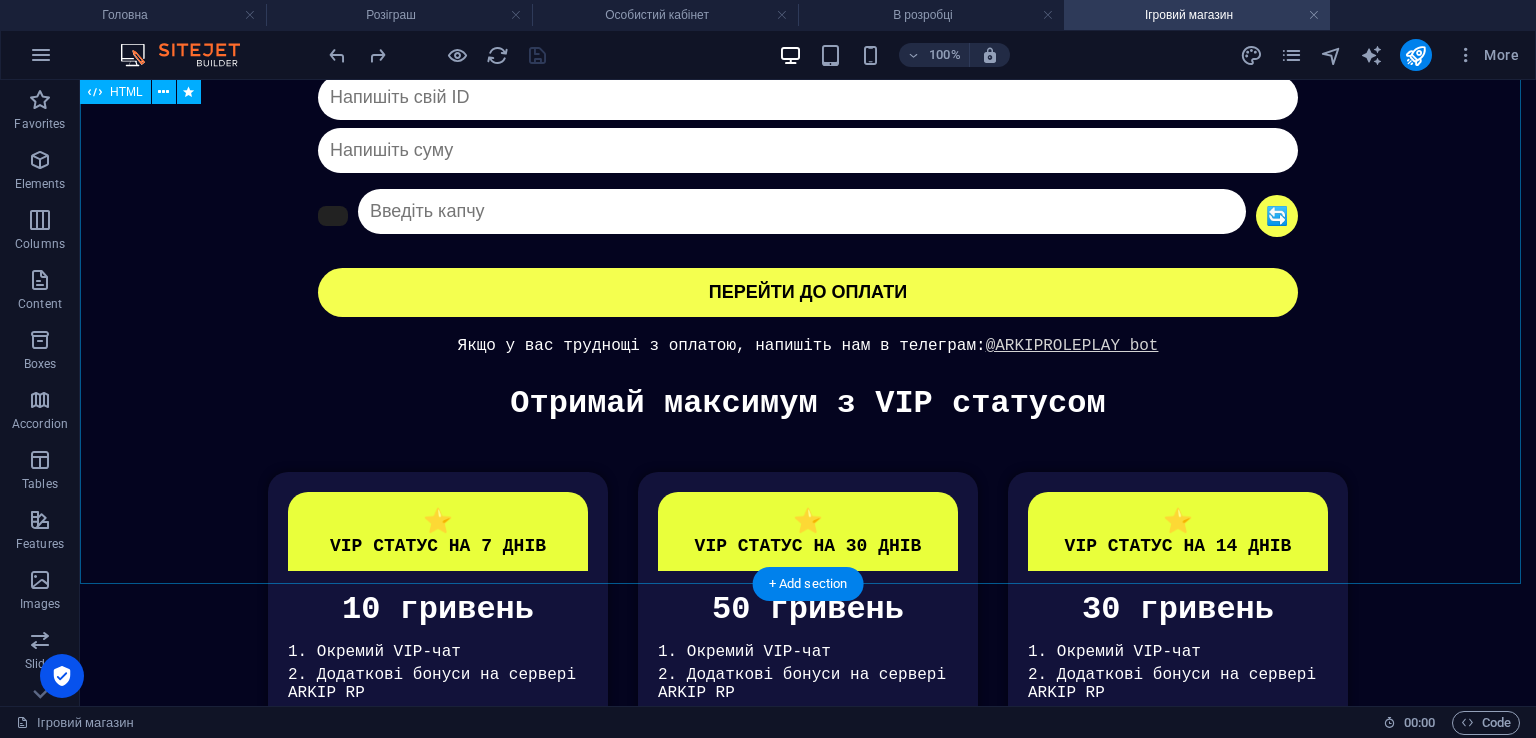 scroll, scrollTop: 364, scrollLeft: 0, axis: vertical 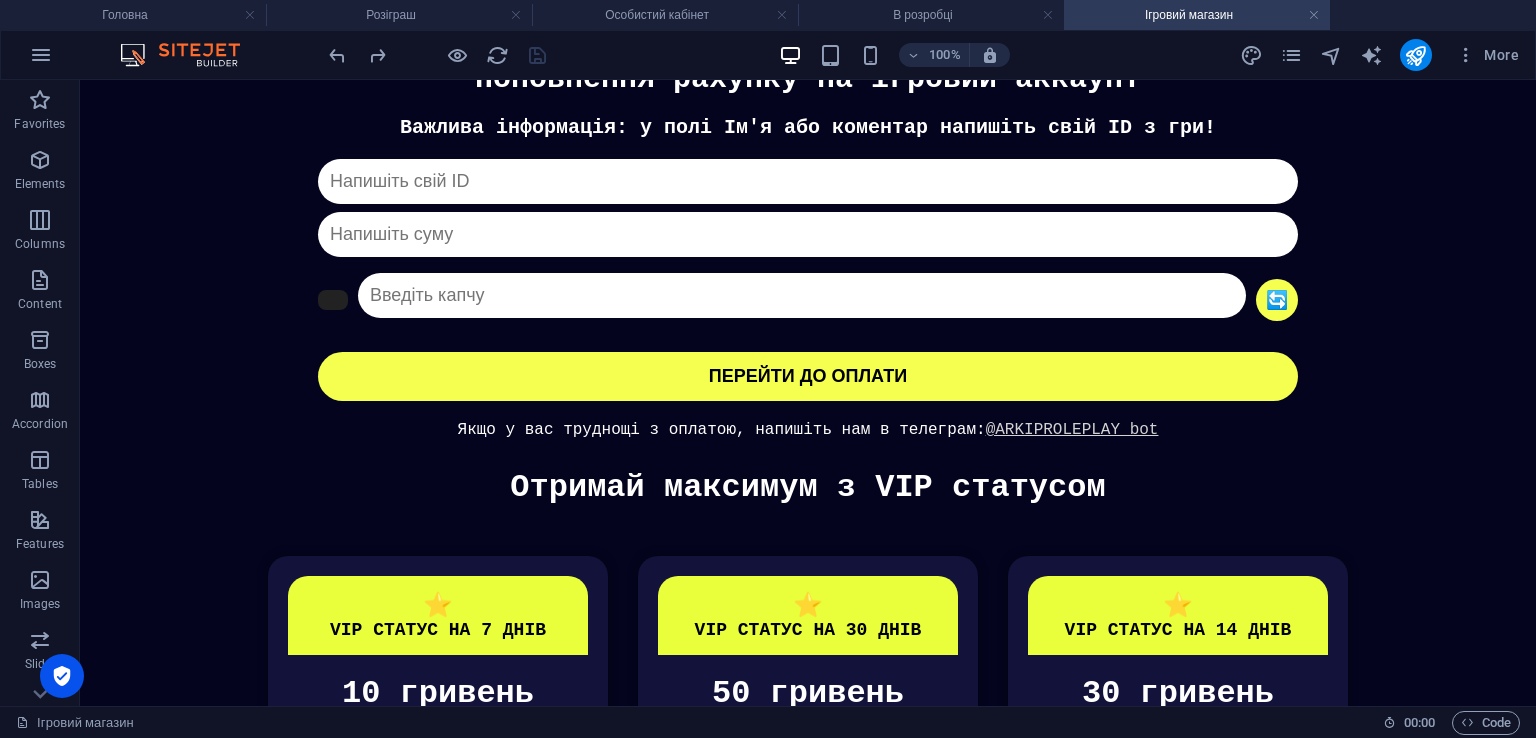 click on "100%" at bounding box center [894, 55] 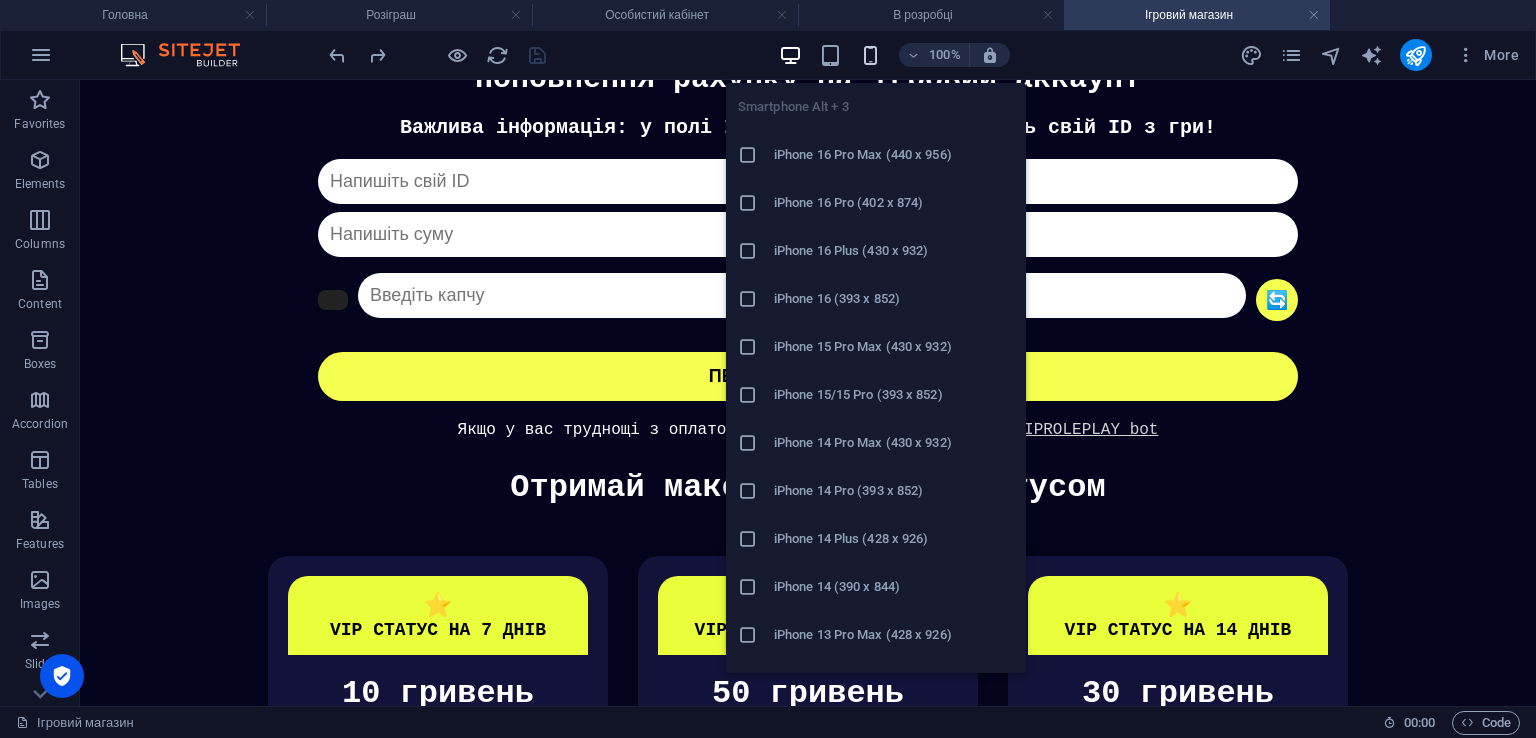 click at bounding box center (870, 55) 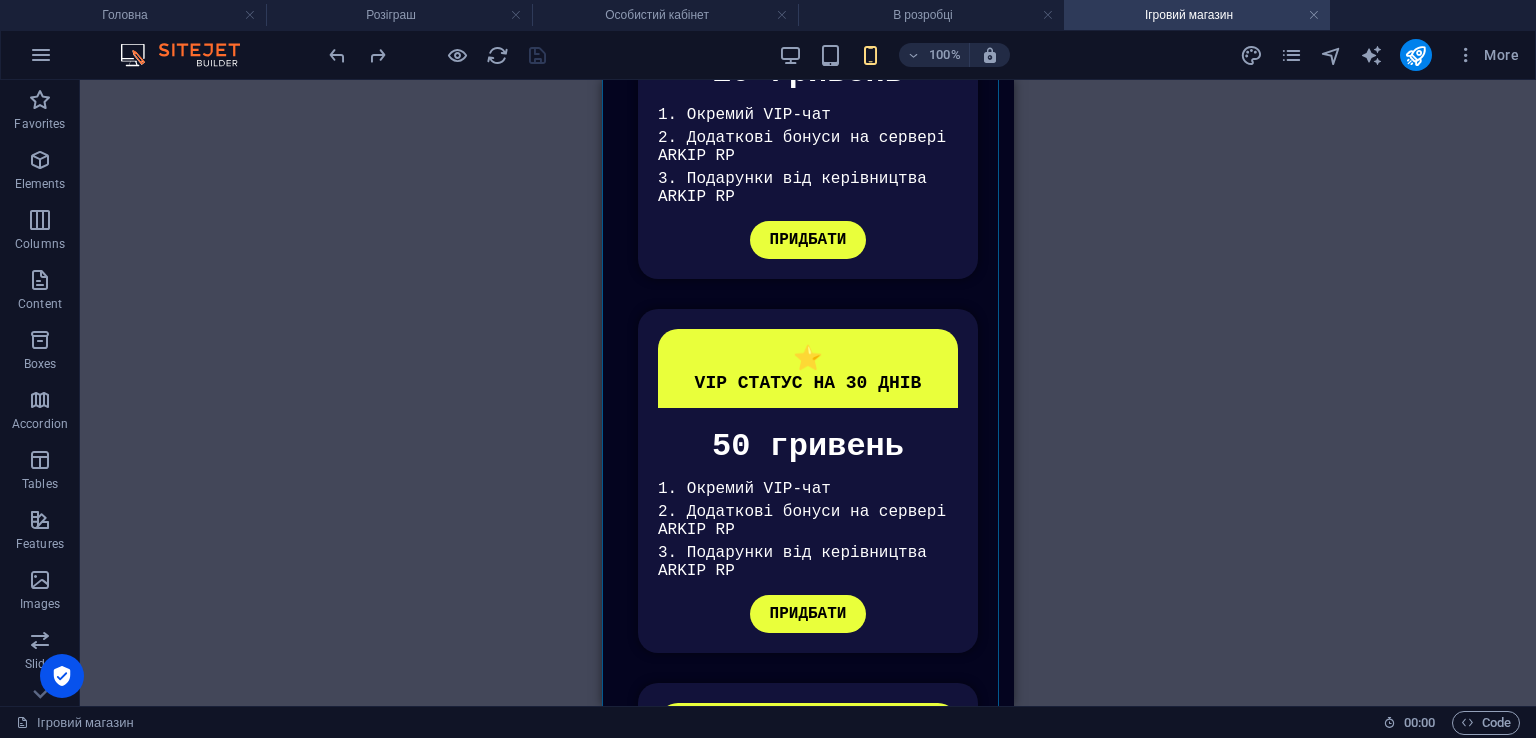 scroll, scrollTop: 1141, scrollLeft: 0, axis: vertical 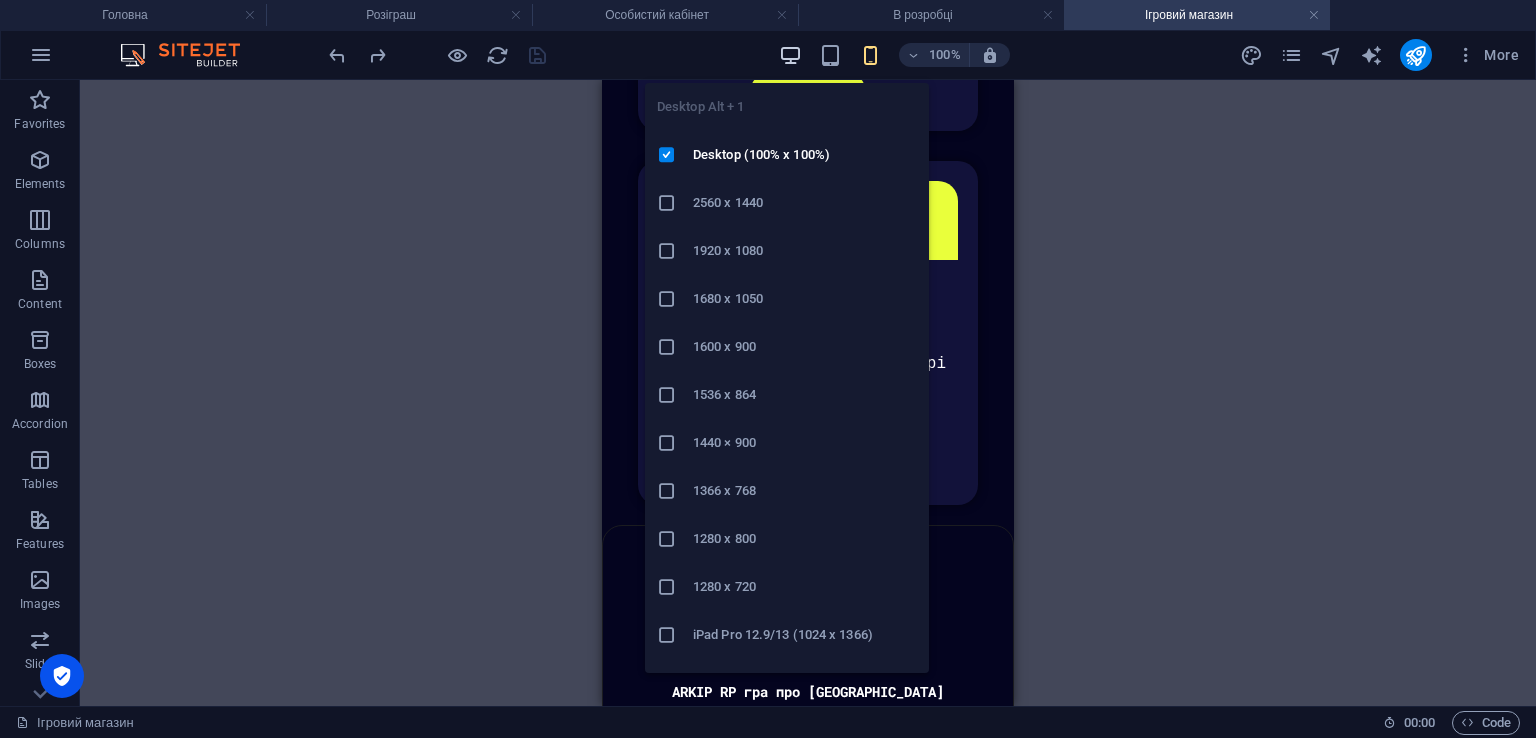 click at bounding box center (790, 55) 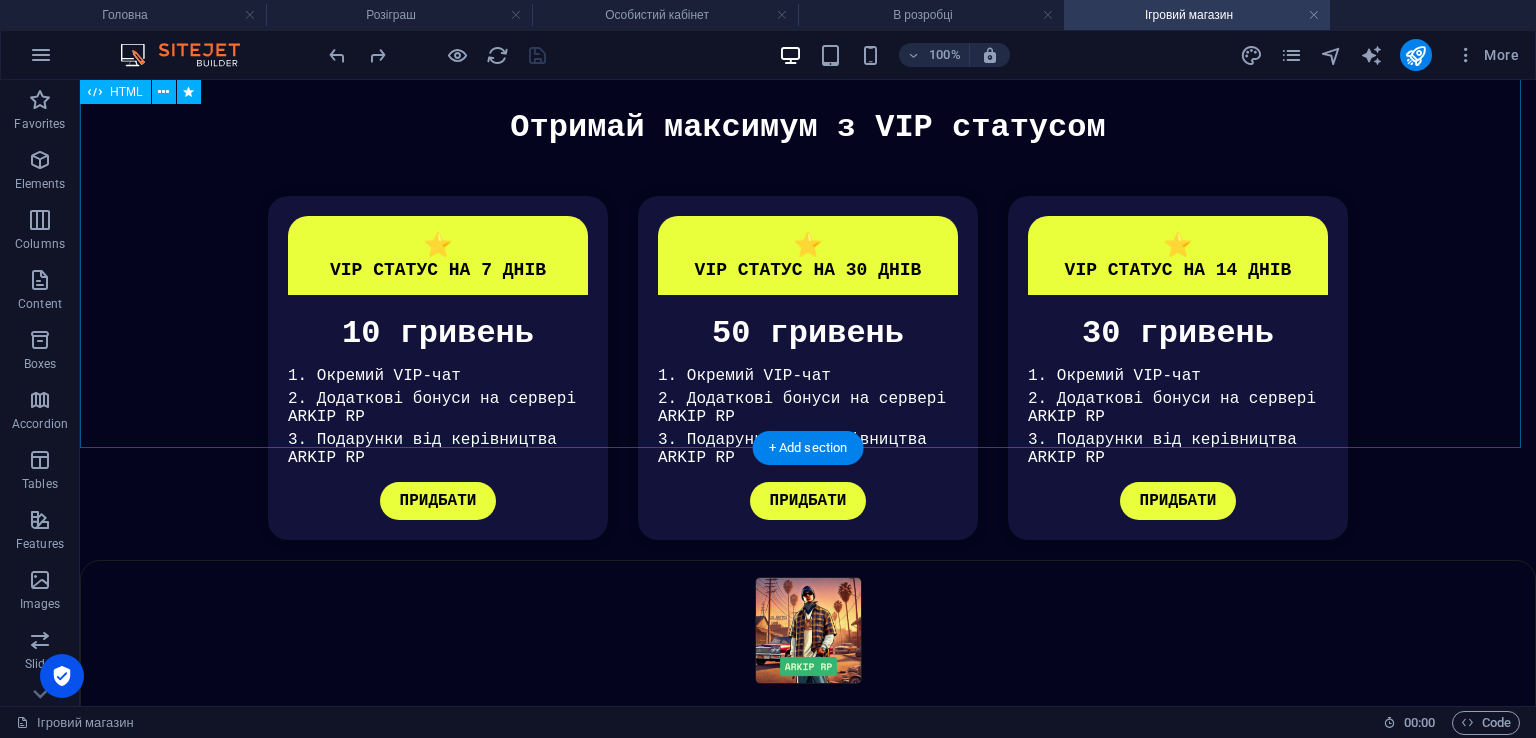 scroll, scrollTop: 692, scrollLeft: 0, axis: vertical 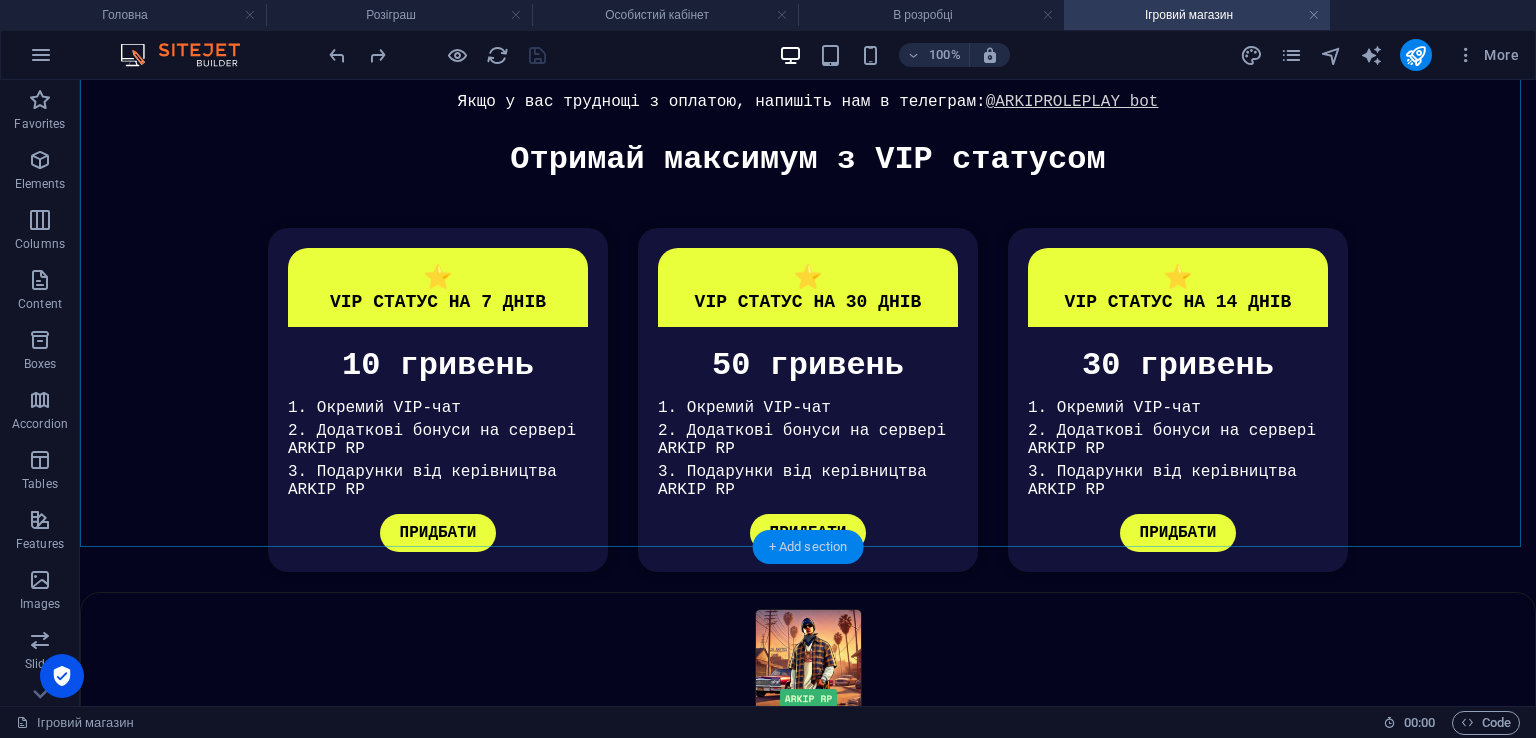 click on "+ Add section" at bounding box center (808, 547) 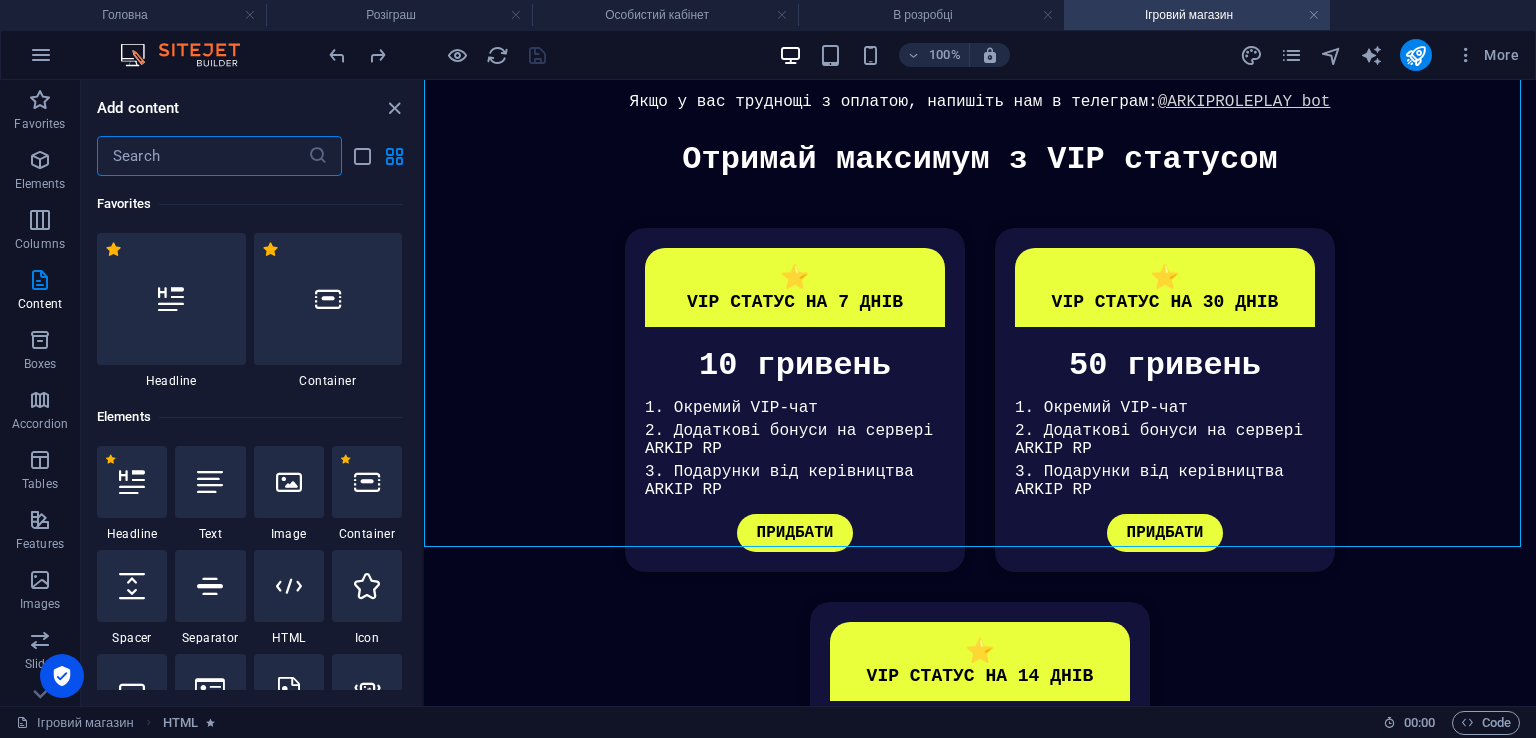 scroll, scrollTop: 750, scrollLeft: 0, axis: vertical 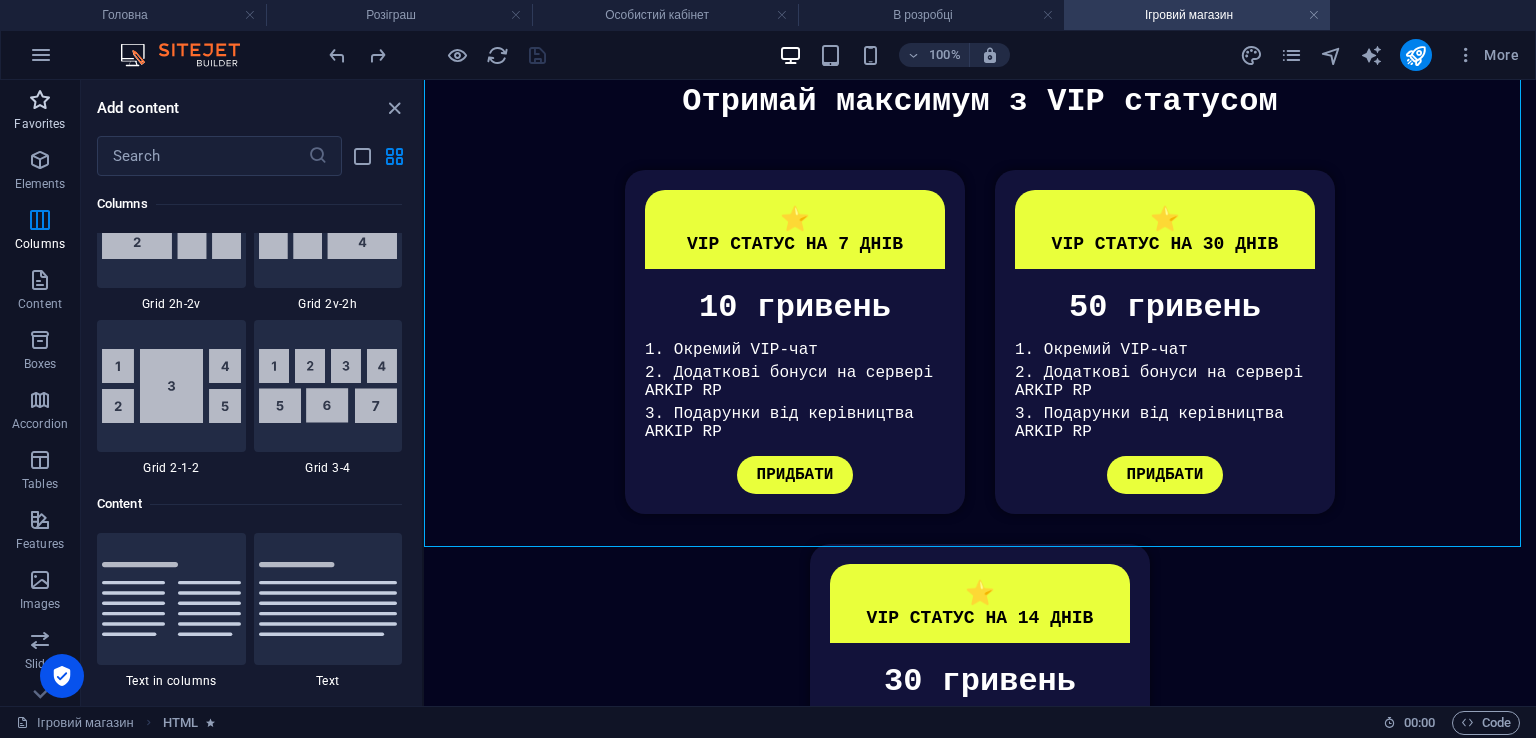 click at bounding box center [40, 100] 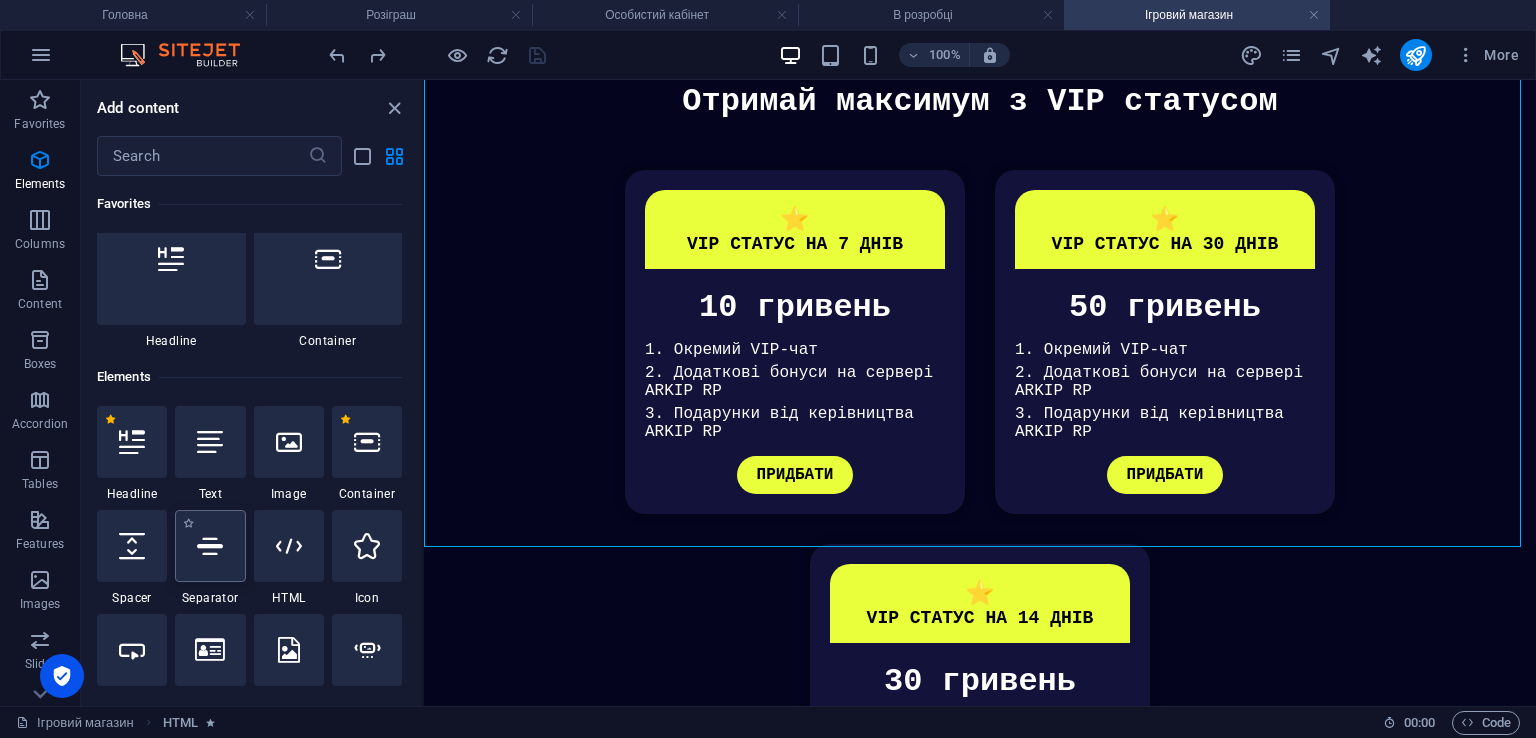 scroll, scrollTop: 0, scrollLeft: 0, axis: both 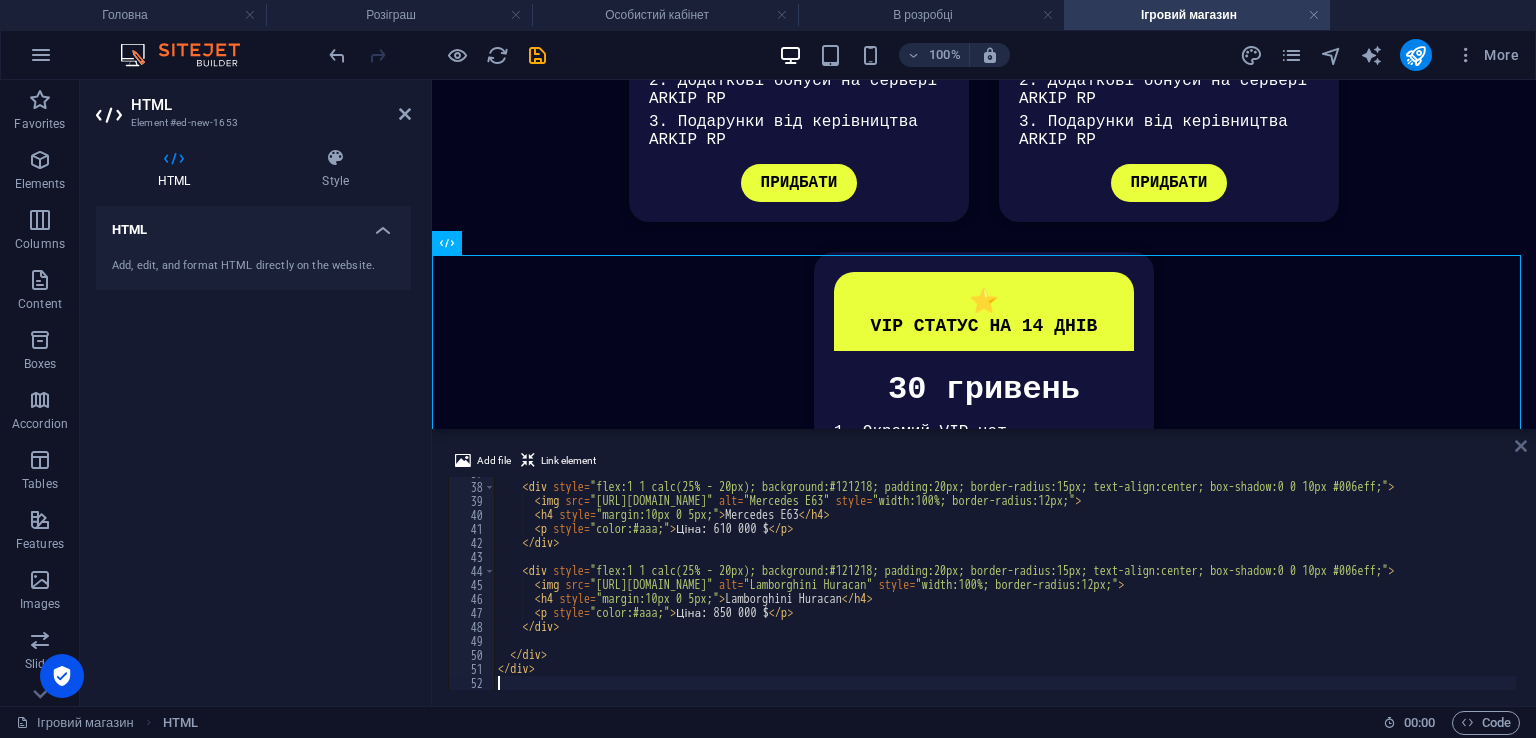 click at bounding box center (1521, 446) 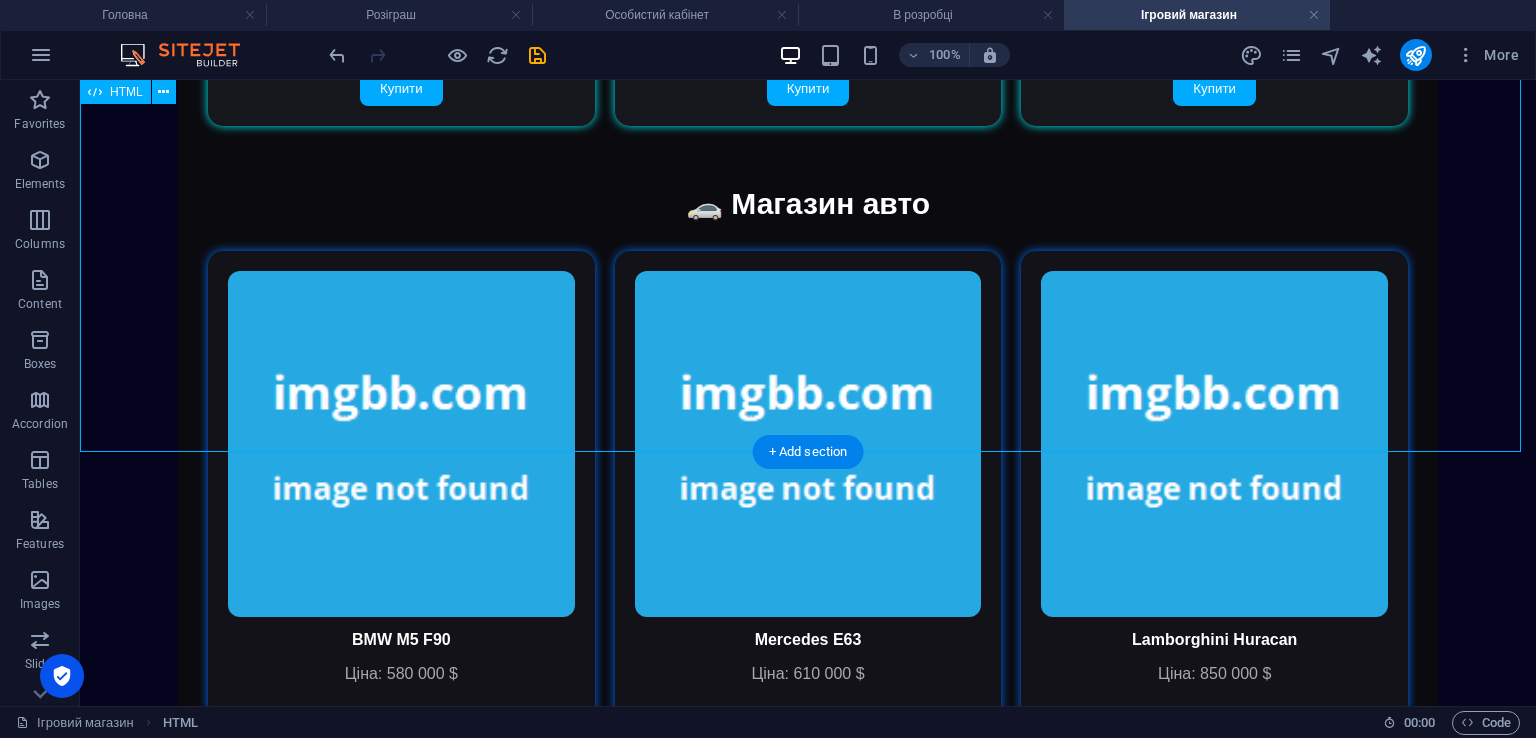 scroll, scrollTop: 1640, scrollLeft: 0, axis: vertical 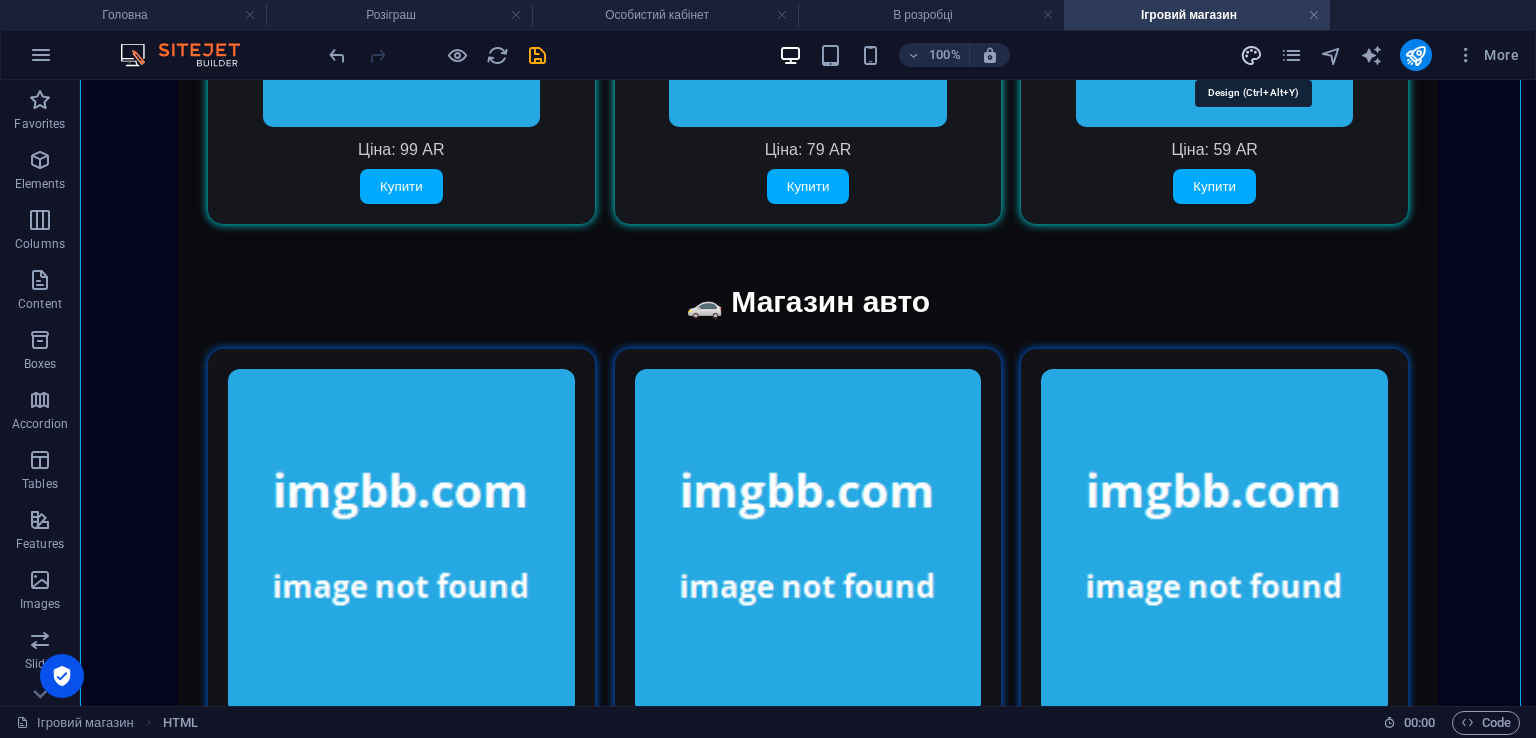 click at bounding box center [1251, 55] 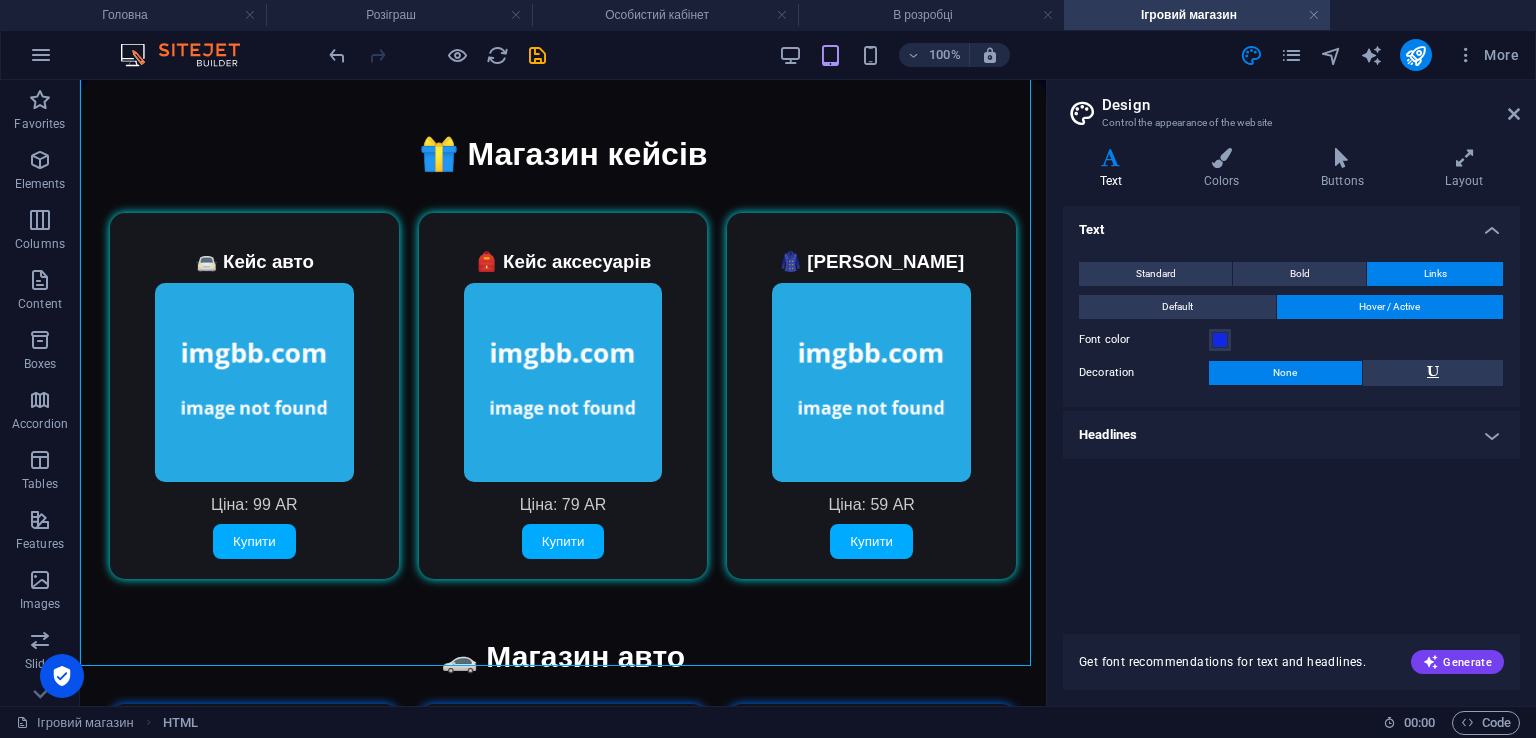 click at bounding box center [1221, 158] 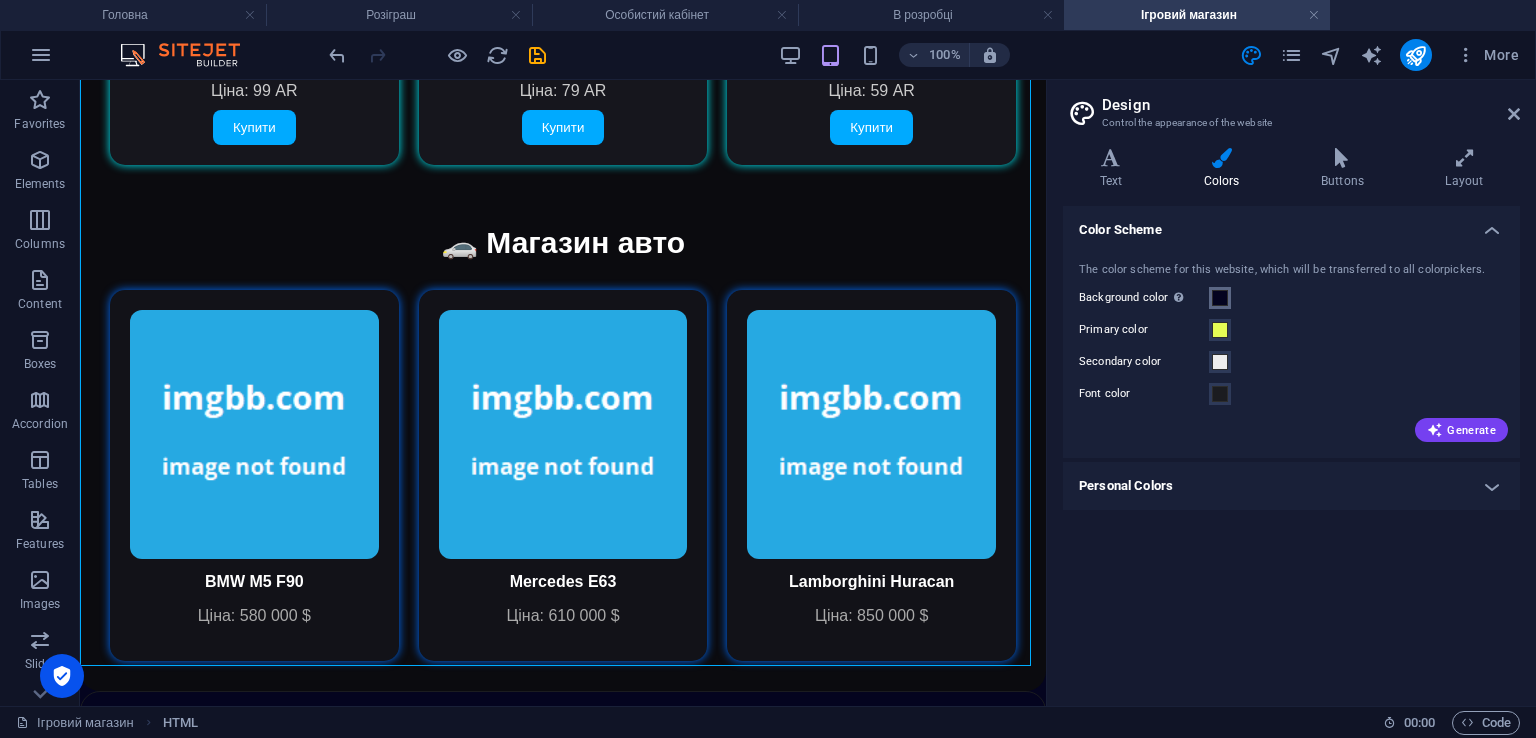 click on "Background color Only visible if it is not covered by other backgrounds." at bounding box center (1220, 298) 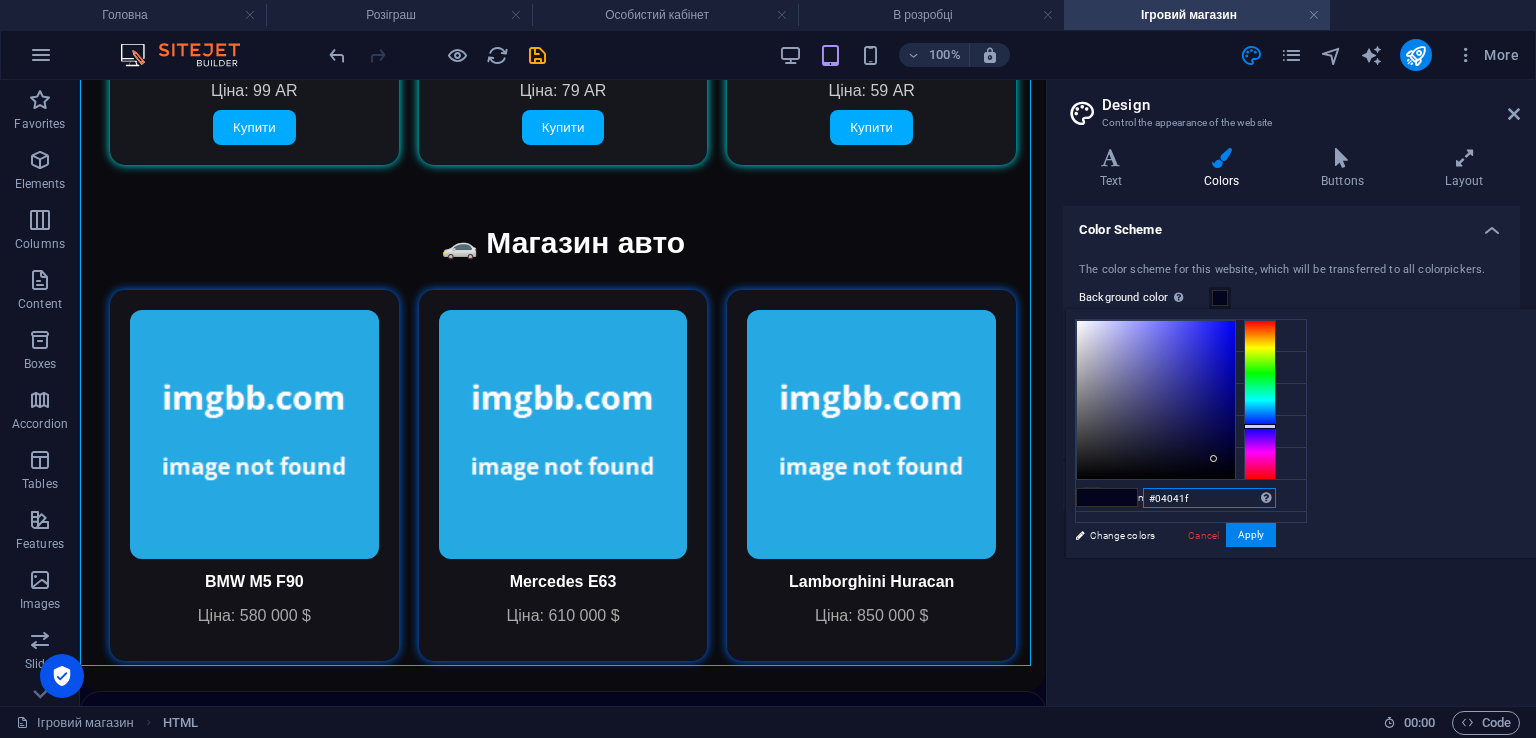 click on "#04041f" at bounding box center (1209, 498) 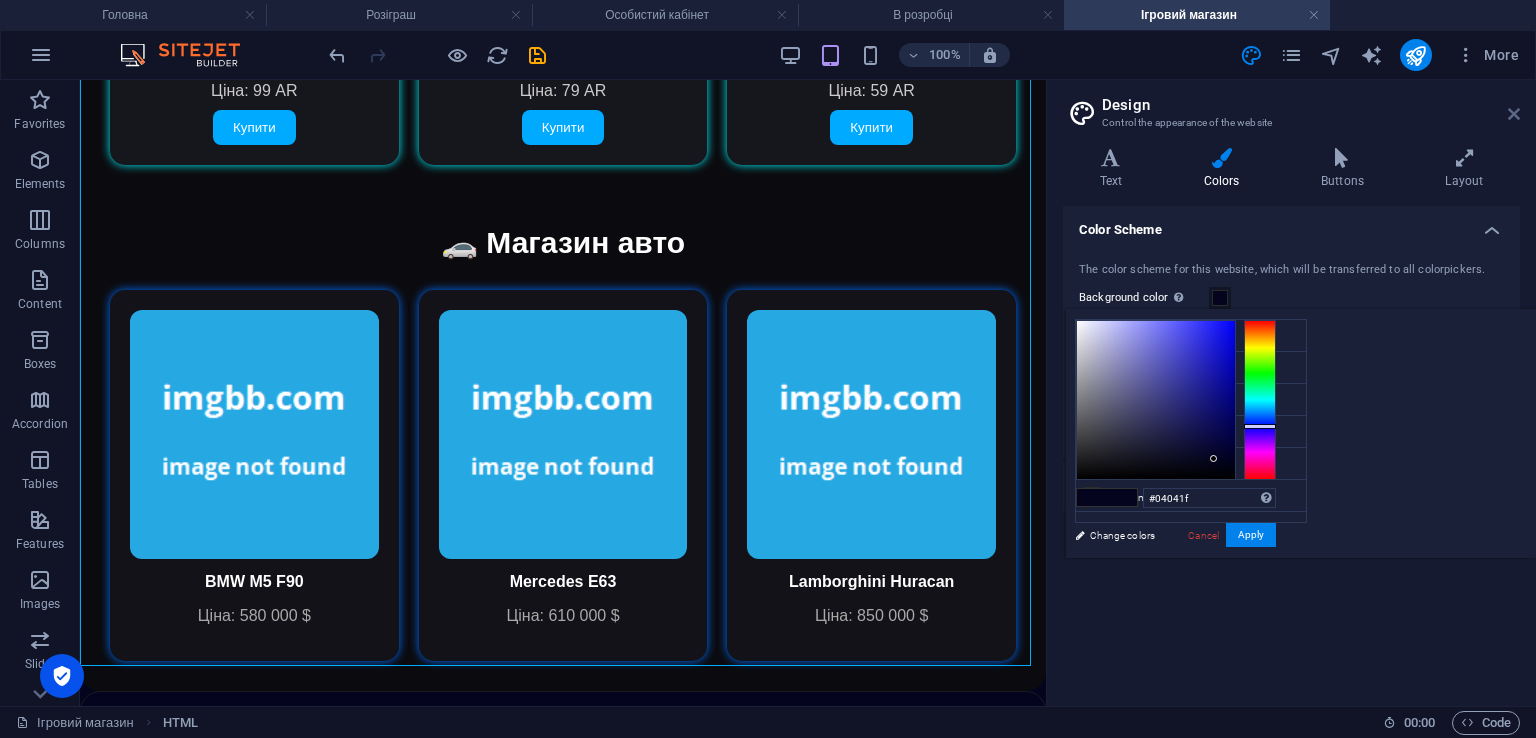 click at bounding box center (1514, 114) 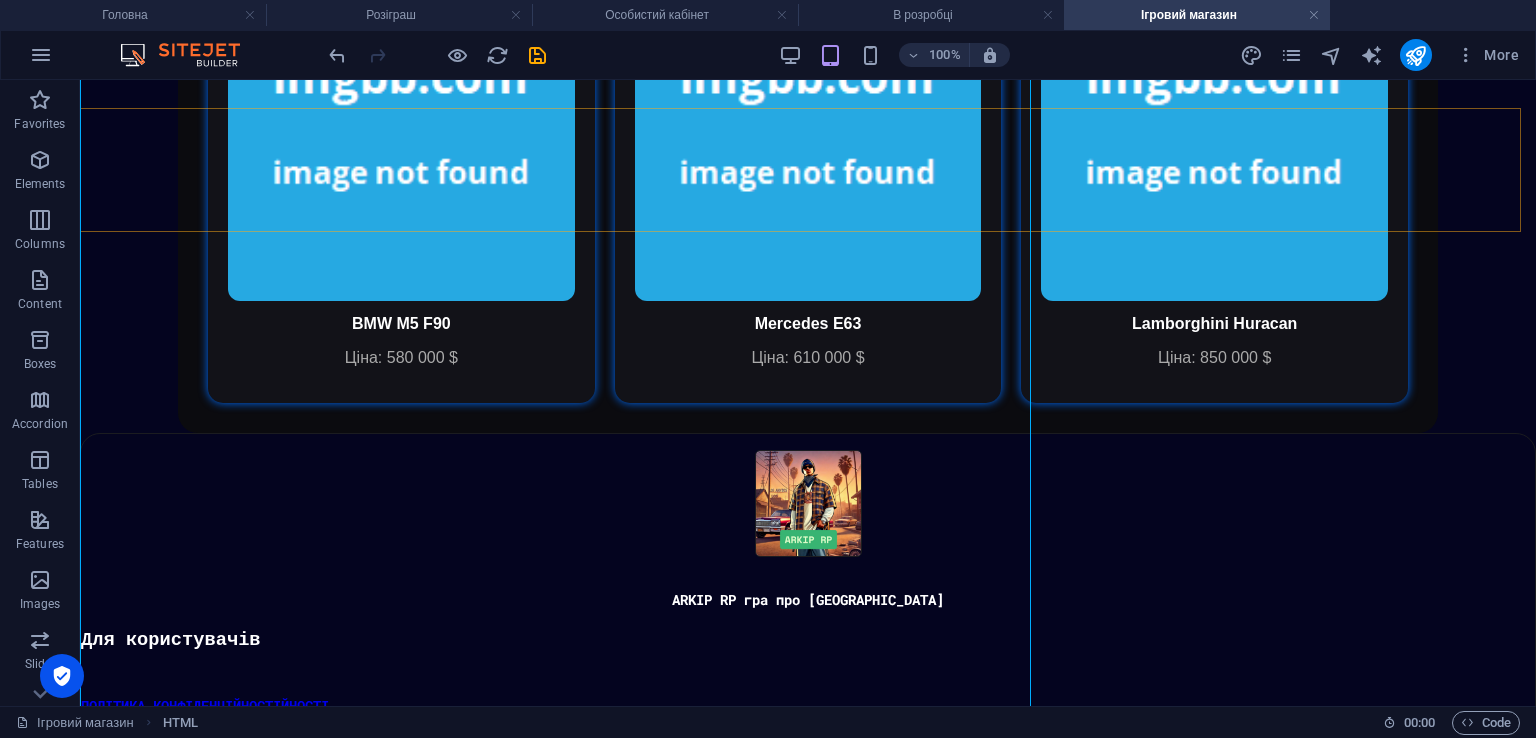scroll, scrollTop: 1640, scrollLeft: 0, axis: vertical 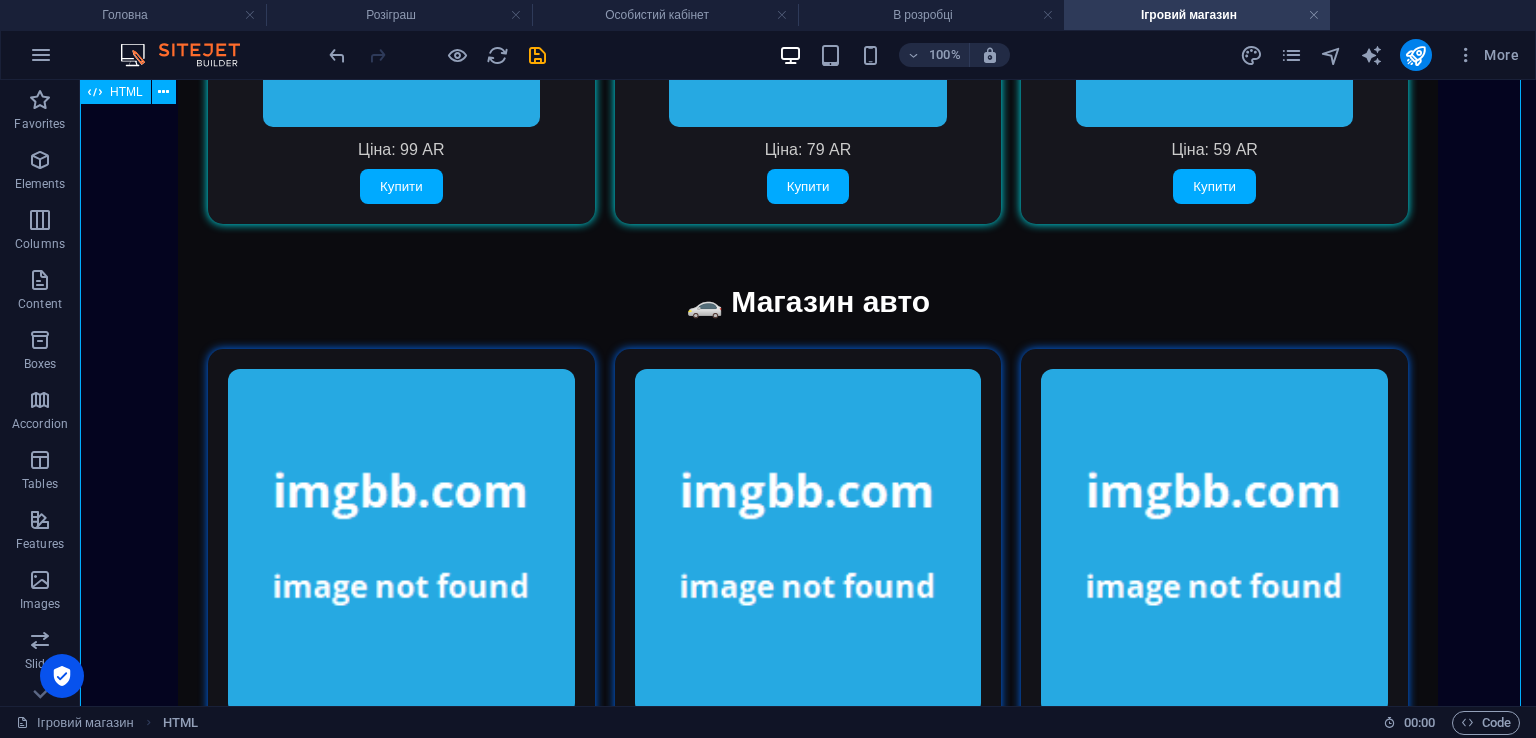 click on "🎁 Магазин кейсів
🚘 Кейс авто
Ціна: 99 AR
Купити
🎒 Кейс аксесуарів
Ціна: 79 AR
Купити
🧥 [PERSON_NAME]
Ціна: 59 AR
Купити
🚗 [GEOGRAPHIC_DATA] авто
BMW M5 F90
Ціна: 580 000 $
Mercedes E63
Ціна: 610 000 $
Lamborghini Huracan
Ціна: 850 000 $" at bounding box center [808, 245] 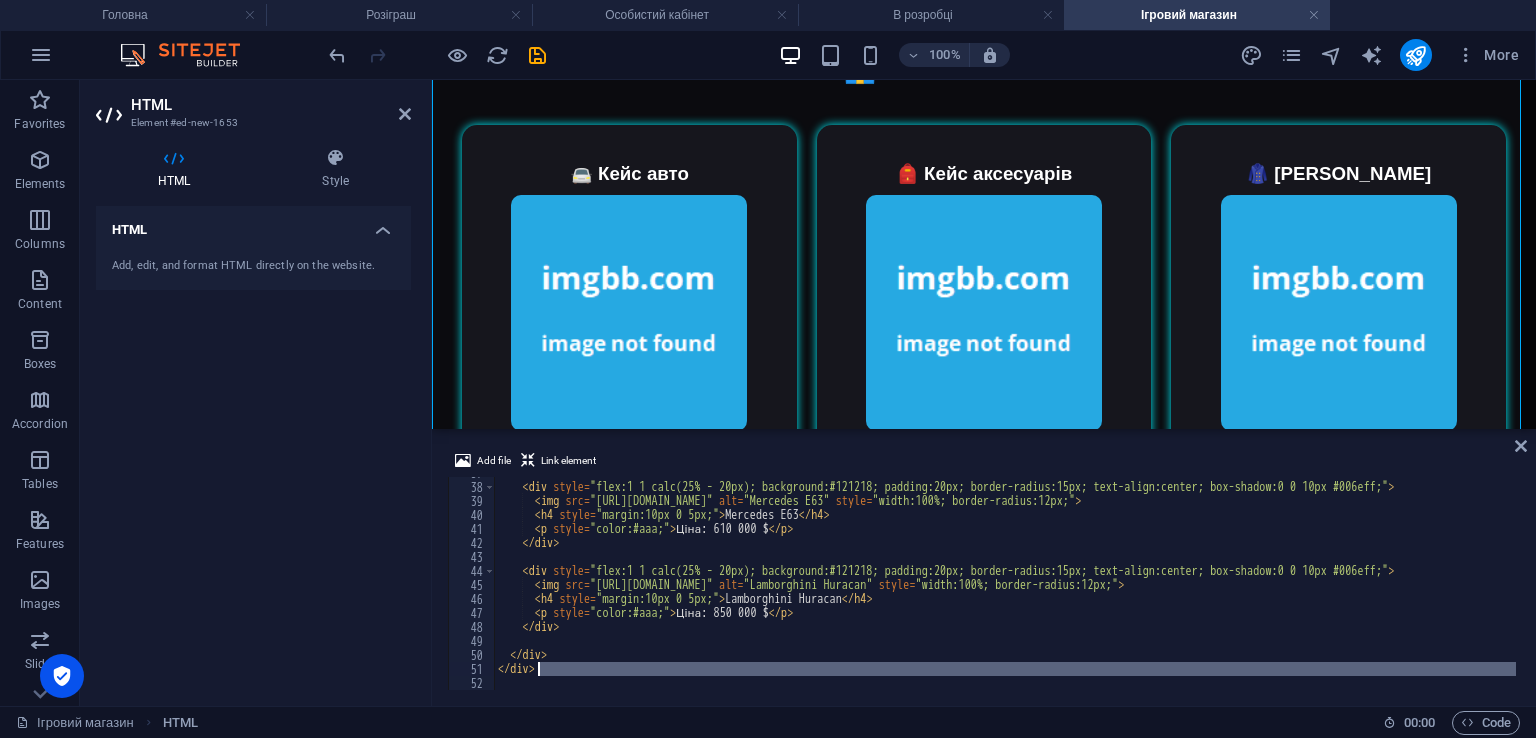 scroll, scrollTop: 0, scrollLeft: 0, axis: both 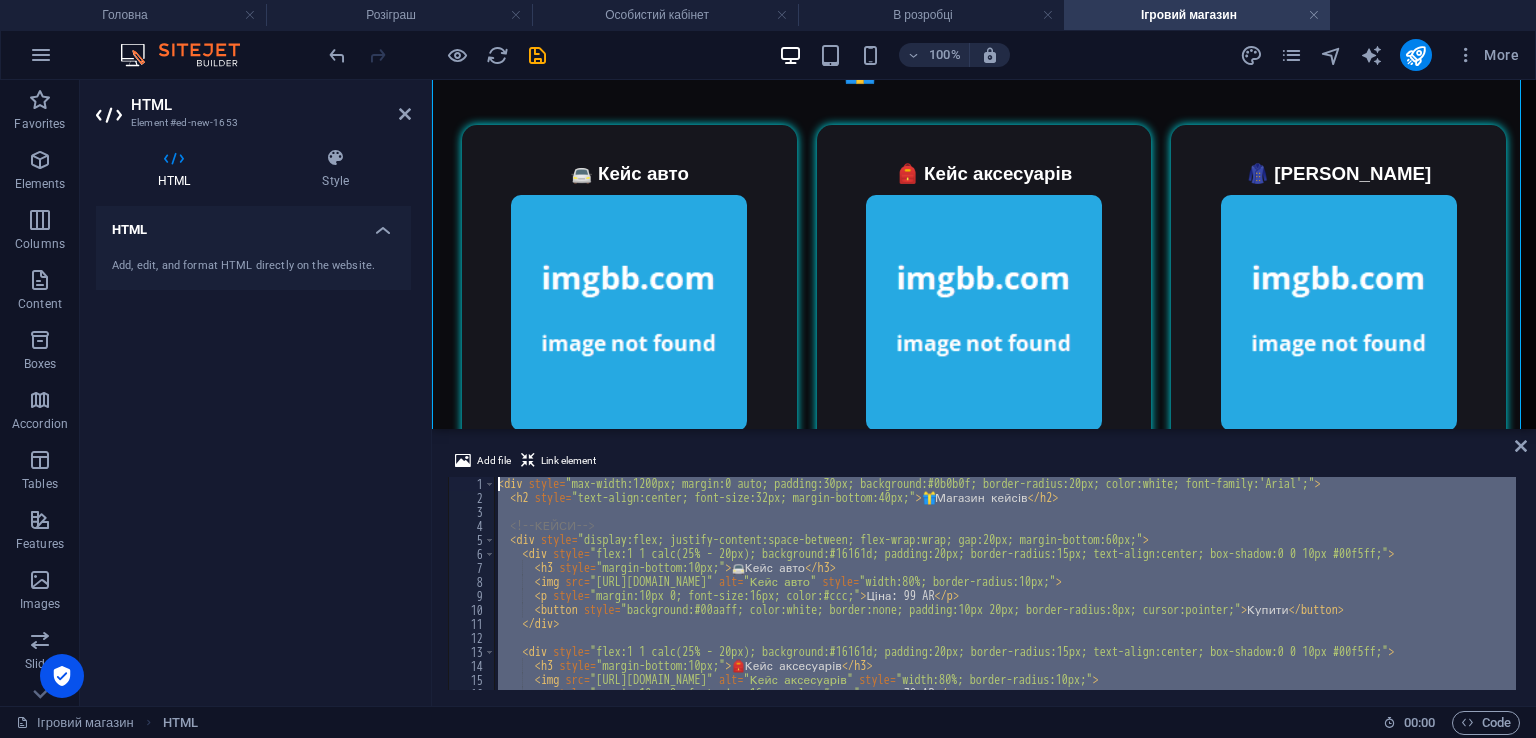 drag, startPoint x: 546, startPoint y: 681, endPoint x: 356, endPoint y: 370, distance: 364.44617 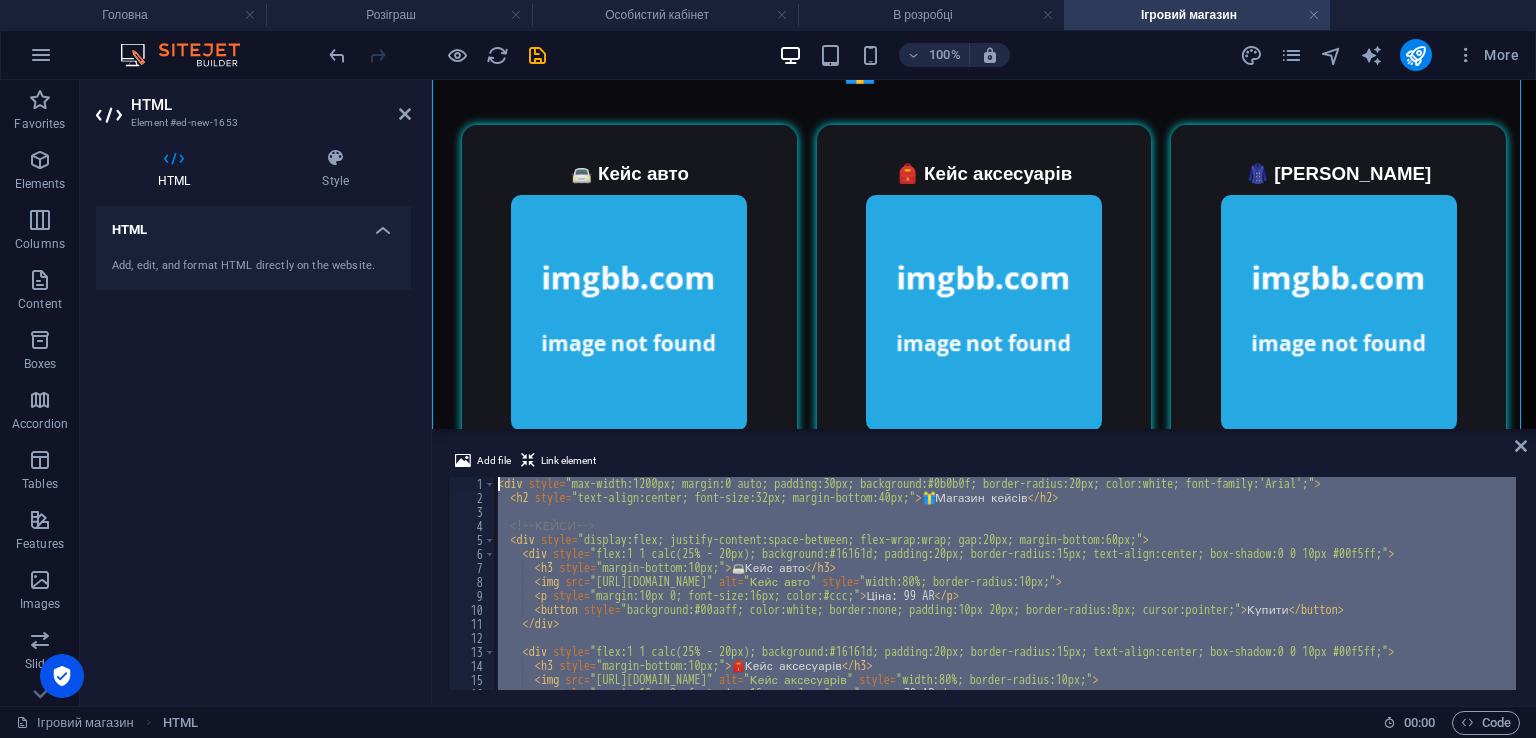 type 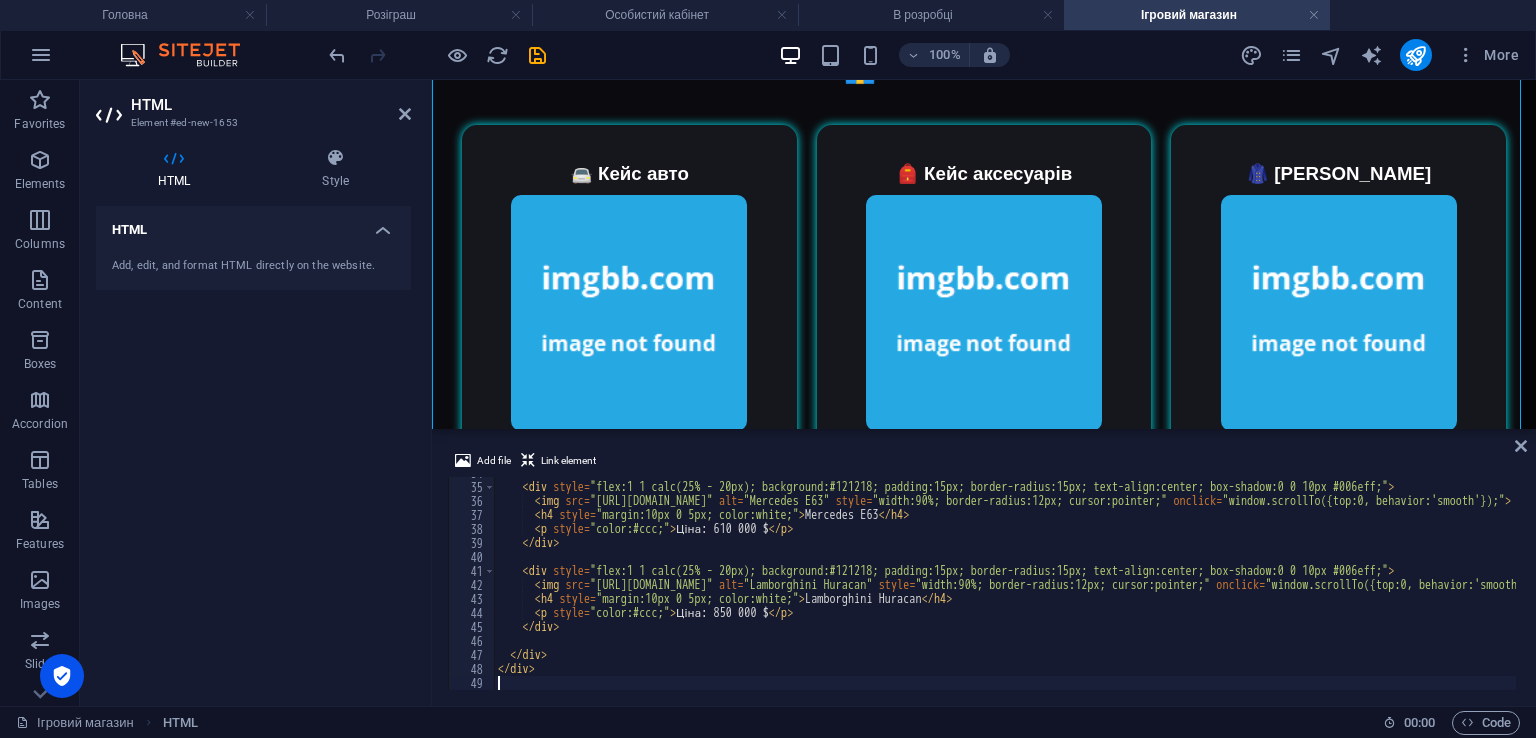 scroll, scrollTop: 472, scrollLeft: 0, axis: vertical 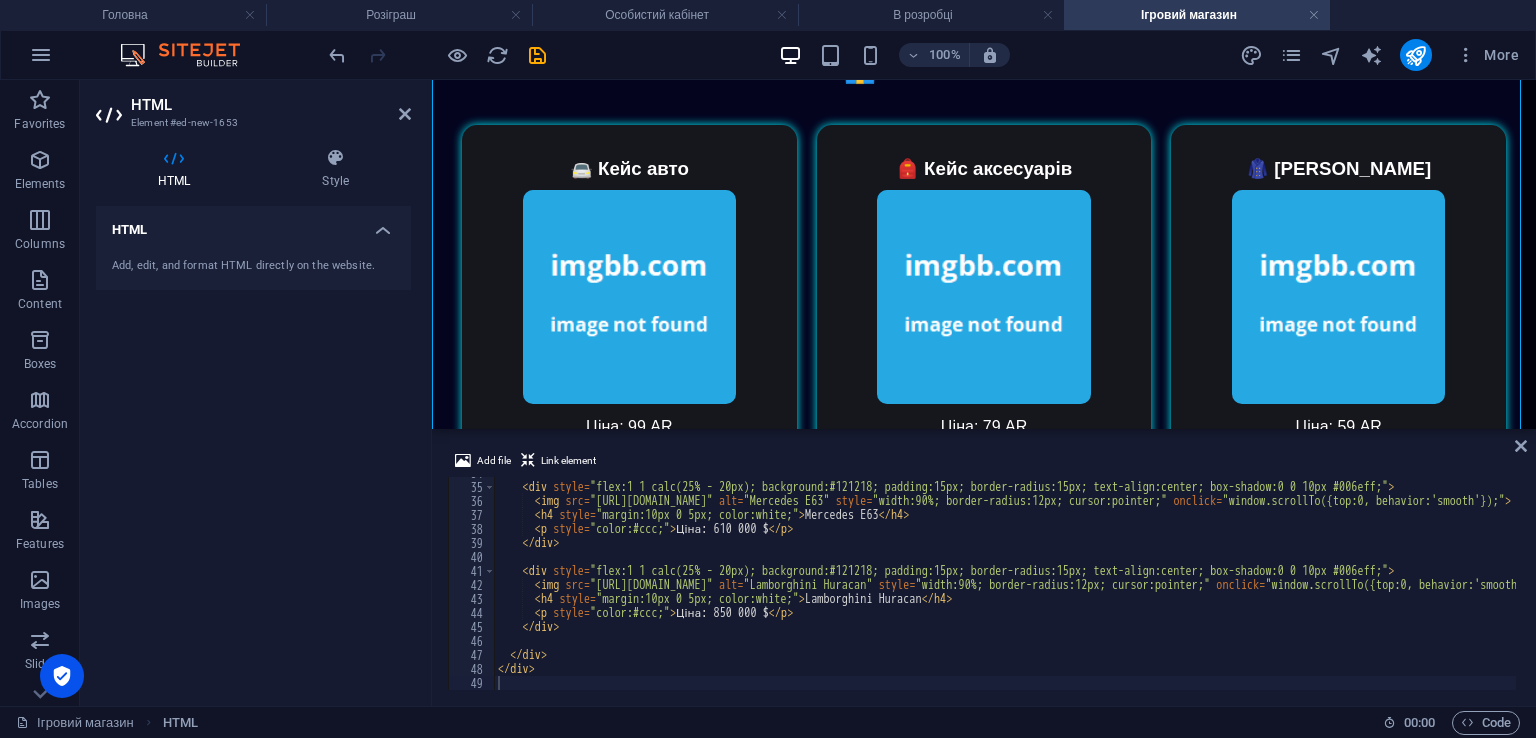 click on "Add file Link element 34 35 36 37 38 39 40 41 42 43 44 45 46 47 48 49      < div   style = "flex:1 1 calc(25% - 20px); background:#121218; padding:15px; border-radius:15px; text-align:center; box-shadow:0 0 10px #006eff;" >         < img   src = "[URL][DOMAIN_NAME]"   alt = "Mercedes E63"   style = "width:90%; border-radius:12px; cursor:pointer;"   onclick = "window.scrollTo({top:0, behavior:'smooth'});" >         < h4   style = "margin:10px 0 5px; color:white;" > Mercedes E63 </ h4 >         < p   style = "color:#ccc;" > Ціна: 610 000 $ </ p >      </ div >      < div   style = "flex:1 1 calc(25% - 20px); background:#121218; padding:15px; border-radius:15px; text-align:center; box-shadow:0 0 10px #006eff;" >         < img   src = "[URL][DOMAIN_NAME]"   alt = "Lamborghini Huracan"   style = "width:90%; border-radius:12px; cursor:pointer;"   onclick = "window.scrollTo({top:0, behavior:'smooth'});" >         < h4   style = "margin:10px 0 5px; color:white;" > </ h4 >         <" at bounding box center [984, 569] 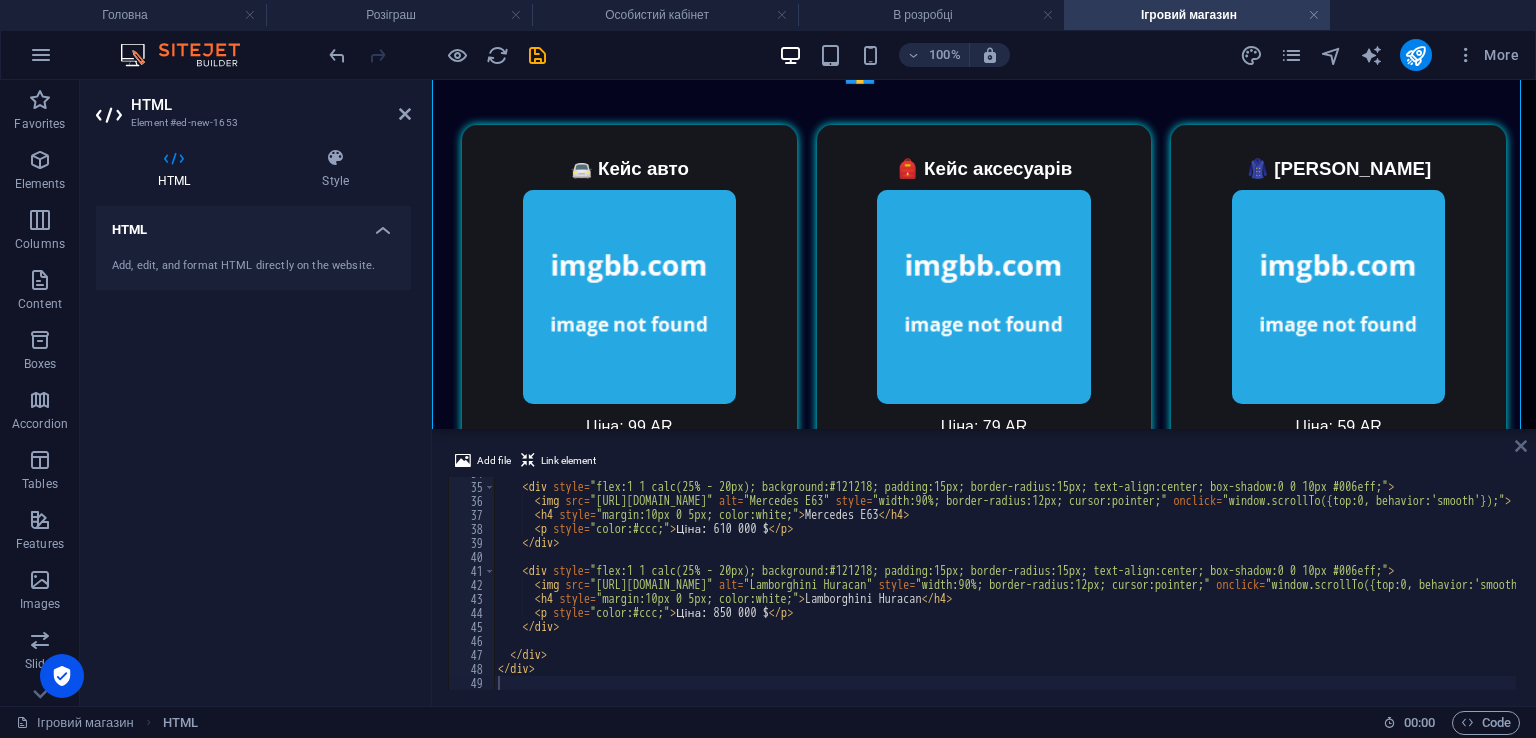 click at bounding box center [1521, 446] 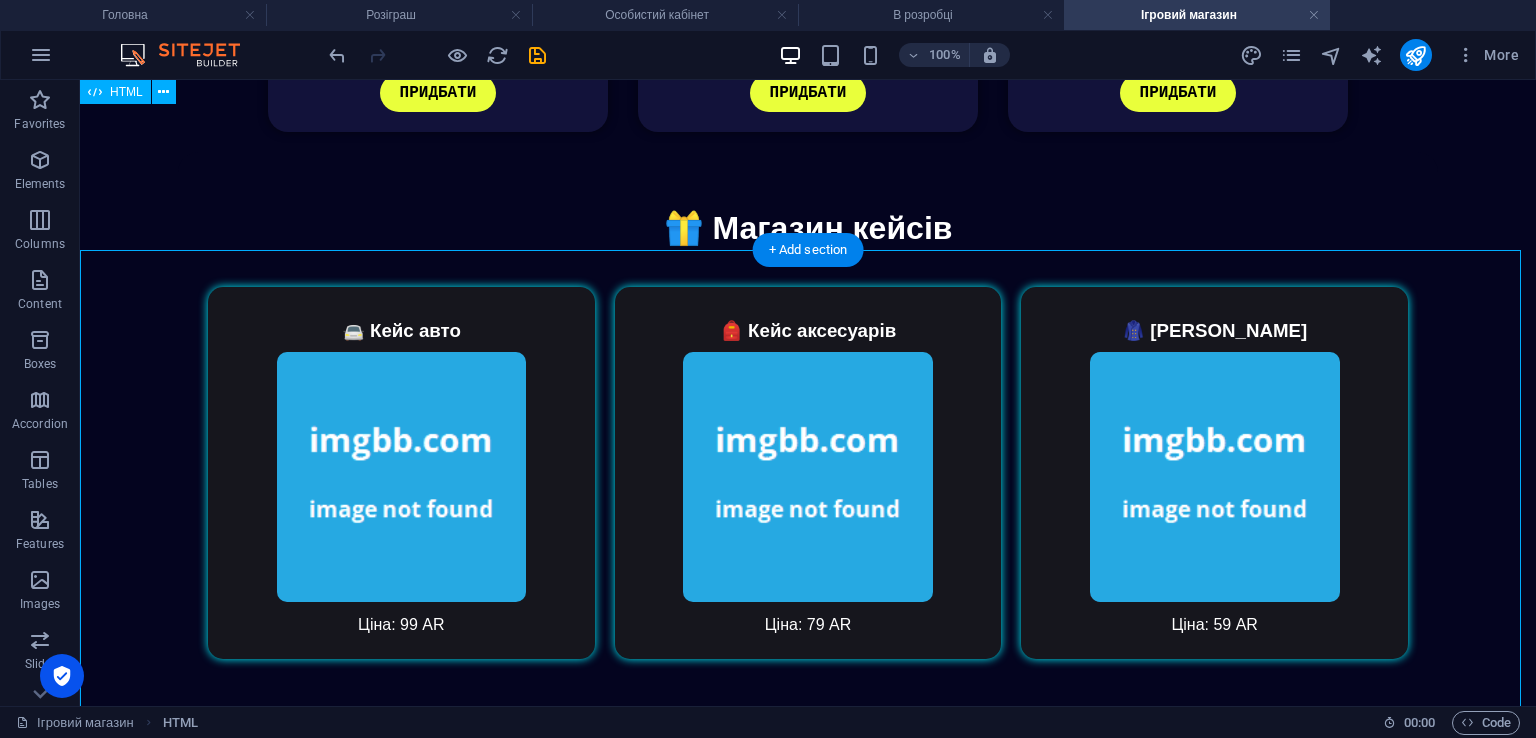 scroll, scrollTop: 911, scrollLeft: 0, axis: vertical 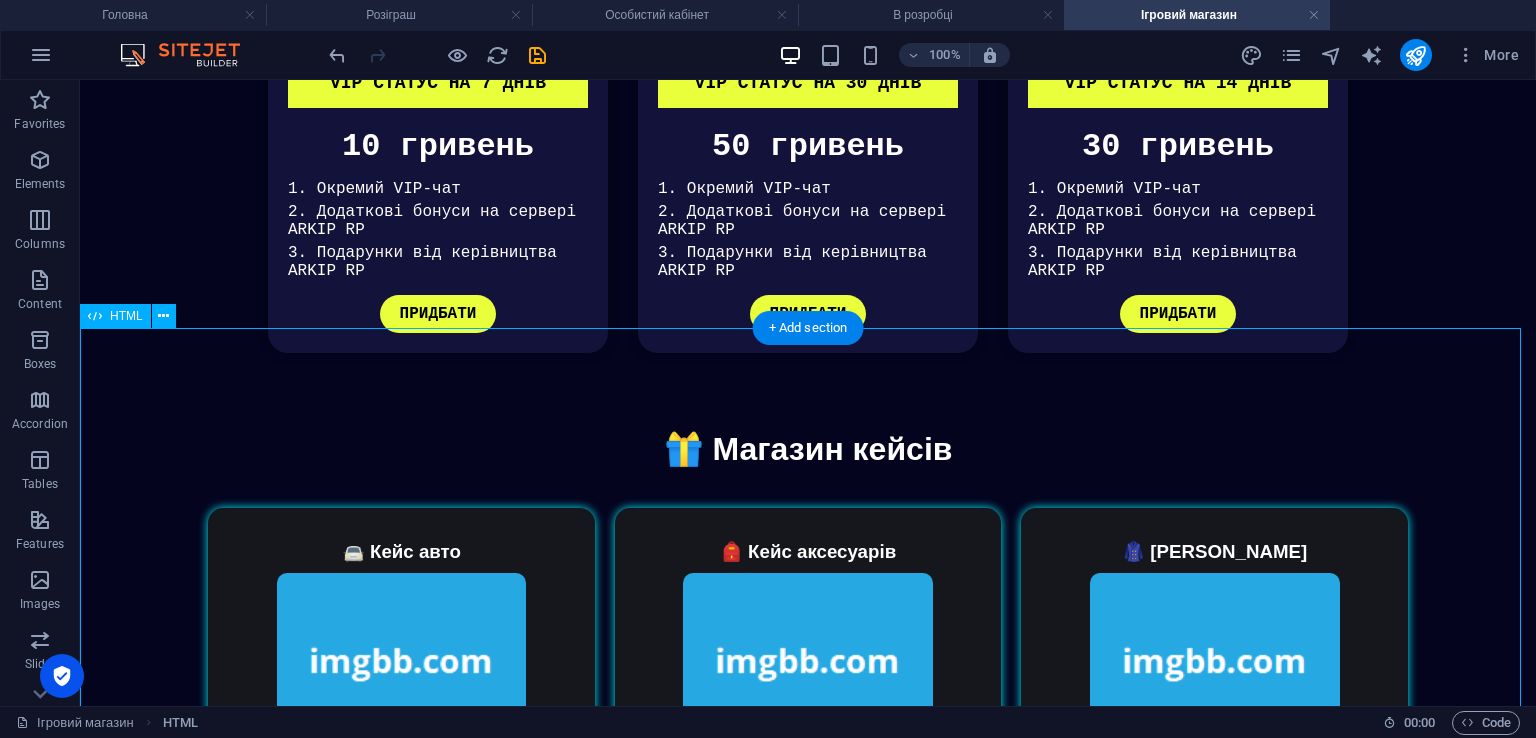 click on "🎁 Магазин кейсів
🚘 Кейс авто
Ціна: 99 AR
🎒 Кейс аксесуарів
Ціна: 79 AR
🧥 [PERSON_NAME]
Ціна: 59 AR
🚗 [GEOGRAPHIC_DATA] авто
BMW M5 F90
Ціна: 580 000 $
Mercedes E63
Ціна: 610 000 $
Lamborghini Huracan
Ціна: 850 000 $" at bounding box center (808, 920) 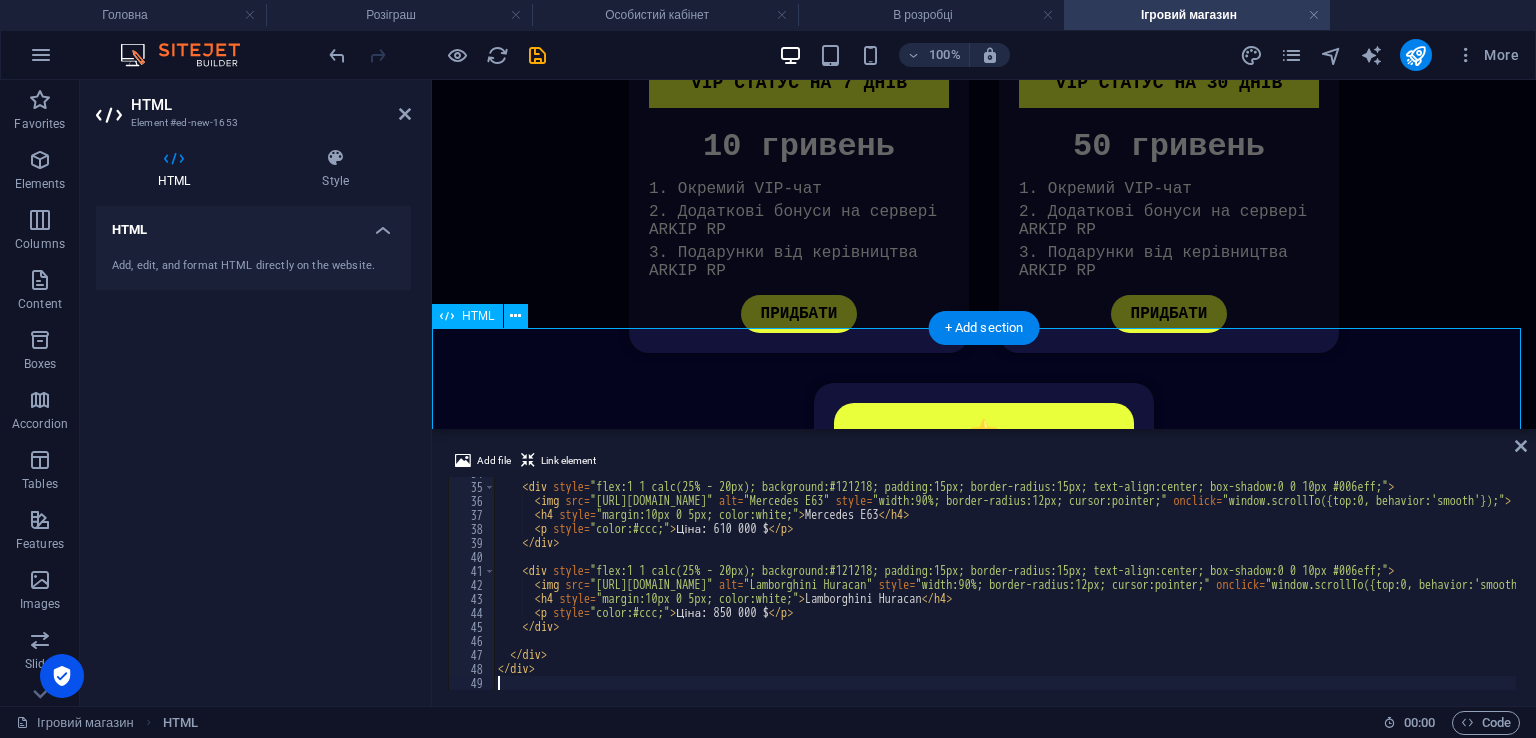scroll, scrollTop: 968, scrollLeft: 0, axis: vertical 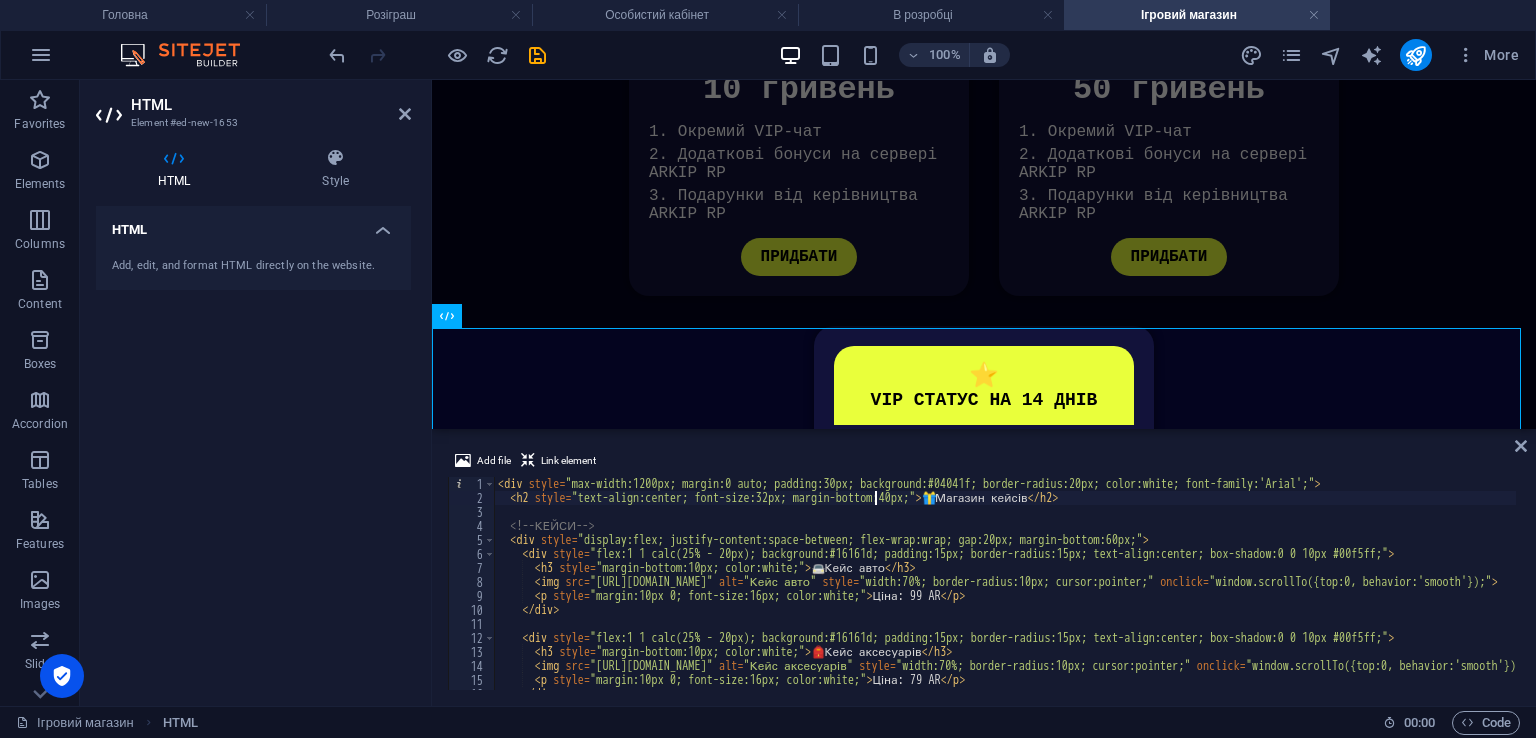 click on "< div   style = "max-width:1200px; margin:0 auto; padding:30px; background:#04041f; border-radius:20px; color:white; font-family:'Arial';" >    < h2   style = "text-align:center; font-size:32px; margin-bottom:40px;" > 🎁  Магазин кейсів </ h2 >    <!--  КЕЙСИ  -->    < div   style = "display:flex; justify-content:space-between; flex-wrap:wrap; gap:20px; margin-bottom:60px;" >      < div   style = "flex:1 1 calc(25% - 20px); background:#16161d; padding:15px; border-radius:15px; text-align:center; box-shadow:0 0 10px #00f5ff;" >         < h3   style = "margin-bottom:10px; color:white;" > 🚘  Кейс авто </ h3 >         < img   src = "[URL][DOMAIN_NAME]"   alt = "Кейс авто"   style = "width:70%; border-radius:10px; cursor:pointer;"   onclick = "window.scrollTo({top:0, behavior:'smooth'});" >         < p   style = "margin:10px 0; font-size:16px; color:white;" > Ціна: 99 AR </ p >      </ div >      < div   style = >         < h3   style = > 🎒 </ h3 >" at bounding box center [1138, 595] 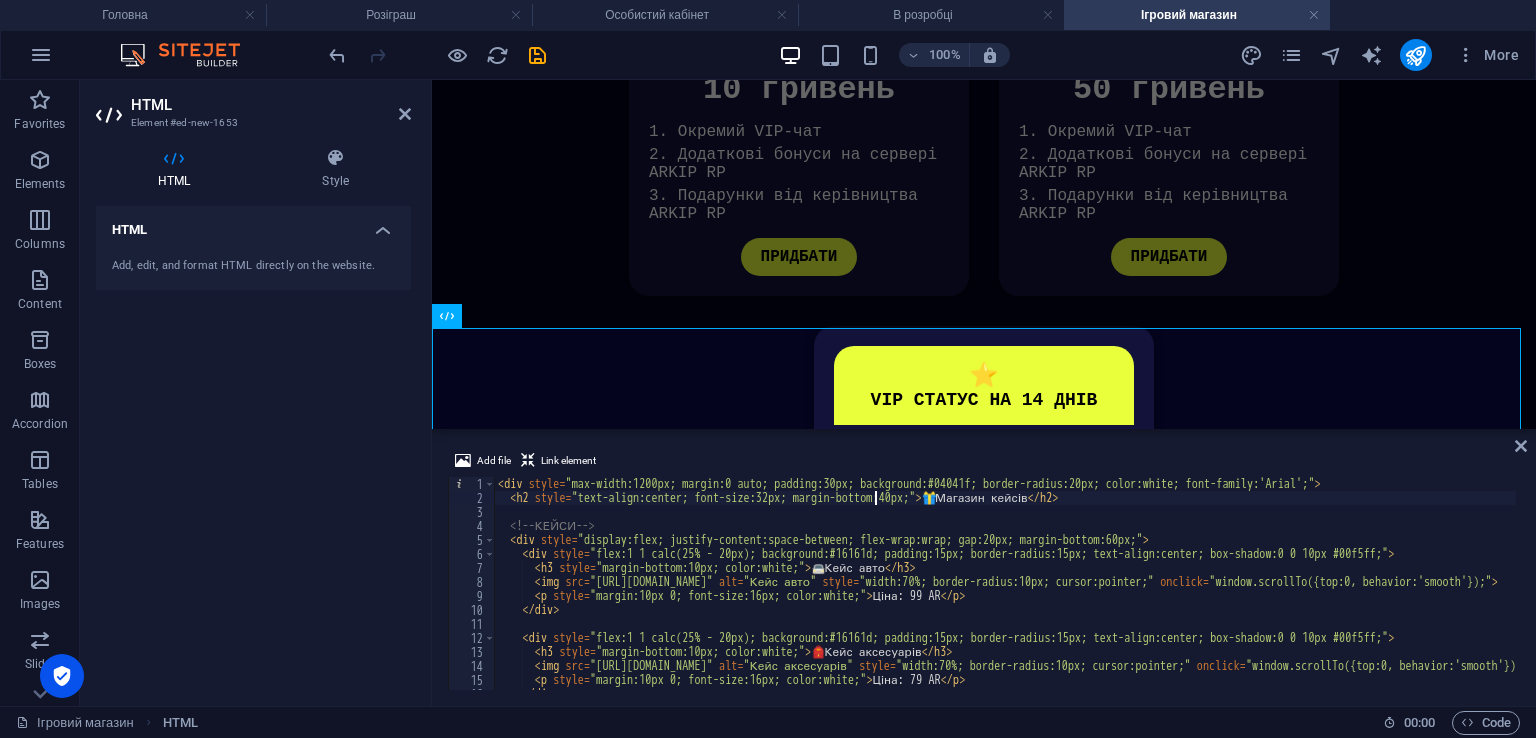 click at bounding box center [1521, 446] 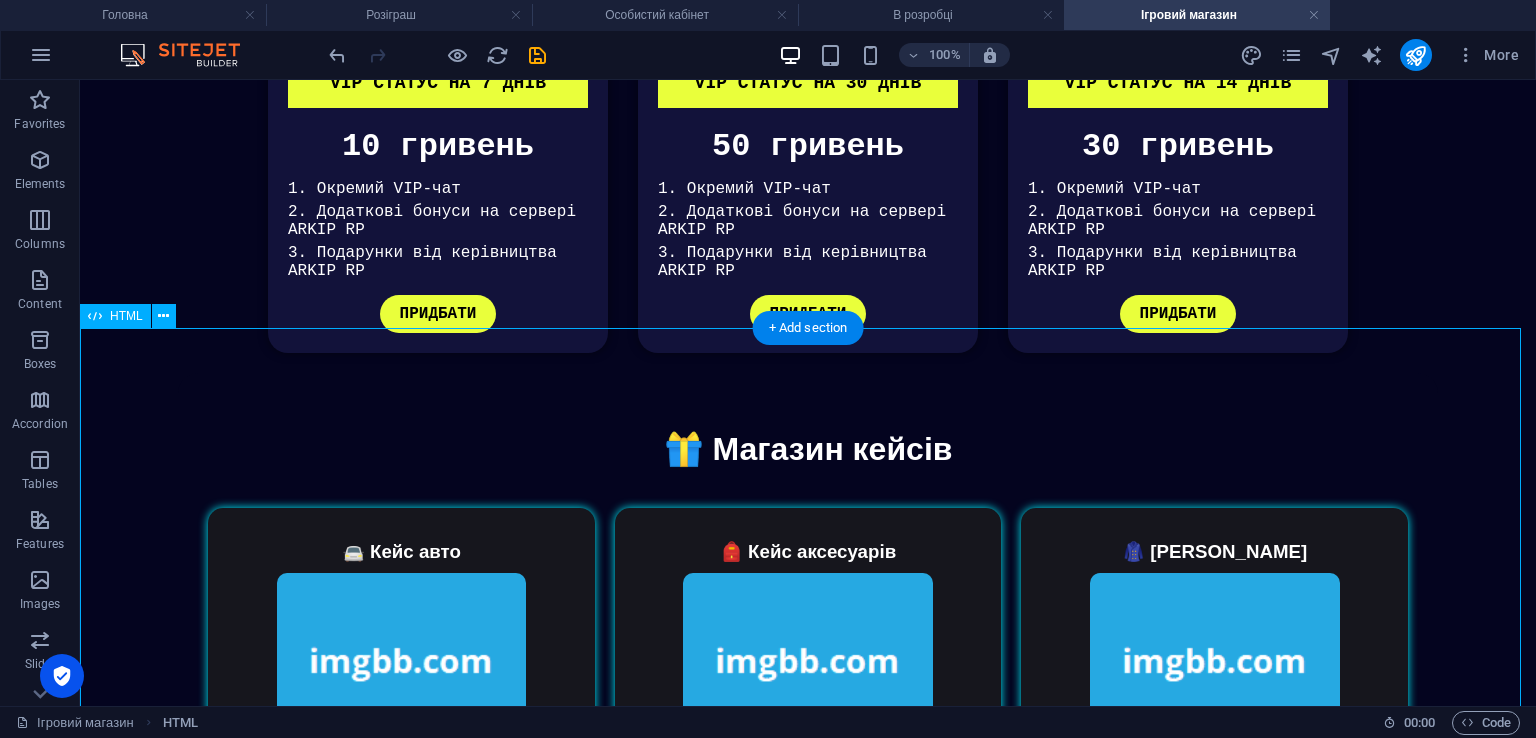 click on "🎁 Магазин кейсів
🚘 Кейс авто
Ціна: 99 AR
🎒 Кейс аксесуарів
Ціна: 79 AR
🧥 [PERSON_NAME]
Ціна: 59 AR
🚗 [GEOGRAPHIC_DATA] авто
BMW M5 F90
Ціна: 580 000 $
Mercedes E63
Ціна: 610 000 $
Lamborghini Huracan
Ціна: 850 000 $" at bounding box center [808, 920] 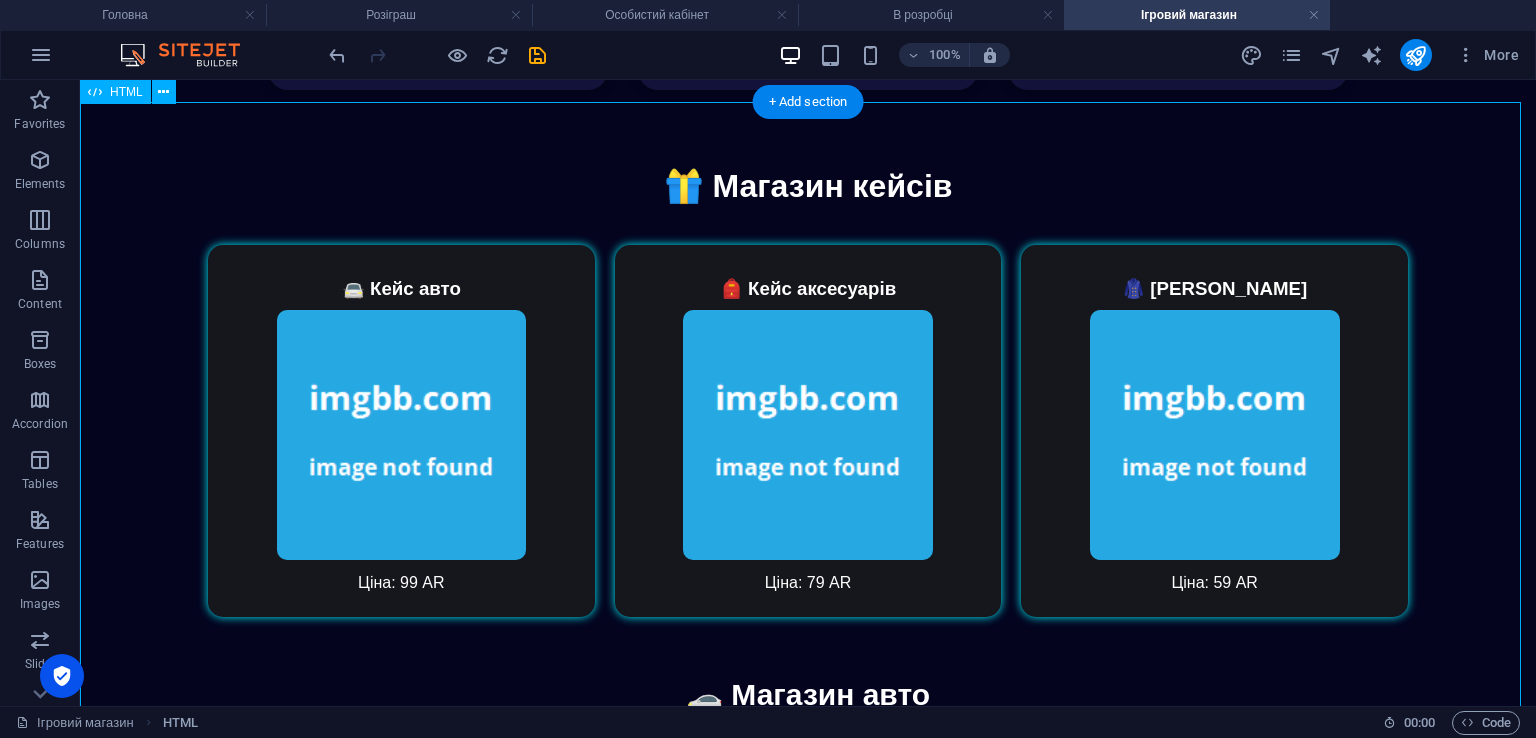 scroll, scrollTop: 1125, scrollLeft: 0, axis: vertical 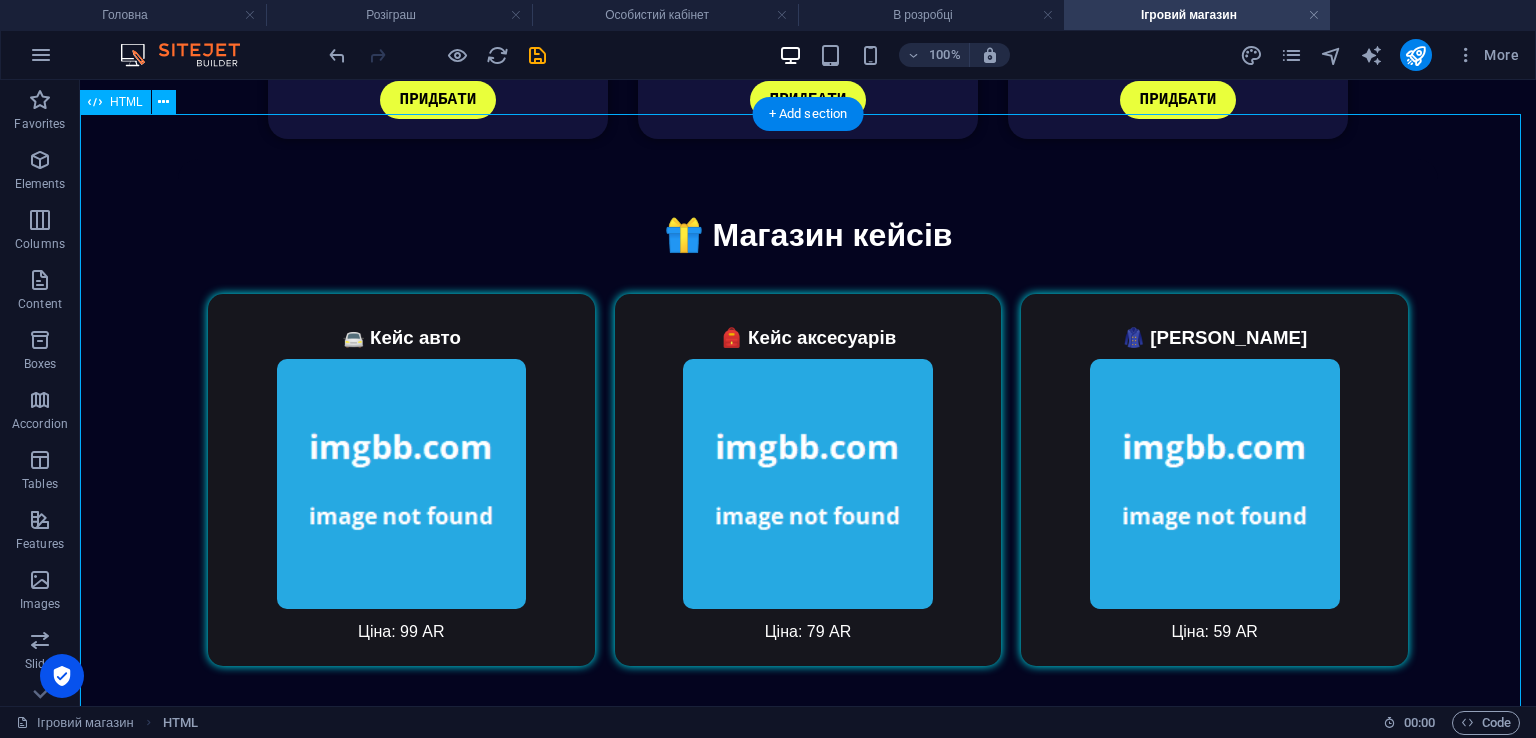 click on "🎁 Магазин кейсів
🚘 Кейс авто
Ціна: 99 AR
🎒 Кейс аксесуарів
Ціна: 79 AR
🧥 [PERSON_NAME]
Ціна: 59 AR
🚗 [GEOGRAPHIC_DATA] авто
BMW M5 F90
Ціна: 580 000 $
Mercedes E63
Ціна: 610 000 $
Lamborghini Huracan
Ціна: 850 000 $" at bounding box center (808, 706) 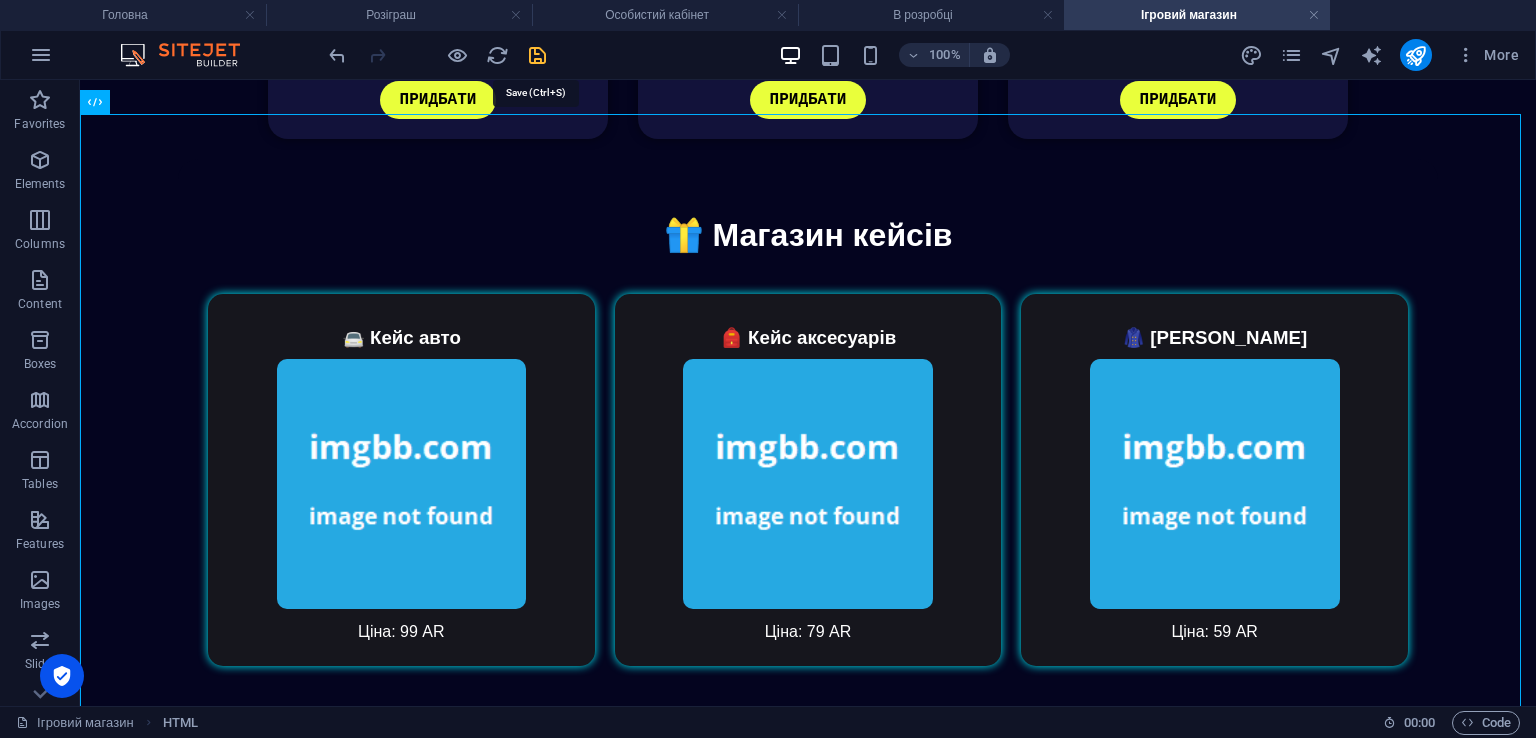 click at bounding box center (537, 55) 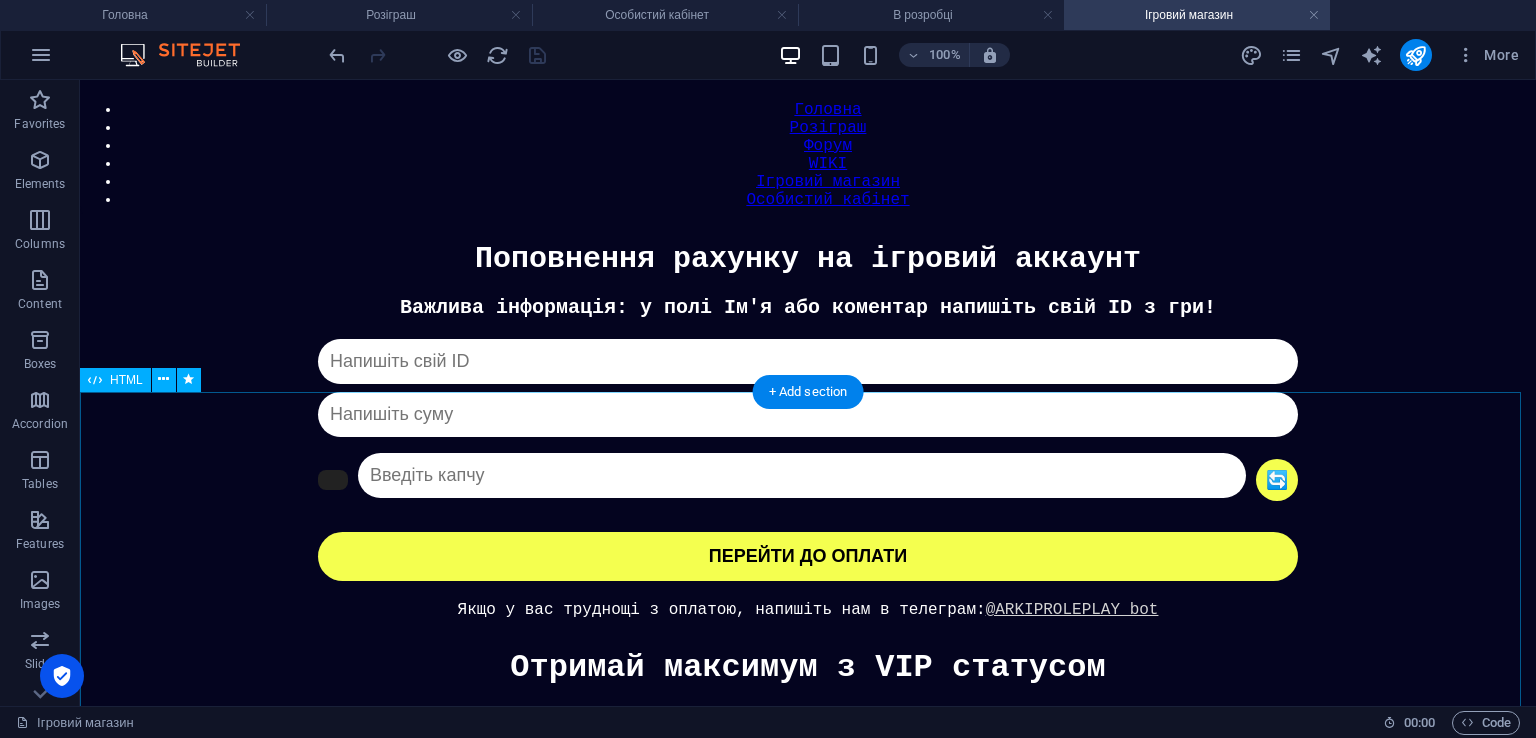 scroll, scrollTop: 0, scrollLeft: 0, axis: both 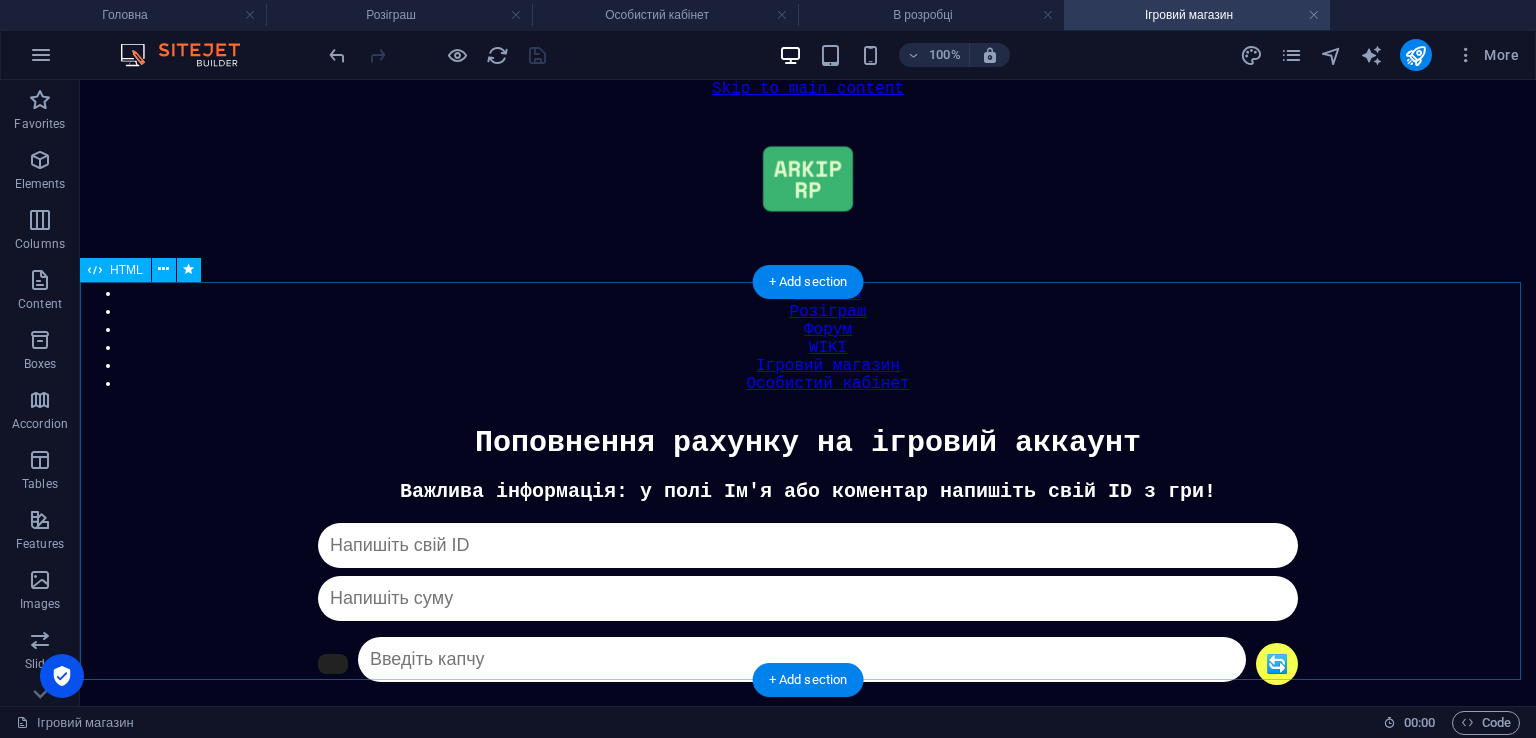 click on "Донат
Важлива інформація: у полі Ім'я або коментар напишіть свій ID з гри!
🔄
Капча не співпадає
ПЕРЕЙТИ ДО ОПЛАТИ
Якщо у вас труднощі з оплатою, напишіть нам в телеграм:
@ARKIPROLEPLAY_bot" at bounding box center [808, 641] 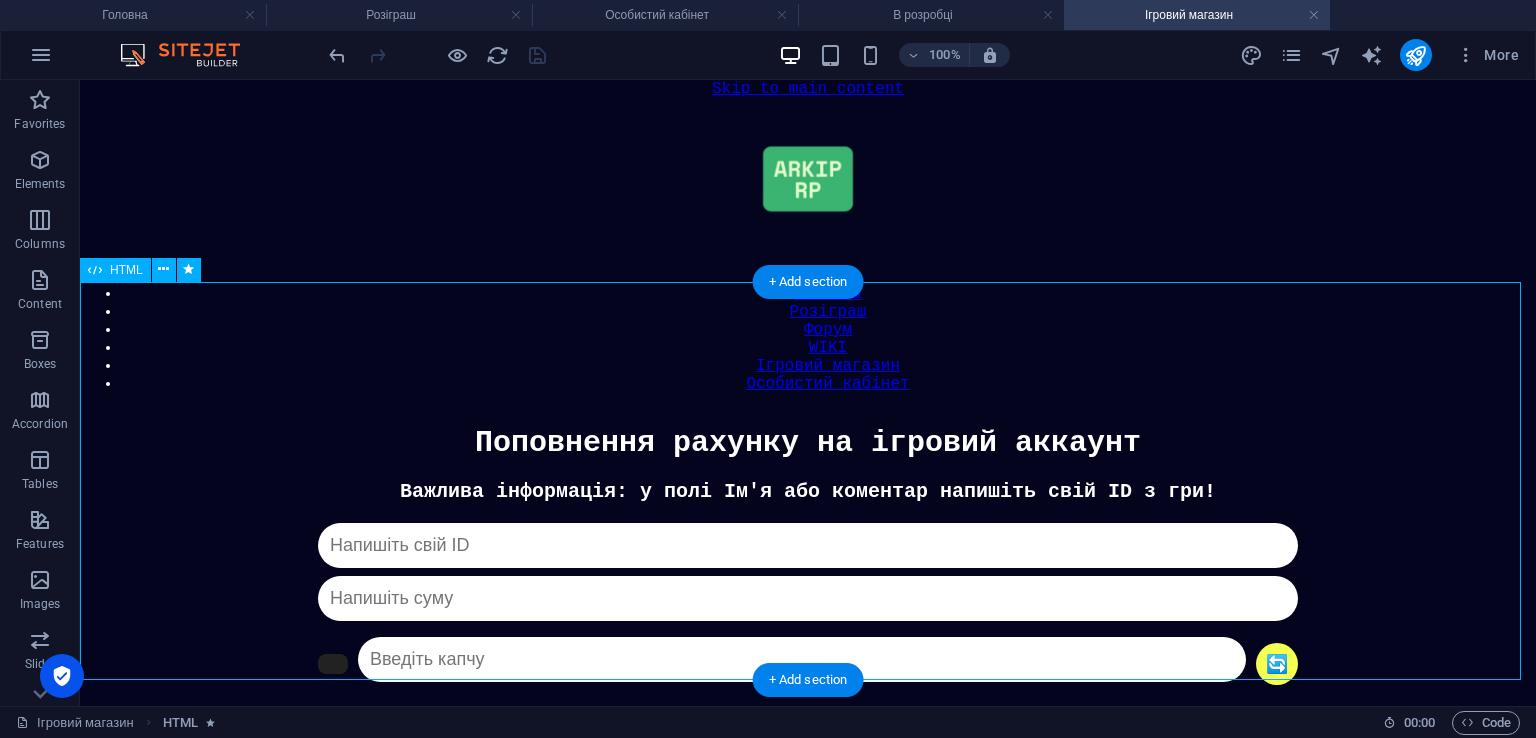 click on "Донат
Важлива інформація: у полі Ім'я або коментар напишіть свій ID з гри!
🔄
Капча не співпадає
ПЕРЕЙТИ ДО ОПЛАТИ
Якщо у вас труднощі з оплатою, напишіть нам в телеграм:
@ARKIPROLEPLAY_bot" at bounding box center (808, 641) 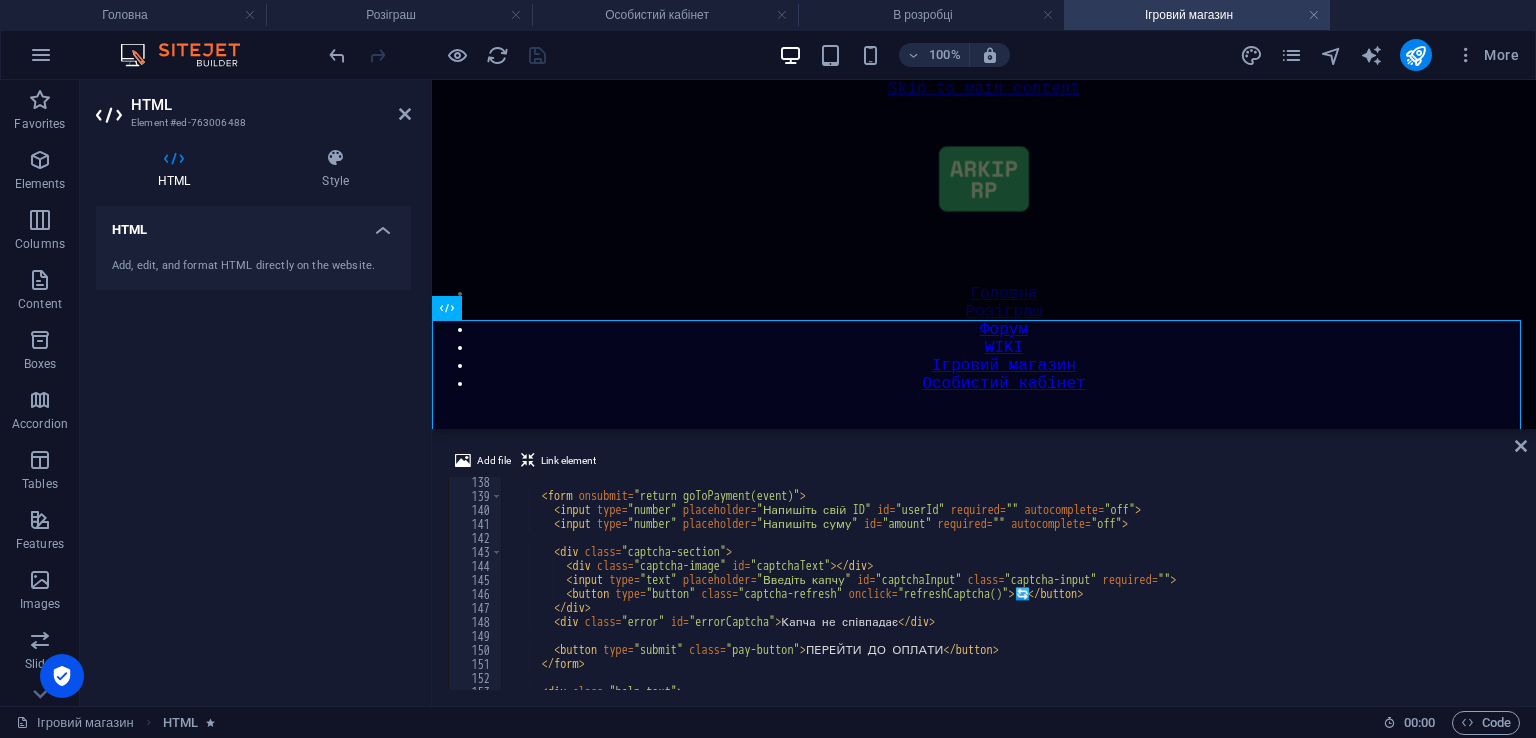 scroll, scrollTop: 1860, scrollLeft: 0, axis: vertical 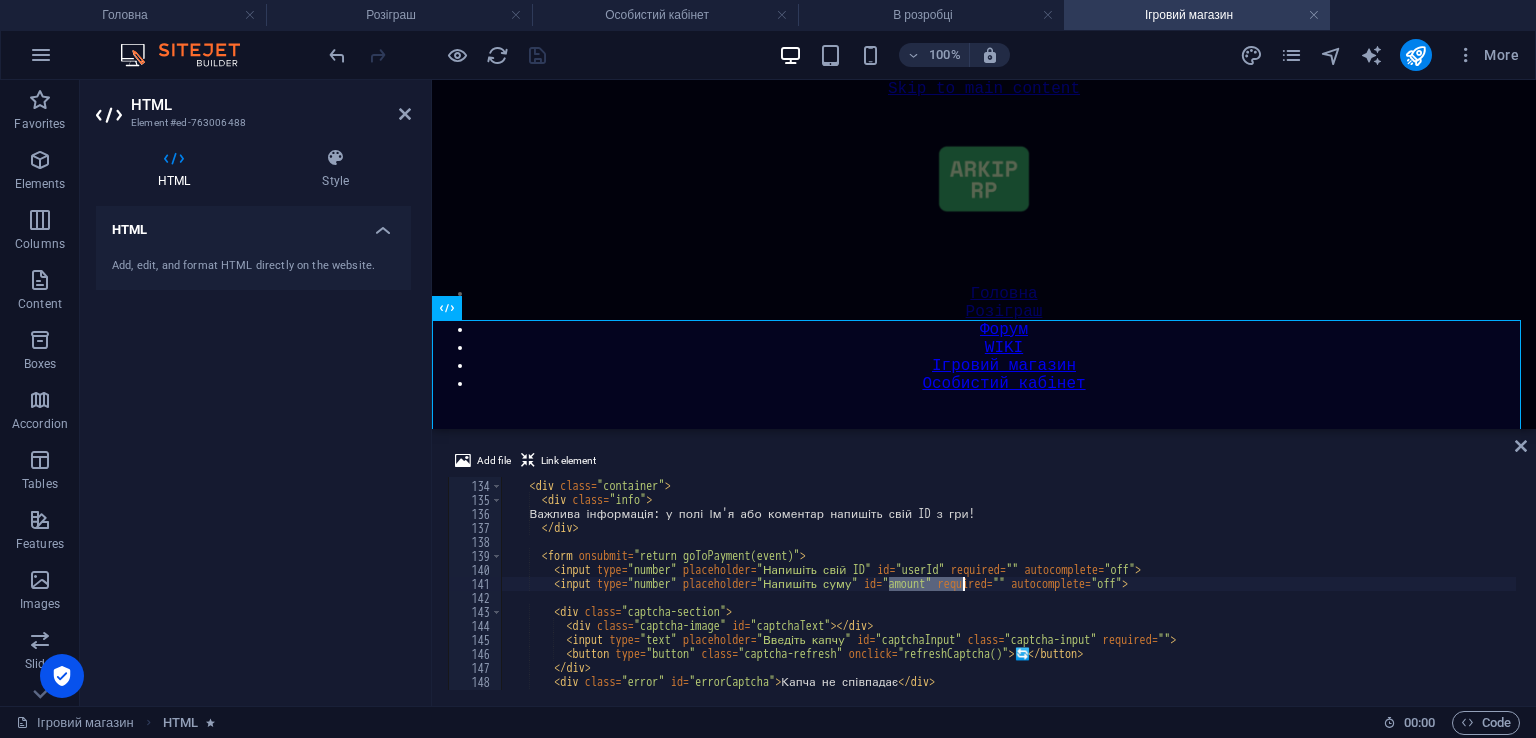 drag, startPoint x: 889, startPoint y: 588, endPoint x: 962, endPoint y: 586, distance: 73.02739 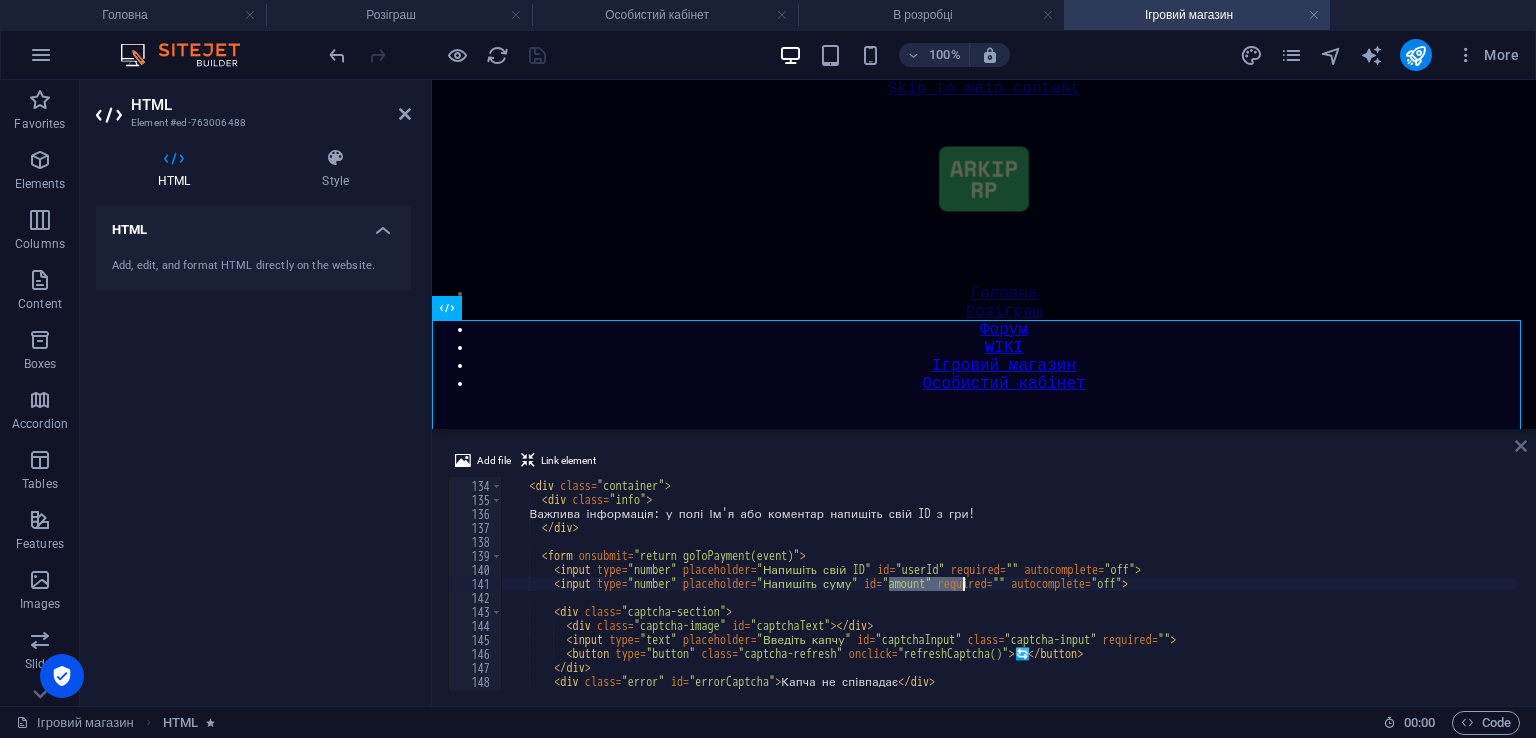 click at bounding box center [1521, 446] 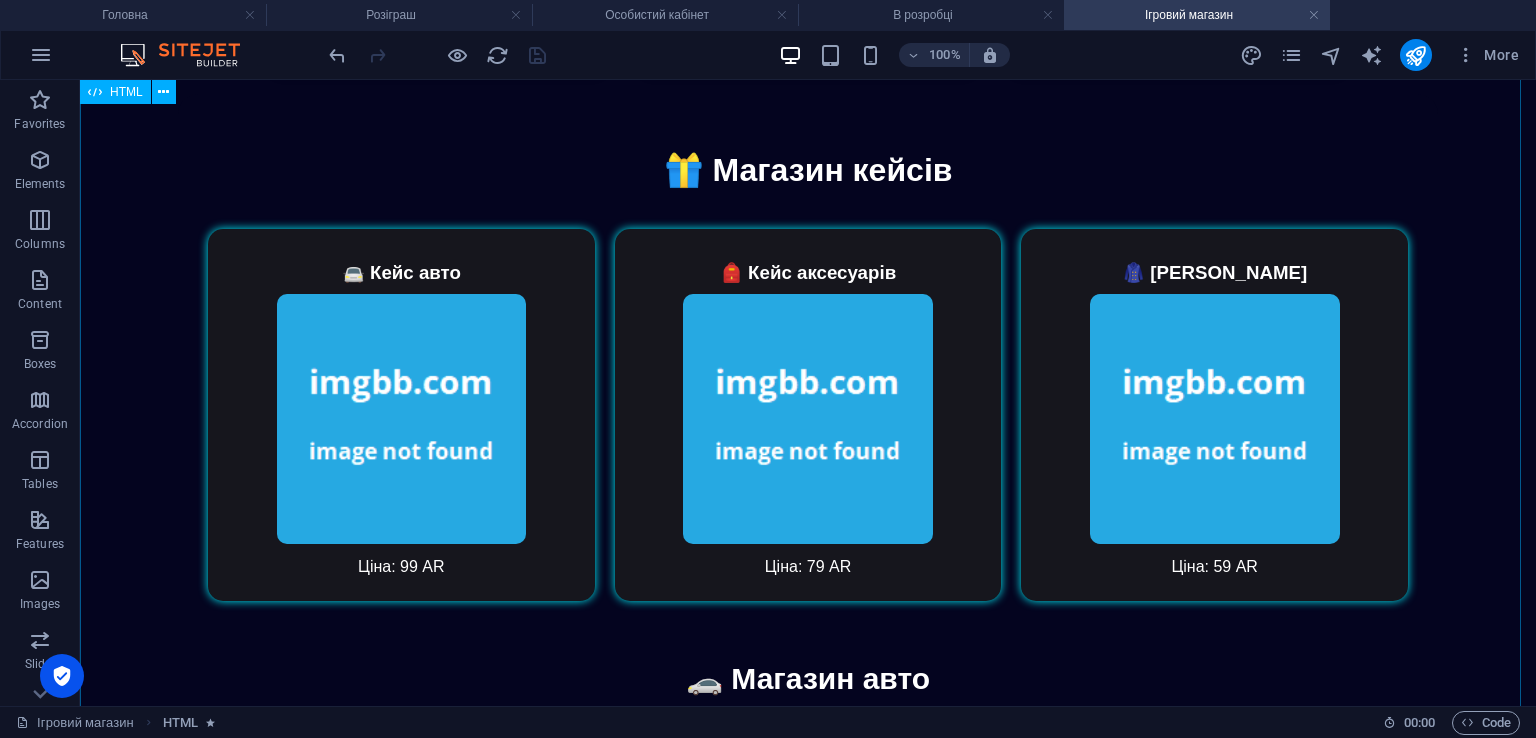 click on "🎁 Магазин кейсів
🚘 Кейс авто
Ціна: 99 AR
🎒 Кейс аксесуарів
Ціна: 79 AR
🧥 [PERSON_NAME]
Ціна: 59 AR
🚗 [GEOGRAPHIC_DATA] авто
BMW M5 F90
Ціна: 580 000 $
Mercedes E63
Ціна: 610 000 $
Lamborghini Huracan
Ціна: 850 000 $" at bounding box center (808, 641) 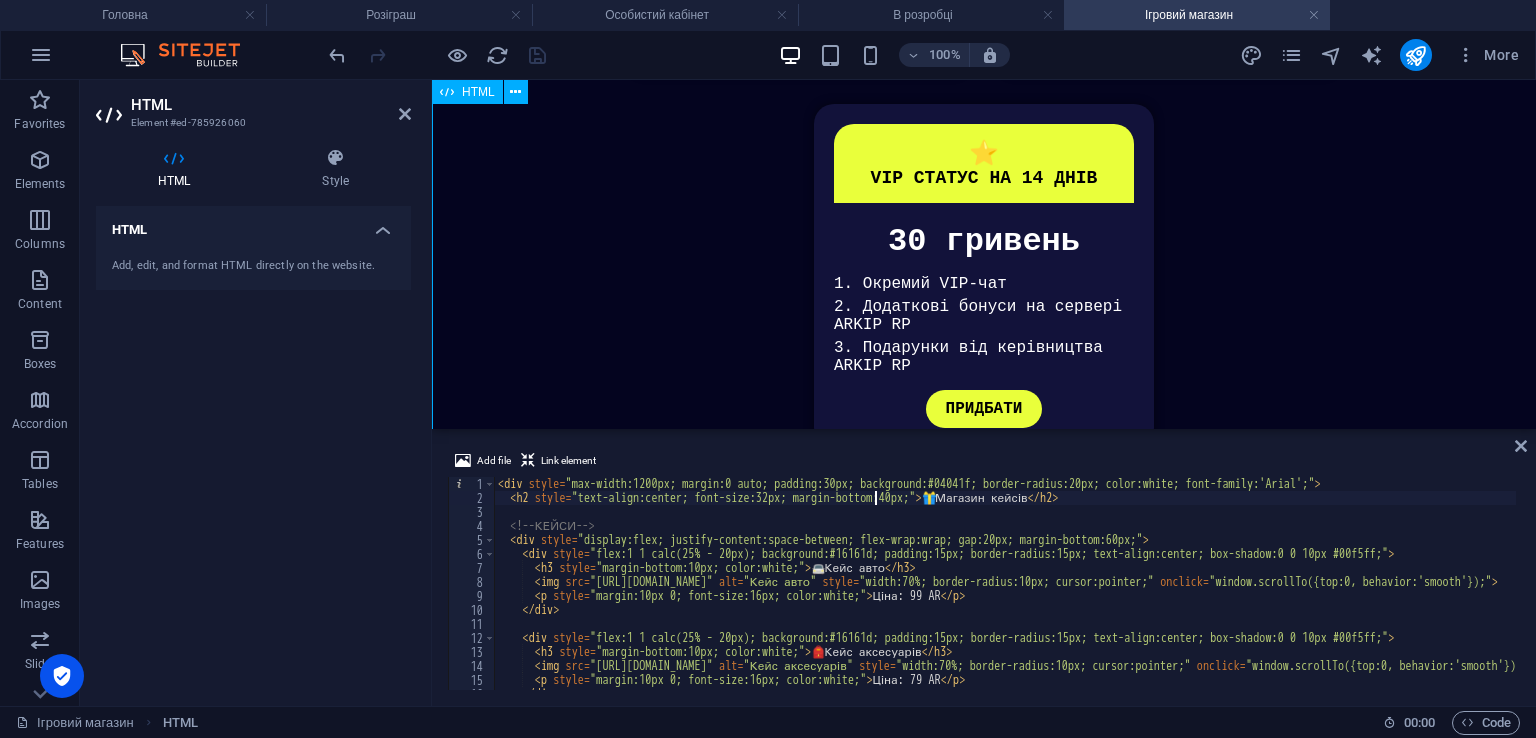 scroll, scrollTop: 1248, scrollLeft: 0, axis: vertical 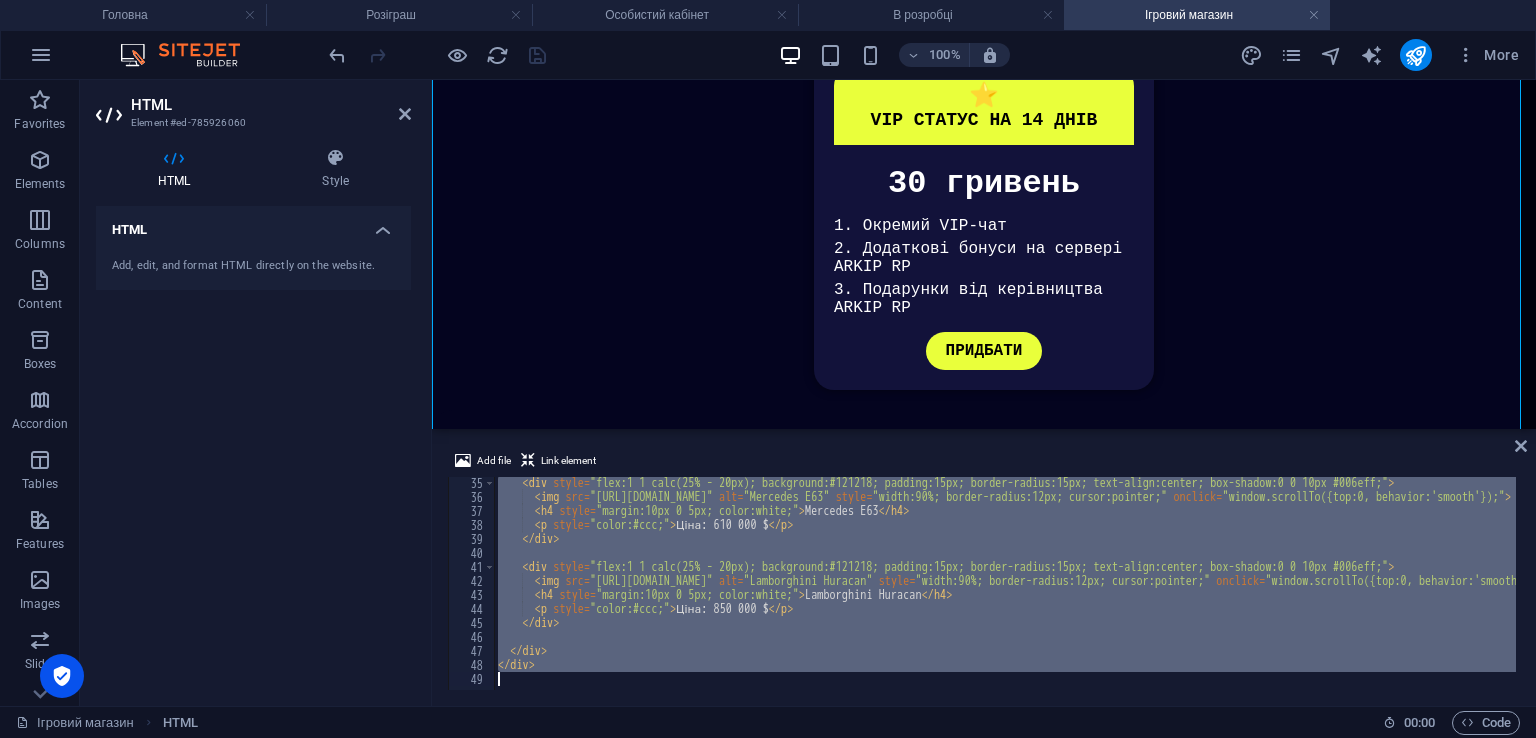 drag, startPoint x: 496, startPoint y: 487, endPoint x: 1155, endPoint y: 776, distance: 719.5846 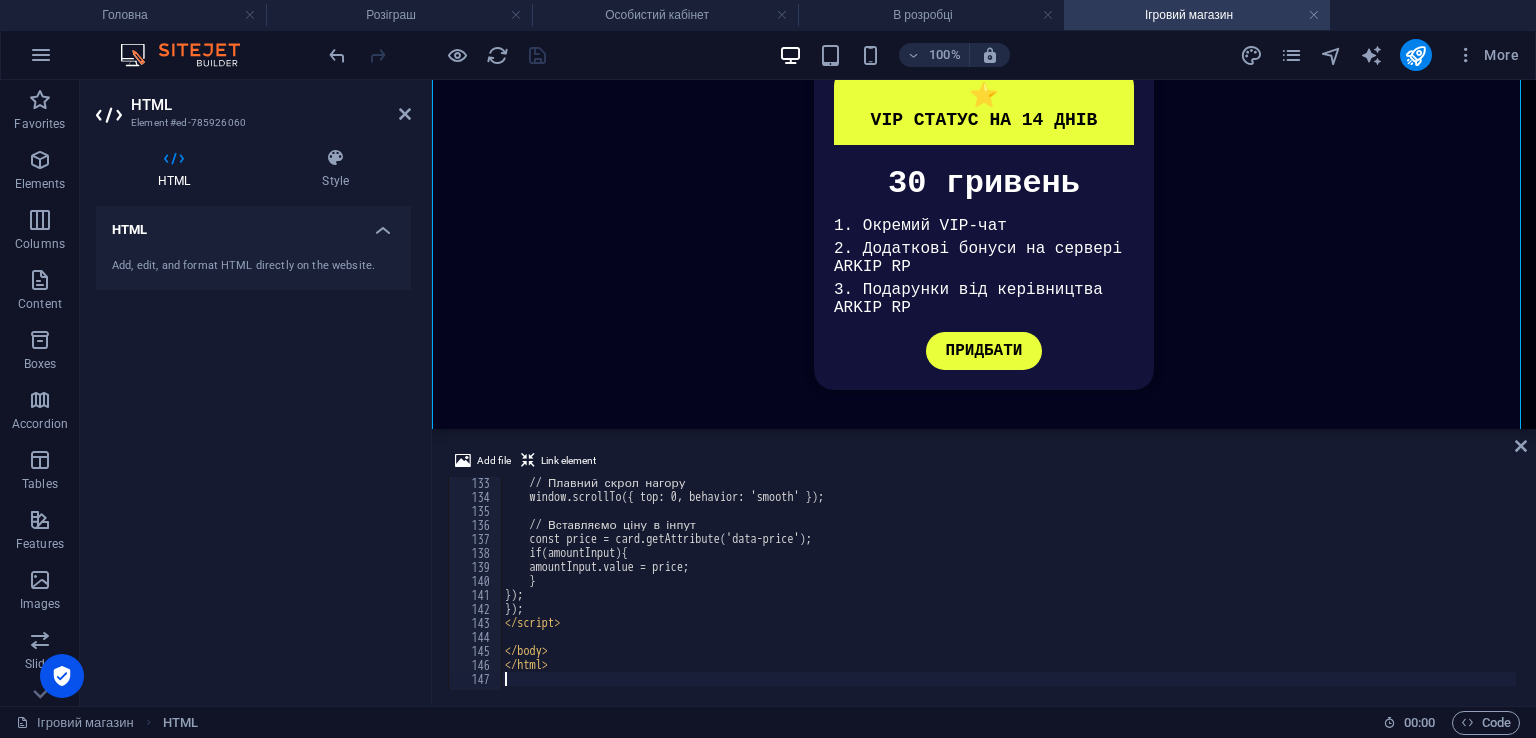 scroll, scrollTop: 1848, scrollLeft: 0, axis: vertical 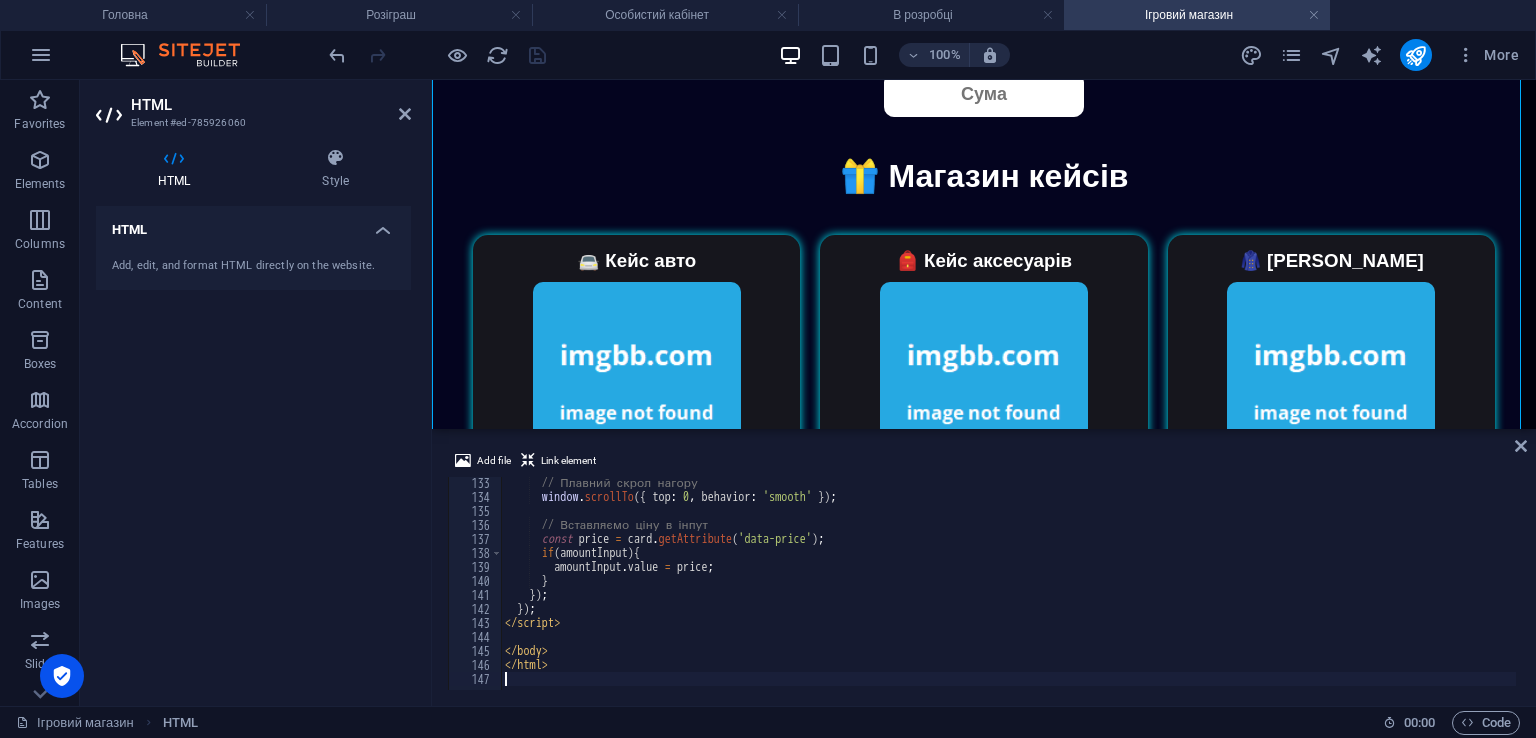 click on "Add file Link element" at bounding box center (984, 463) 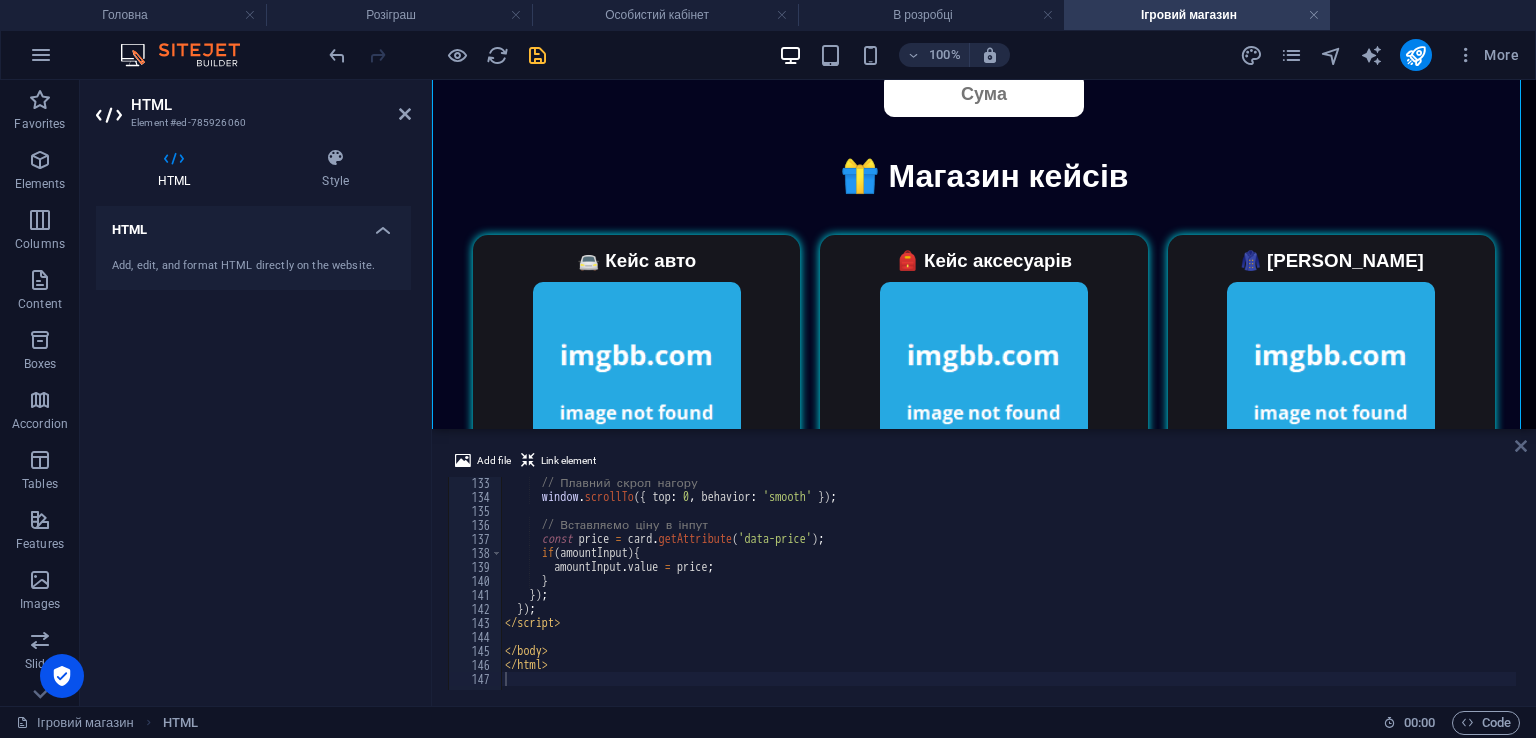 click at bounding box center (1521, 446) 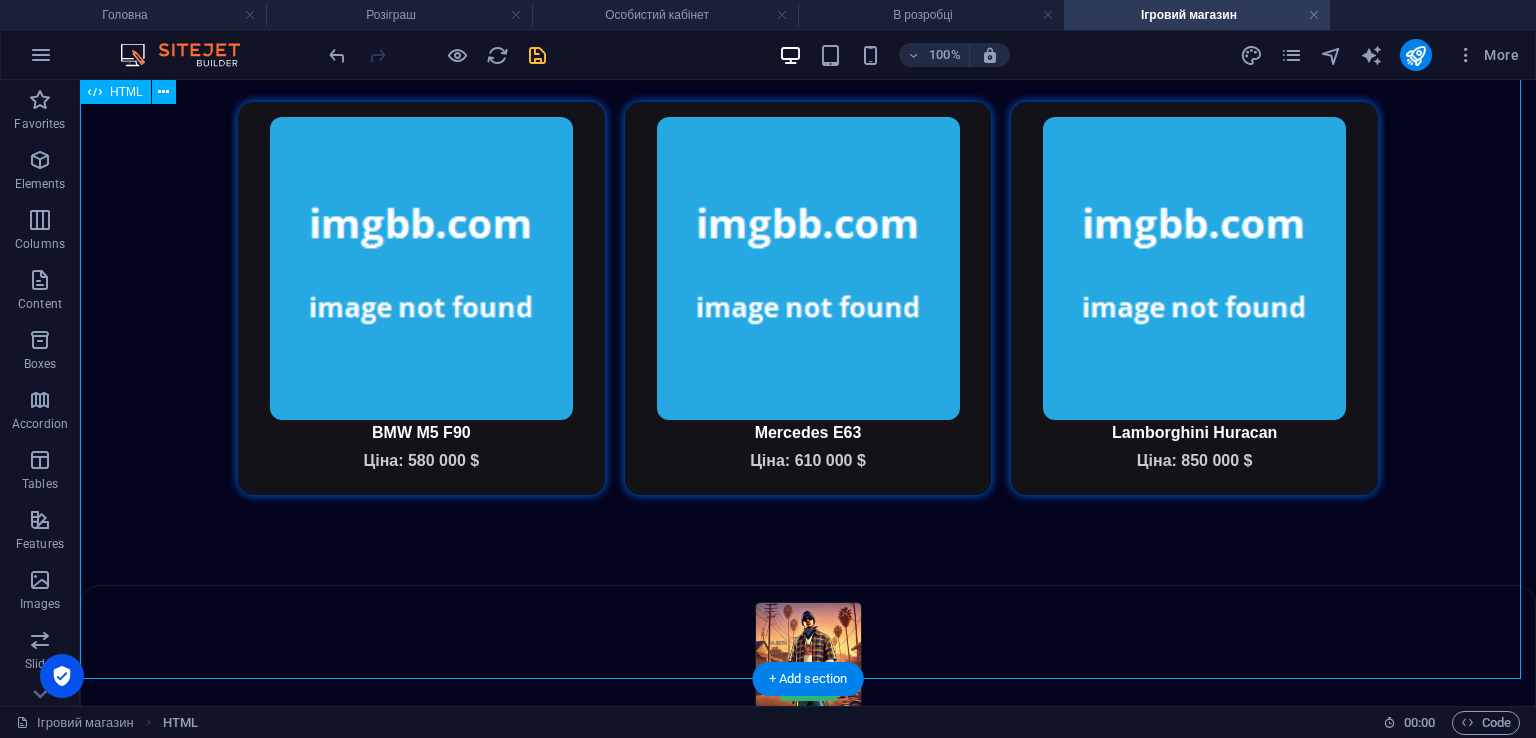 scroll, scrollTop: 1752, scrollLeft: 0, axis: vertical 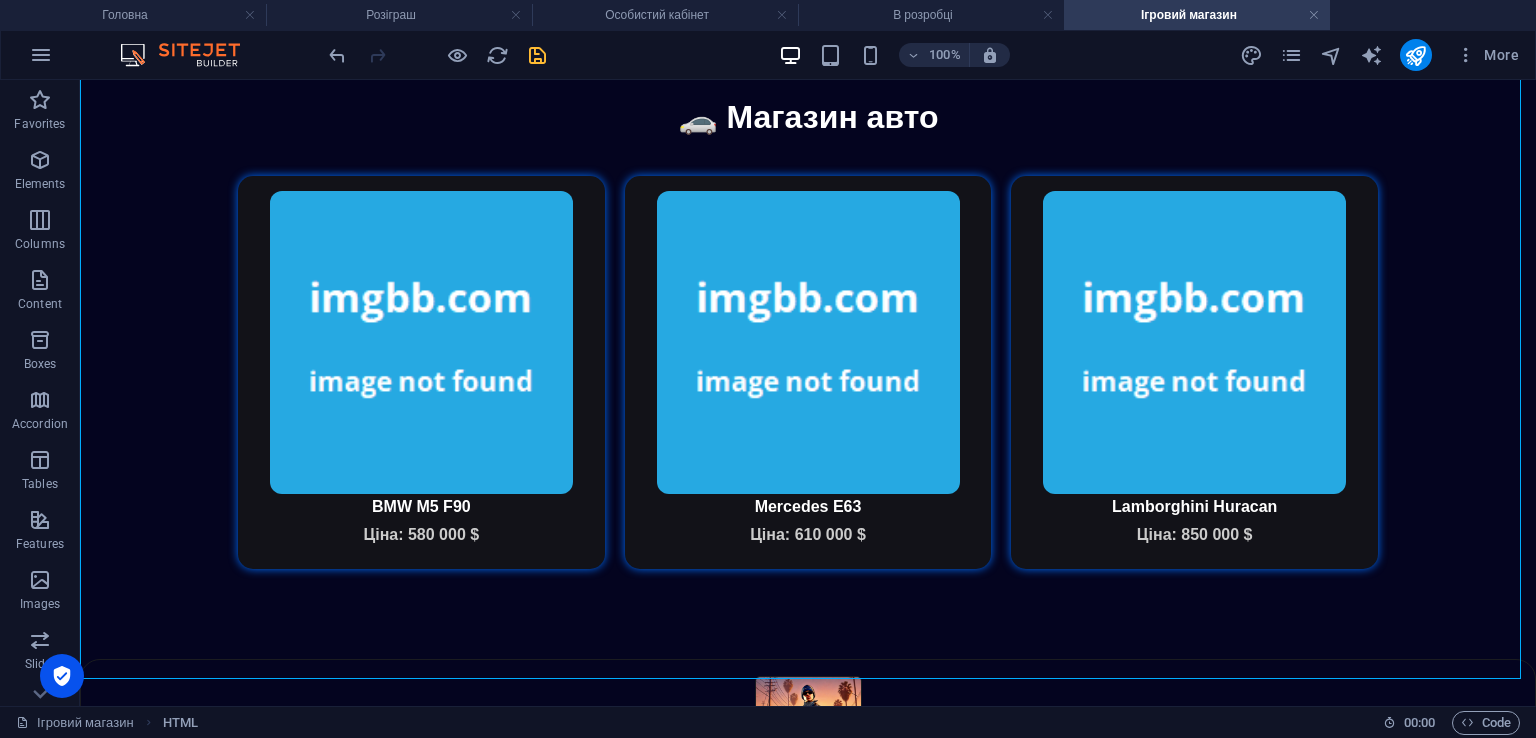 click at bounding box center [437, 55] 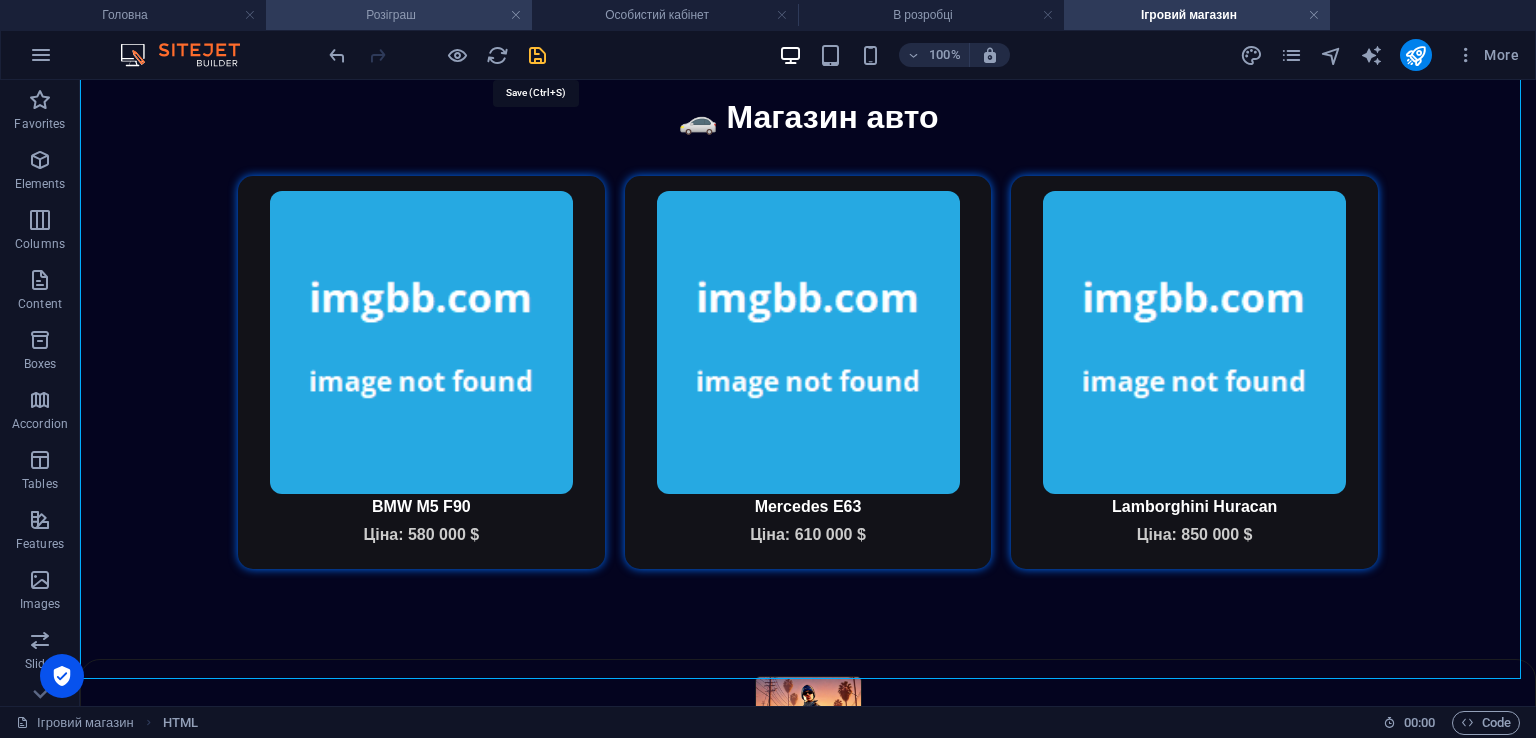 click at bounding box center [537, 55] 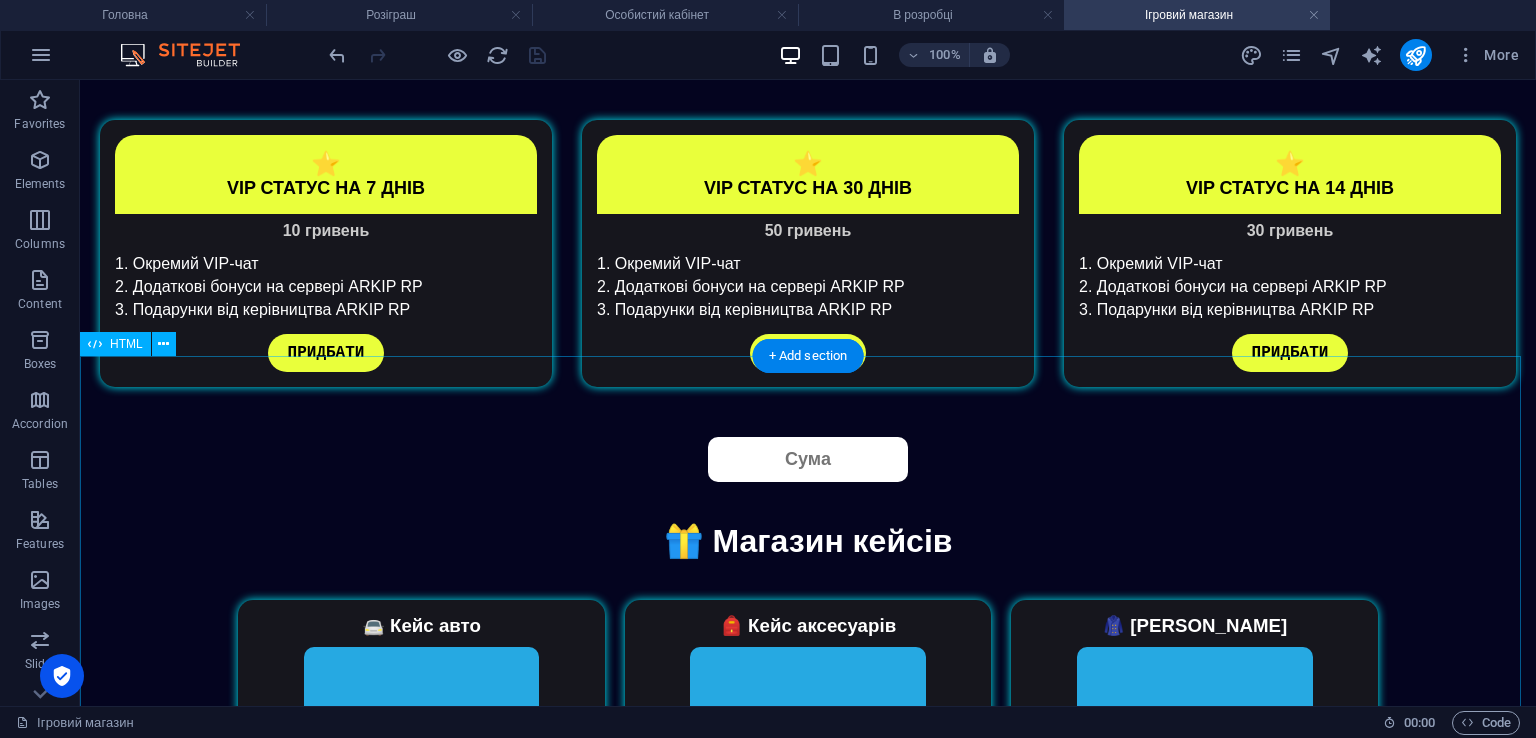 scroll, scrollTop: 752, scrollLeft: 0, axis: vertical 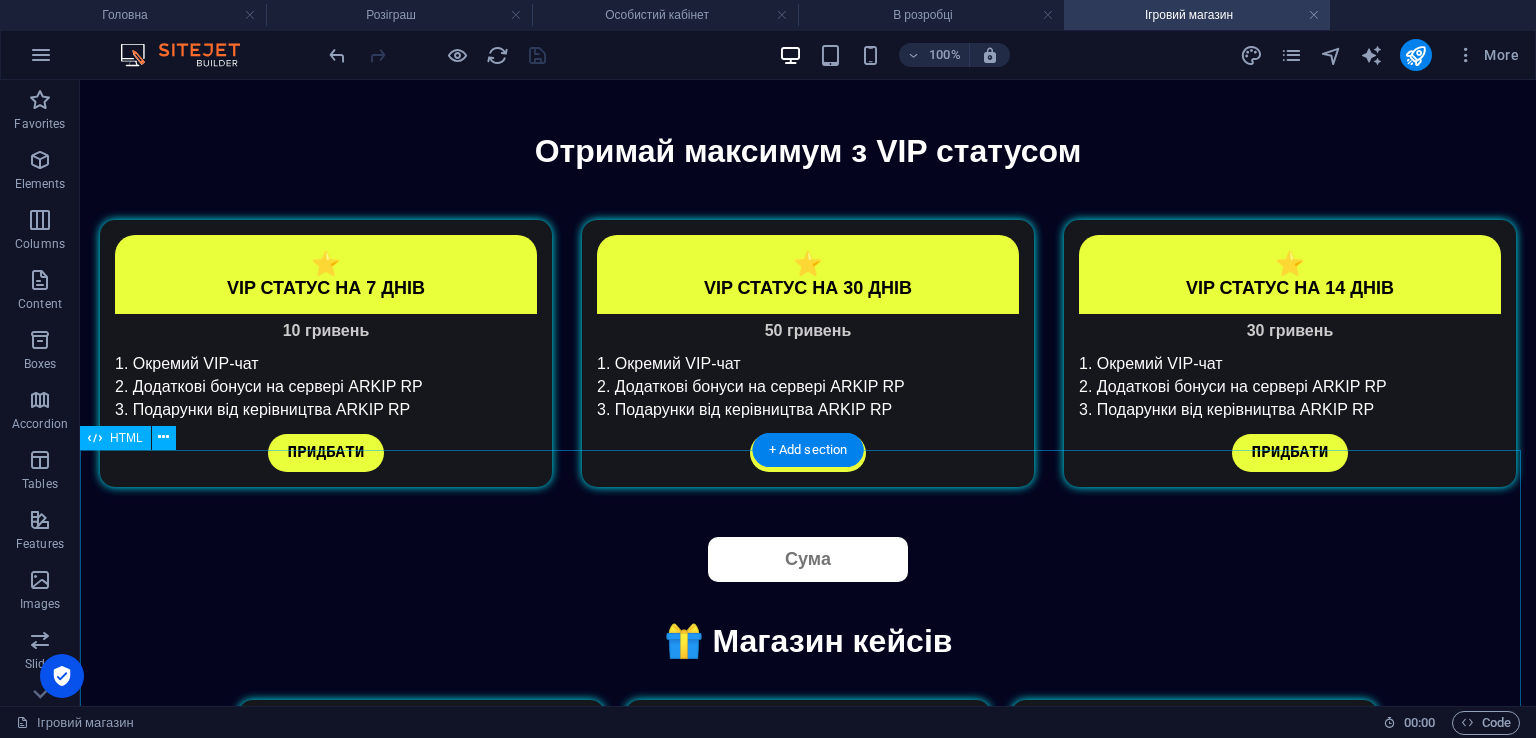 click on "Магазин кейсів і авто
🎁 Магазин кейсів
🚘 Кейс авто
Ціна: 99 AR
🎒 Кейс аксесуарів
Ціна: 79 AR
🧥 [PERSON_NAME]
Ціна: 59 AR
🚗 [GEOGRAPHIC_DATA] авто
BMW M5 F90
Ціна: 580 000 $
Mercedes E63
Ціна: 610 000 $
Lamborghini Huracan
Ціна: 850 000 $" at bounding box center (808, 1083) 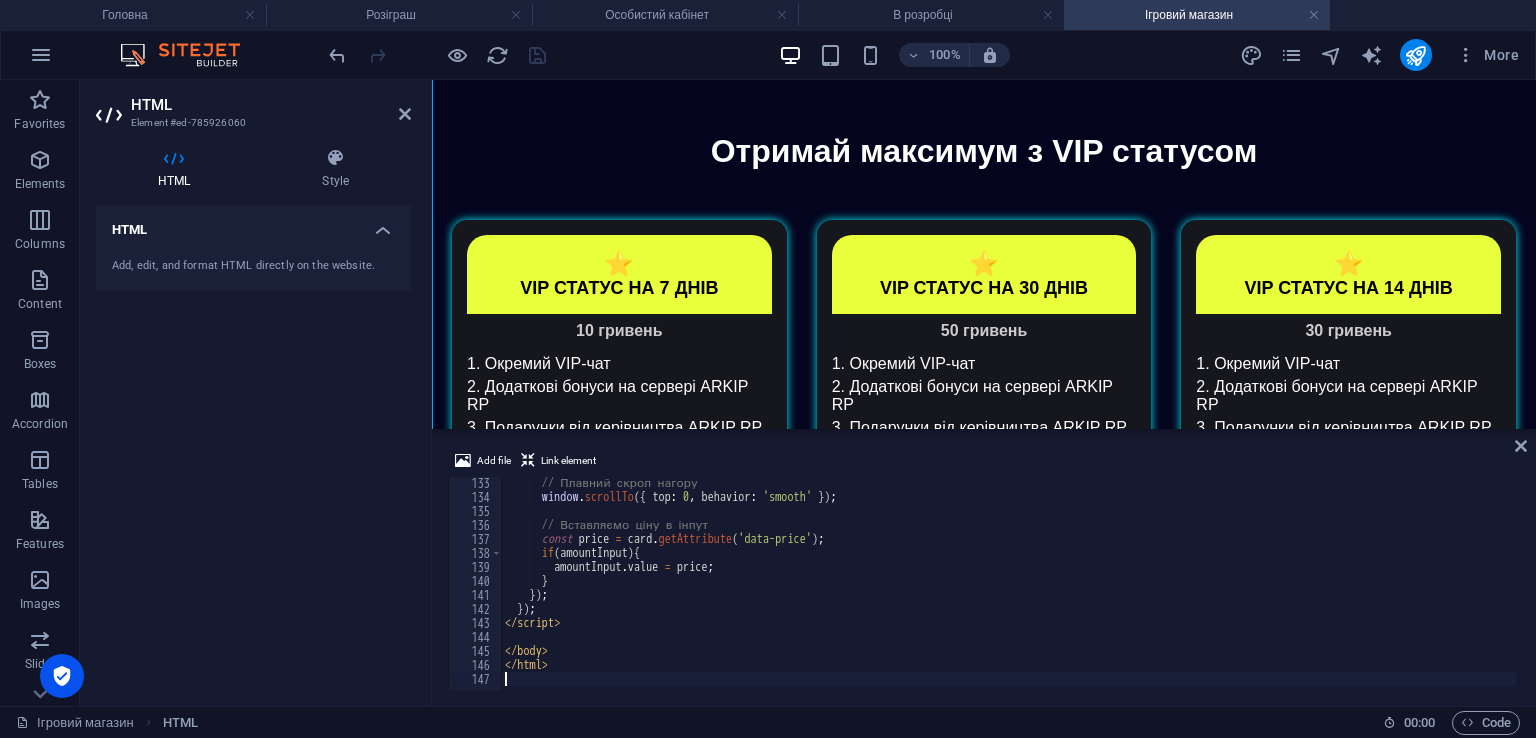 scroll, scrollTop: 1609, scrollLeft: 0, axis: vertical 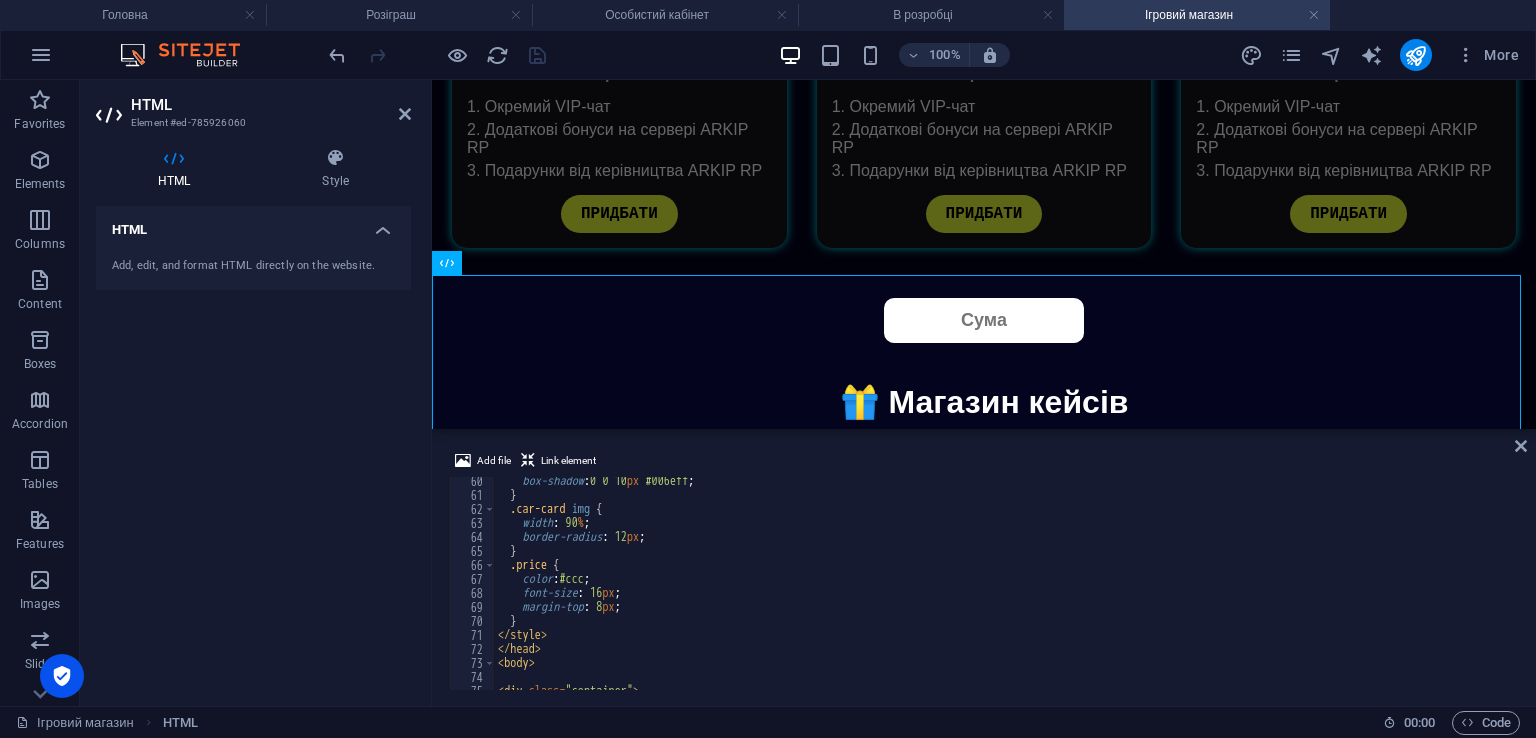 type on "font-size: 16px;" 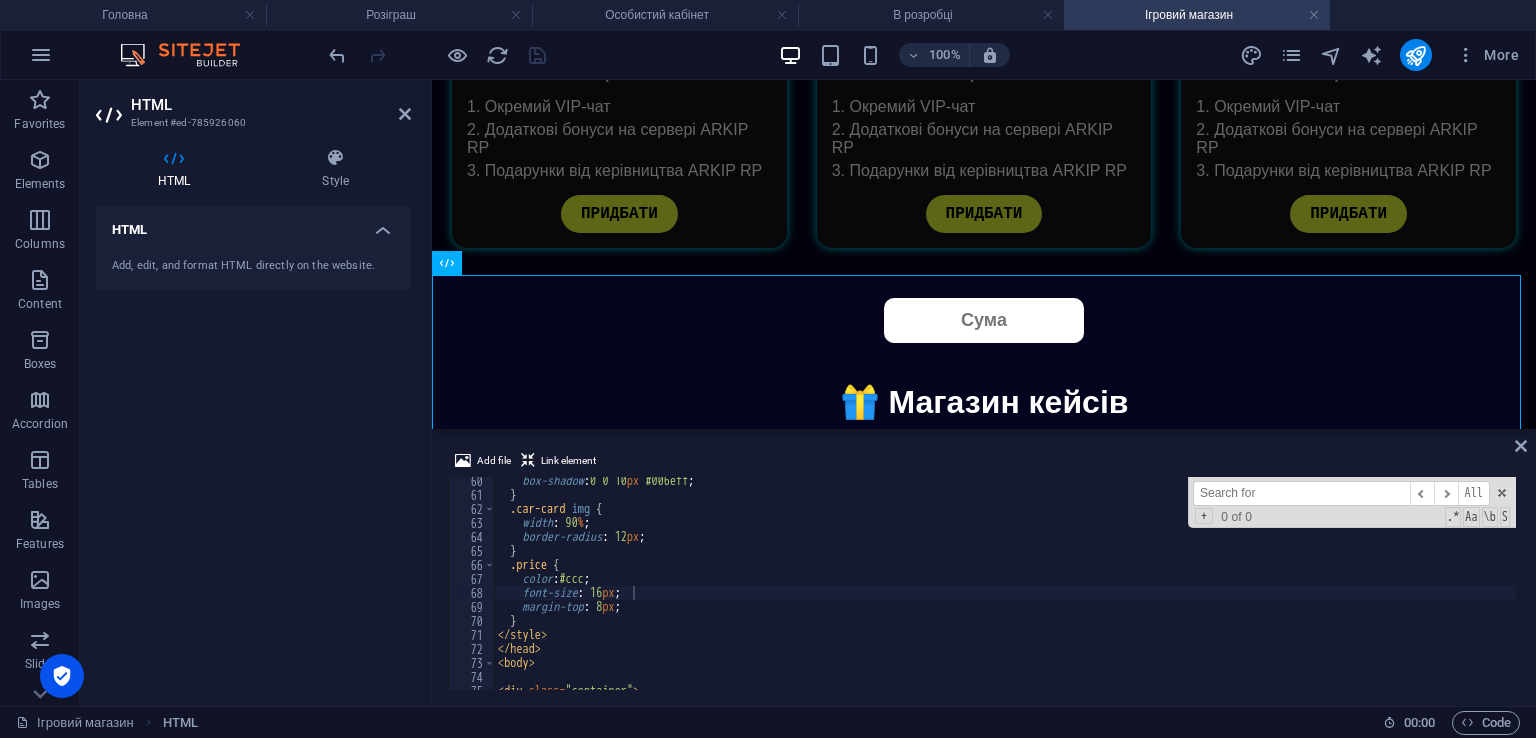 type on "С" 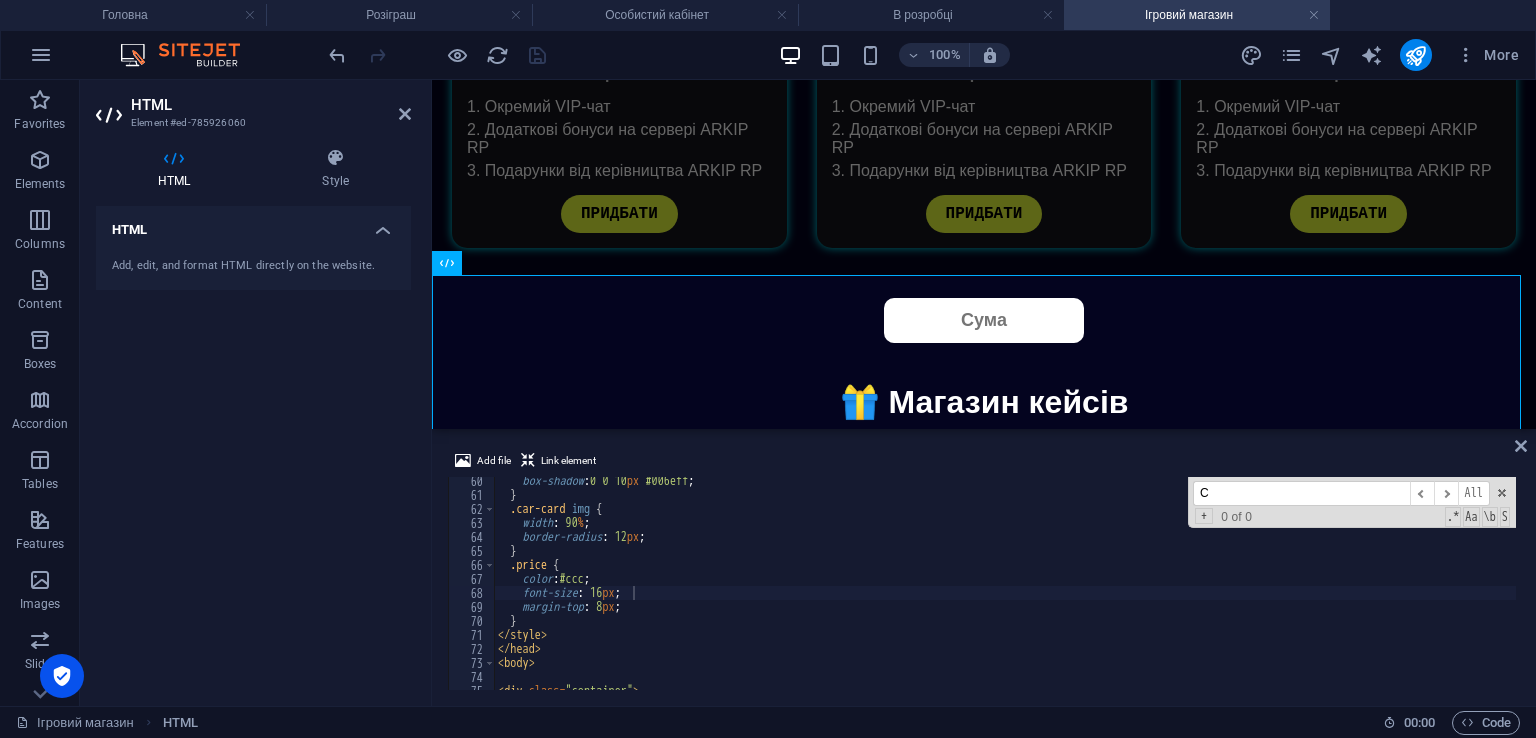 type on "<!-- Окремий інпут для суми (наприклад, десь зверху або у формі) -->" 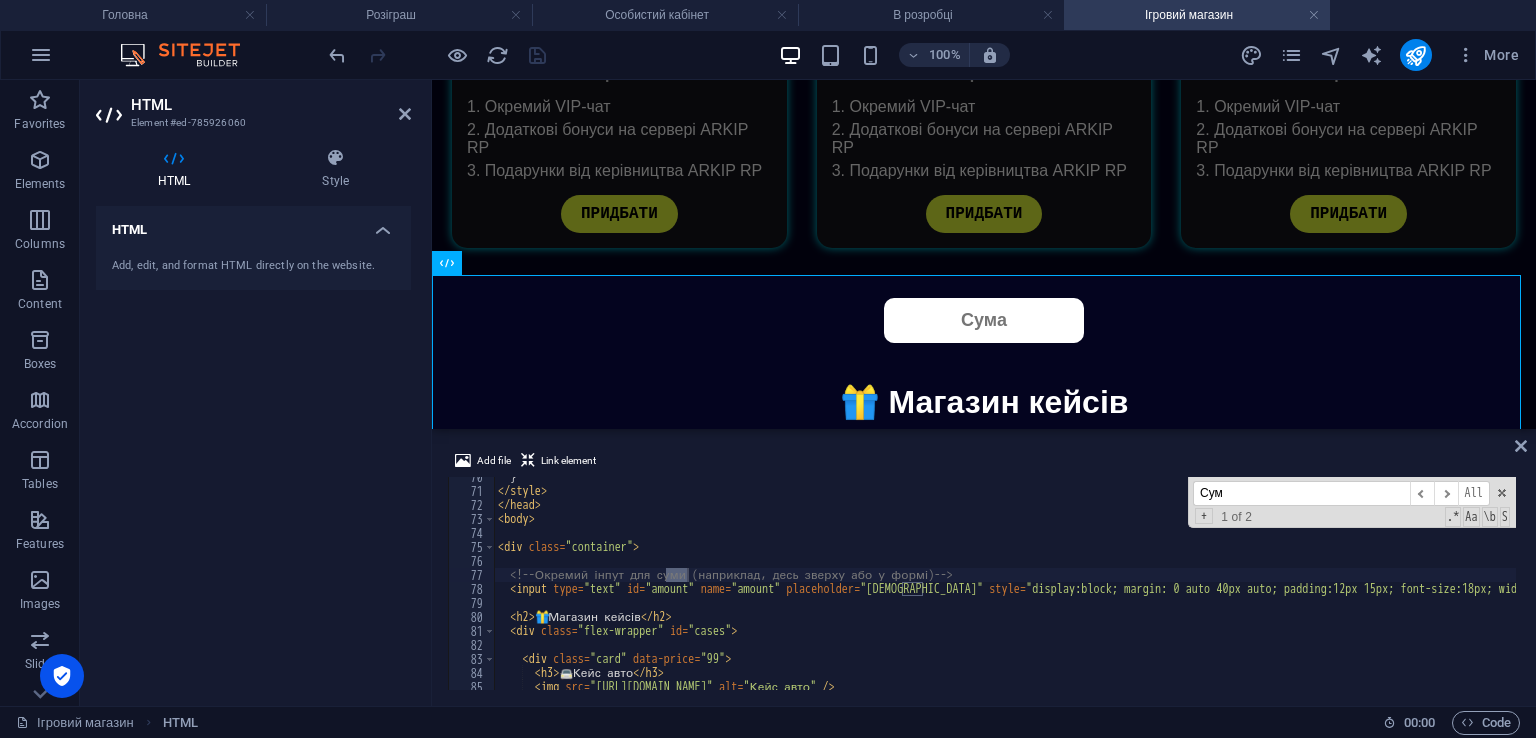 type on "Сум" 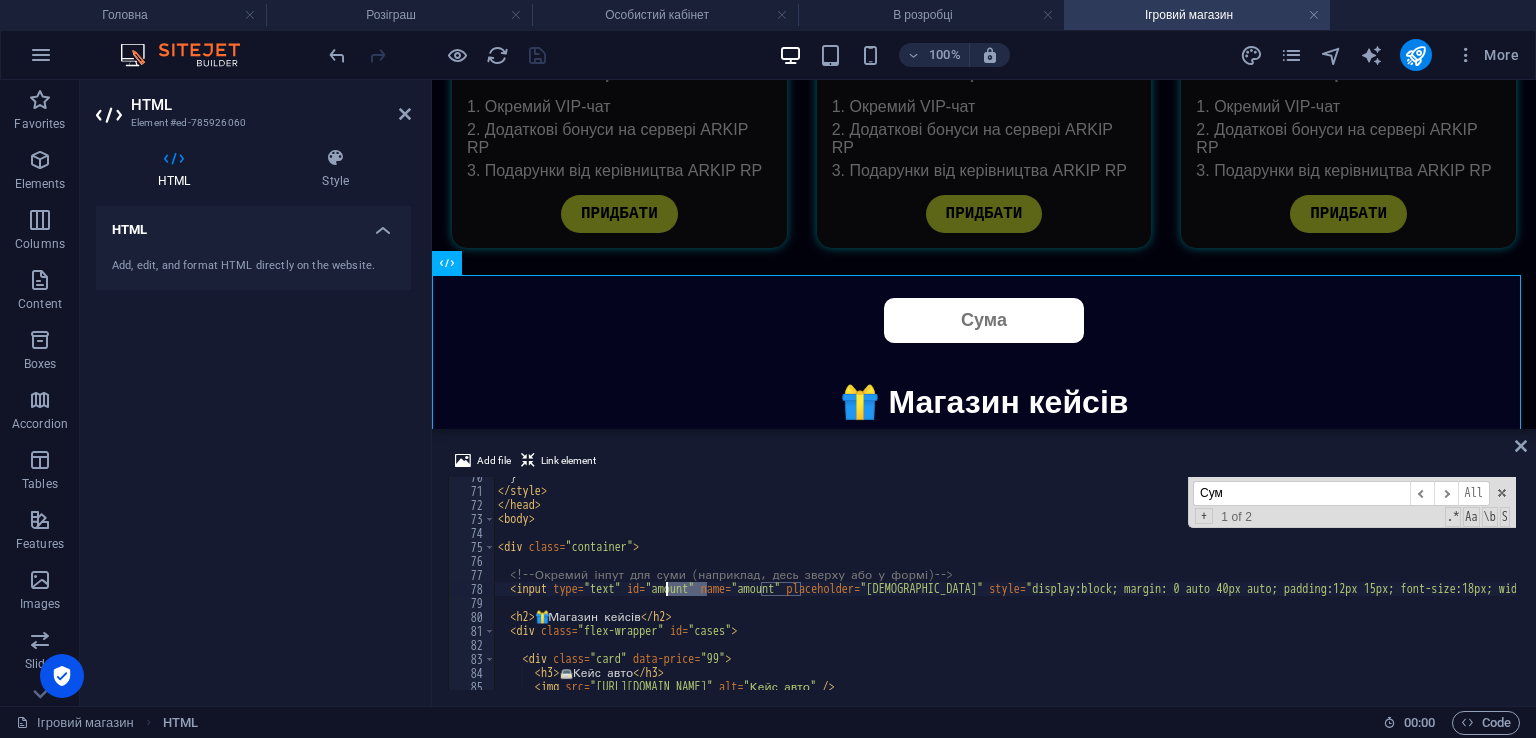click on "} </ style > </ head > < body > < div   class = "container" >    <!--  Окремий інпут для суми (наприклад, десь зверху або у формі)  -->    < input   type = "text"   id = "amount"   name = "amount"   placeholder = "Сума"   style = "display:block; margin: 0 auto 40px auto; padding:12px 15px; font-size:18px; width:200px; border-radius:10px; border:none; text-align:center; font-weight:bold;"   />    < h2 > 🎁  Магазин кейсів </ h2 >    < div   class = "flex-wrapper"   id = "cases" >      < div   class = "card"   data-price = "99" >         < h3 > 🚘  Кейс авто </ h3 >         < img   src = "[URL][DOMAIN_NAME]"   alt = "Кейс авто"   />" at bounding box center [1289, 588] 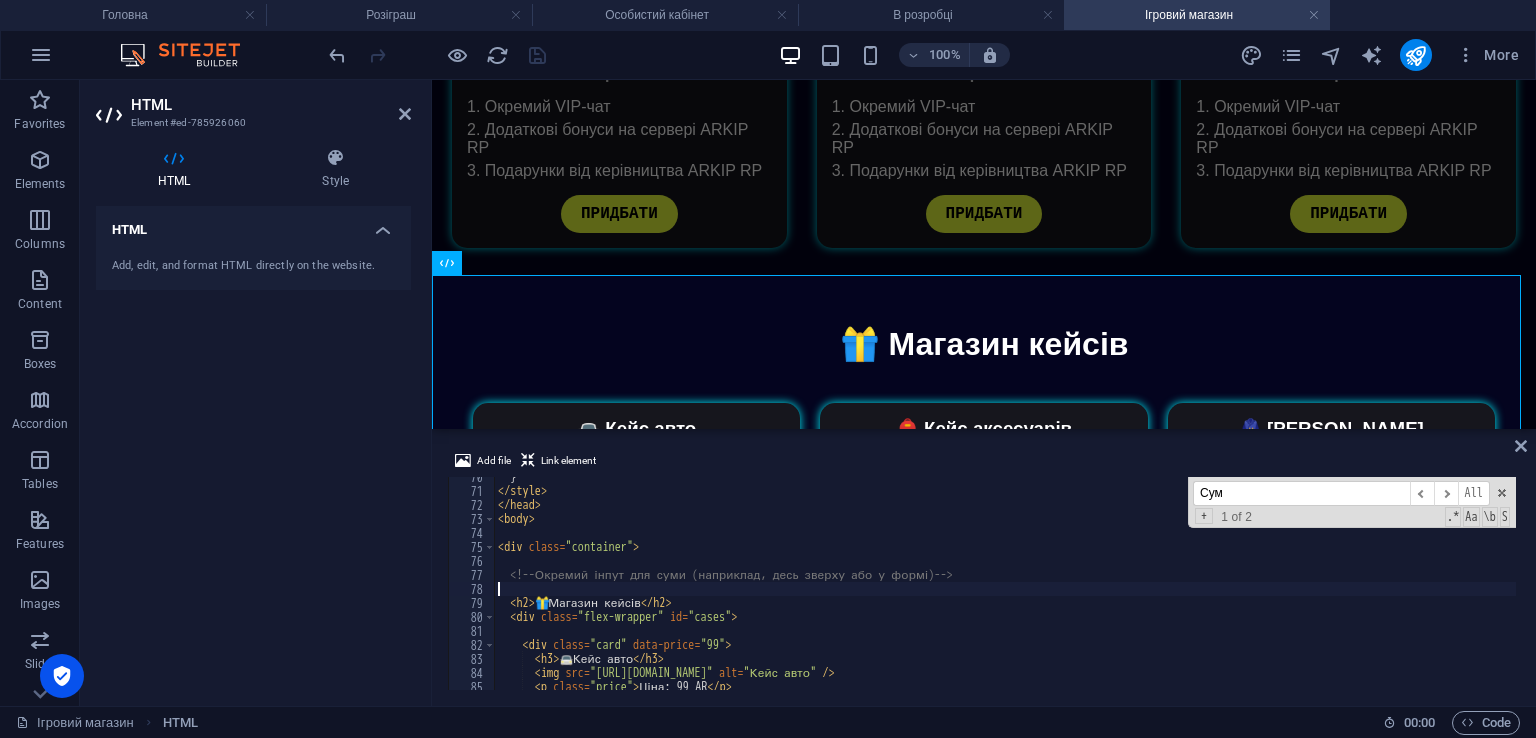 type on "<!-- Окремий інпут для суми (наприклад, десь зверху або у формі) -->" 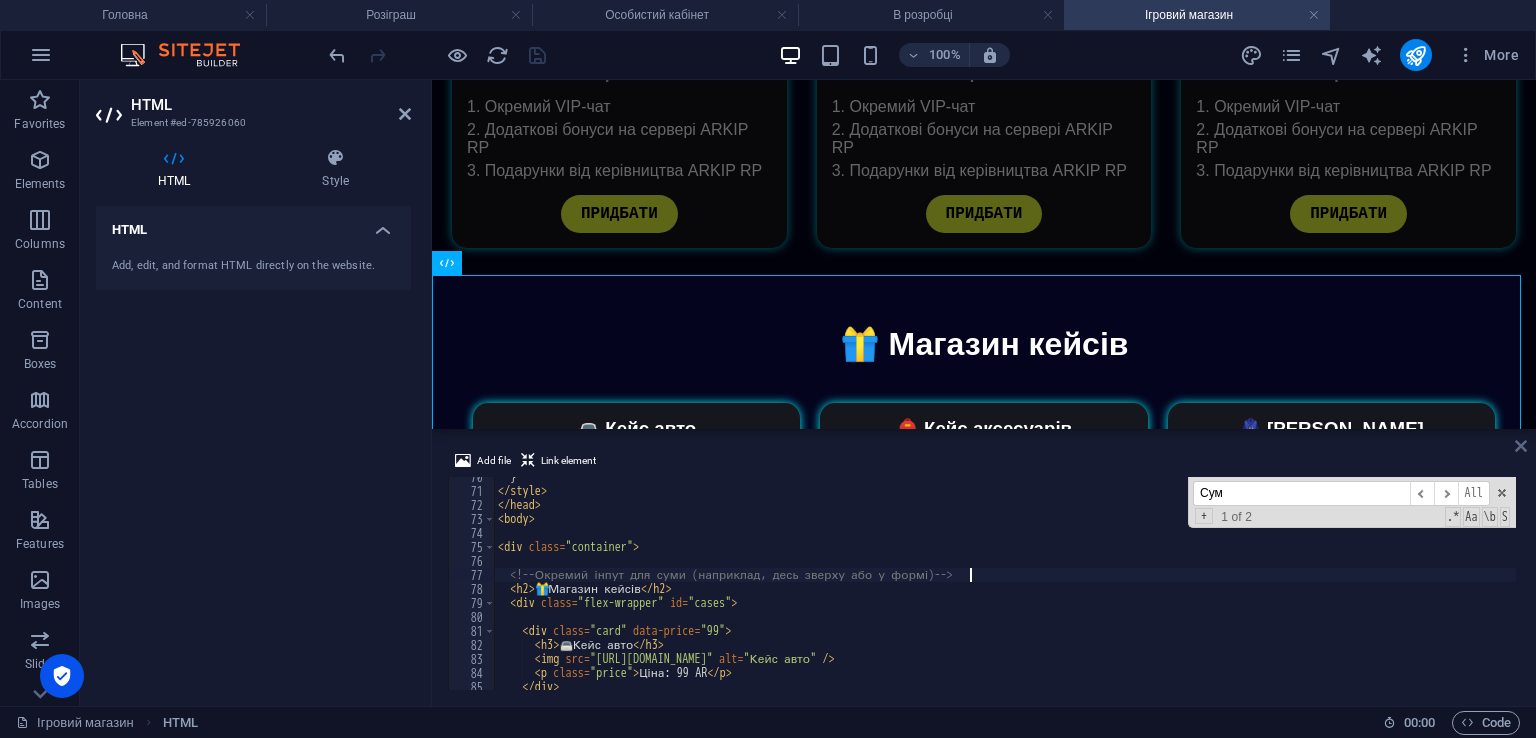 click at bounding box center (1521, 446) 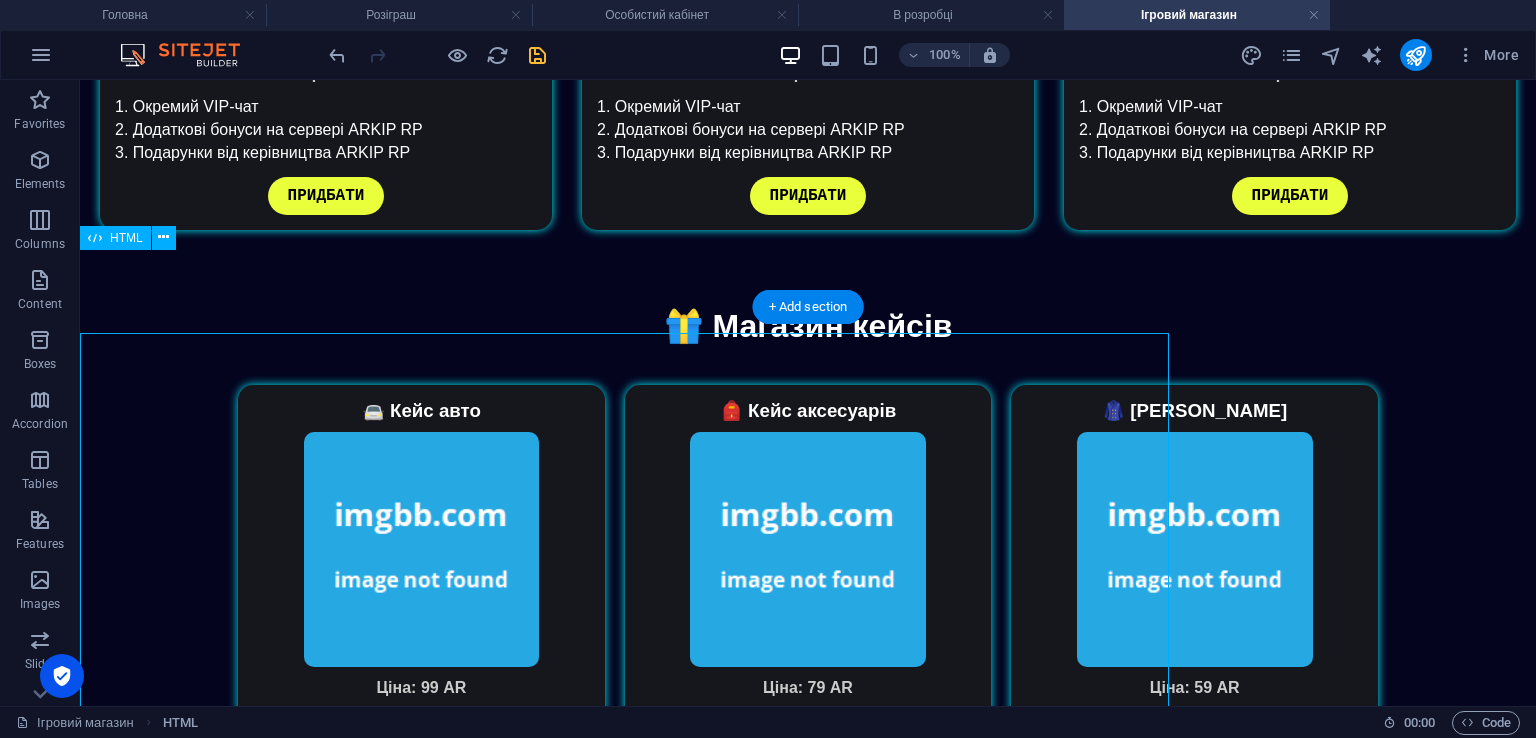 scroll, scrollTop: 952, scrollLeft: 0, axis: vertical 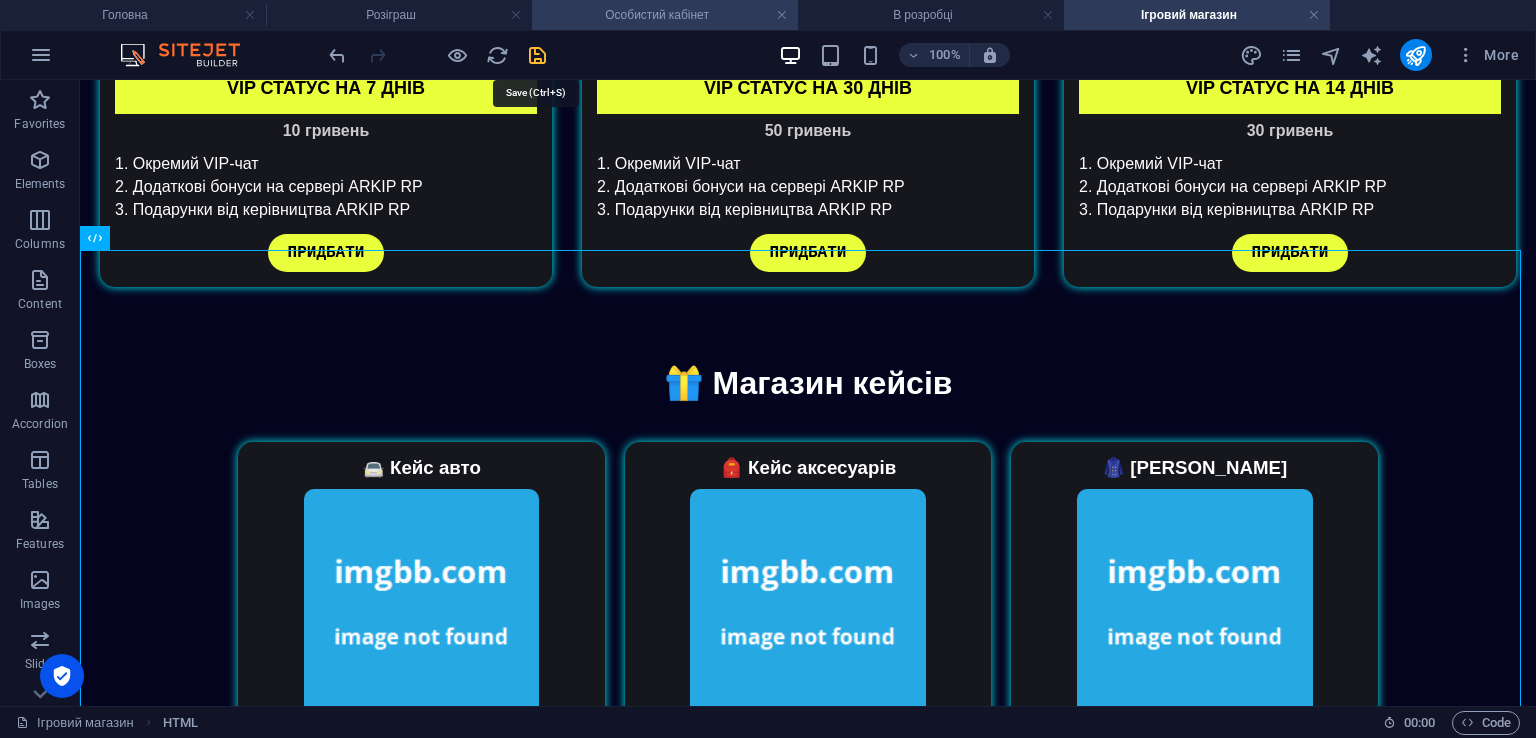 click at bounding box center [537, 55] 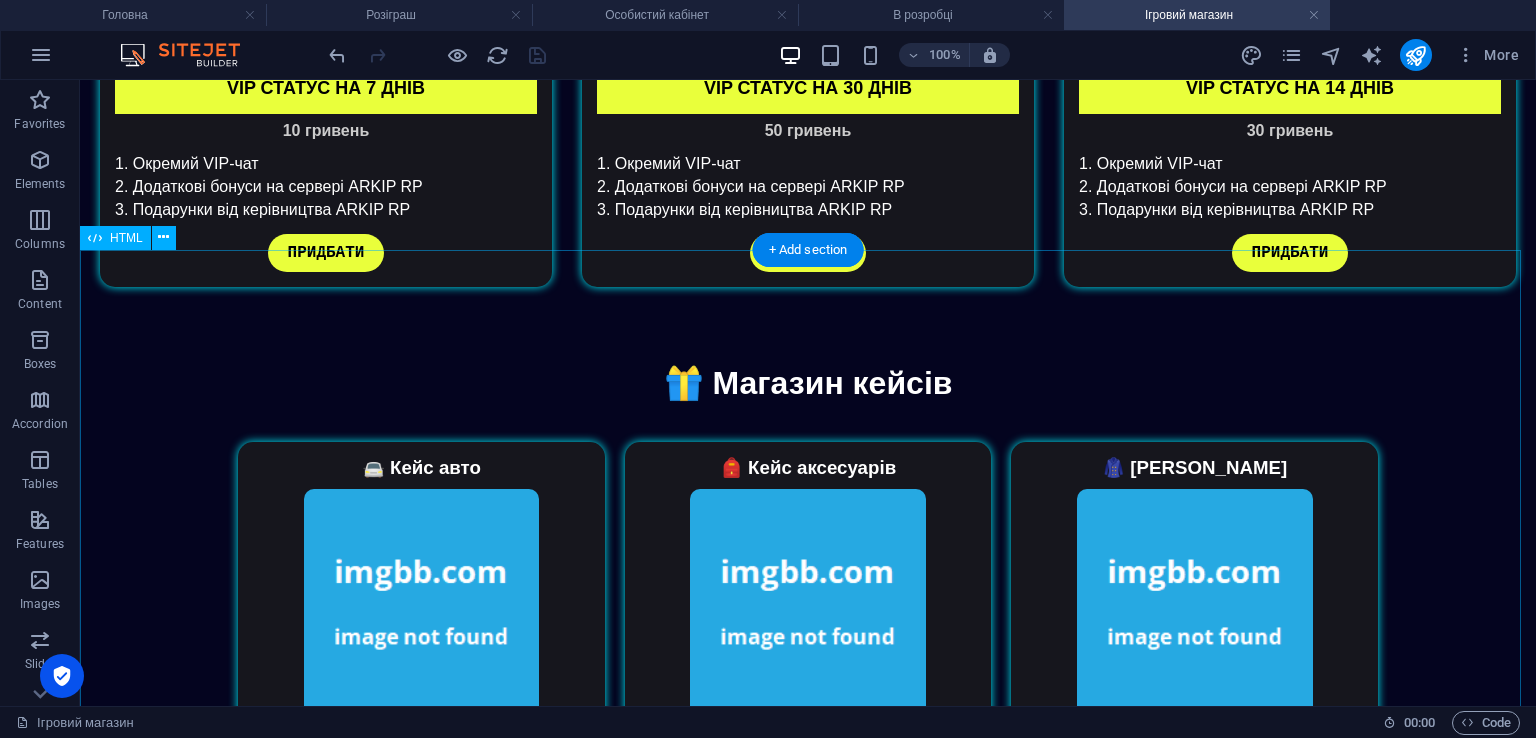 click on "Магазин кейсів і авто
🎁 Магазин кейсів
🚘 Кейс авто
Ціна: 99 AR
🎒 Кейс аксесуарів
Ціна: 79 AR
🧥 [PERSON_NAME]
Ціна: 59 AR
🚗 [GEOGRAPHIC_DATA] авто
BMW M5 F90
Ціна: 580 000 $
Mercedes E63
Ціна: 610 000 $
Lamborghini Huracan
Ціна: 850 000 $" at bounding box center [808, 853] 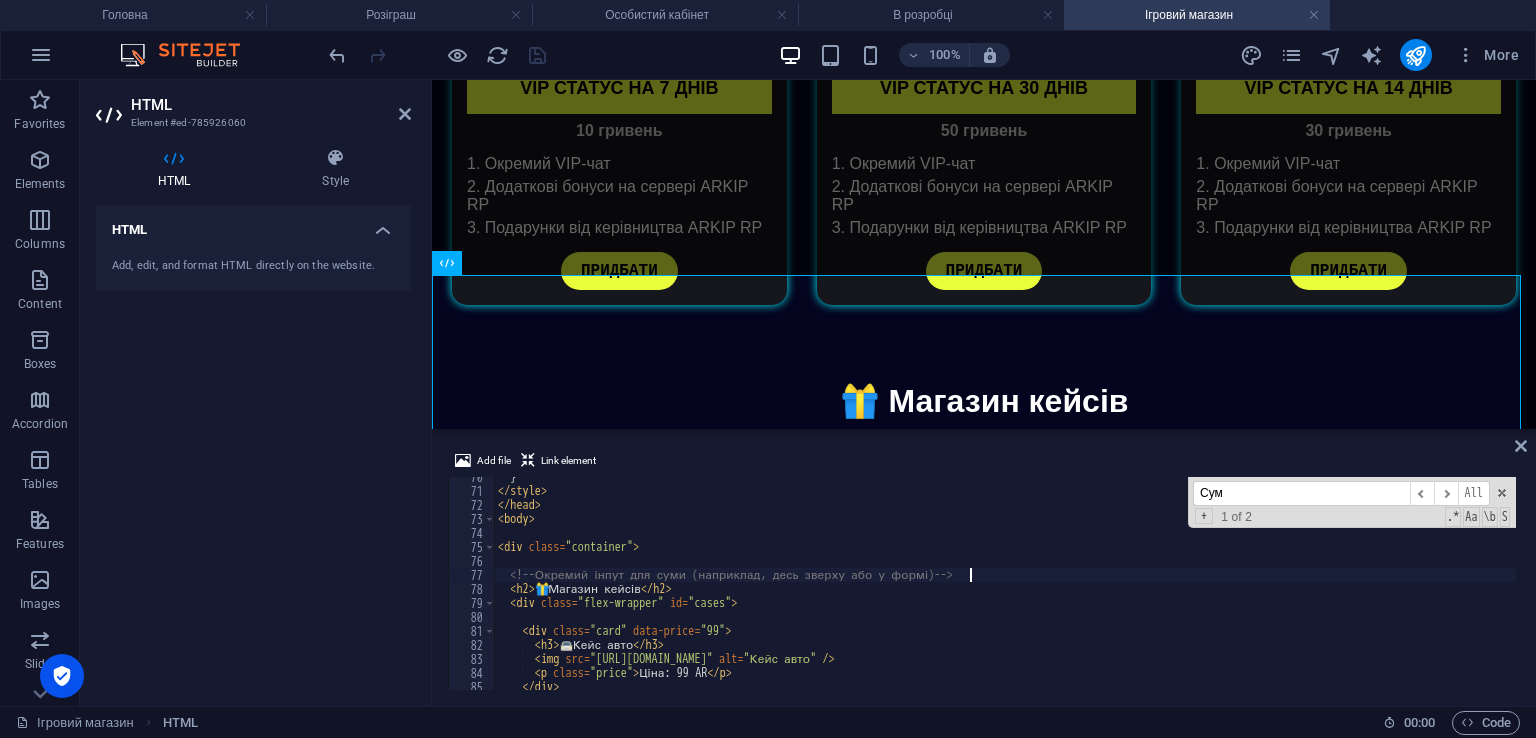 scroll, scrollTop: 1009, scrollLeft: 0, axis: vertical 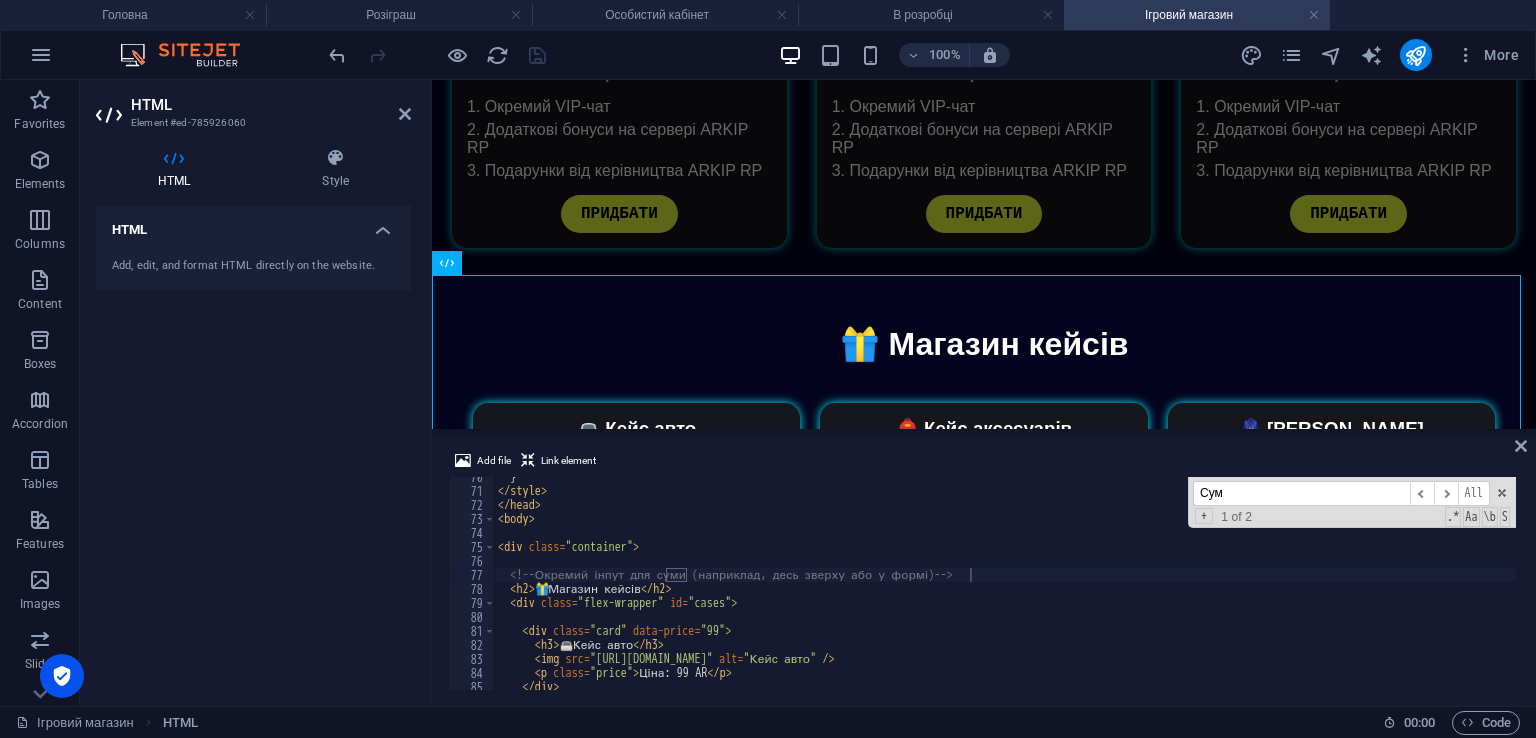 drag, startPoint x: 1319, startPoint y: 505, endPoint x: 1031, endPoint y: 468, distance: 290.367 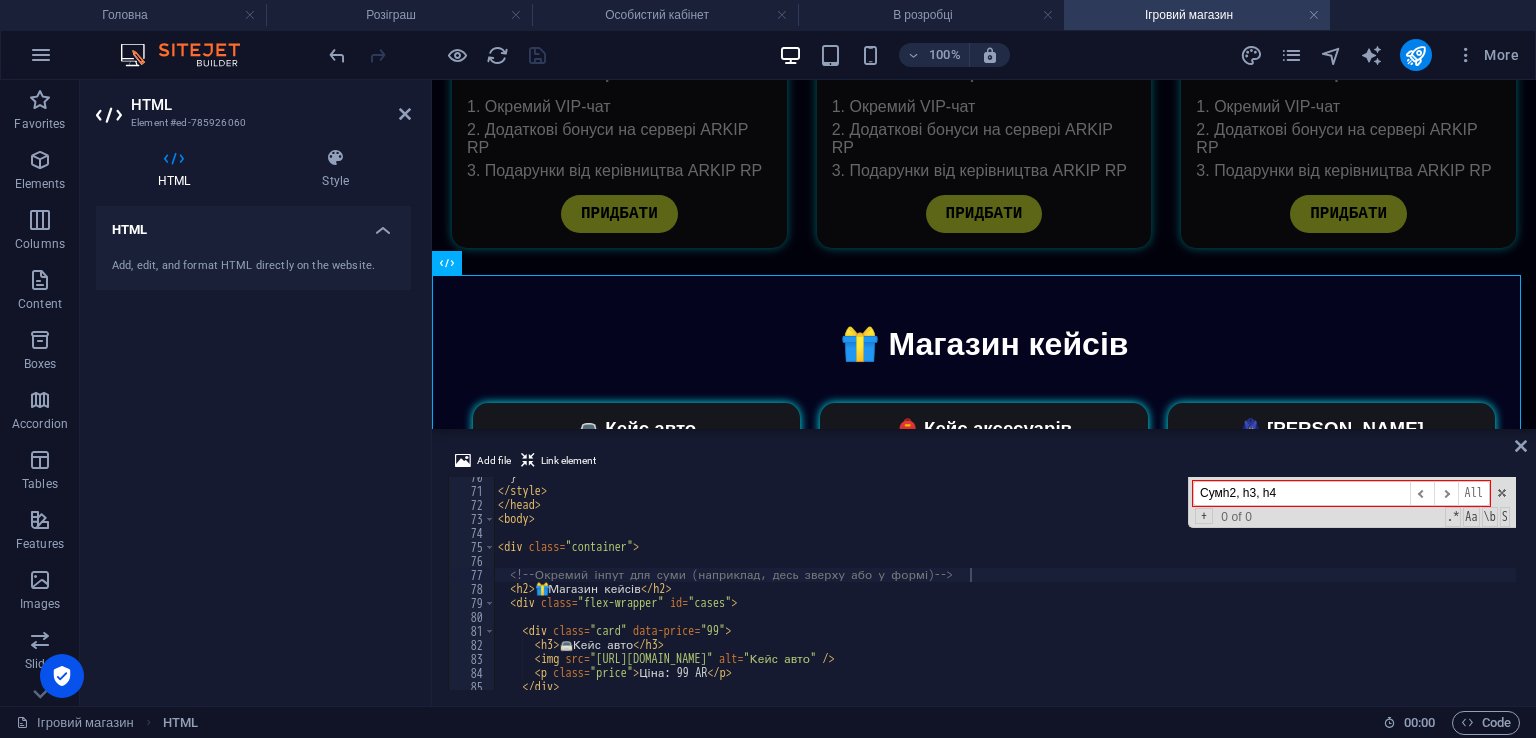 drag, startPoint x: 1313, startPoint y: 490, endPoint x: 1044, endPoint y: 470, distance: 269.74246 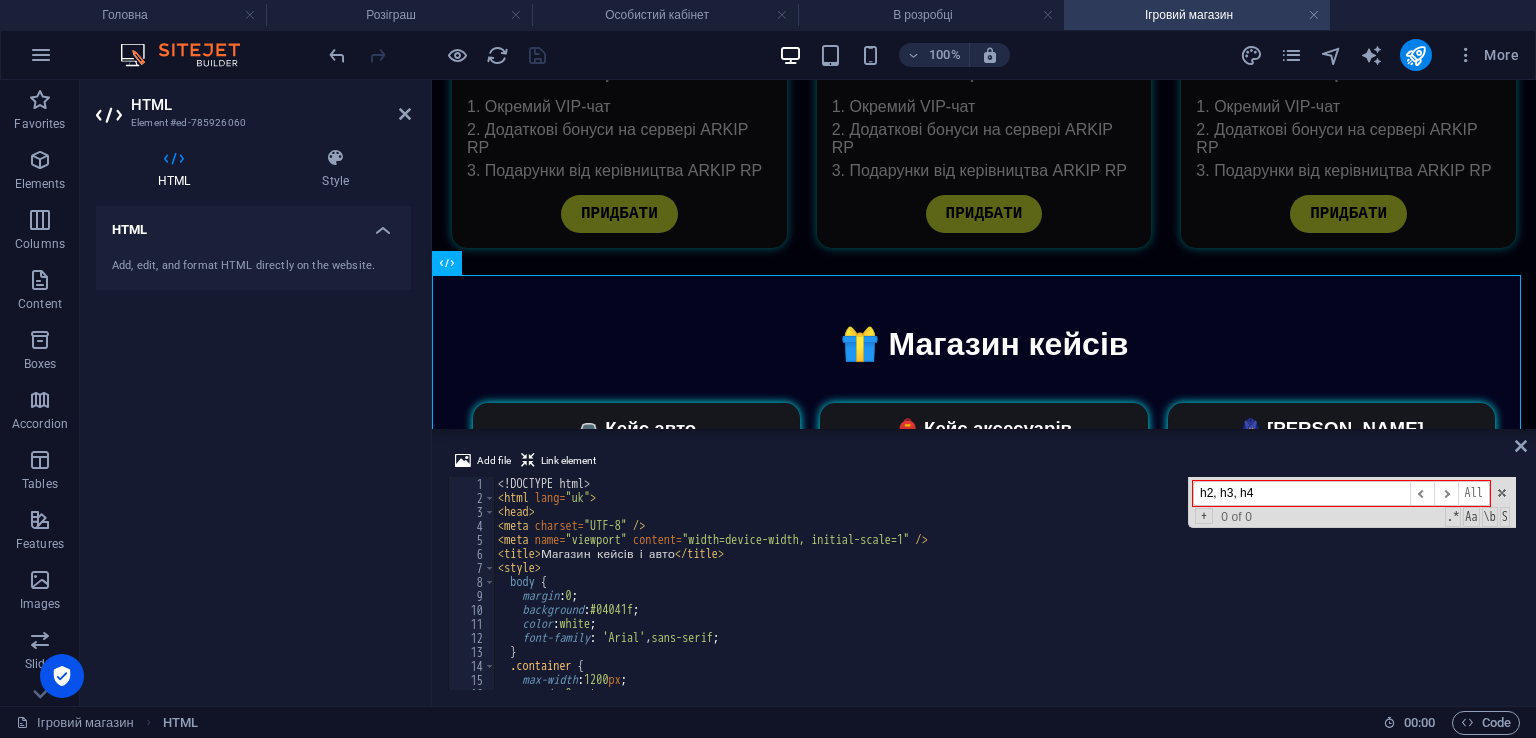 scroll, scrollTop: 120, scrollLeft: 0, axis: vertical 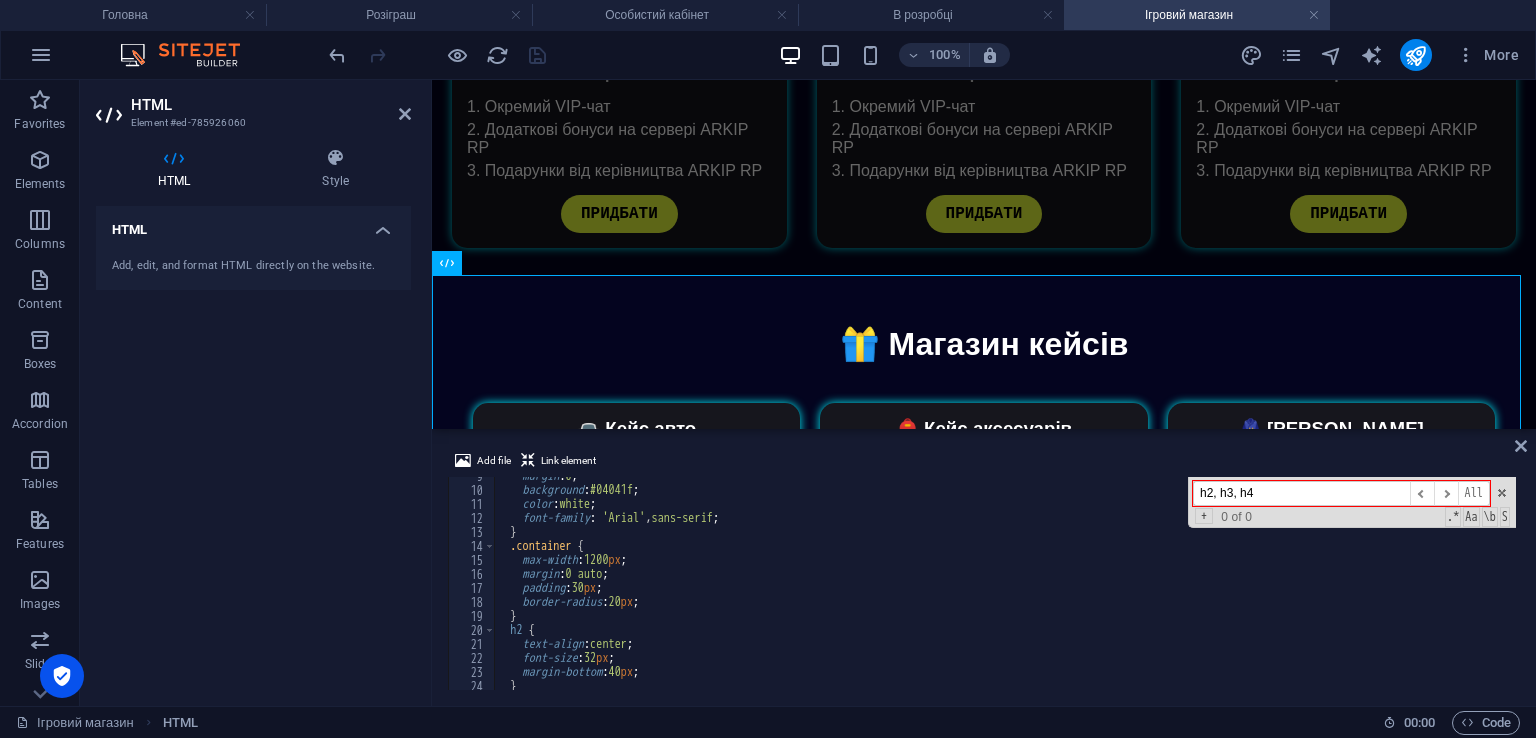 type on "h2, h3, h4" 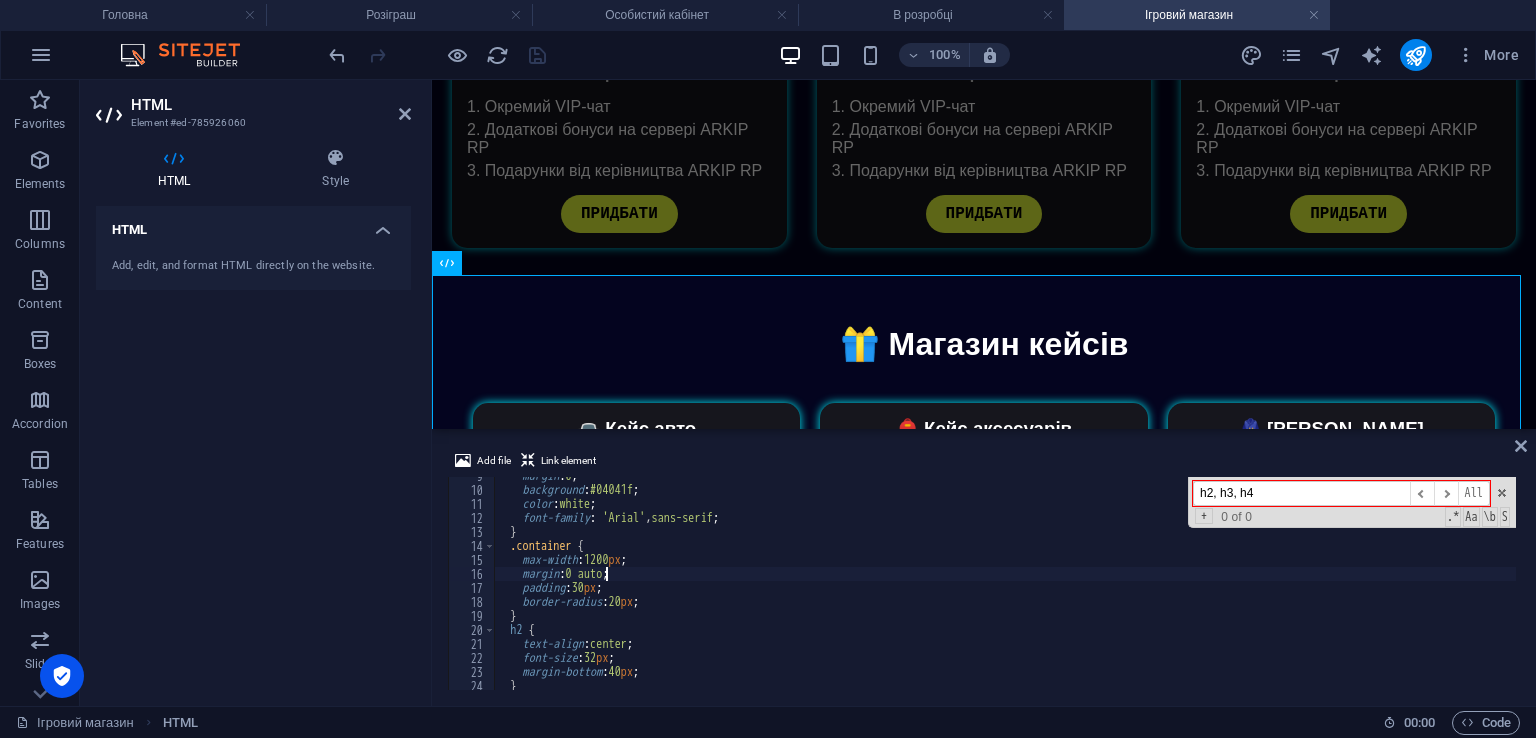 click on "margin : 0 ;        background : #04041f ;        color : white ;        font-family :   ' Arial ' ,  sans-serif ;    }    .container   {      max-width : 1200 px ;        margin : 0   auto ;        padding : 30 px ;        border-radius : 20 px ;      }    h2   {      text-align : center ;        font-size : 32 px ;        margin-bottom : 40 px ;    }    h3 ,  h4   {" at bounding box center [1005, 589] 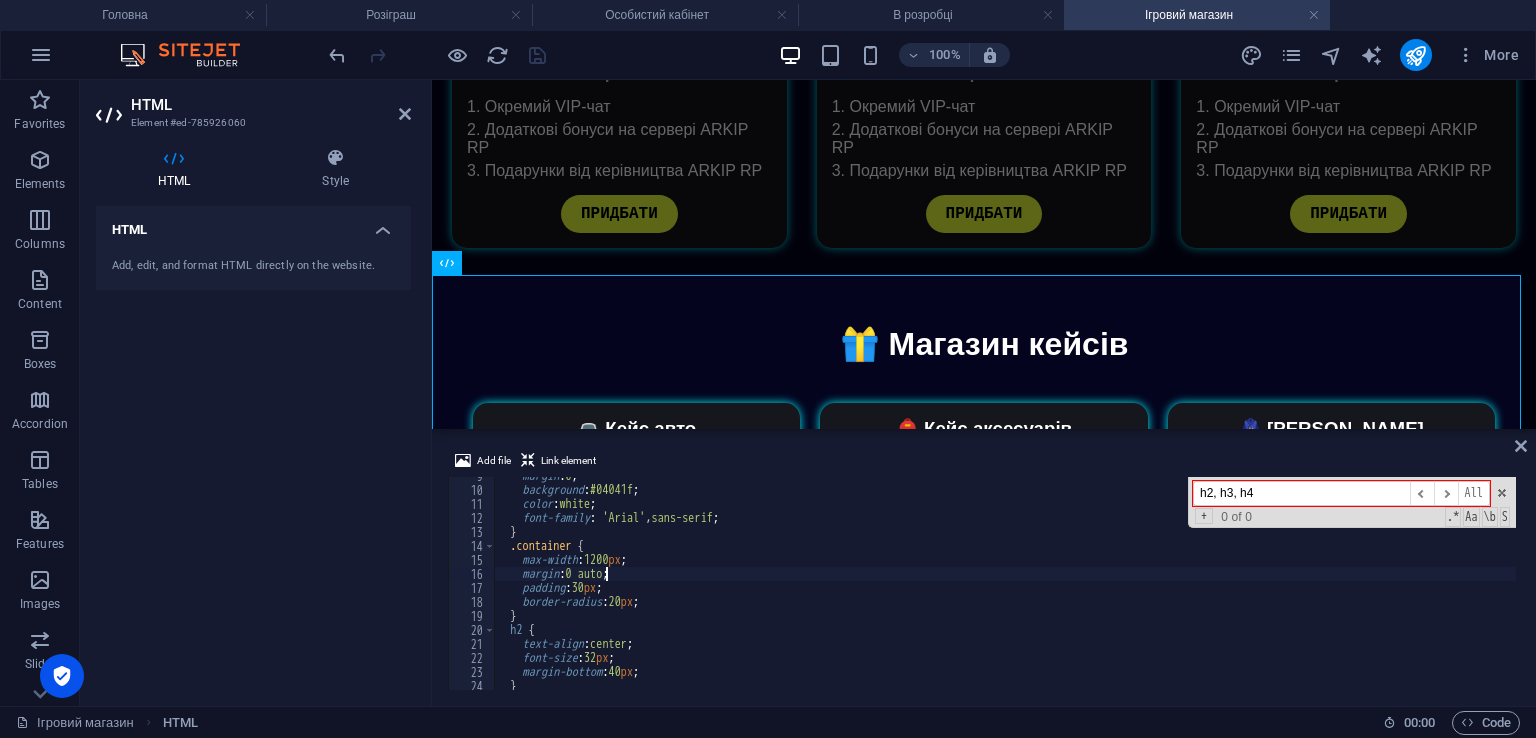 click on "margin : 0 ;        background : #04041f ;        color : white ;        font-family :   ' Arial ' ,  sans-serif ;    }    .container   {      max-width : 1200 px ;        margin : 0   auto ;        padding : 30 px ;        border-radius : 20 px ;      }    h2   {      text-align : center ;        font-size : 32 px ;        margin-bottom : 40 px ;    }    h3 ,  h4   {" at bounding box center [1005, 589] 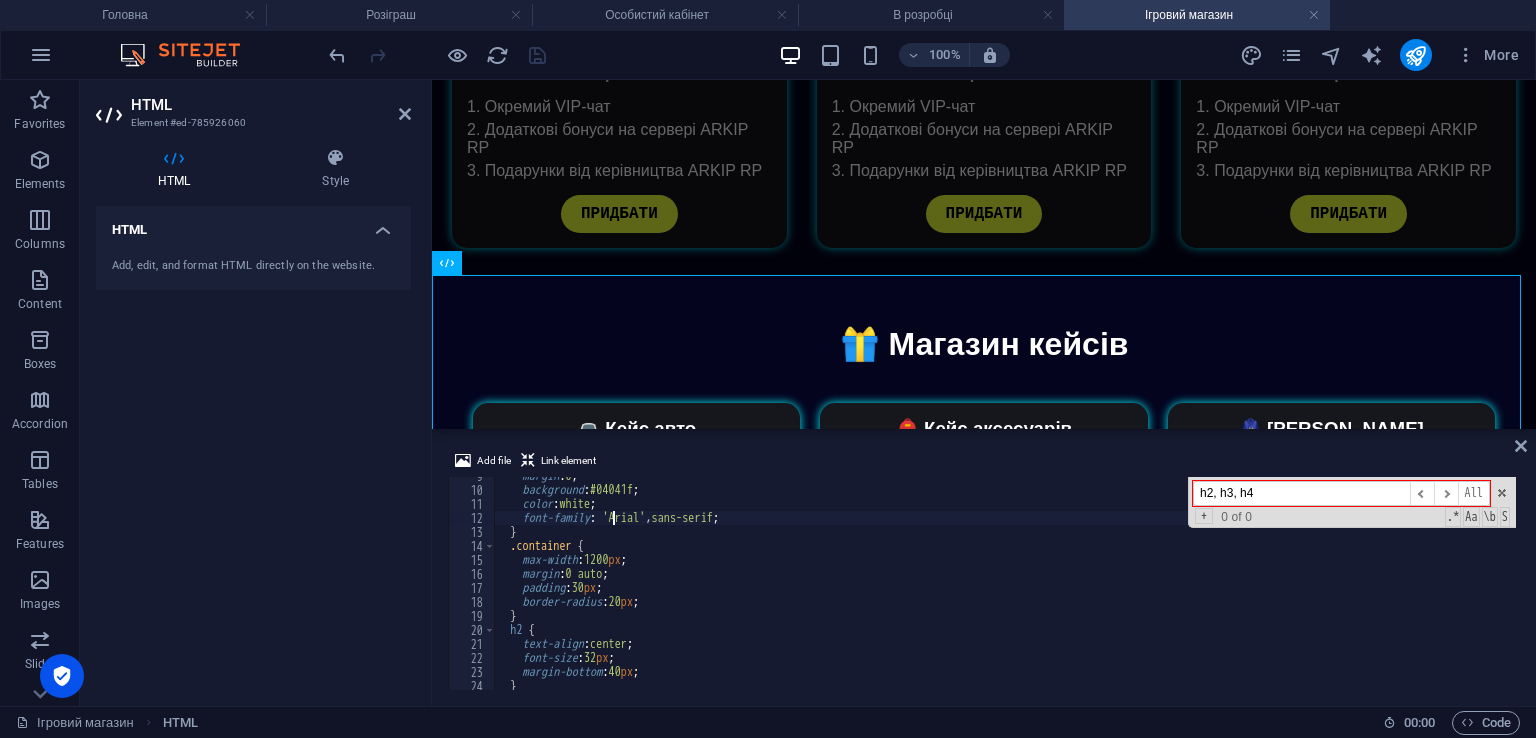 click on "margin : 0 ;        background : #04041f ;        color : white ;        font-family :   ' Arial ' ,  sans-serif ;    }    .container   {      max-width : 1200 px ;        margin : 0   auto ;        padding : 30 px ;        border-radius : 20 px ;      }    h2   {      text-align : center ;        font-size : 32 px ;        margin-bottom : 40 px ;    }    h3 ,  h4   {" at bounding box center [1005, 589] 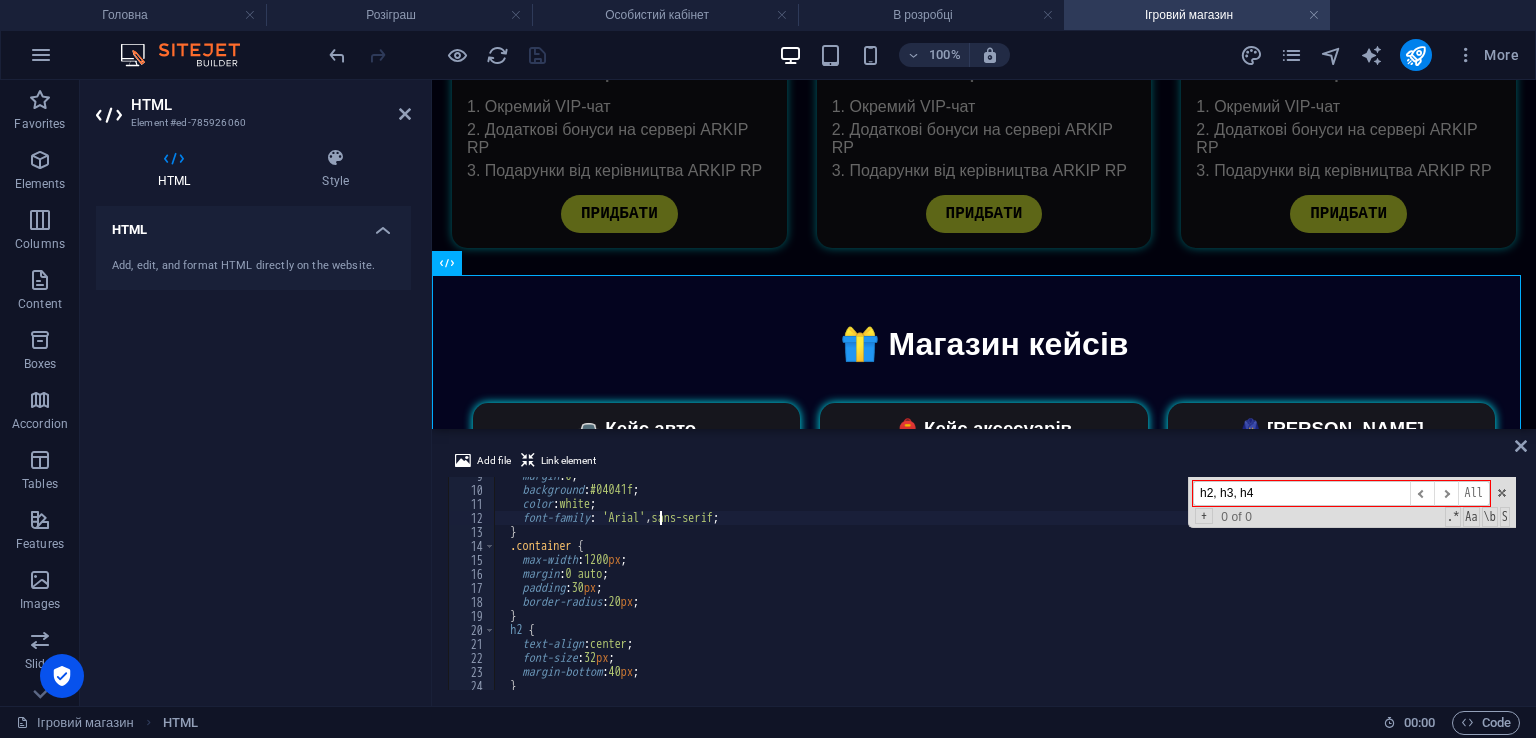 click on "margin : 0 ;        background : #04041f ;        color : white ;        font-family :   ' Arial ' ,  sans-serif ;    }    .container   {      max-width : 1200 px ;        margin : 0   auto ;        padding : 30 px ;        border-radius : 20 px ;      }    h2   {      text-align : center ;        font-size : 32 px ;        margin-bottom : 40 px ;    }    h3 ,  h4   {" at bounding box center (1005, 589) 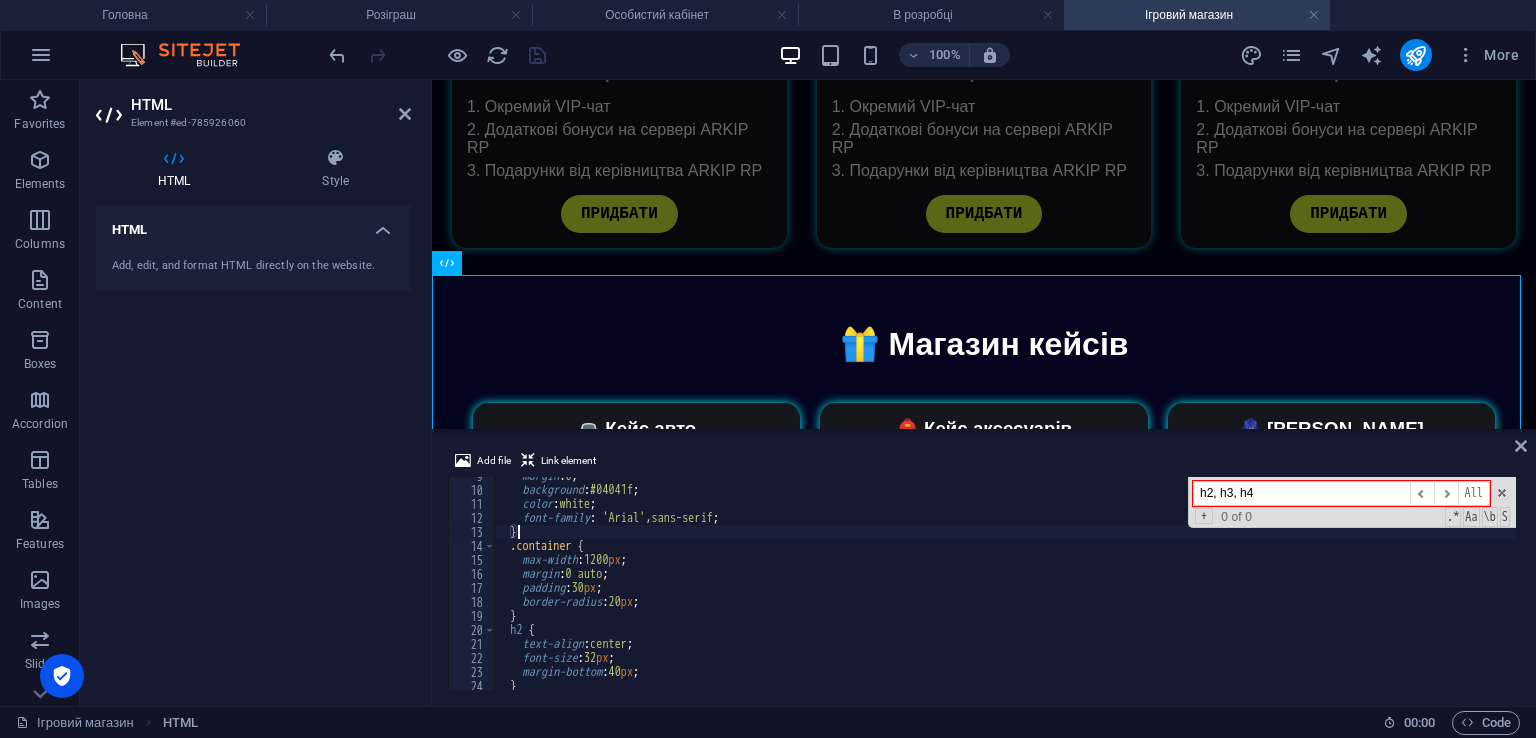click on "h2, h3, h4" at bounding box center [1301, 493] 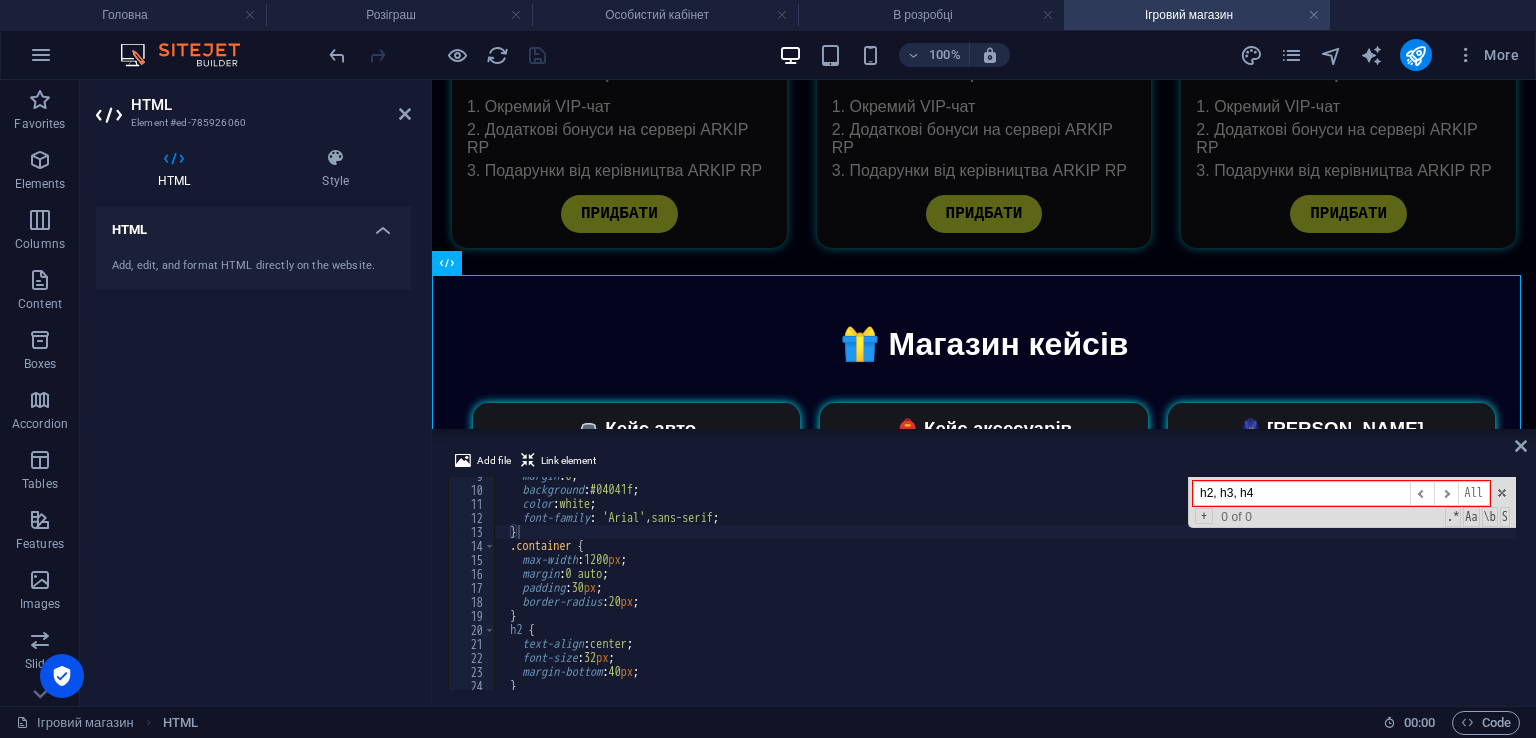 click on "h2, h3, h4" at bounding box center (1301, 493) 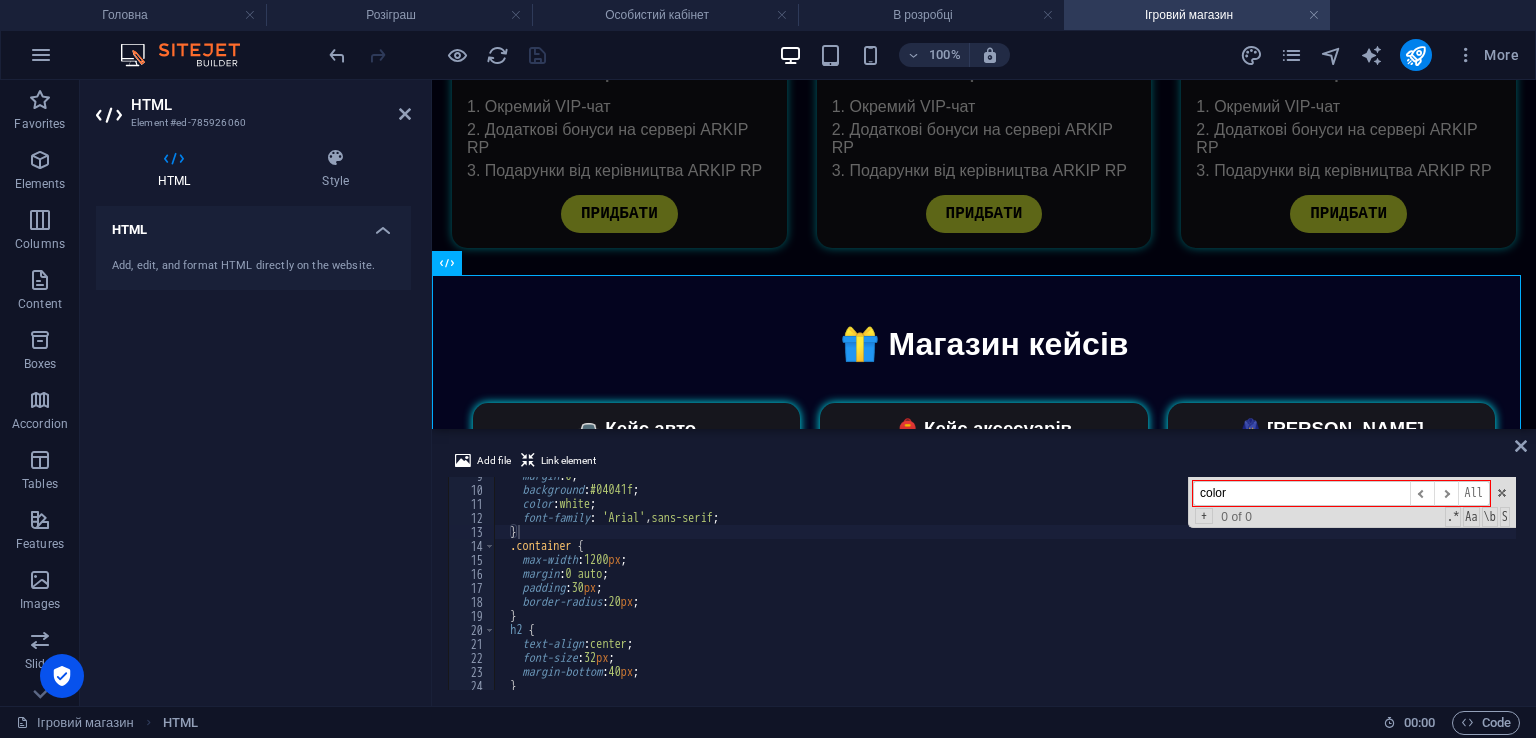type on "color:#ccc;" 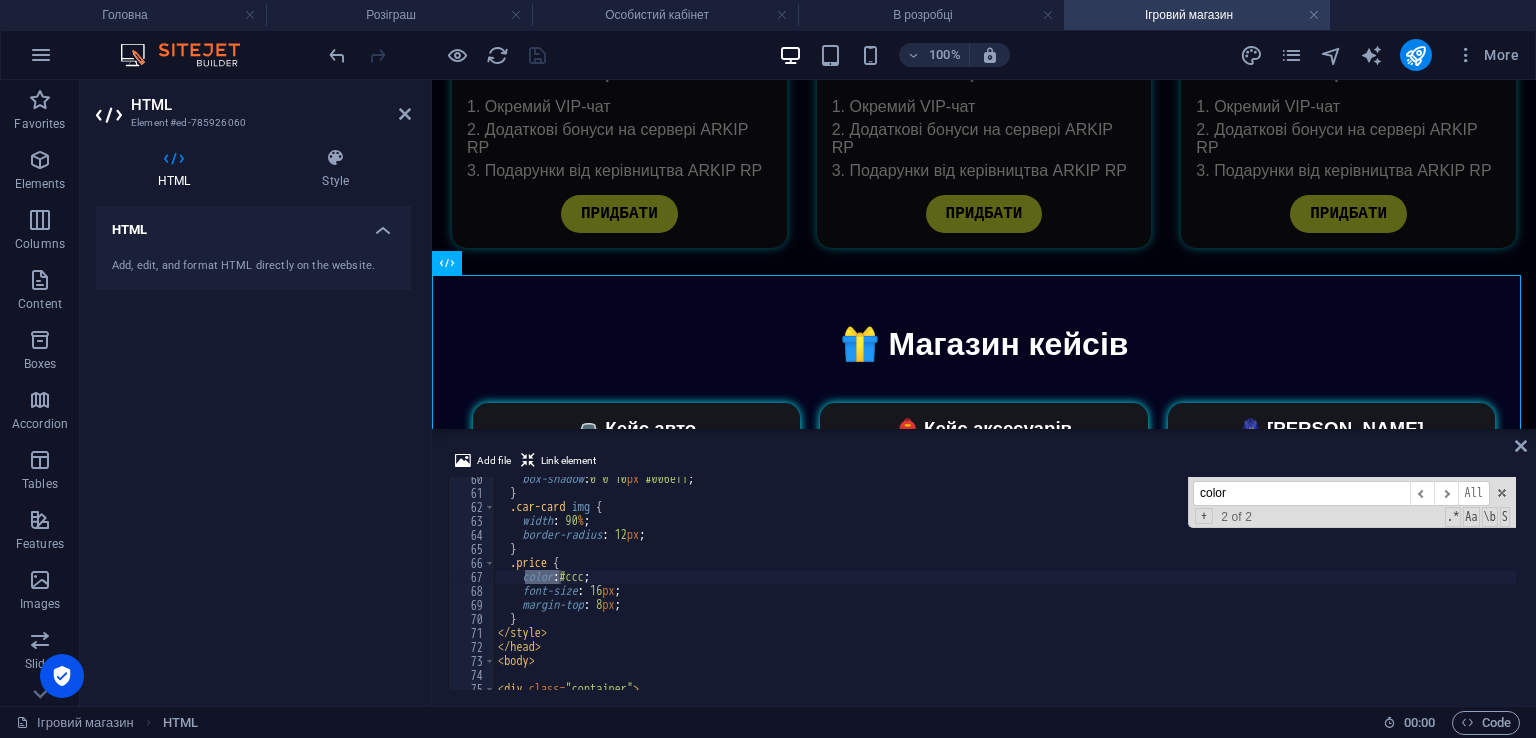 scroll, scrollTop: 831, scrollLeft: 0, axis: vertical 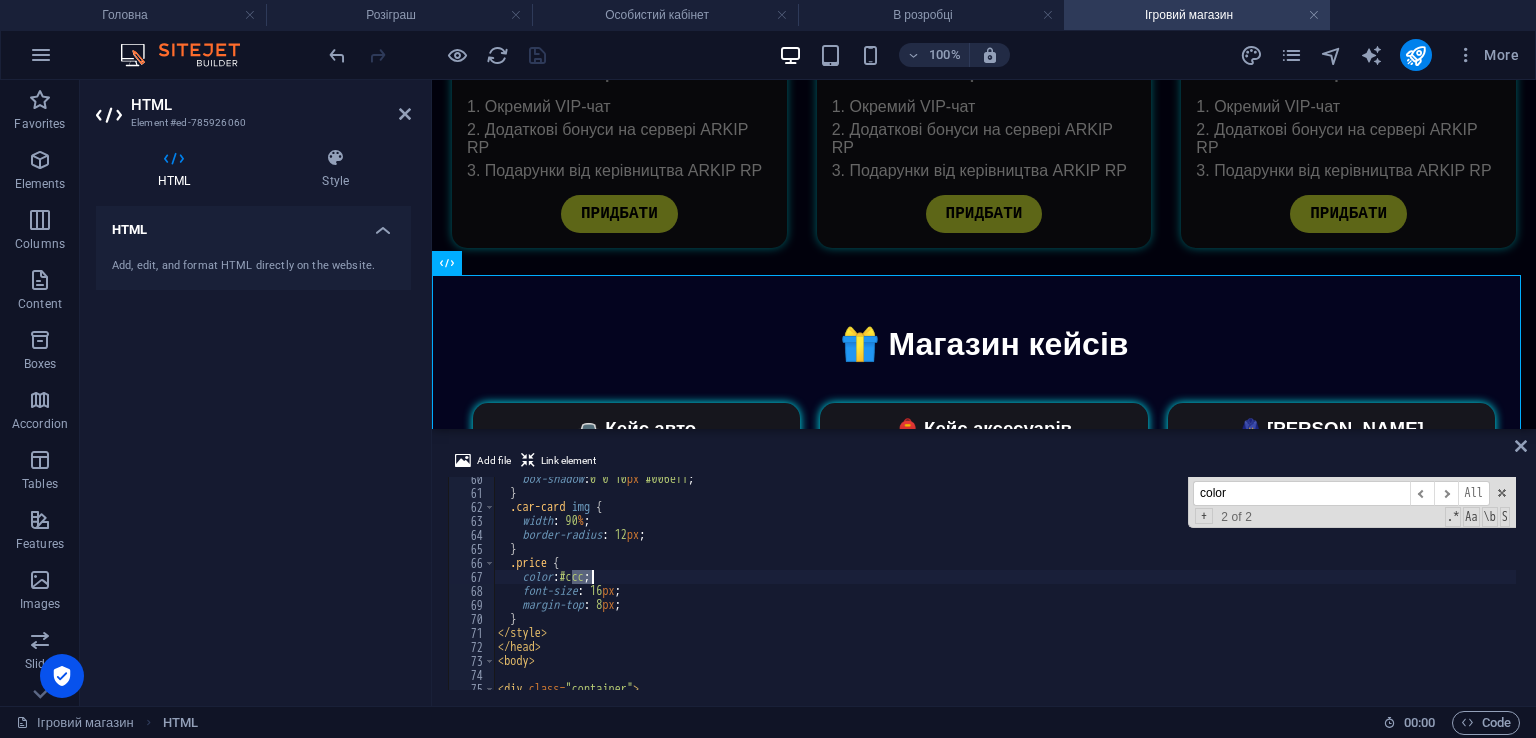 click on "box-shadow : 0   0   10 px   #006eff ;    }    .car-card   img   {      width :   90 % ;      border-radius :   12 px ;    }    .price   {      color : #ccc ;      font-size :   16 px ;      margin-top :   8 px ;    } </ style > </ head > < body > < div   class = "container" >" at bounding box center [1005, 592] 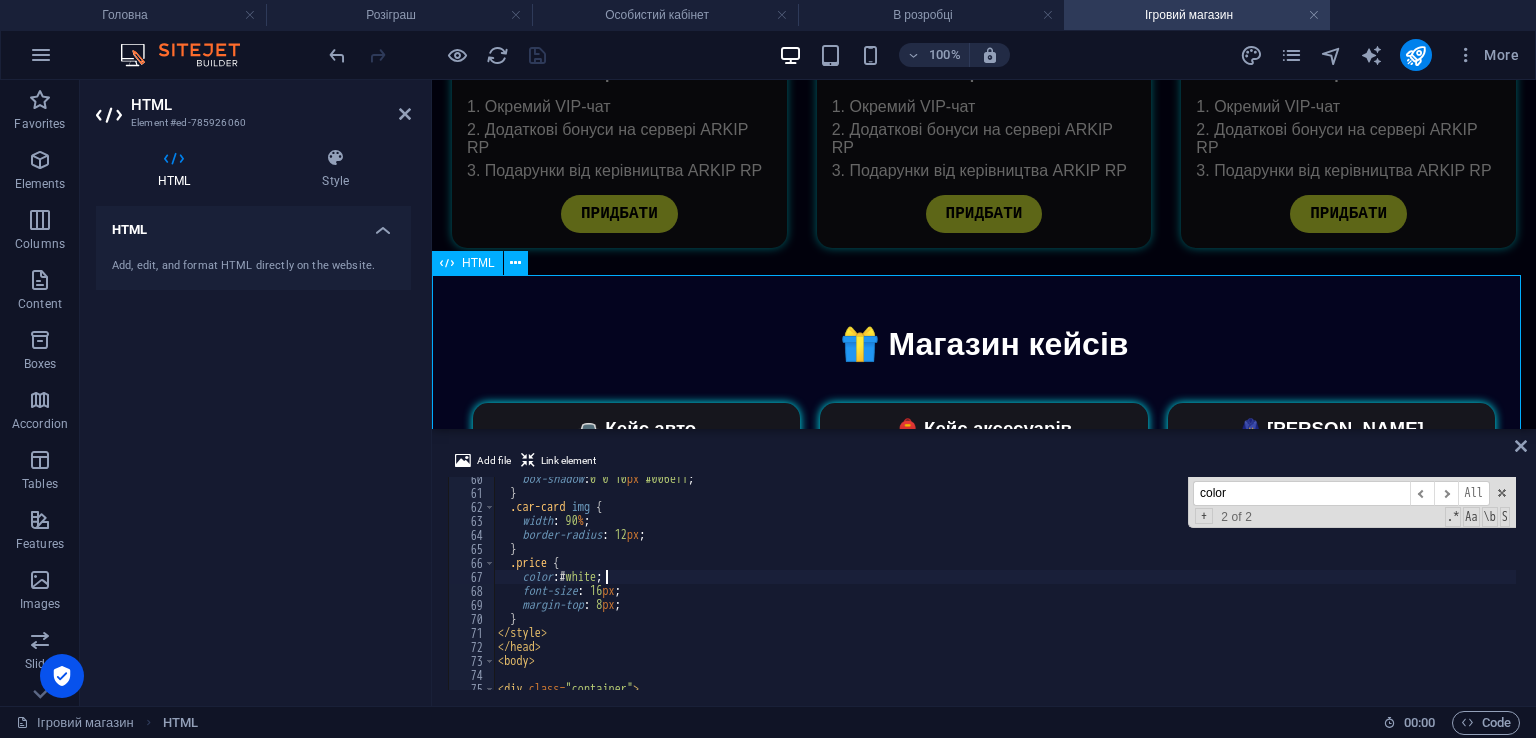scroll, scrollTop: 1109, scrollLeft: 0, axis: vertical 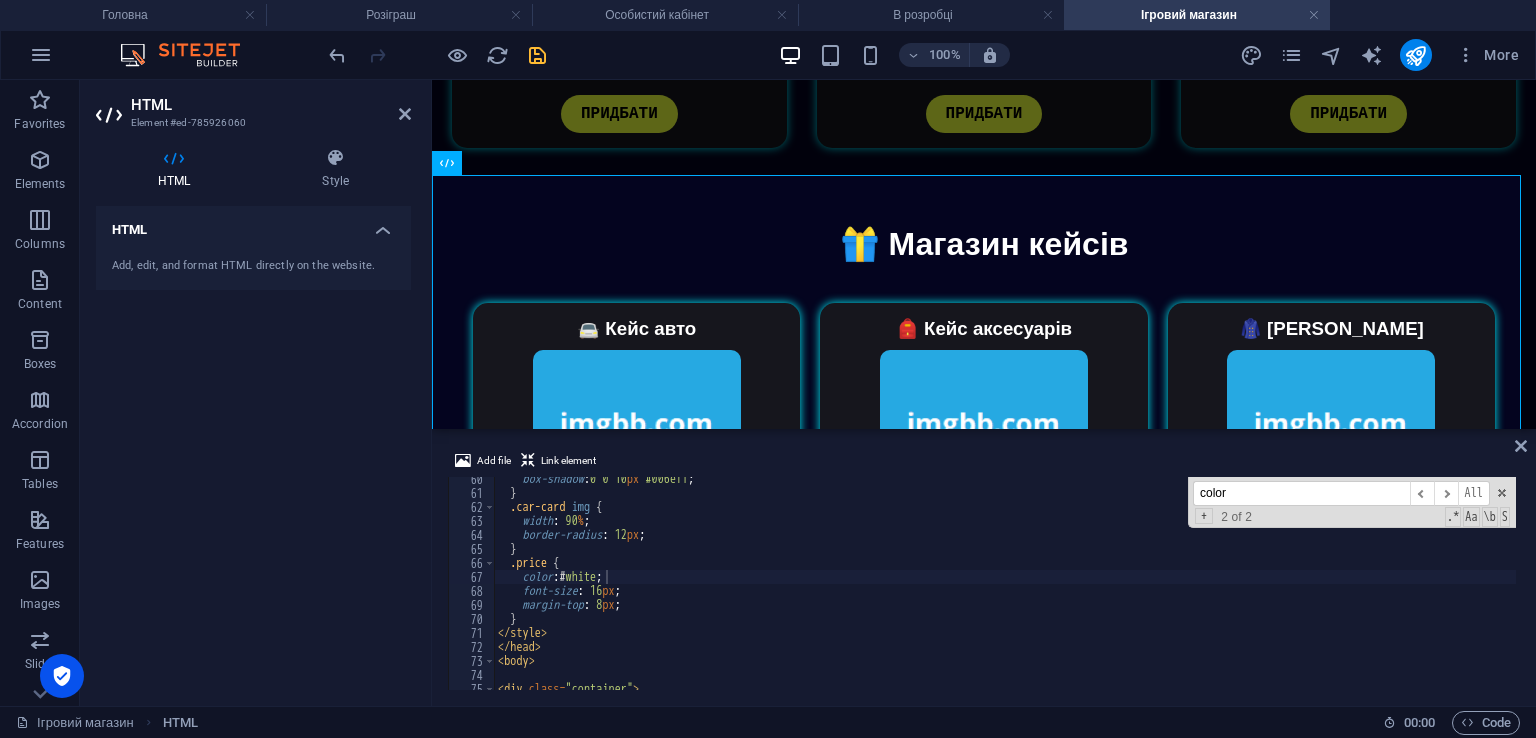 click on "Add file Link element" at bounding box center (984, 463) 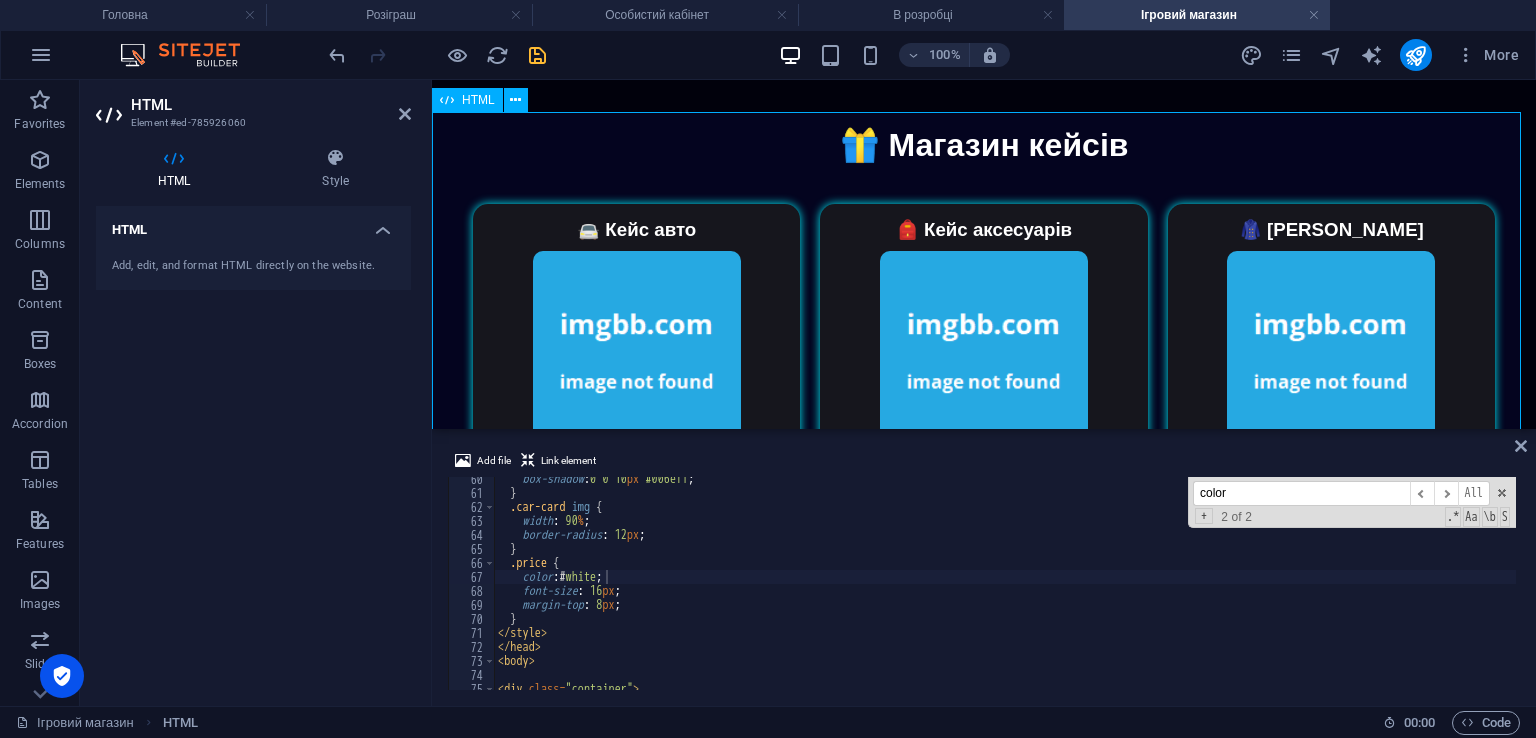 scroll, scrollTop: 1209, scrollLeft: 0, axis: vertical 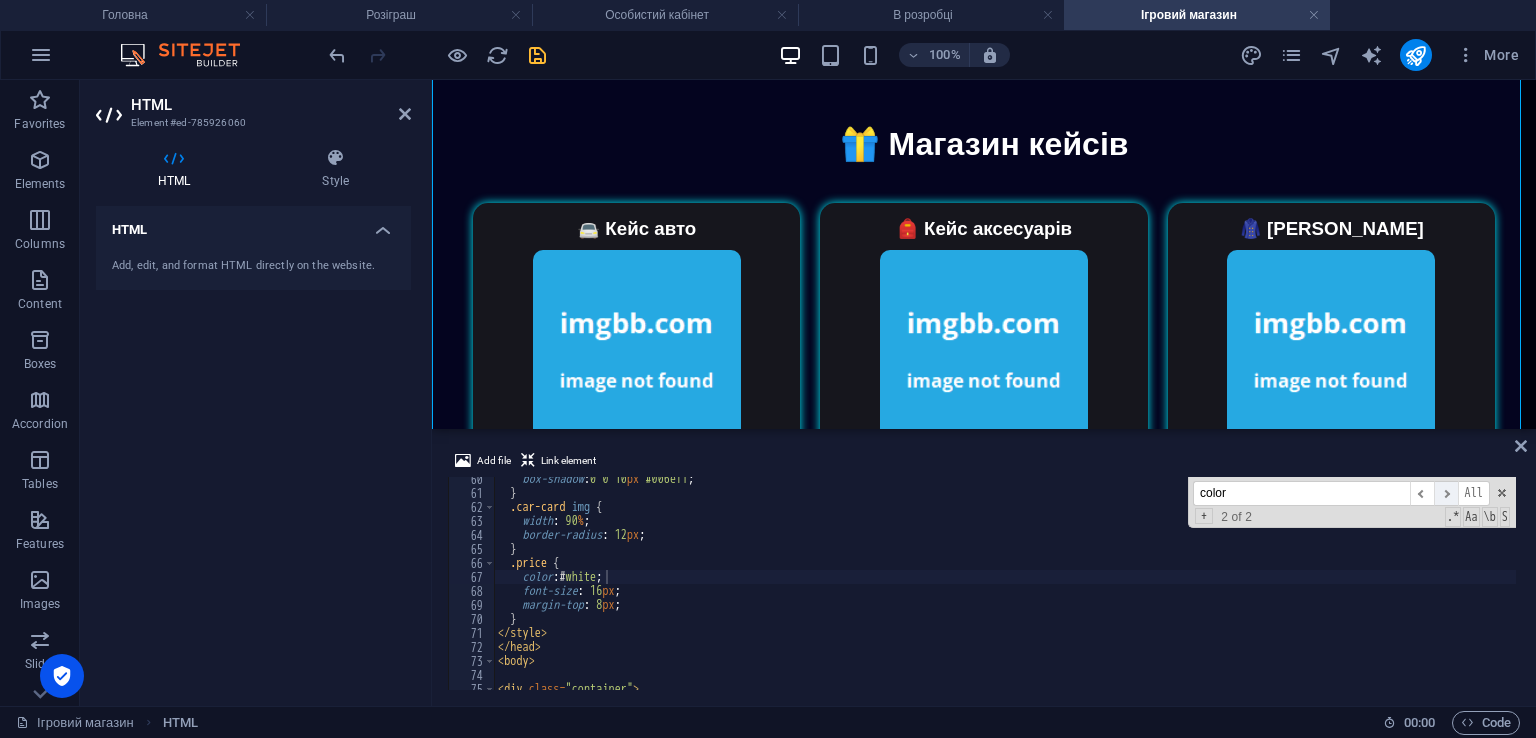 click on "​" at bounding box center [1446, 493] 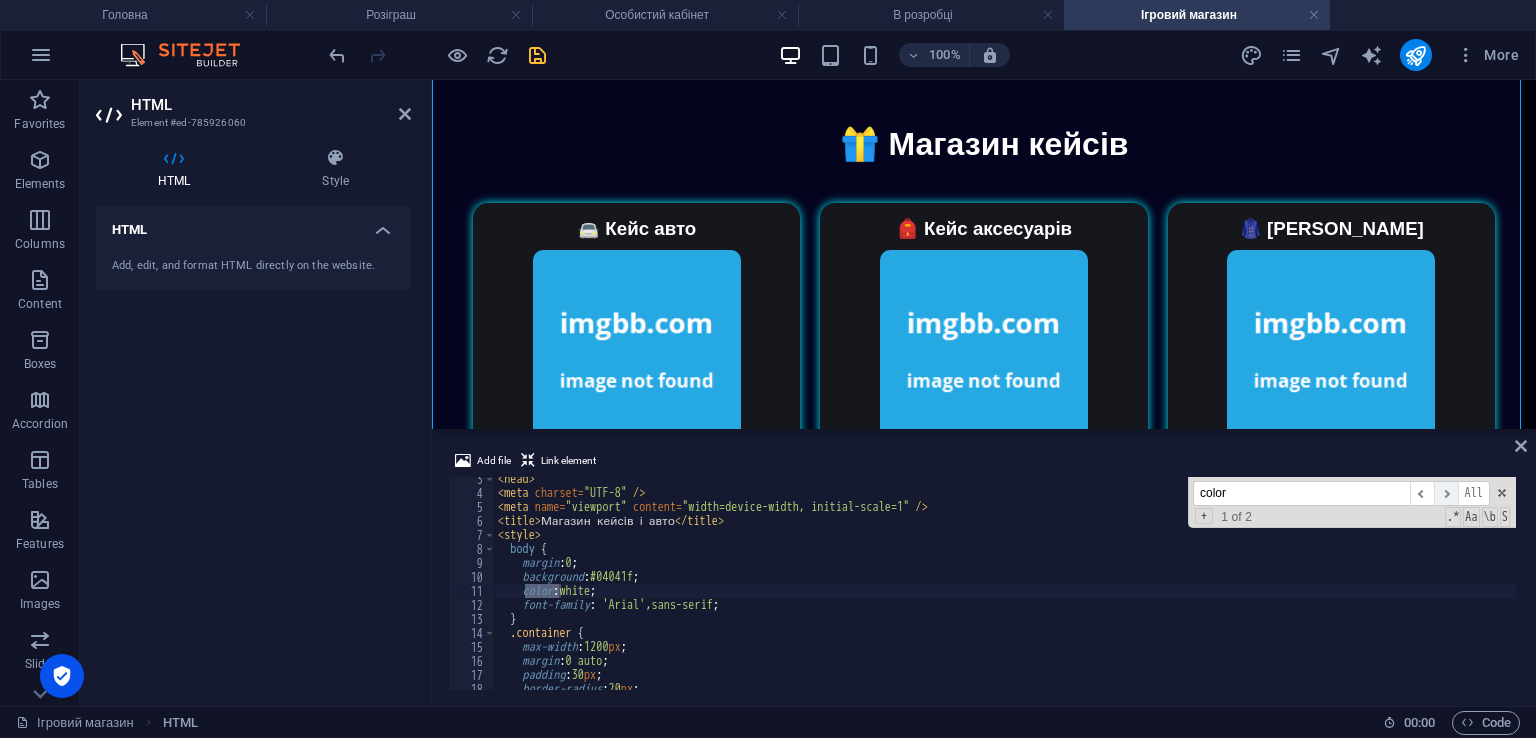 scroll, scrollTop: 33, scrollLeft: 0, axis: vertical 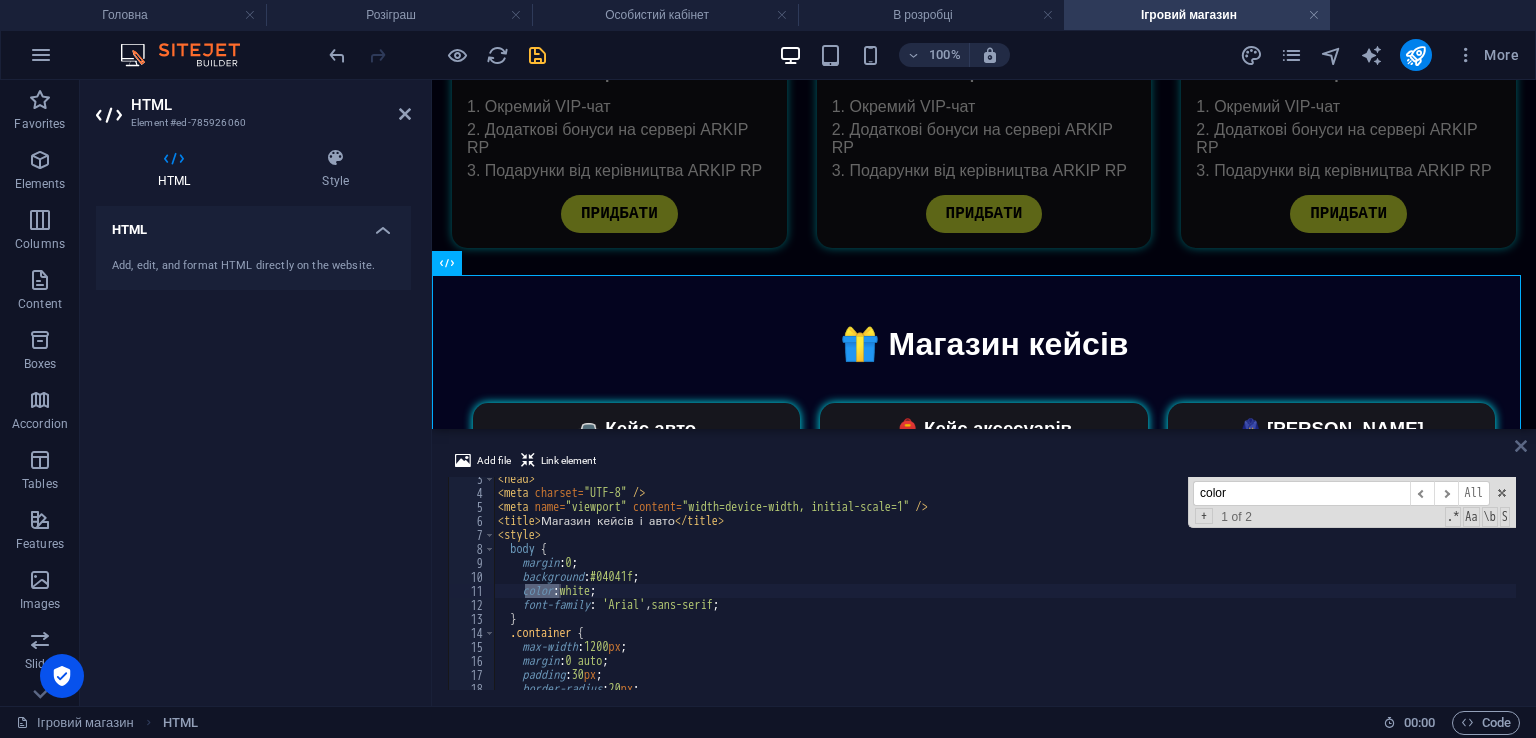 click at bounding box center (1521, 446) 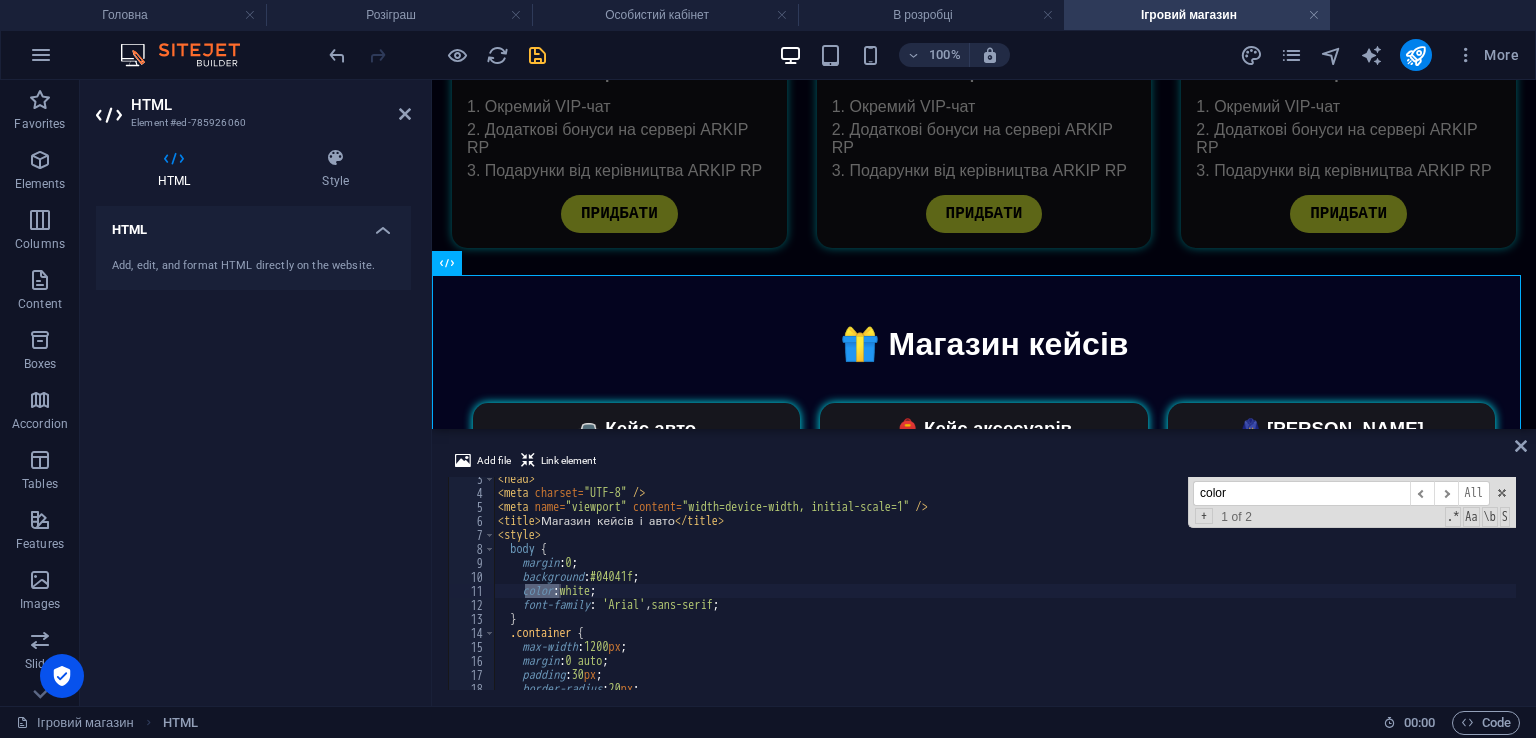 scroll, scrollTop: 952, scrollLeft: 0, axis: vertical 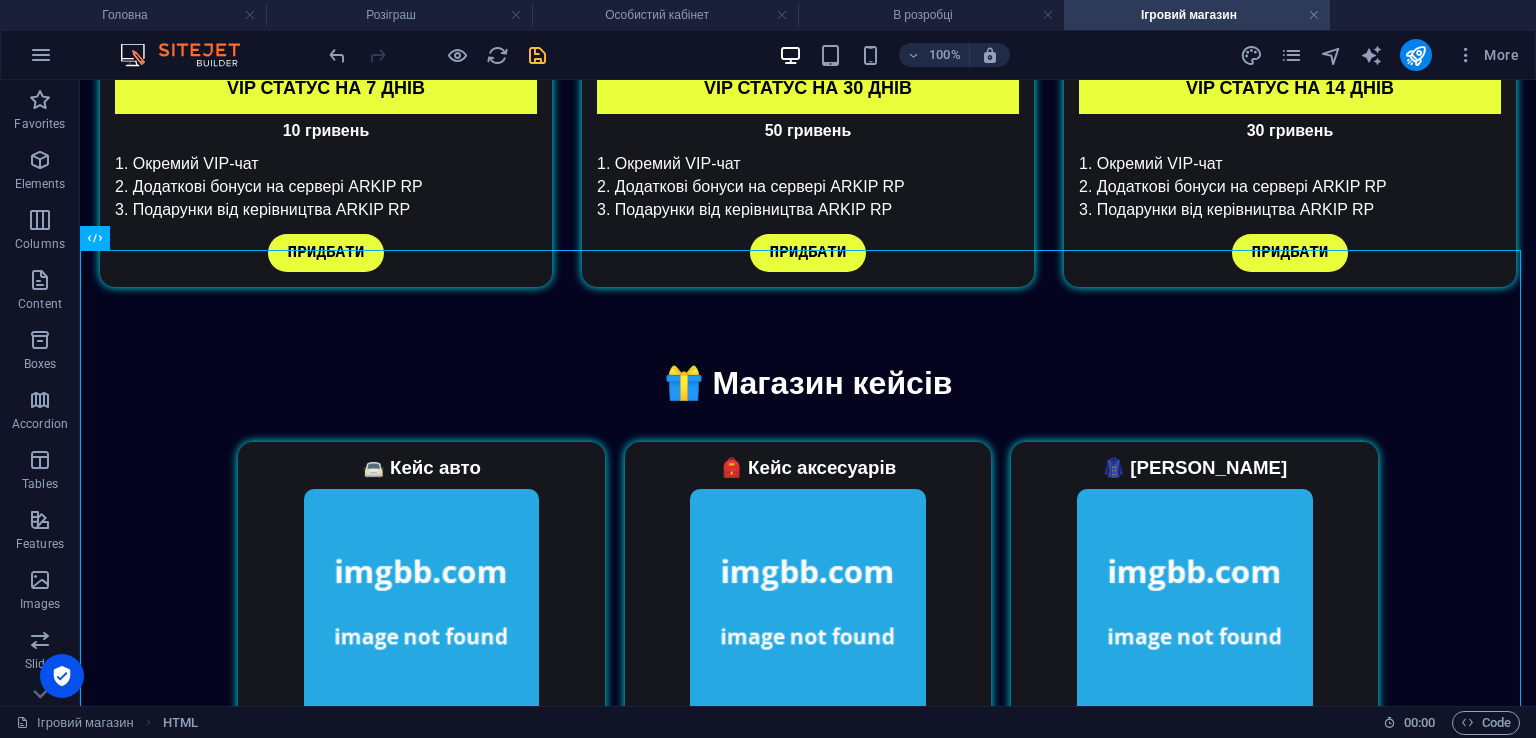 click at bounding box center (537, 55) 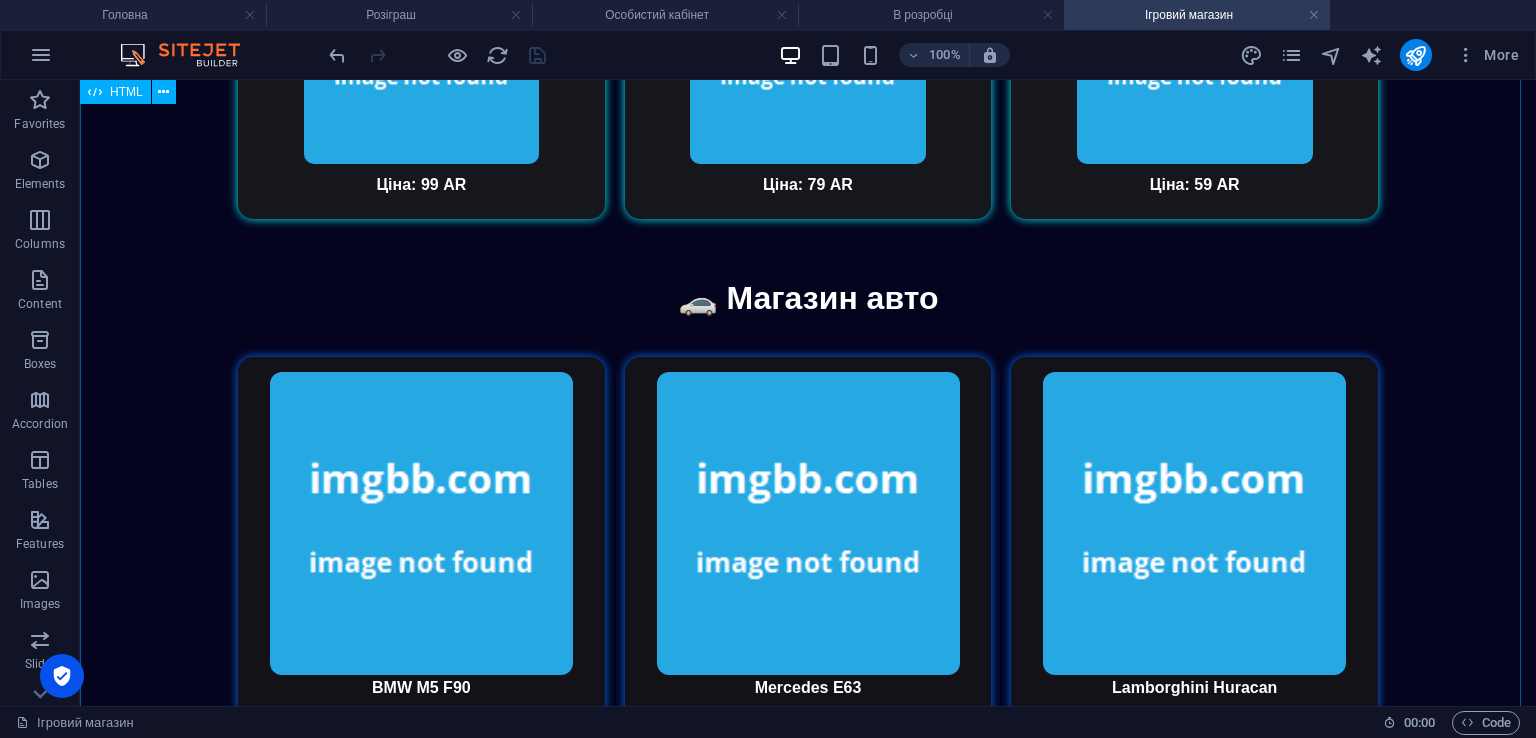 scroll, scrollTop: 1652, scrollLeft: 0, axis: vertical 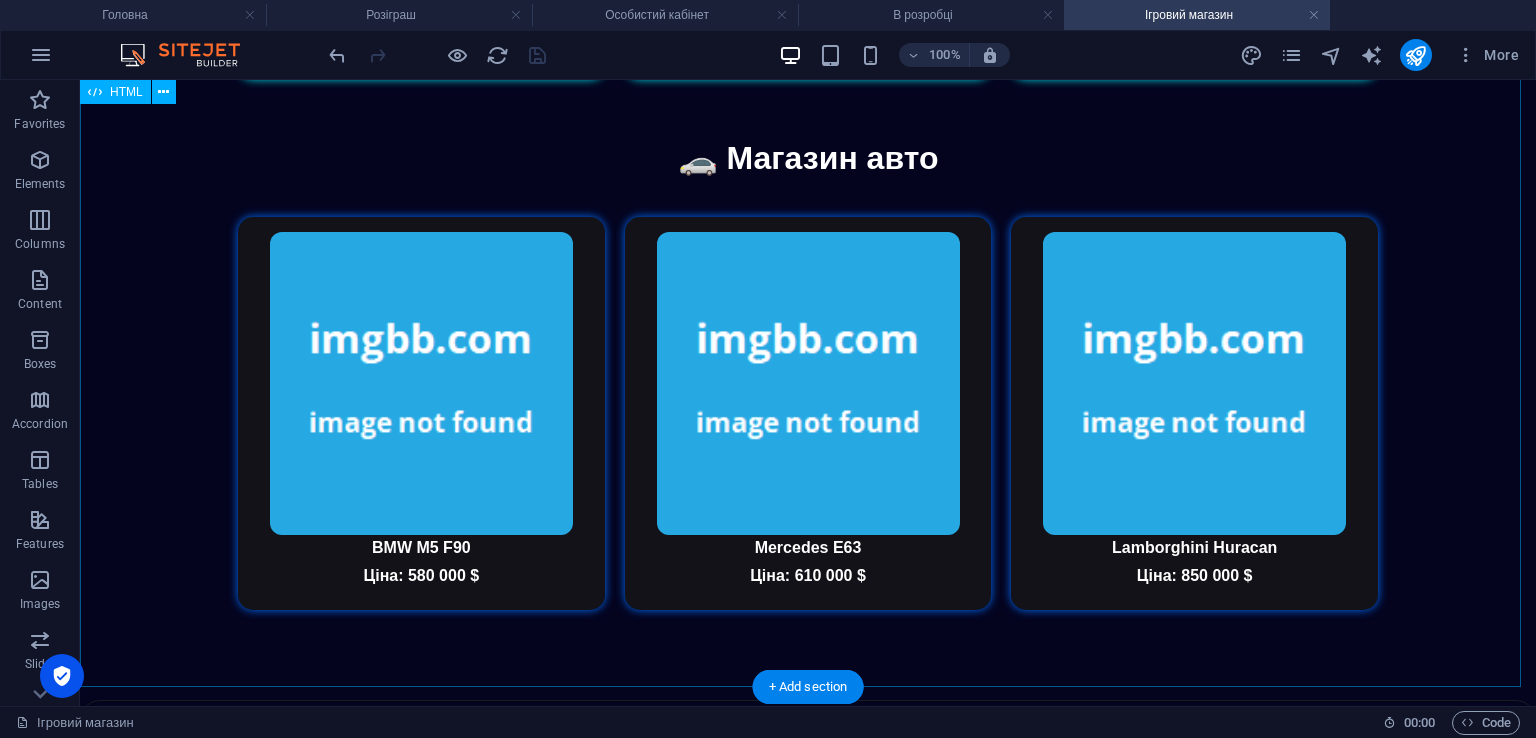 click on "Магазин кейсів і авто
🎁 Магазин кейсів
🚘 Кейс авто
Ціна: 99 AR
🎒 Кейс аксесуарів
Ціна: 79 AR
🧥 [PERSON_NAME]
Ціна: 59 AR
🚗 [GEOGRAPHIC_DATA] авто
BMW M5 F90
Ціна: 580 000 $
Mercedes E63
Ціна: 610 000 $
Lamborghini Huracan
Ціна: 850 000 $" at bounding box center [808, 153] 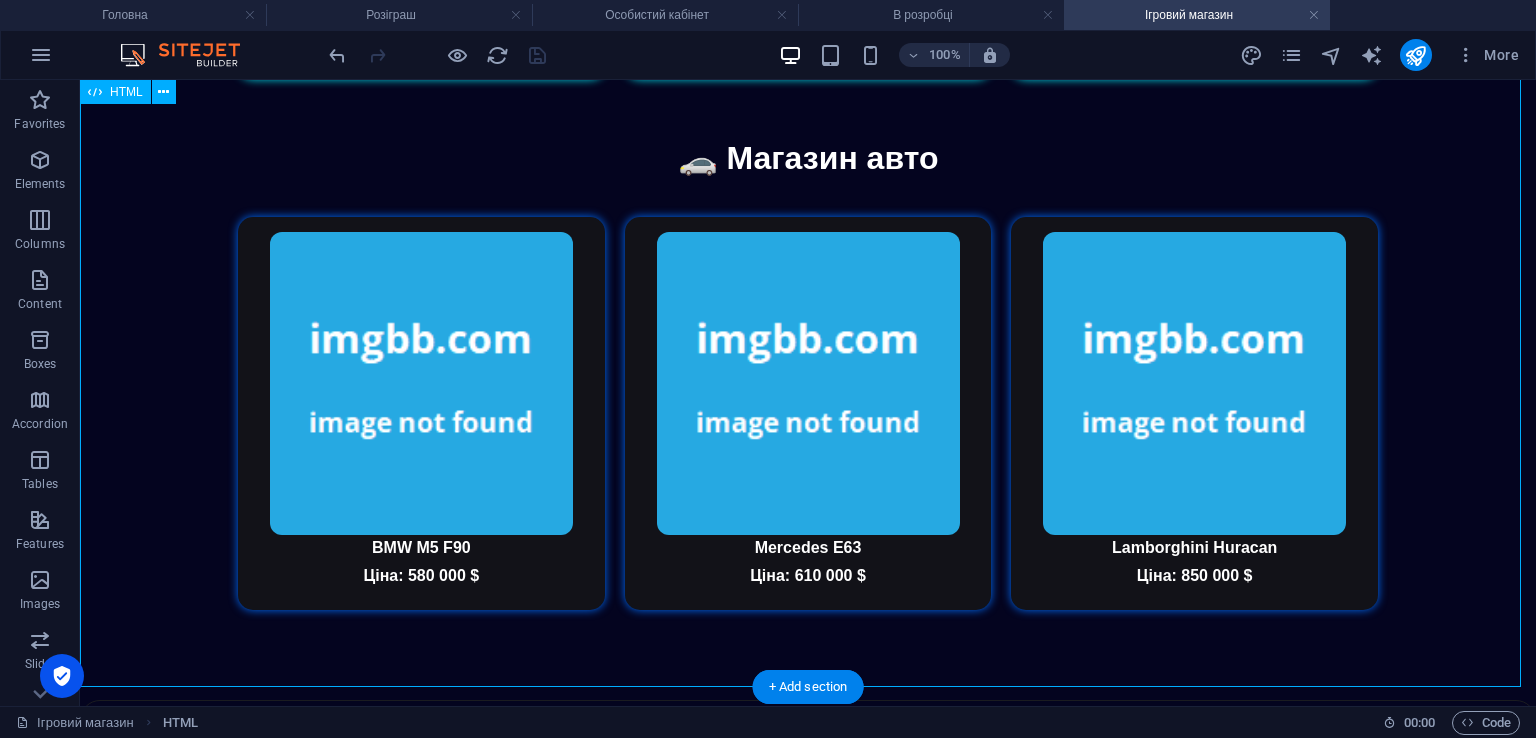 click on "Магазин кейсів і авто
🎁 Магазин кейсів
🚘 Кейс авто
Ціна: 99 AR
🎒 Кейс аксесуарів
Ціна: 79 AR
🧥 [PERSON_NAME]
Ціна: 59 AR
🚗 [GEOGRAPHIC_DATA] авто
BMW M5 F90
Ціна: 580 000 $
Mercedes E63
Ціна: 610 000 $
Lamborghini Huracan
Ціна: 850 000 $" at bounding box center [808, 153] 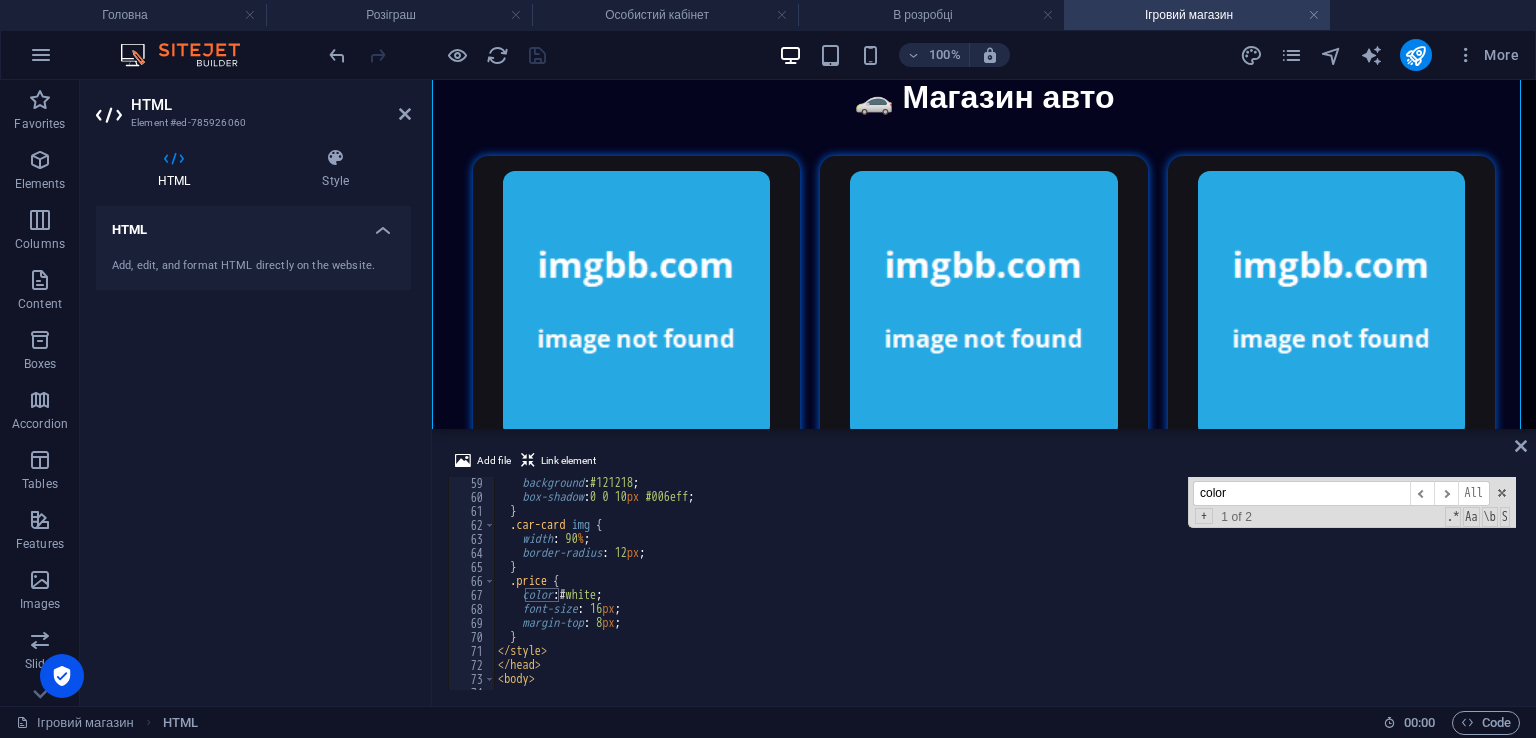 scroll, scrollTop: 813, scrollLeft: 0, axis: vertical 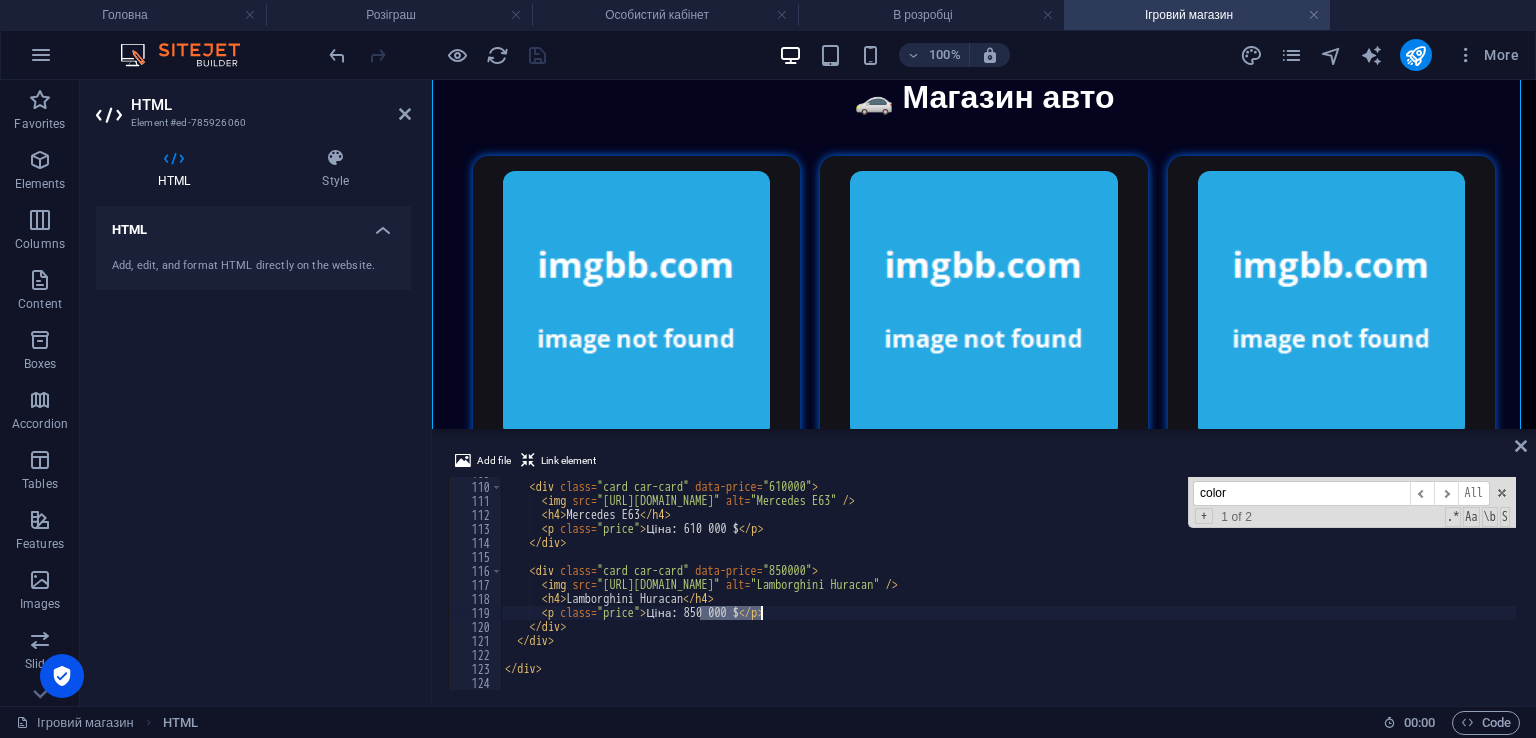 drag, startPoint x: 704, startPoint y: 612, endPoint x: 760, endPoint y: 614, distance: 56.0357 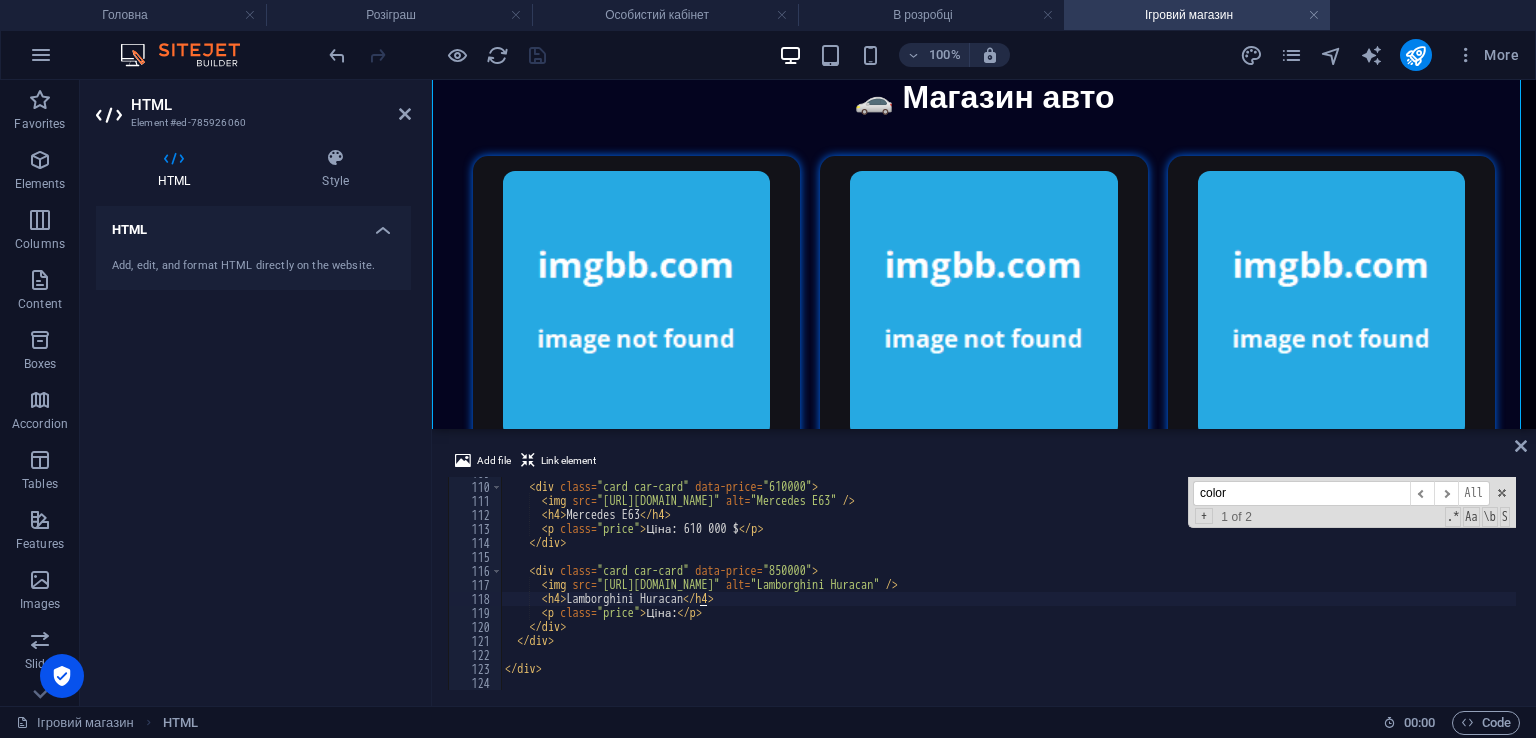 click on "< div   class = "card car-card"   data-price = "610000" >         < img   src = "[URL][DOMAIN_NAME]"   alt = "Mercedes E63"   />         < h4 > Mercedes E63 </ h4 >         < p   class = "price" > Ціна: 610 000 $ </ p >      </ div >      < div   class = "card car-card"   data-price = "850000" >         < img   src = "[URL][DOMAIN_NAME]"   alt = "Lamborghini Huracan"   />         < h4 > Lamborghini Huracan </ h4 >         < p   class = "price" > Ціна:  </ p >      </ div >    </ div > </ div > < script >" at bounding box center (1008, 586) 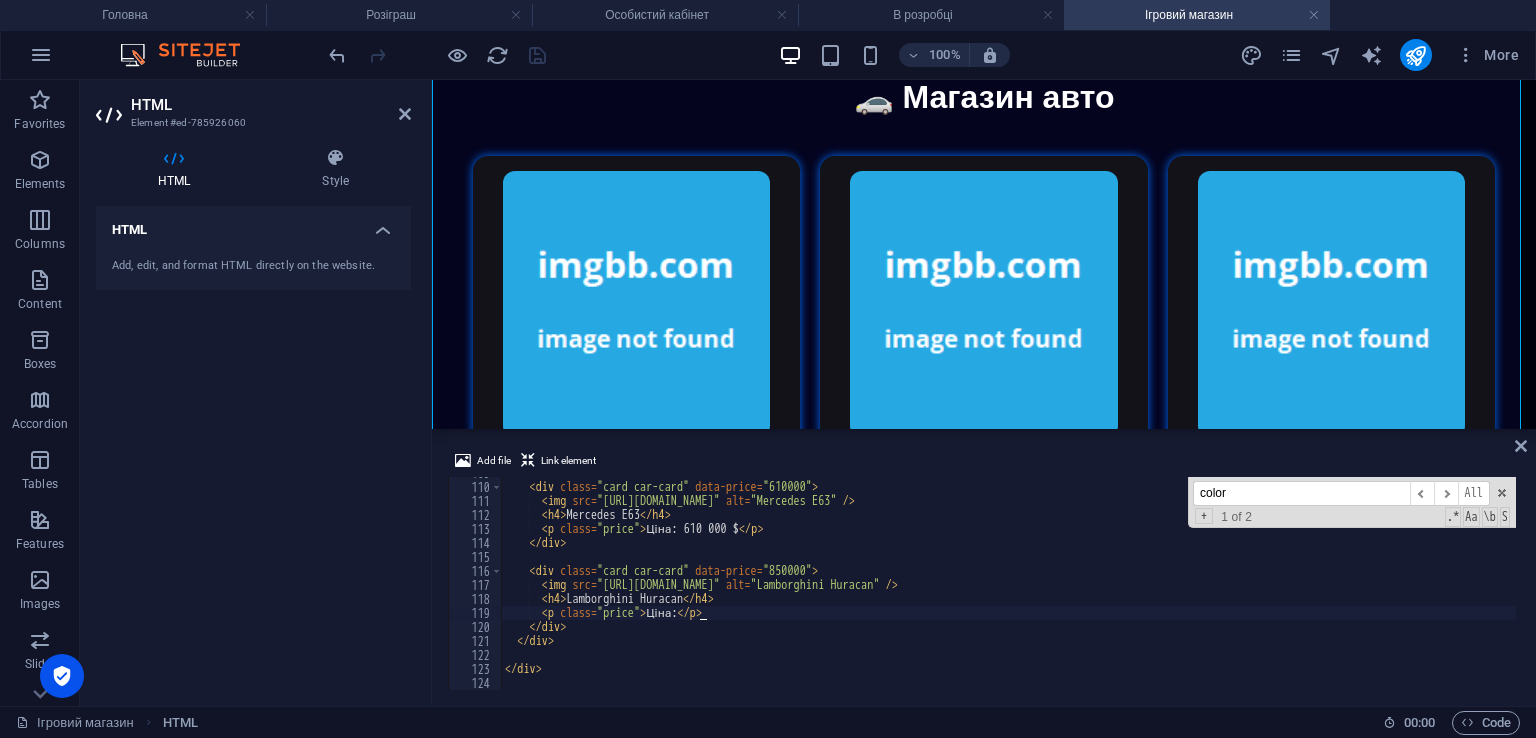 click on "< div   class = "card car-card"   data-price = "610000" >         < img   src = "[URL][DOMAIN_NAME]"   alt = "Mercedes E63"   />         < h4 > Mercedes E63 </ h4 >         < p   class = "price" > Ціна: 610 000 $ </ p >      </ div >      < div   class = "card car-card"   data-price = "850000" >         < img   src = "[URL][DOMAIN_NAME]"   alt = "Lamborghini Huracan"   />         < h4 > Lamborghini Huracan </ h4 >         < p   class = "price" > Ціна:  </ p >      </ div >    </ div > </ div > < script >" at bounding box center (1008, 586) 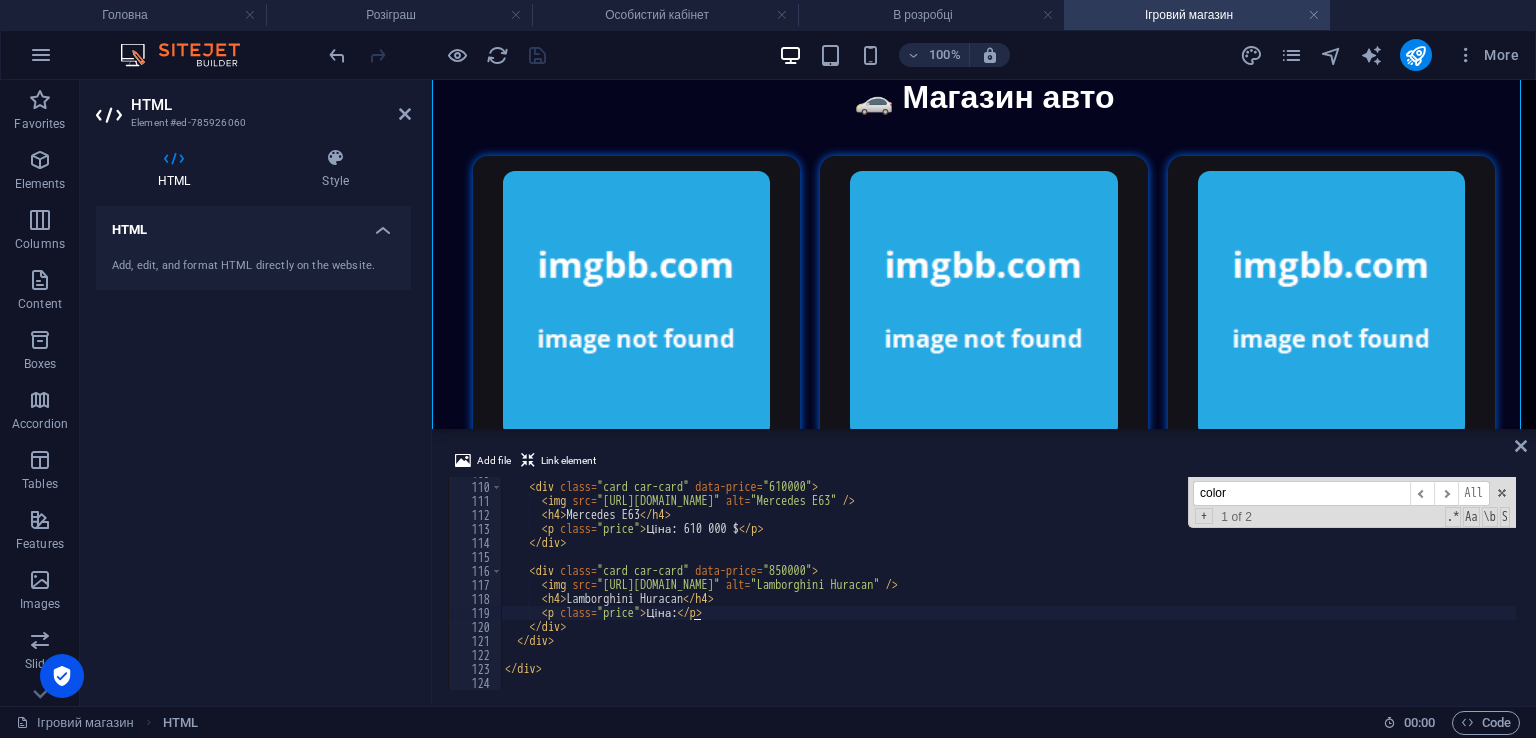 click on "< div   class = "card car-card"   data-price = "610000" >         < img   src = "[URL][DOMAIN_NAME]"   alt = "Mercedes E63"   />         < h4 > Mercedes E63 </ h4 >         < p   class = "price" > Ціна: 610 000 $ </ p >      </ div >      < div   class = "card car-card"   data-price = "850000" >         < img   src = "[URL][DOMAIN_NAME]"   alt = "Lamborghini Huracan"   />         < h4 > Lamborghini Huracan </ h4 >         < p   class = "price" > Ціна:  </ p >      </ div >    </ div > </ div > < script >" at bounding box center (1008, 586) 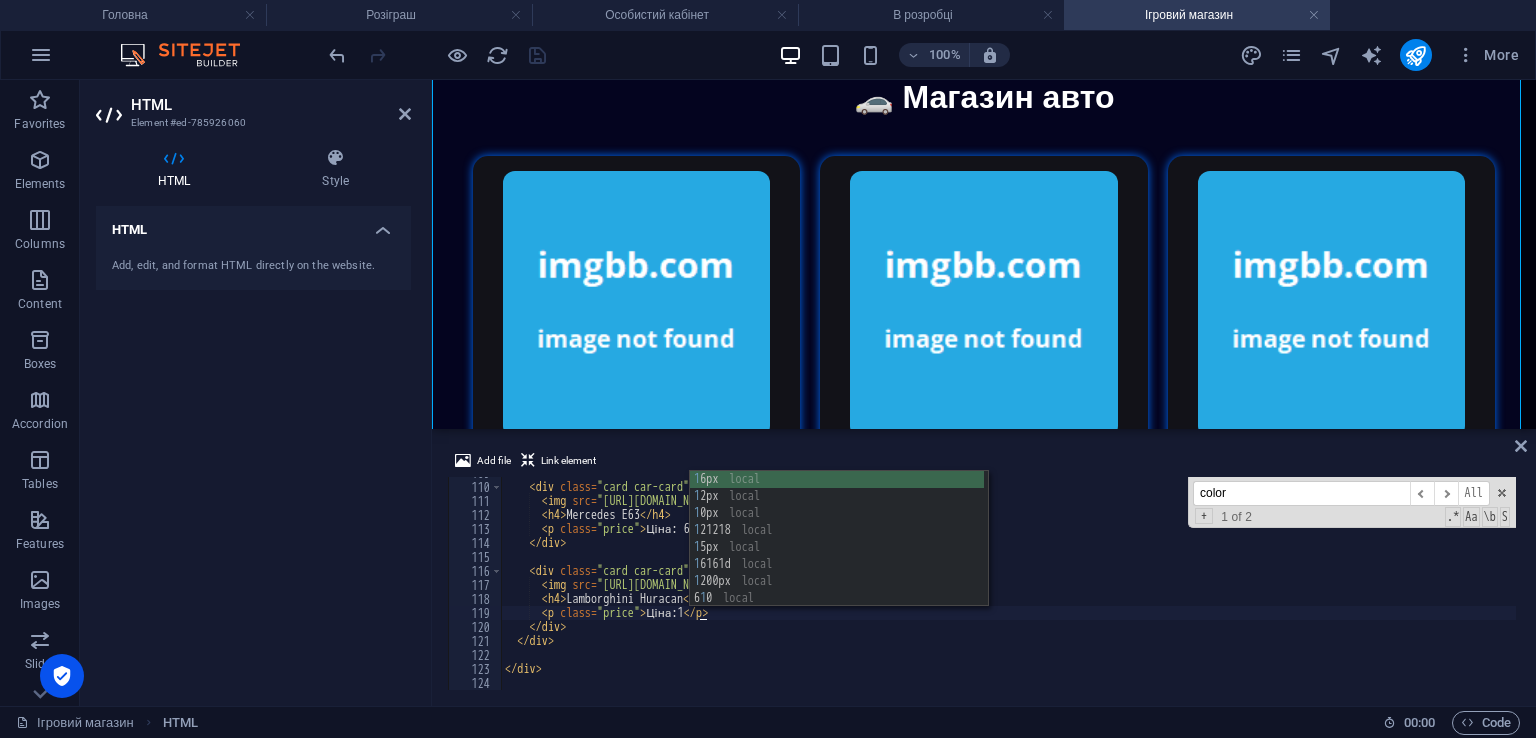 scroll, scrollTop: 0, scrollLeft: 16, axis: horizontal 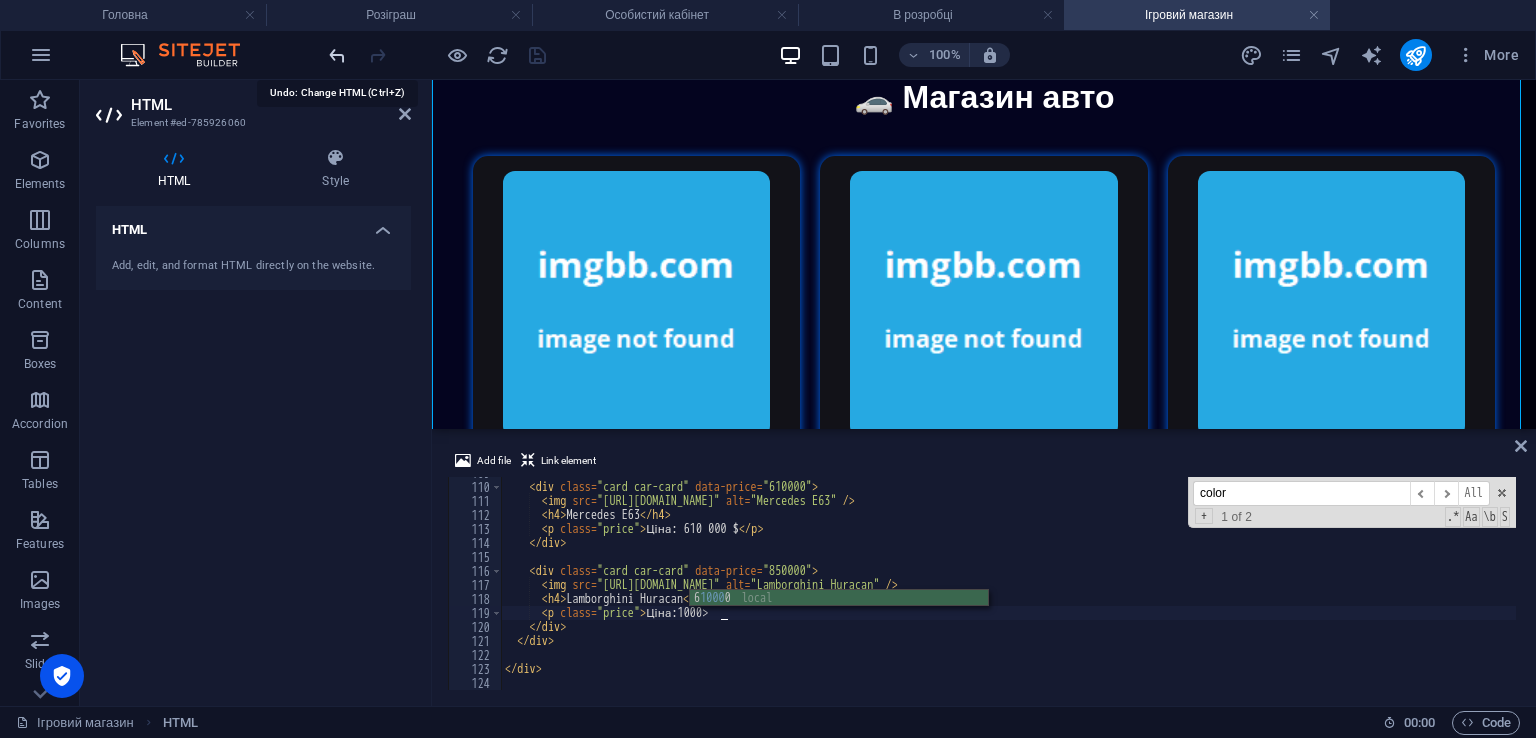 click at bounding box center [337, 55] 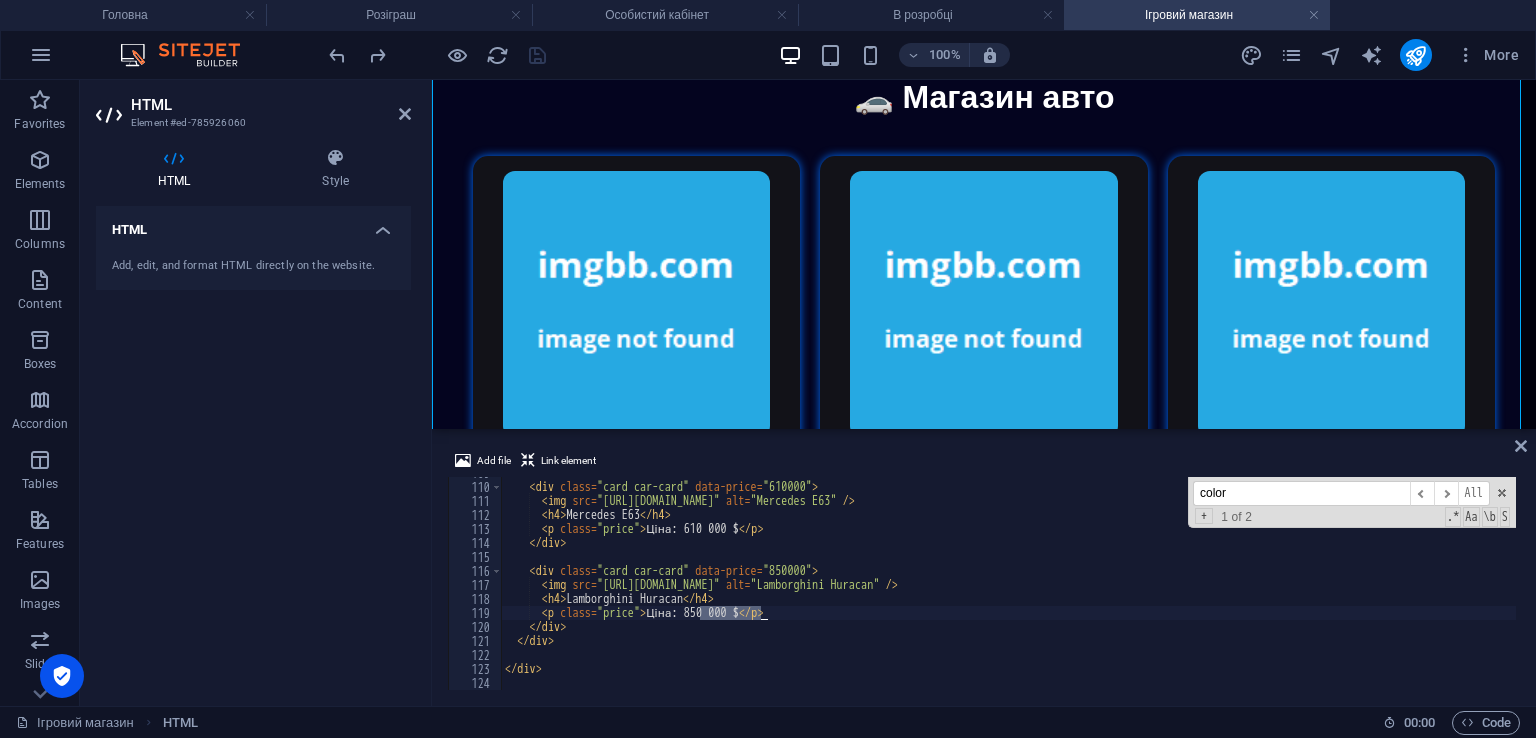 drag, startPoint x: 702, startPoint y: 611, endPoint x: 759, endPoint y: 612, distance: 57.00877 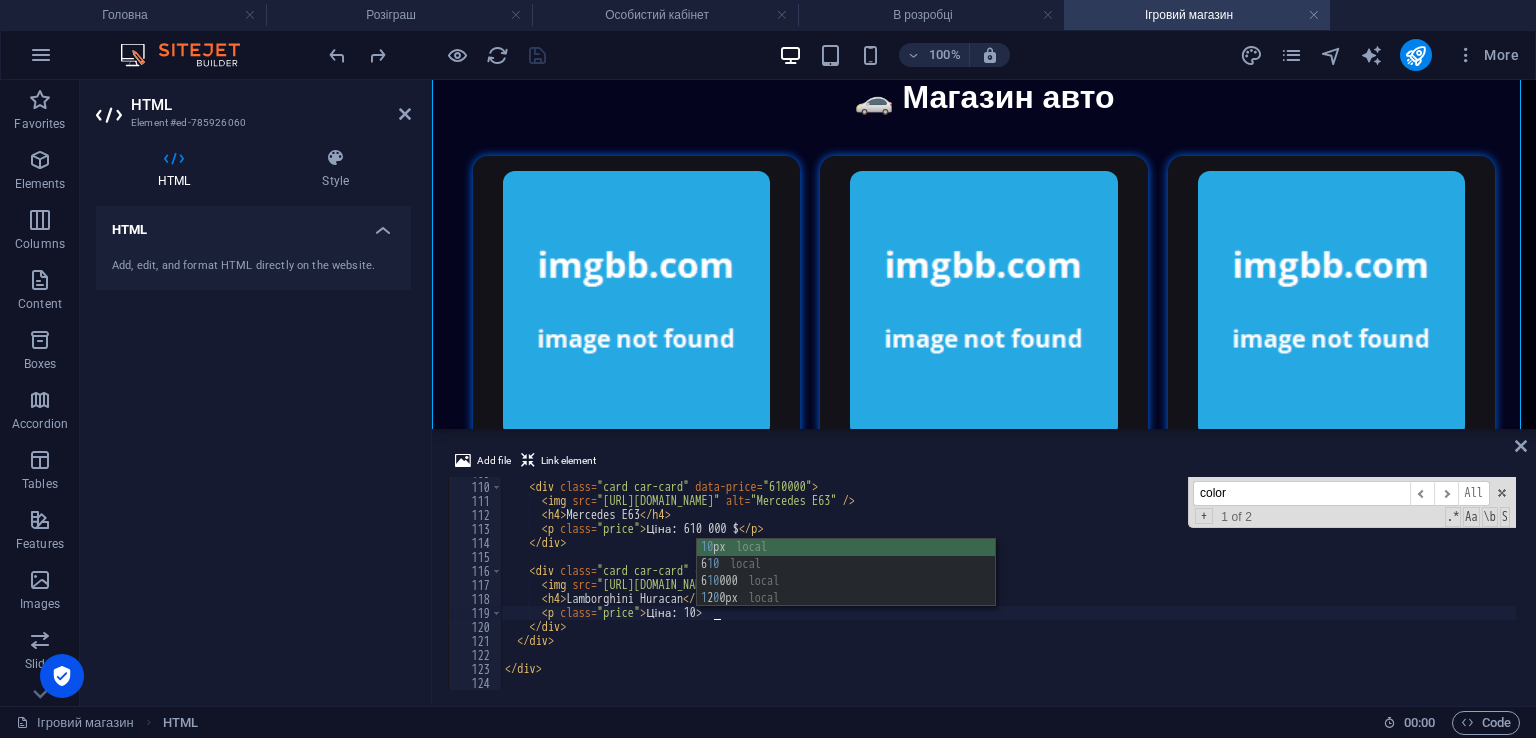 scroll, scrollTop: 0, scrollLeft: 16, axis: horizontal 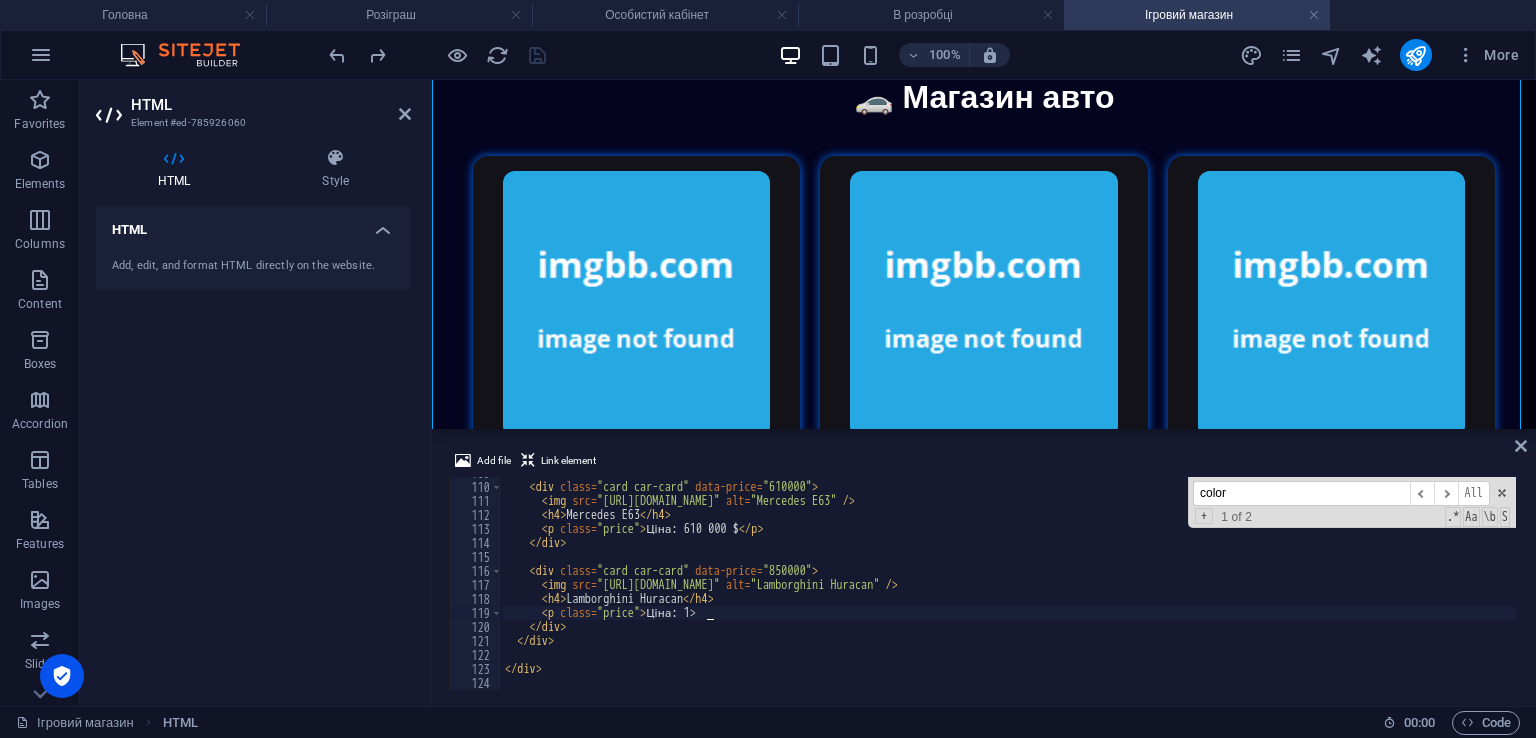 click on "< div   class = "card car-card"   data-price = "610000" >         < img   src = "[URL][DOMAIN_NAME]"   alt = "Mercedes E63"   />         < h4 > Mercedes E63 </ h4 >         < p   class = "price" > Ціна: 610 000 $ </ p >      </ div >      < div   class = "card car-card"   data-price = "850000" >         < img   src = "[URL][DOMAIN_NAME]"   alt = "Lamborghini Huracan"   />         < h4 > Lamborghini Huracan </ h4 >         < p   class = "price" > Ціна: 1>      </ div >    </ div > </ div > < script >" at bounding box center [1008, 586] 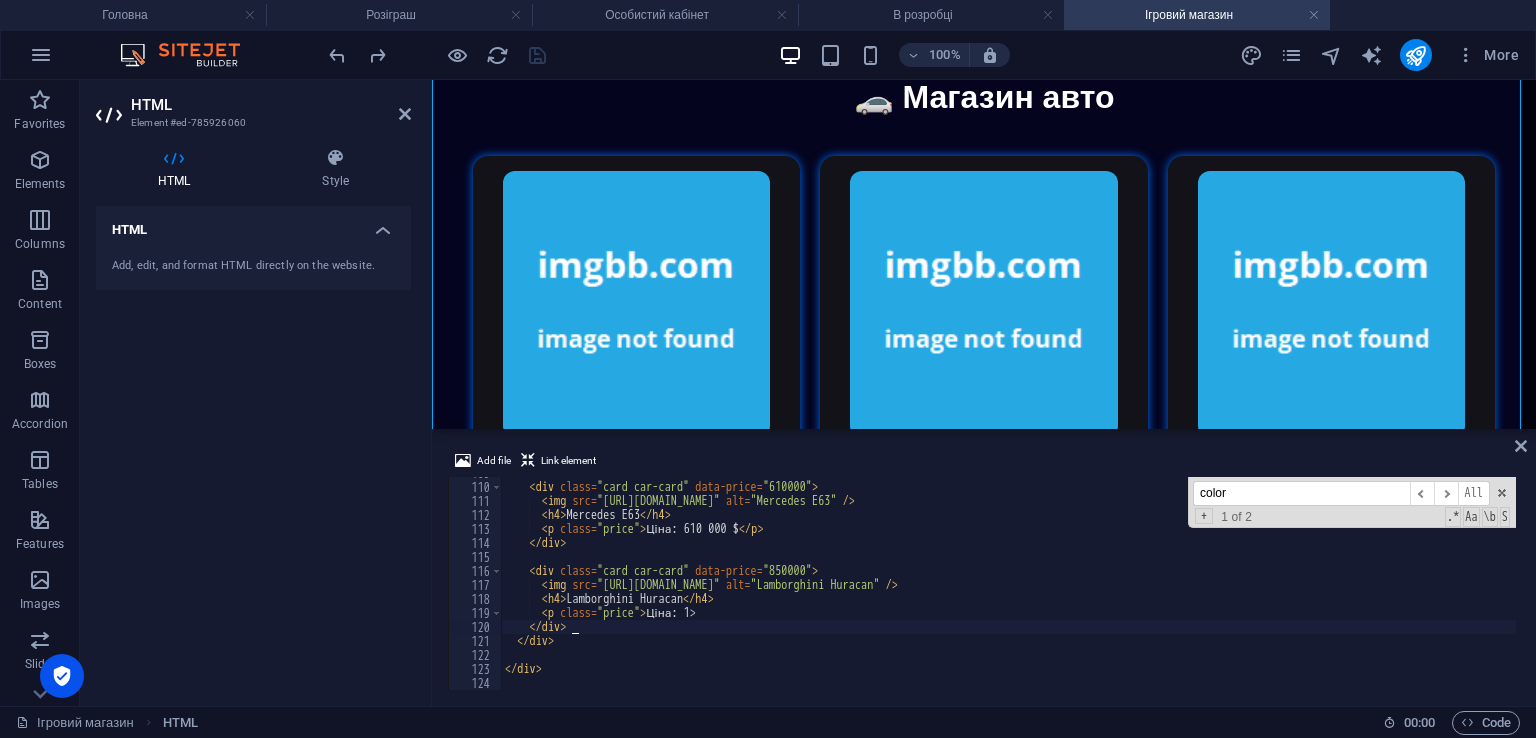 click on "< div   class = "card car-card"   data-price = "610000" >         < img   src = "[URL][DOMAIN_NAME]"   alt = "Mercedes E63"   />         < h4 > Mercedes E63 </ h4 >         < p   class = "price" > Ціна: 610 000 $ </ p >      </ div >      < div   class = "card car-card"   data-price = "850000" >         < img   src = "[URL][DOMAIN_NAME]"   alt = "Lamborghini Huracan"   />         < h4 > Lamborghini Huracan </ h4 >         < p   class = "price" > Ціна: 1>      </ div >    </ div > </ div > < script >" at bounding box center [1008, 586] 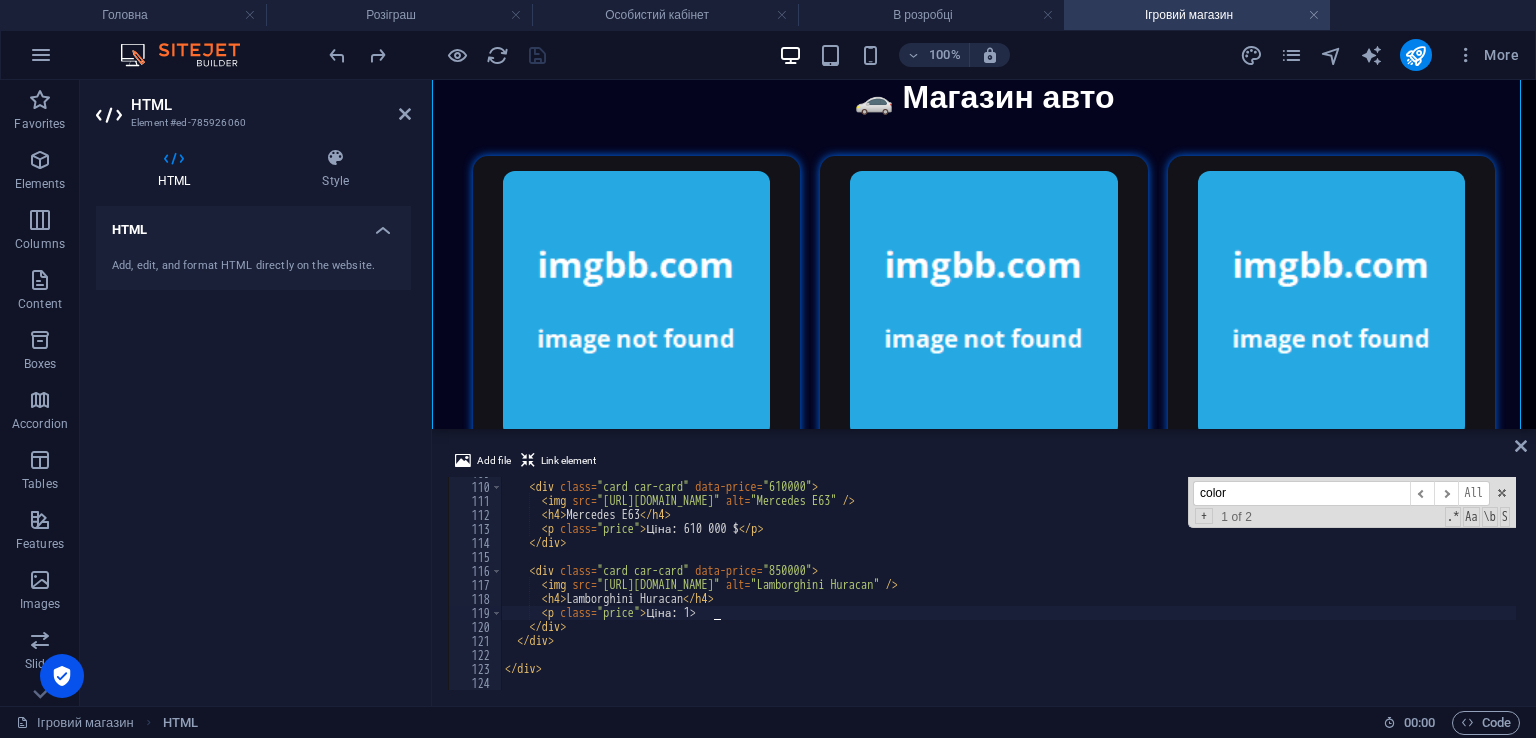 click on "< div   class = "card car-card"   data-price = "610000" >         < img   src = "[URL][DOMAIN_NAME]"   alt = "Mercedes E63"   />         < h4 > Mercedes E63 </ h4 >         < p   class = "price" > Ціна: 610 000 $ </ p >      </ div >      < div   class = "card car-card"   data-price = "850000" >         < img   src = "[URL][DOMAIN_NAME]"   alt = "Lamborghini Huracan"   />         < h4 > Lamborghini Huracan </ h4 >         < p   class = "price" > Ціна: 1>      </ div >    </ div > </ div > < script >" at bounding box center [1008, 586] 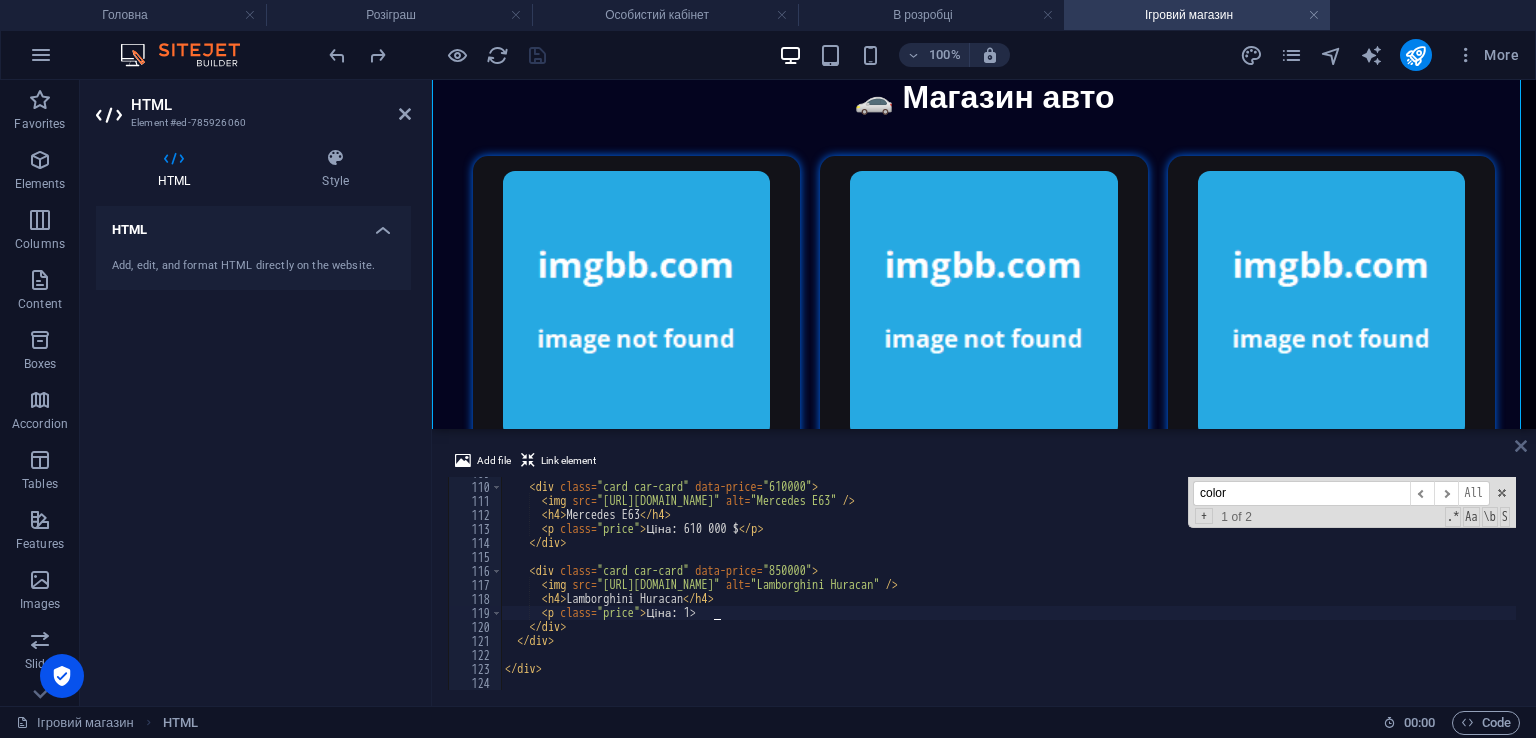 click at bounding box center [1521, 446] 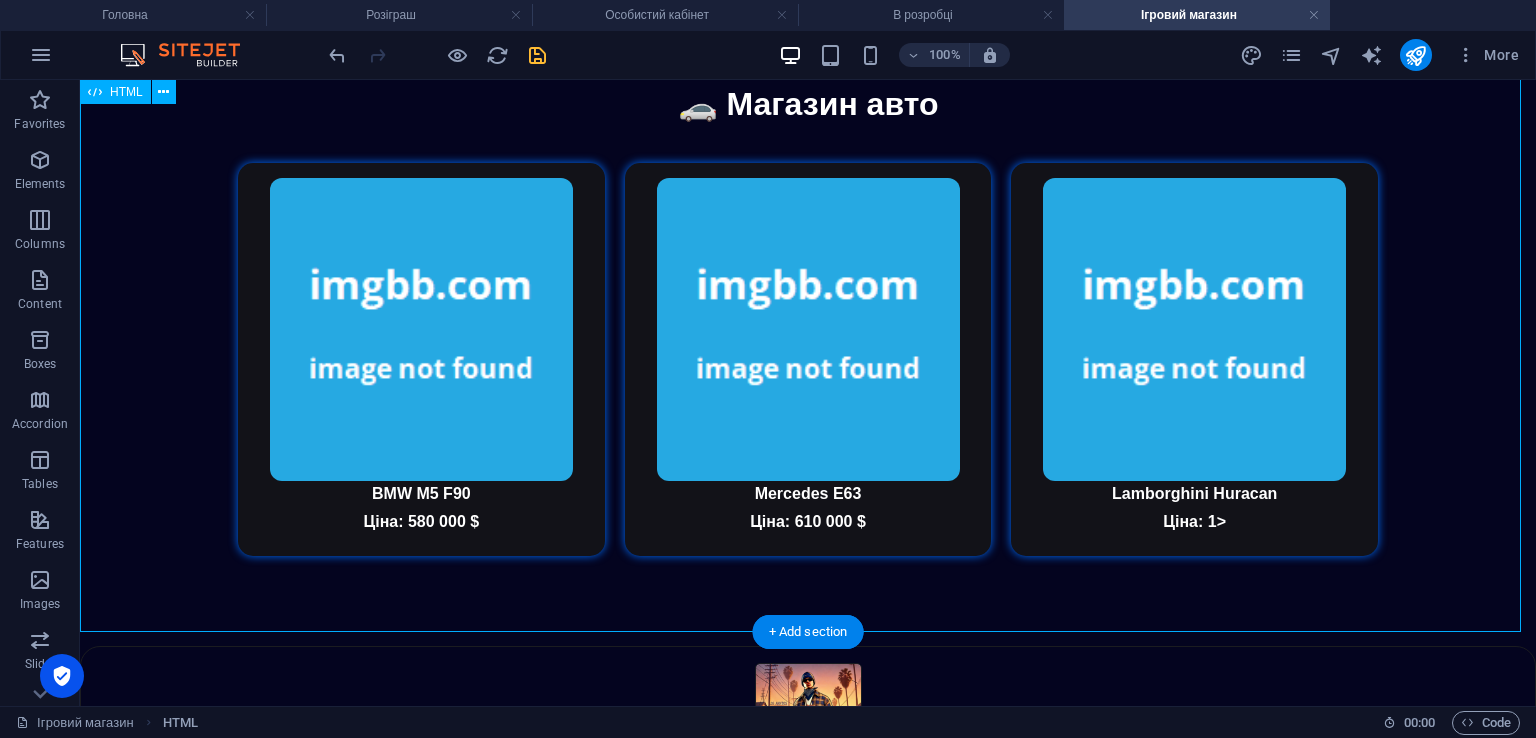 scroll, scrollTop: 1720, scrollLeft: 0, axis: vertical 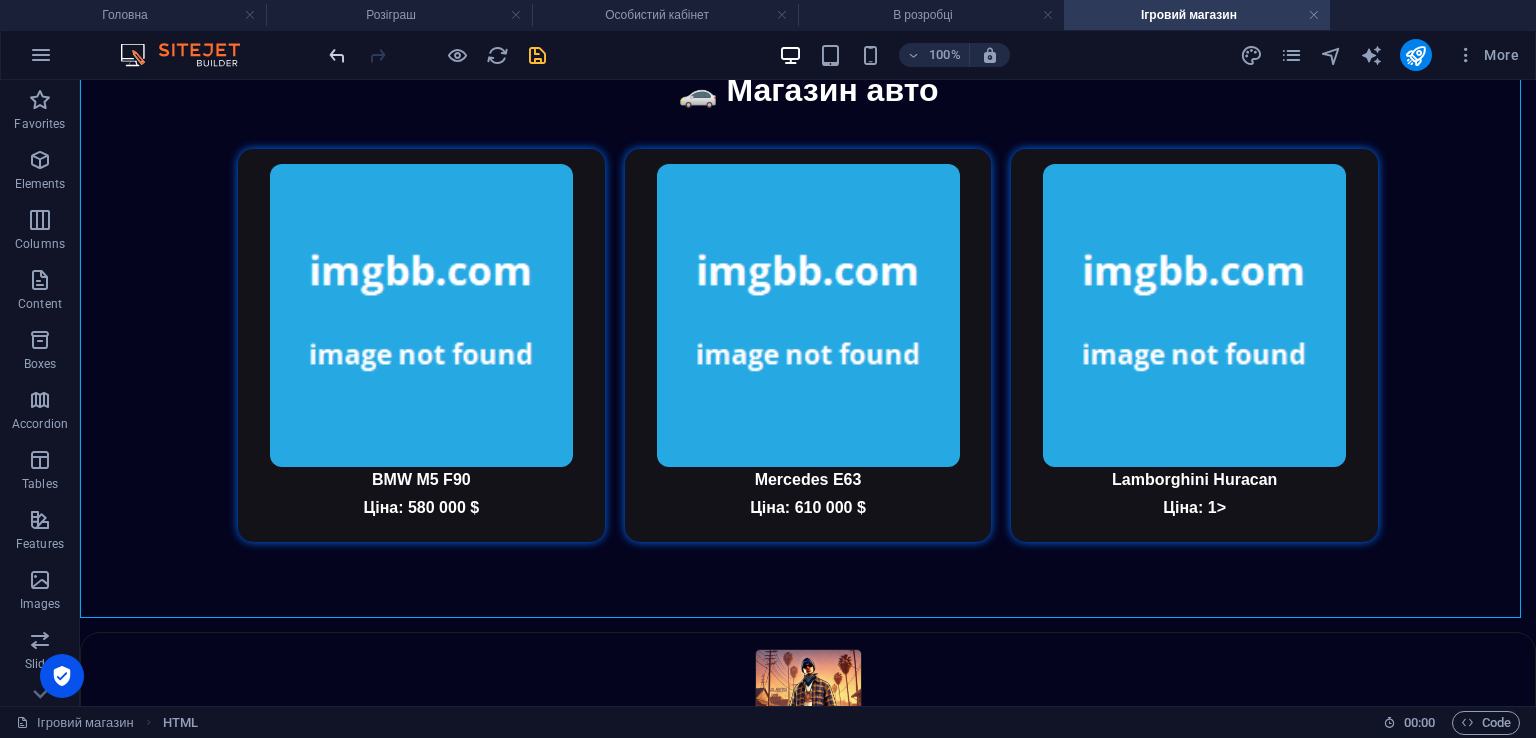 click at bounding box center [337, 55] 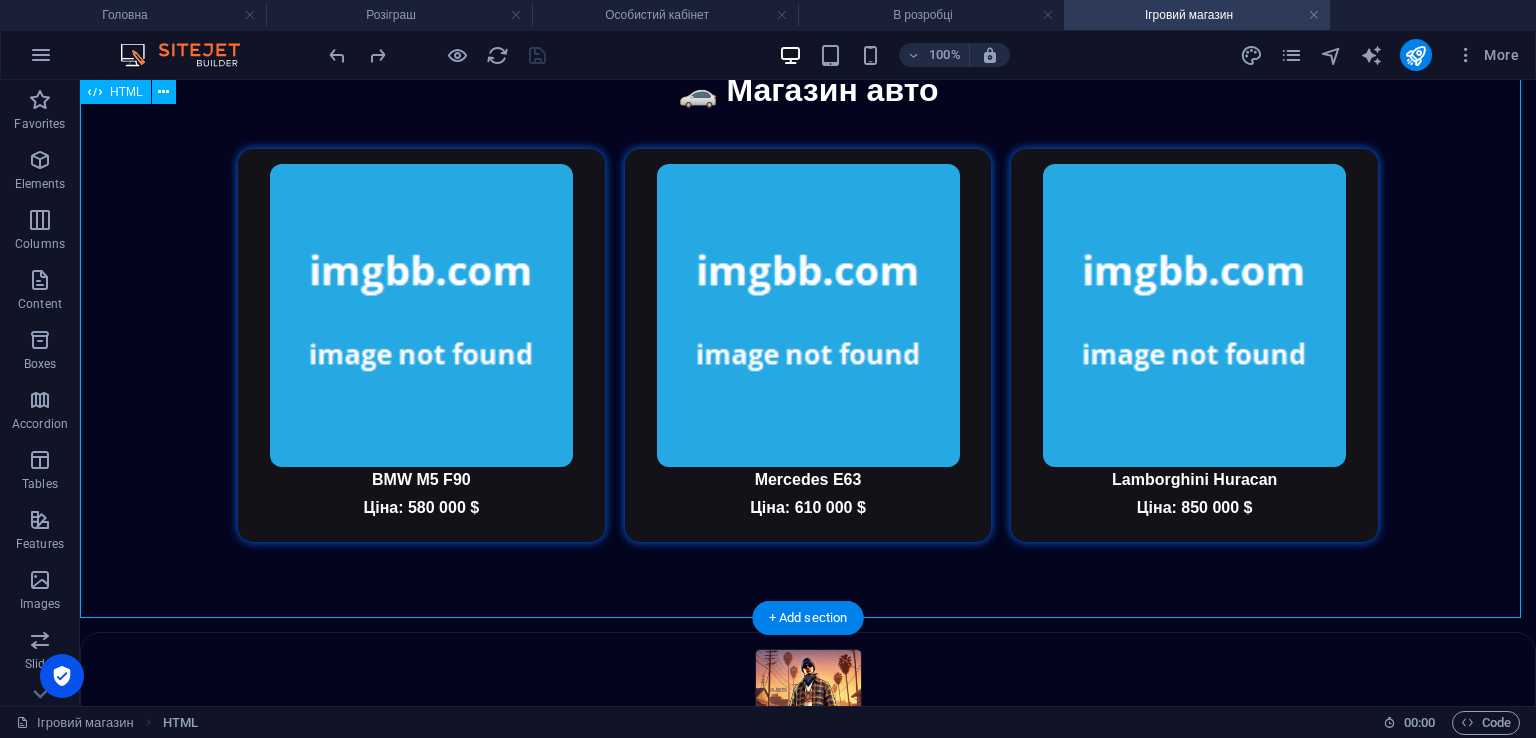 click on "Магазин кейсів і авто
🎁 Магазин кейсів
🚘 Кейс авто
Ціна: 99 AR
🎒 Кейс аксесуарів
Ціна: 79 AR
🧥 [PERSON_NAME]
Ціна: 59 AR
🚗 [GEOGRAPHIC_DATA] авто
BMW M5 F90
Ціна: 580 000 $
Mercedes E63
Ціна: 610 000 $
Lamborghini Huracan
Ціна: 850 000 $" at bounding box center [808, 85] 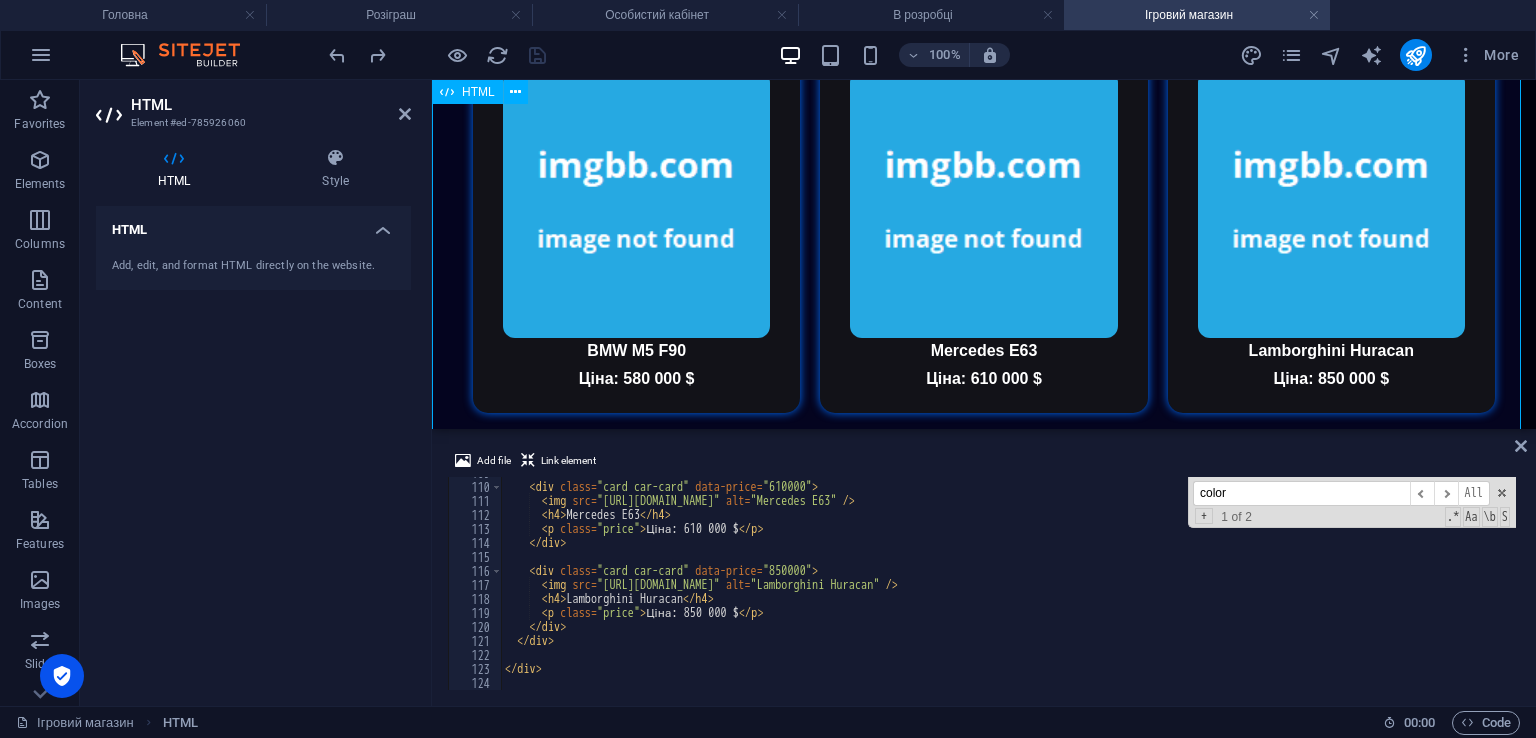 scroll, scrollTop: 1523, scrollLeft: 0, axis: vertical 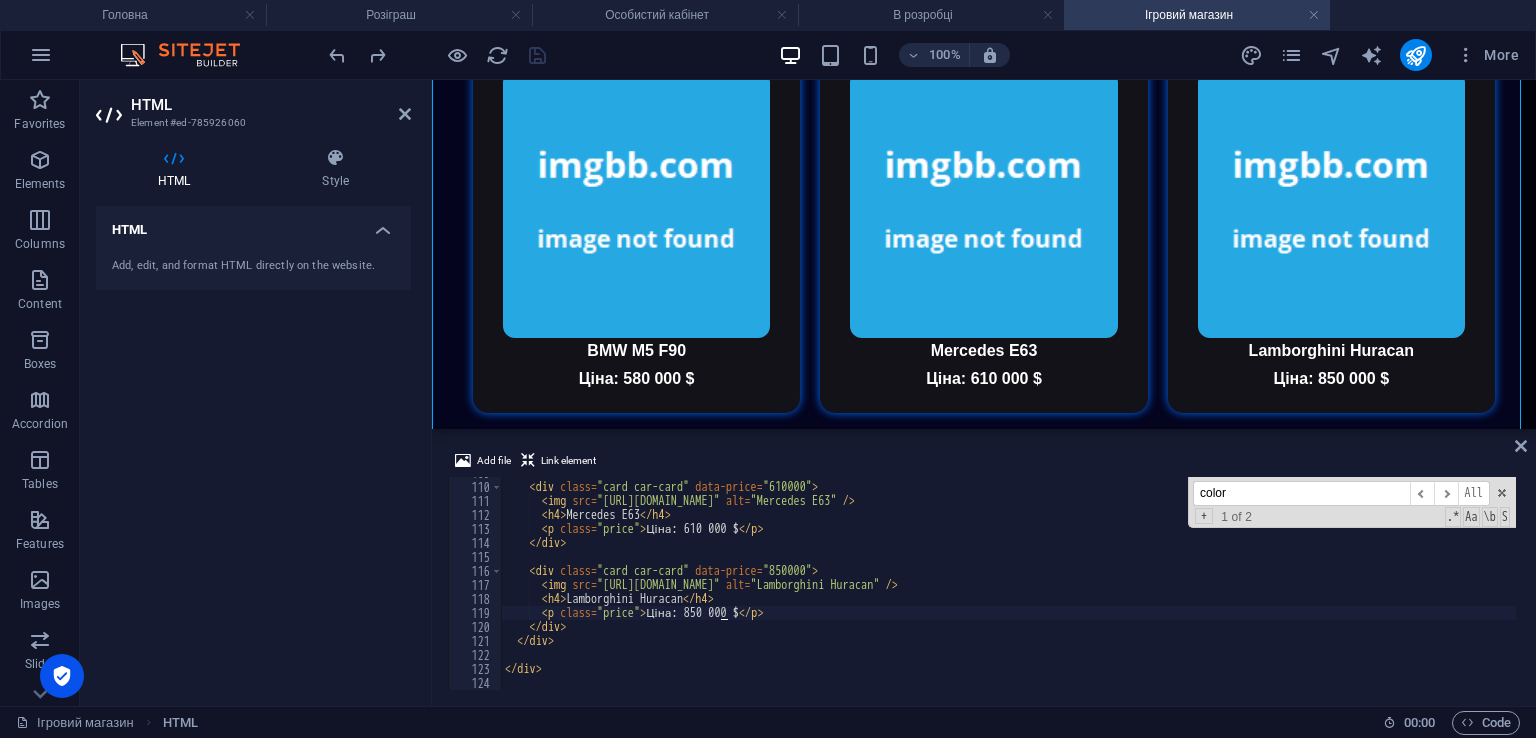 click on "< div   class = "card car-card"   data-price = "610000" >         < img   src = "[URL][DOMAIN_NAME]"   alt = "Mercedes E63"   />         < h4 > Mercedes E63 </ h4 >         < p   class = "price" > Ціна: 610 000 $ </ p >      </ div >      < div   class = "card car-card"   data-price = "850000" >         < img   src = "[URL][DOMAIN_NAME]"   alt = "Lamborghini Huracan"   />         < h4 > Lamborghini Huracan </ h4 >         < p   class = "price" > Ціна: 850 000 $ </ p >      </ div >    </ div > </ div > < script >" at bounding box center (1008, 586) 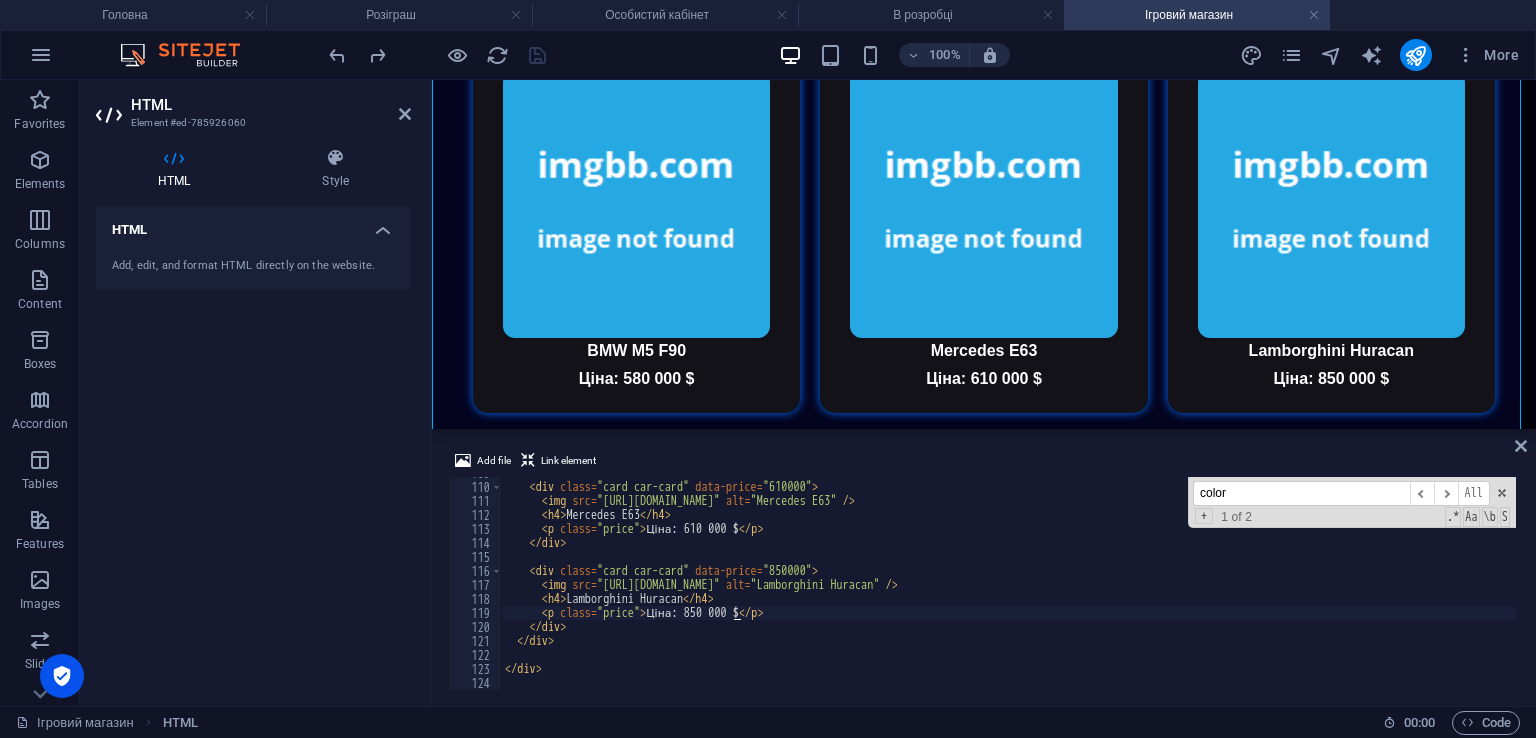 drag, startPoint x: 737, startPoint y: 612, endPoint x: 713, endPoint y: 617, distance: 24.5153 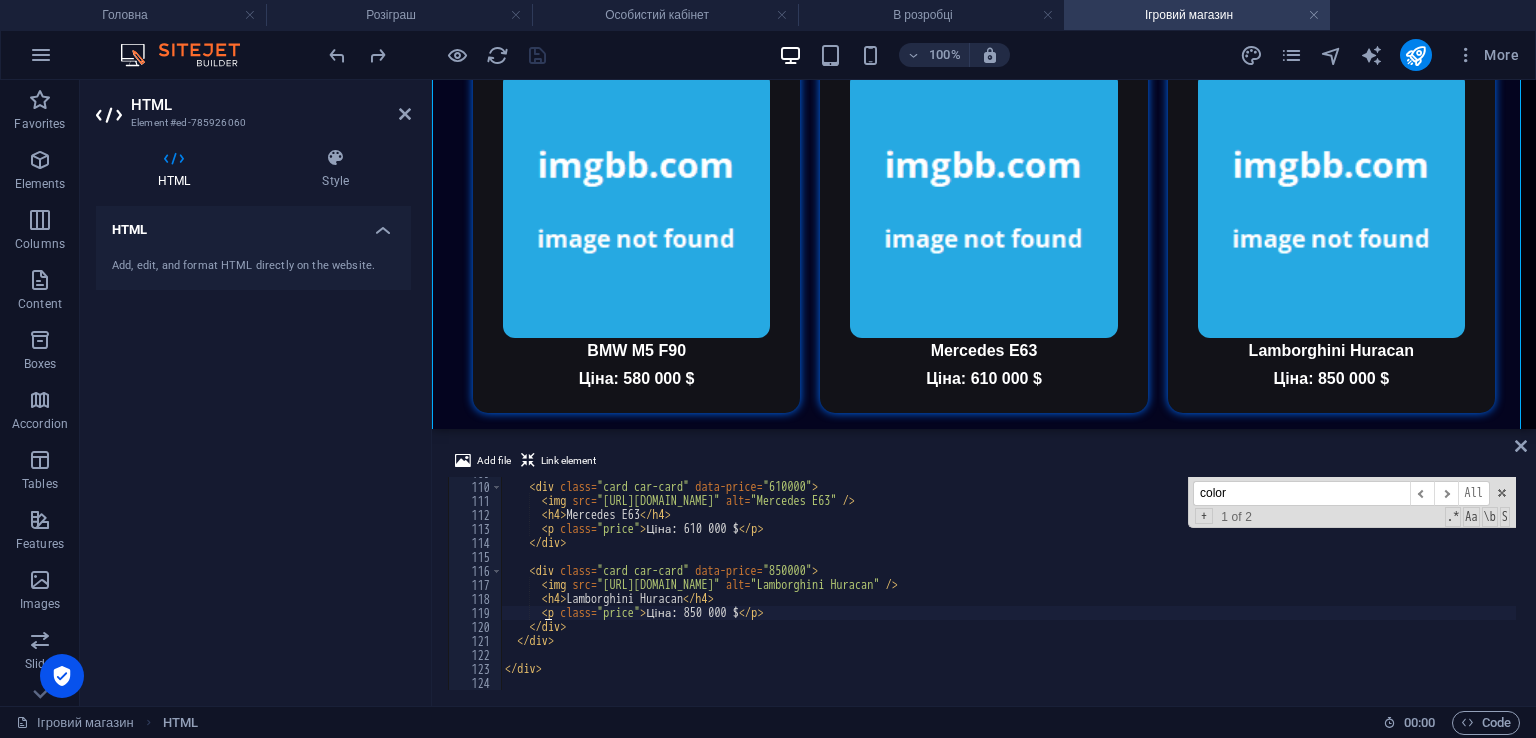 click on "< div   class = "card car-card"   data-price = "610000" >         < img   src = "[URL][DOMAIN_NAME]"   alt = "Mercedes E63"   />         < h4 > Mercedes E63 </ h4 >         < p   class = "price" > Ціна: 610 000 $ </ p >      </ div >      < div   class = "card car-card"   data-price = "850000" >         < img   src = "[URL][DOMAIN_NAME]"   alt = "Lamborghini Huracan"   />         < h4 > Lamborghini Huracan </ h4 >         < p   class = "price" > Ціна: 850 000 $ </ p >      </ div >    </ div > </ div > < script >" at bounding box center (1008, 586) 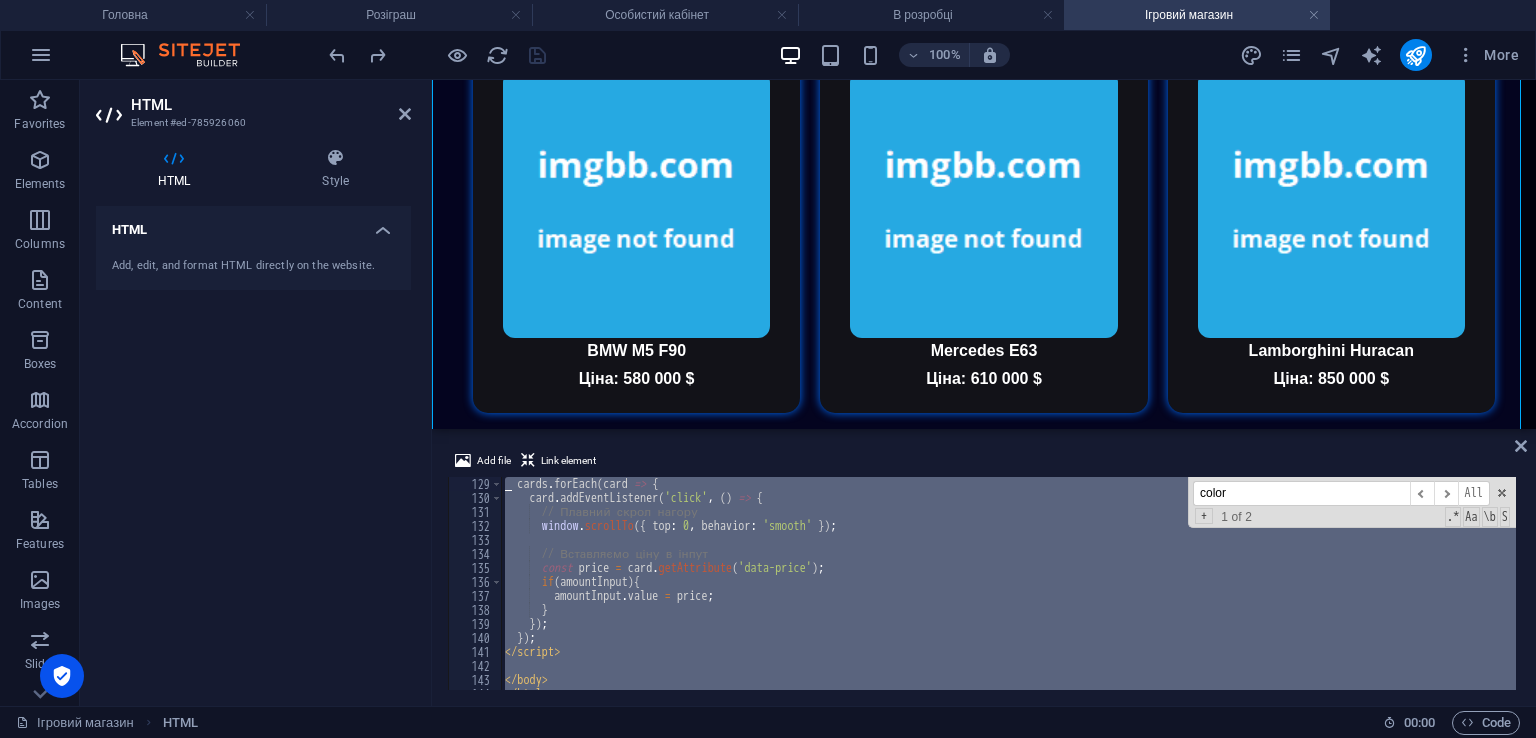 scroll, scrollTop: 0, scrollLeft: 0, axis: both 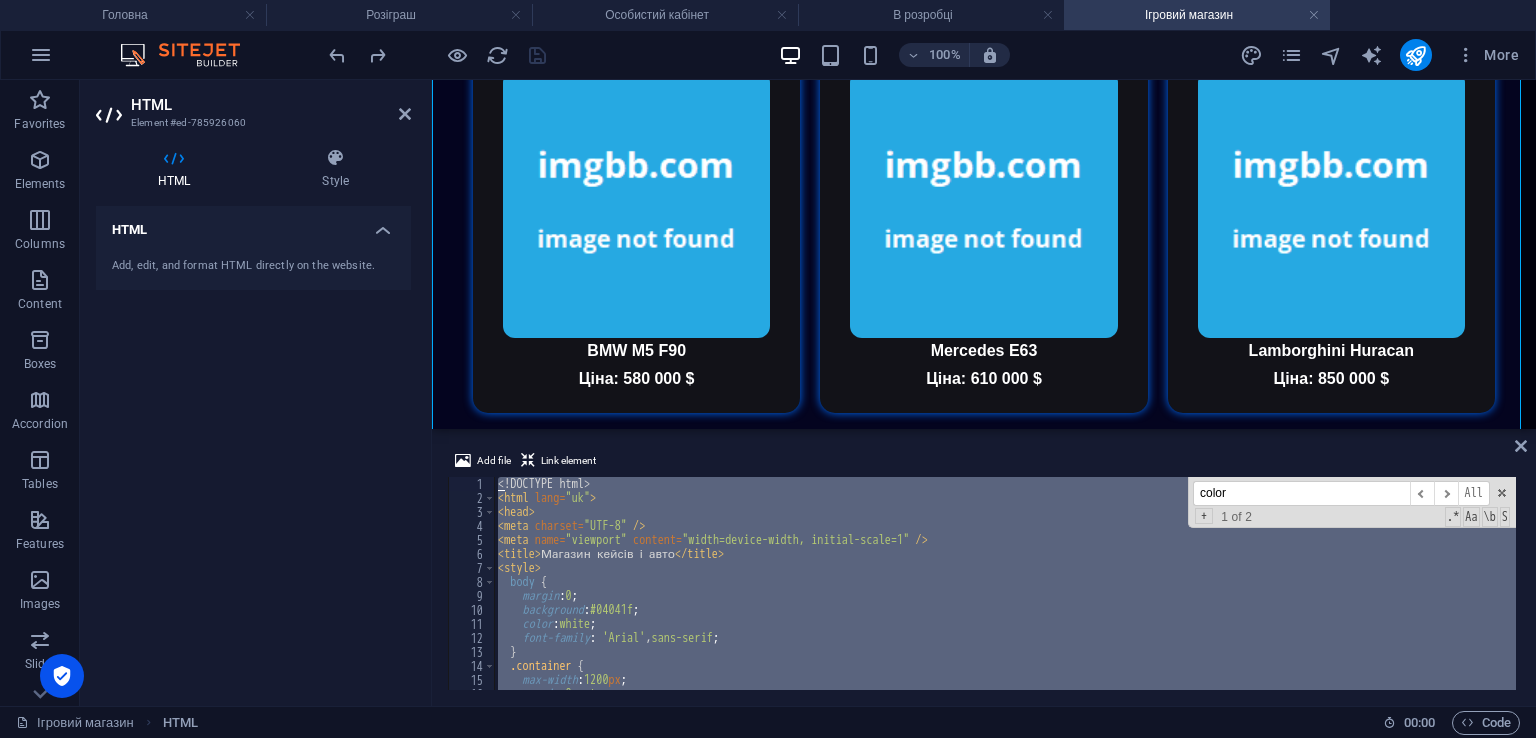 drag, startPoint x: 601, startPoint y: 677, endPoint x: 214, endPoint y: 169, distance: 638.61804 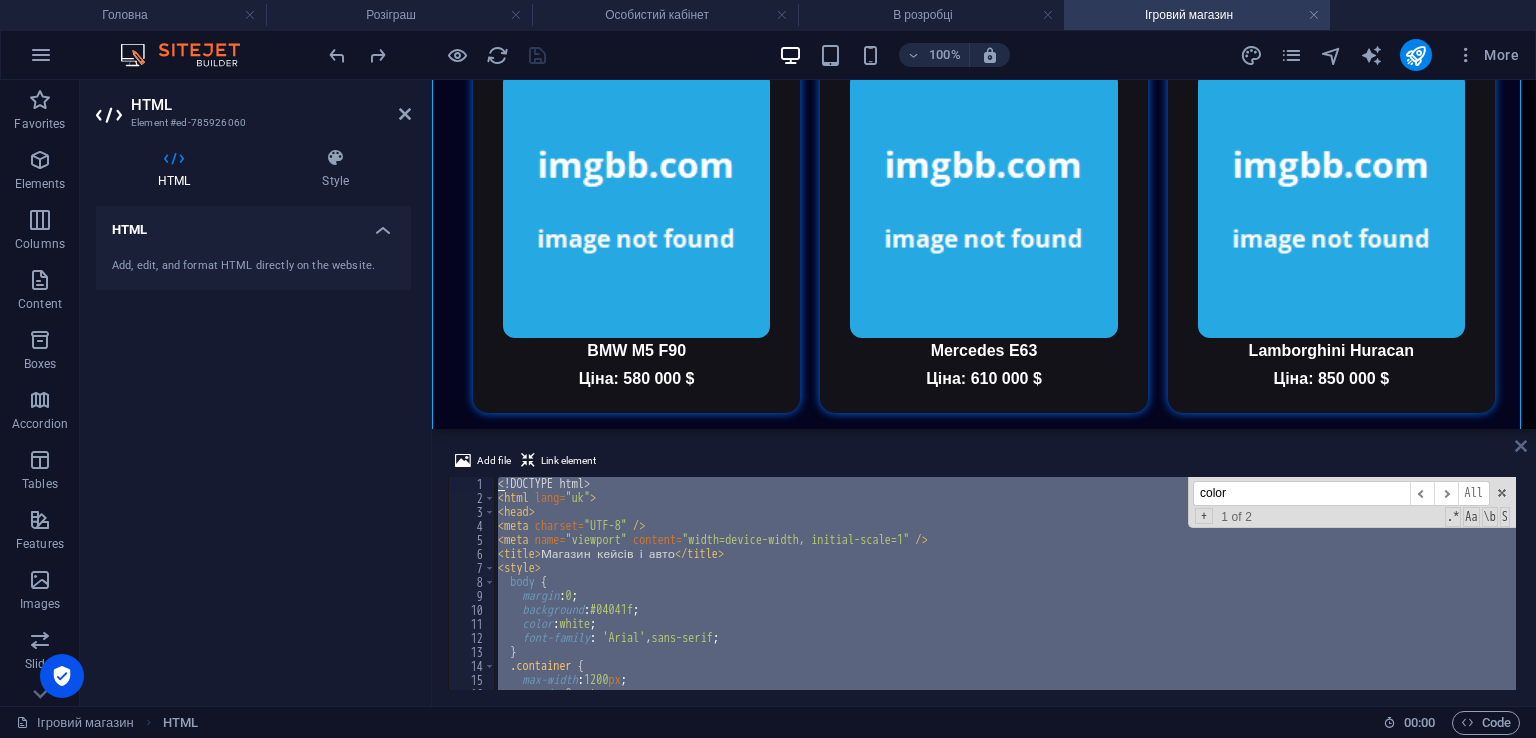click at bounding box center [1521, 446] 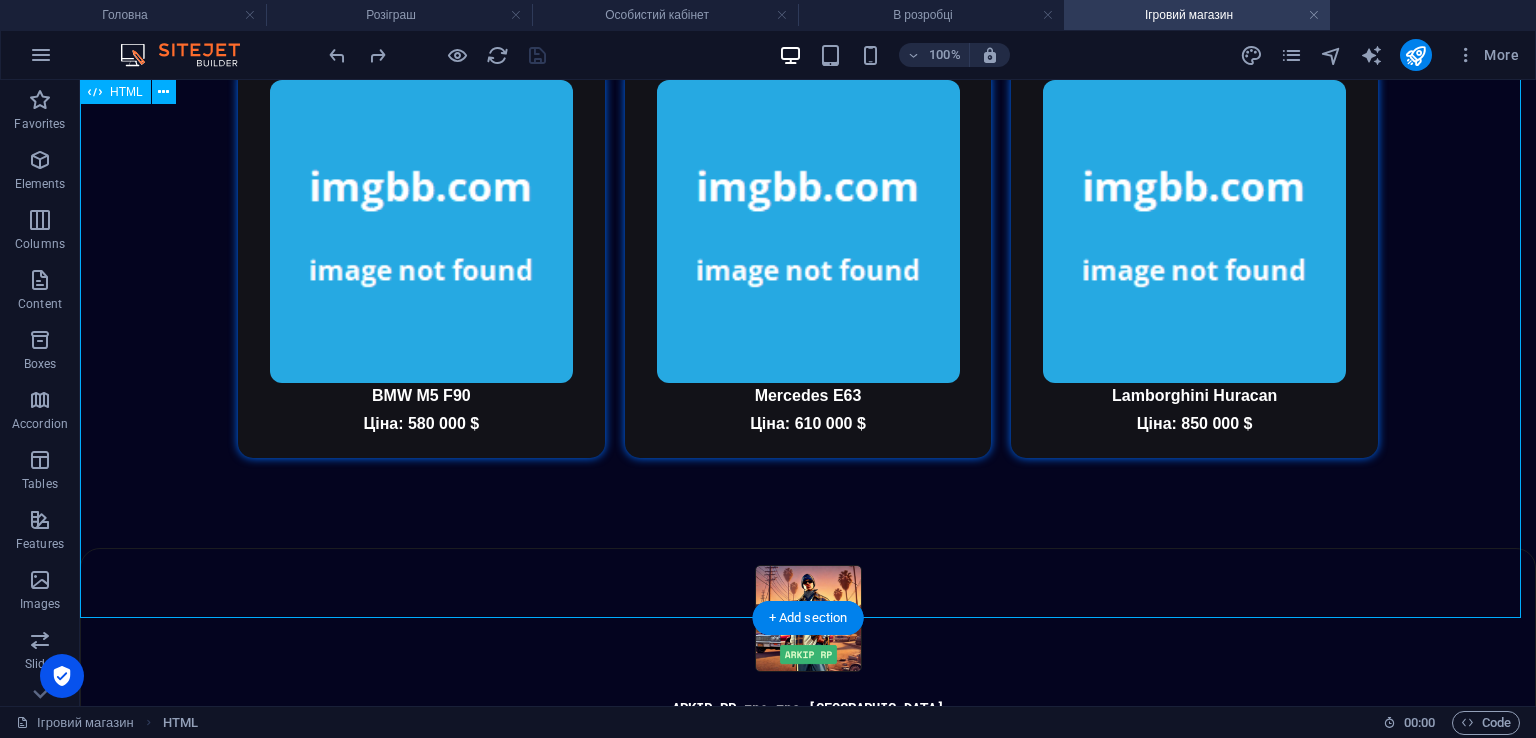 scroll, scrollTop: 1720, scrollLeft: 0, axis: vertical 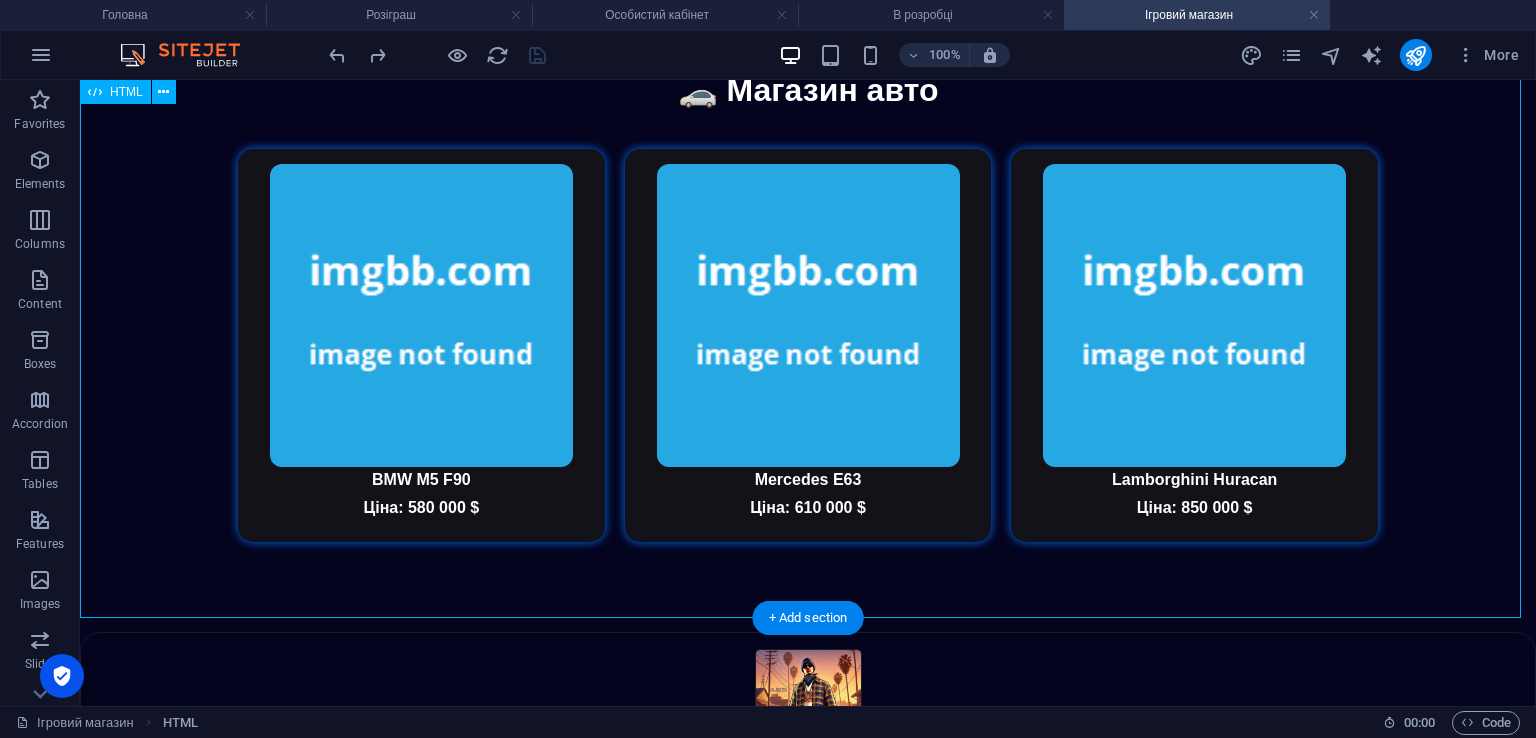 click on "Магазин кейсів і авто
🎁 Магазин кейсів
🚘 Кейс авто
Ціна: 99 AR
🎒 Кейс аксесуарів
Ціна: 79 AR
🧥 [PERSON_NAME]
Ціна: 59 AR
🚗 [GEOGRAPHIC_DATA] авто
BMW M5 F90
Ціна: 580 000 $
Mercedes E63
Ціна: 610 000 $
Lamborghini Huracan
Ціна: 850 000 $" at bounding box center (808, 85) 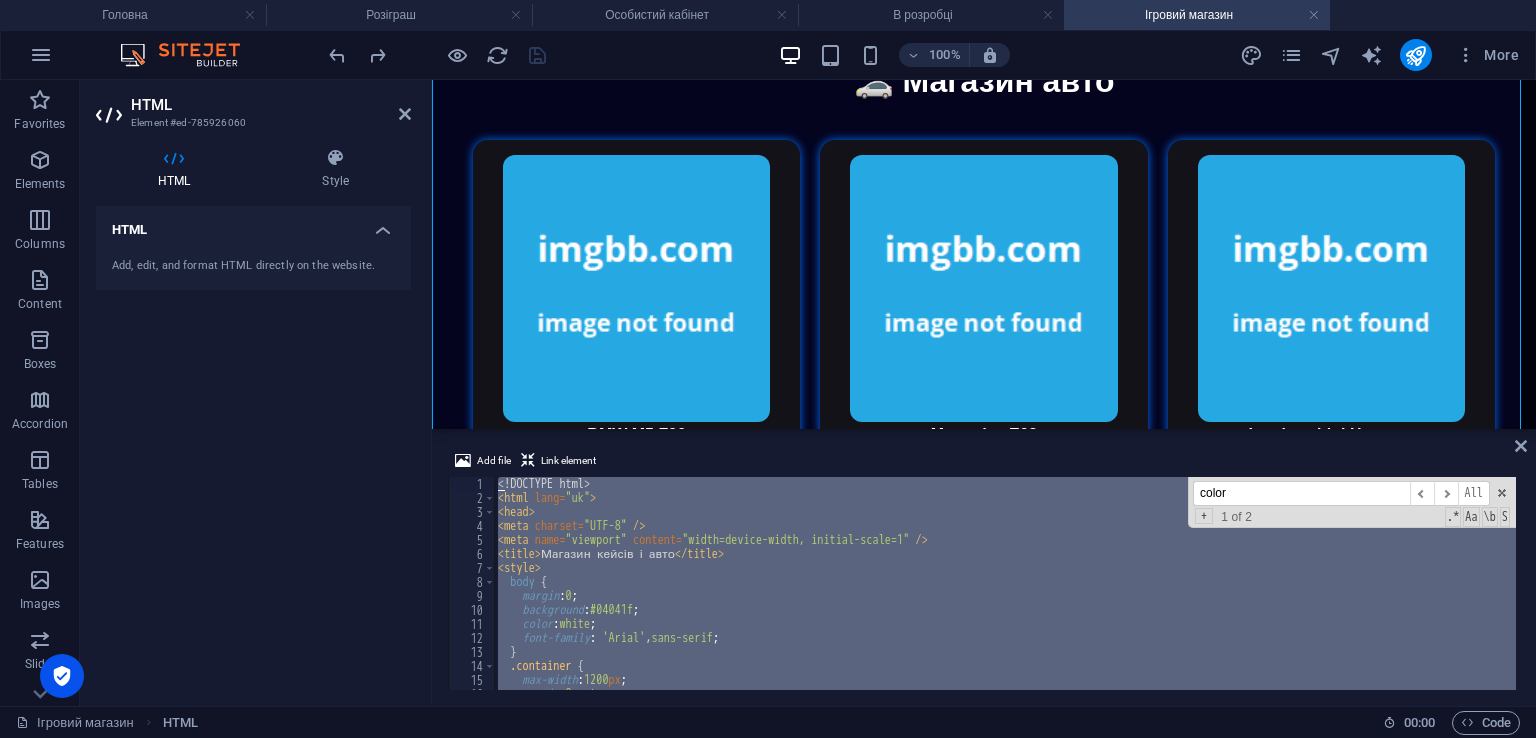 scroll, scrollTop: 1804, scrollLeft: 0, axis: vertical 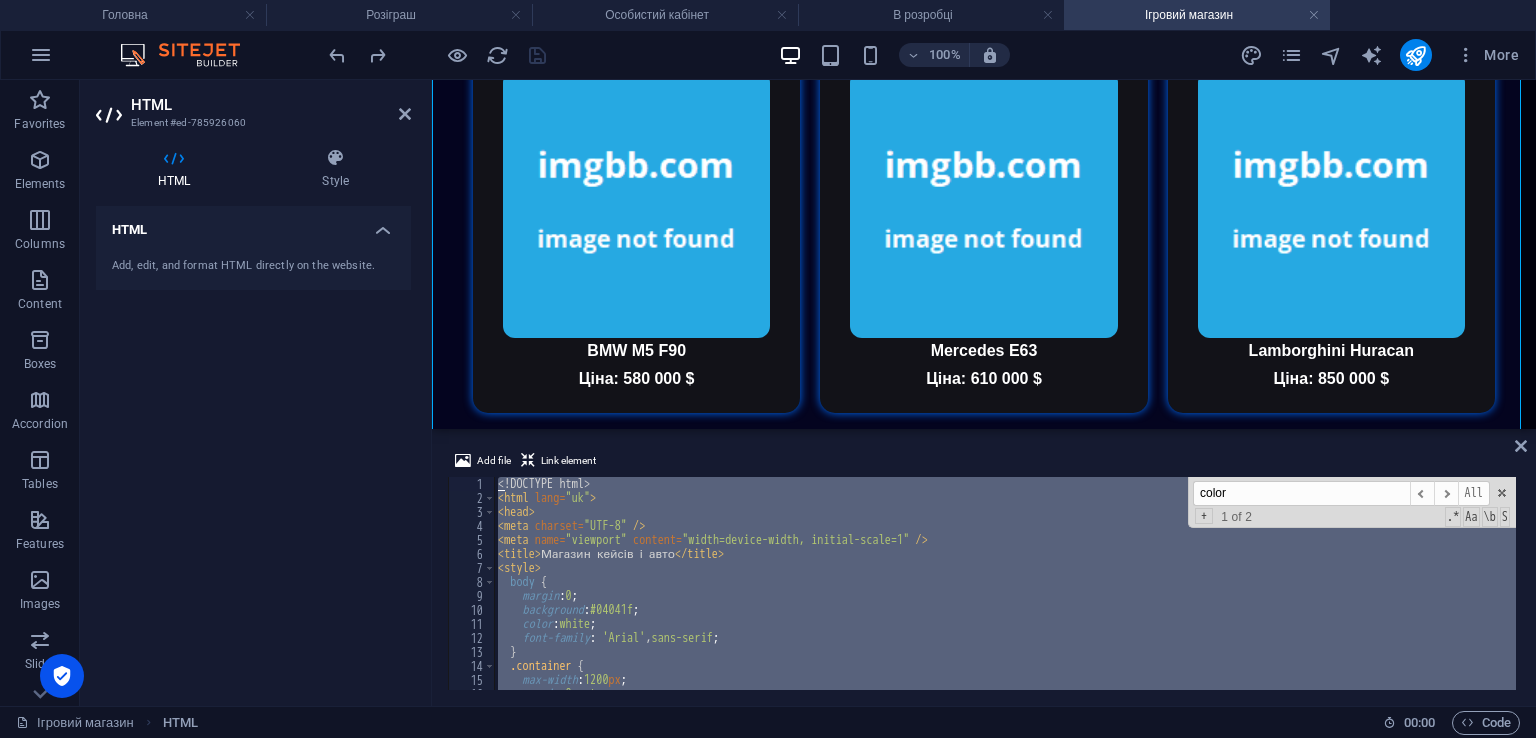 click on "<! DOCTYPE   html > < html   lang = "uk" > < head > < meta   charset = "UTF-8"   /> < meta   name = "viewport"   content = "width=device-width, initial-scale=1"   /> < title > Магазин кейсів і авто </ title > < style >    body   {      margin : 0 ;        background : #04041f ;        color : white ;        font-family :   ' Arial ' ,  sans-serif ;    }    .container   {      max-width : 1200 px ;        margin : 0   auto ;        padding : 30 px ;   color ​ ​ All Replace All + 1 of 2 .* Aa \b S" at bounding box center (1005, 583) 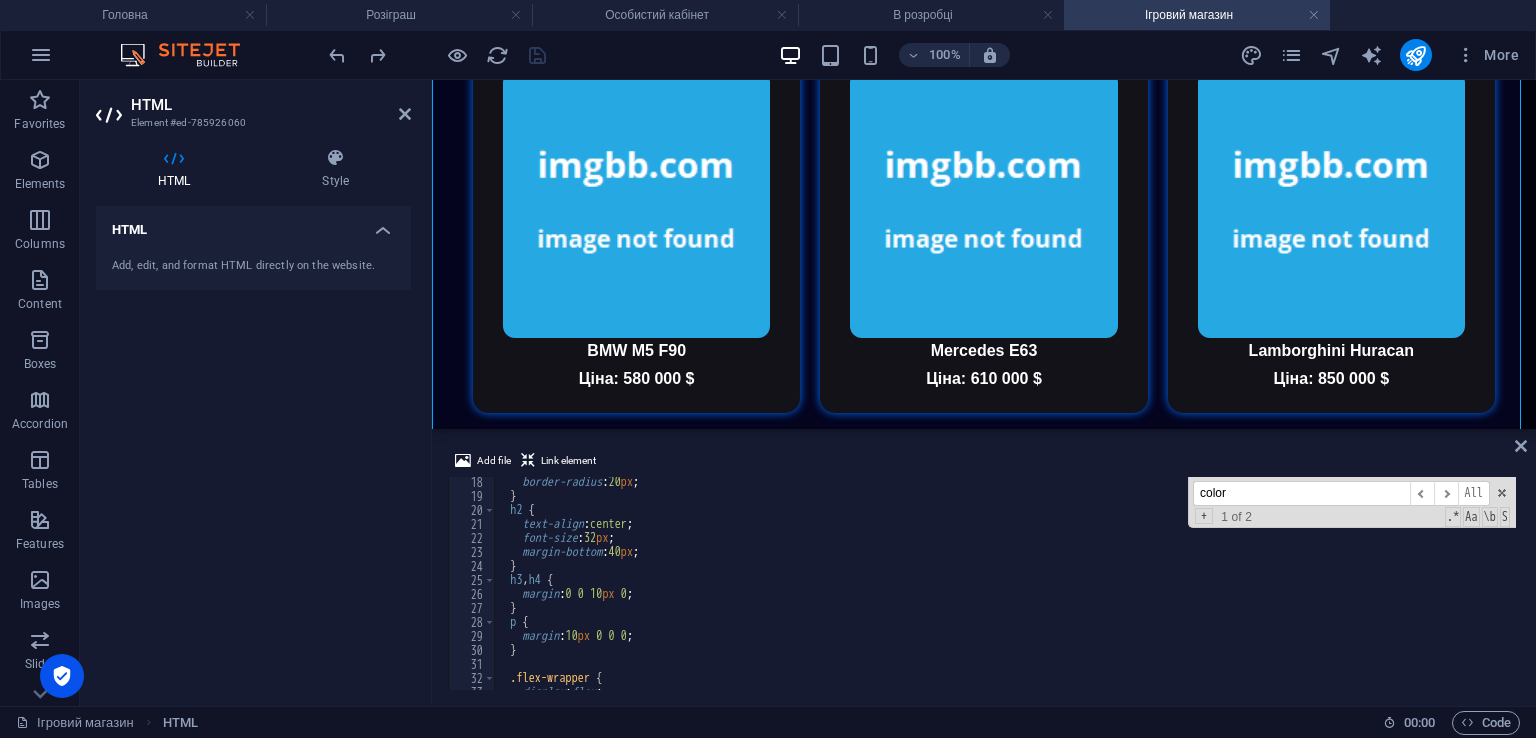 scroll, scrollTop: 300, scrollLeft: 0, axis: vertical 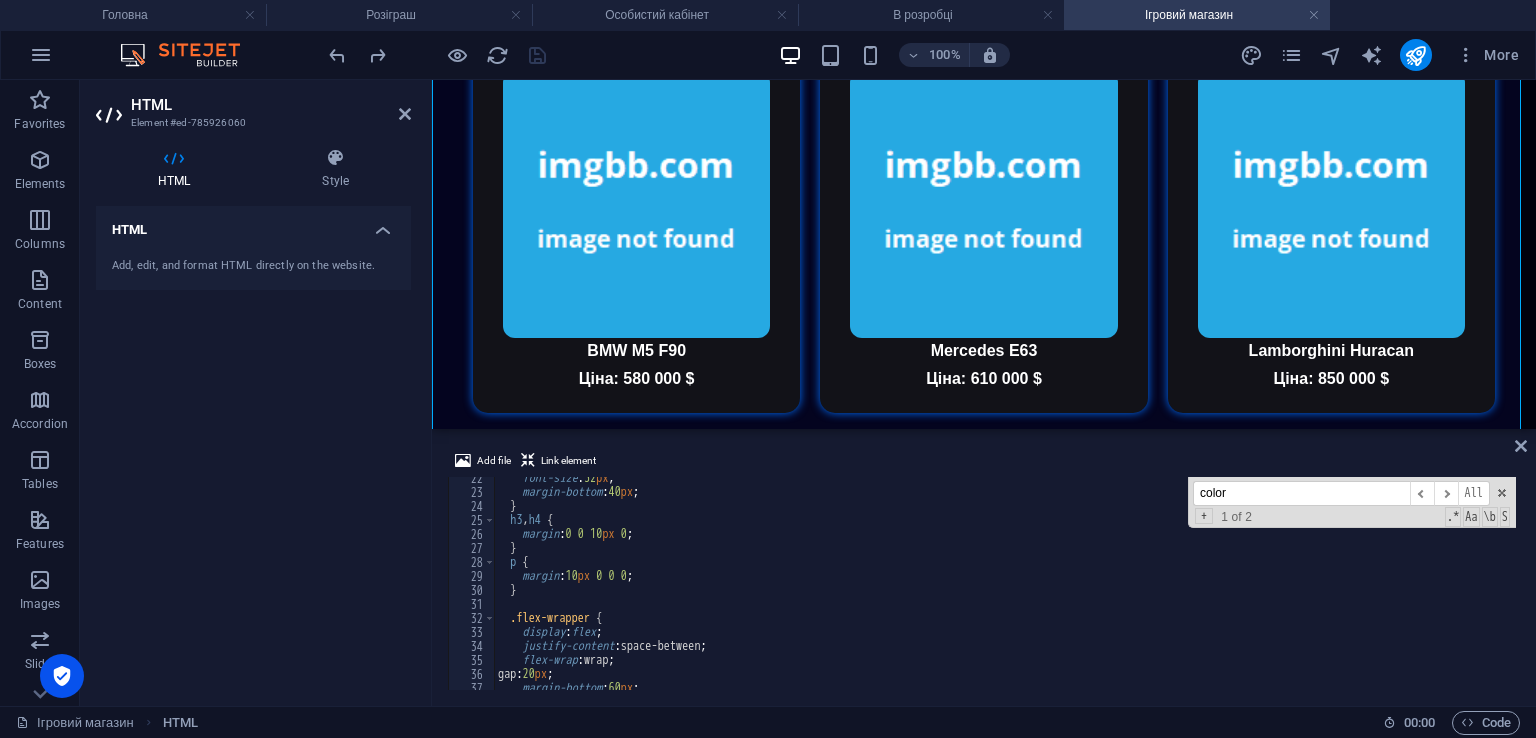click on "color" at bounding box center [1301, 493] 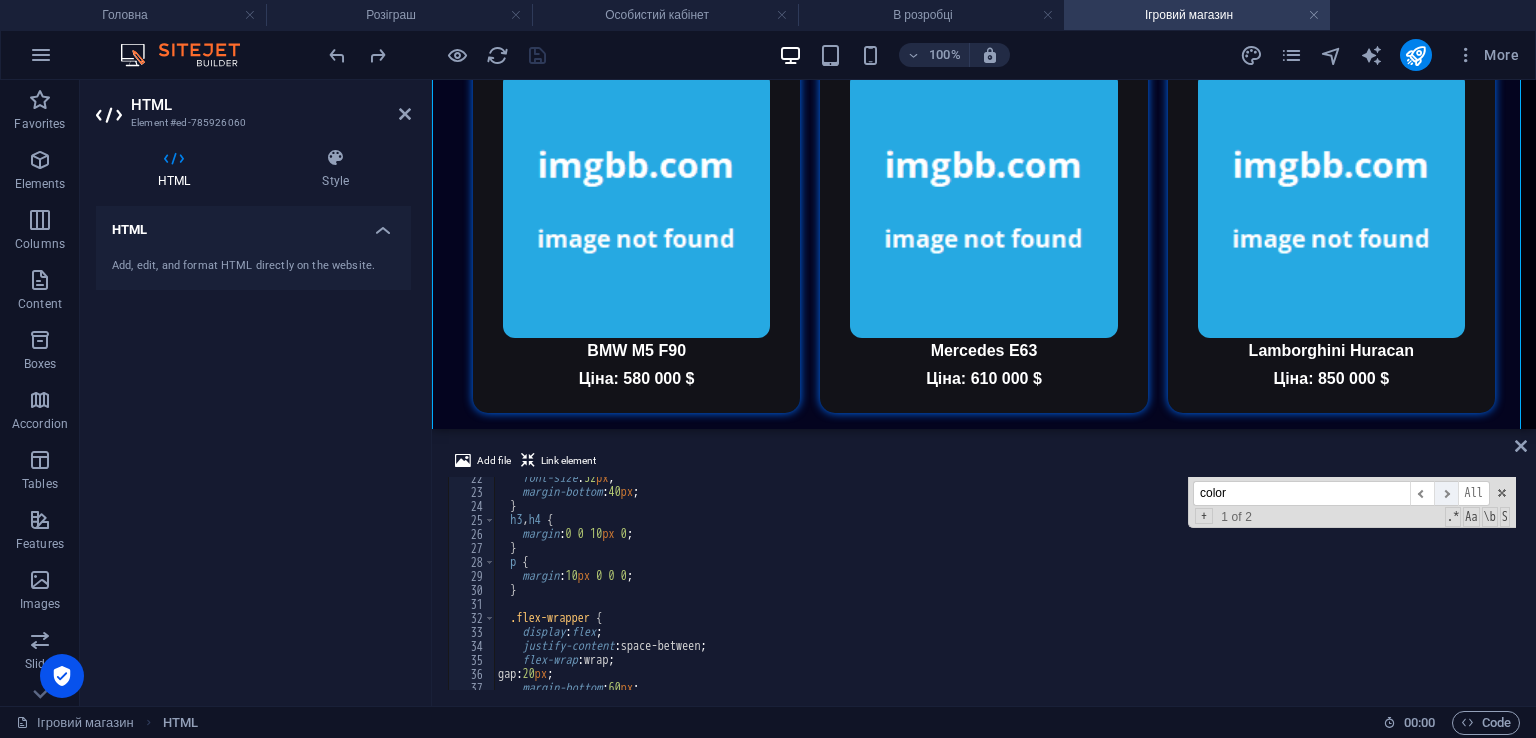 click on "​" at bounding box center (1446, 493) 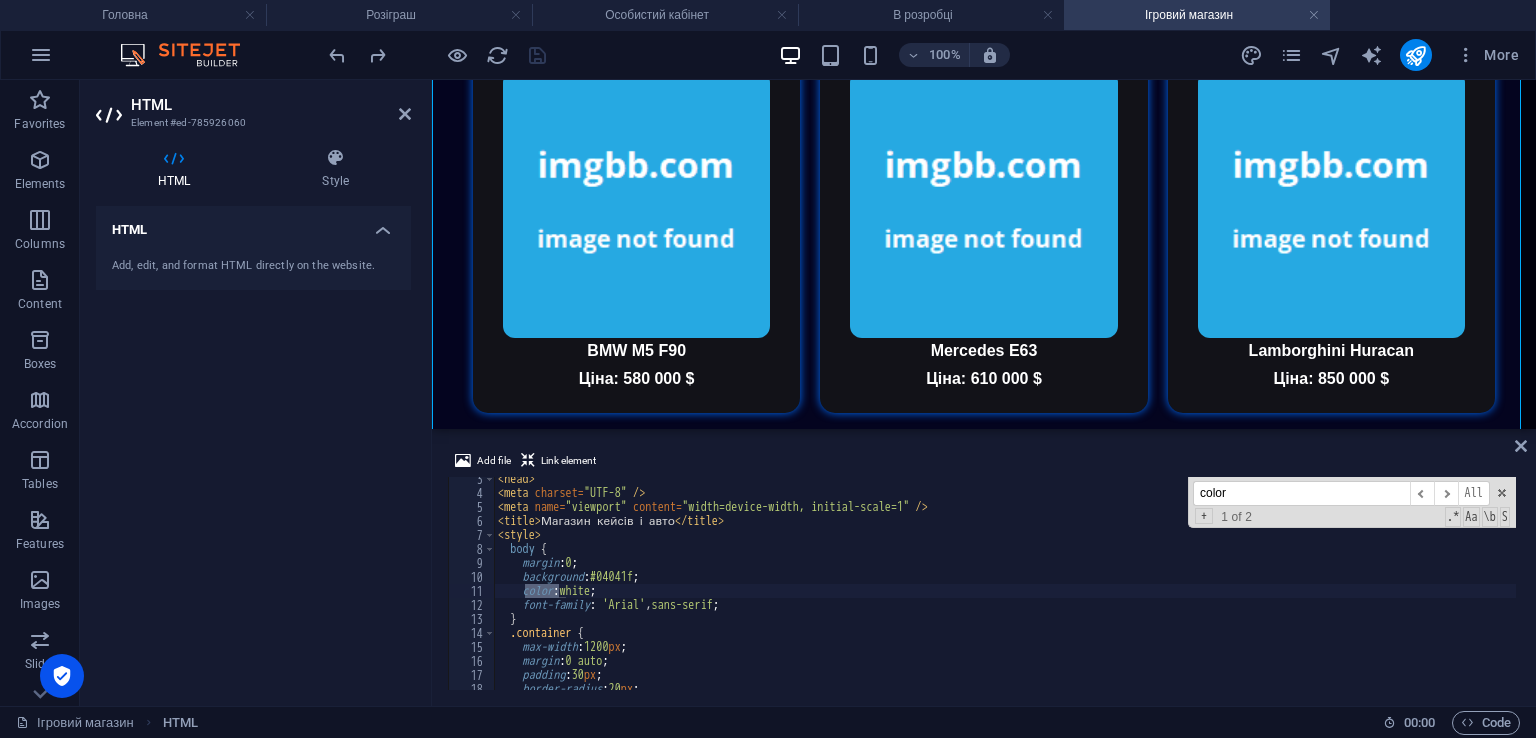 drag, startPoint x: 1256, startPoint y: 492, endPoint x: 1114, endPoint y: 474, distance: 143.13629 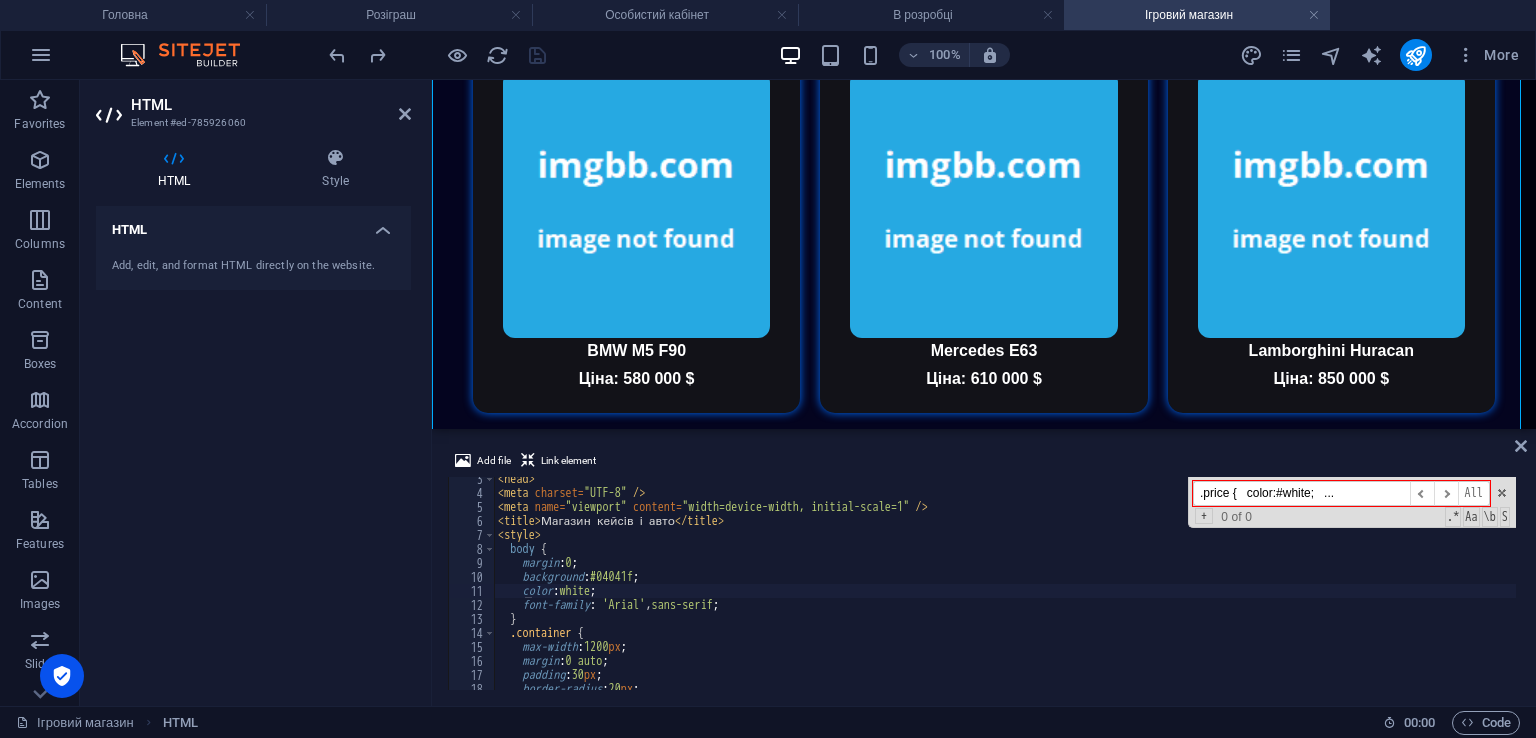 drag, startPoint x: 1334, startPoint y: 492, endPoint x: 1233, endPoint y: 488, distance: 101.07918 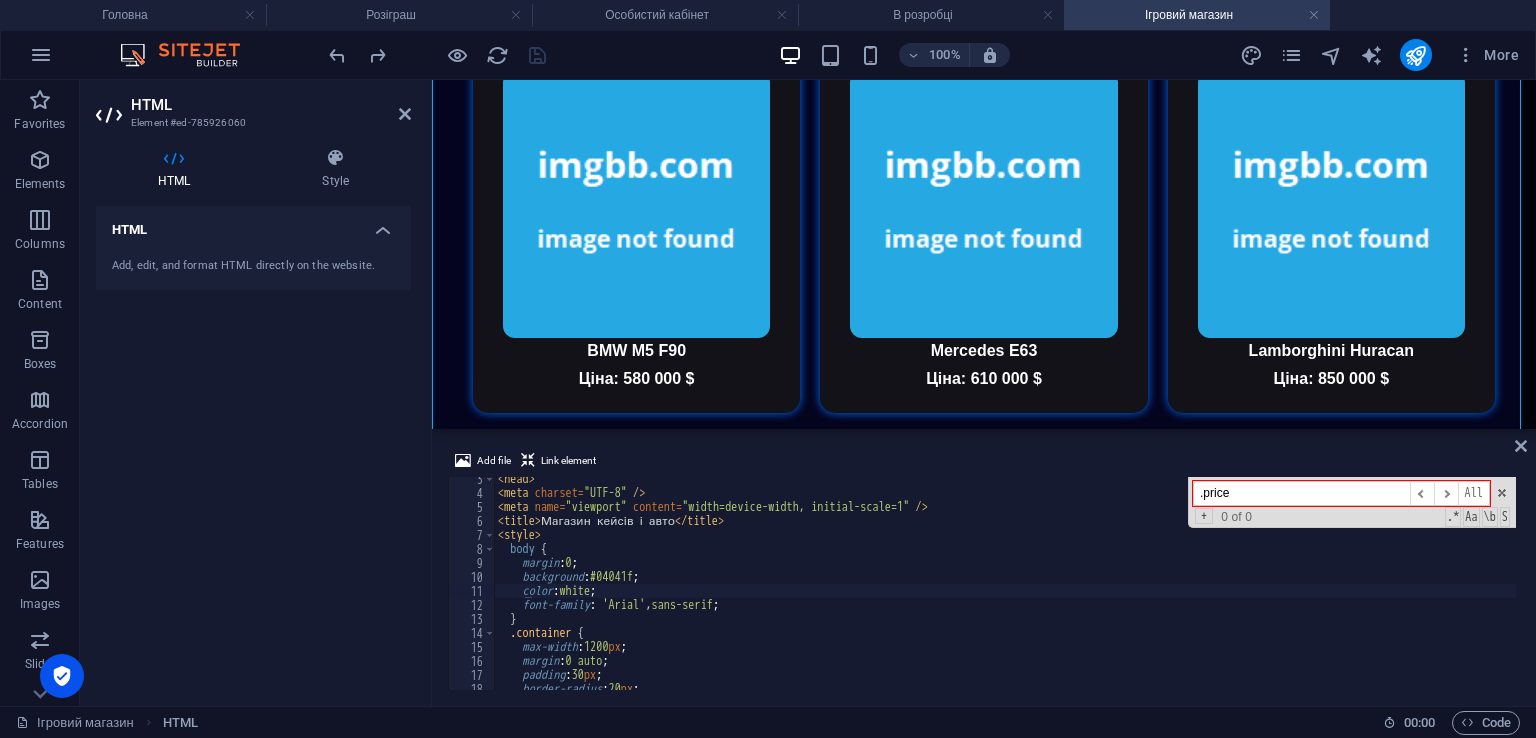 type on ".price {" 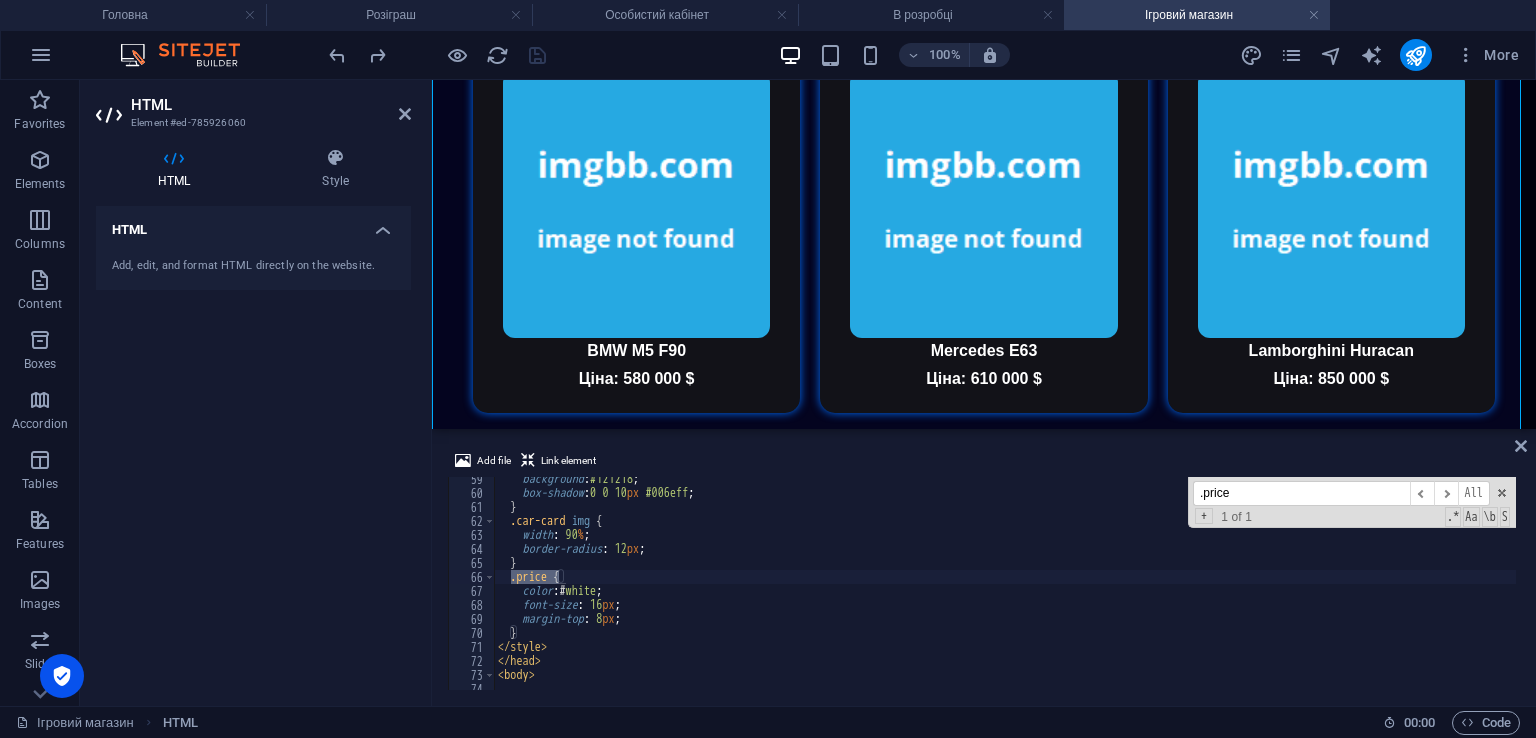 type on ".price" 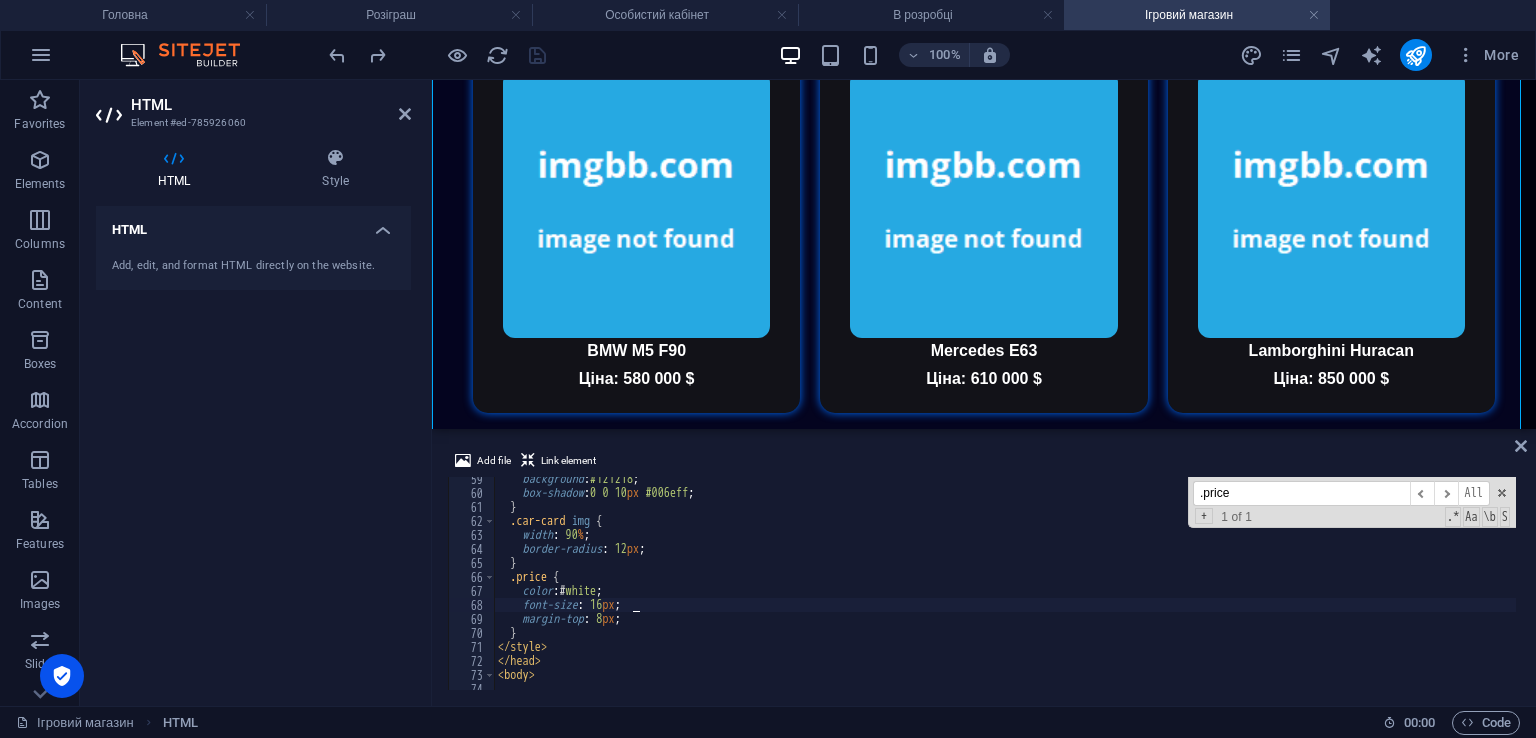 click on "background : #121218 ;      box-shadow : 0   0   10 px   #006eff ;    }    .car-card   img   {      width :   90 % ;      border-radius :   12 px ;    }    .price   {      color : # white ;      font-size :   16 px ;      margin-top :   8 px ;    } </ style > </ head > < body > < div   class = "container" >" at bounding box center [1005, 592] 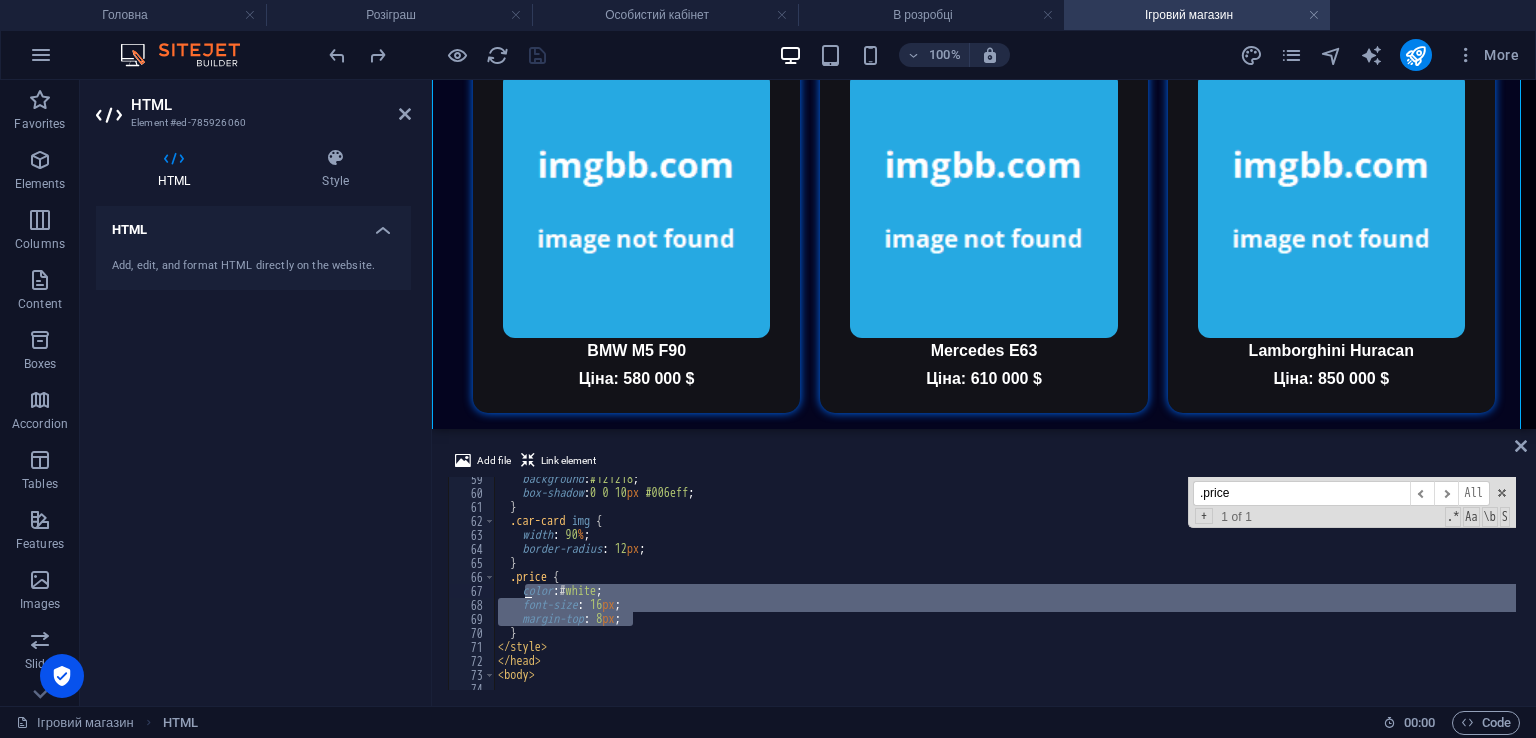 drag, startPoint x: 636, startPoint y: 619, endPoint x: 524, endPoint y: 588, distance: 116.21101 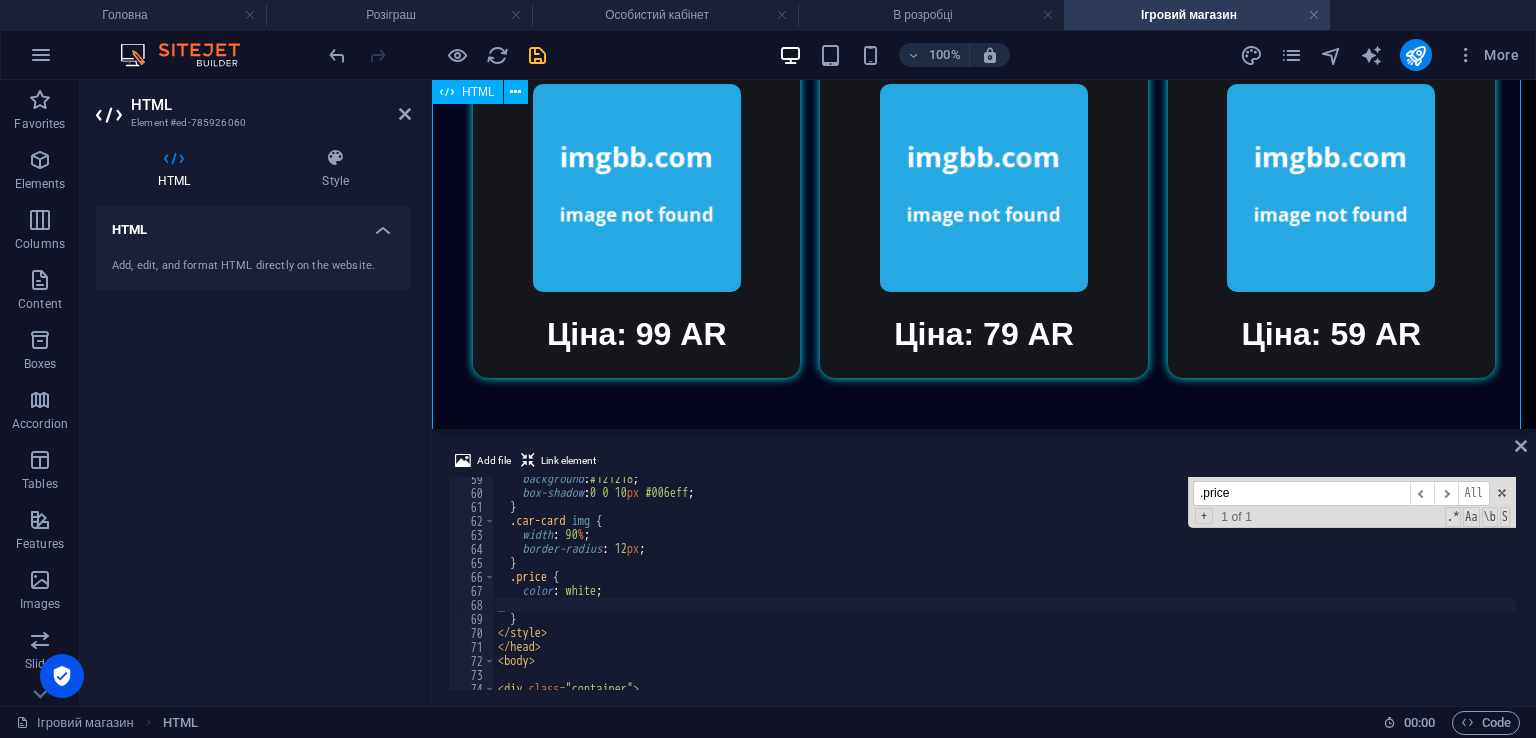 scroll, scrollTop: 1441, scrollLeft: 0, axis: vertical 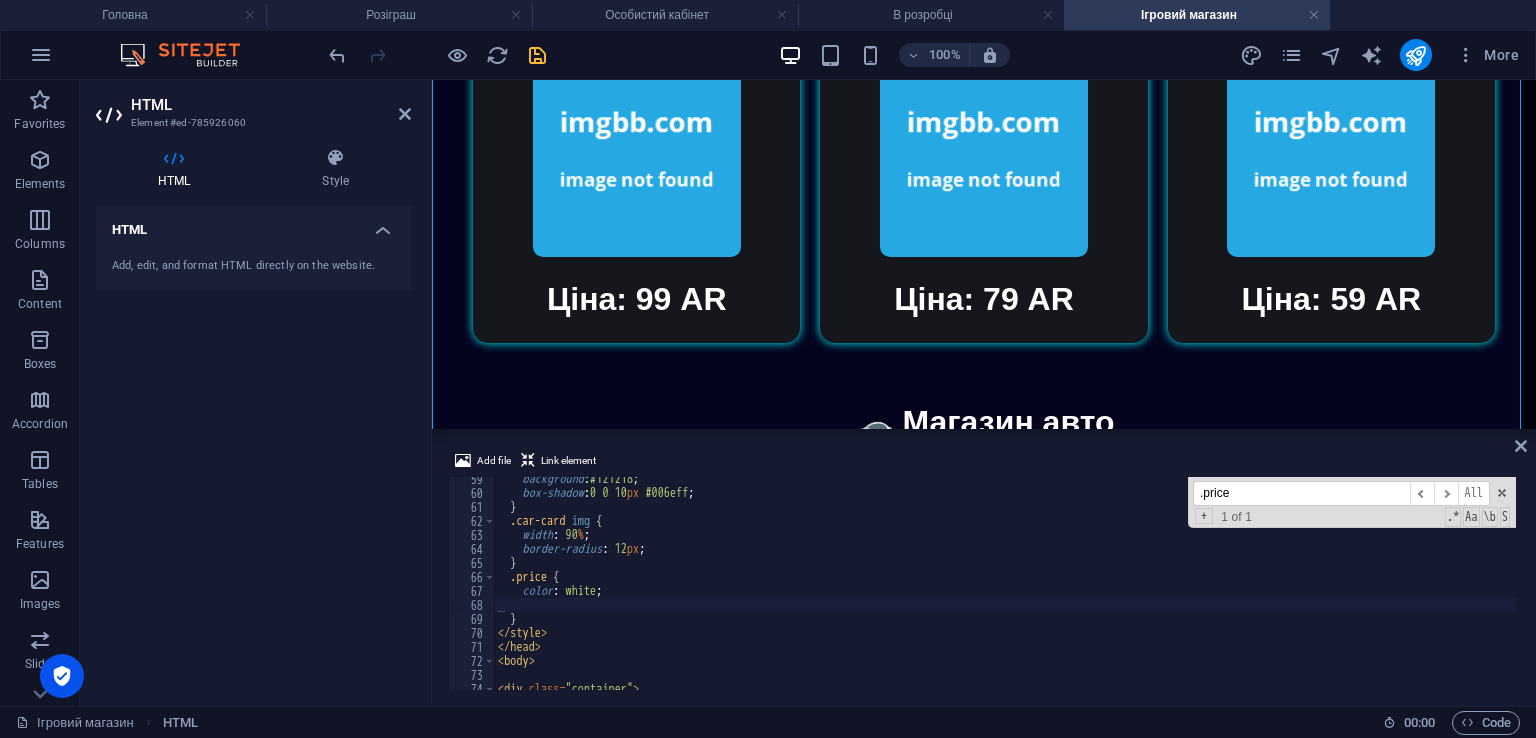 type on "color: white;" 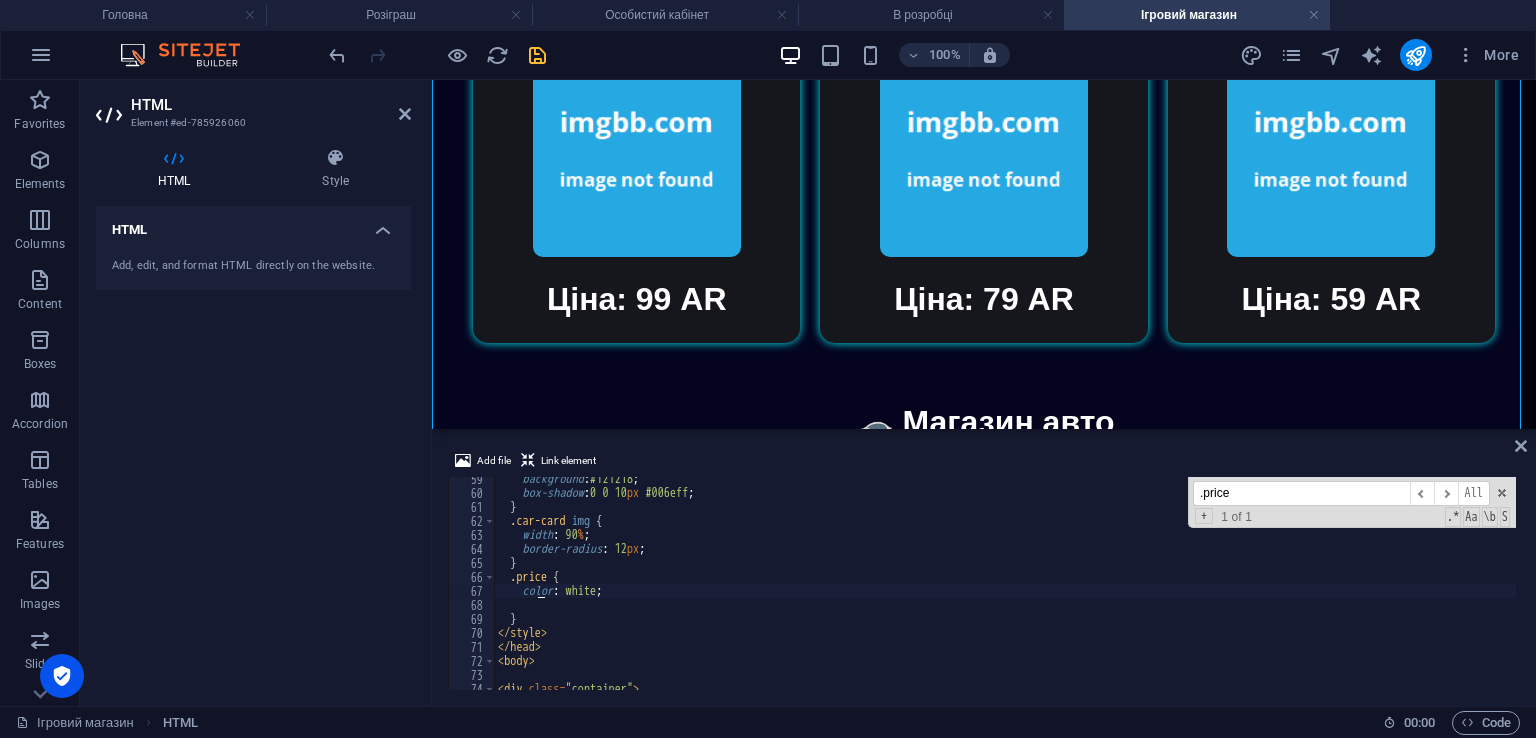 click on "background : #121218 ;      box-shadow : 0   0   10 px   #006eff ;    }    .car-card   img   {      width :   90 % ;      border-radius :   12 px ;    }    .price   {      color :   white ;    } </ style > </ head > < body > < div   class = "container" >" at bounding box center (1005, 592) 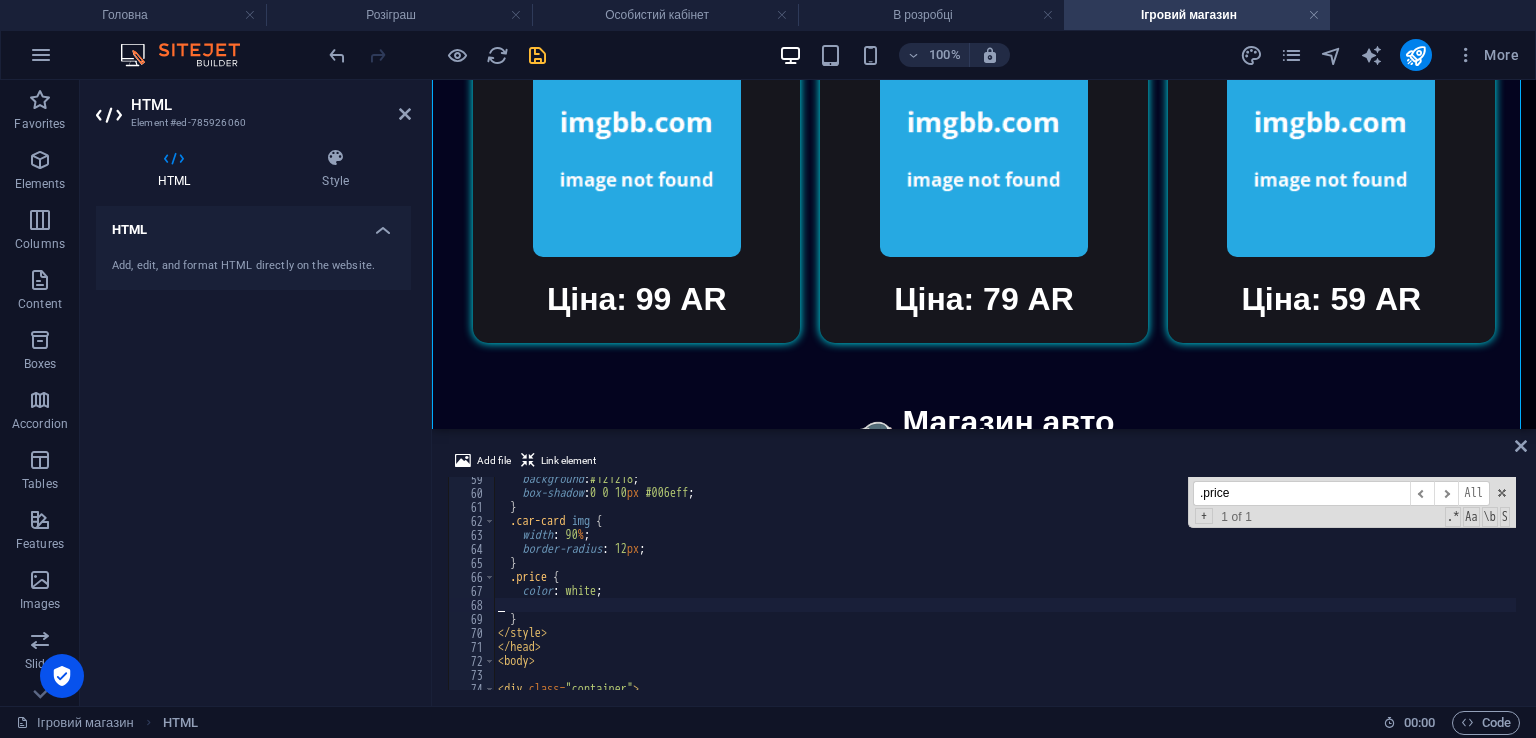 type on "color: white;" 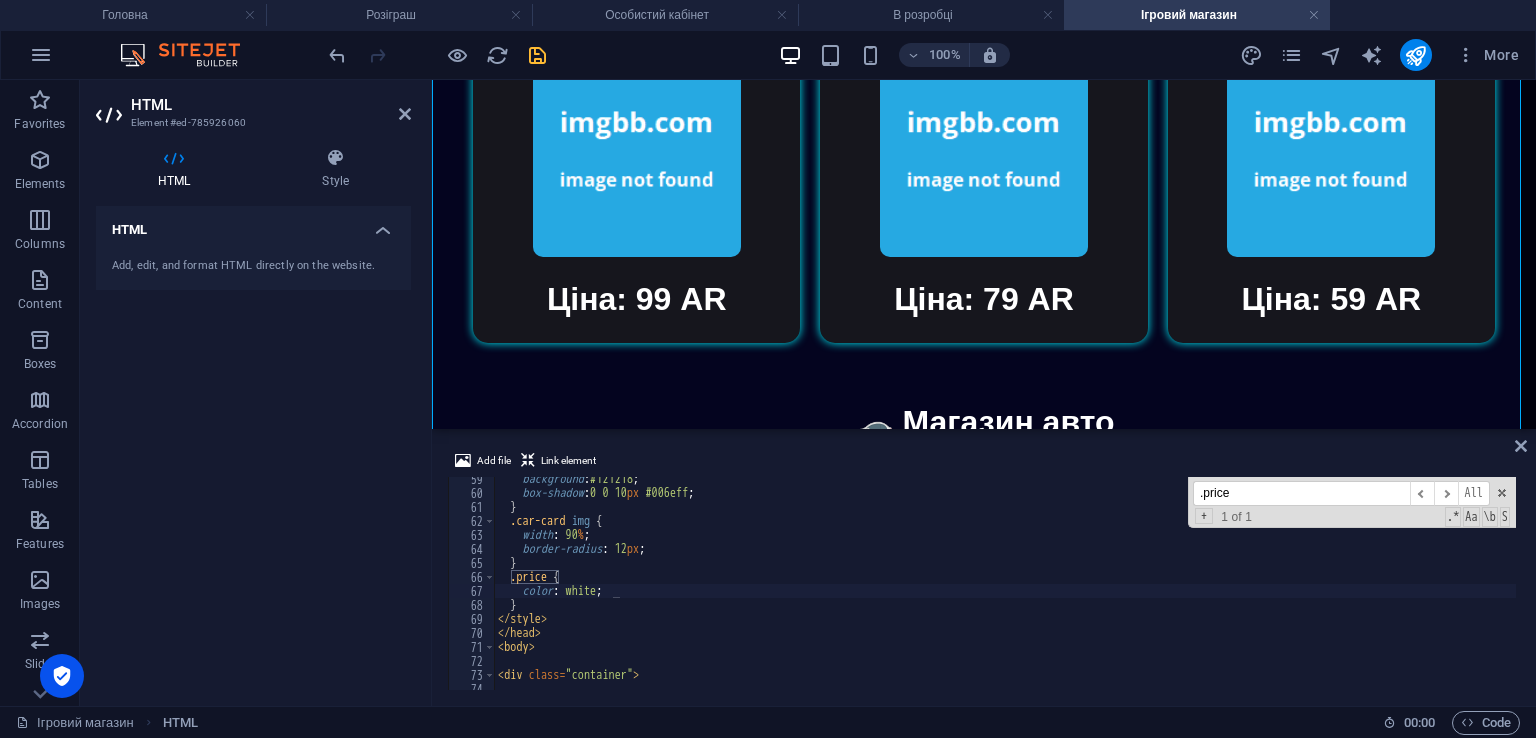 drag, startPoint x: 1241, startPoint y: 485, endPoint x: 1088, endPoint y: 467, distance: 154.05519 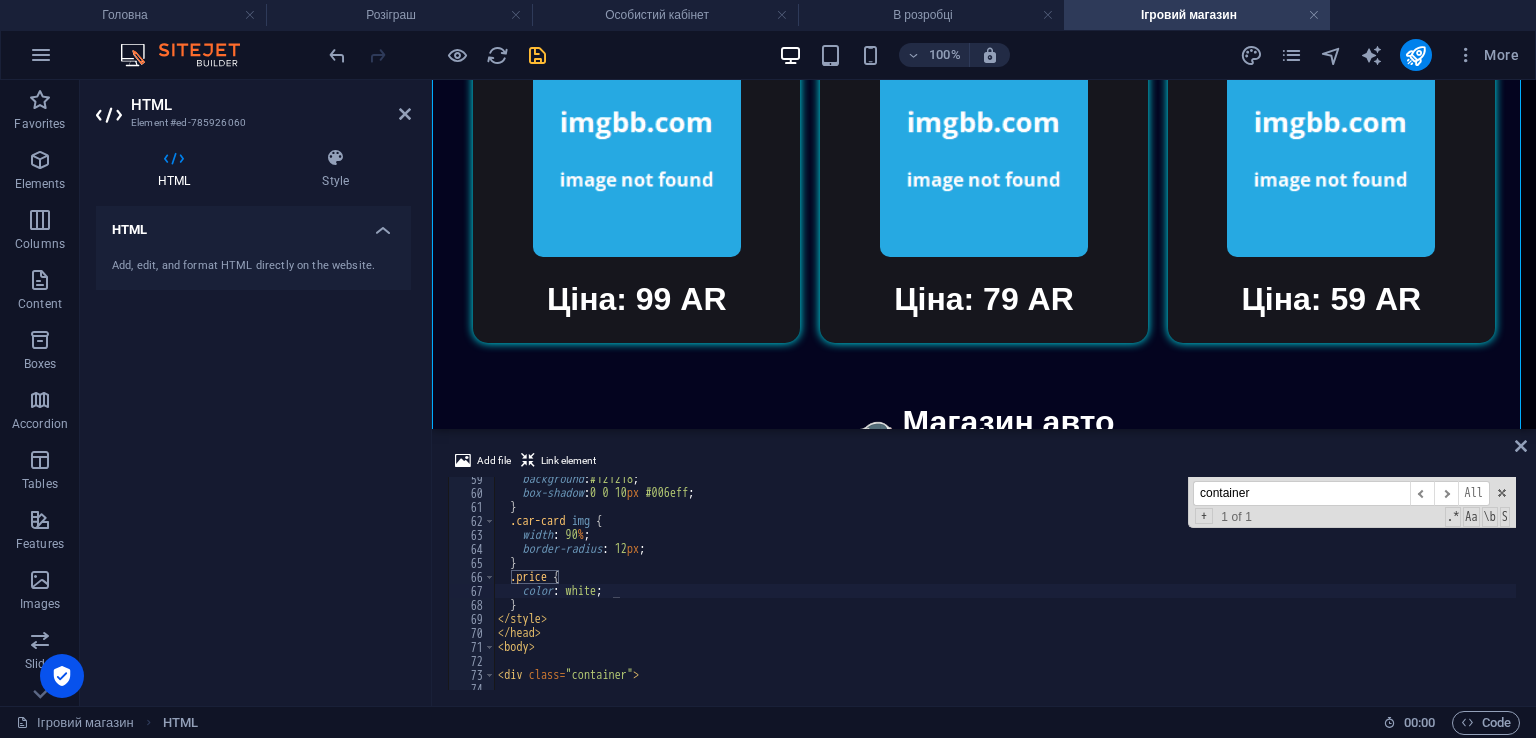 type on ".container {" 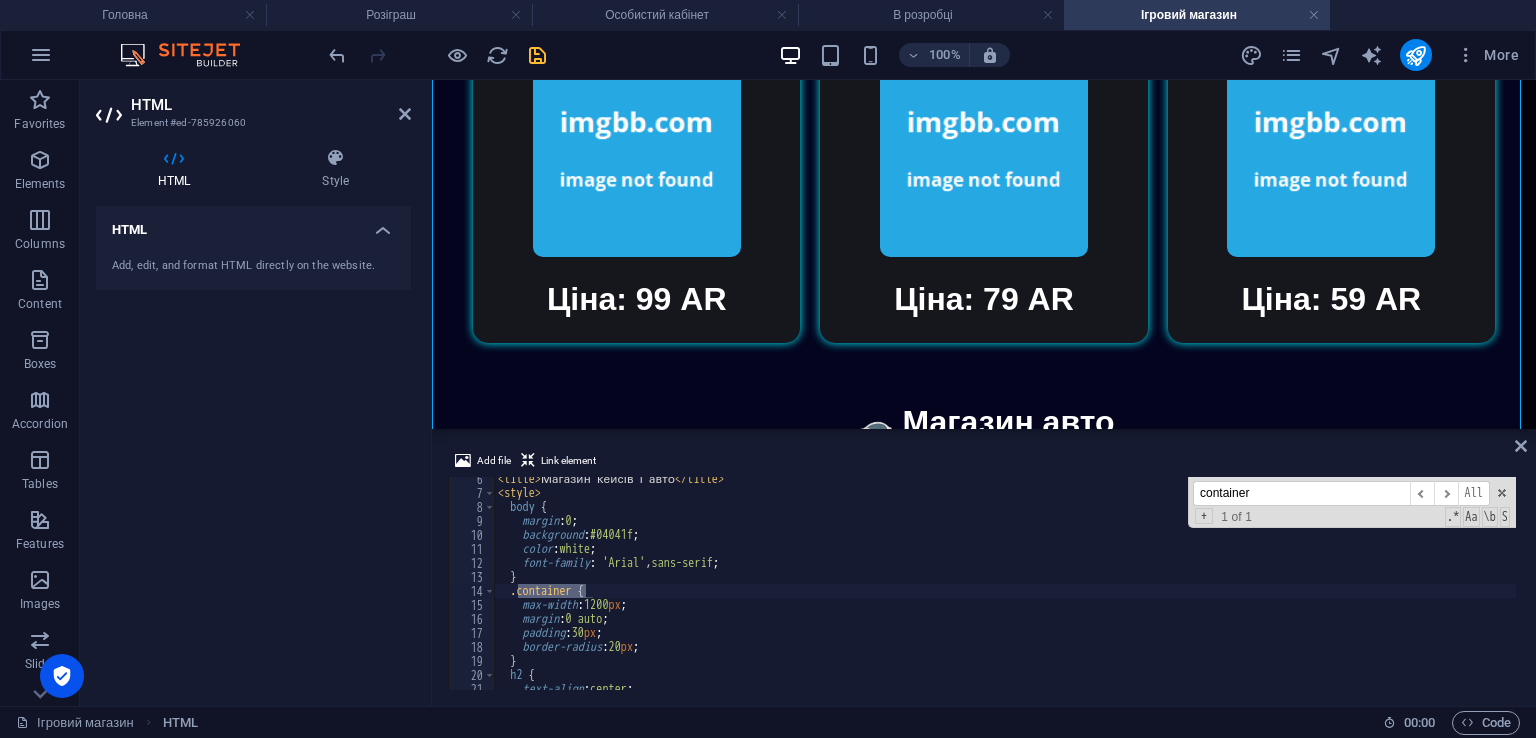 scroll, scrollTop: 75, scrollLeft: 0, axis: vertical 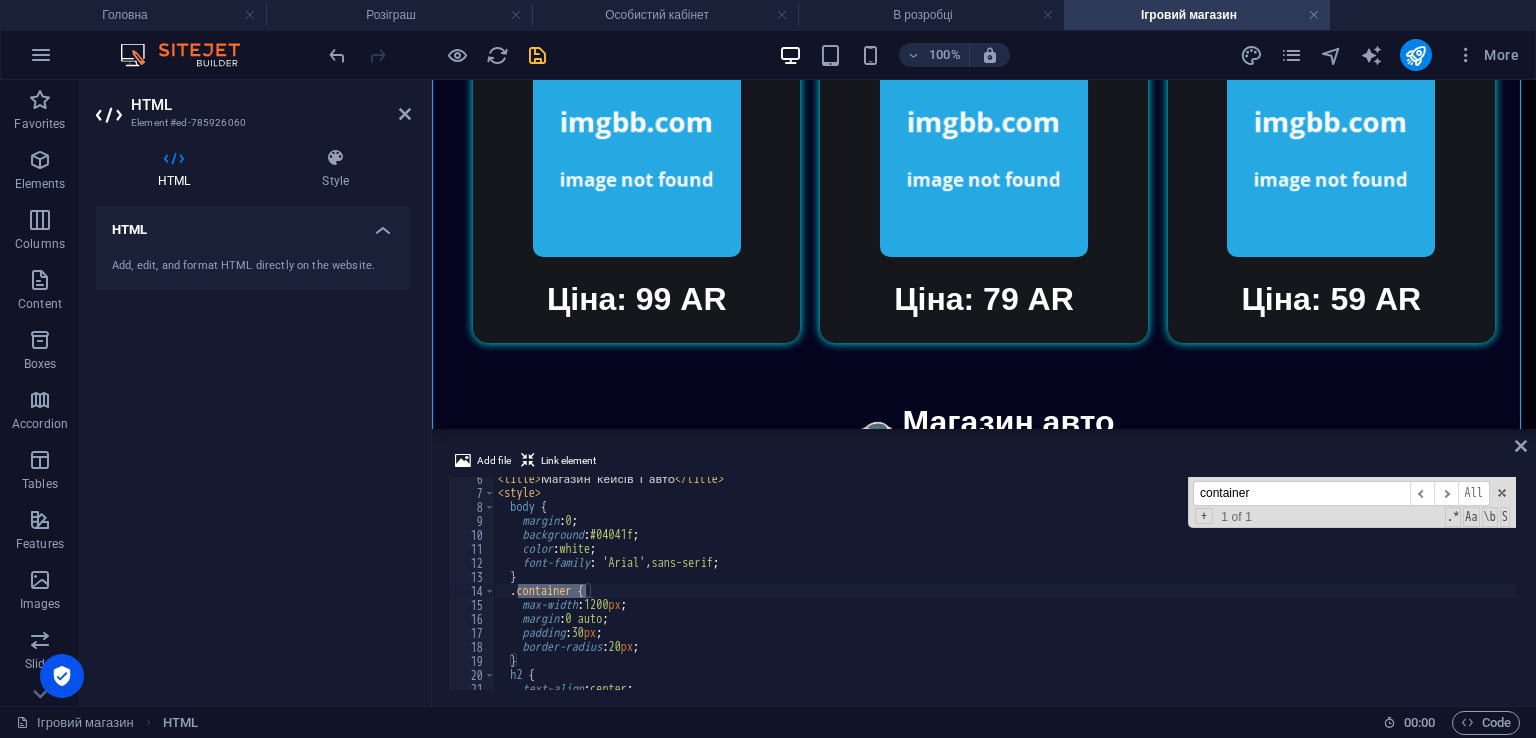 type on "container" 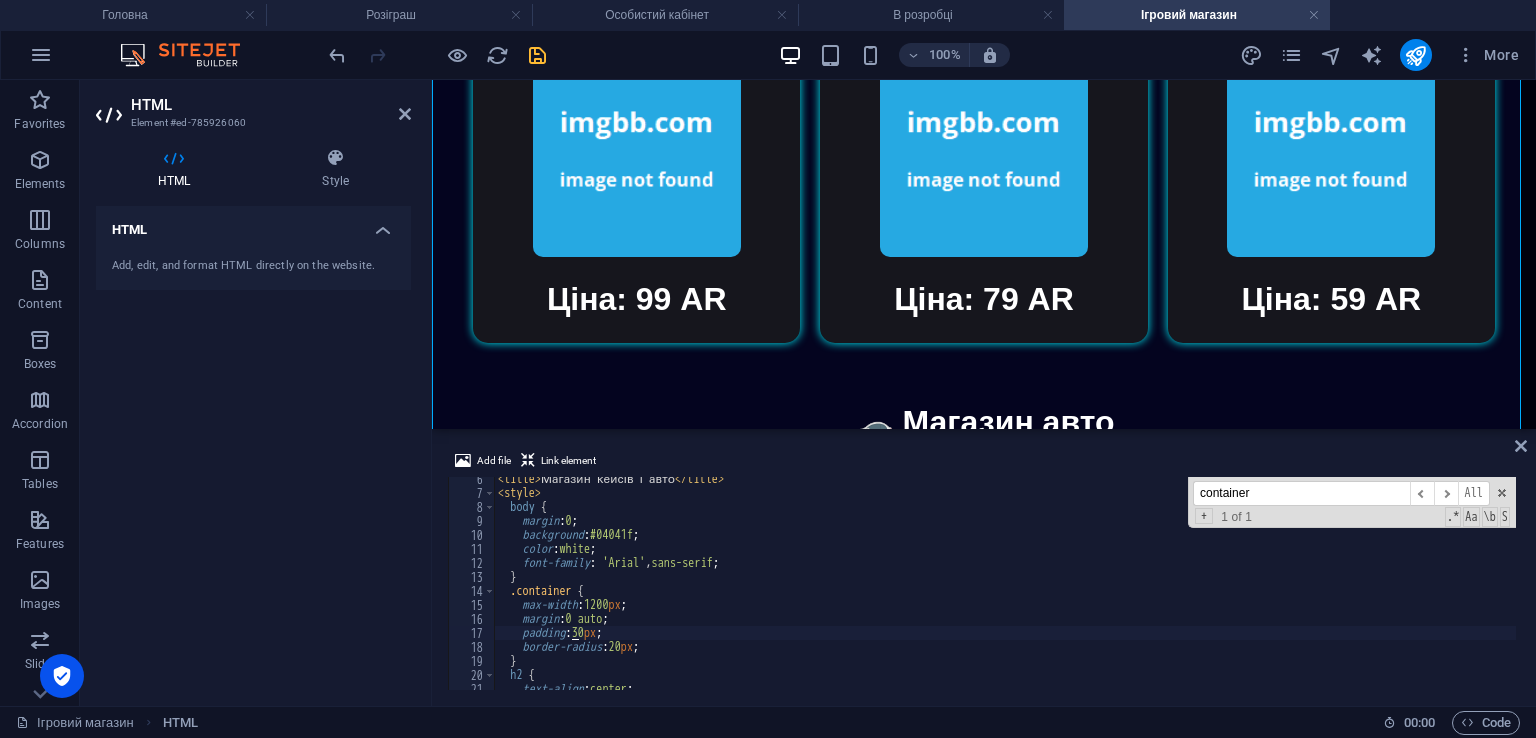 click on "< title > Магазин кейсів і авто </ title > < style >    body   {      margin : 0 ;        background : #04041f ;        color : white ;        font-family :   ' Arial ' ,  sans-serif ;    }    .container   {      max-width : 1200 px ;        margin : 0   auto ;        padding : 30 px ;        border-radius : 20 px ;      }    h2   {      text-align : center ;        font-size : 32 px ;" at bounding box center (1005, 592) 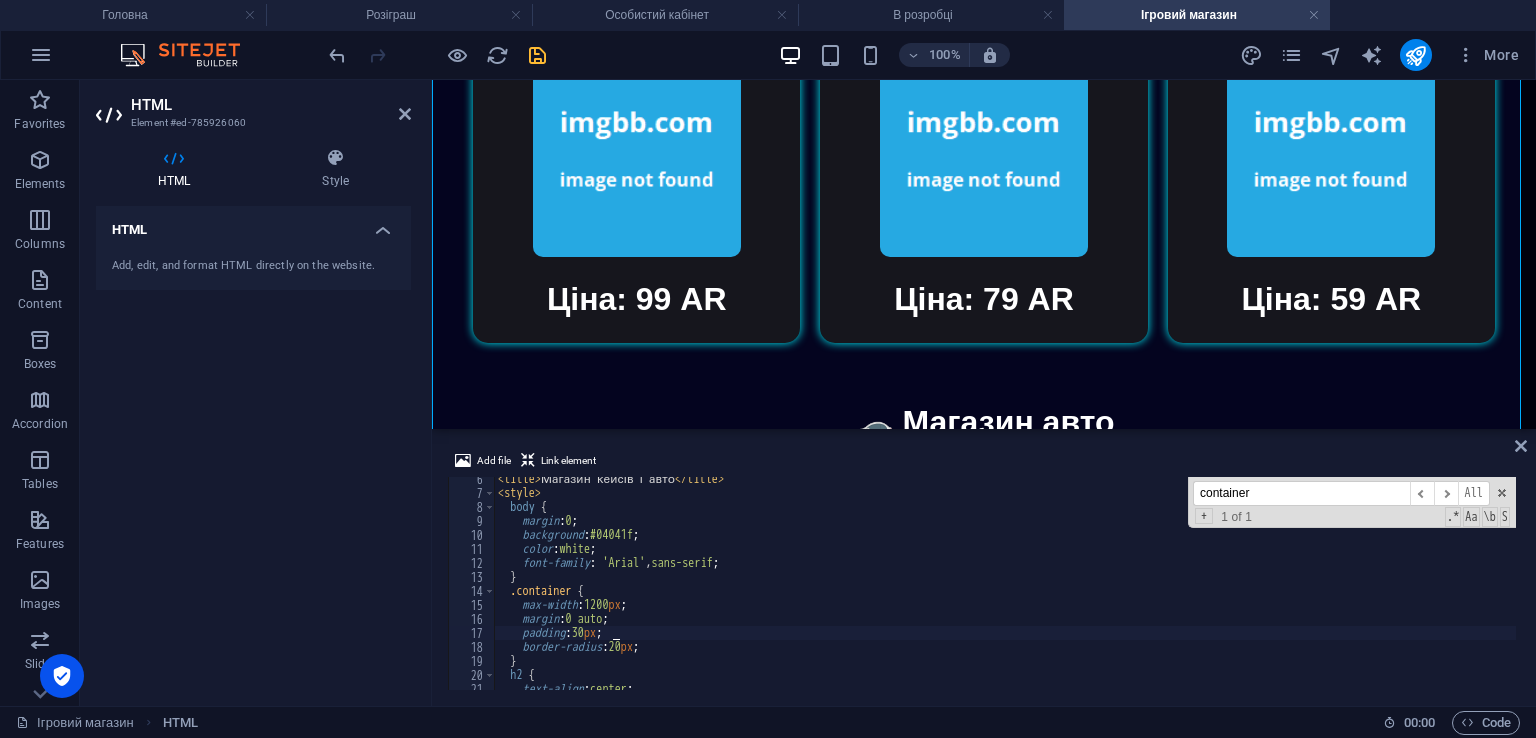 click on "< title > Магазин кейсів і авто </ title > < style >    body   {      margin : 0 ;        background : #04041f ;        color : white ;        font-family :   ' Arial ' ,  sans-serif ;    }    .container   {      max-width : 1200 px ;        margin : 0   auto ;        padding : 30 px ;        border-radius : 20 px ;      }    h2   {      text-align : center ;        font-size : 32 px ;" at bounding box center (1005, 592) 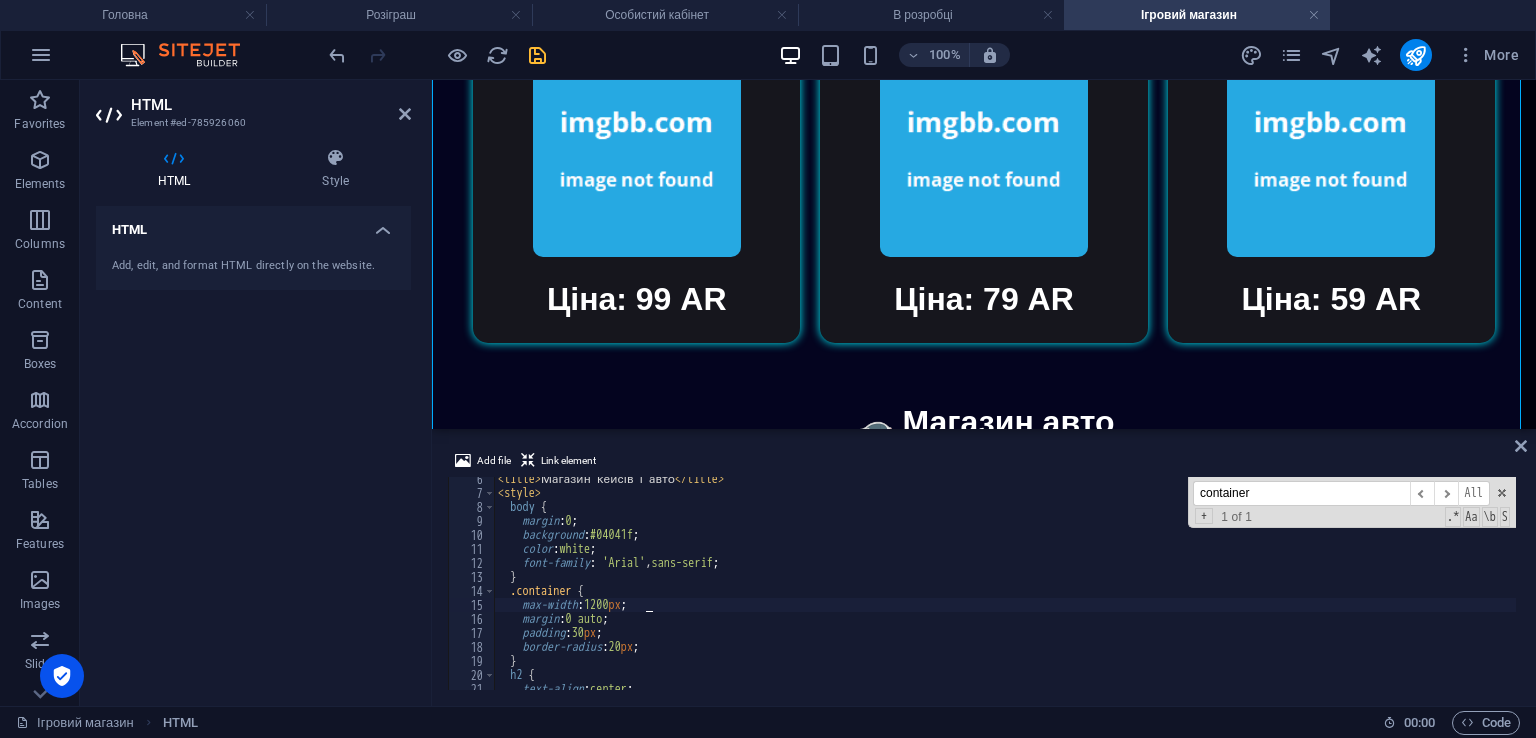 click on "< title > Магазин кейсів і авто </ title > < style >    body   {      margin : 0 ;        background : #04041f ;        color : white ;        font-family :   ' Arial ' ,  sans-serif ;    }    .container   {      max-width : 1200 px ;        margin : 0   auto ;        padding : 30 px ;        border-radius : 20 px ;      }    h2   {      text-align : center ;        font-size : 32 px ;" at bounding box center [1005, 592] 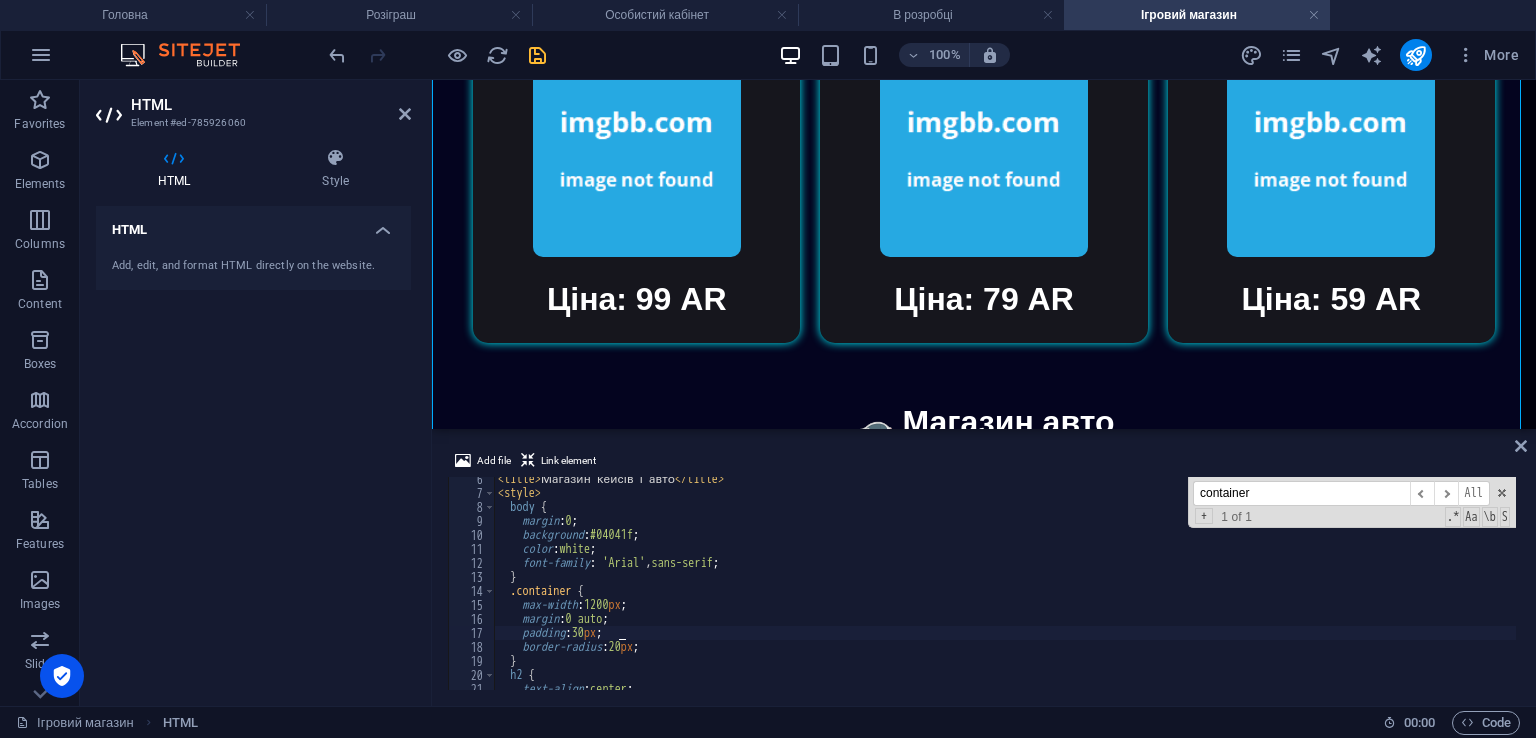 click on "< title > Магазин кейсів і авто </ title > < style >    body   {      margin : 0 ;        background : #04041f ;        color : white ;        font-family :   ' Arial ' ,  sans-serif ;    }    .container   {      max-width : 1200 px ;        margin : 0   auto ;        padding : 30 px ;        border-radius : 20 px ;      }    h2   {      text-align : center ;        font-size : 32 px ;" at bounding box center [1005, 592] 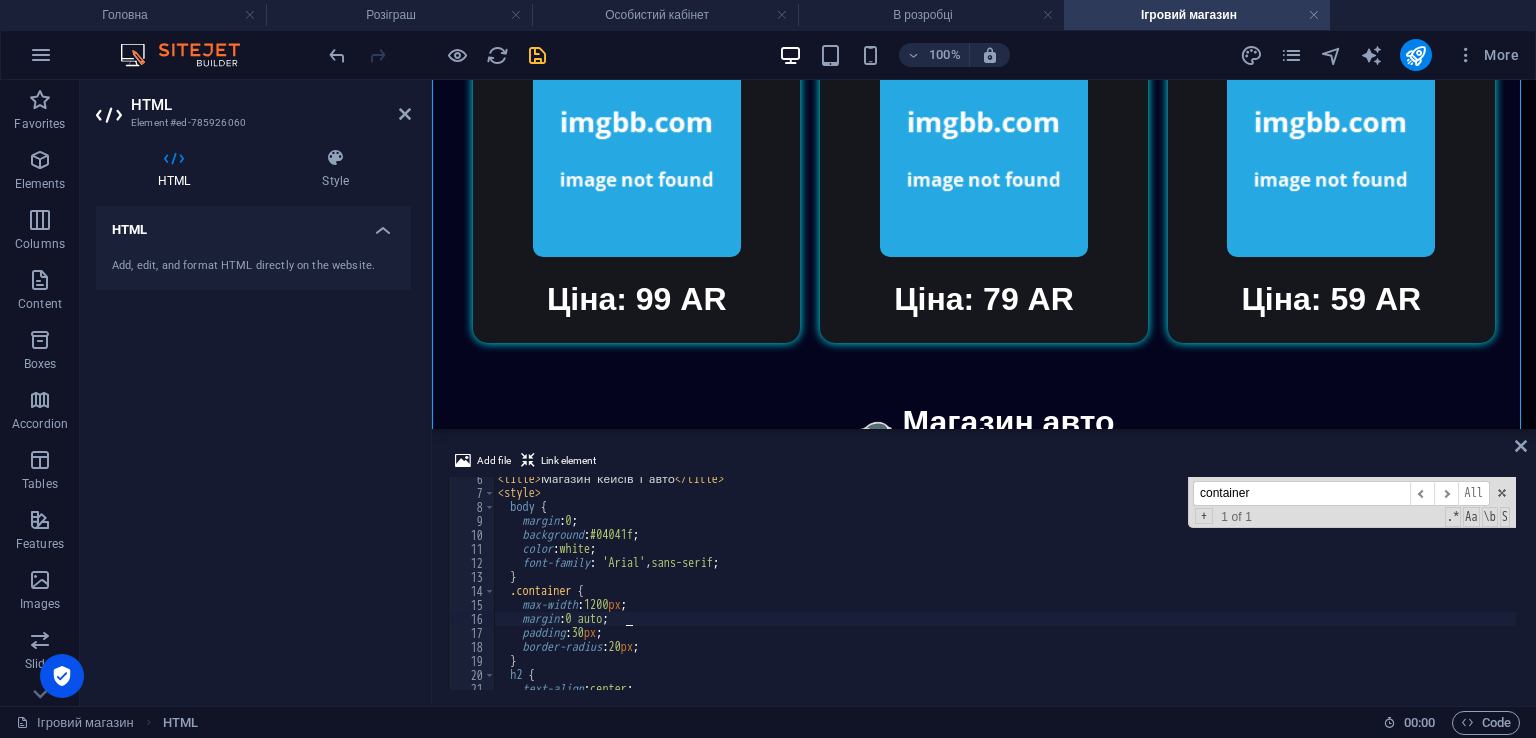 click on "< title > Магазин кейсів і авто </ title > < style >    body   {      margin : 0 ;        background : #04041f ;        color : white ;        font-family :   ' Arial ' ,  sans-serif ;    }    .container   {      max-width : 1200 px ;        margin : 0   auto ;        padding : 30 px ;        border-radius : 20 px ;      }    h2   {      text-align : center ;        font-size : 32 px ;" at bounding box center (1005, 592) 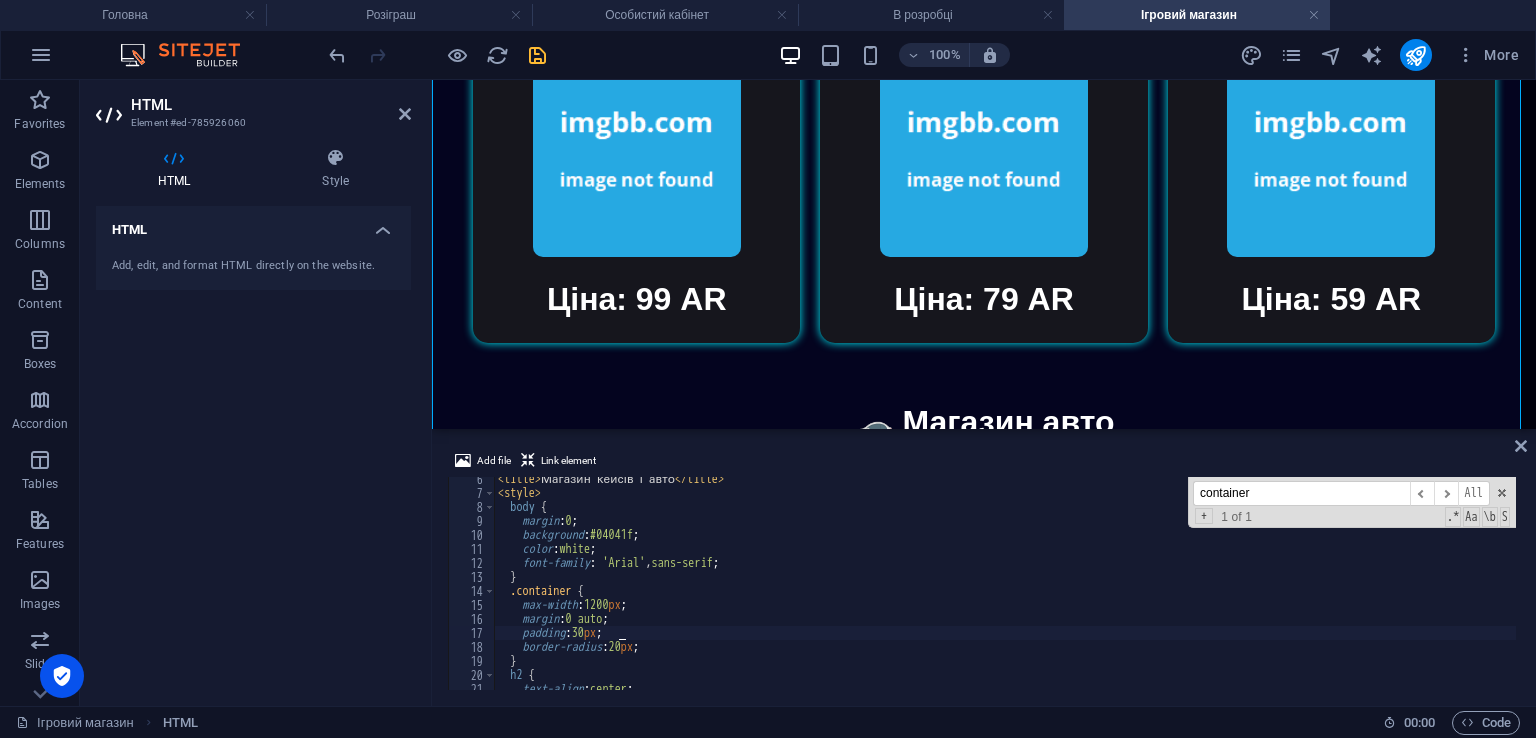 scroll, scrollTop: 0, scrollLeft: 0, axis: both 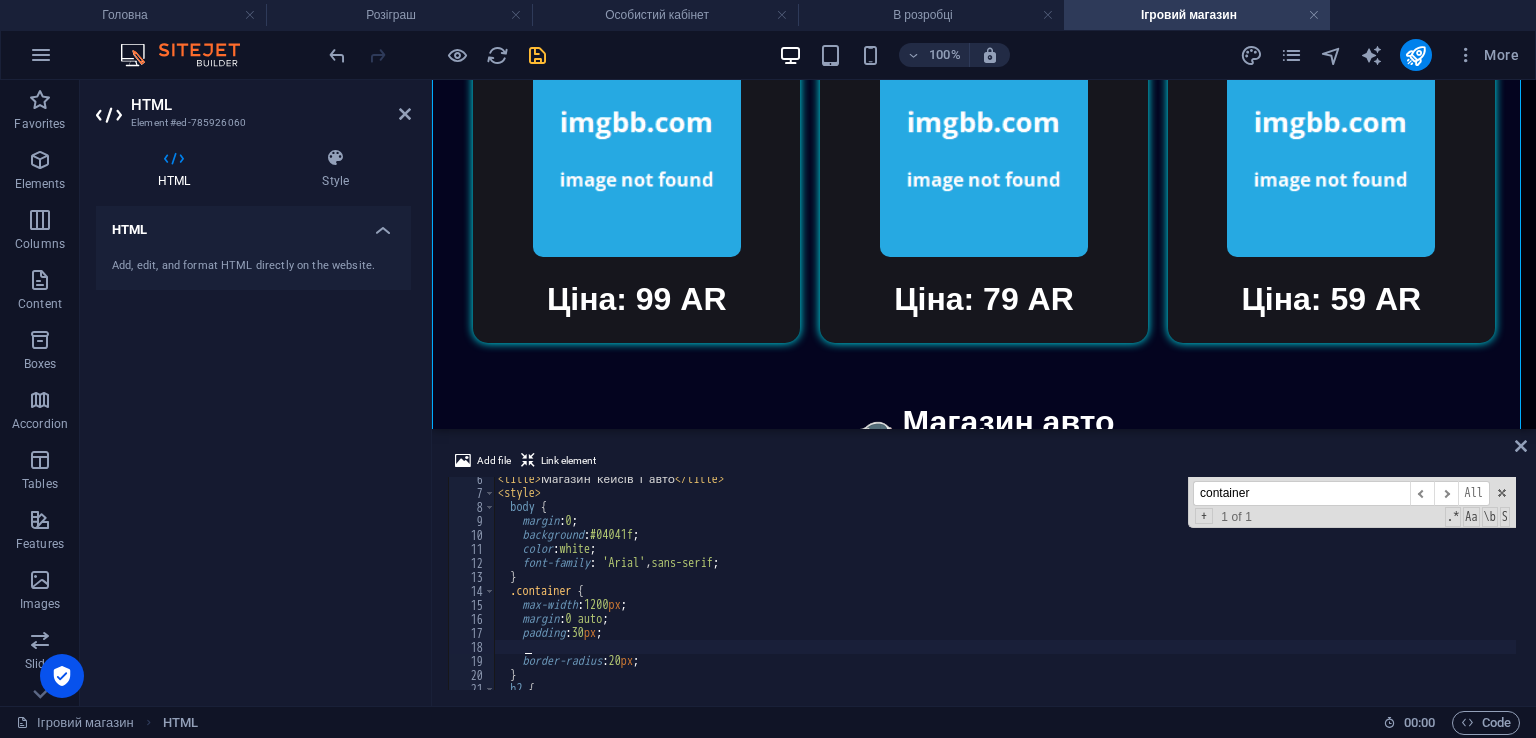 paste on "color: white;" 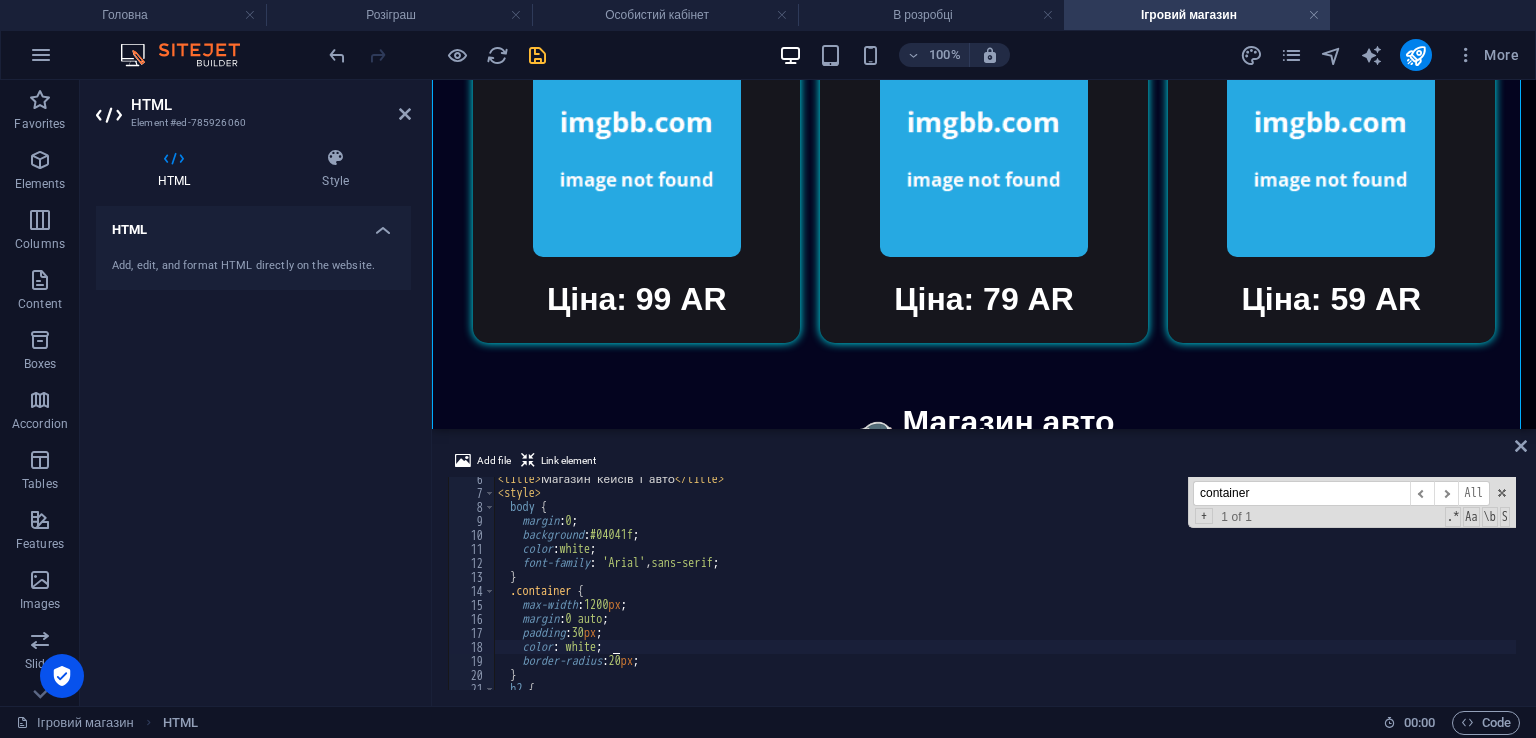 type on "color: white;" 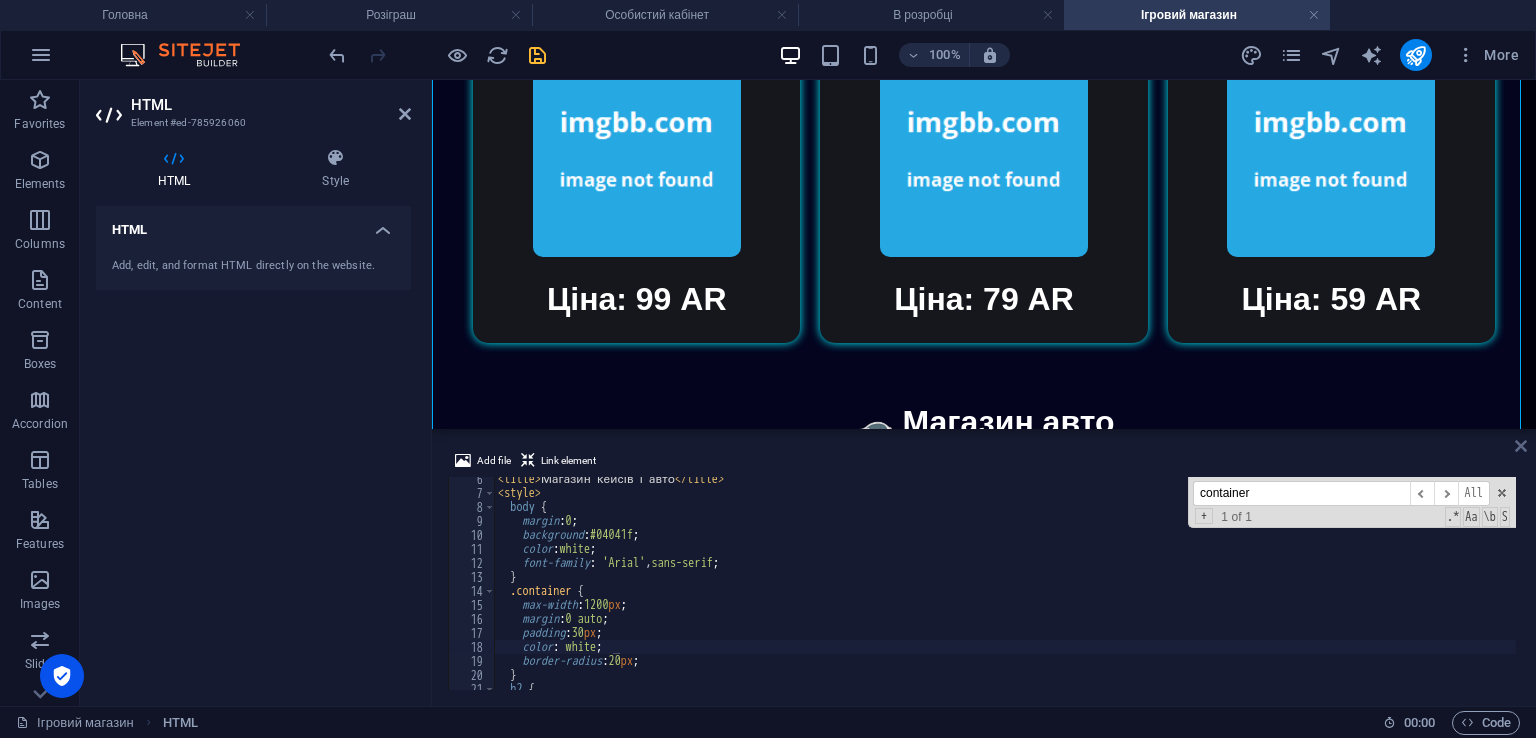 click at bounding box center [1521, 446] 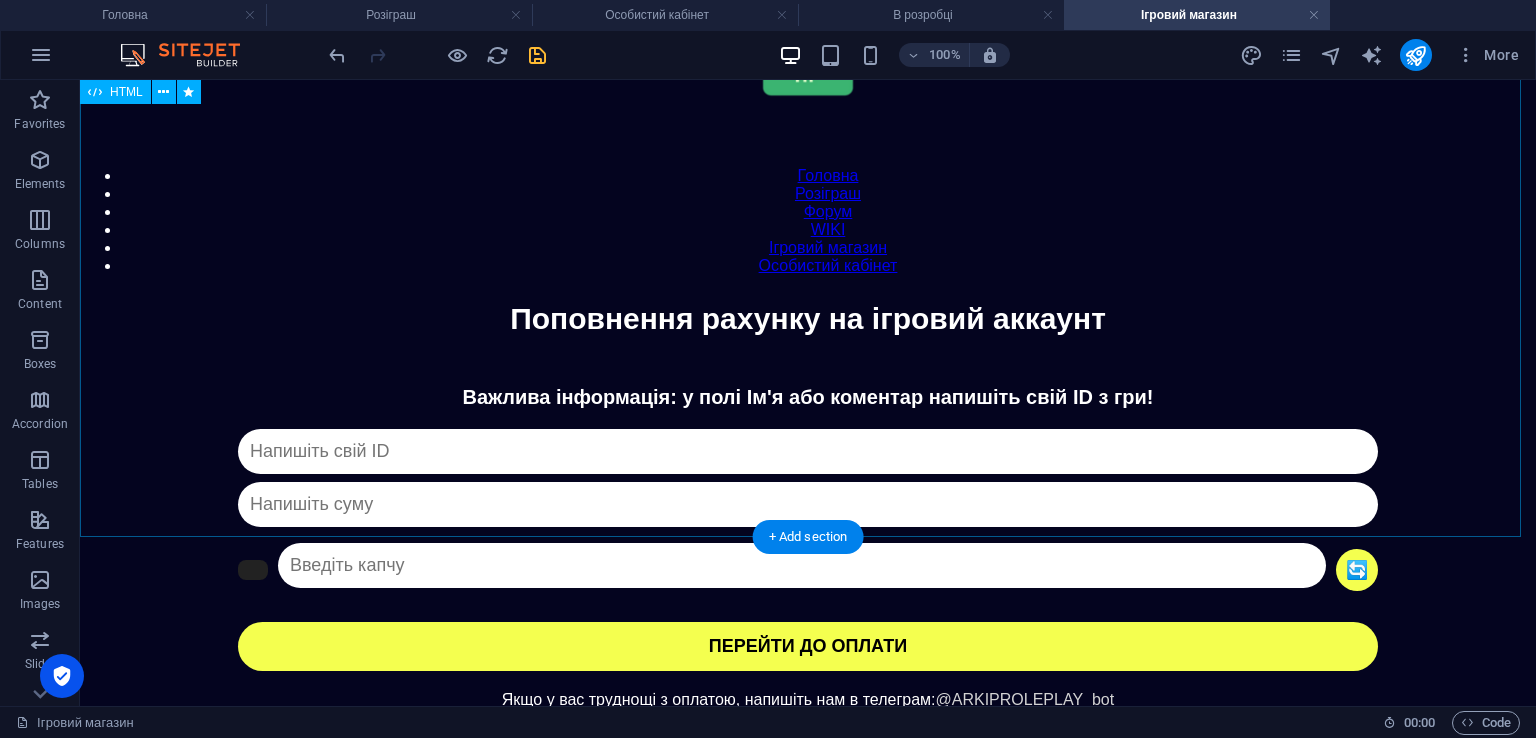 scroll, scrollTop: 0, scrollLeft: 0, axis: both 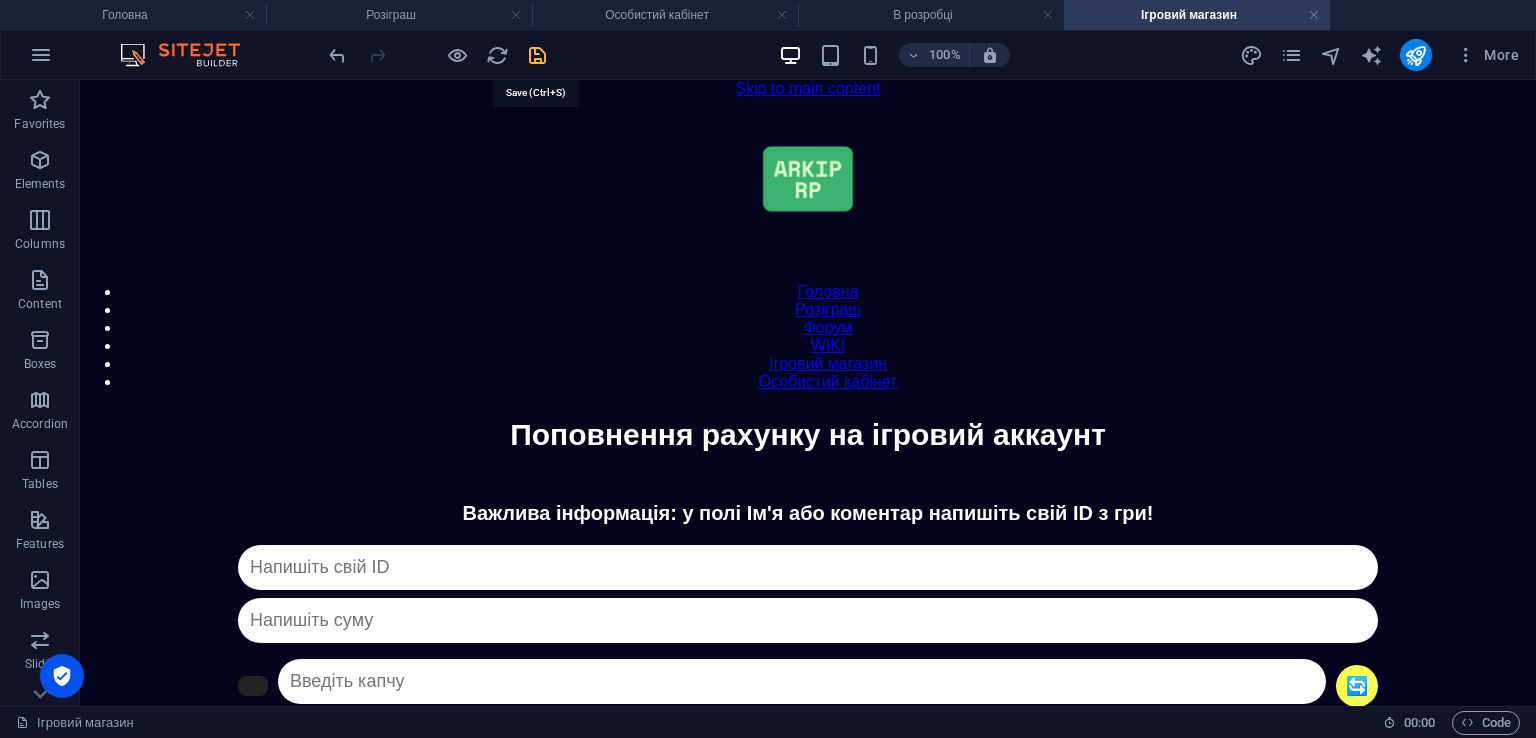 click at bounding box center [537, 55] 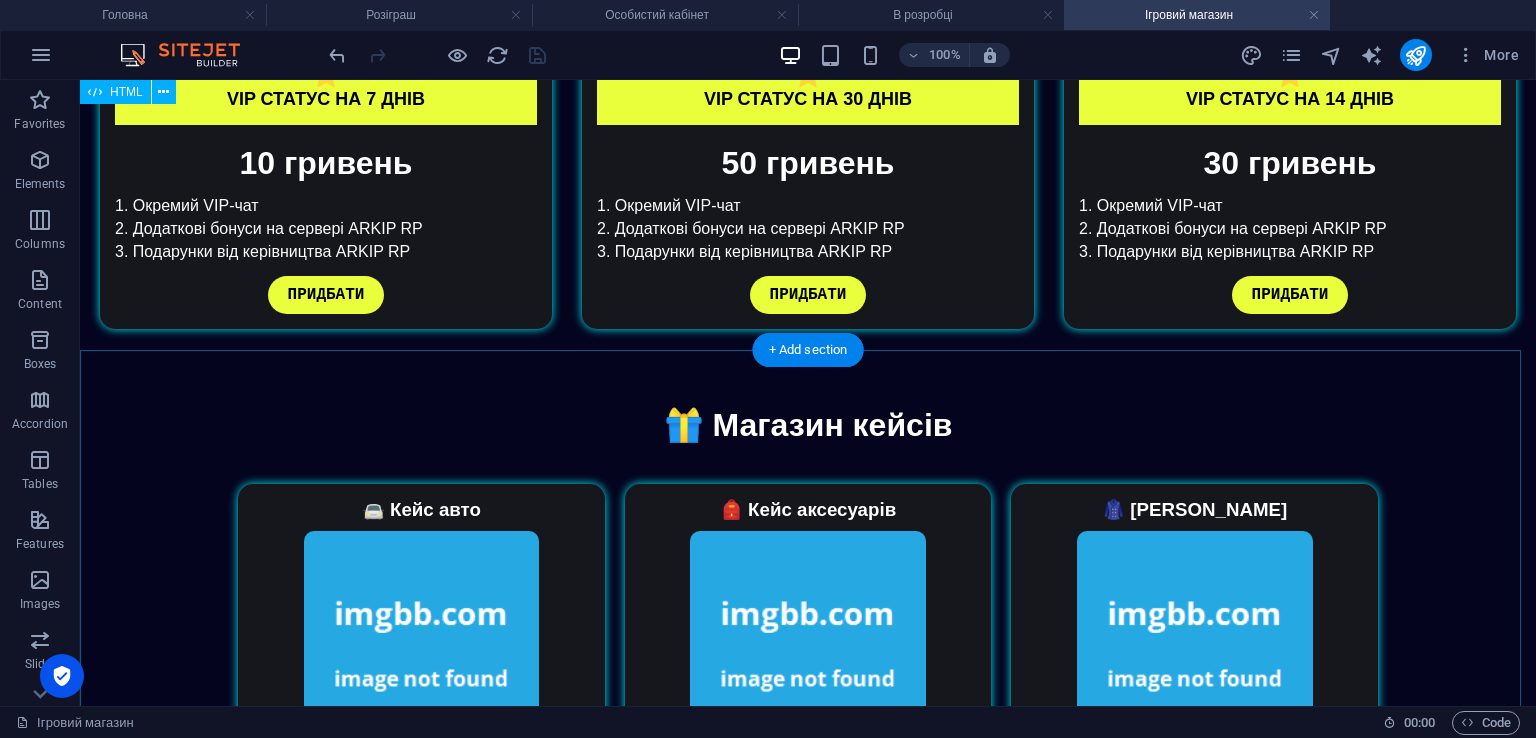 scroll, scrollTop: 790, scrollLeft: 0, axis: vertical 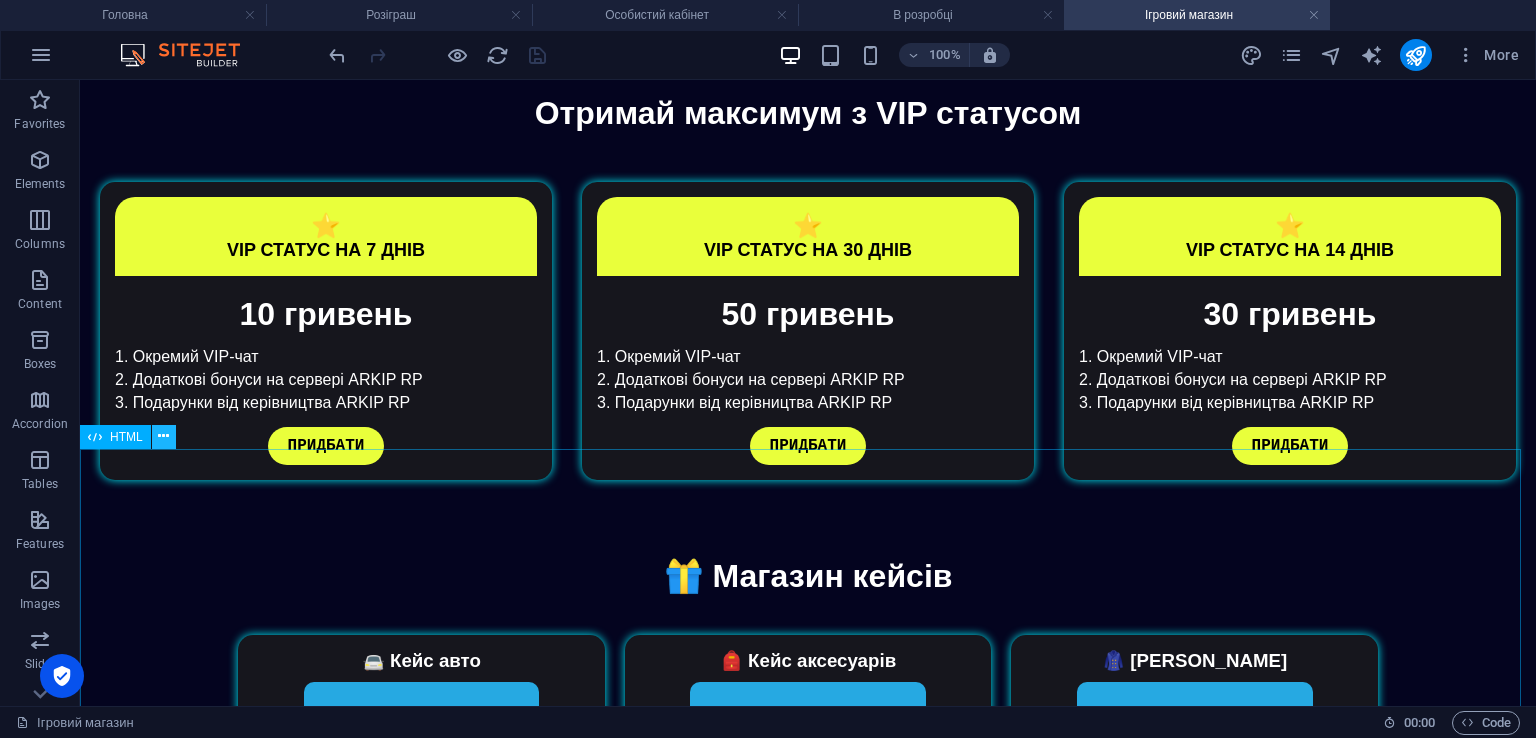 click at bounding box center (164, 437) 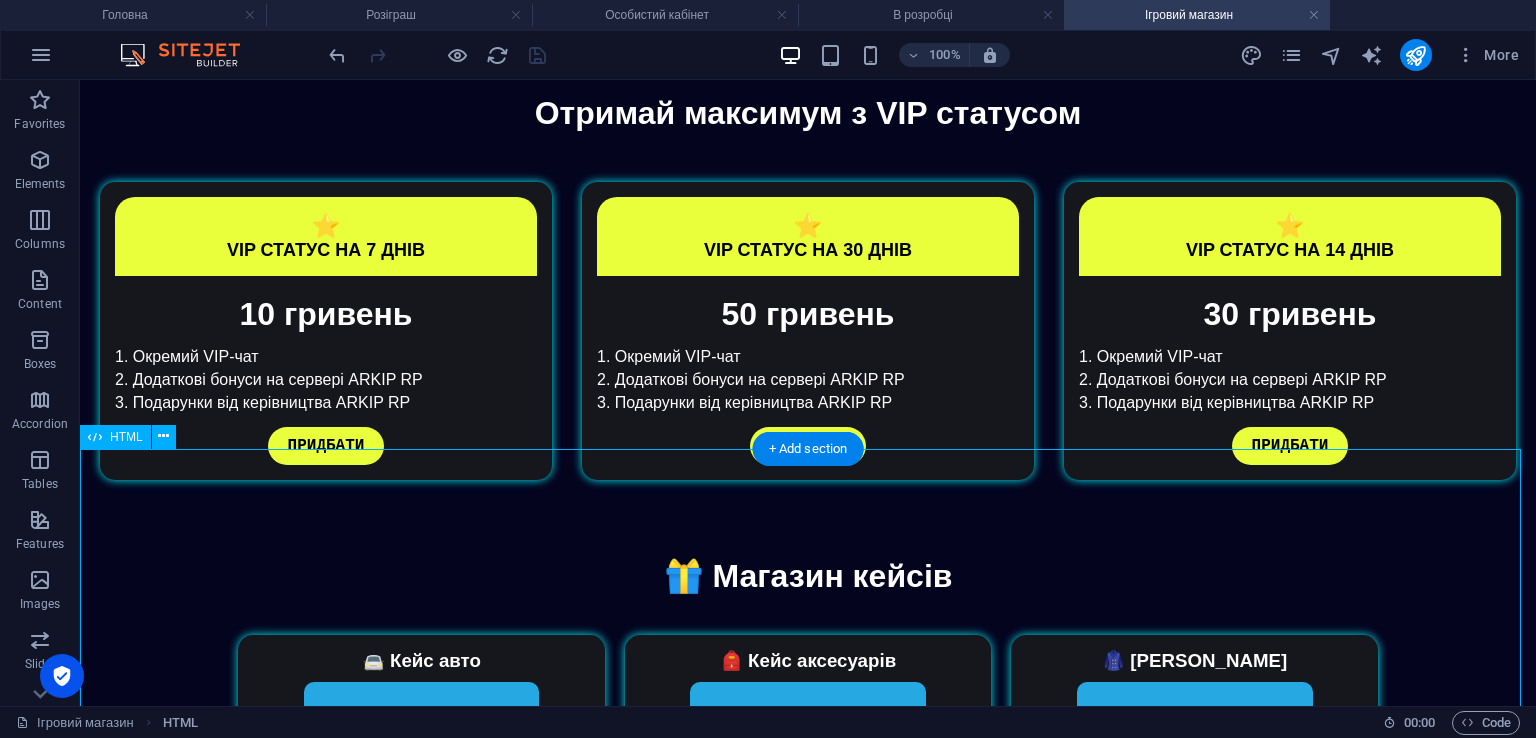 click on "Магазин кейсів і авто
🎁 Магазин кейсів
🚘 Кейс авто
Ціна: 99 AR
🎒 Кейс аксесуарів
Ціна: 79 AR
🧥 [PERSON_NAME]
Ціна: 59 AR
🚗 [GEOGRAPHIC_DATA] авто
BMW M5 F90
Ціна: 580 000 $
Mercedes E63
Ціна: 610 000 $
Lamborghini Huracan
Ціна: 850 000 $" at bounding box center [808, 1076] 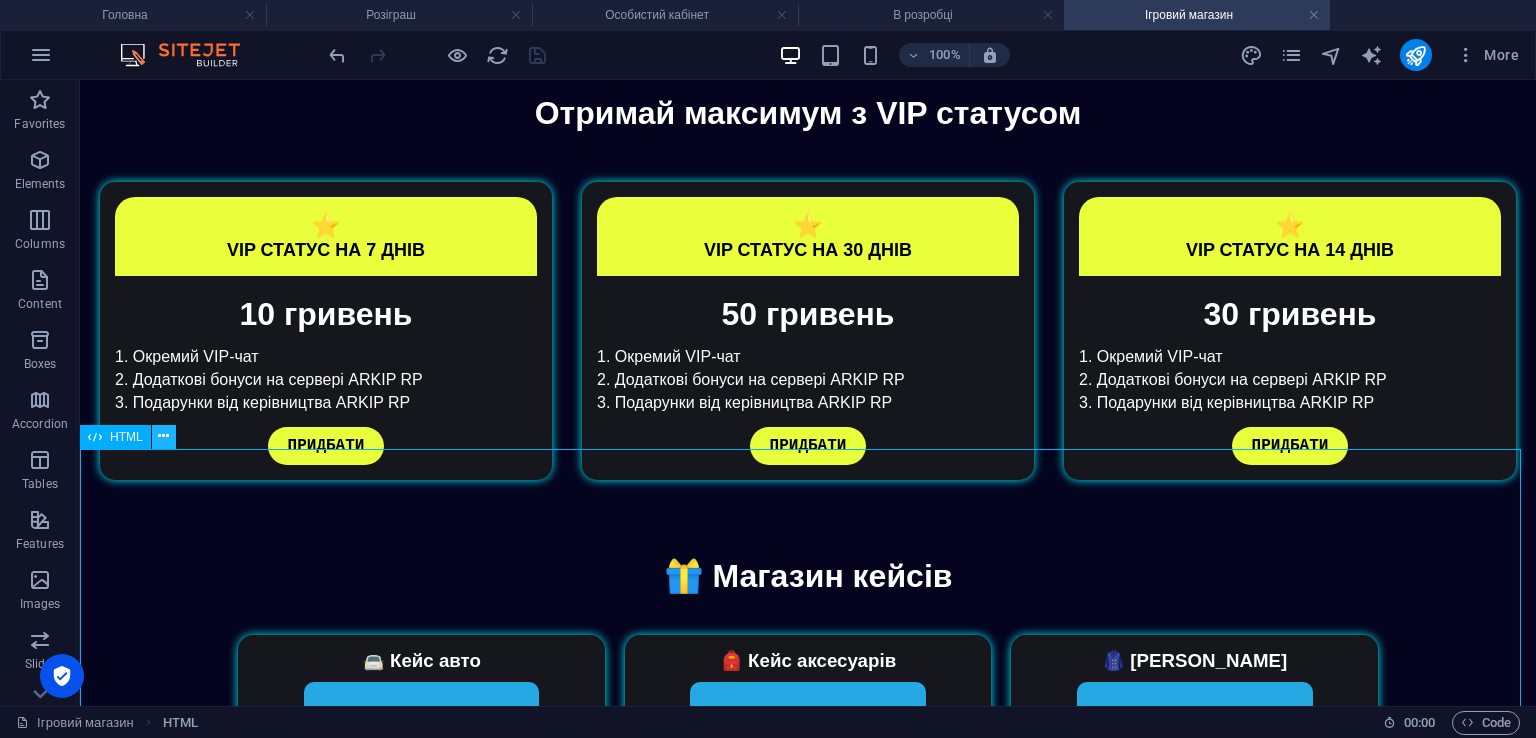 click at bounding box center [163, 436] 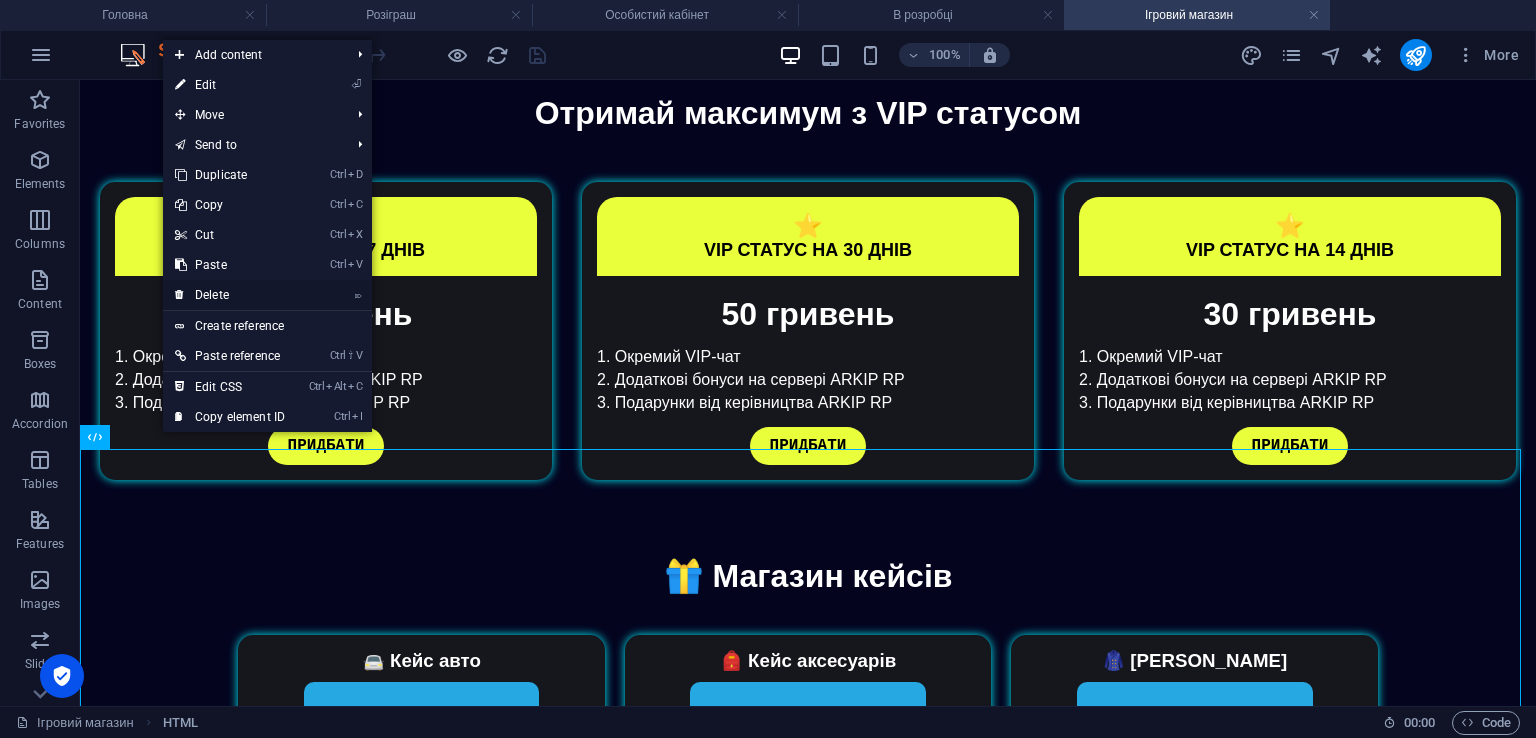 click on "⌦  Delete" at bounding box center (230, 295) 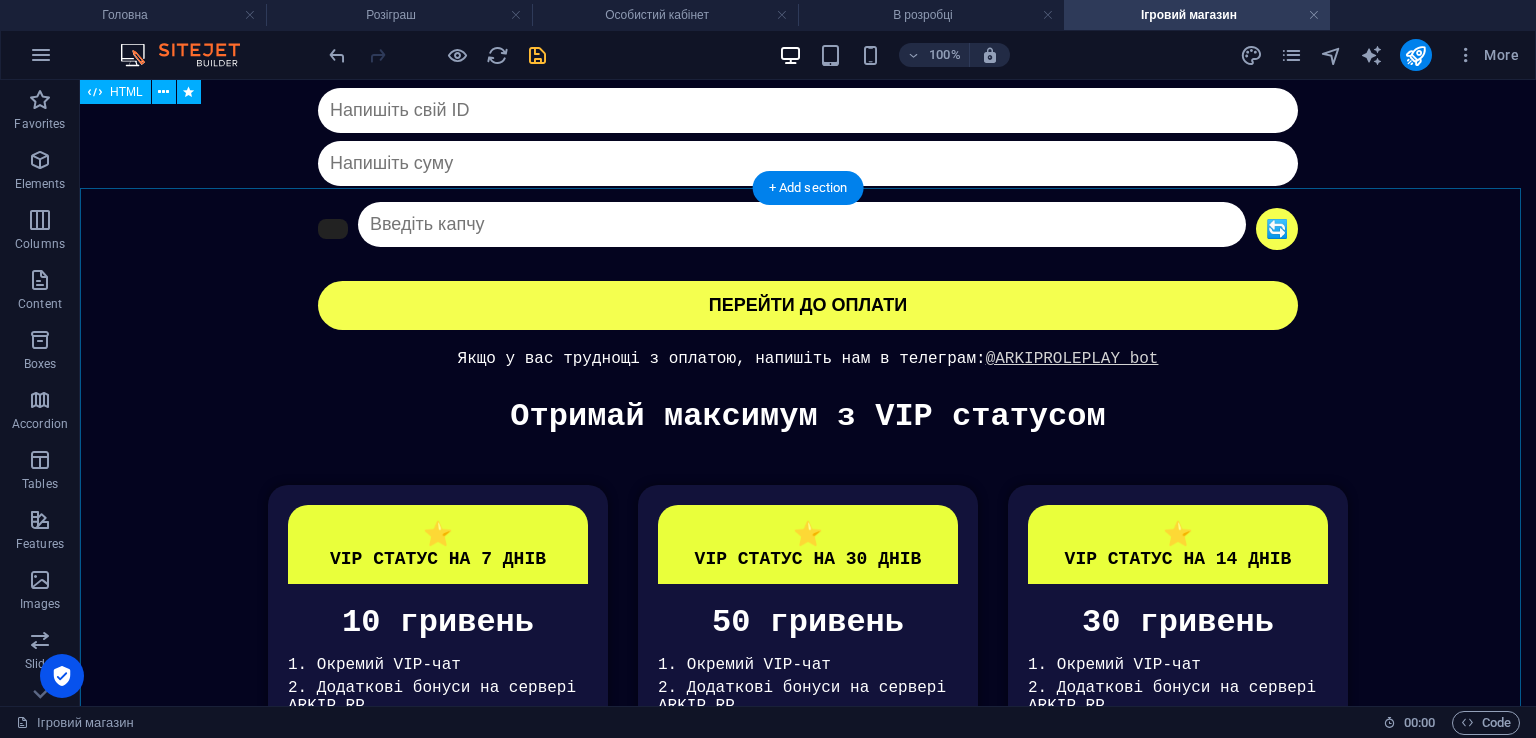 scroll, scrollTop: 290, scrollLeft: 0, axis: vertical 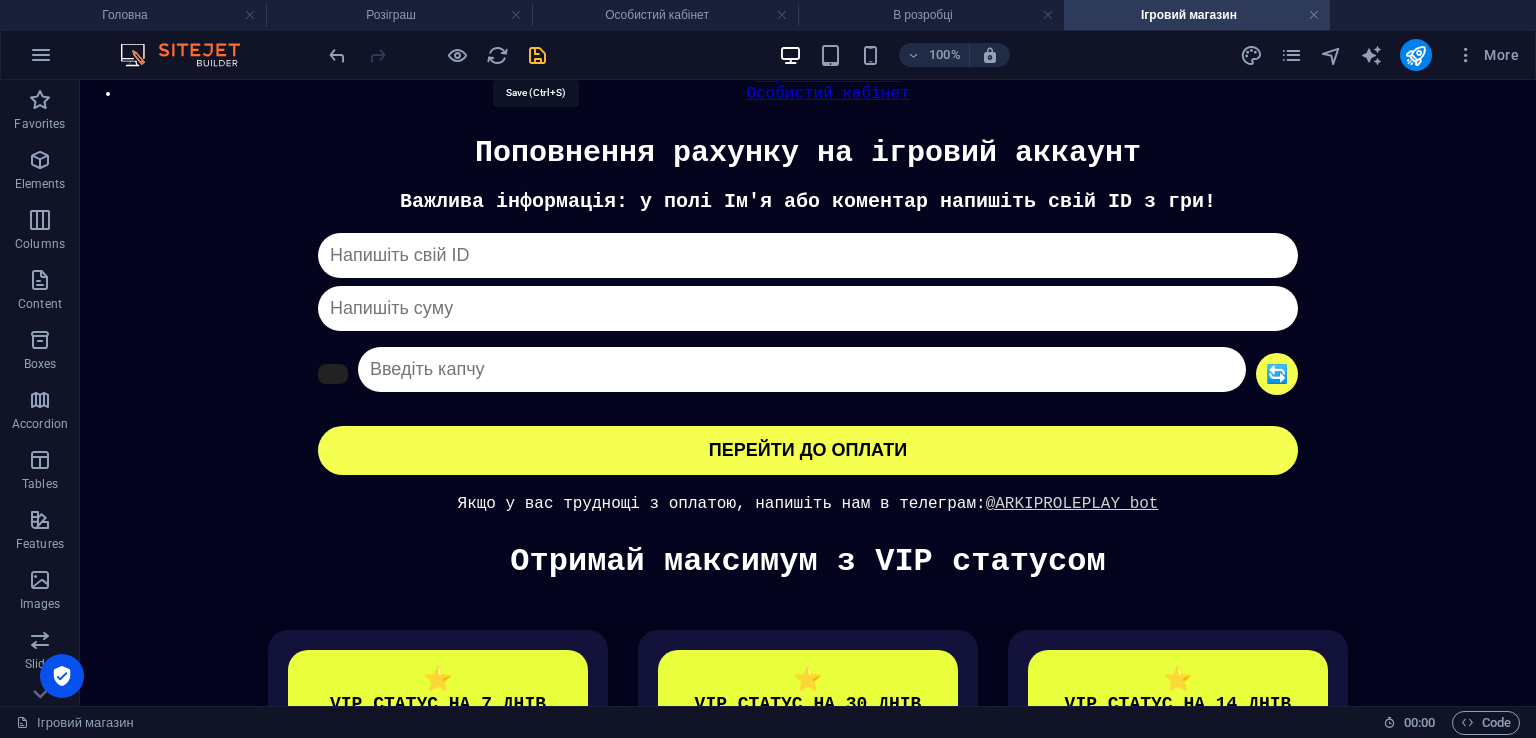 click at bounding box center (537, 55) 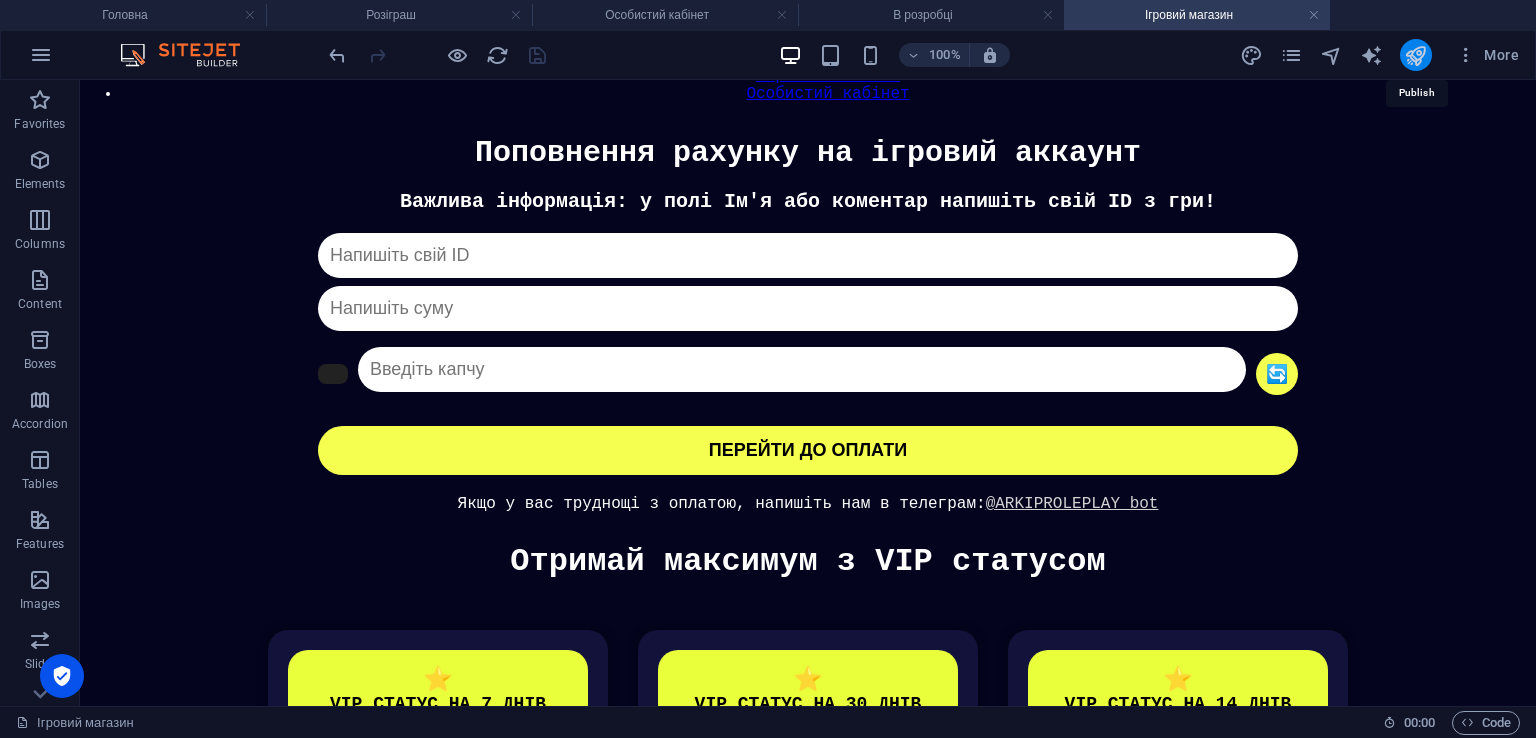 click at bounding box center [1415, 55] 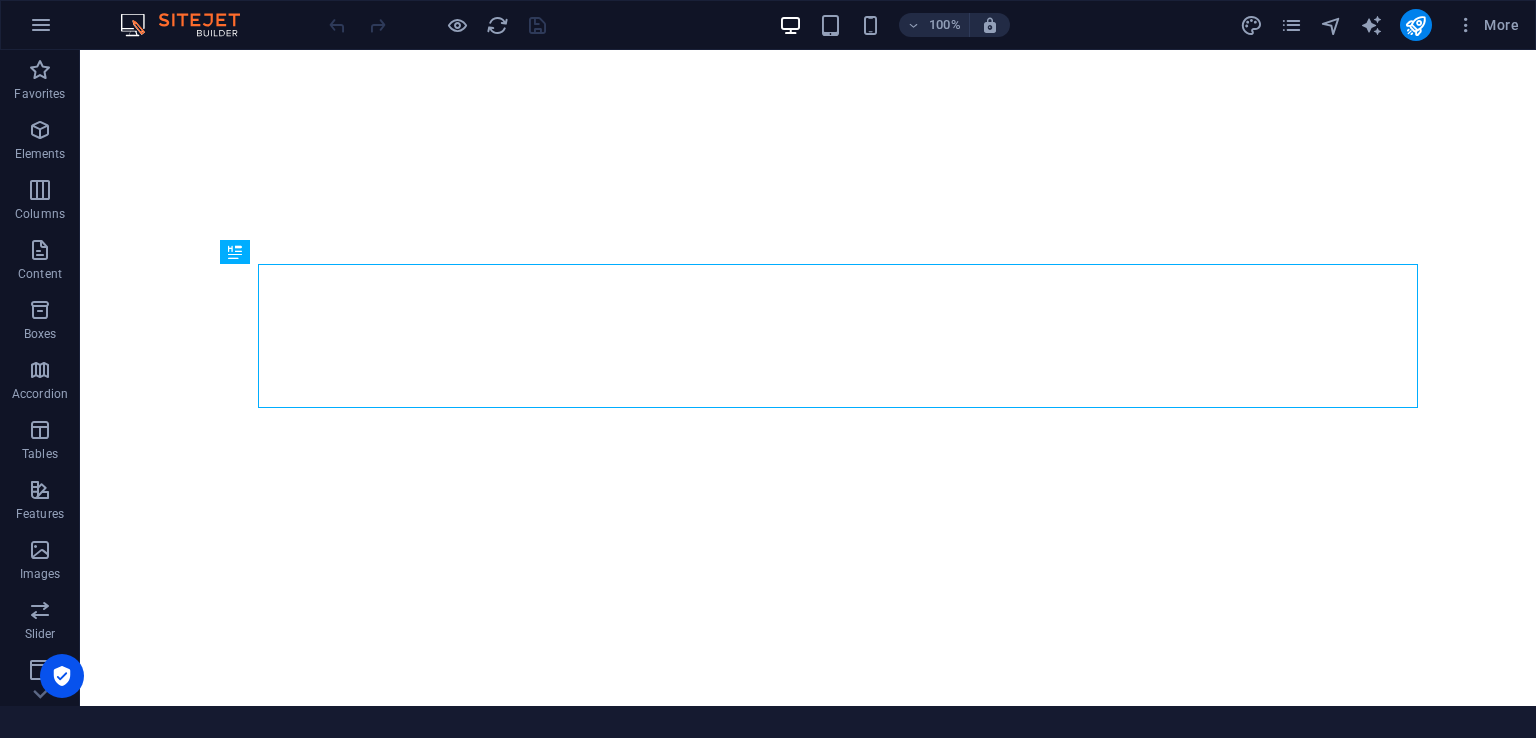 scroll, scrollTop: 0, scrollLeft: 0, axis: both 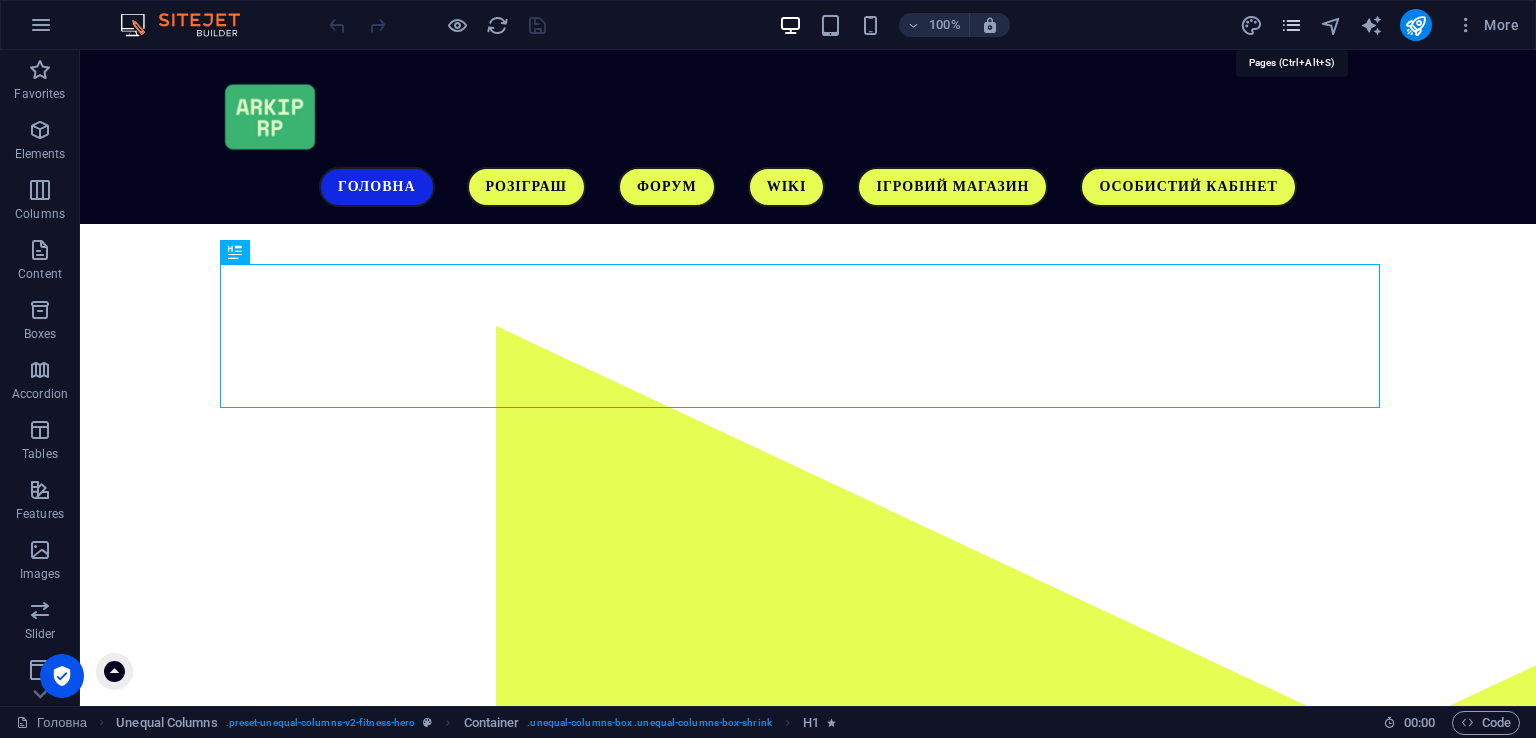 click at bounding box center (1291, 25) 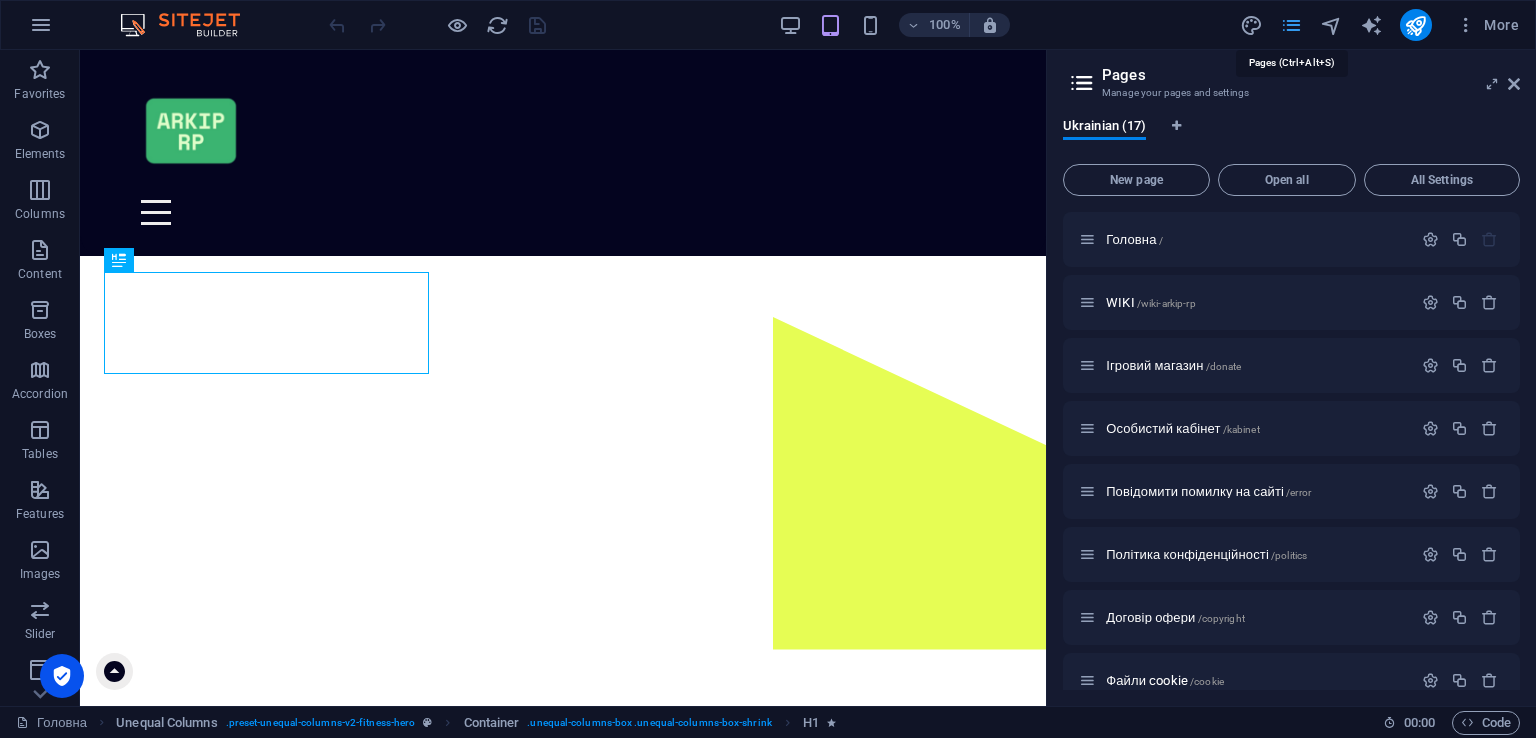 click at bounding box center [1291, 25] 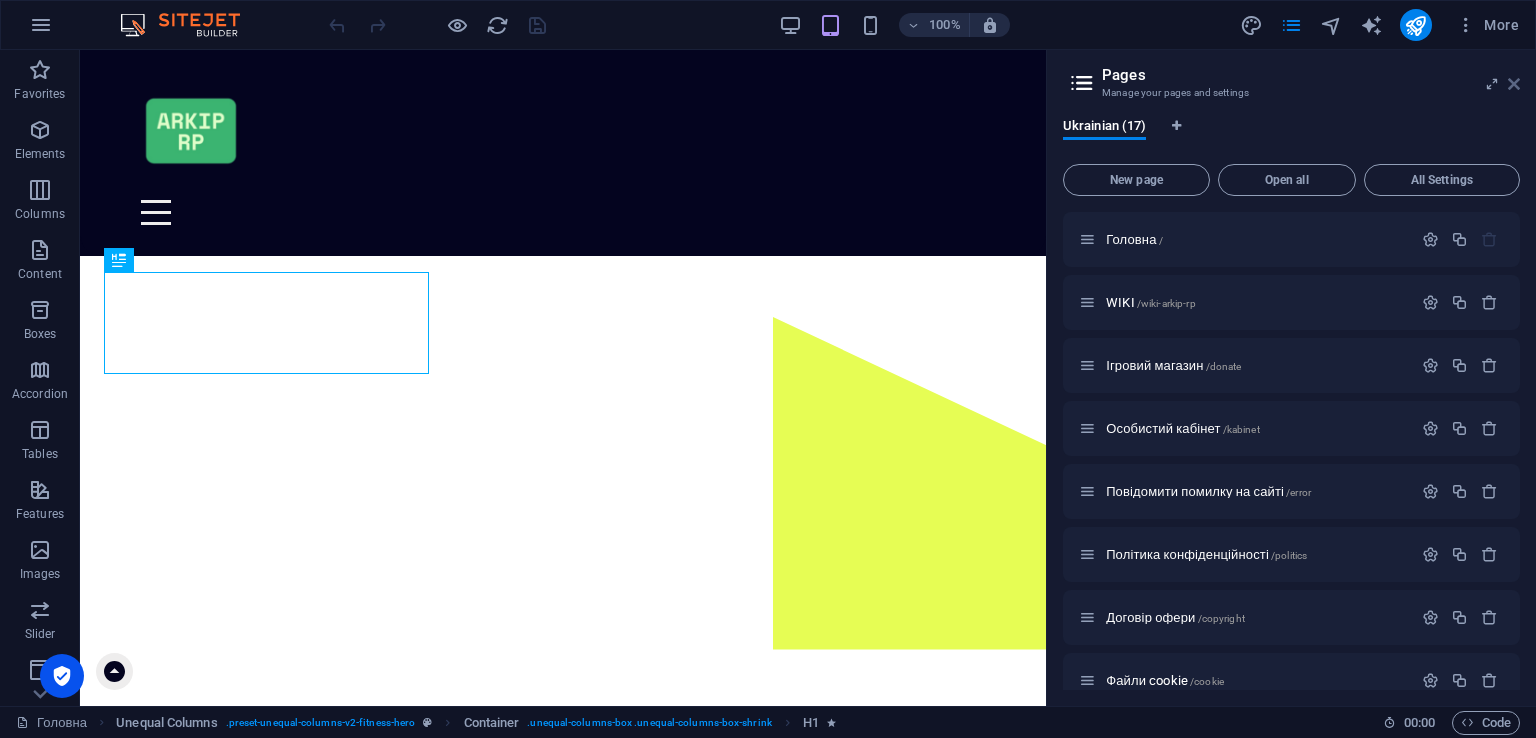 click at bounding box center (1514, 84) 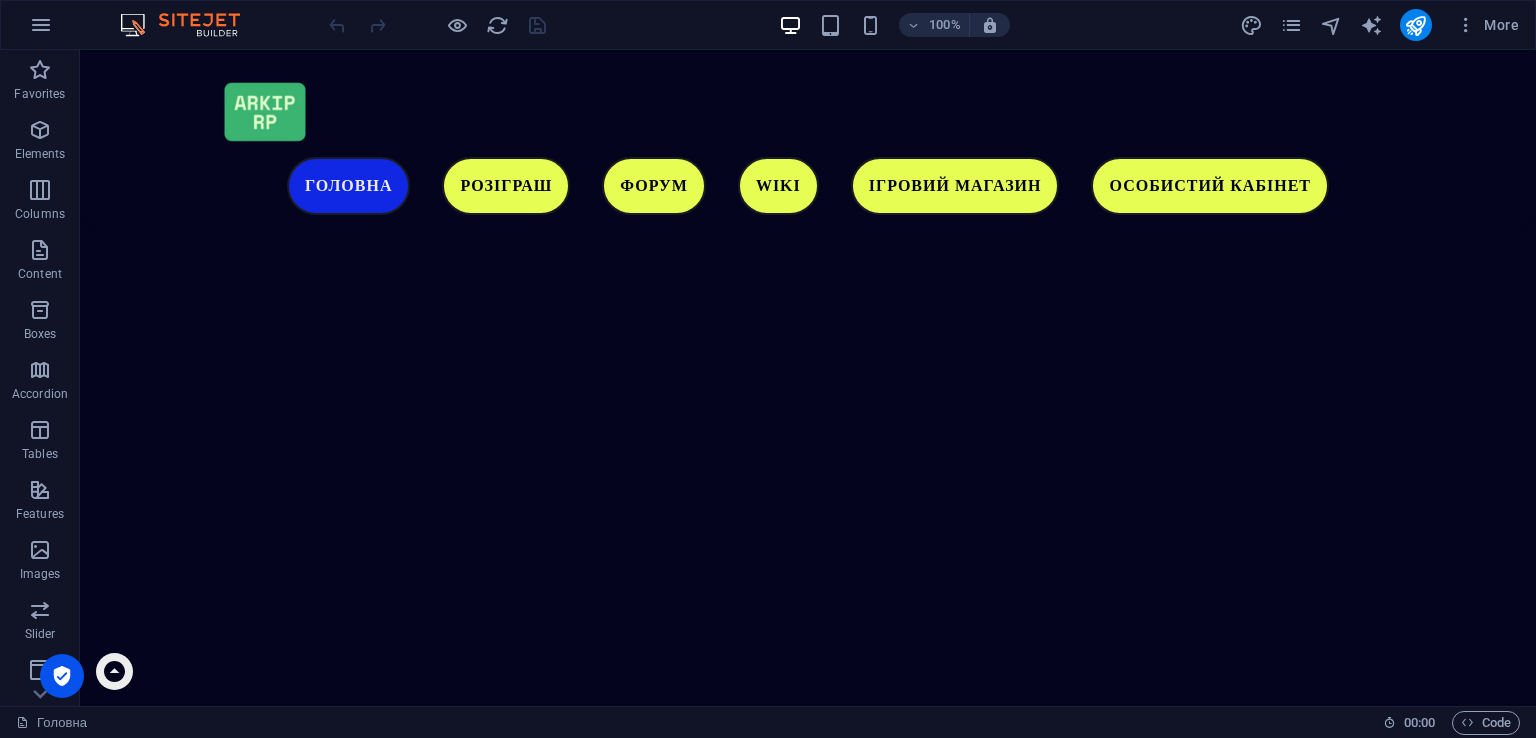 scroll, scrollTop: 5324, scrollLeft: 0, axis: vertical 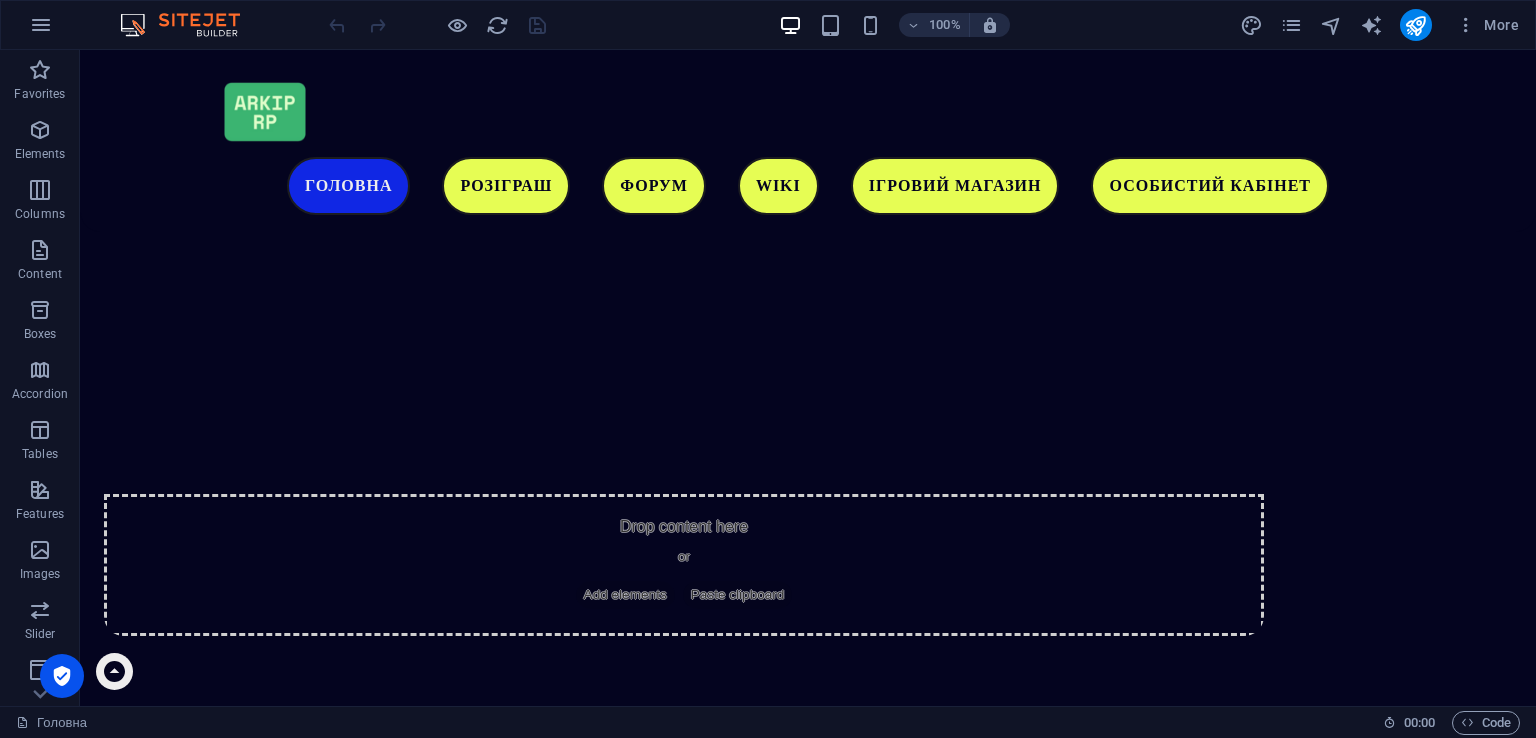 drag, startPoint x: 1532, startPoint y: 249, endPoint x: 1587, endPoint y: 762, distance: 515.93994 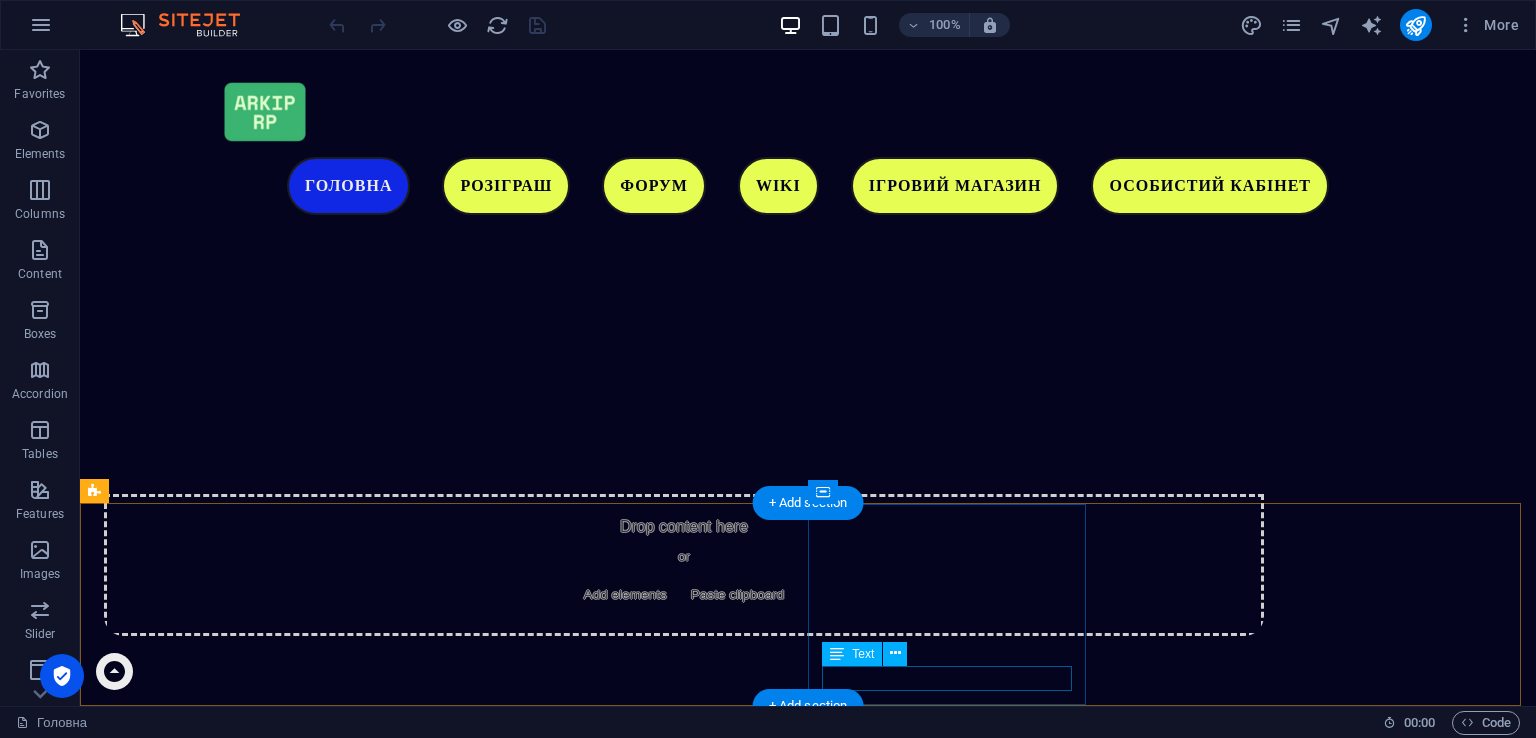 click on "ОСОБИСТИЙ КАБІНЕТ" at bounding box center [685, 3474] 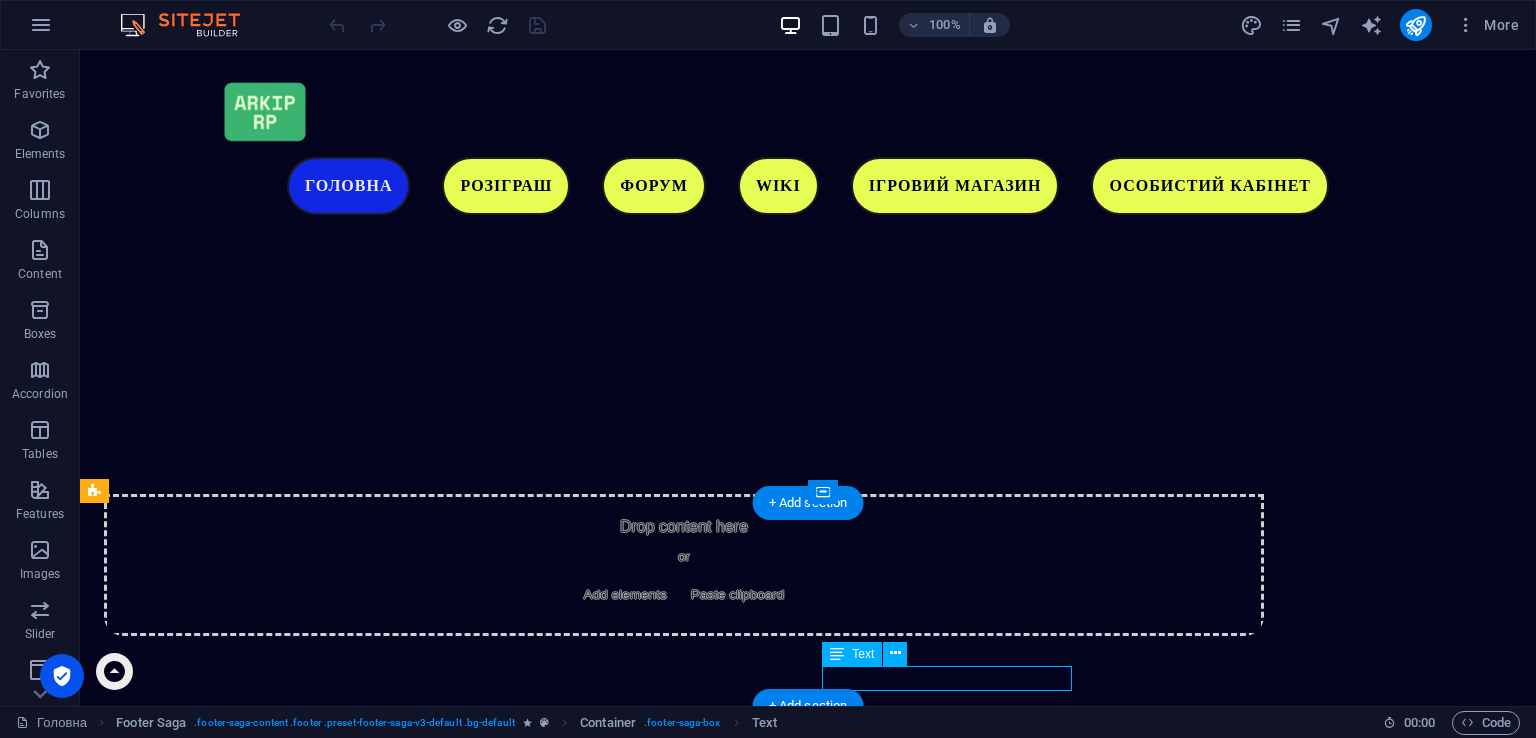 click on "ОСОБИСТИЙ КАБІНЕТ" at bounding box center [685, 3474] 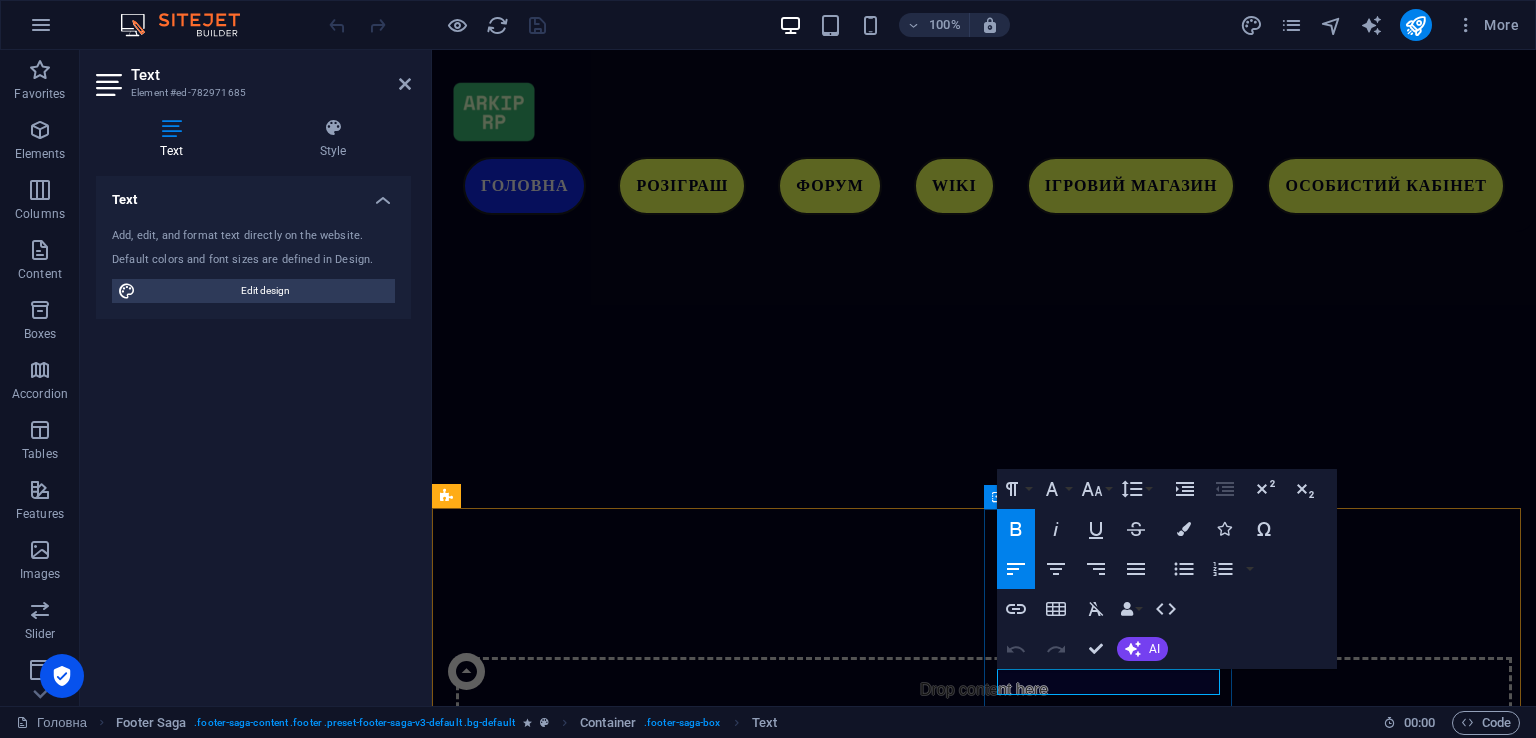 scroll, scrollTop: 5444, scrollLeft: 0, axis: vertical 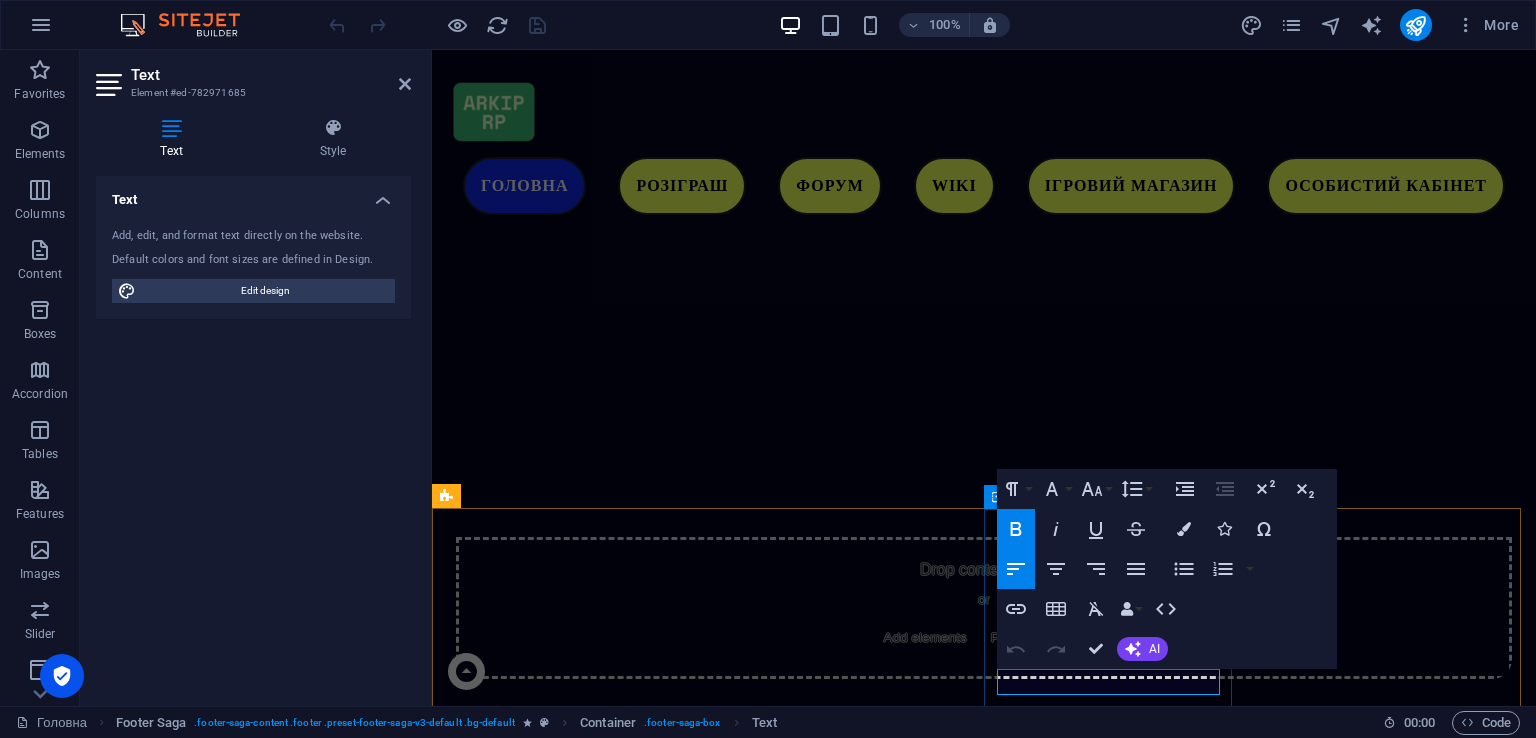 click on "ОСОБИСТИЙ КАБІНЕТ" at bounding box center [578, 3490] 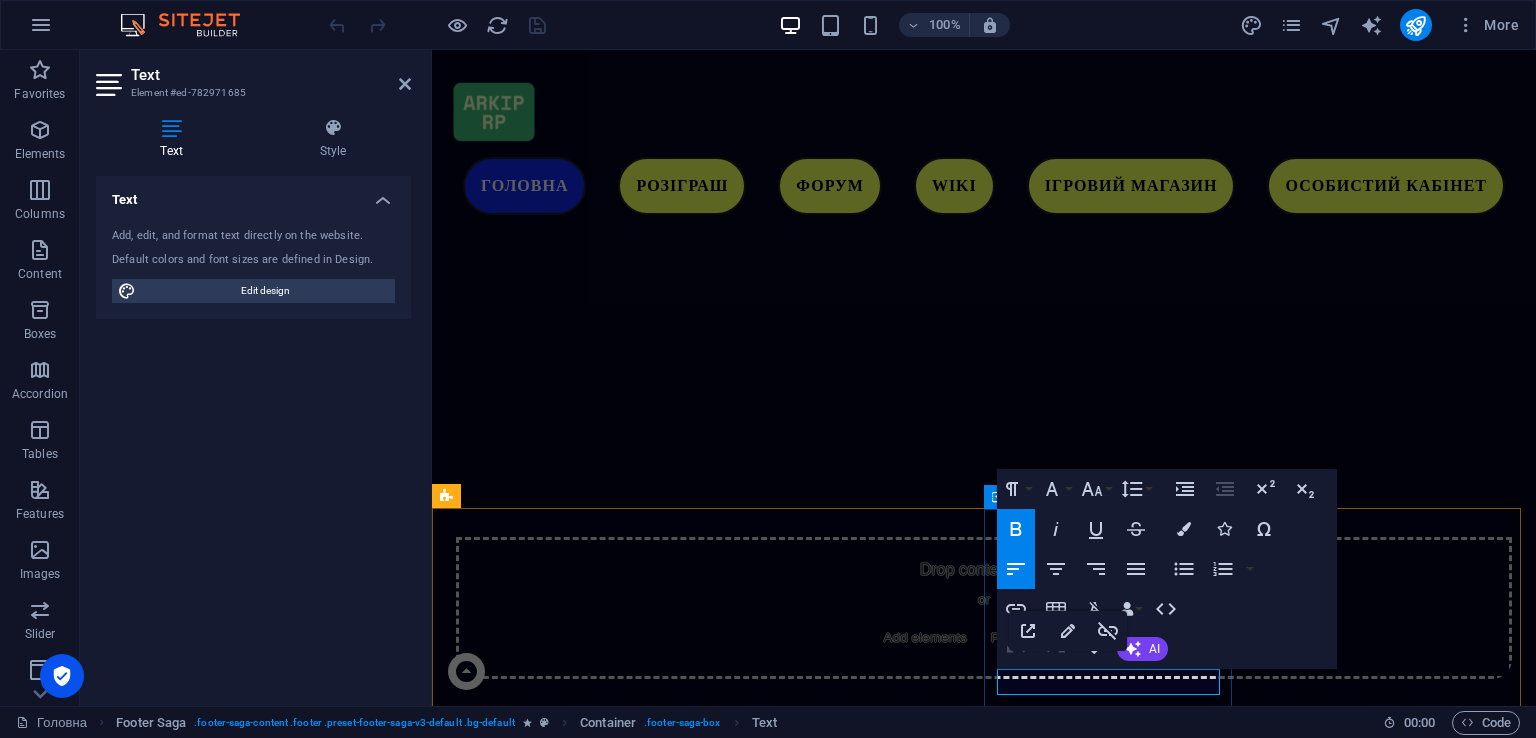 click on "ОСОБИСТИЙ КАБІНЕТ" at bounding box center [578, 3490] 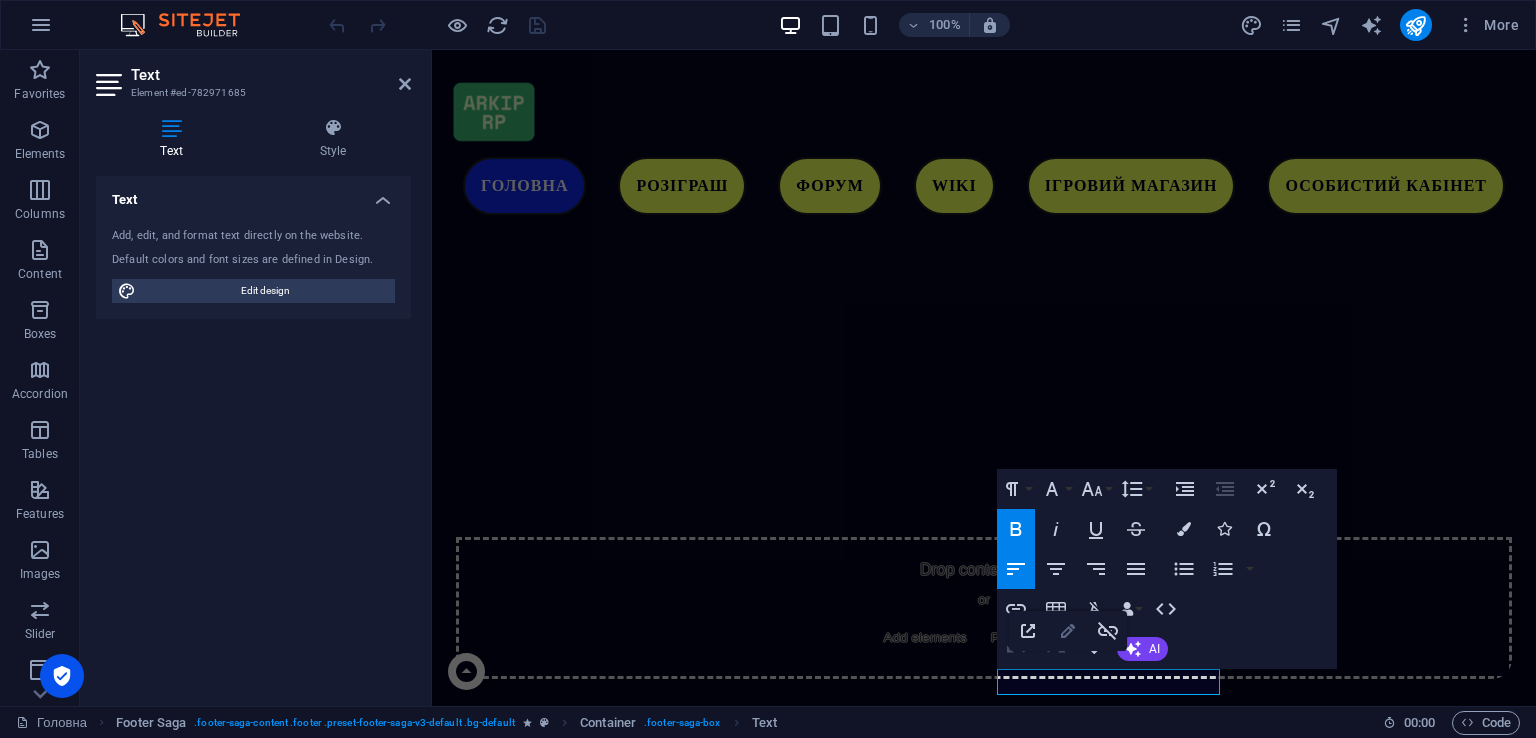 click 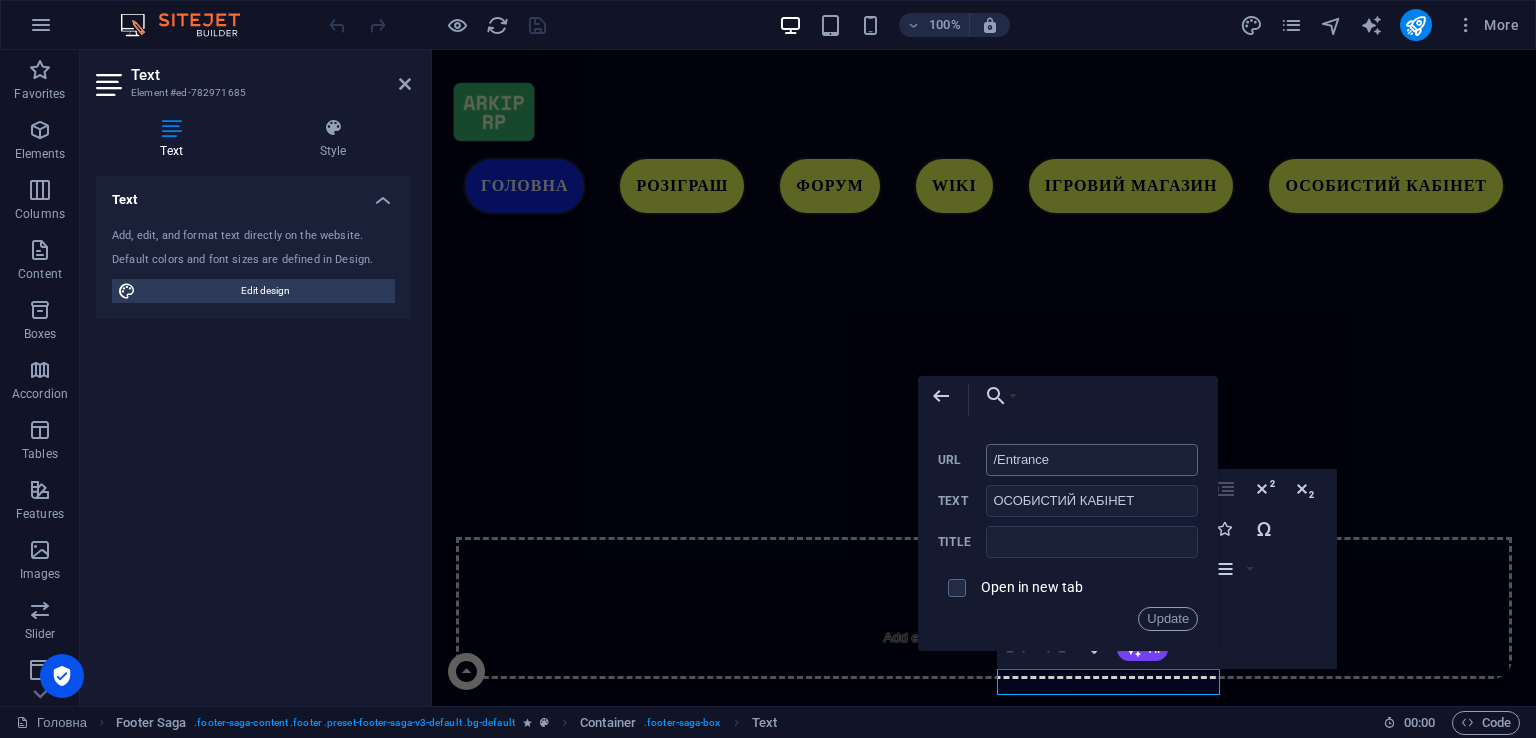 click on "/Entrance" at bounding box center (1092, 460) 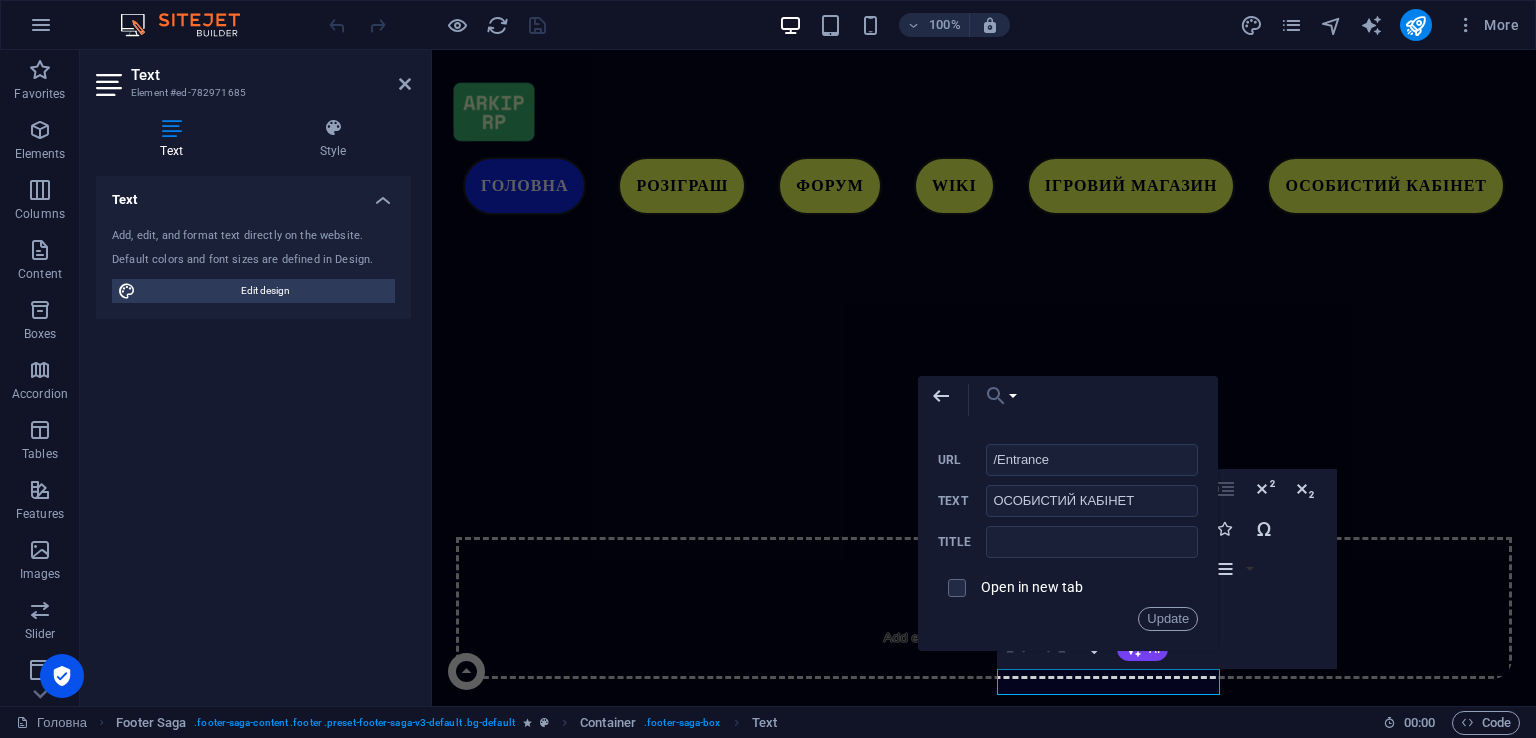 click 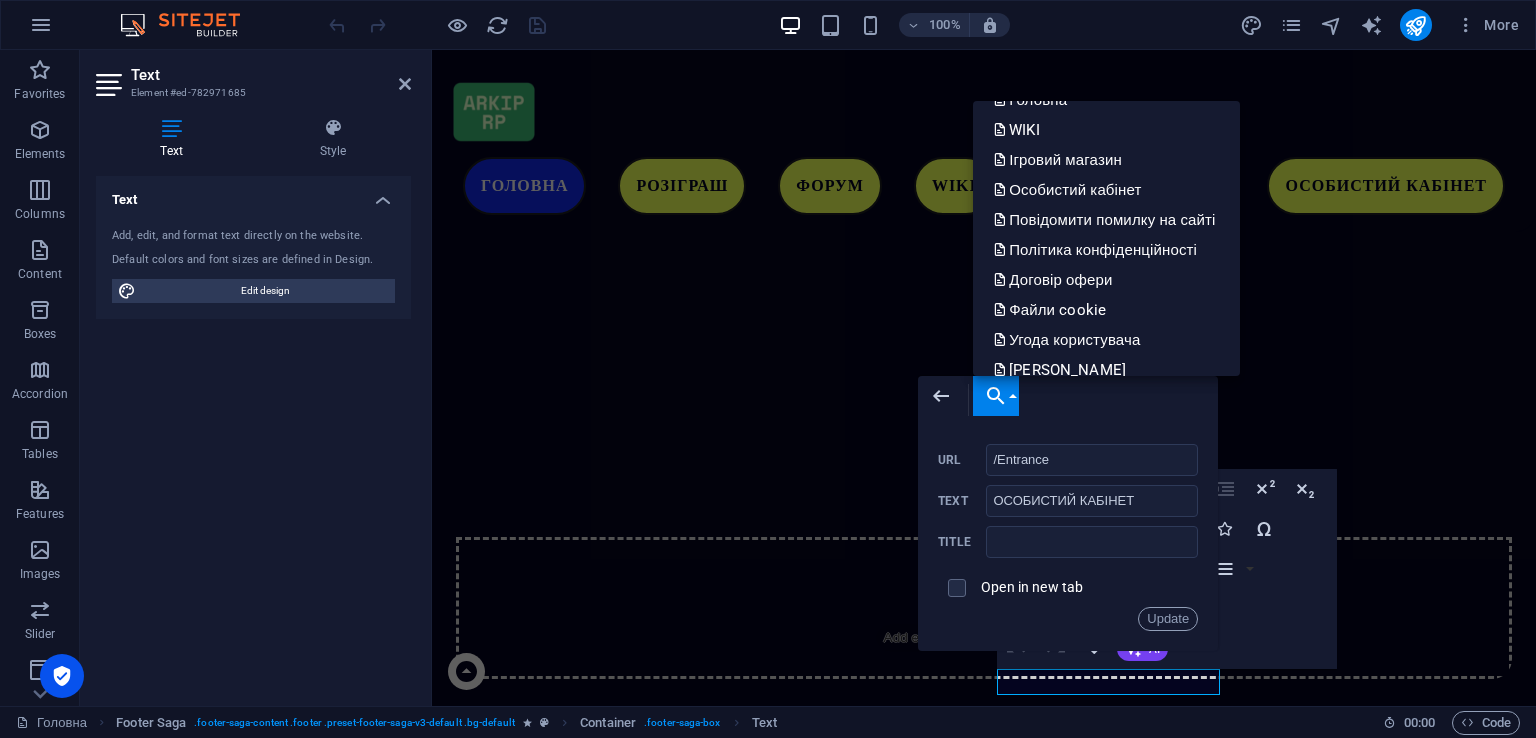 scroll, scrollTop: 0, scrollLeft: 0, axis: both 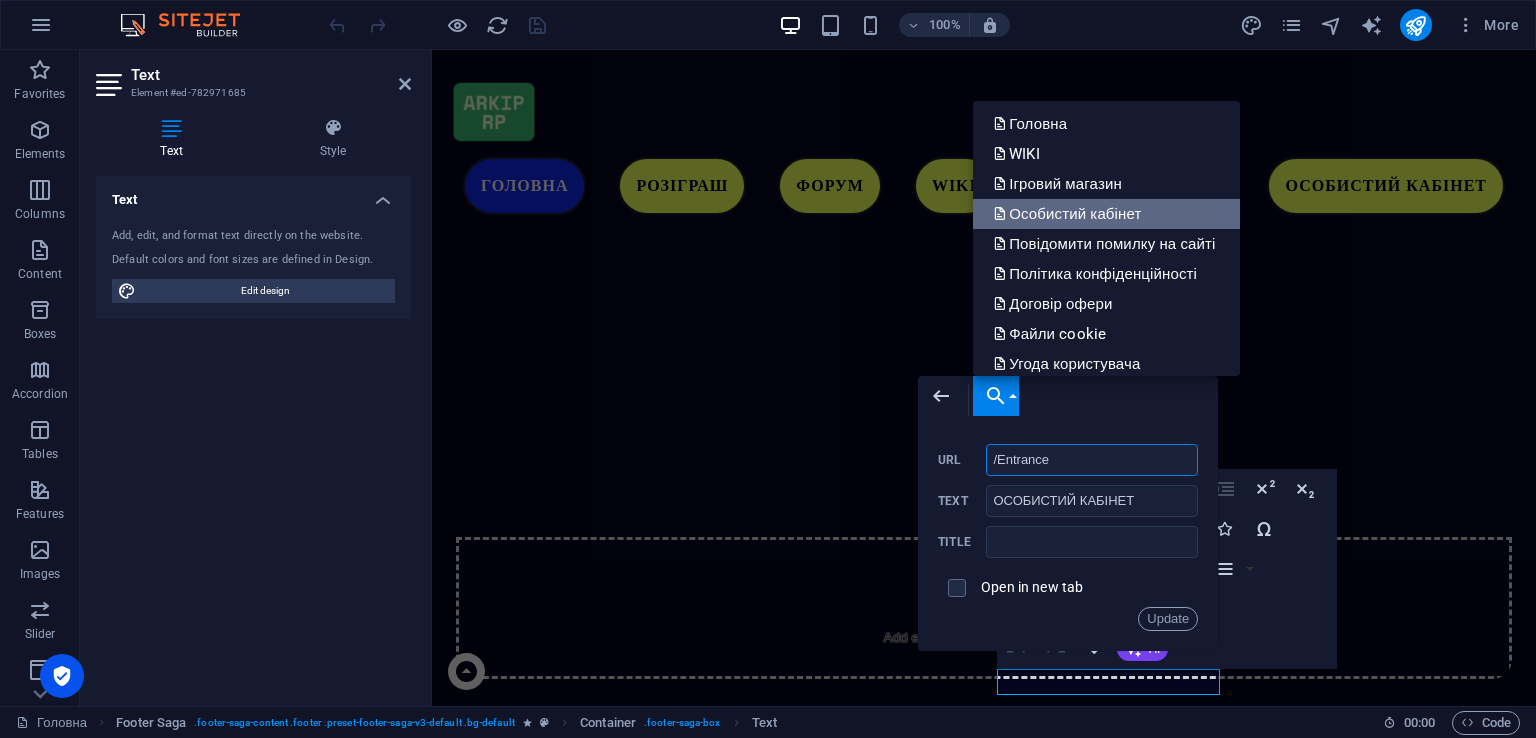 click on "Особистий кабінет" at bounding box center (1069, 214) 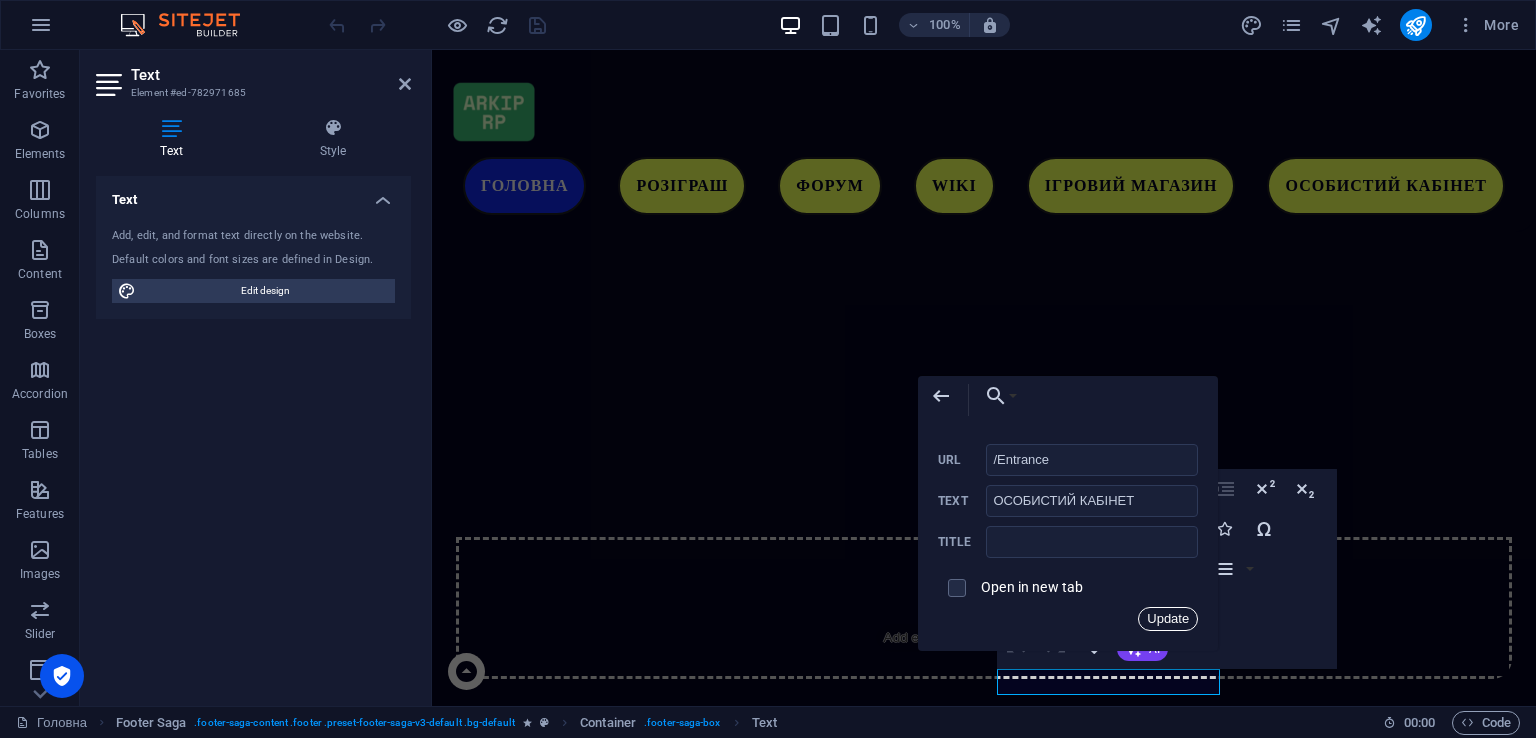 click on "Update" at bounding box center [1168, 619] 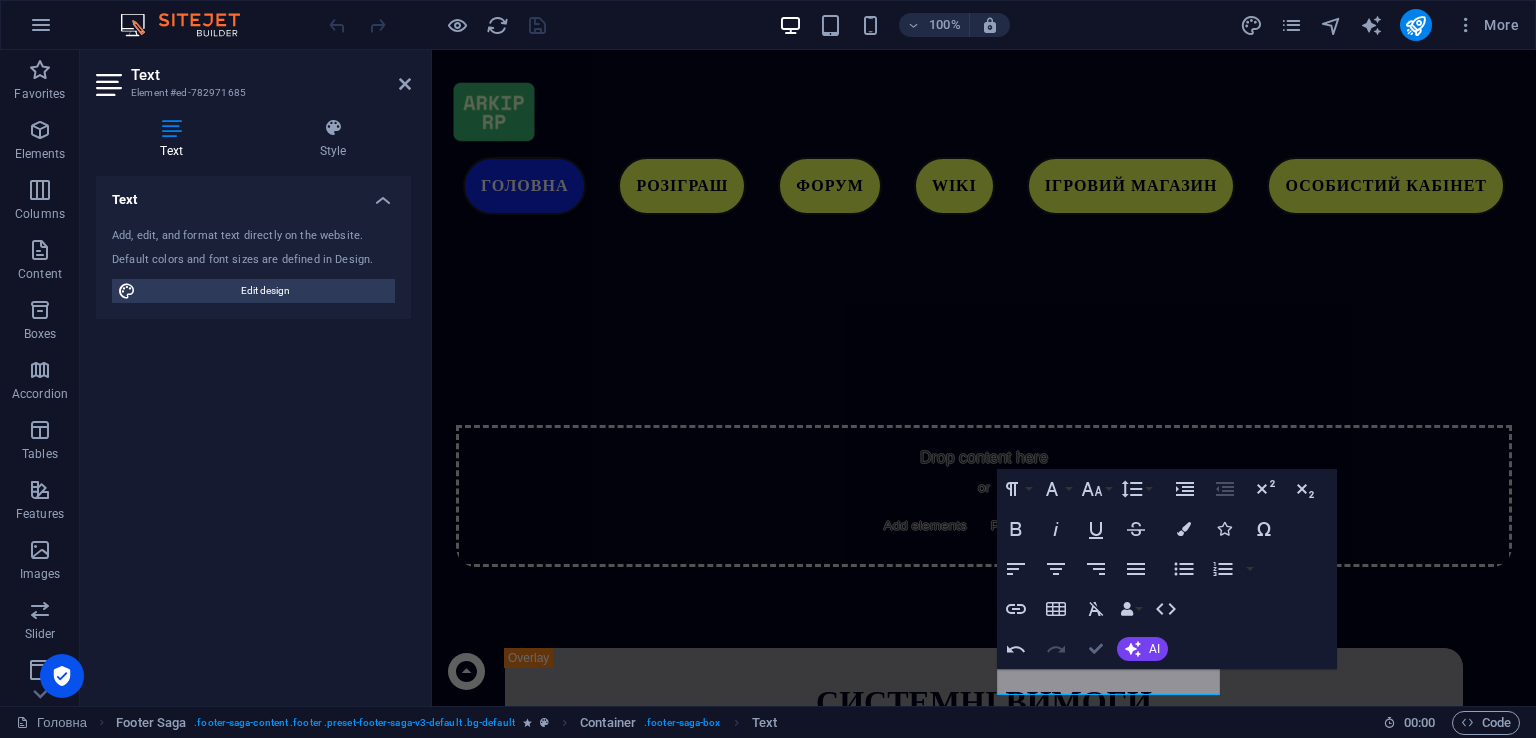 scroll, scrollTop: 5352, scrollLeft: 0, axis: vertical 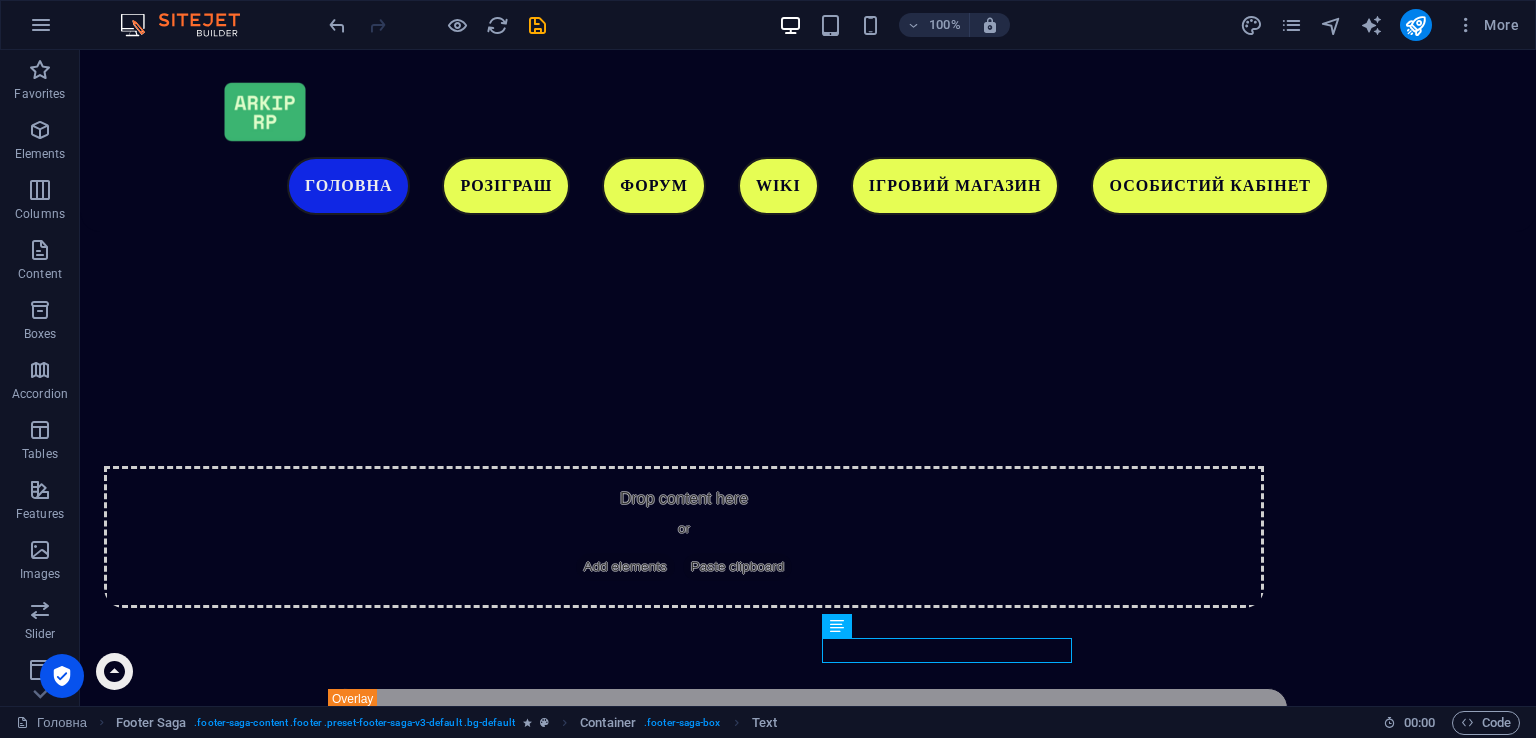 click on "More" at bounding box center [1383, 25] 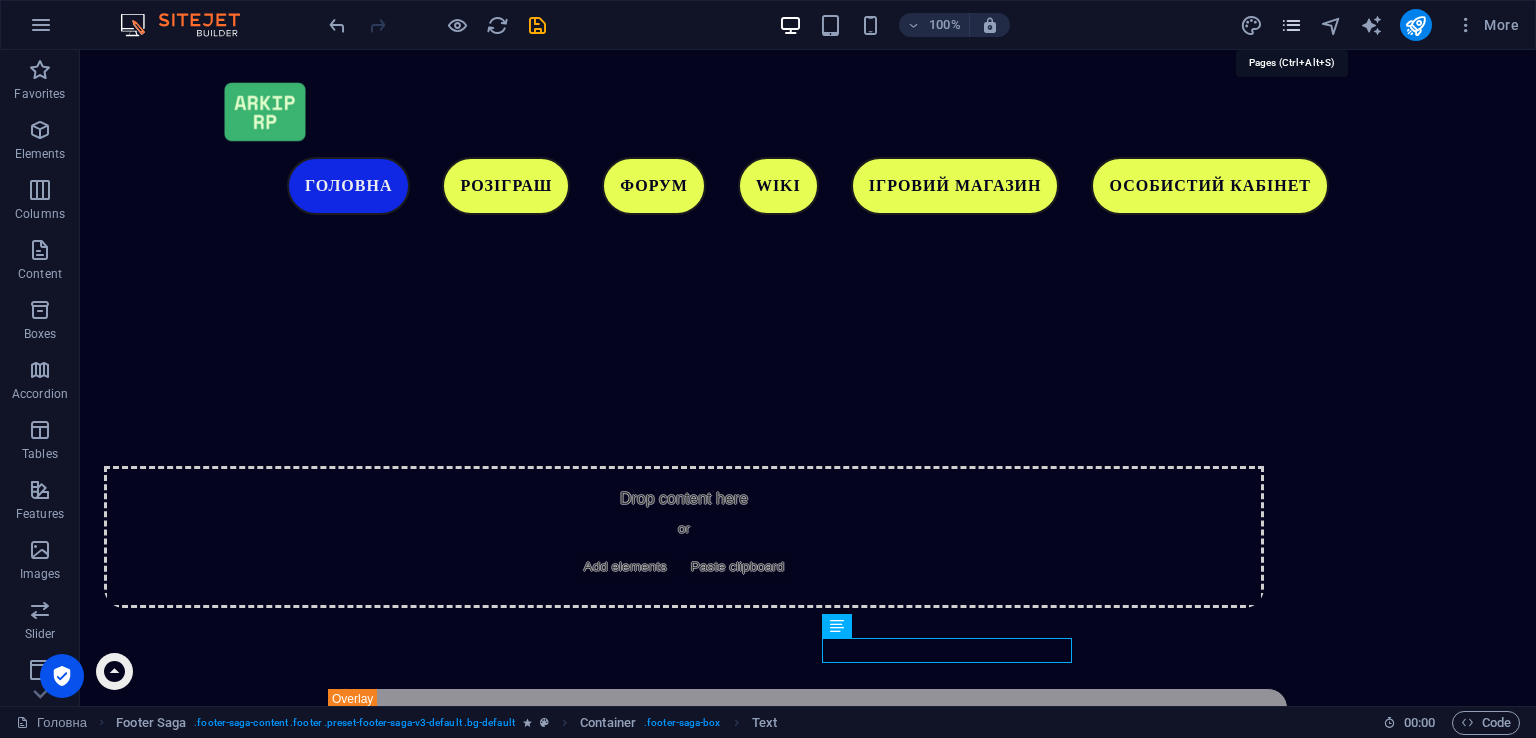 click at bounding box center (1291, 25) 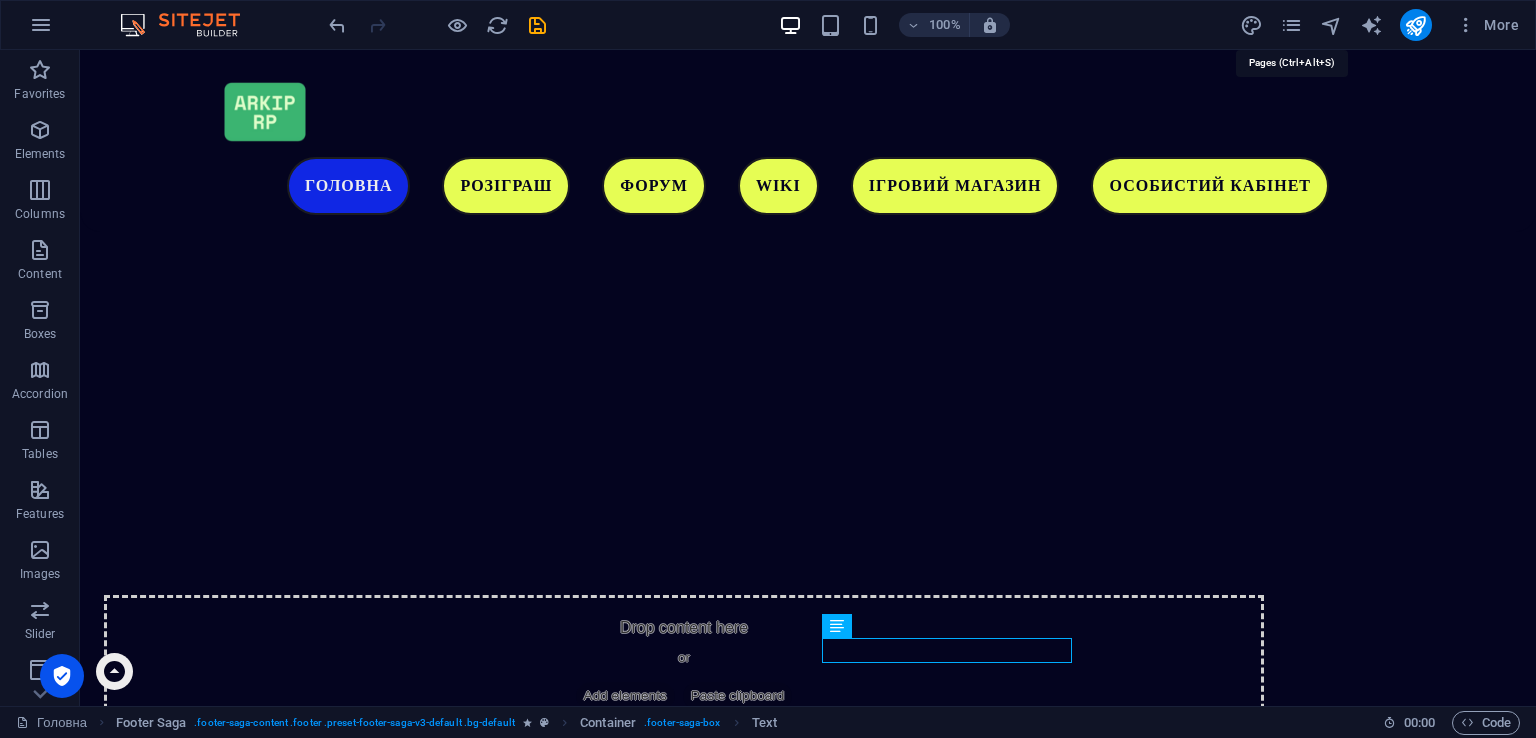 scroll, scrollTop: 5510, scrollLeft: 0, axis: vertical 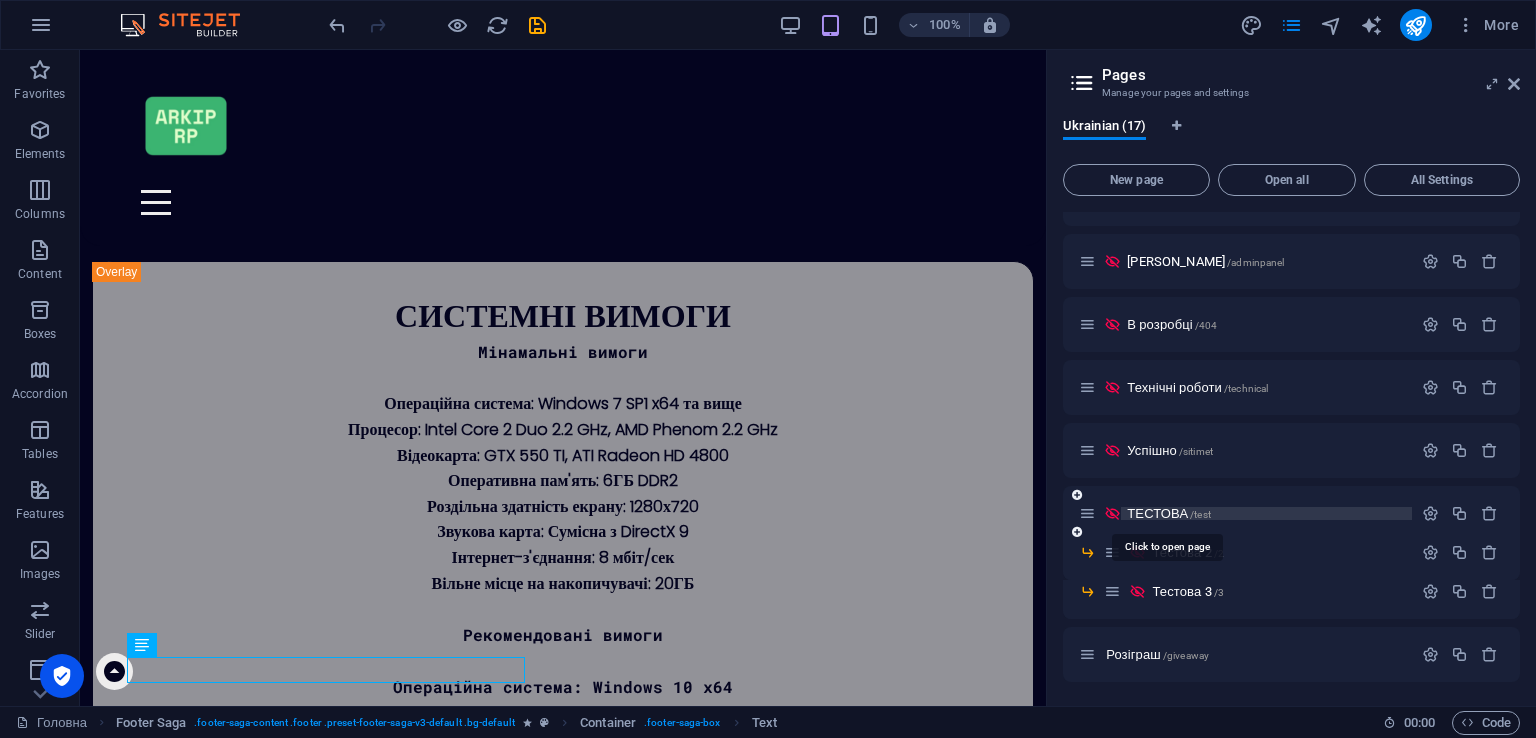click on "ТЕСТОВА /test" at bounding box center (1169, 513) 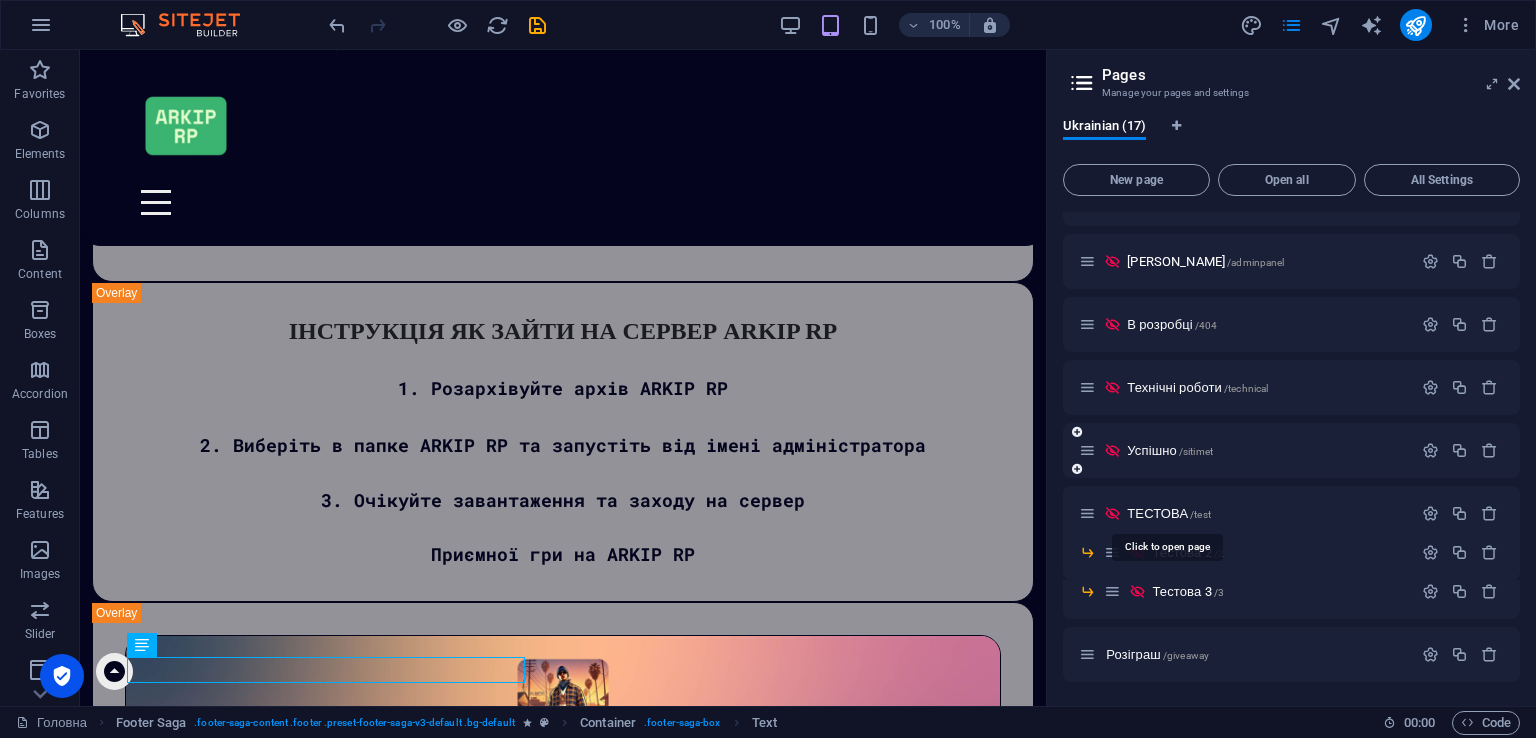 scroll, scrollTop: 0, scrollLeft: 0, axis: both 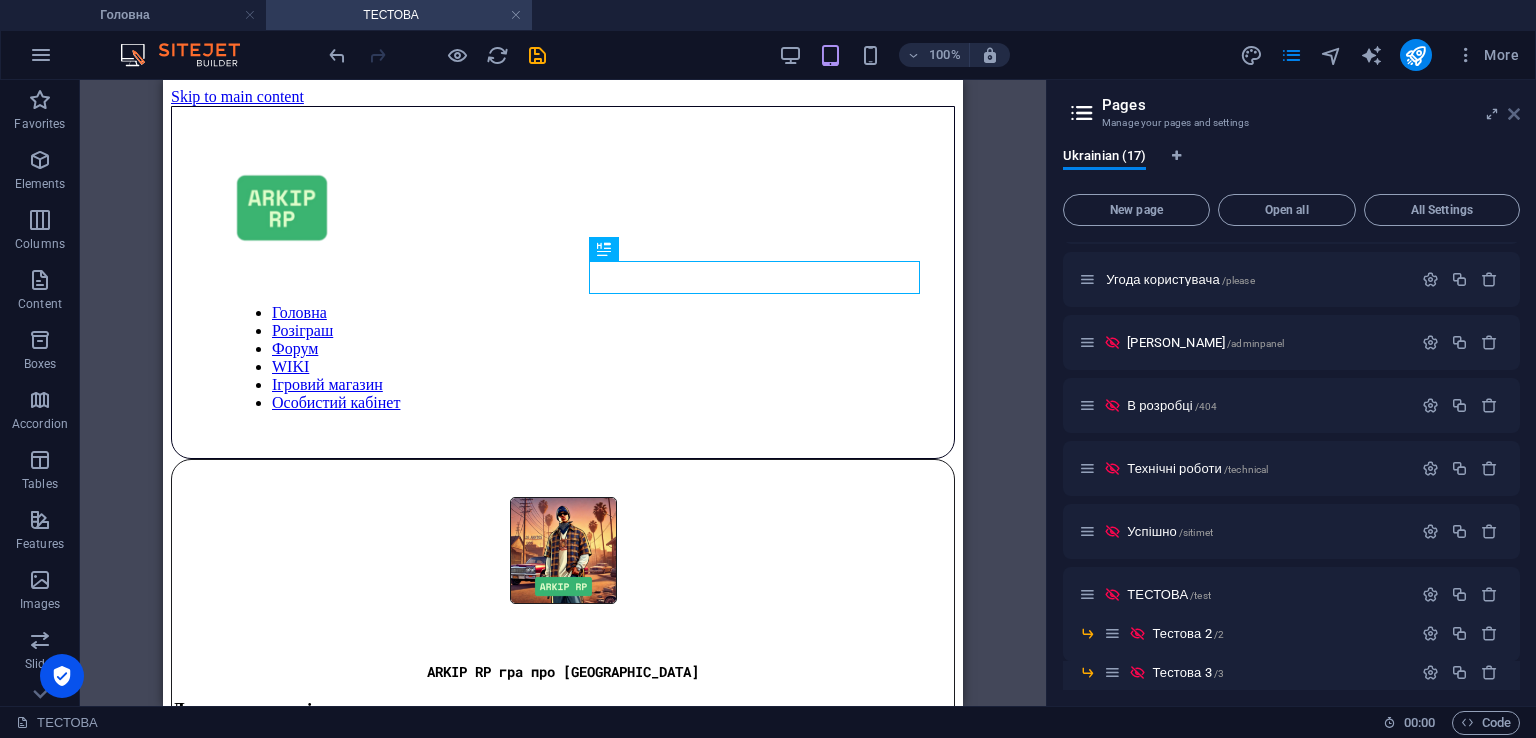 click at bounding box center (1514, 114) 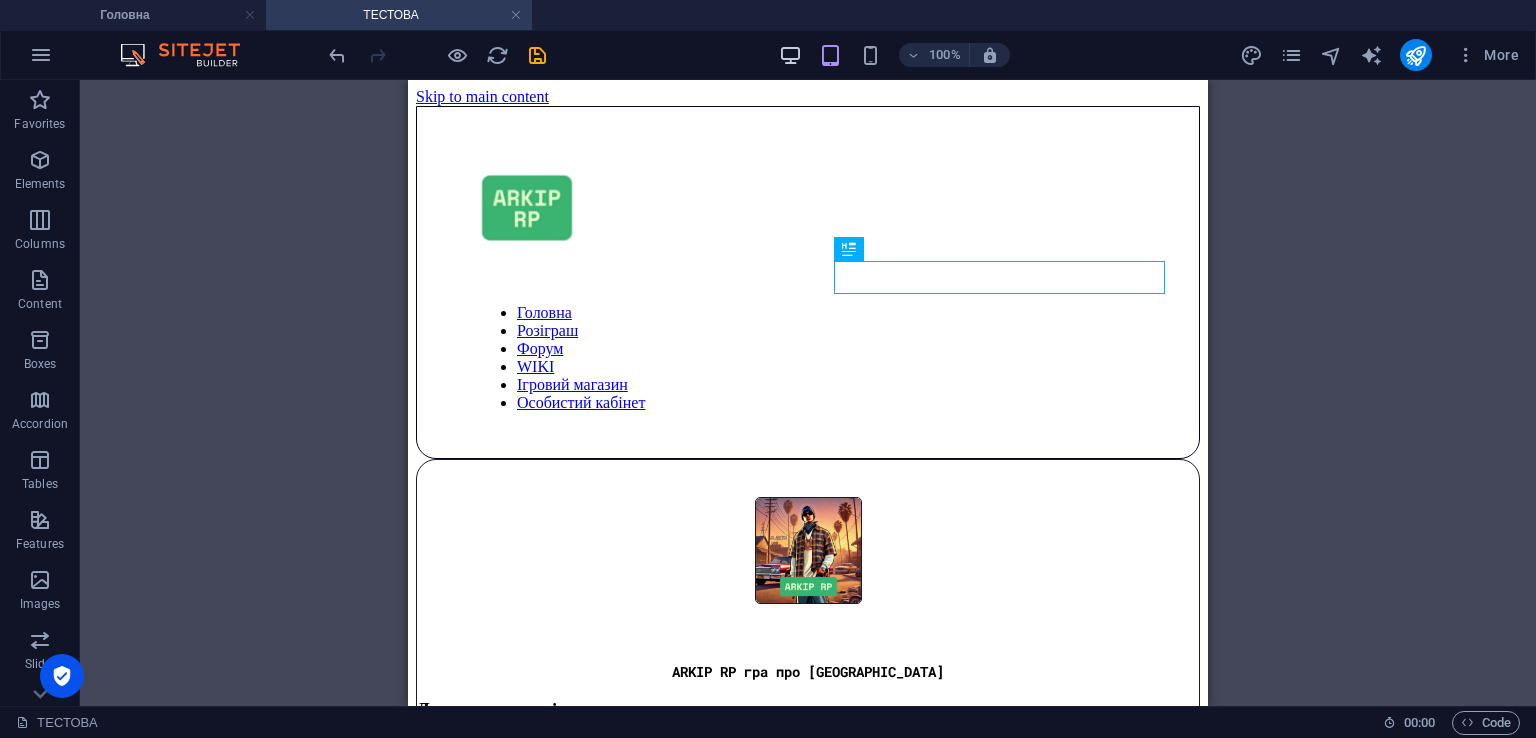 click at bounding box center [790, 55] 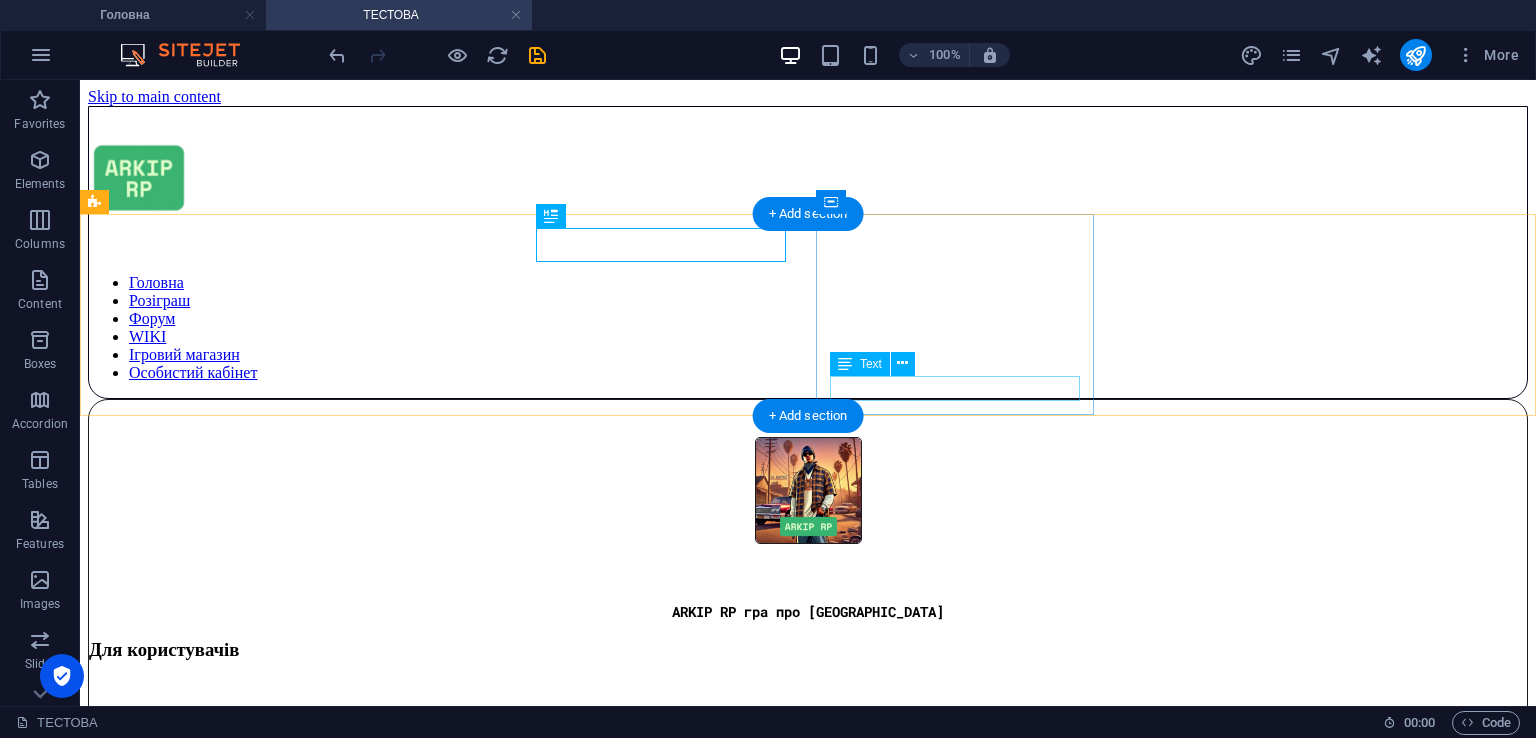 click on "ОСОБИСТИЙ КАБІНЕТ" at bounding box center [808, 1068] 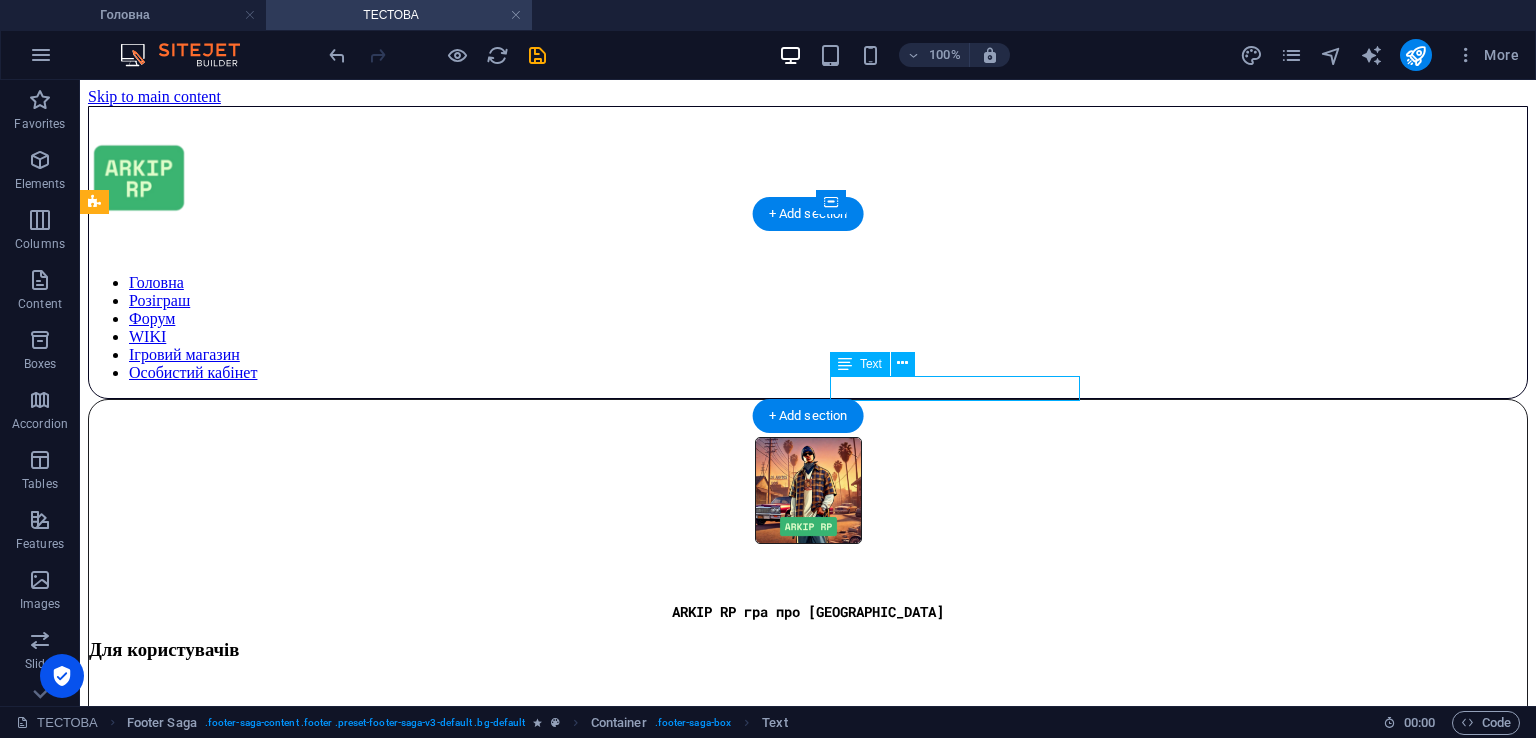 click on "ОСОБИСТИЙ КАБІНЕТ" at bounding box center [808, 1068] 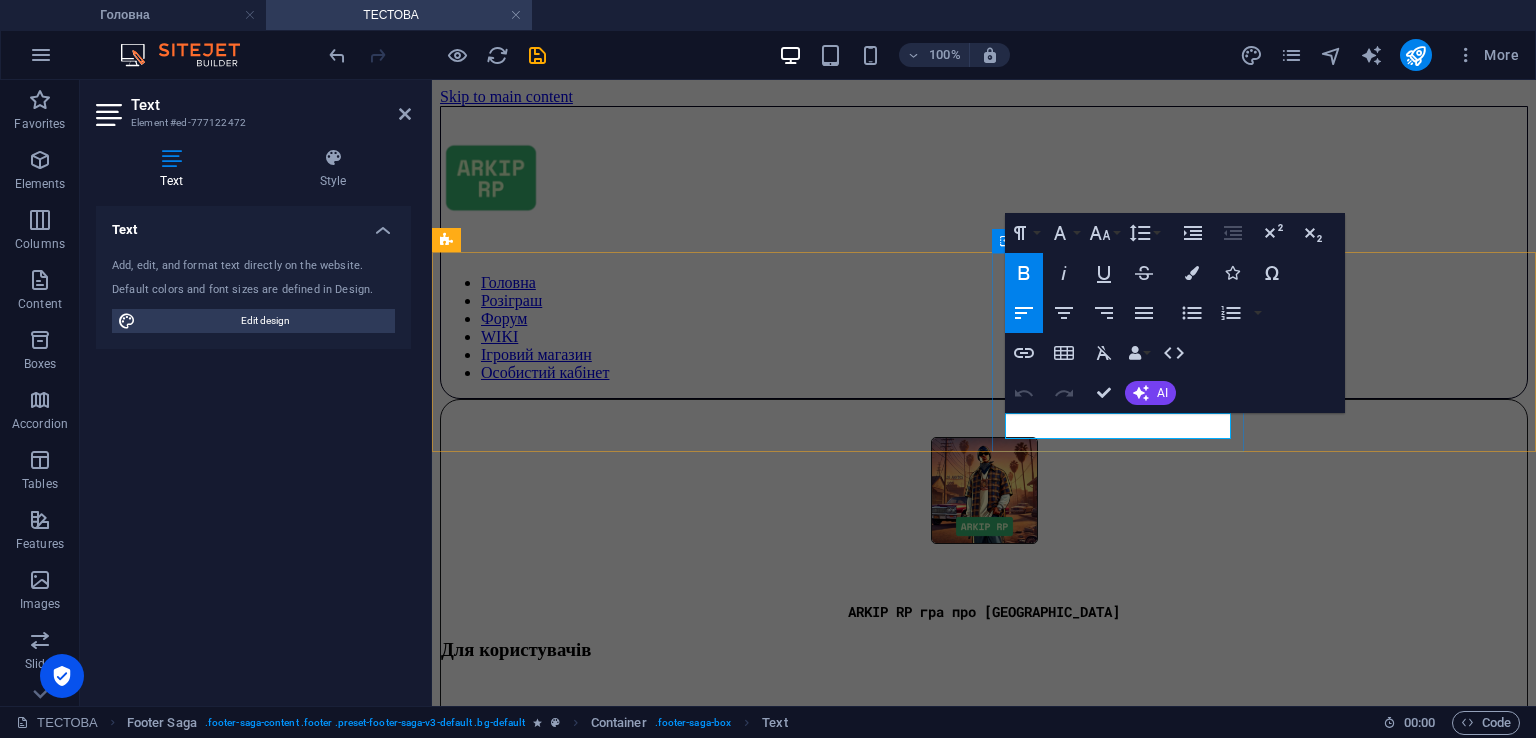 click on "ОСОБИСТИЙ КАБІНЕТ" at bounding box center (509, 1068) 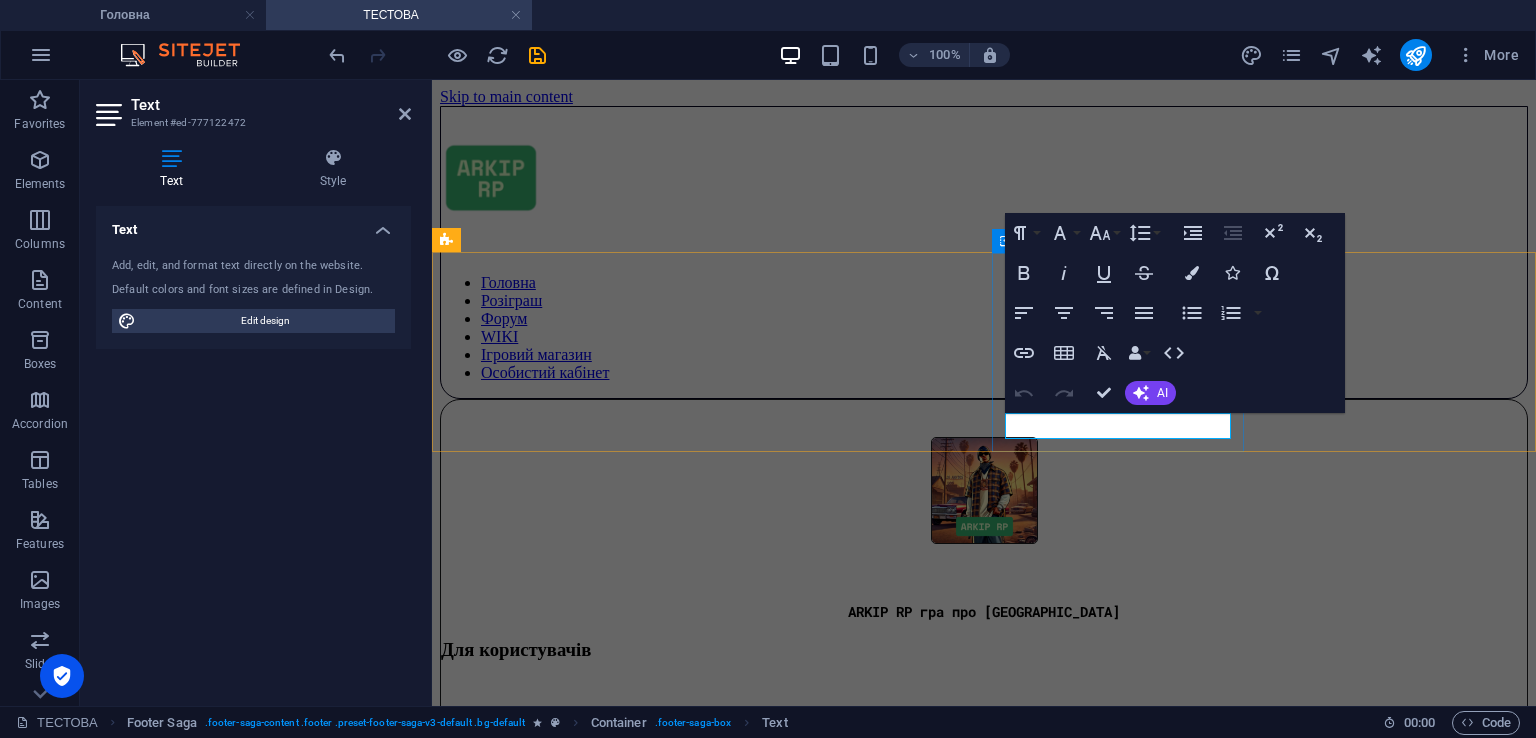 drag, startPoint x: 1536, startPoint y: 503, endPoint x: 1104, endPoint y: 423, distance: 439.34497 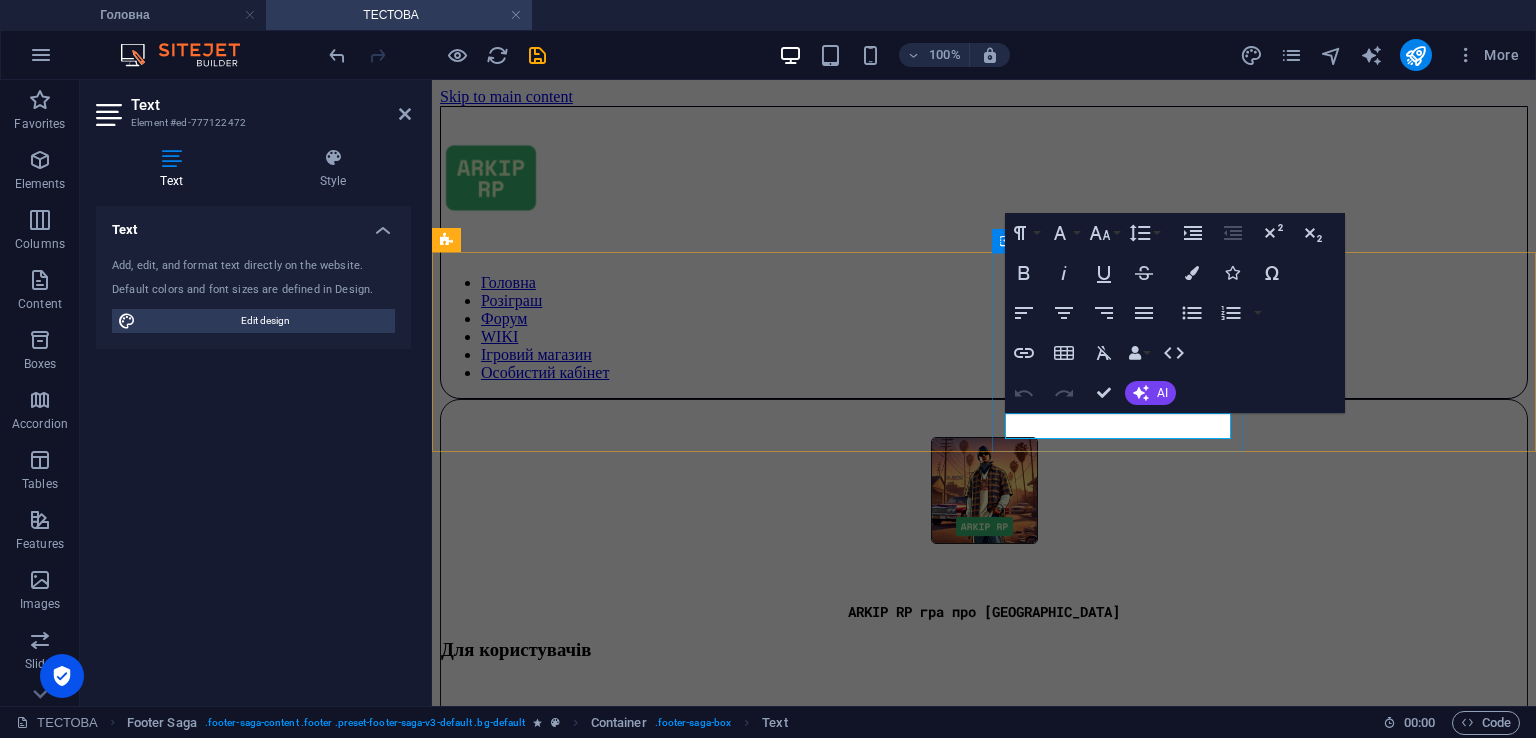 click on "ОСОБИСТИЙ КАБІНЕТ" at bounding box center (509, 1068) 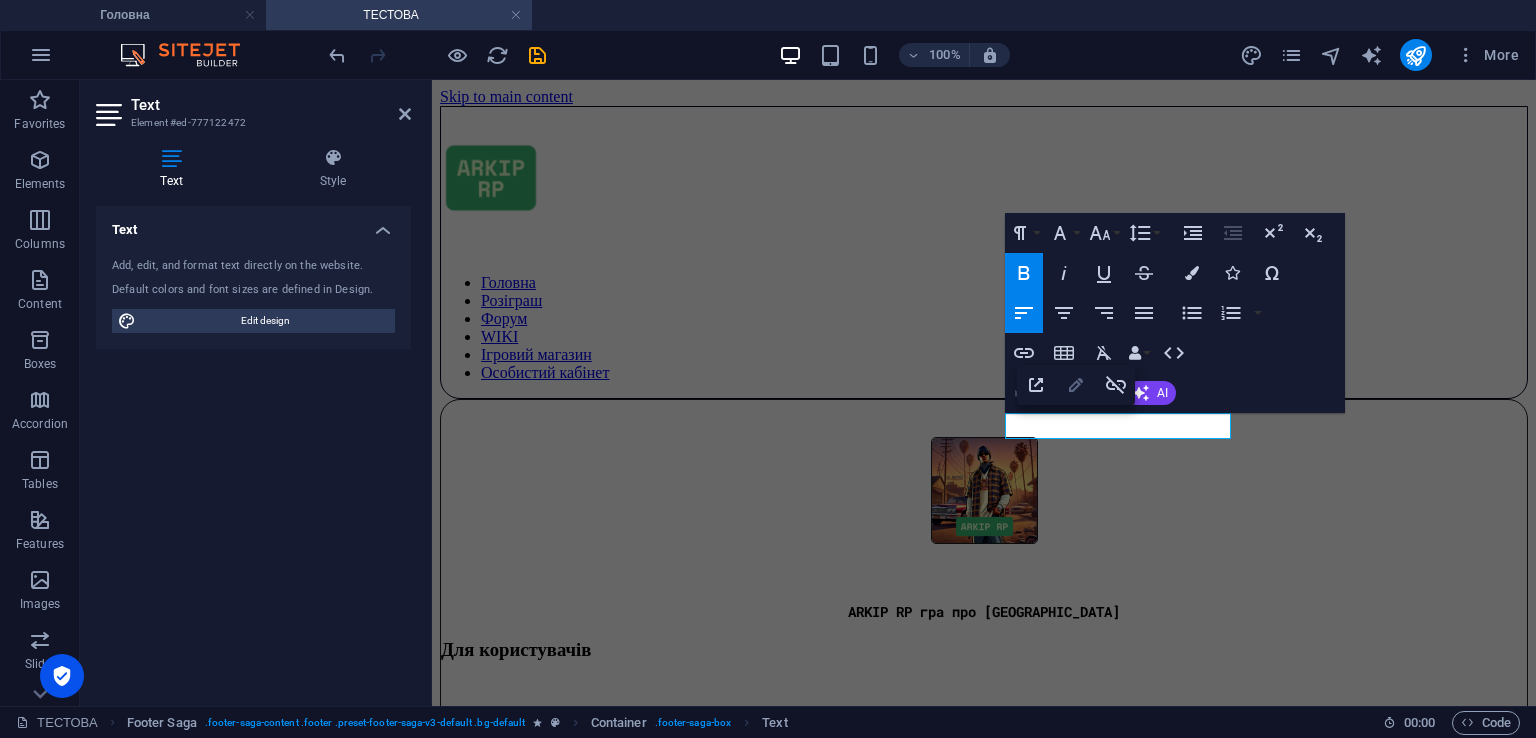 click 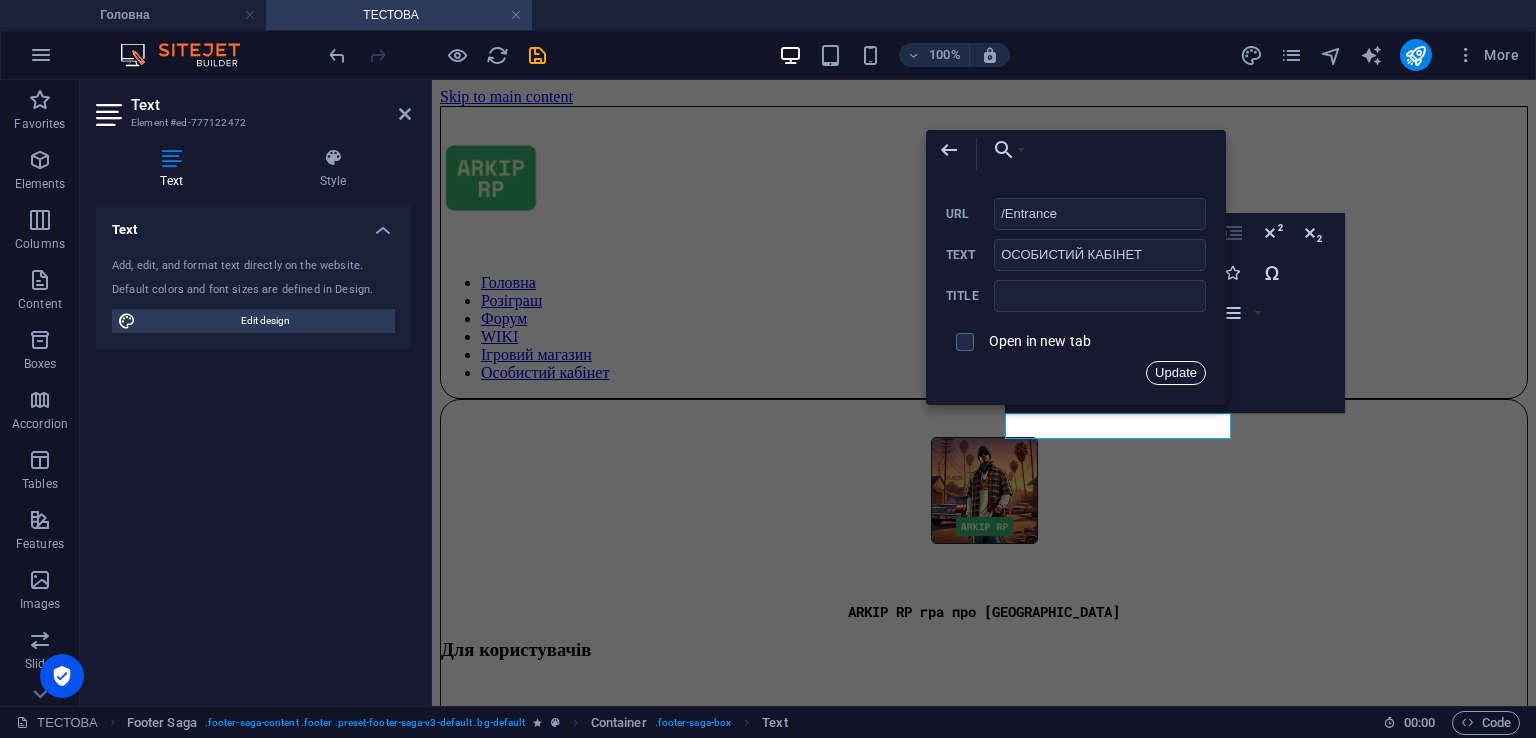 click on "Update" at bounding box center (1176, 373) 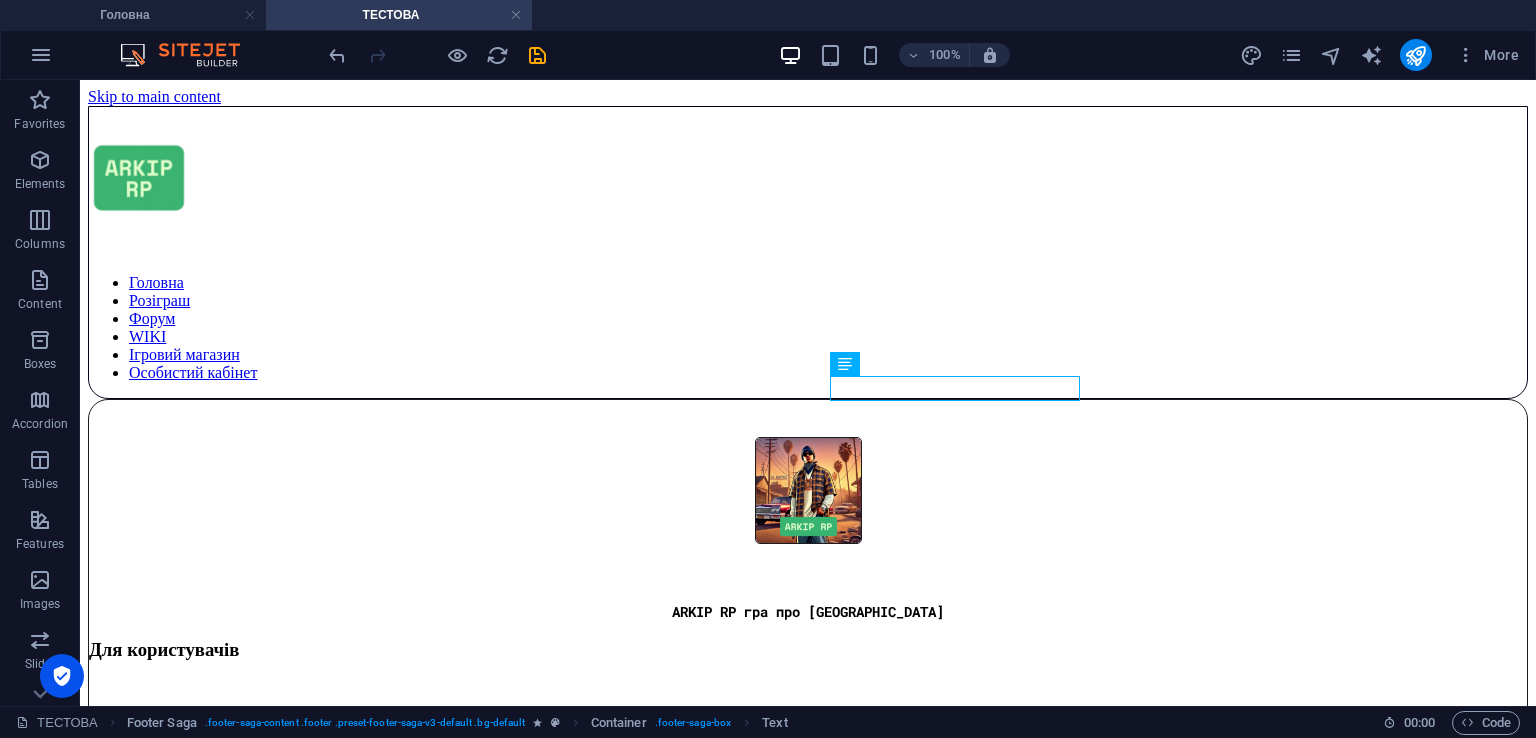 click at bounding box center [437, 55] 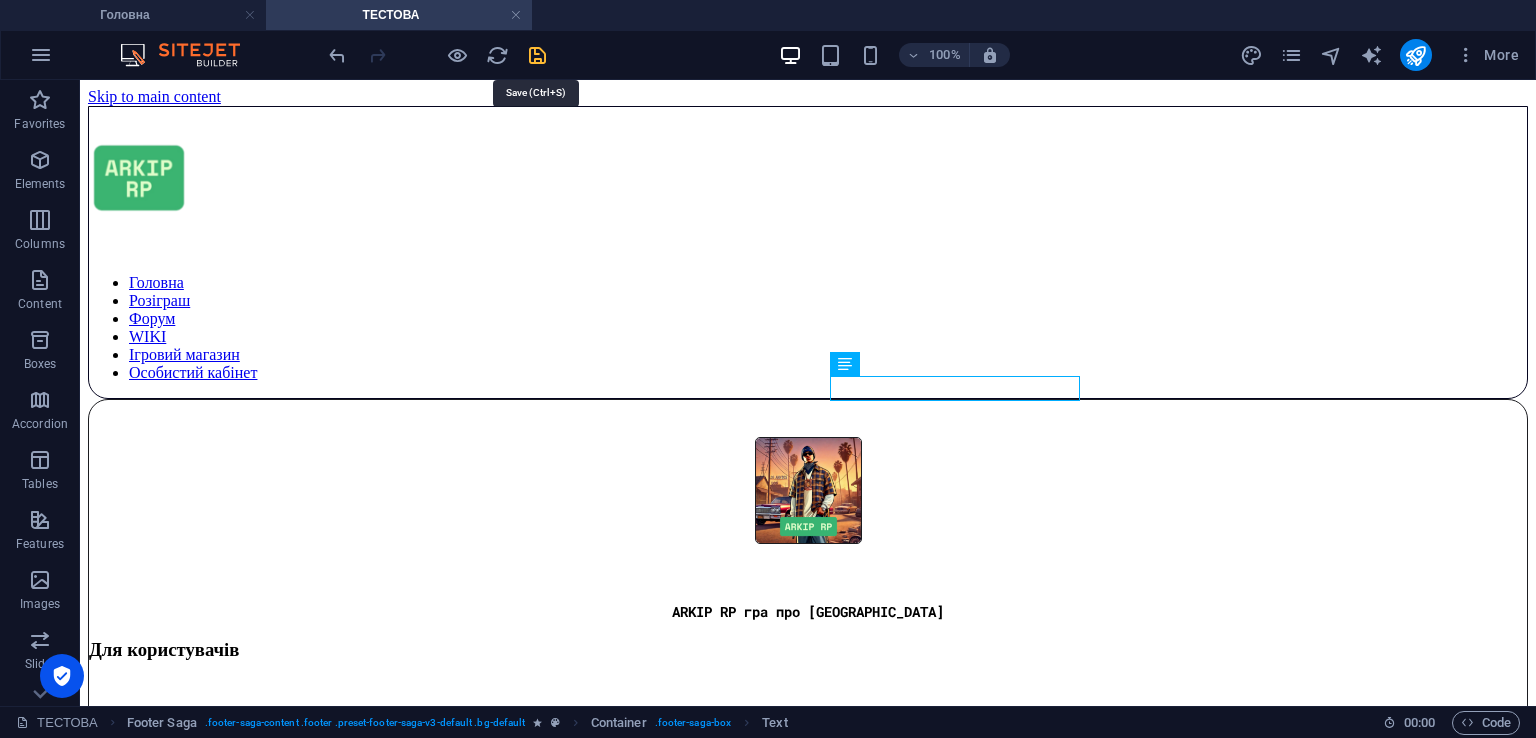 click at bounding box center [537, 55] 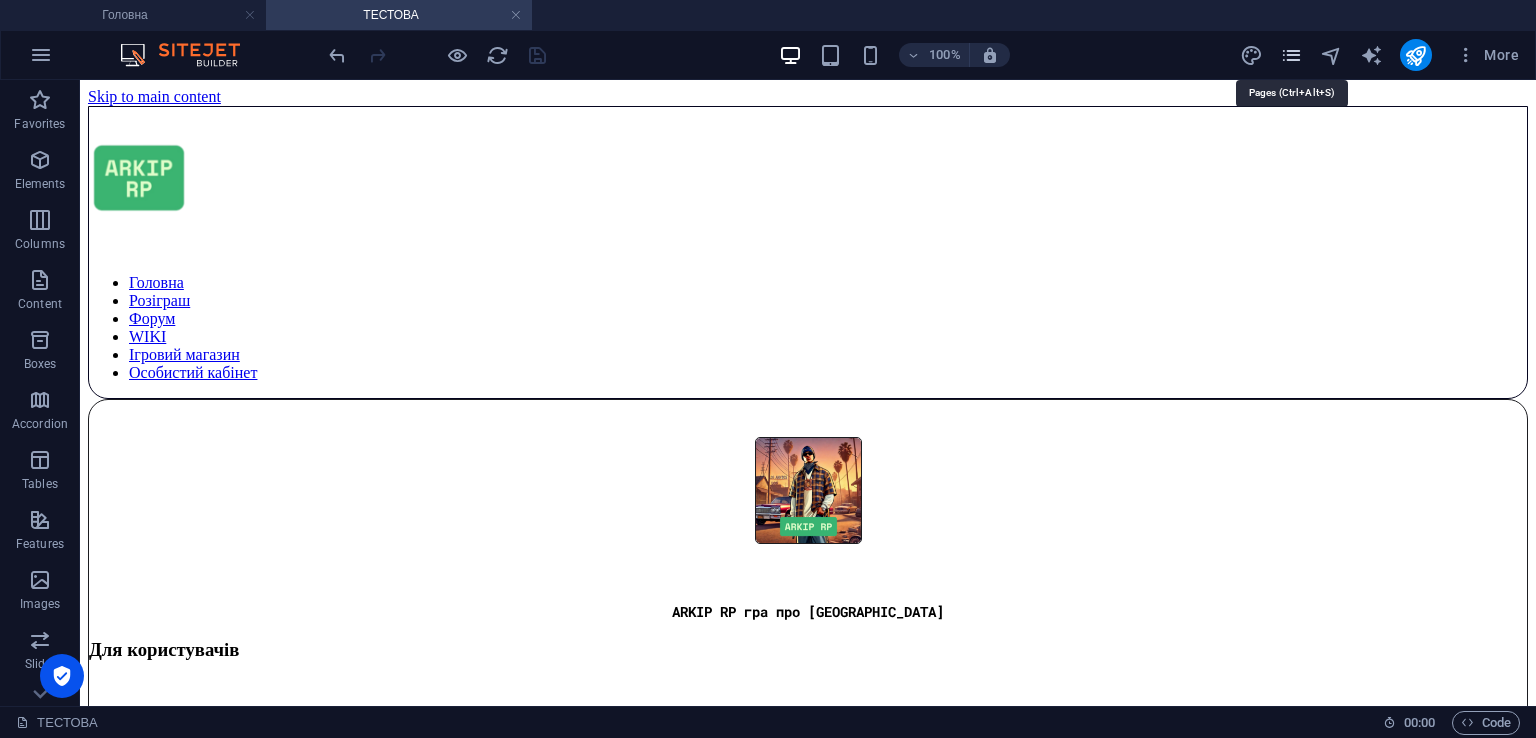 click at bounding box center [1291, 55] 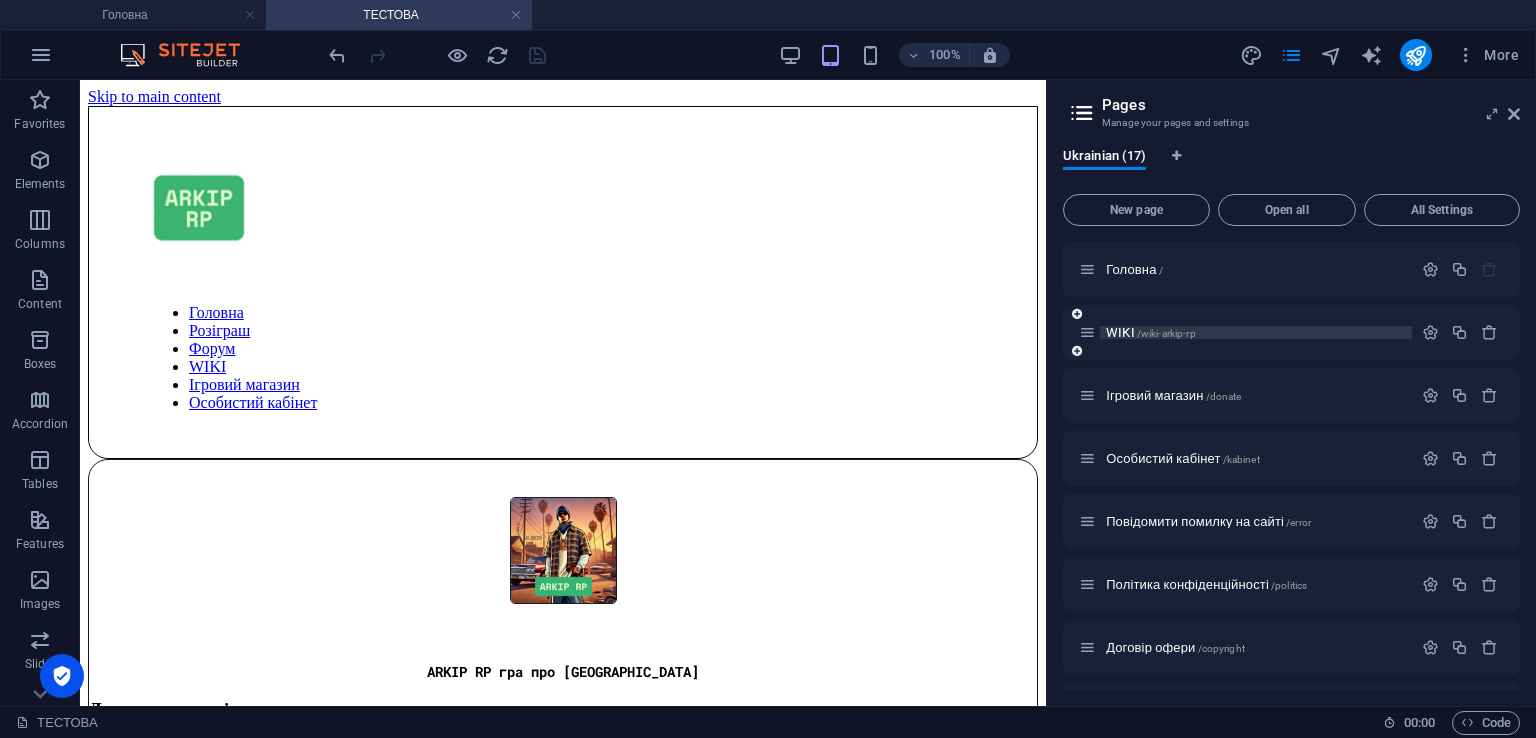 click on "/wiki-arkip-rp" at bounding box center (1166, 333) 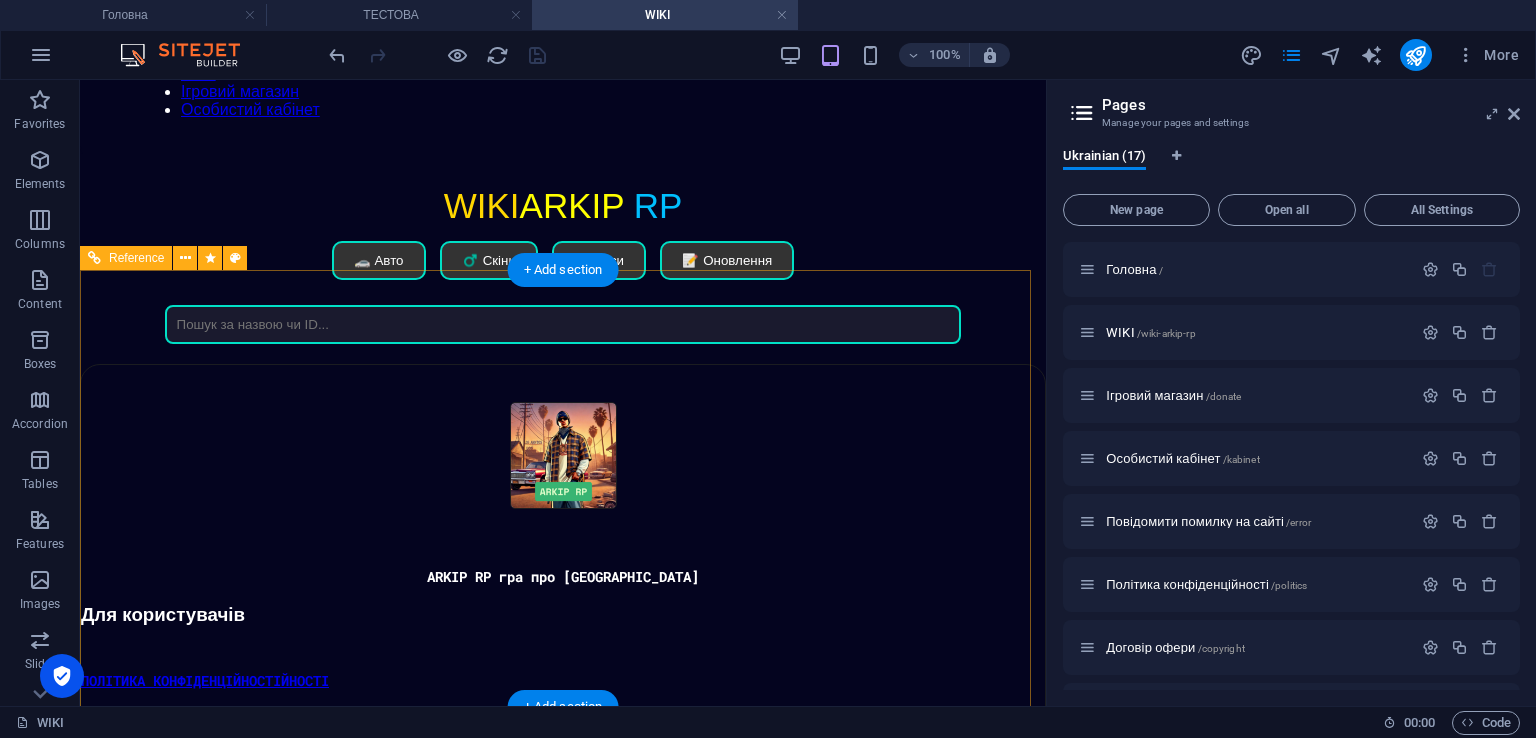 scroll, scrollTop: 280, scrollLeft: 0, axis: vertical 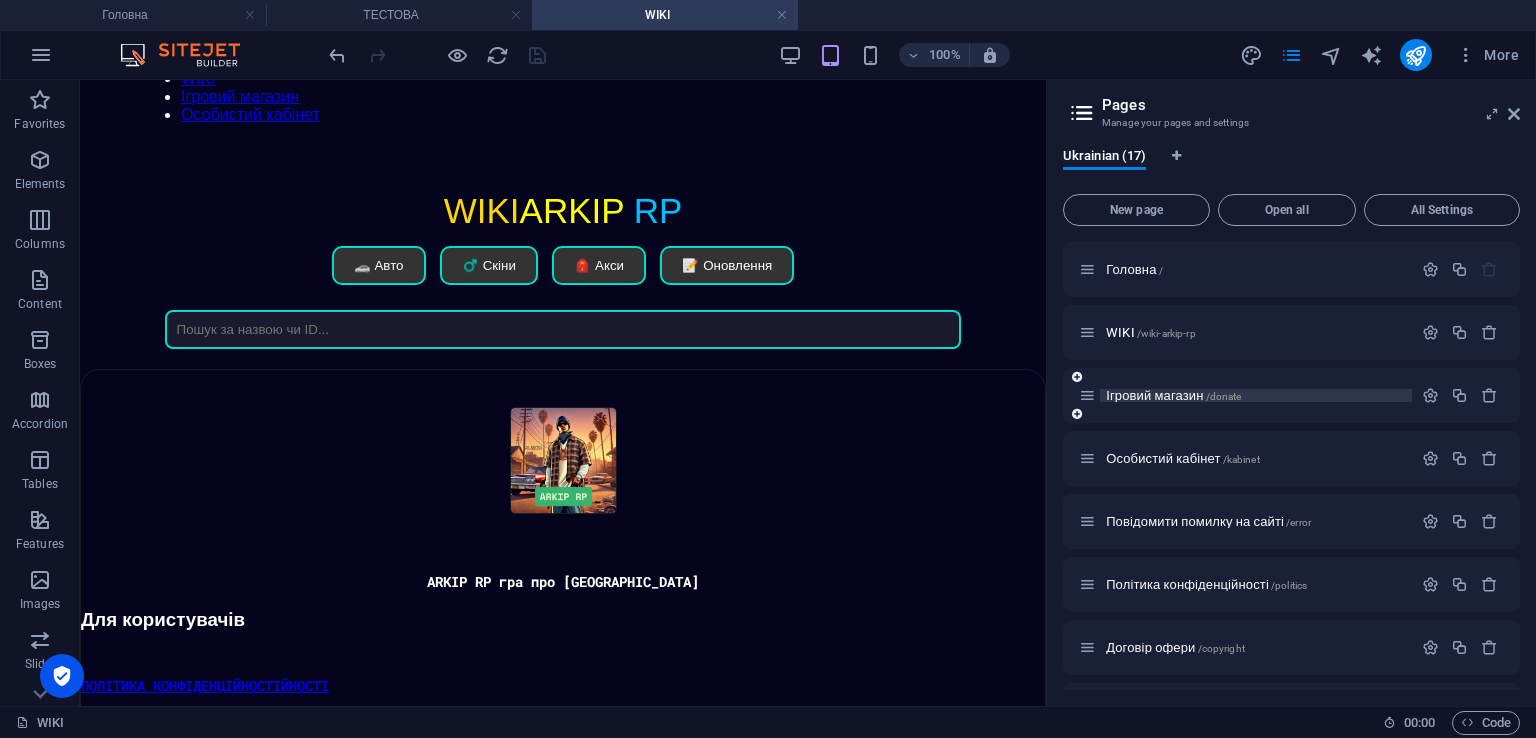 click on "Ігровий магазин /donate" at bounding box center [1173, 395] 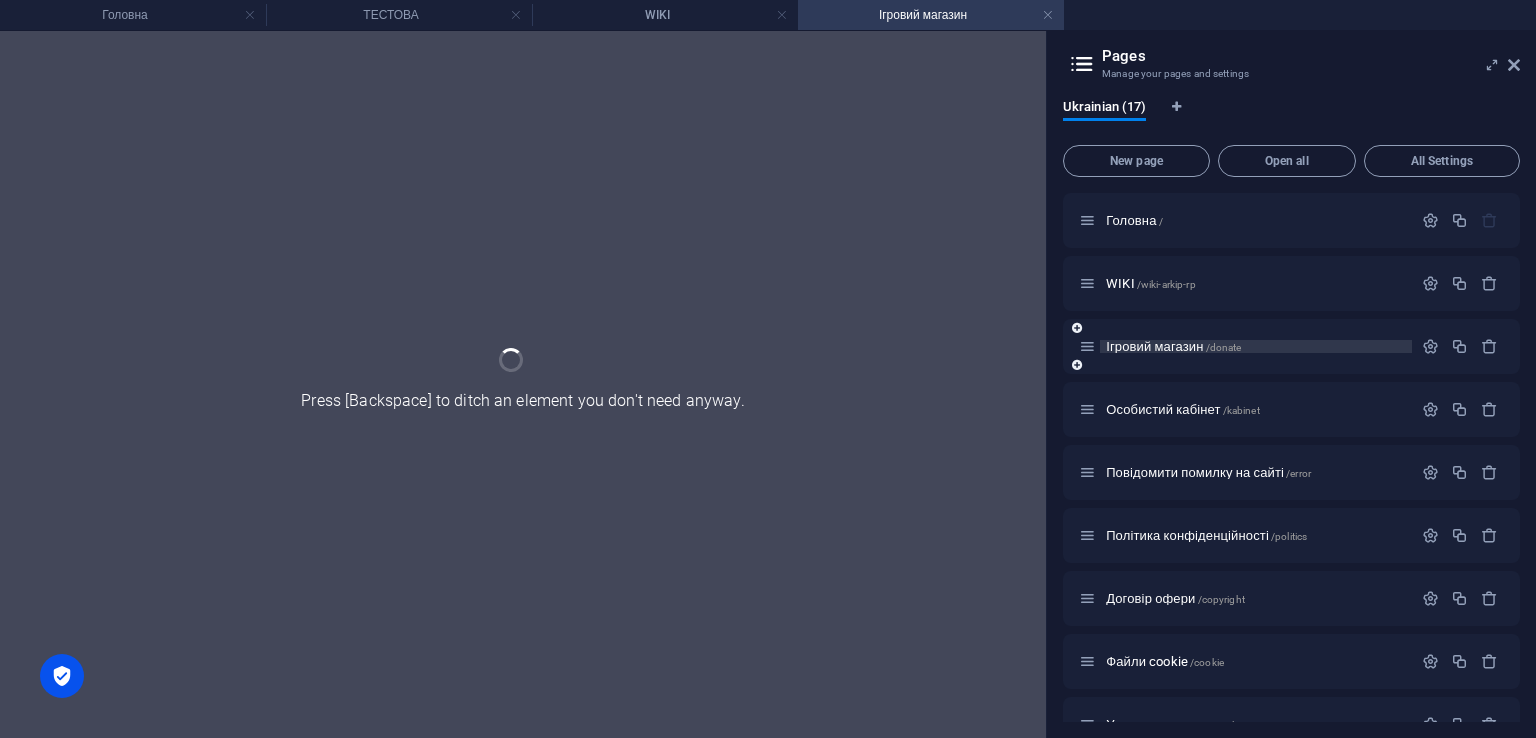 scroll, scrollTop: 0, scrollLeft: 0, axis: both 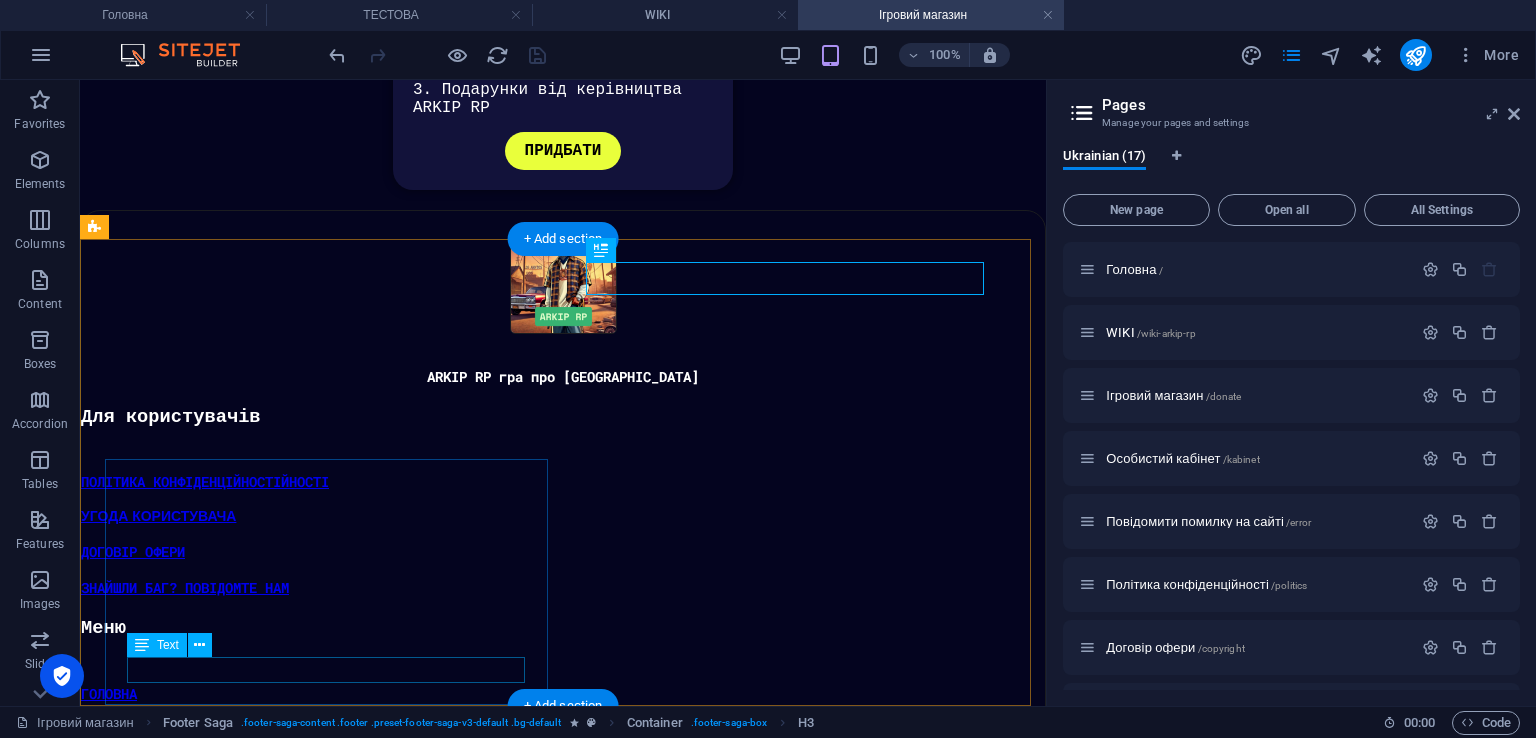 click on "ОСОБИСТИЙ КАБІНЕТ" at bounding box center (563, 878) 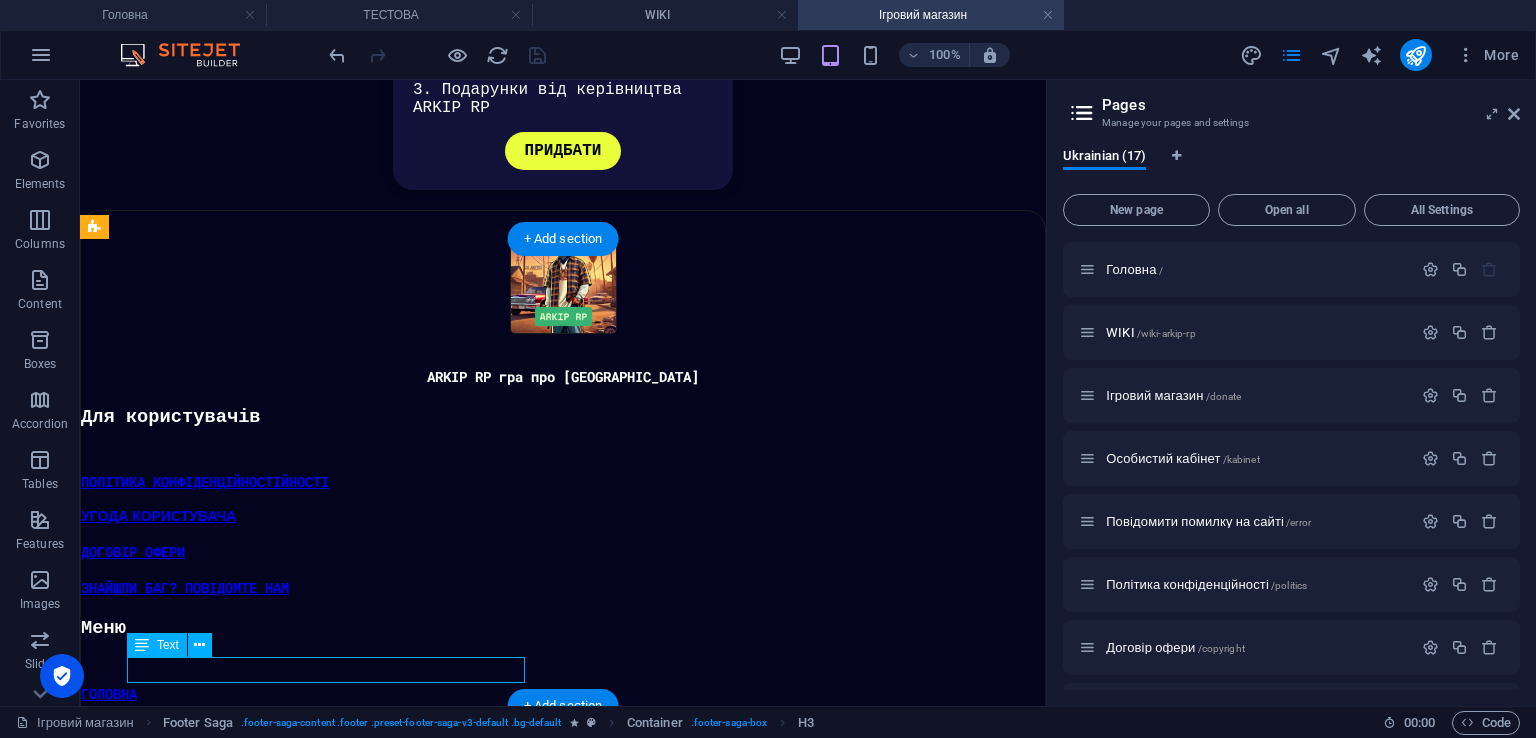 click on "ОСОБИСТИЙ КАБІНЕТ" at bounding box center [563, 878] 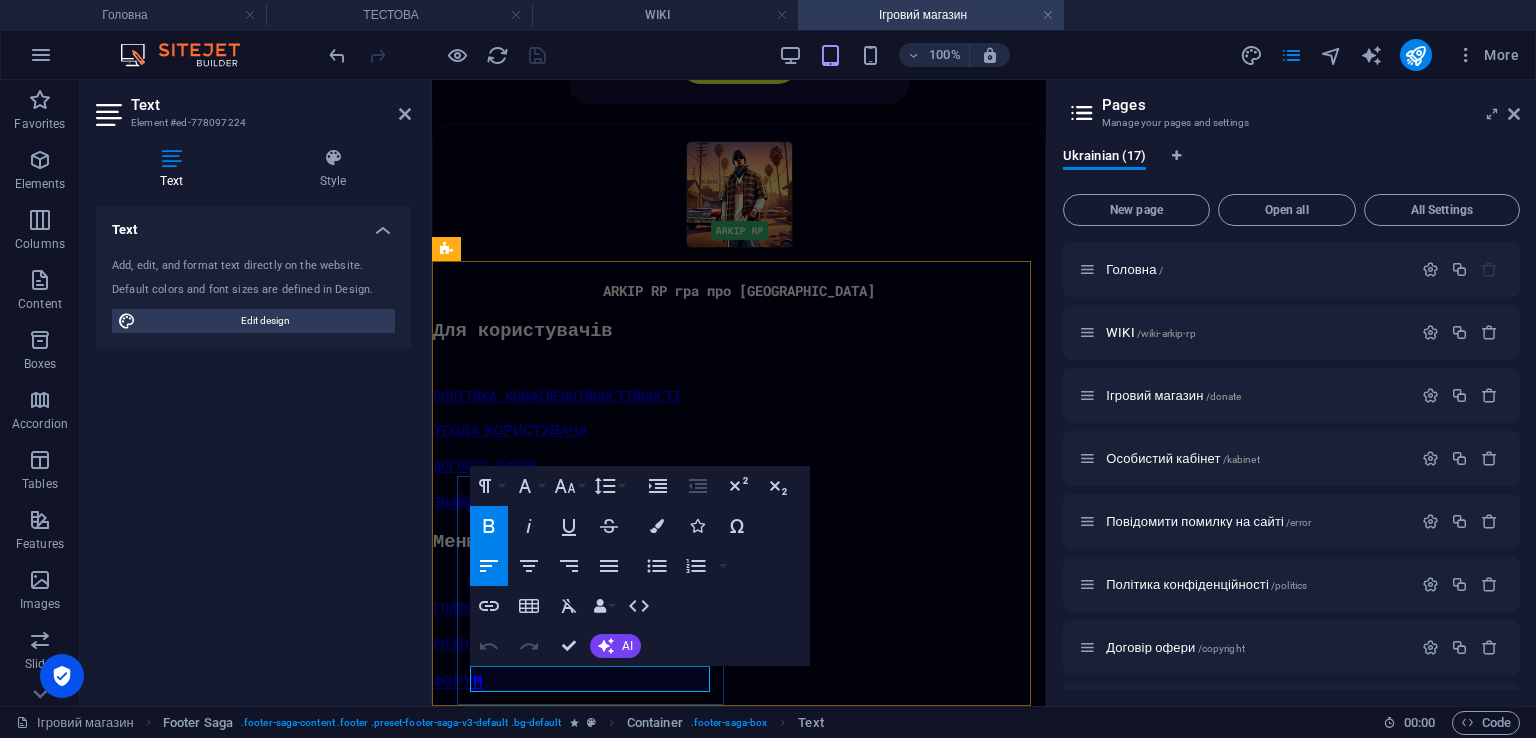 click on "ОСОБИСТИЙ КАБІНЕТ" at bounding box center (501, 791) 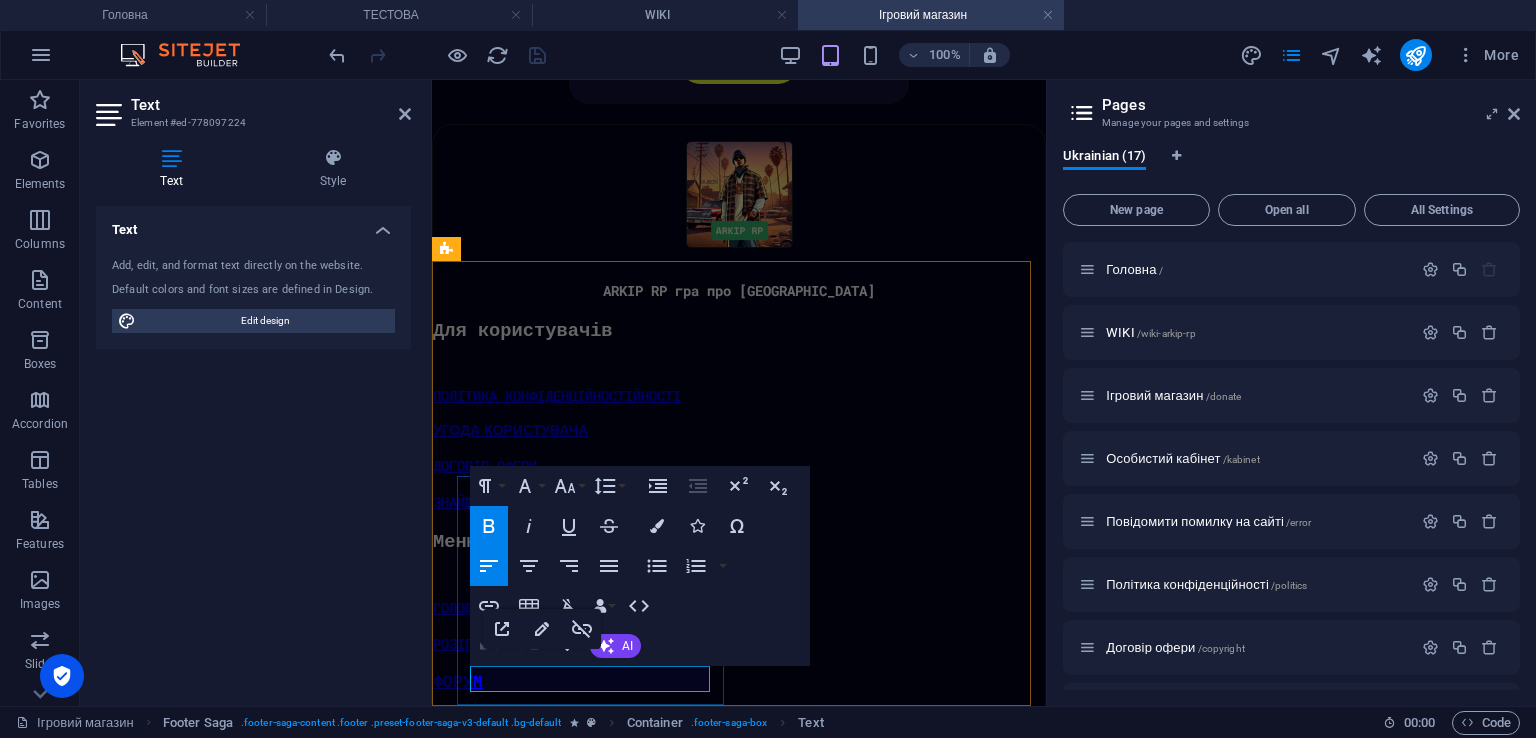 click on "ОСОБИСТИЙ КАБІНЕТ" at bounding box center [501, 791] 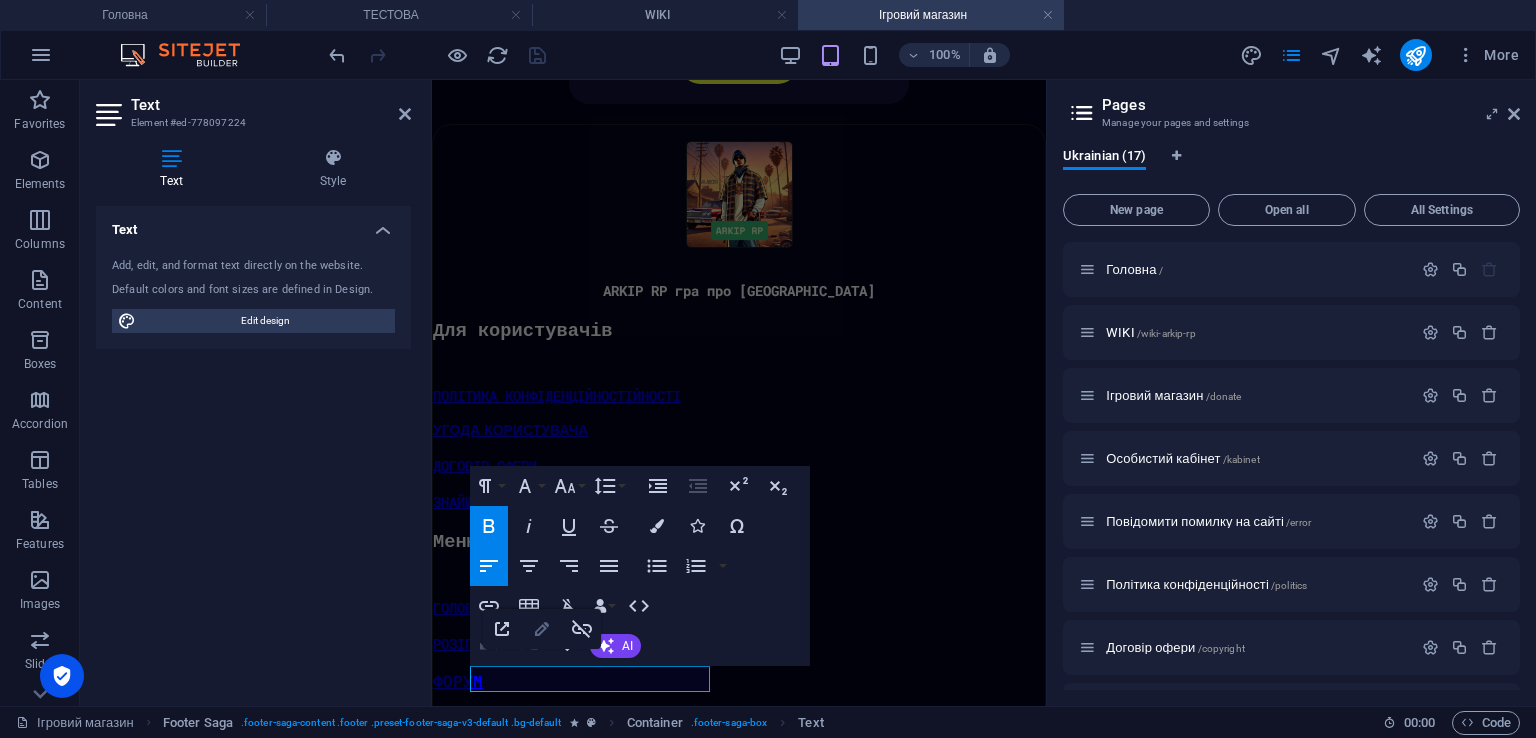 click 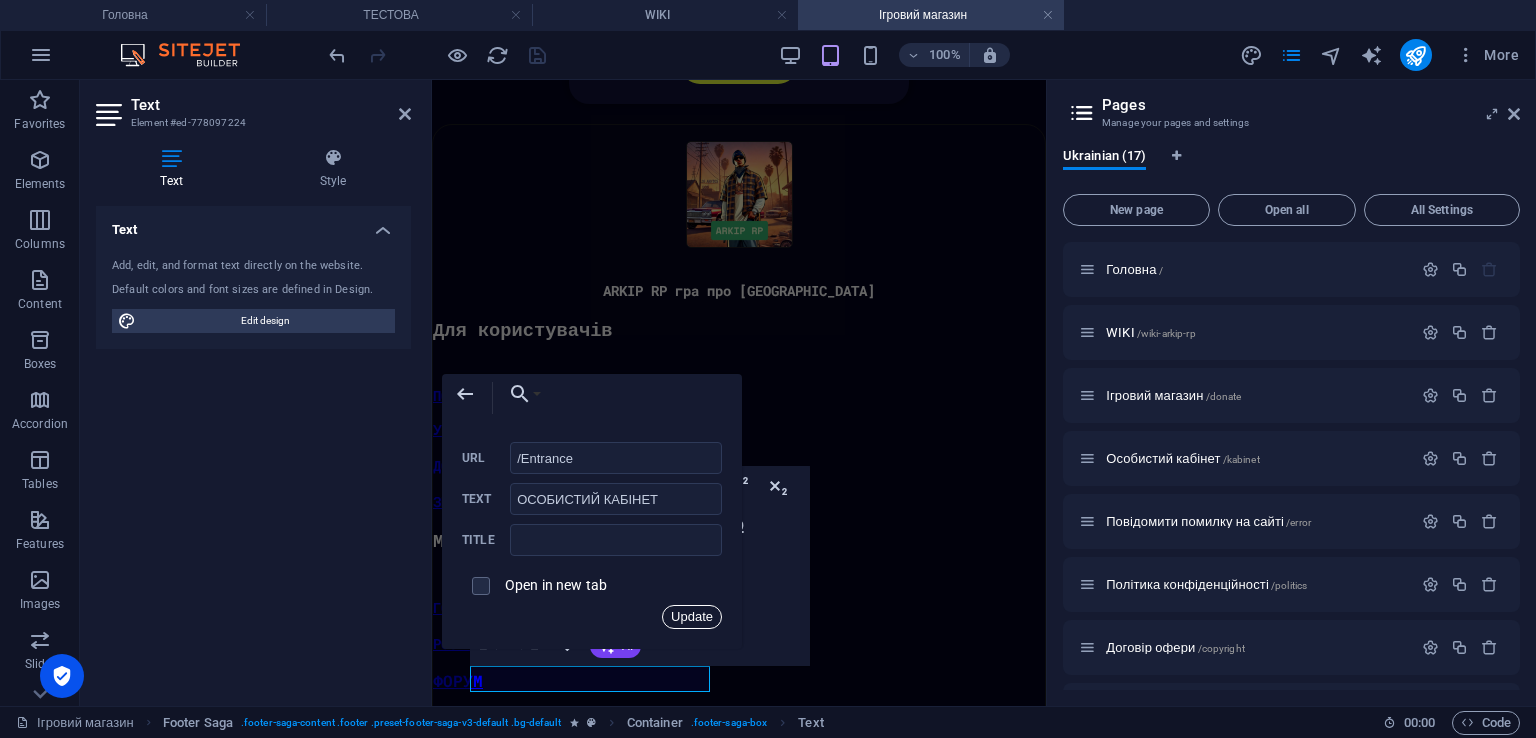 click on "Update" at bounding box center [692, 617] 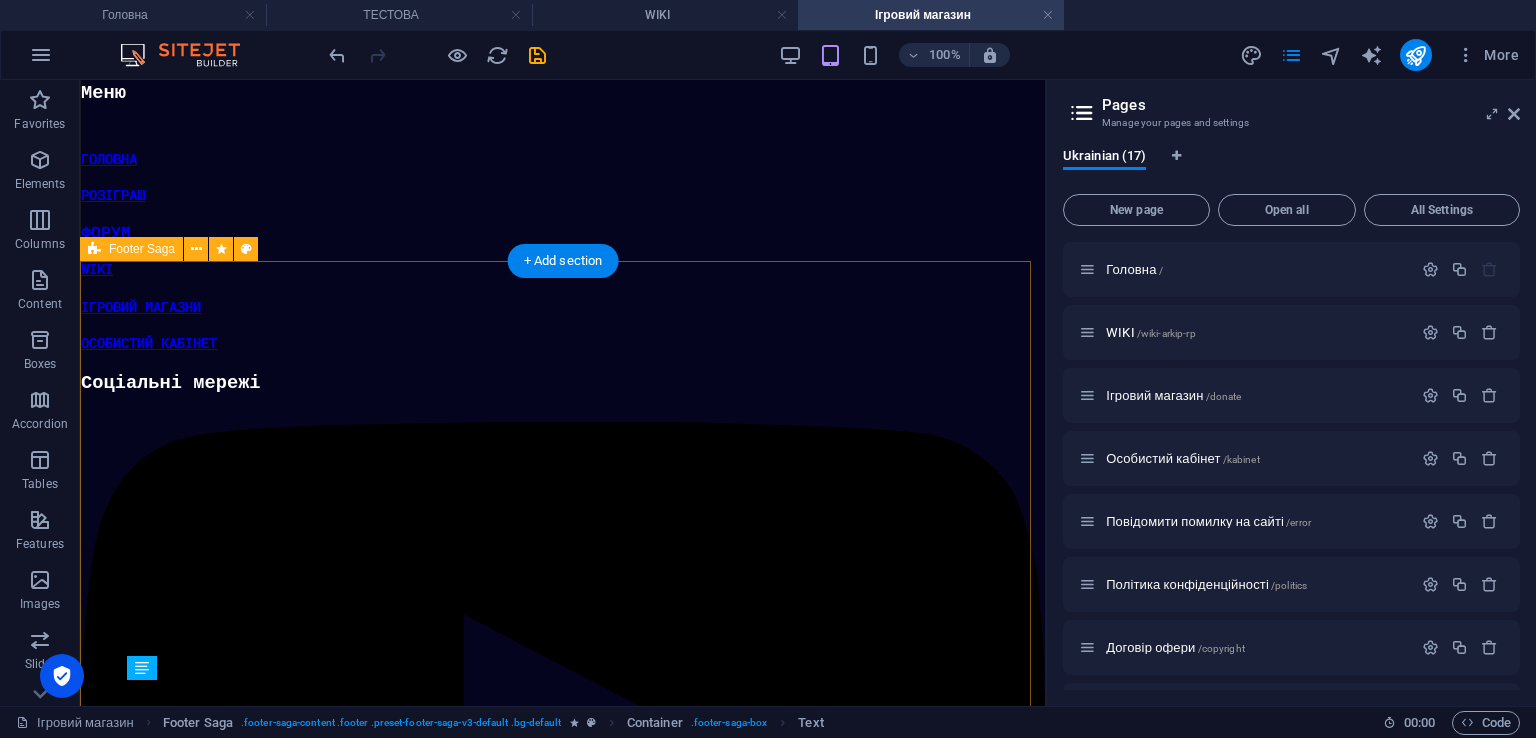 scroll, scrollTop: 1485, scrollLeft: 0, axis: vertical 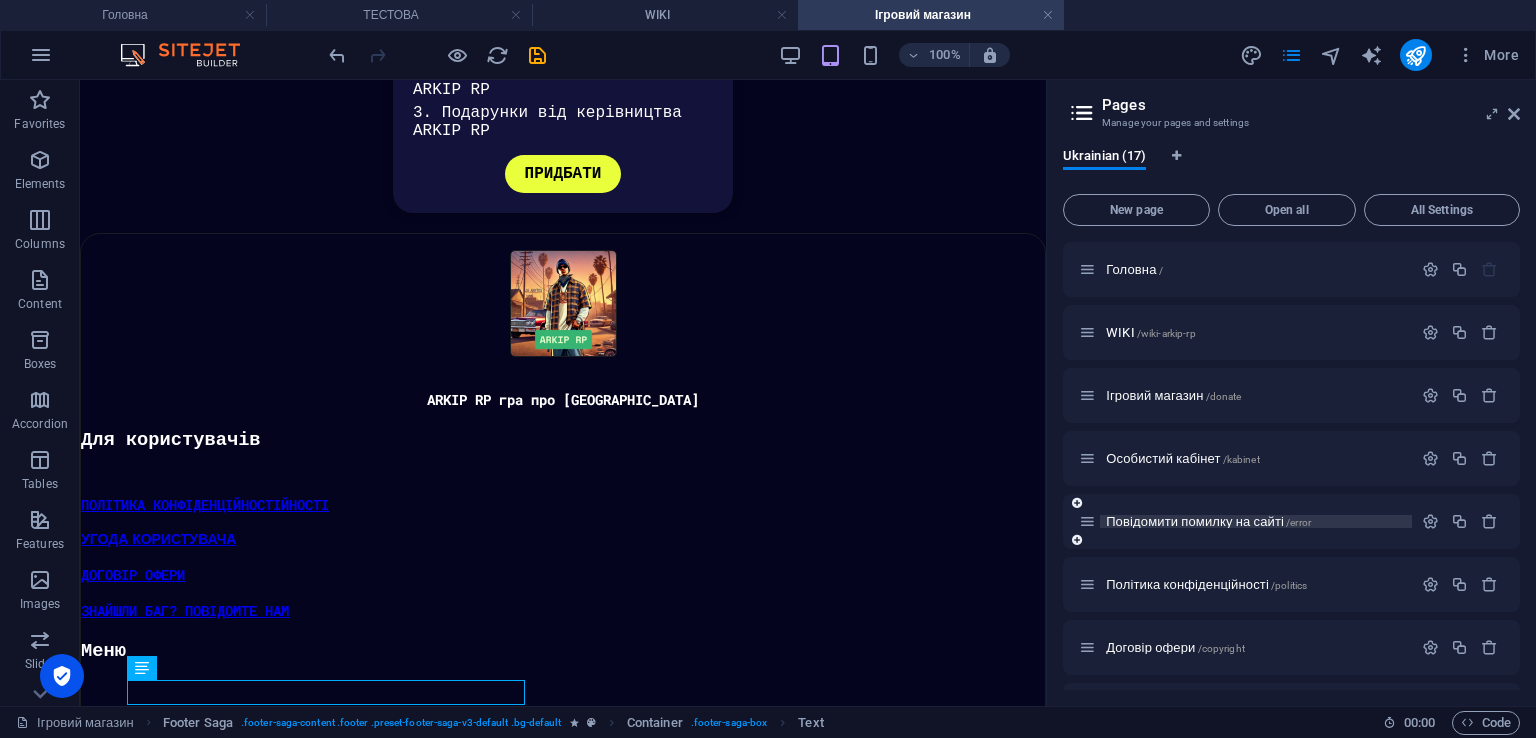 click on "Повідомити помилку на сайті /error" at bounding box center [1208, 521] 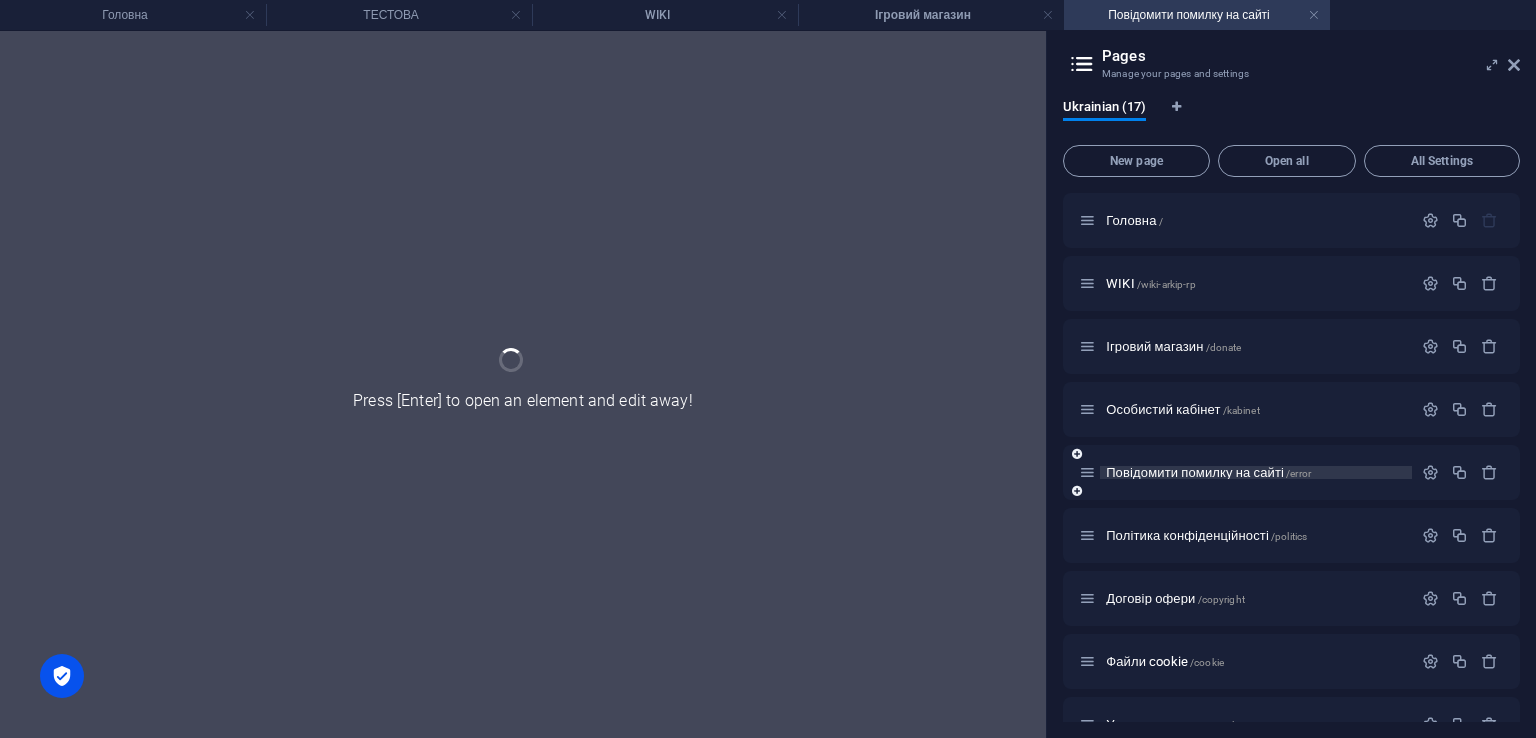 scroll, scrollTop: 0, scrollLeft: 0, axis: both 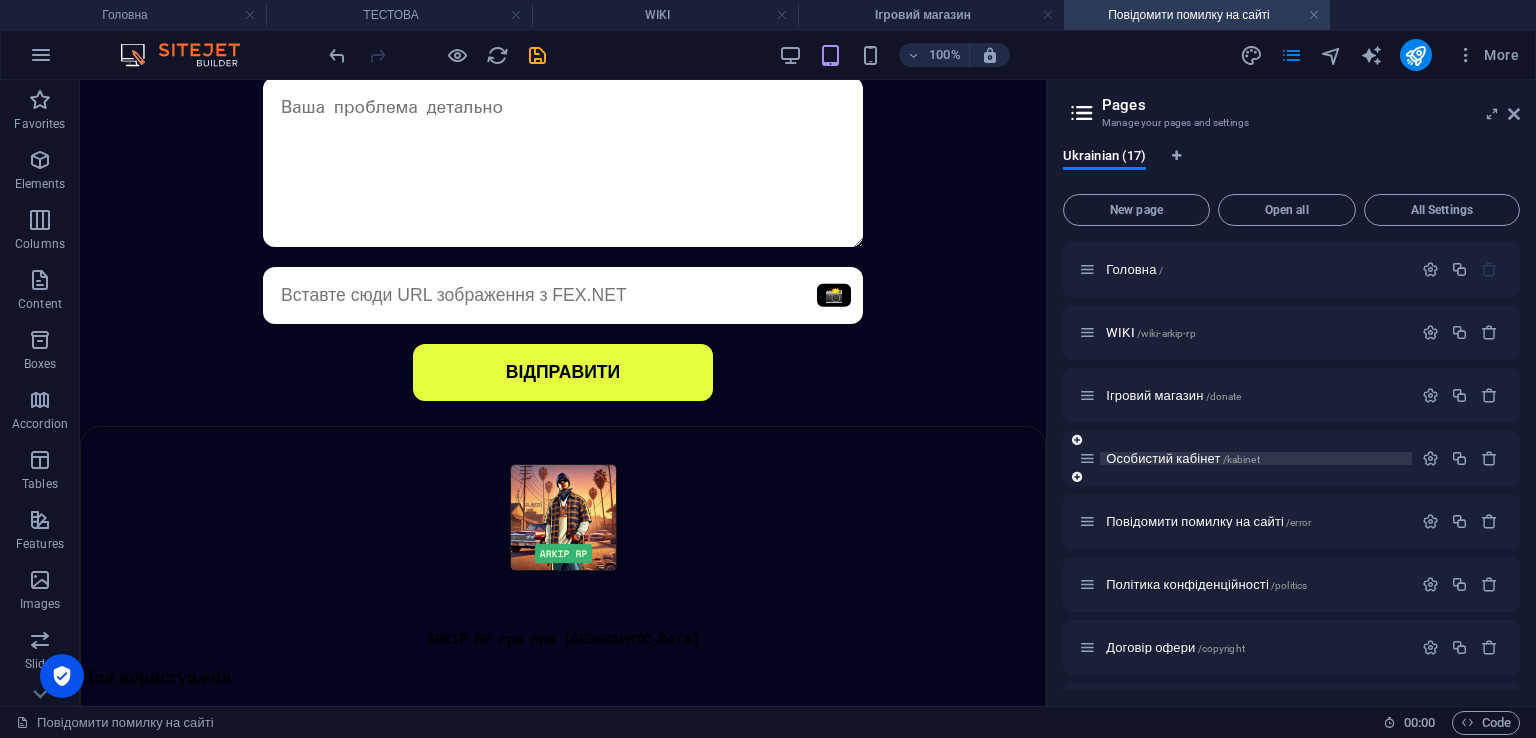 click on "Особистий кабінет /kabinet" at bounding box center (1183, 458) 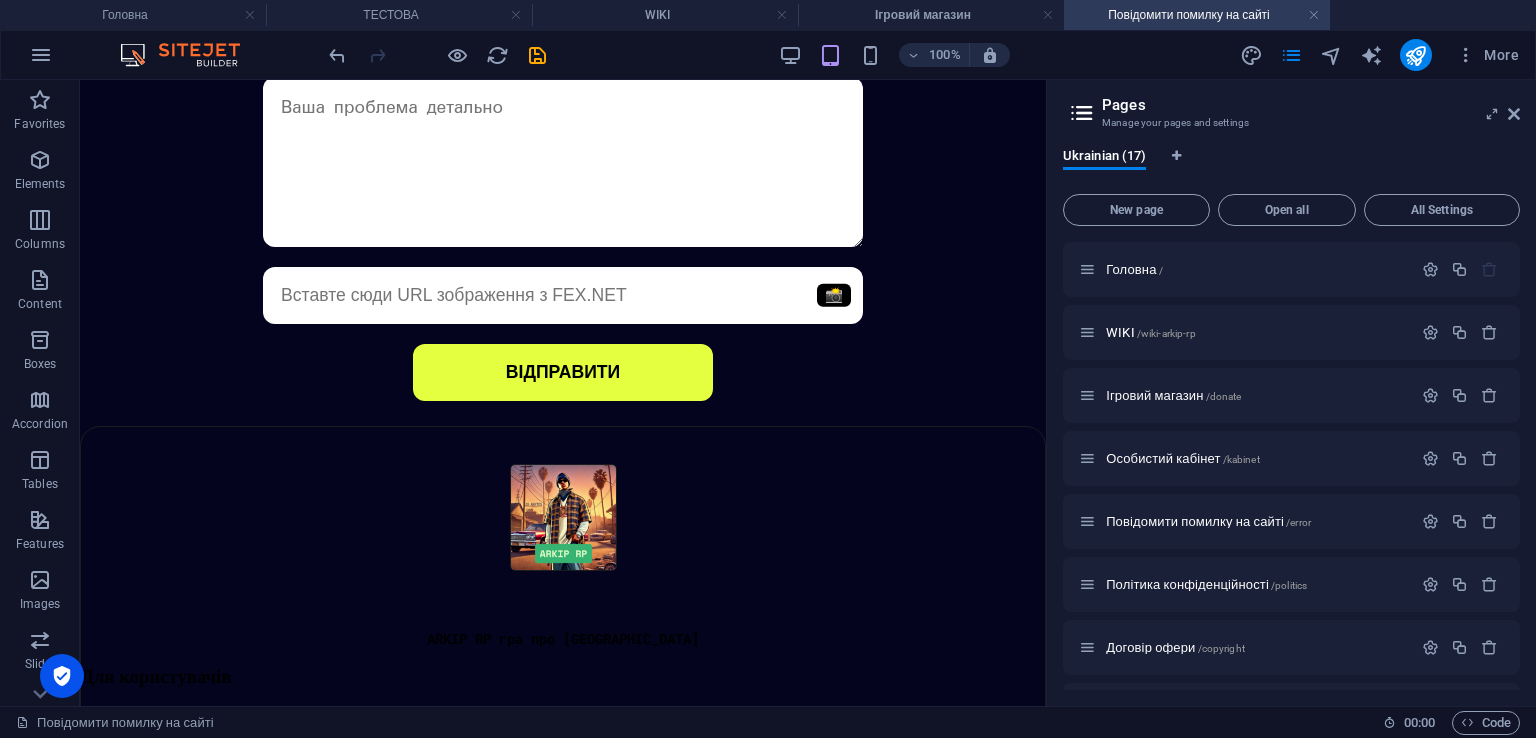scroll, scrollTop: 0, scrollLeft: 0, axis: both 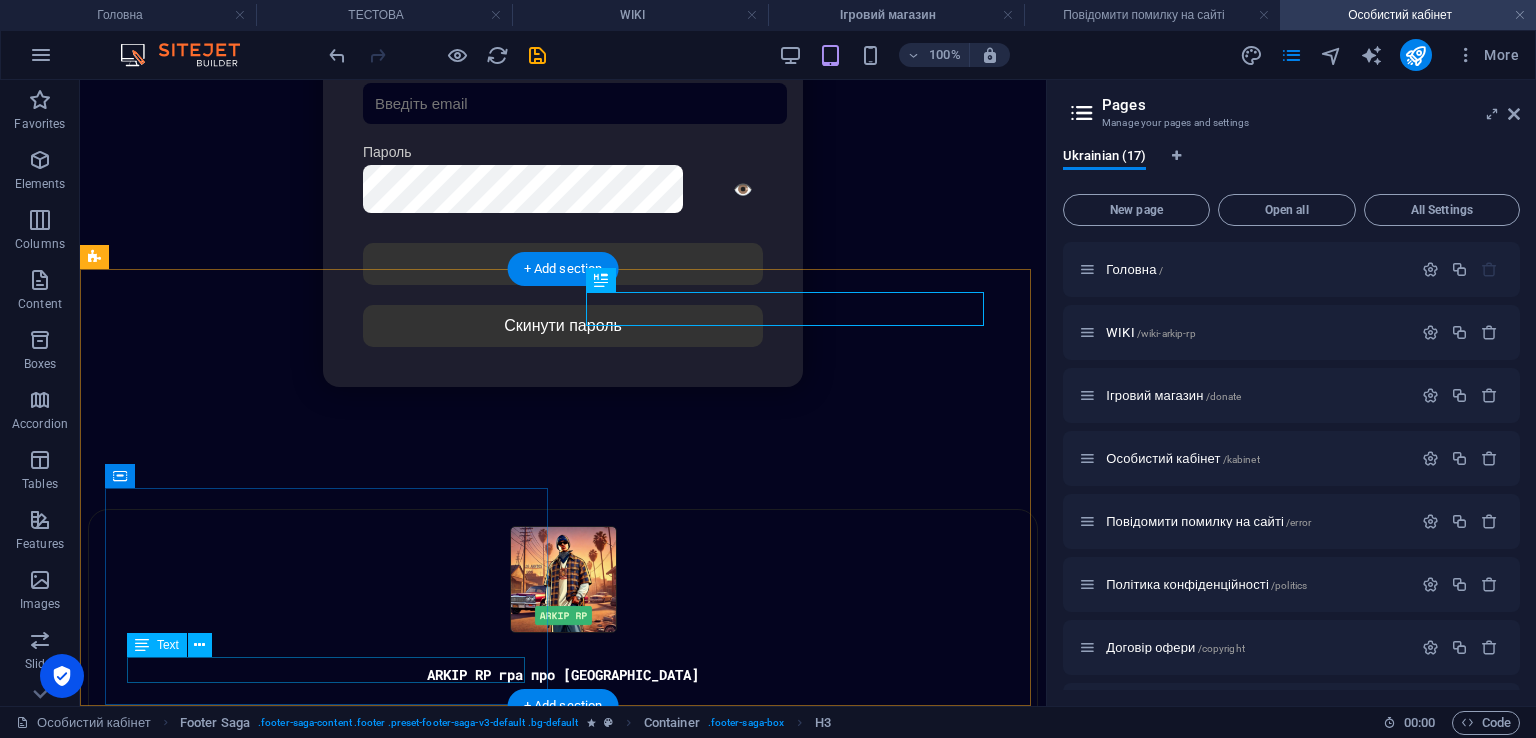 click on "ОСОБИСТИЙ КАБІНЕТ" at bounding box center [563, 1131] 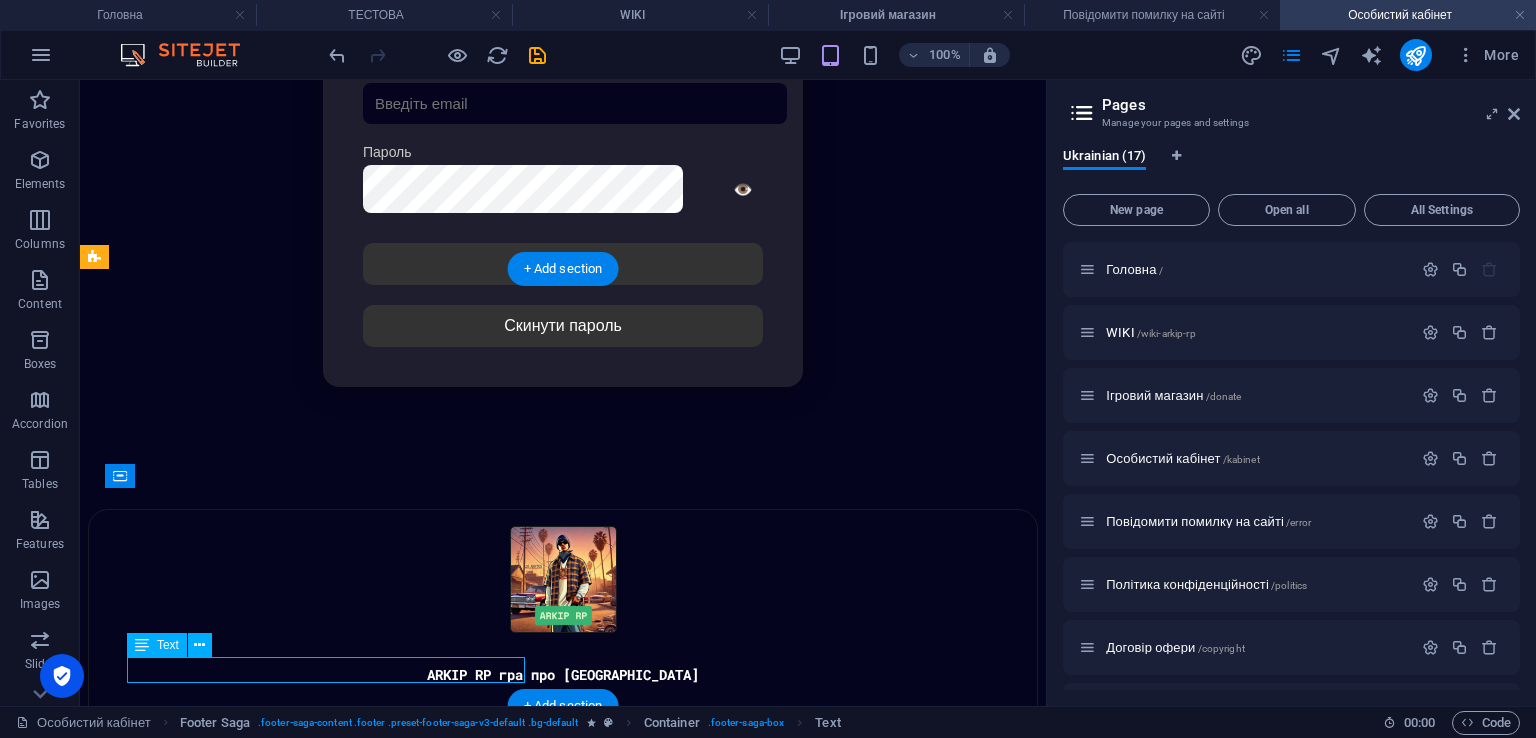 click on "ОСОБИСТИЙ КАБІНЕТ" at bounding box center [563, 1131] 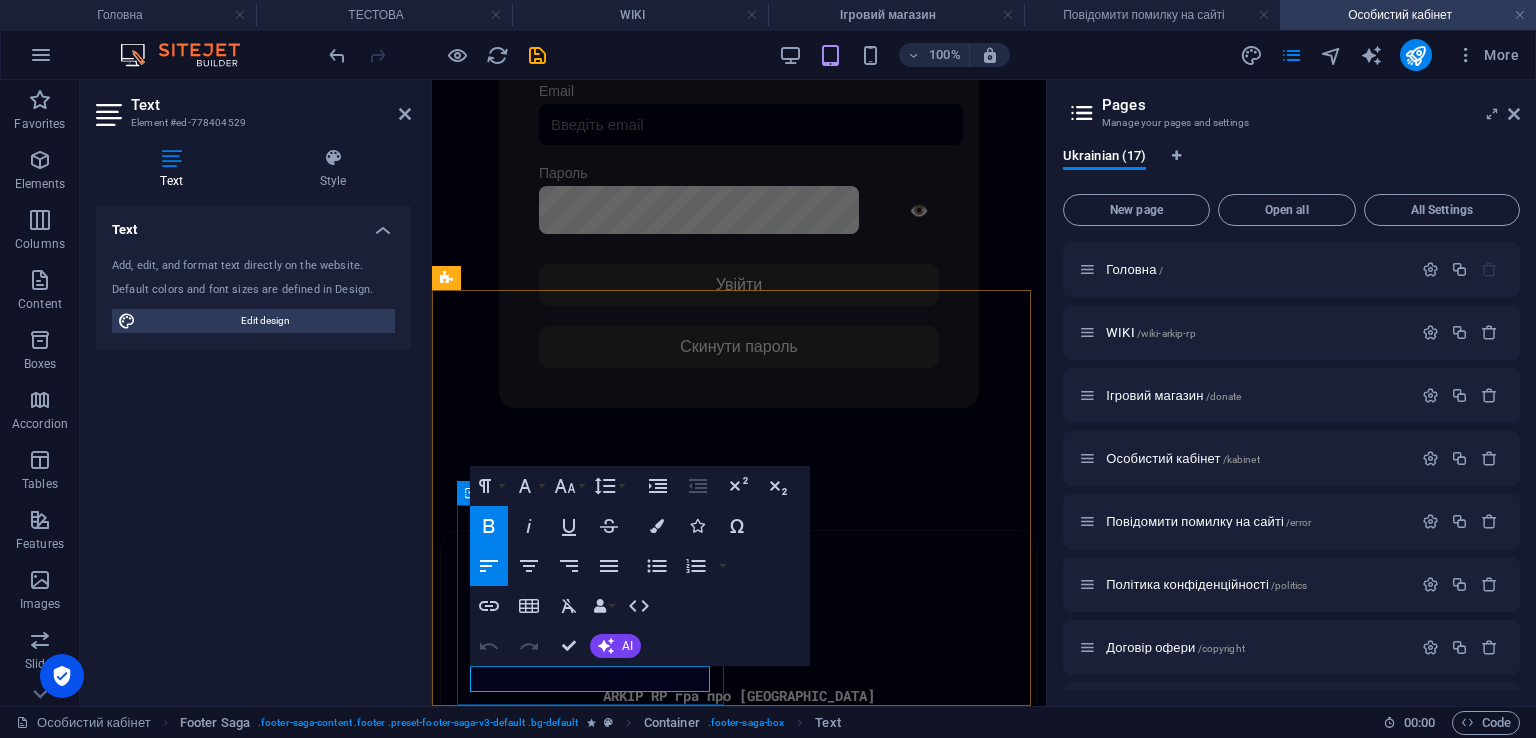 click on "ОСОБИСТИЙ КАБІНЕТ" at bounding box center (509, 1152) 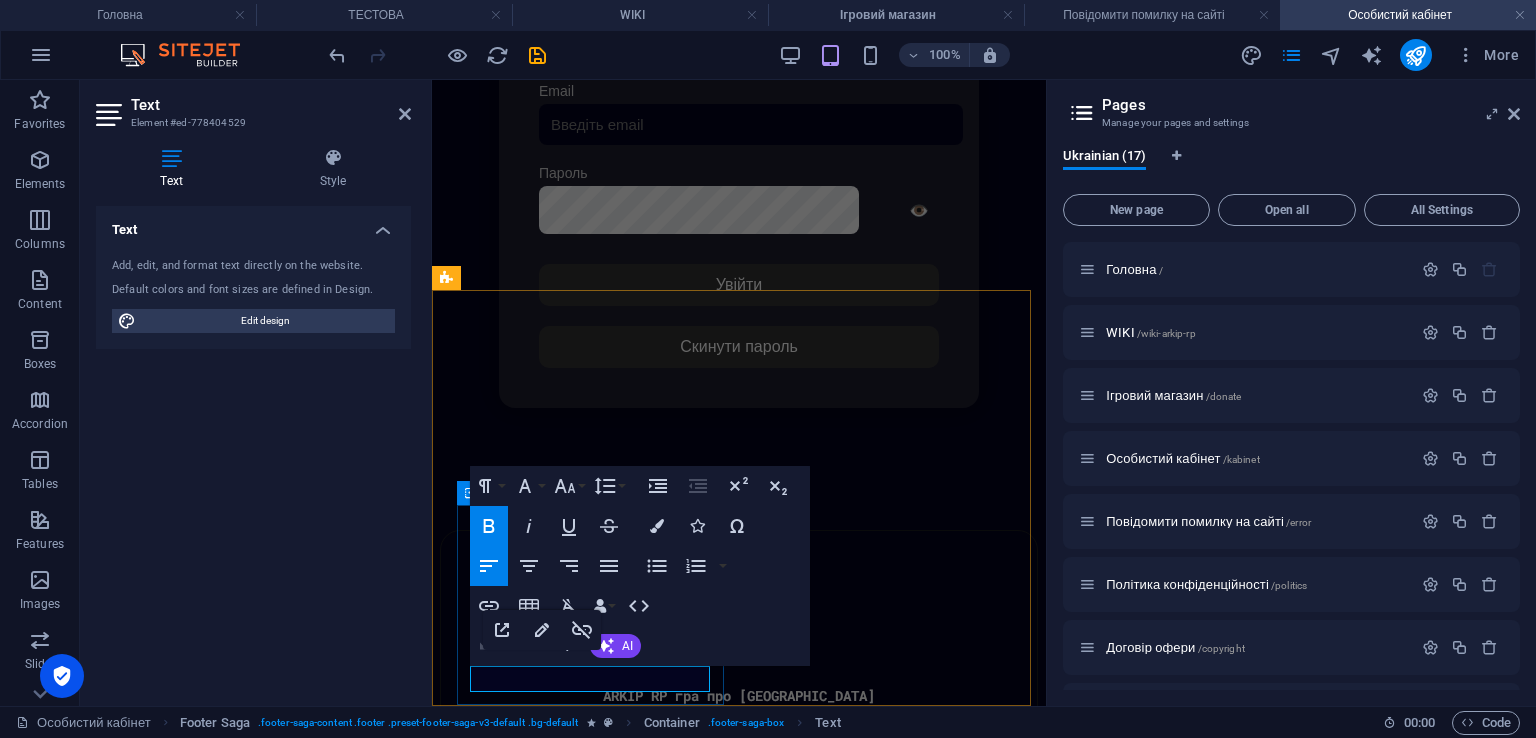 click on "ОСОБИСТИЙ КАБІНЕТ" at bounding box center [509, 1152] 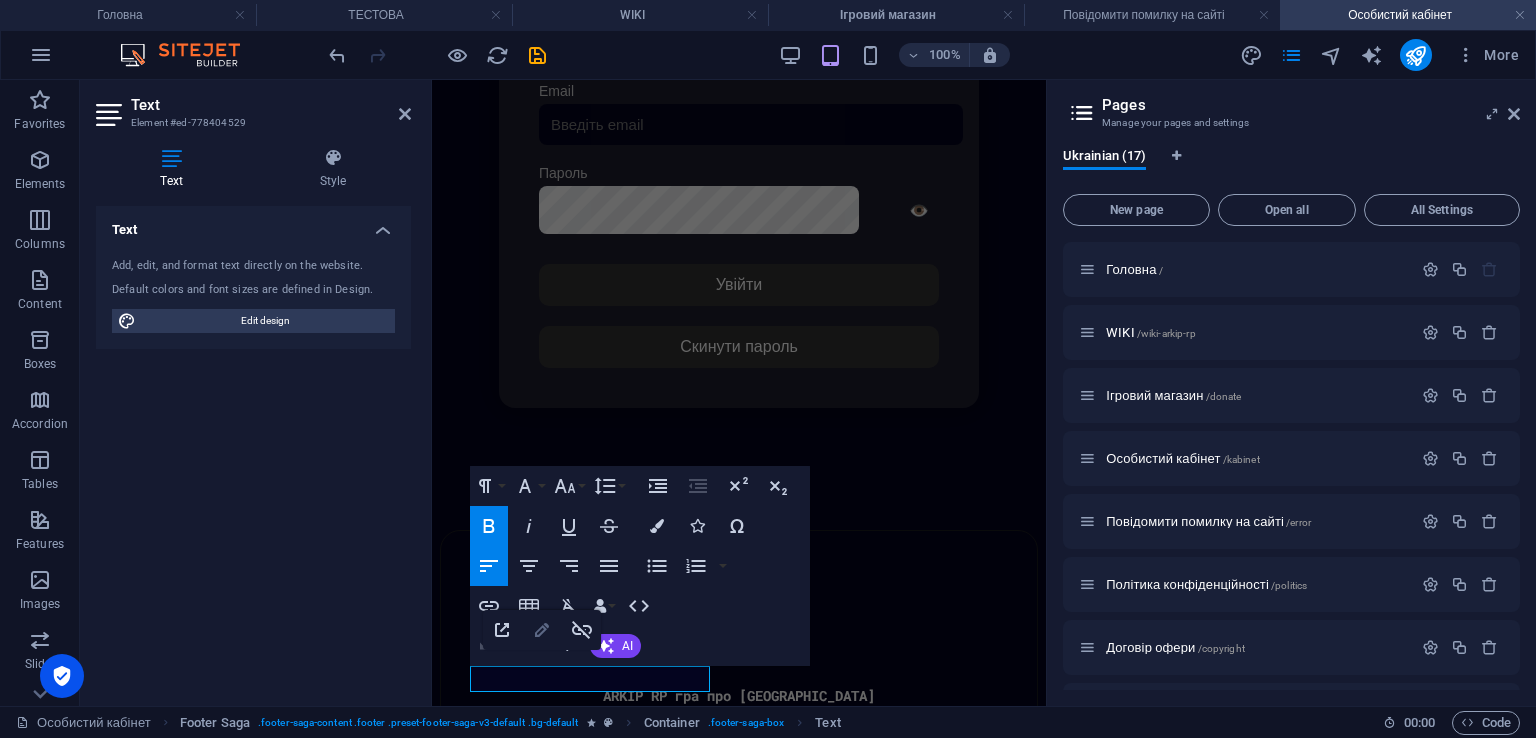 click 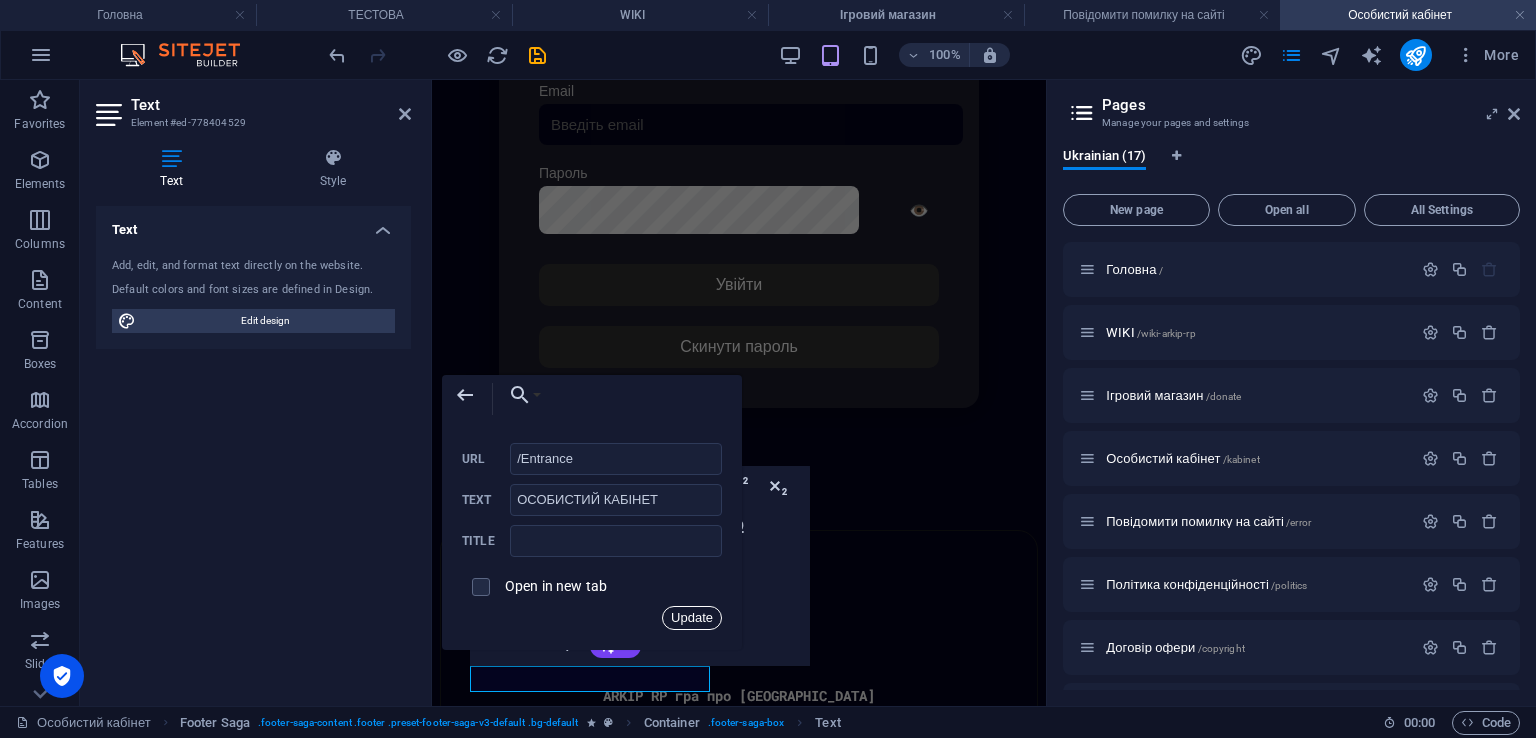 click on "Update" at bounding box center (692, 618) 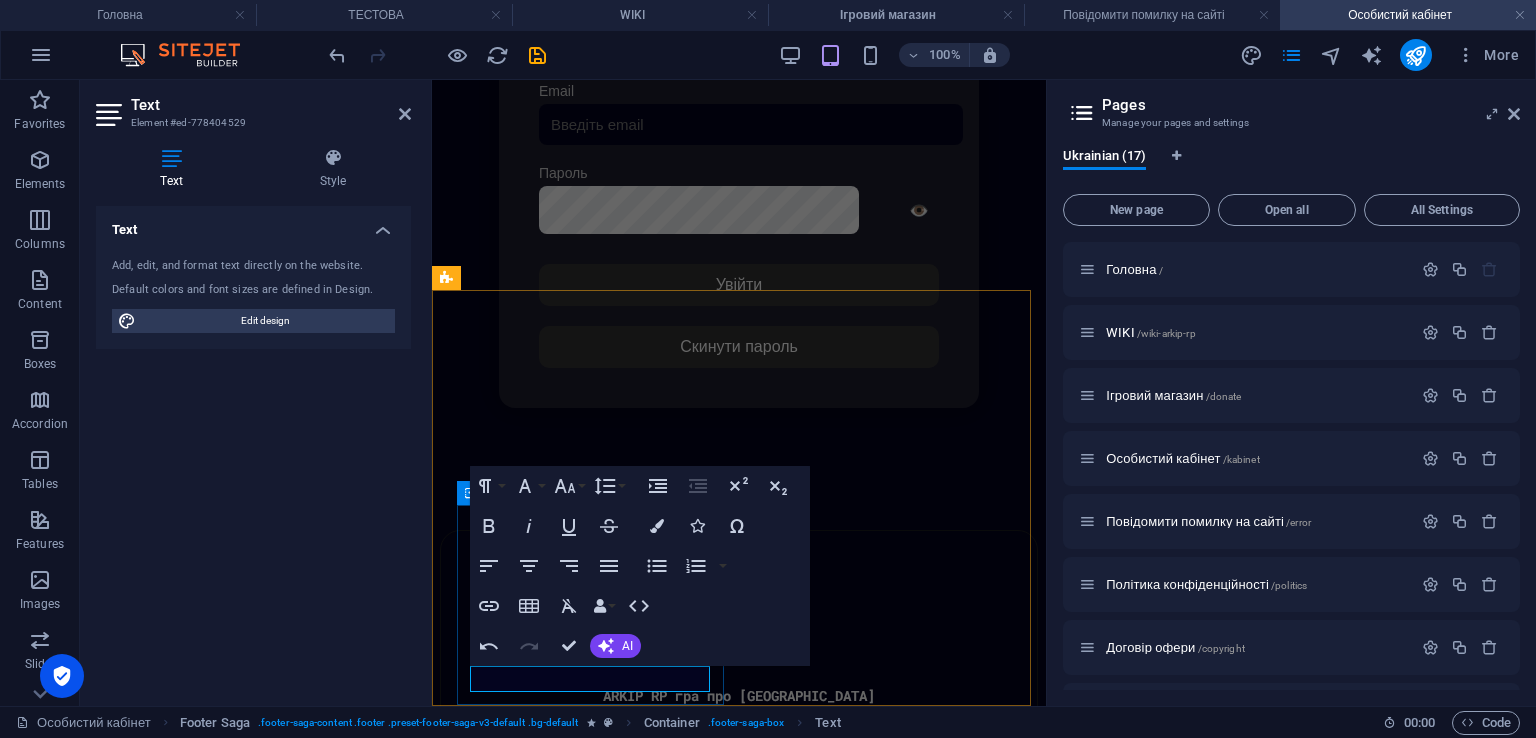 click on "ОСОБИСТИЙ КАБІНЕТ" at bounding box center [509, 1152] 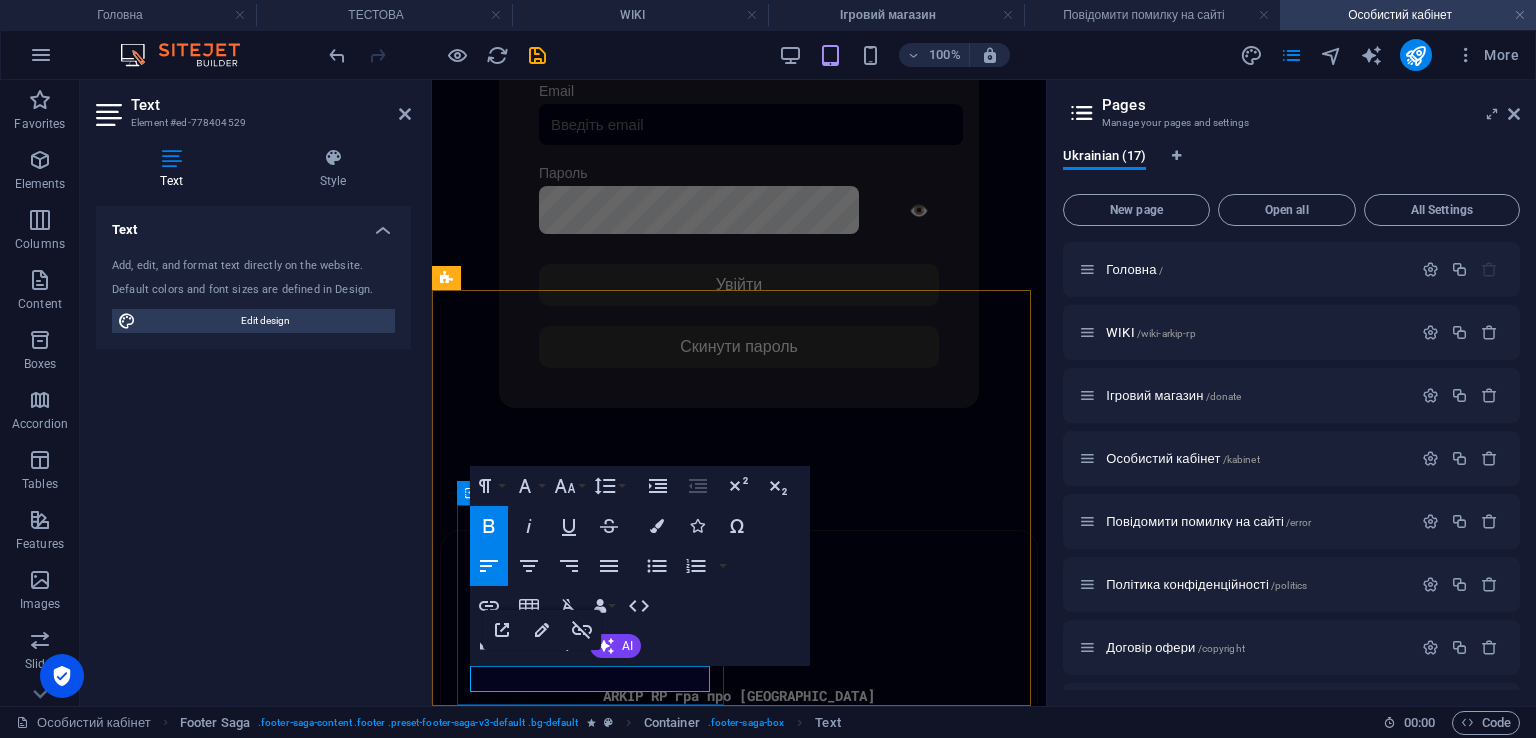 click on "ОСОБИСТИЙ КАБІНЕТ" at bounding box center [509, 1152] 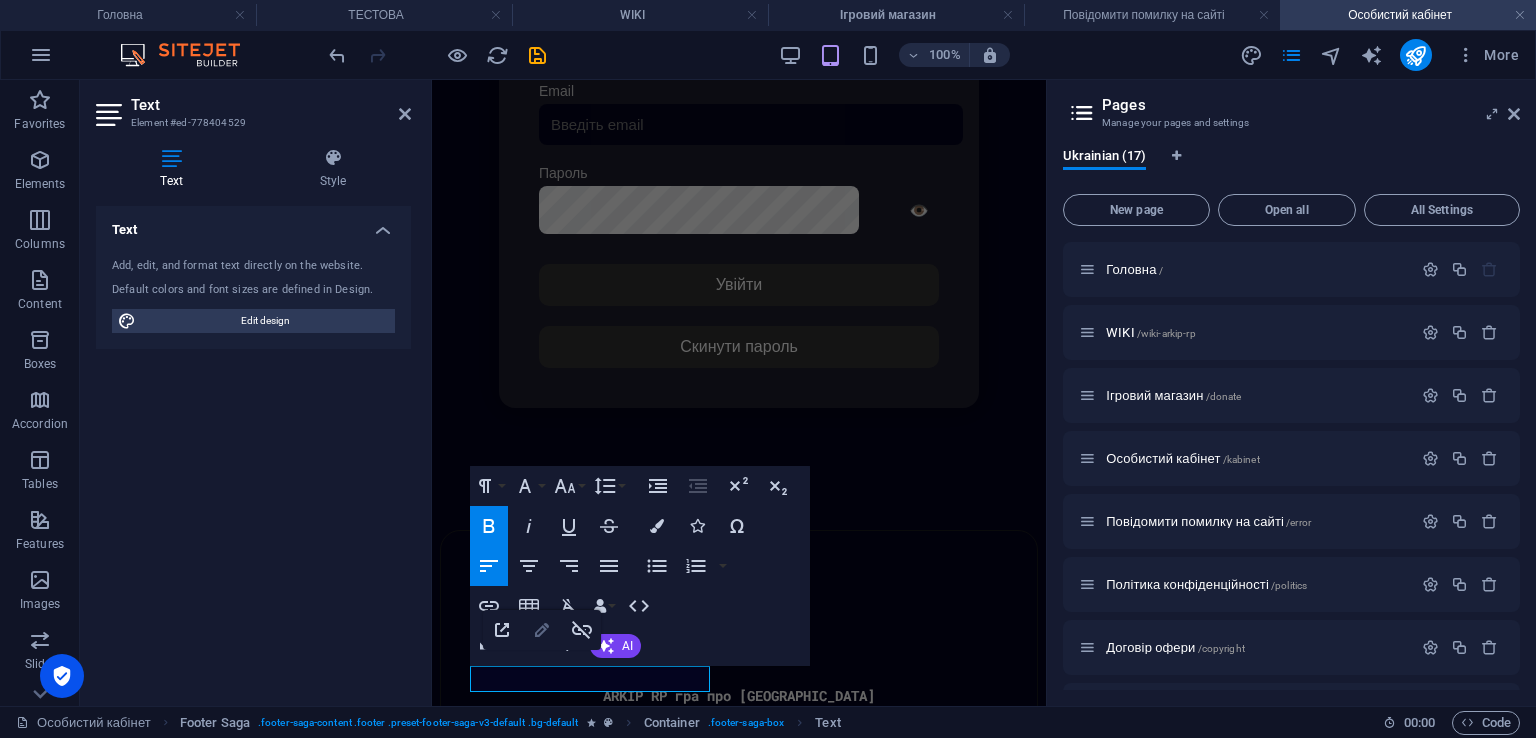 click 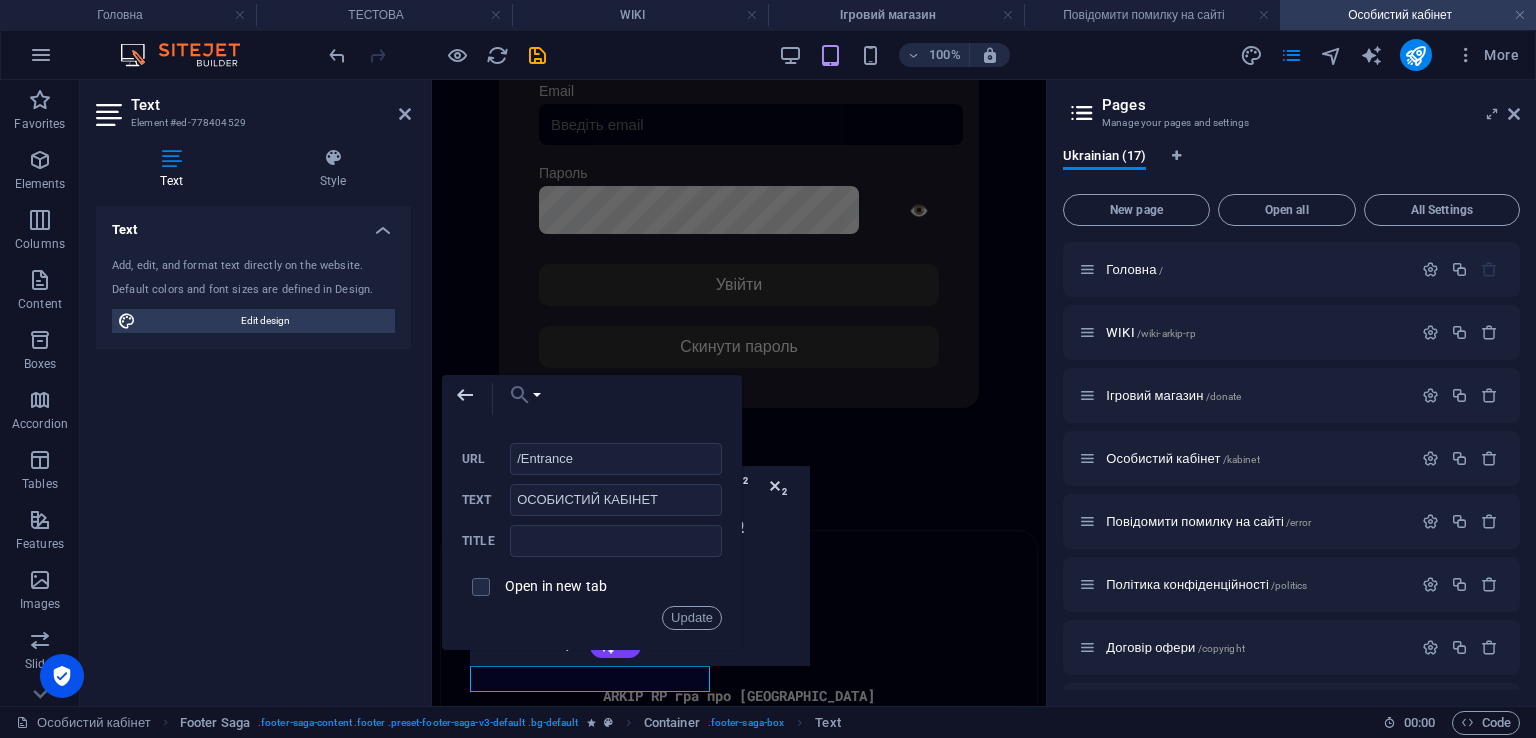 click 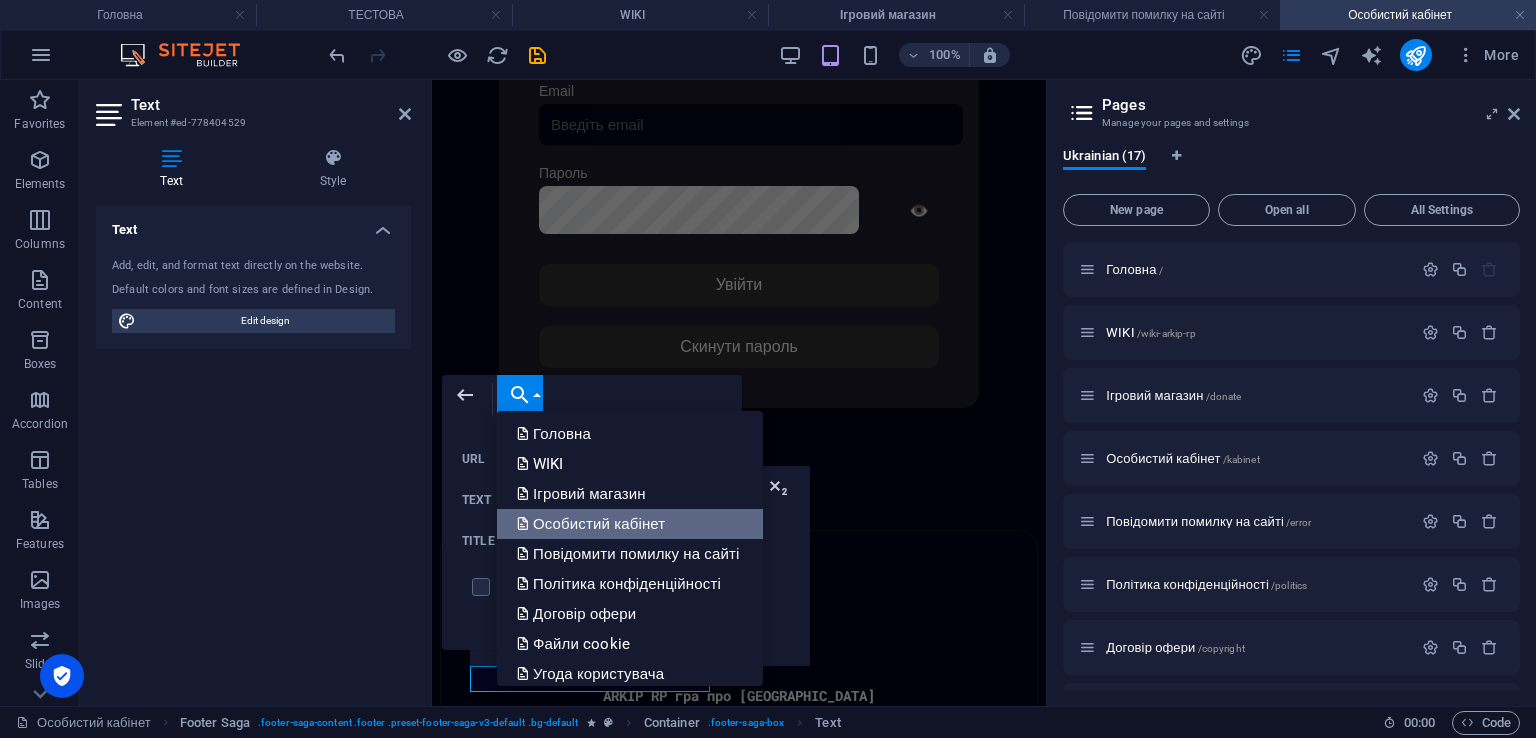 click on "Особистий кабінет" at bounding box center [593, 524] 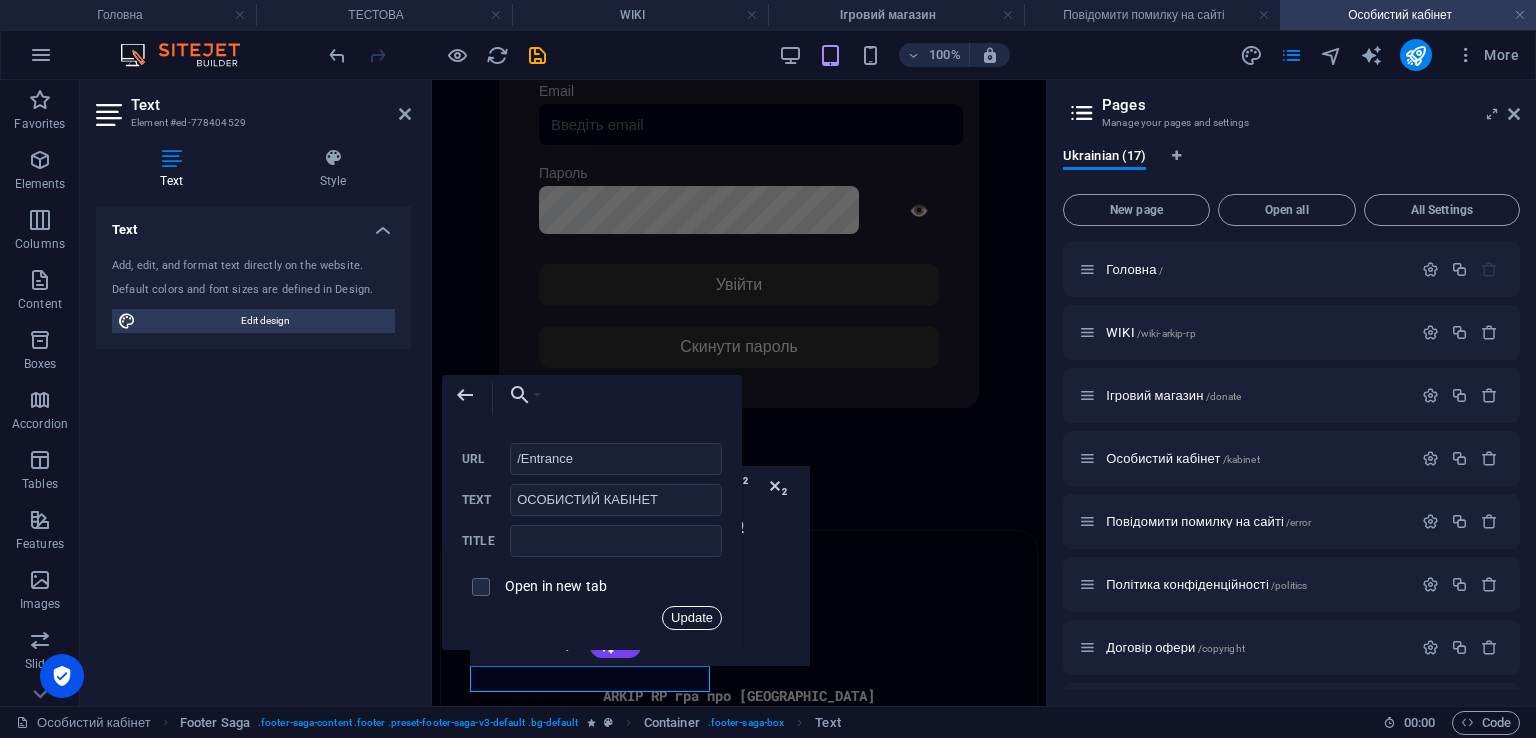 click on "Update" at bounding box center [692, 618] 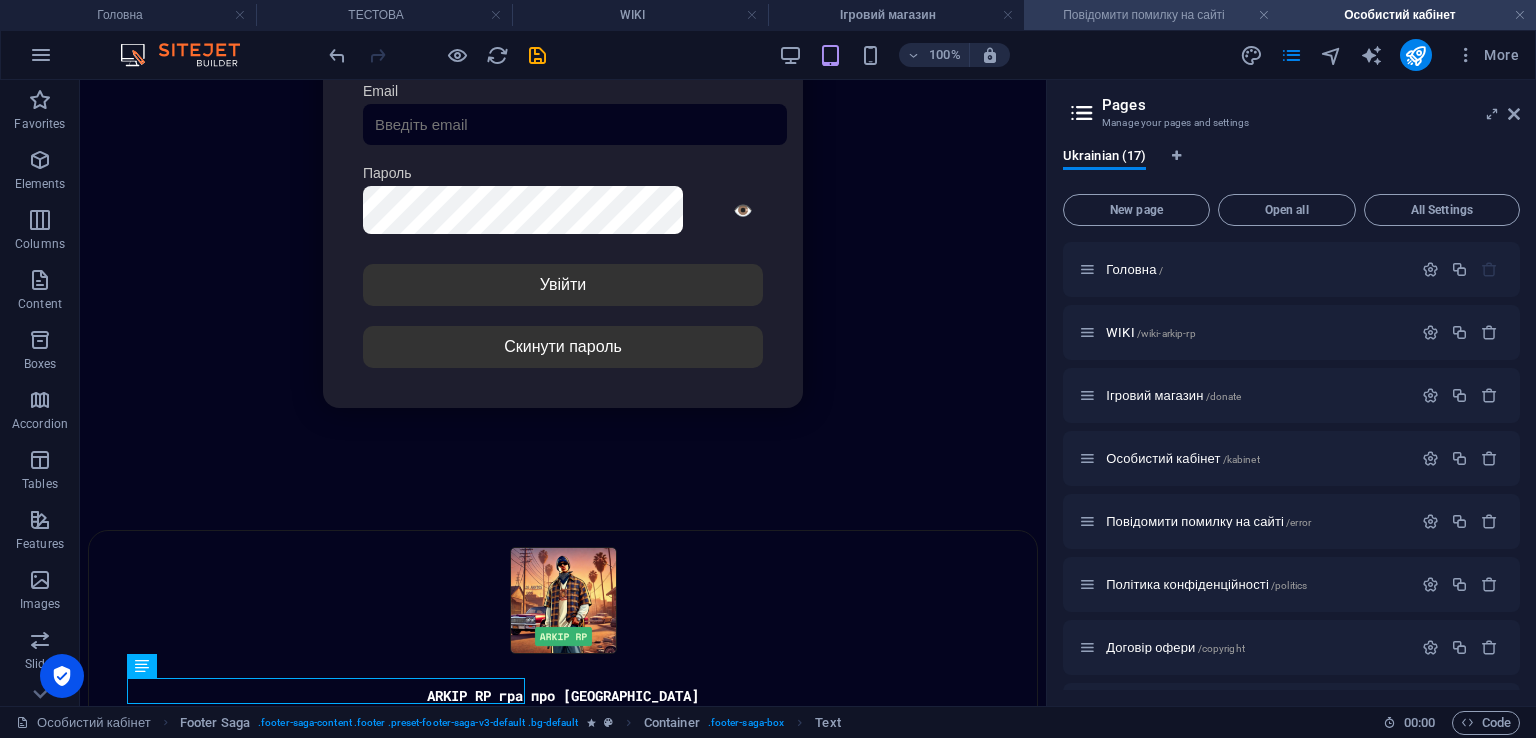 click on "Повідомити помилку на сайті" at bounding box center (1152, 15) 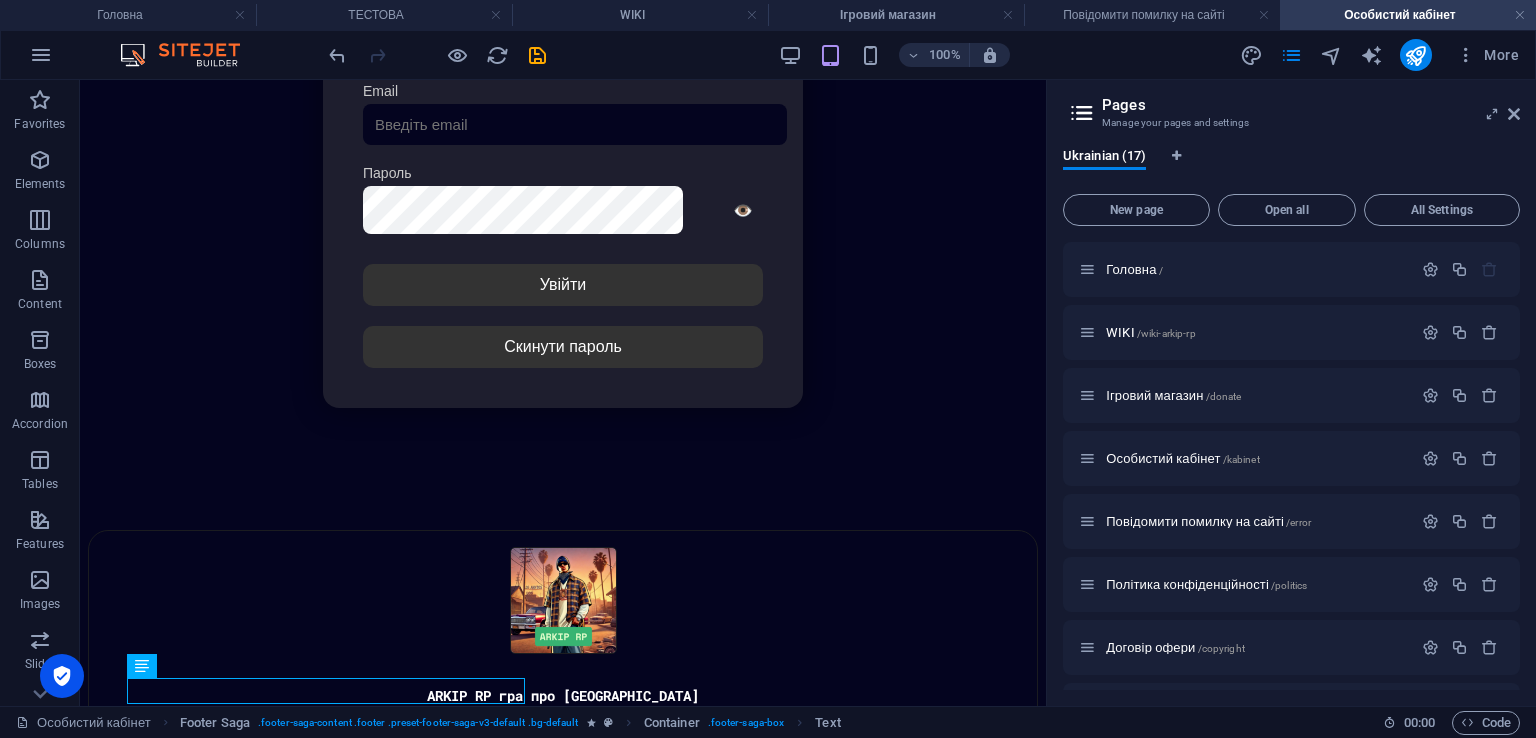 scroll, scrollTop: 0, scrollLeft: 0, axis: both 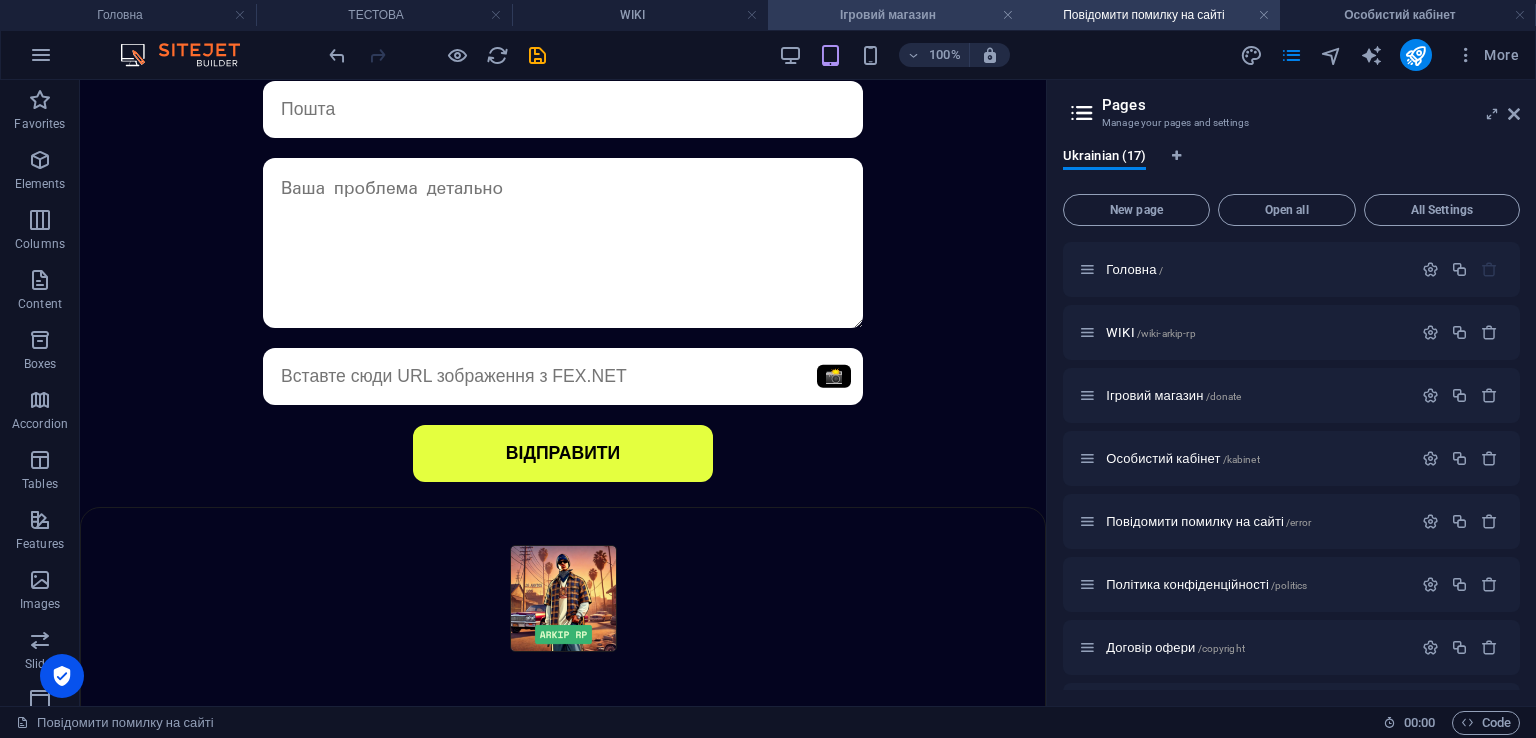 click on "Ігровий магазин" at bounding box center (896, 15) 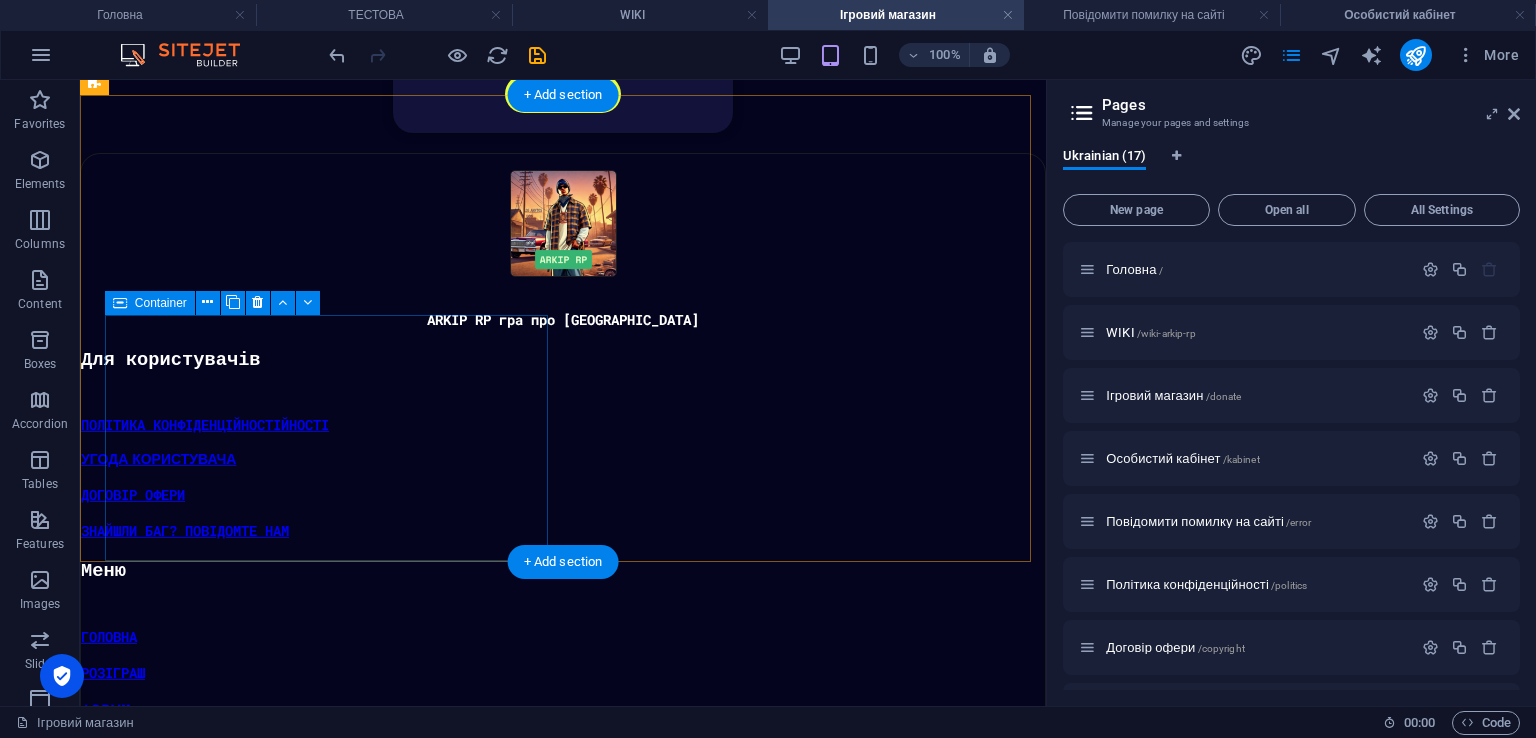 scroll, scrollTop: 1652, scrollLeft: 0, axis: vertical 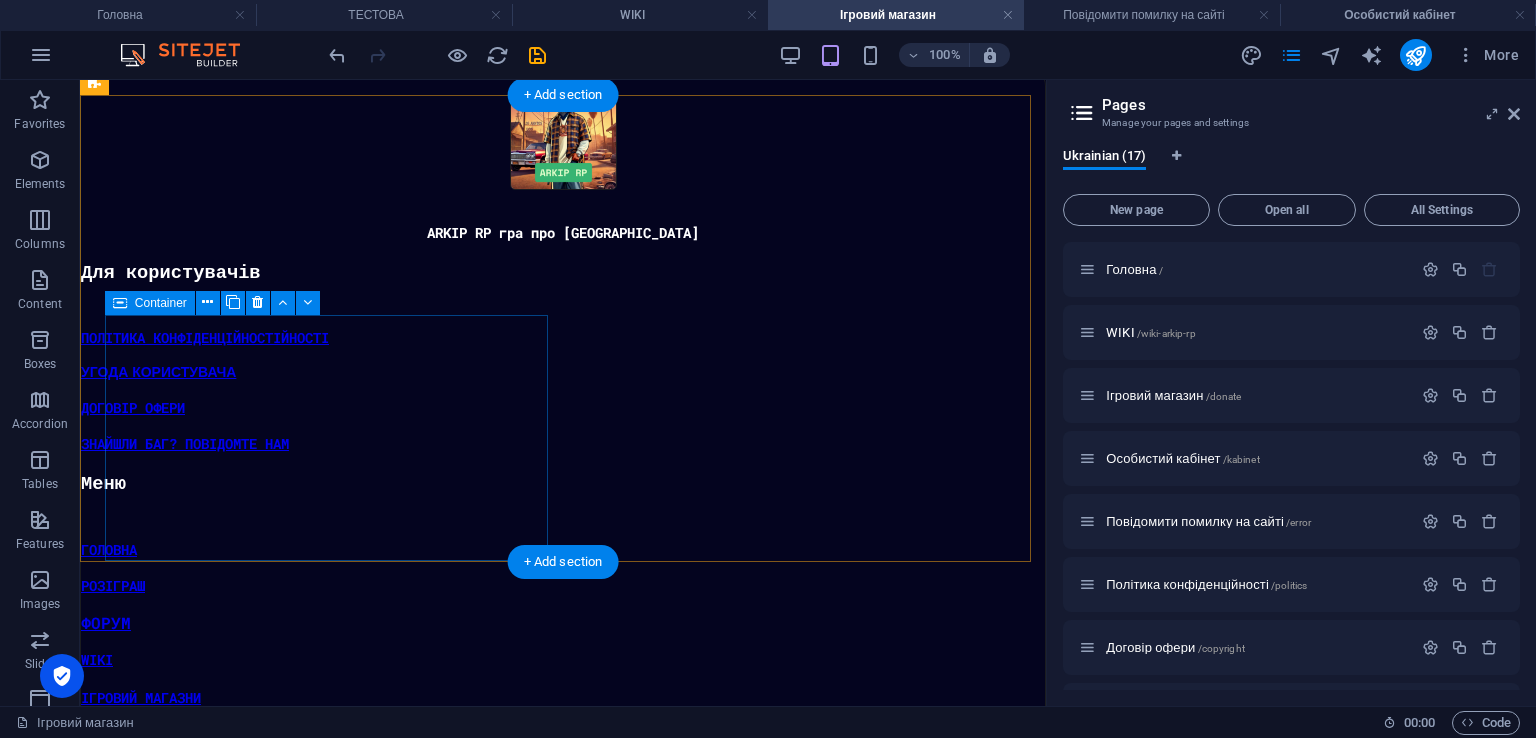 click on "Меню ГОЛОВНА РОЗІГРАШ ФОРУМ WIKI ІГРОВИЙ МАГАЗНИ ОСОБИСТИЙ КАБІНЕТ" at bounding box center [563, 608] 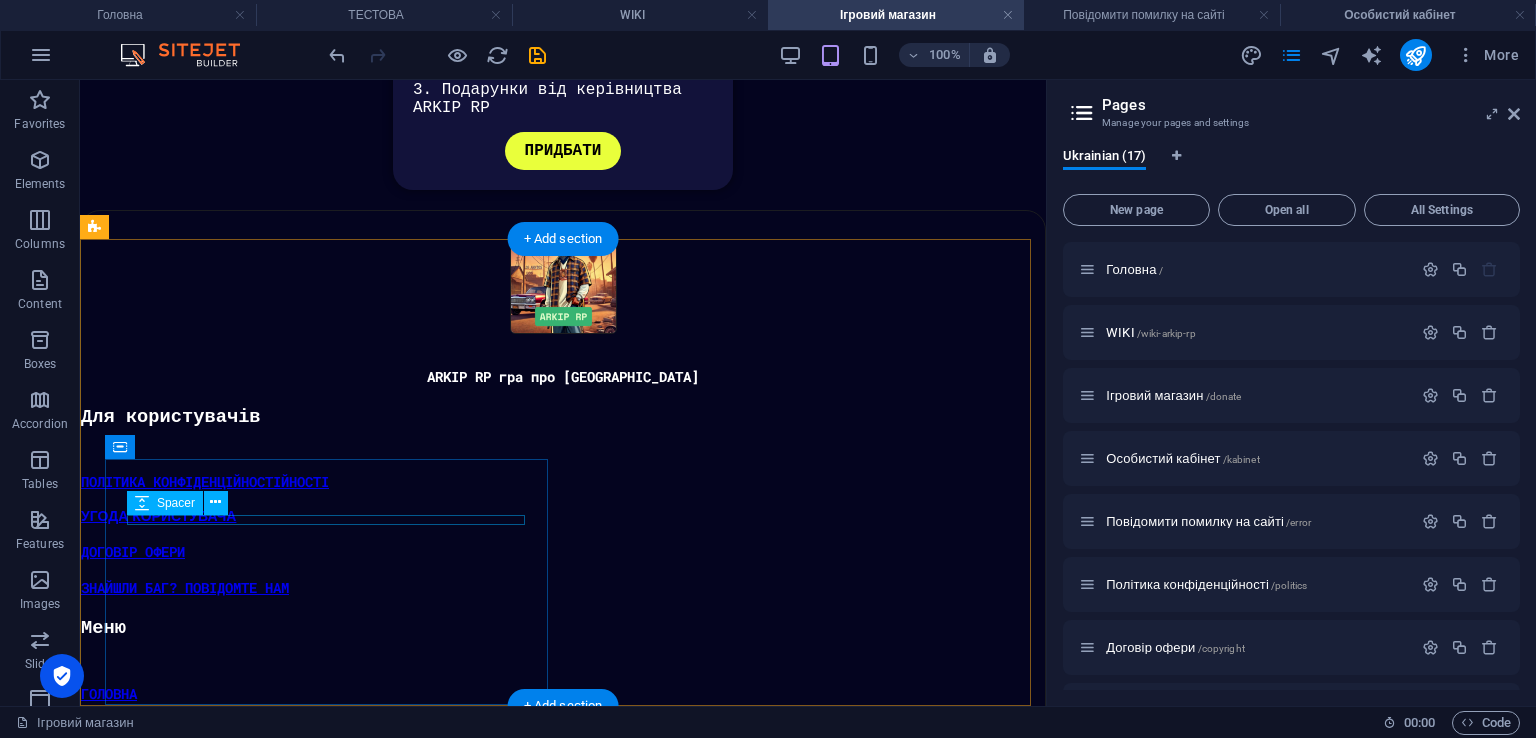 click at bounding box center [563, 663] 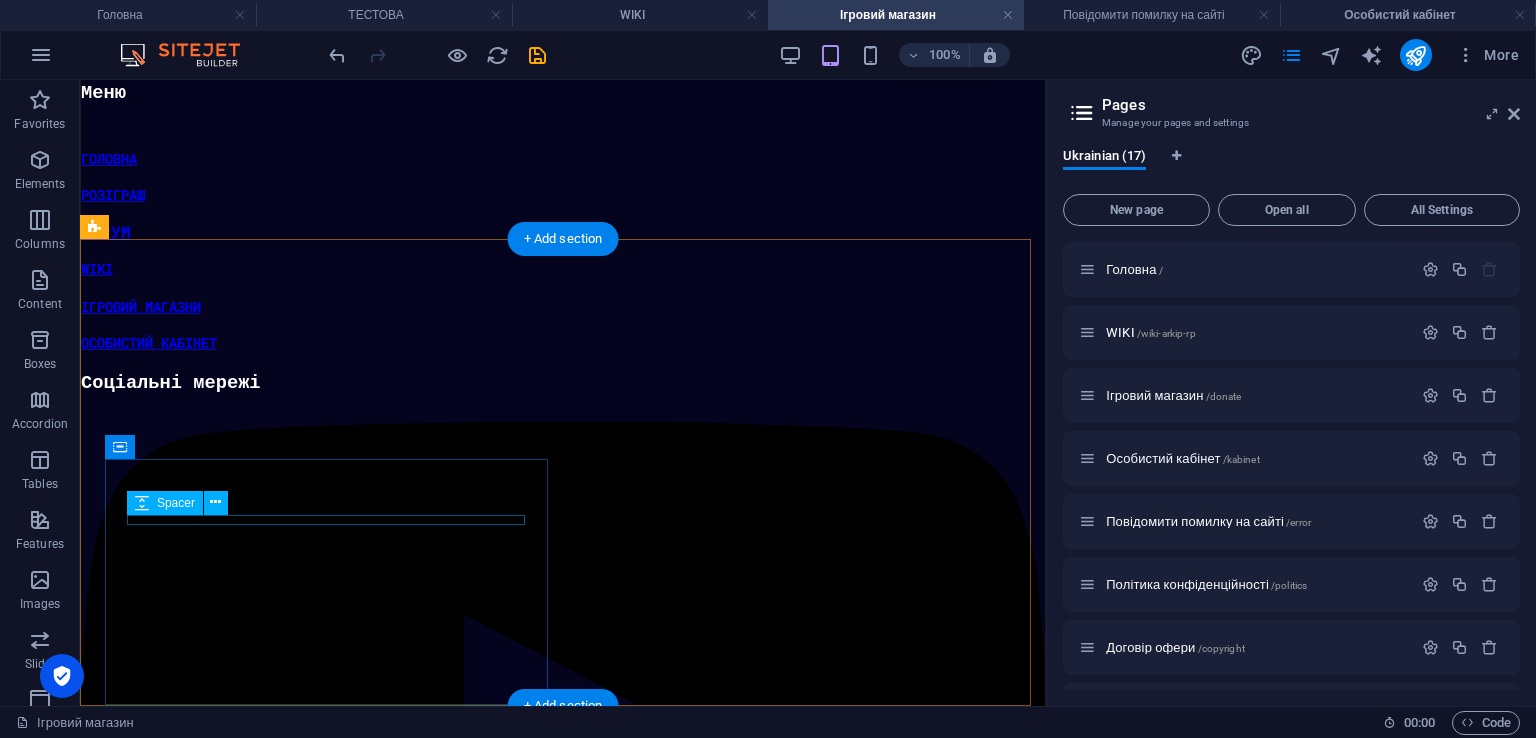 select on "px" 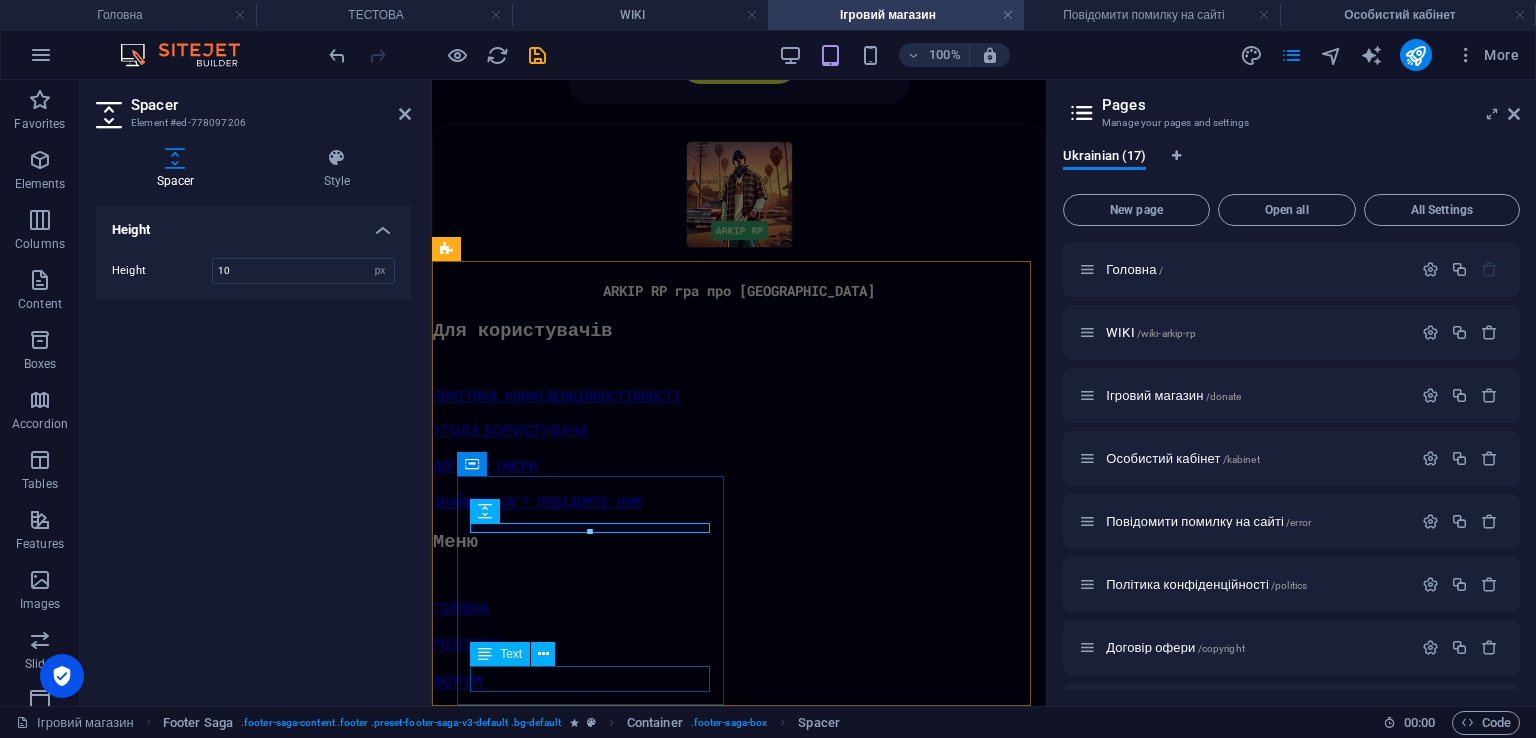 click on "ОСОБИСТИЙ КАБІНЕТ" at bounding box center (739, 792) 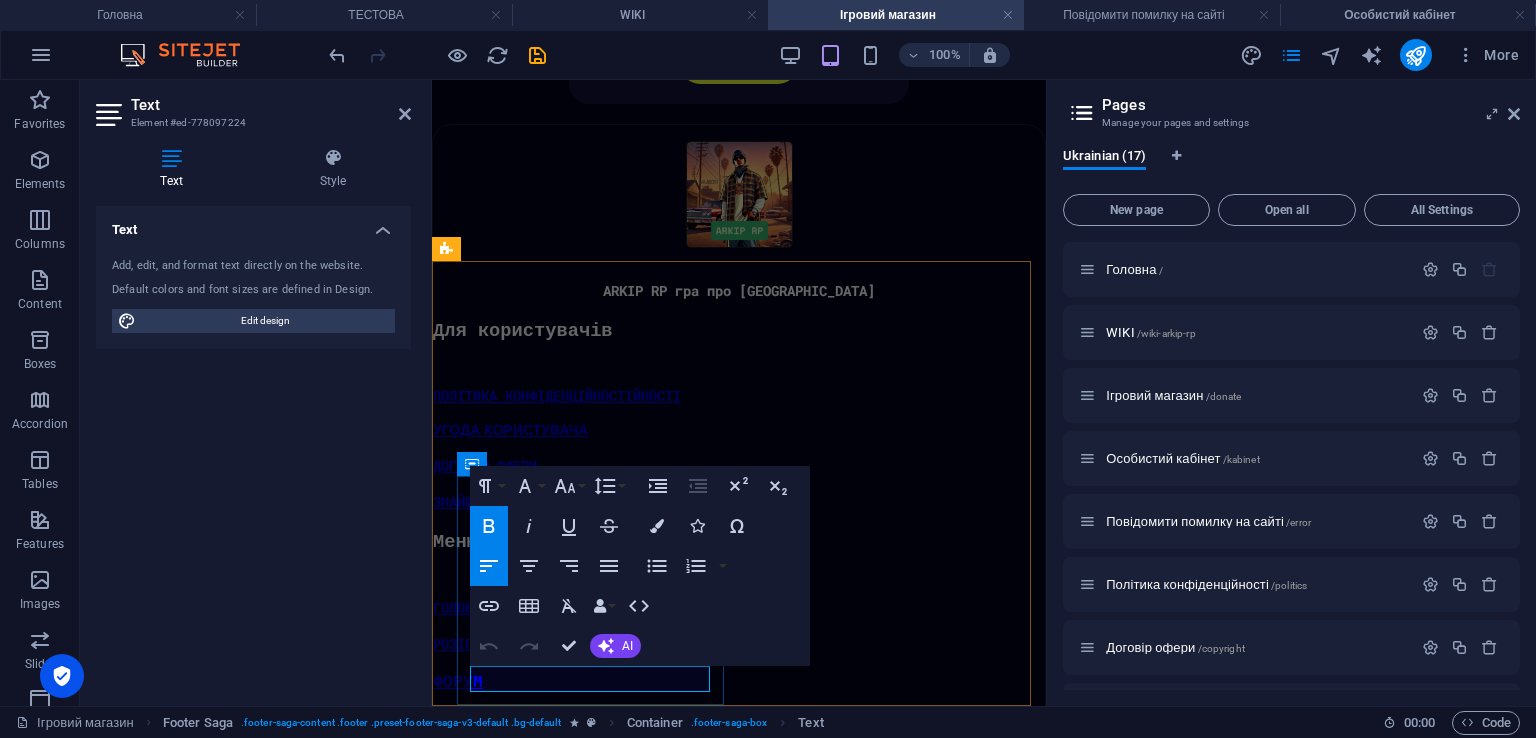 click on "ОСОБИСТИЙ КАБІНЕТ" at bounding box center (501, 791) 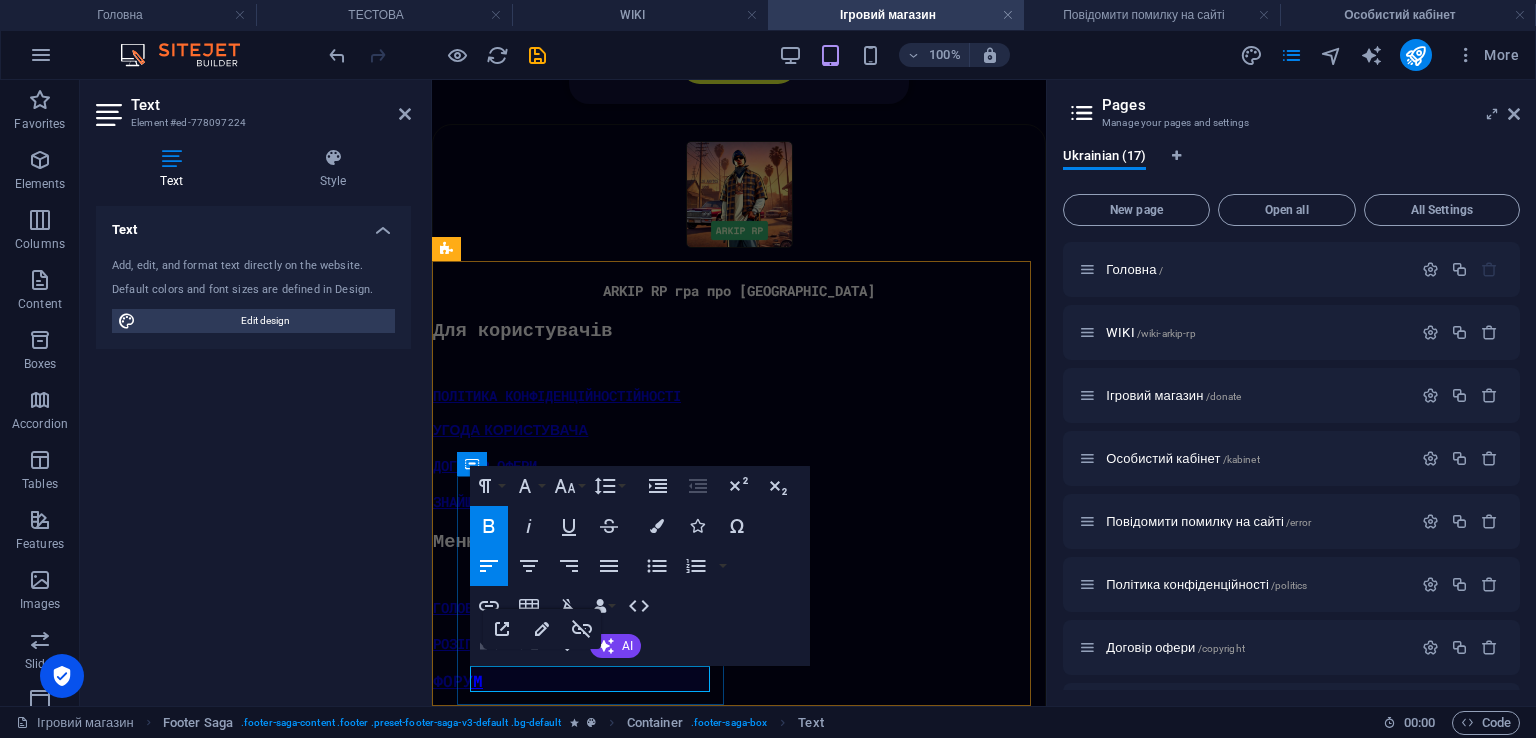click on "ОСОБИСТИЙ КАБІНЕТ" at bounding box center (501, 791) 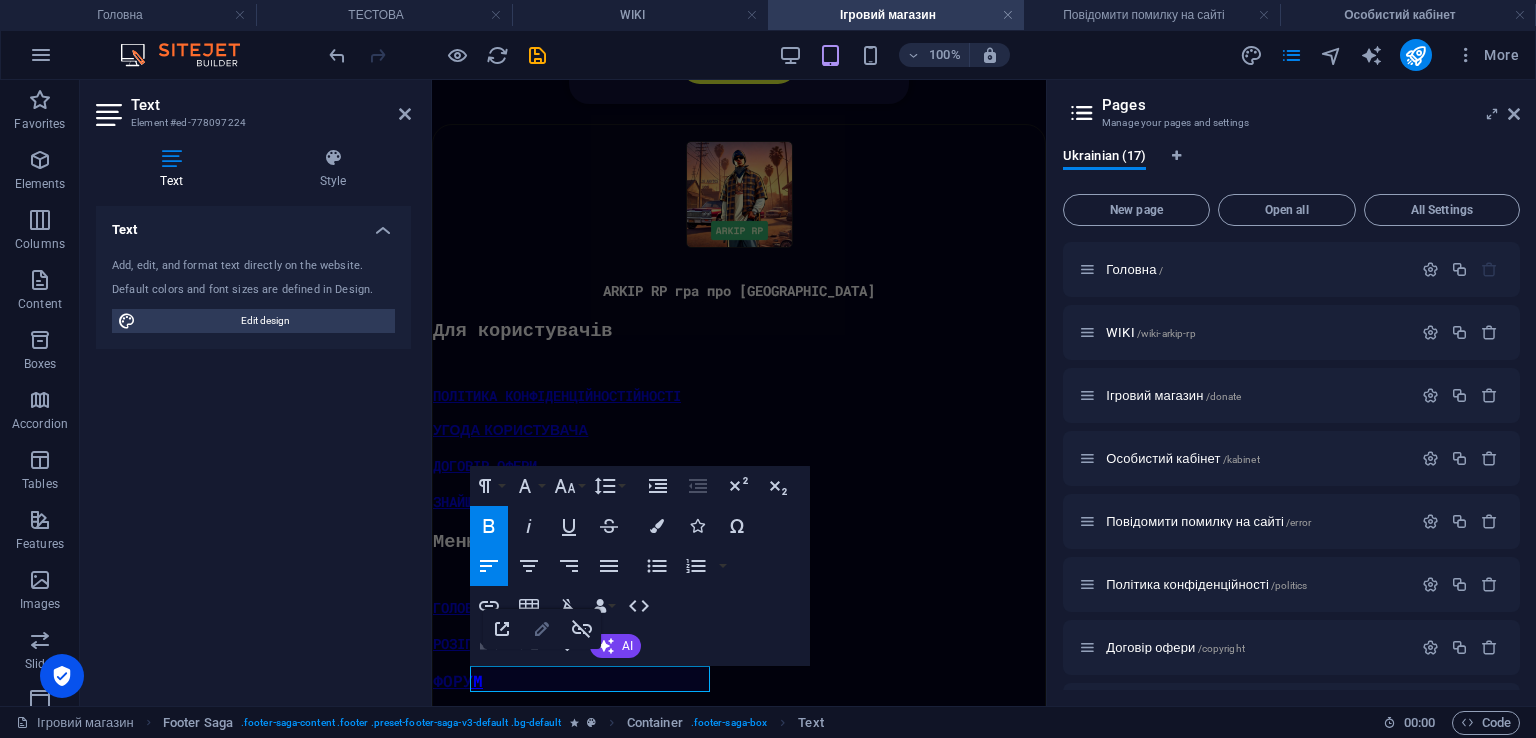 click on "Edit Link" at bounding box center [542, 629] 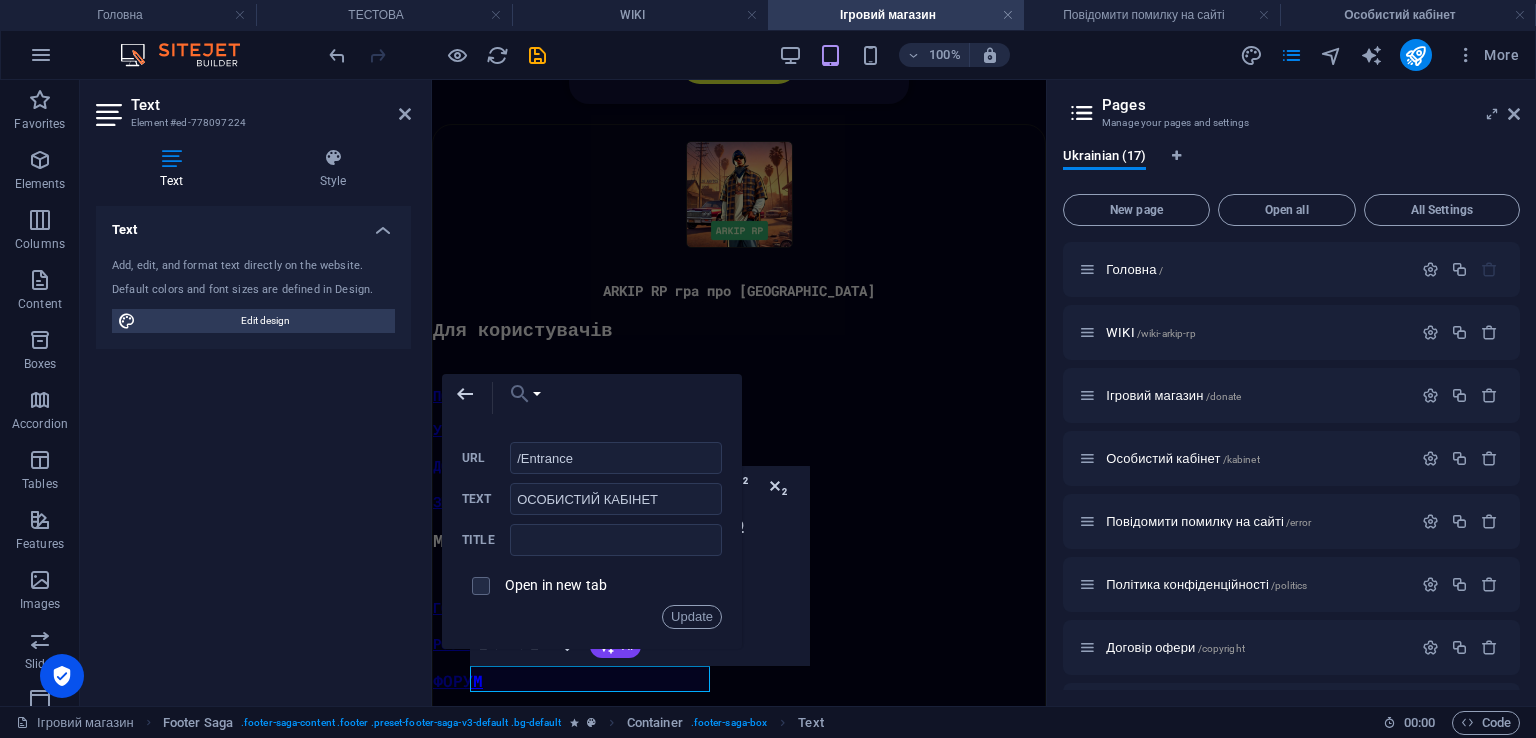click on "Choose Link" at bounding box center (520, 394) 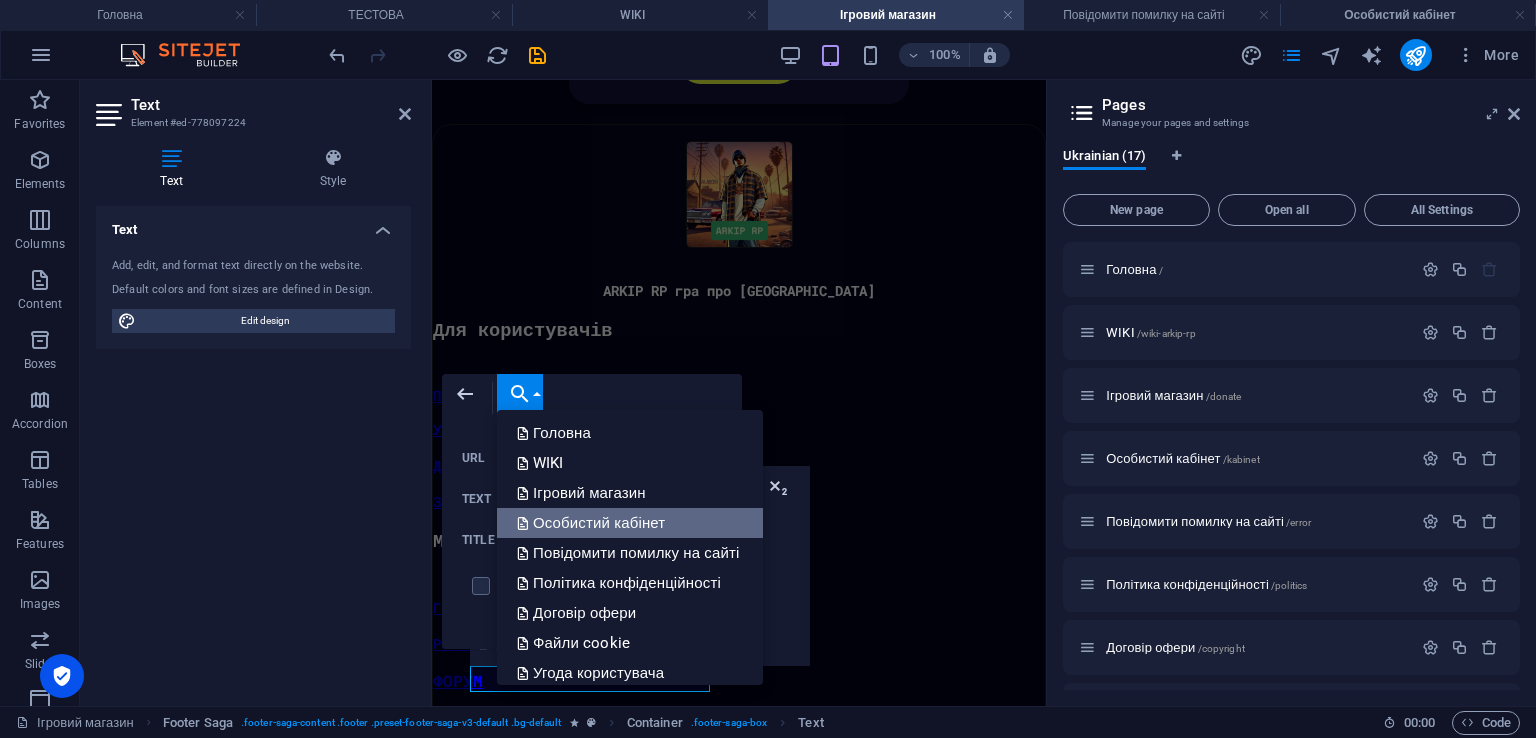 click on "Особистий кабінет" at bounding box center (593, 523) 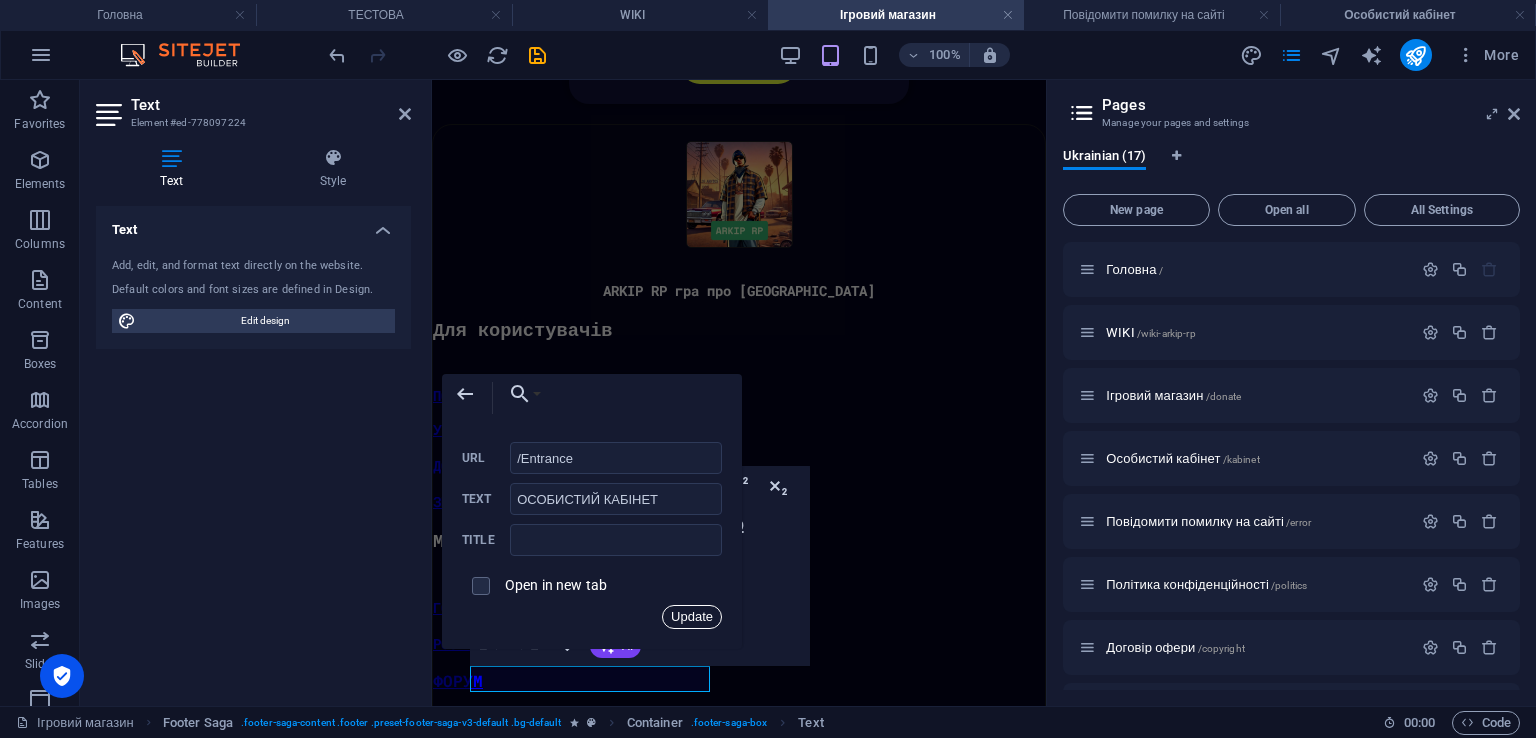click on "Update" at bounding box center (692, 617) 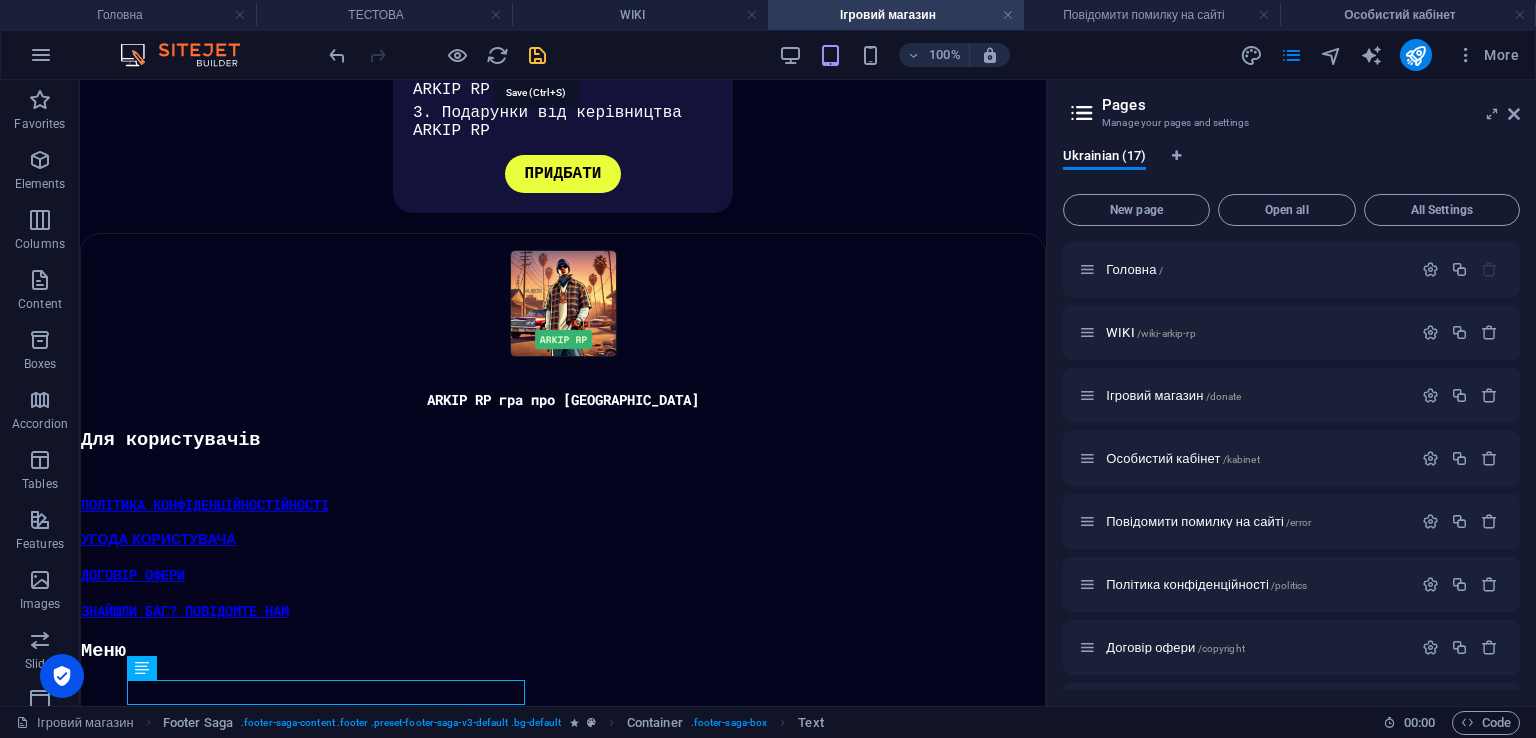 click at bounding box center [537, 55] 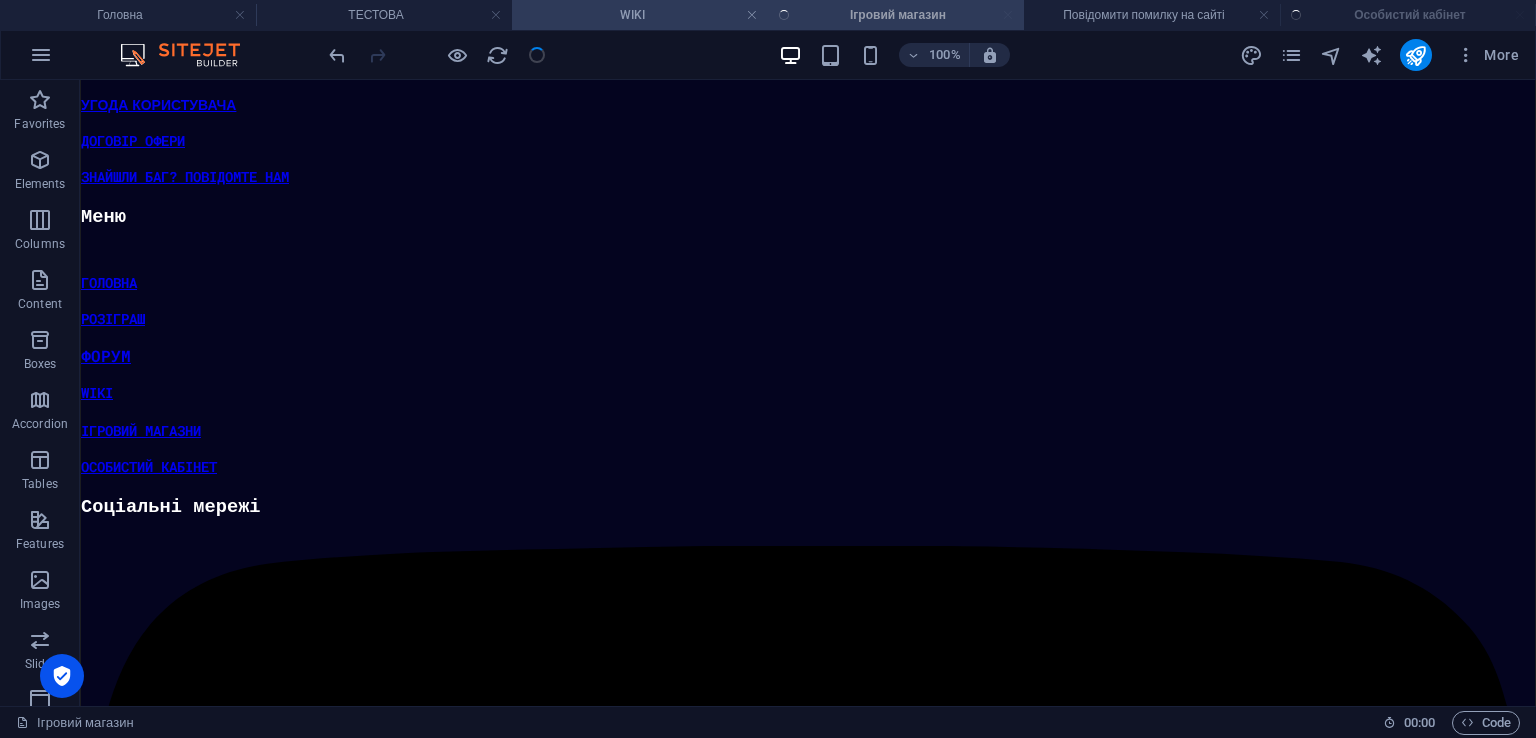 scroll, scrollTop: 1005, scrollLeft: 0, axis: vertical 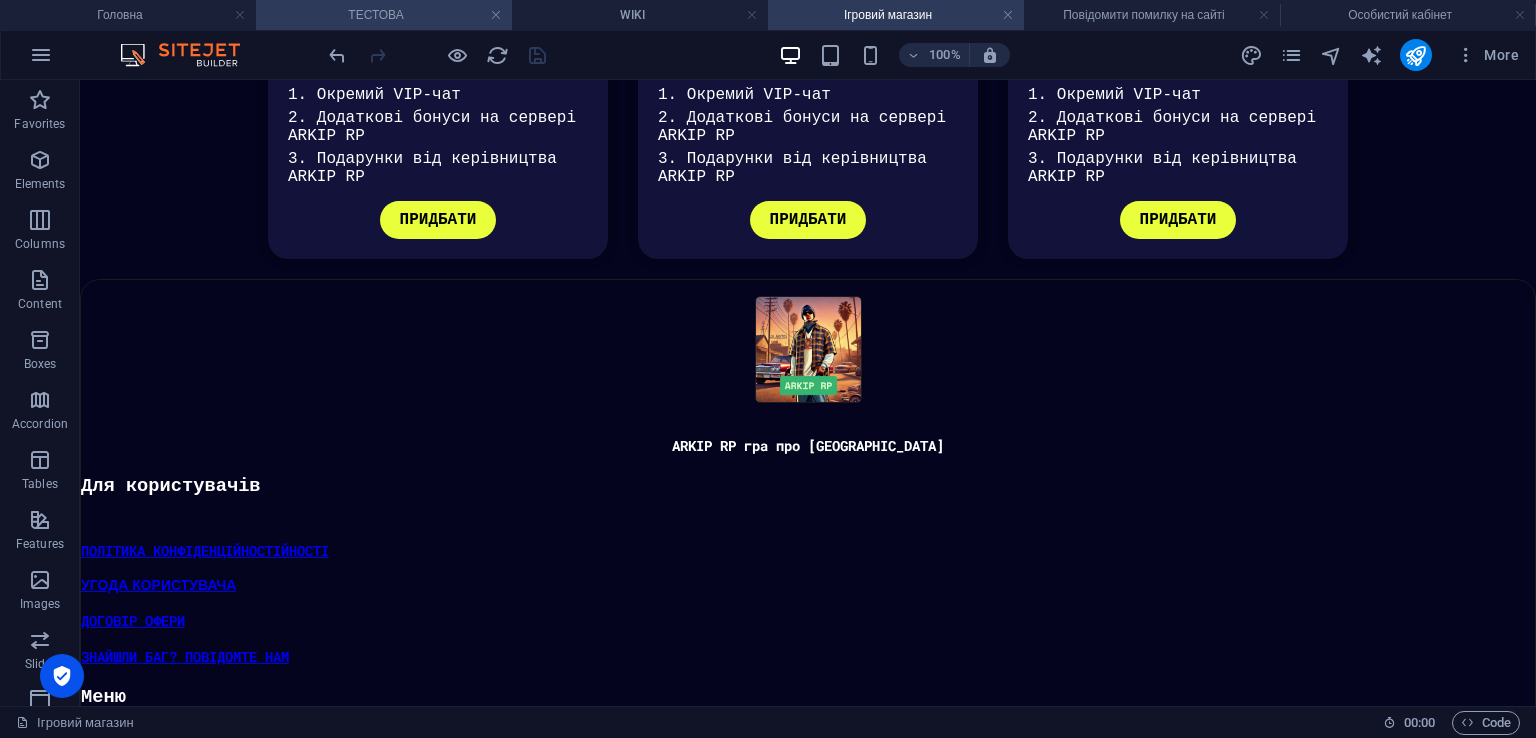click on "ТЕСТОВА" at bounding box center (384, 15) 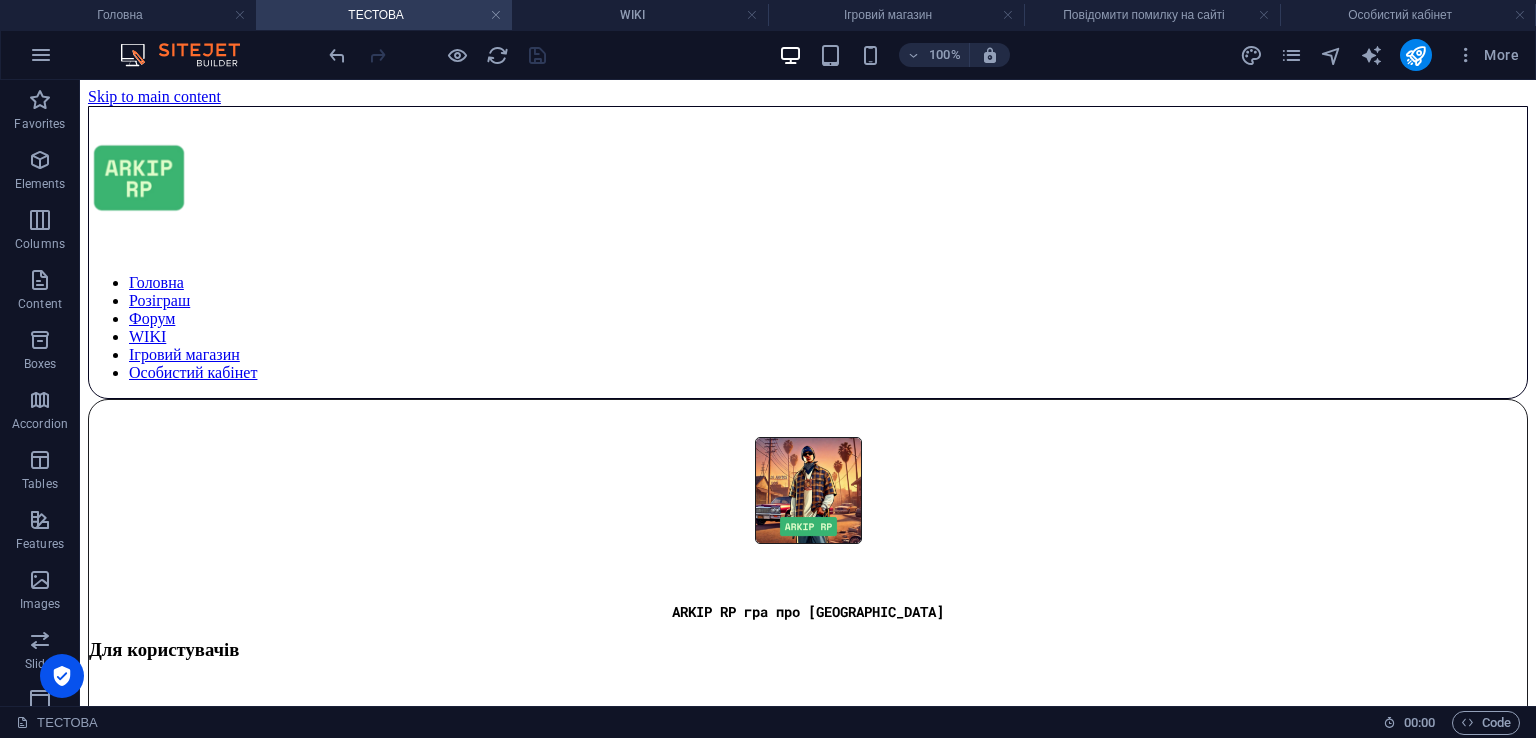 scroll, scrollTop: 0, scrollLeft: 0, axis: both 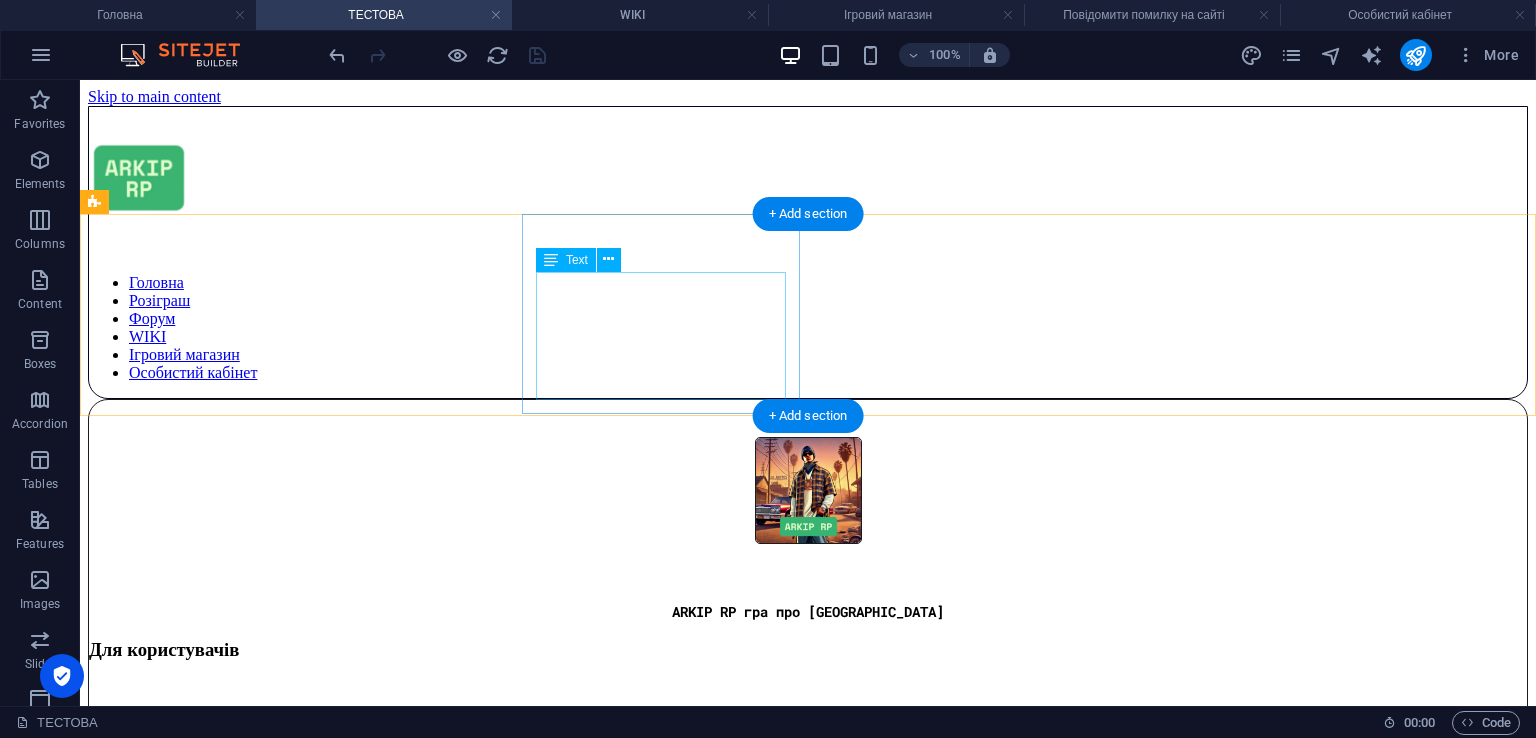click on "ПОЛІТИКА КОНФІДЕНЦІЙНОСТІЙНОСТІ УГОДА КОРИСТУВАЧА ДОГОВІР ОФЕРИ ЗНАЙШЛИ БАГ? ПОВІДОМТЕ НАМ" at bounding box center (808, 767) 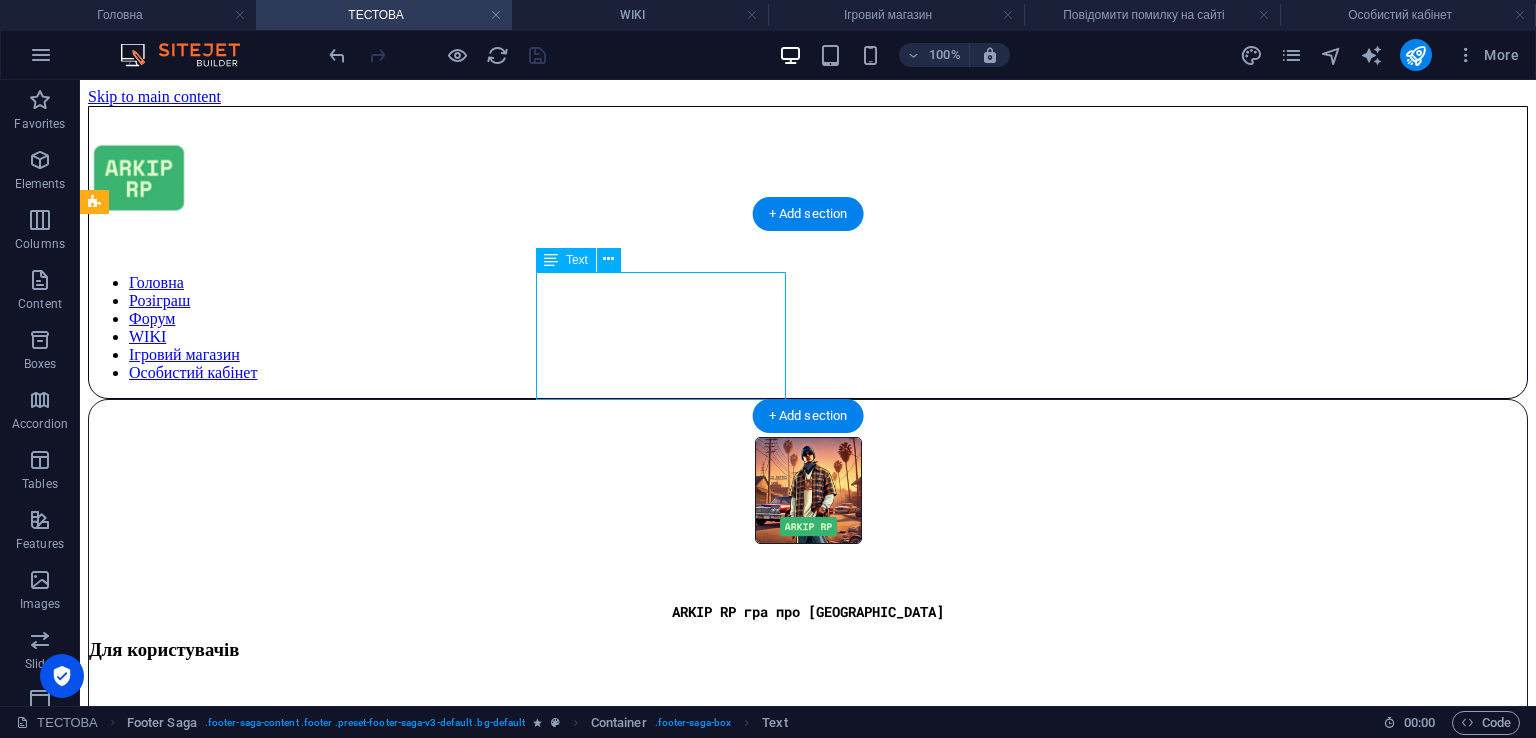 click on "ПОЛІТИКА КОНФІДЕНЦІЙНОСТІЙНОСТІ УГОДА КОРИСТУВАЧА ДОГОВІР ОФЕРИ ЗНАЙШЛИ БАГ? ПОВІДОМТЕ НАМ" at bounding box center [808, 767] 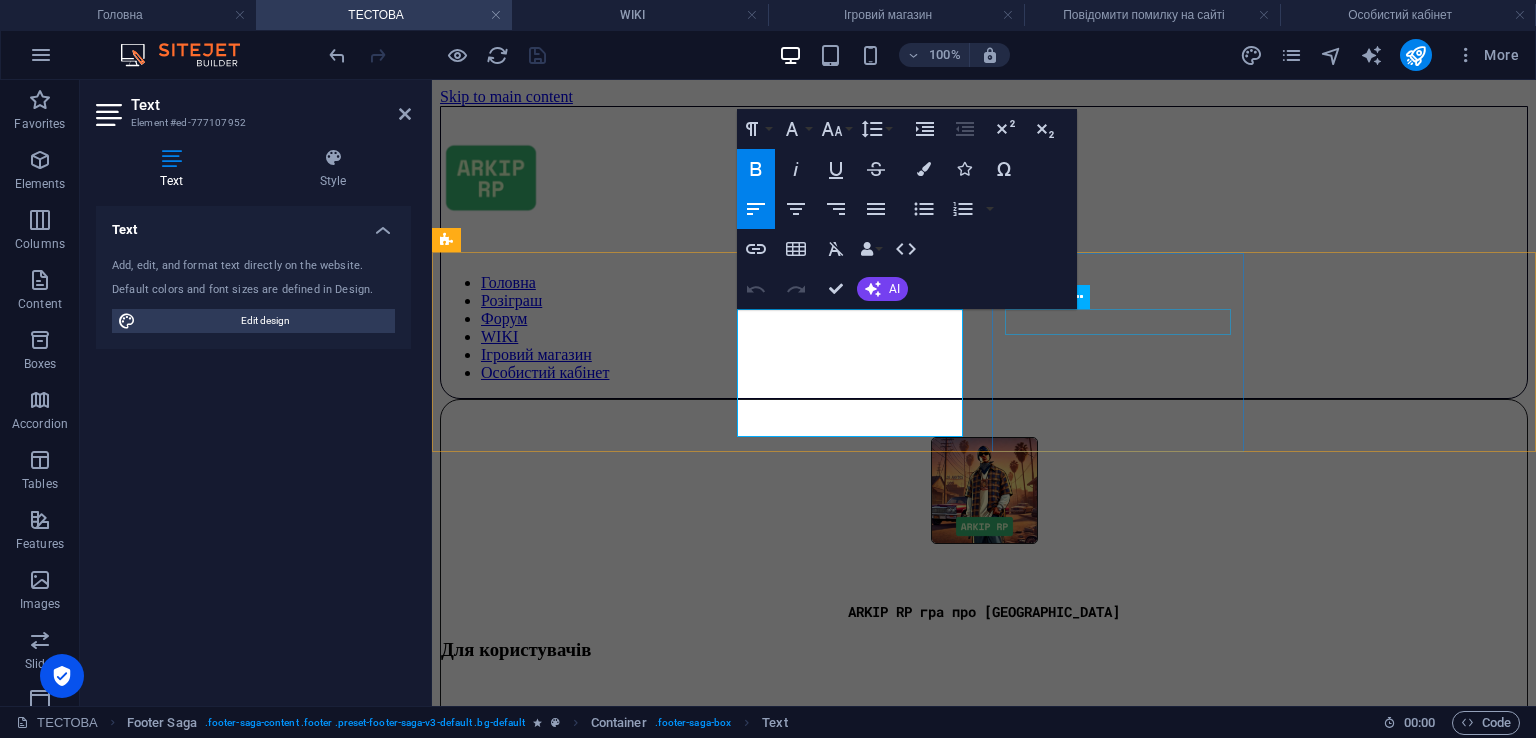 click on "РОЗІГРАШ" at bounding box center [984, 924] 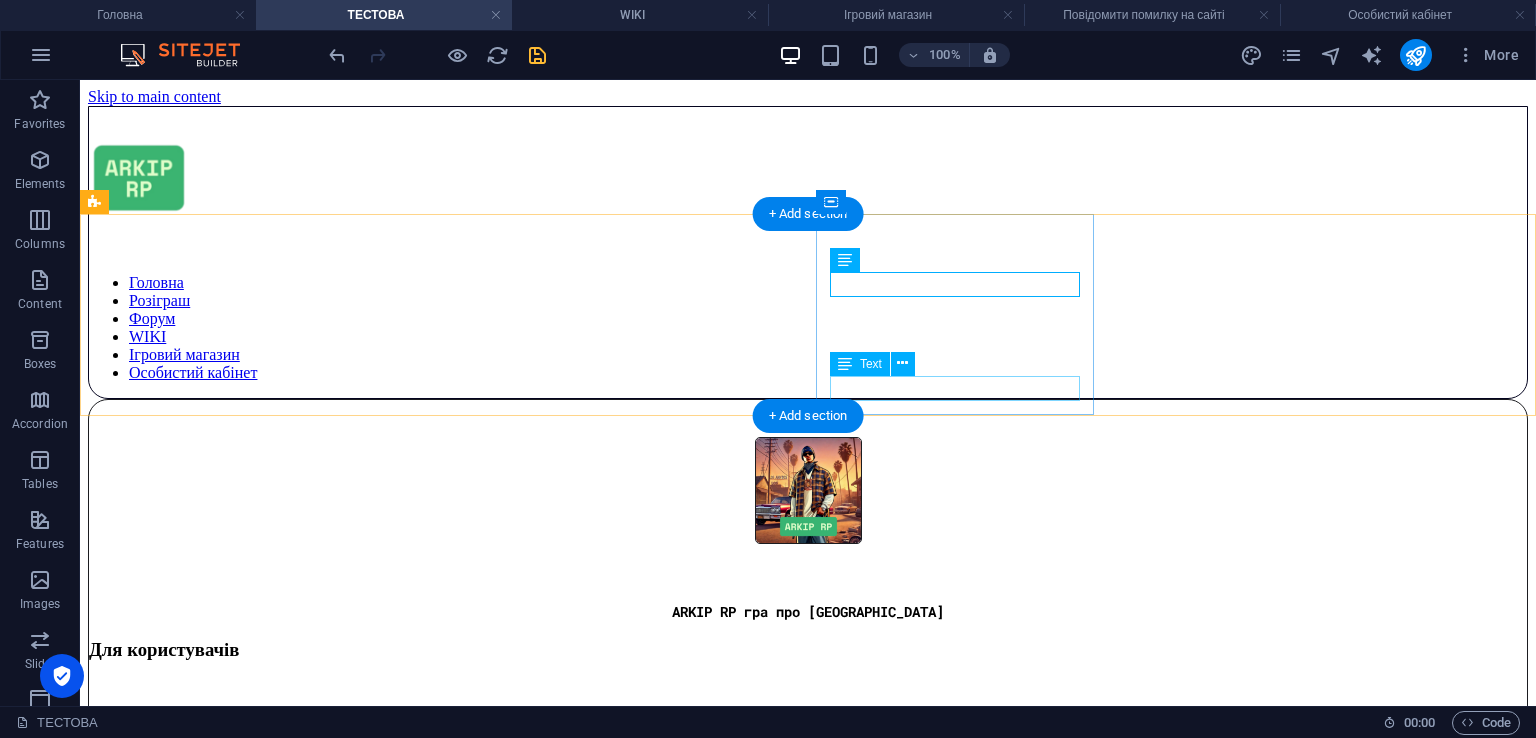 click on "ОСОБИСТИЙ КАБІНЕТ" at bounding box center [808, 1068] 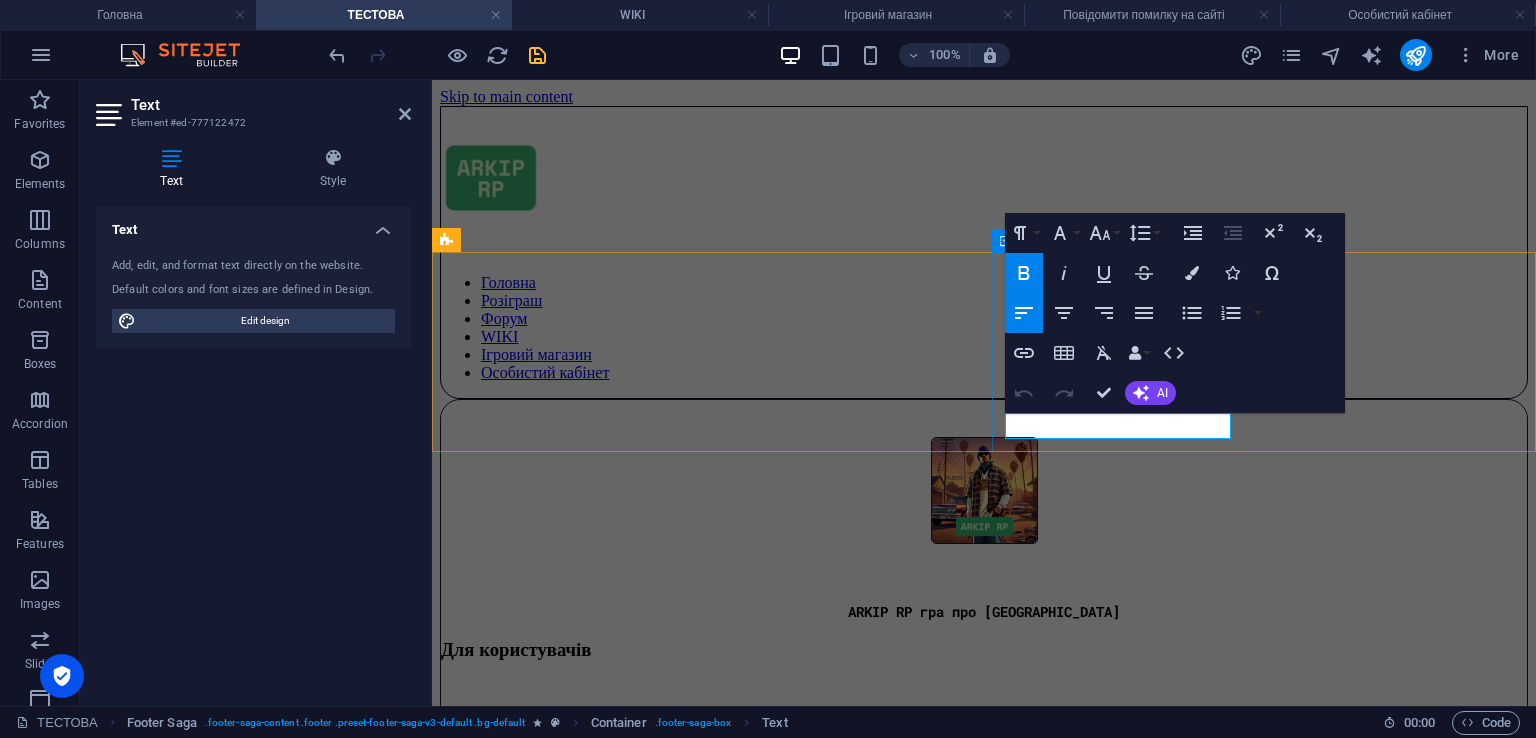 click on "ОСОБИСТИЙ КАБІНЕТ" at bounding box center [509, 1068] 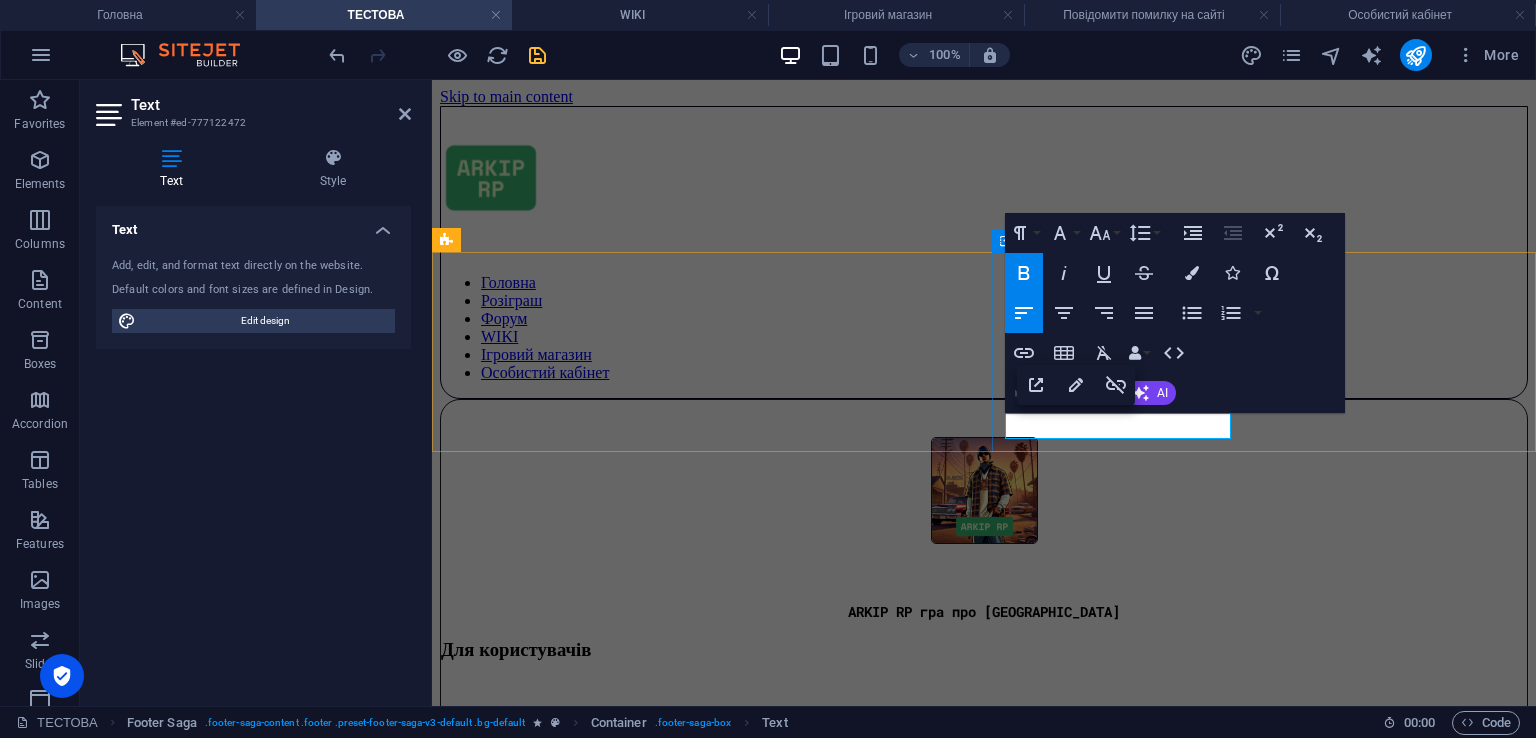 click on "ОСОБИСТИЙ КАБІНЕТ" at bounding box center (509, 1068) 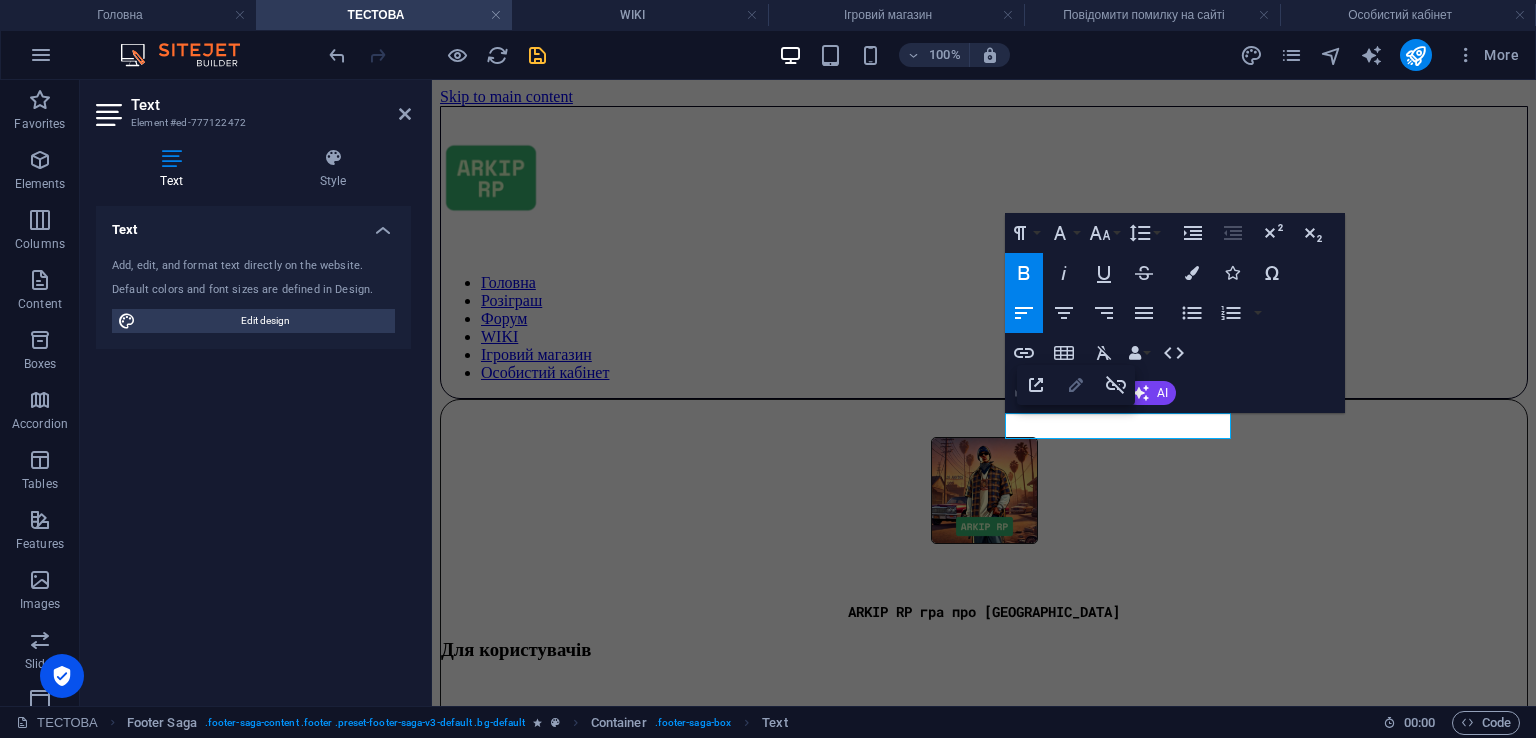 click 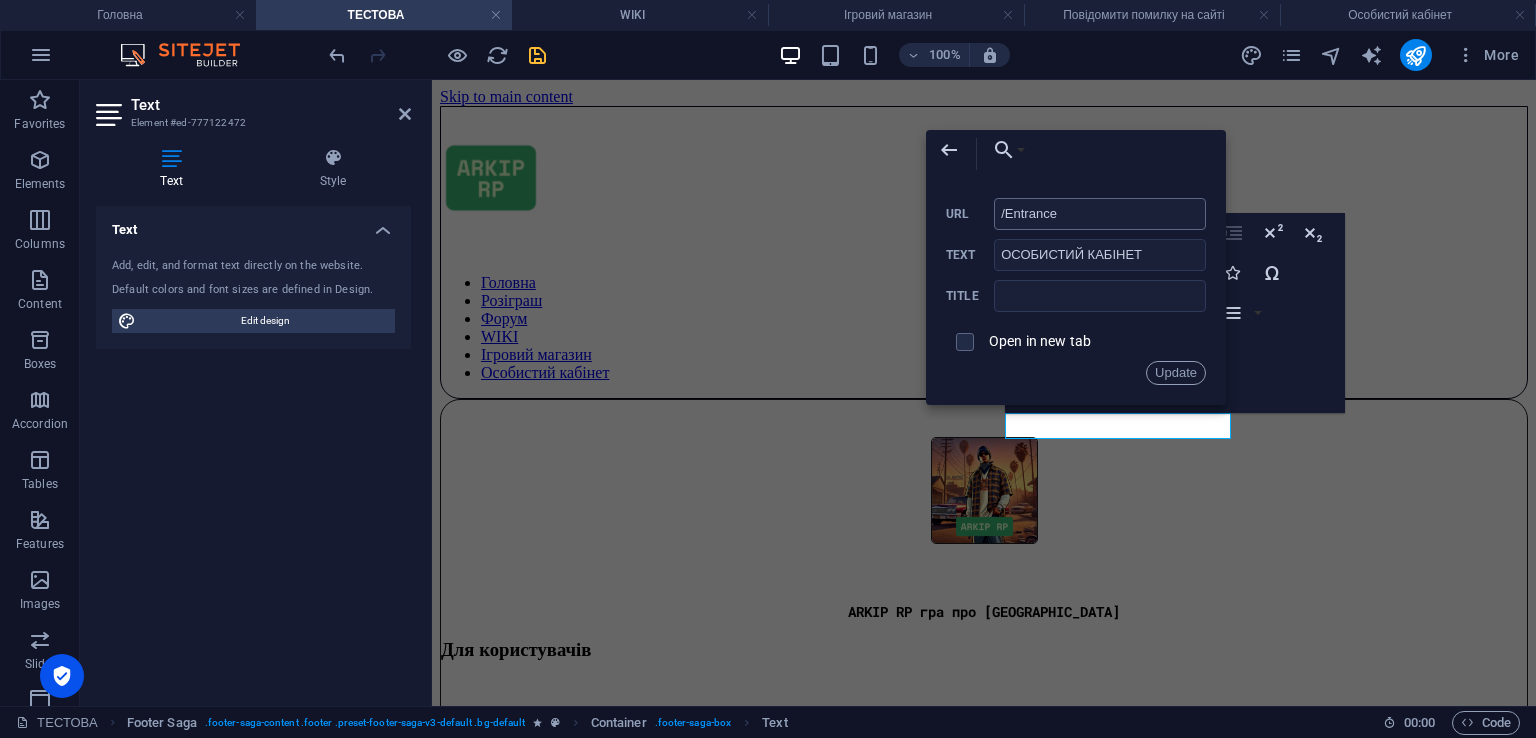 click on "/Entrance" at bounding box center [1100, 214] 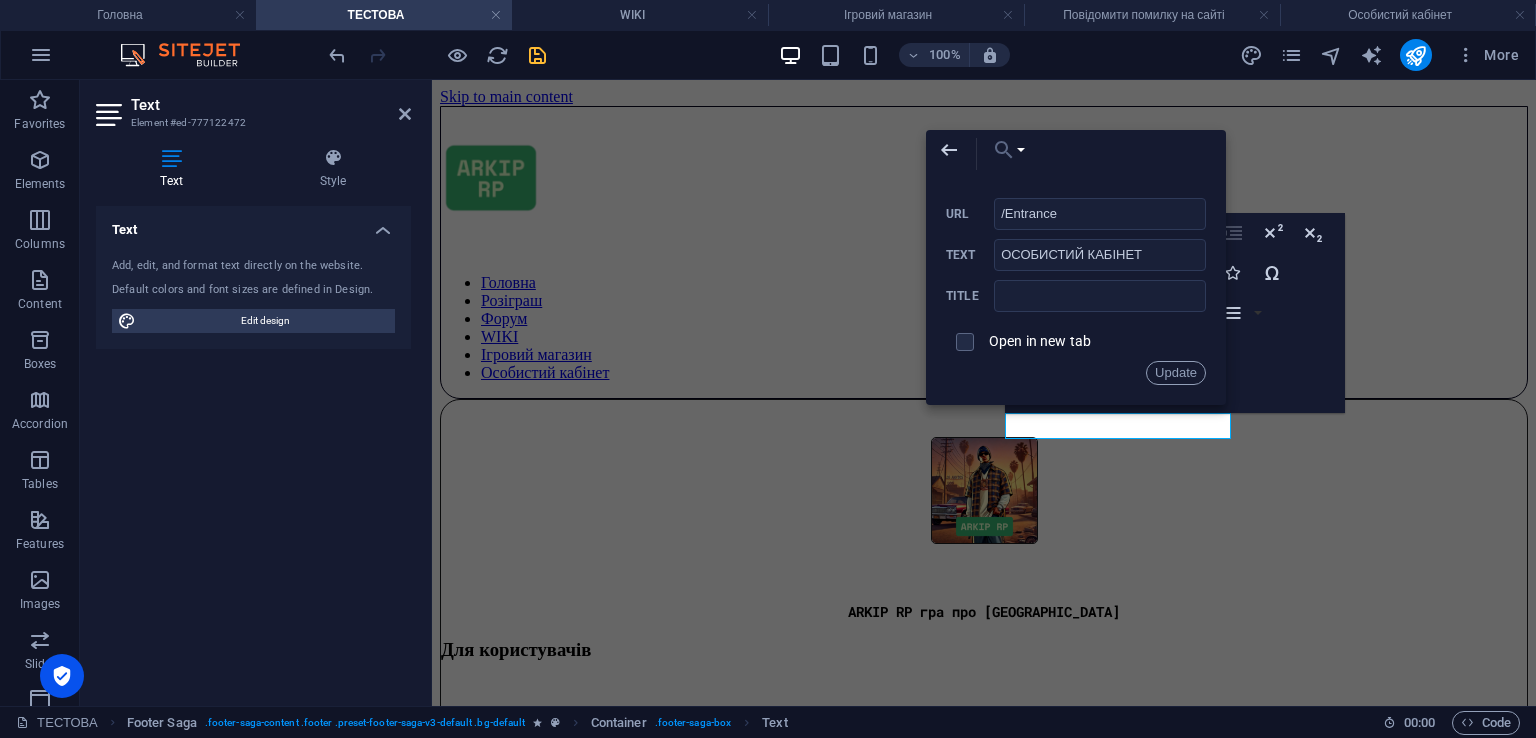 click on "Choose Link" at bounding box center [1004, 150] 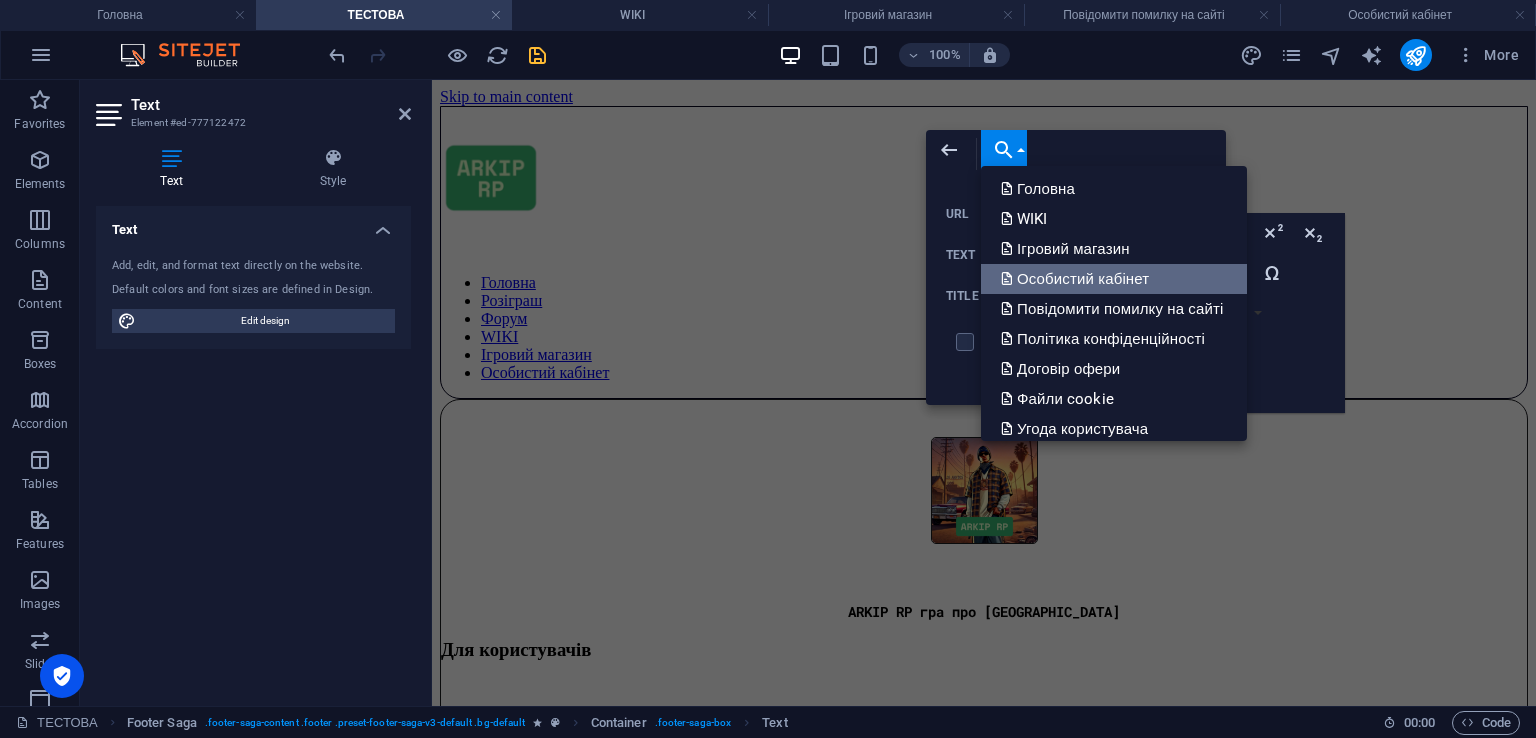 click on "Особистий кабінет" at bounding box center (1077, 279) 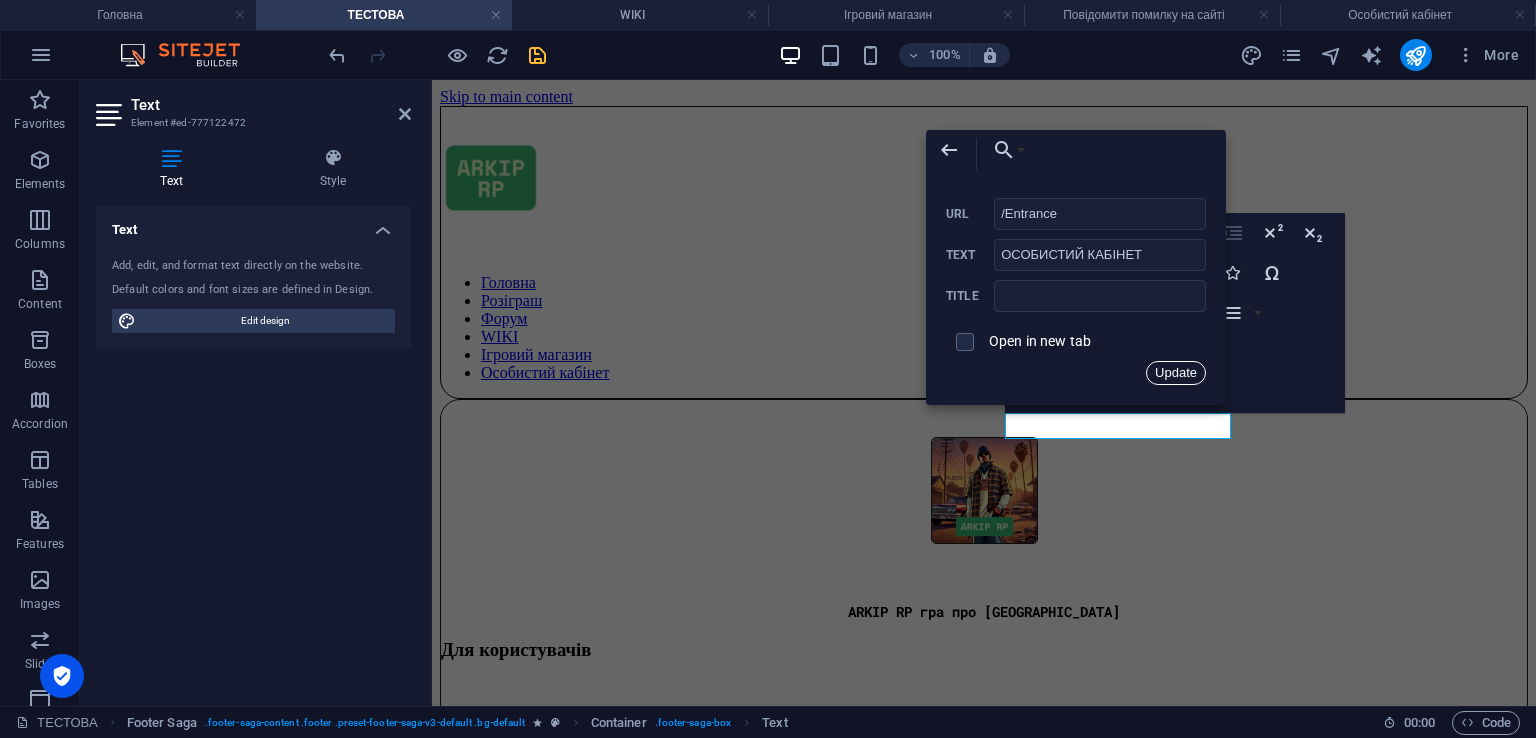 click on "Update" at bounding box center (1176, 373) 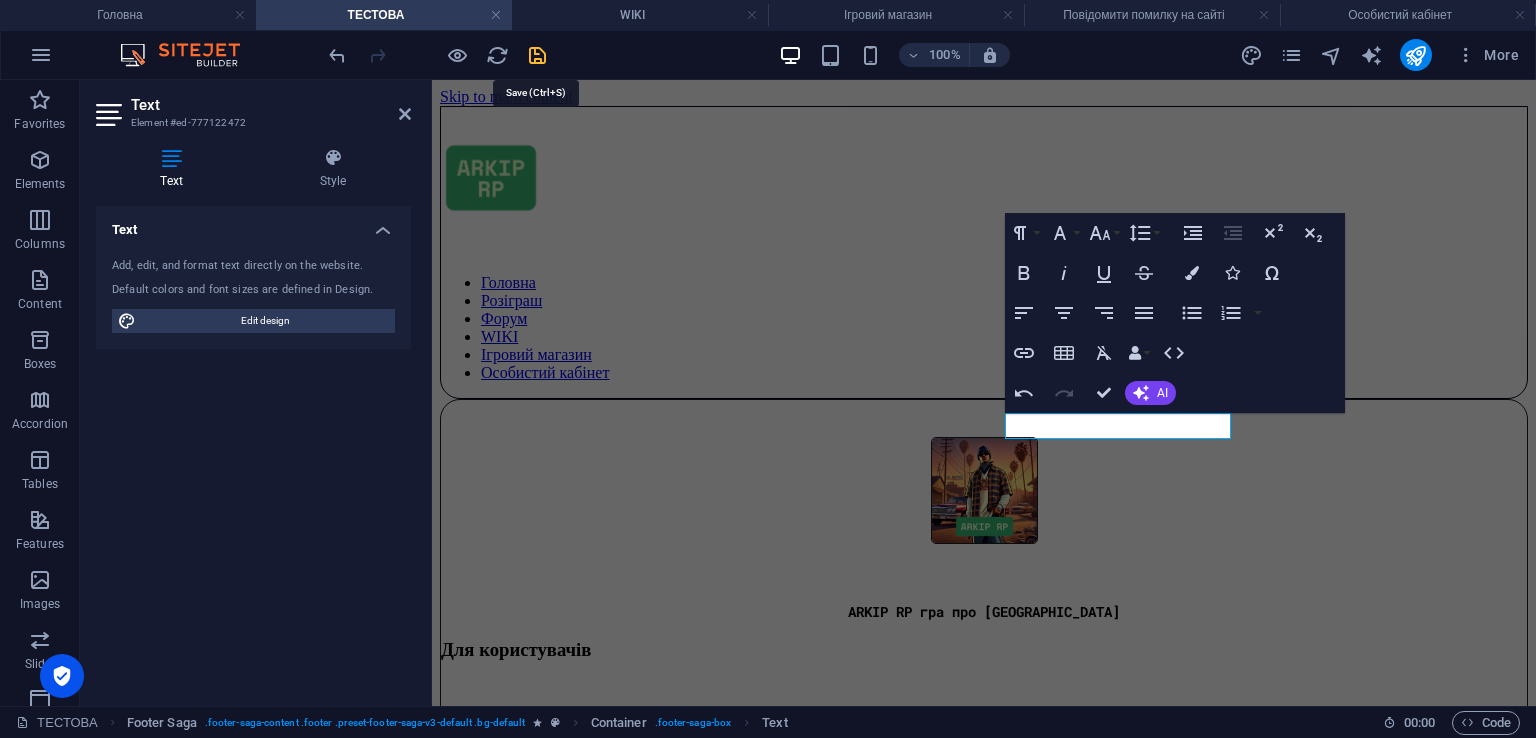 click at bounding box center [537, 55] 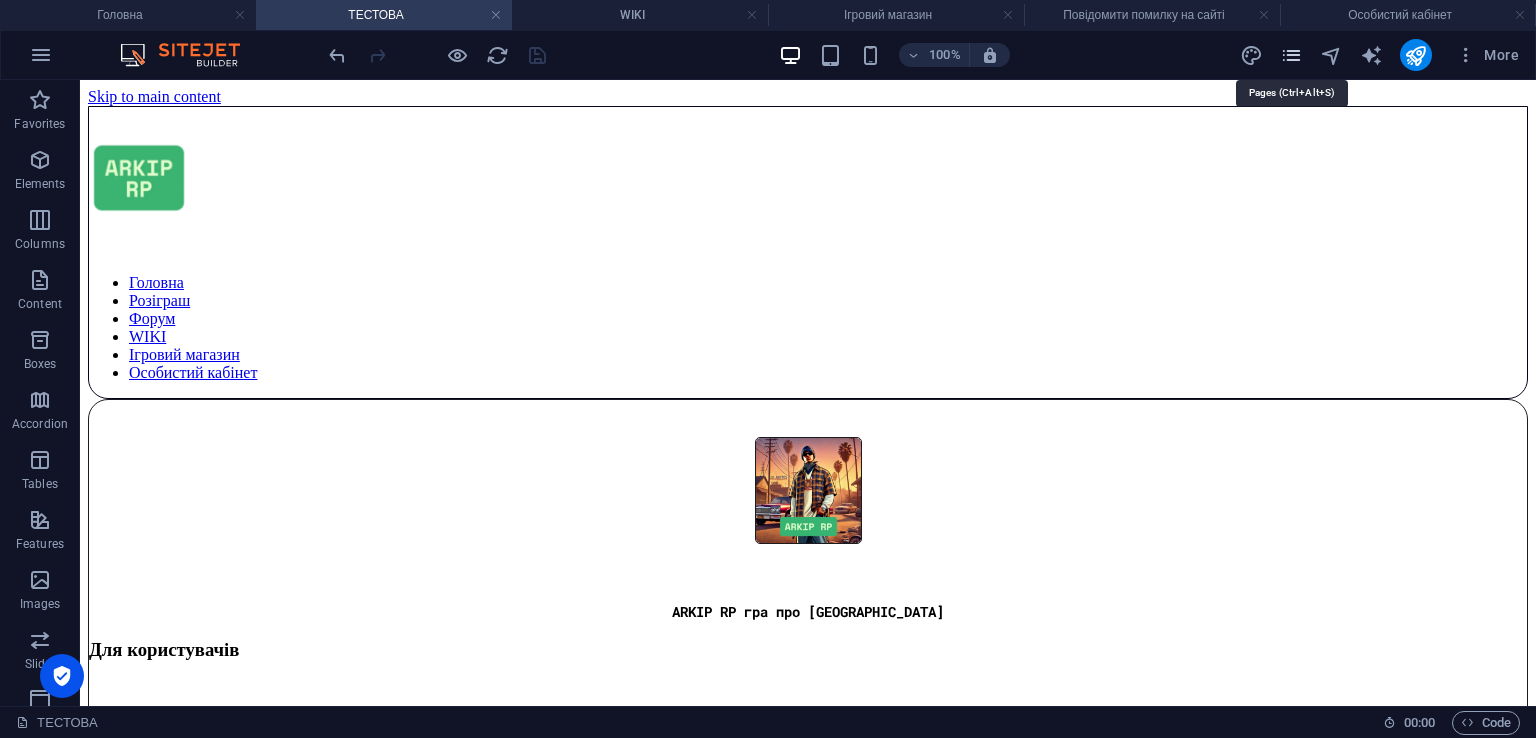 click at bounding box center [1291, 55] 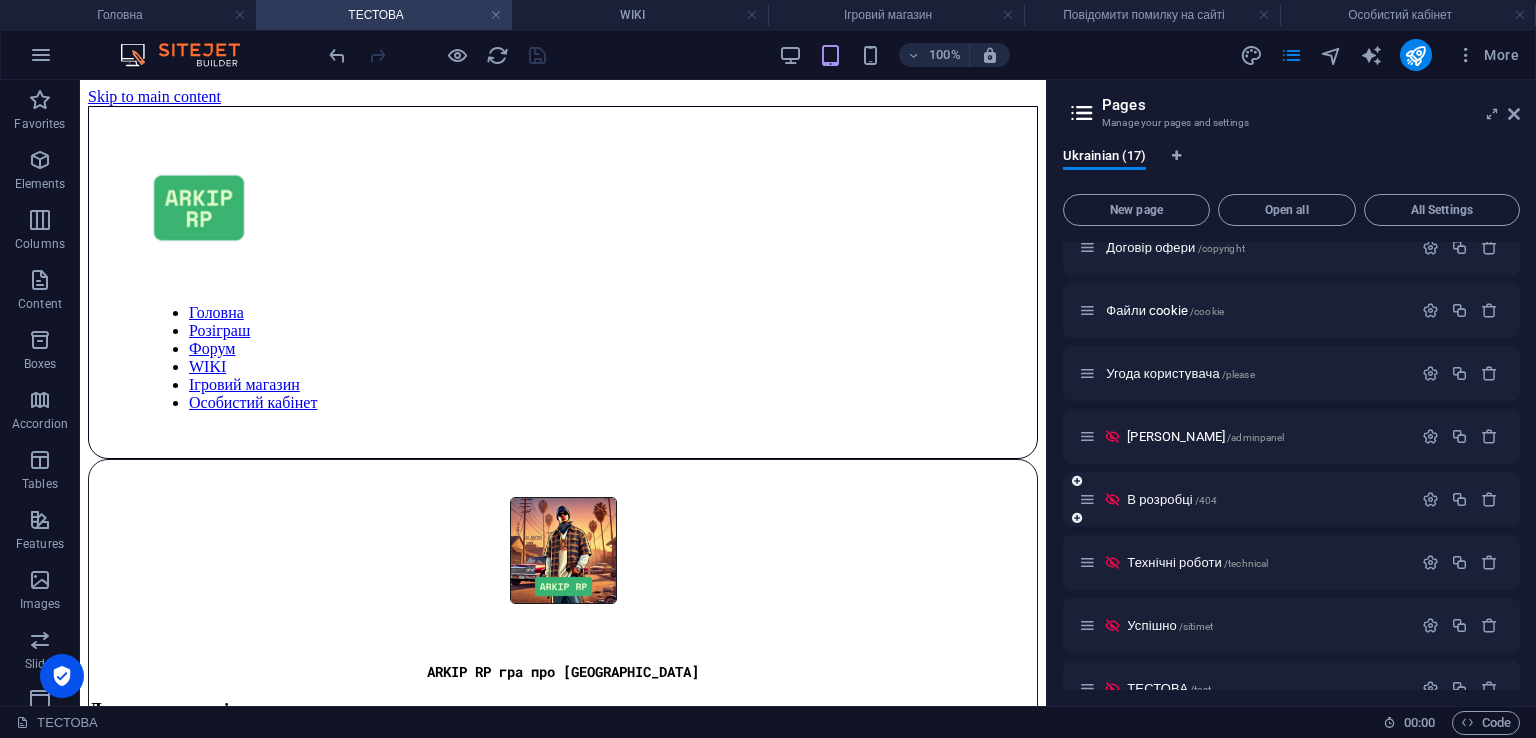 scroll, scrollTop: 575, scrollLeft: 0, axis: vertical 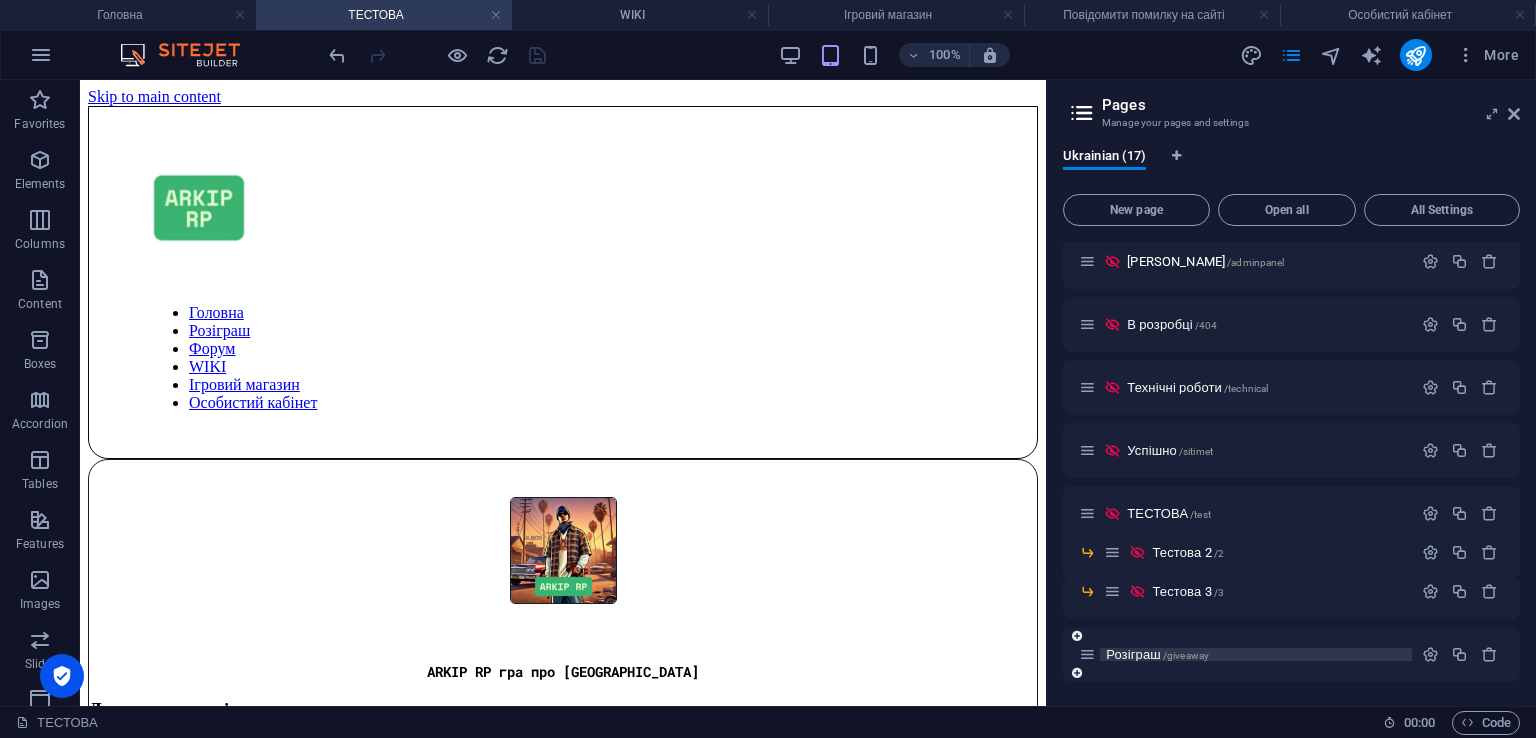 click on "Розіграш /giveaway" at bounding box center (1157, 654) 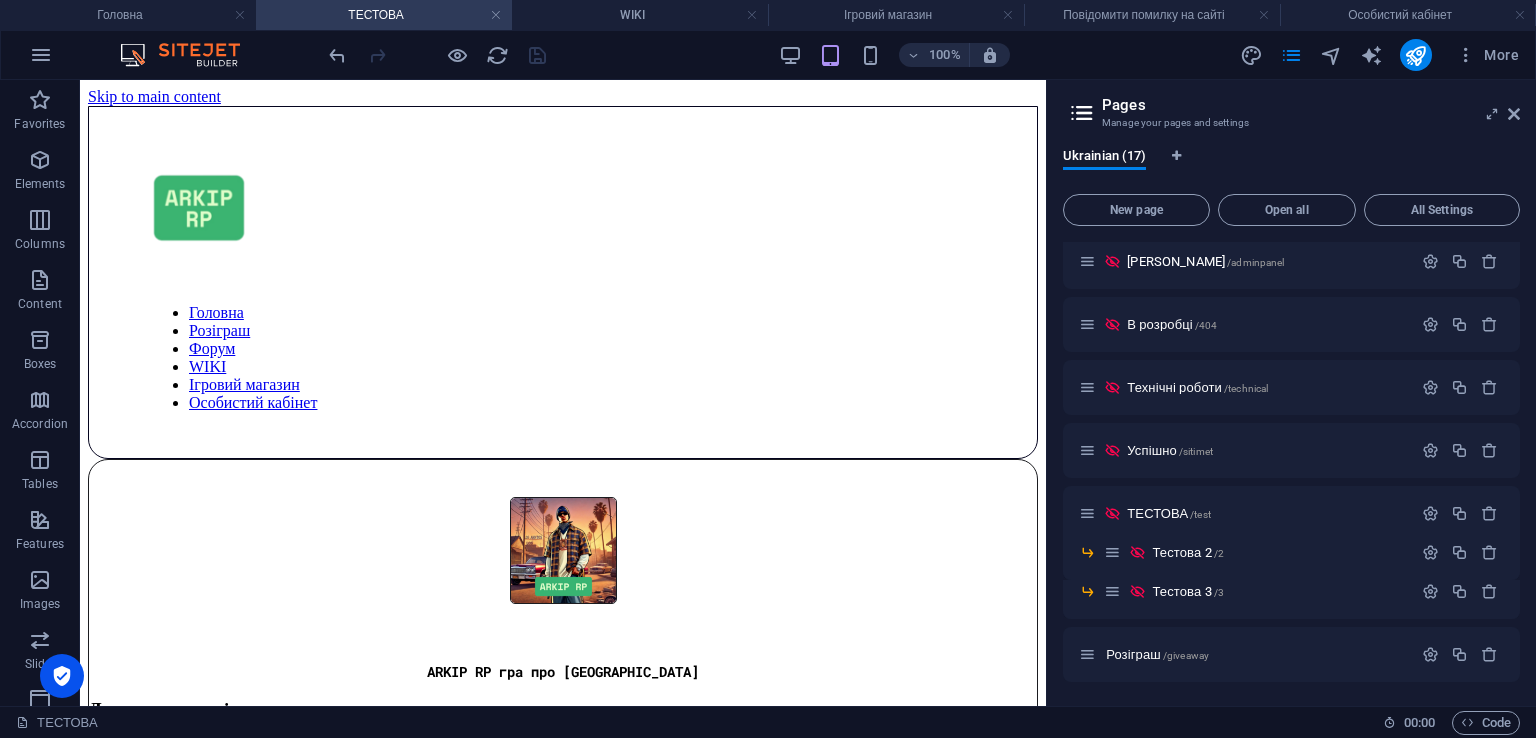 scroll, scrollTop: 494, scrollLeft: 0, axis: vertical 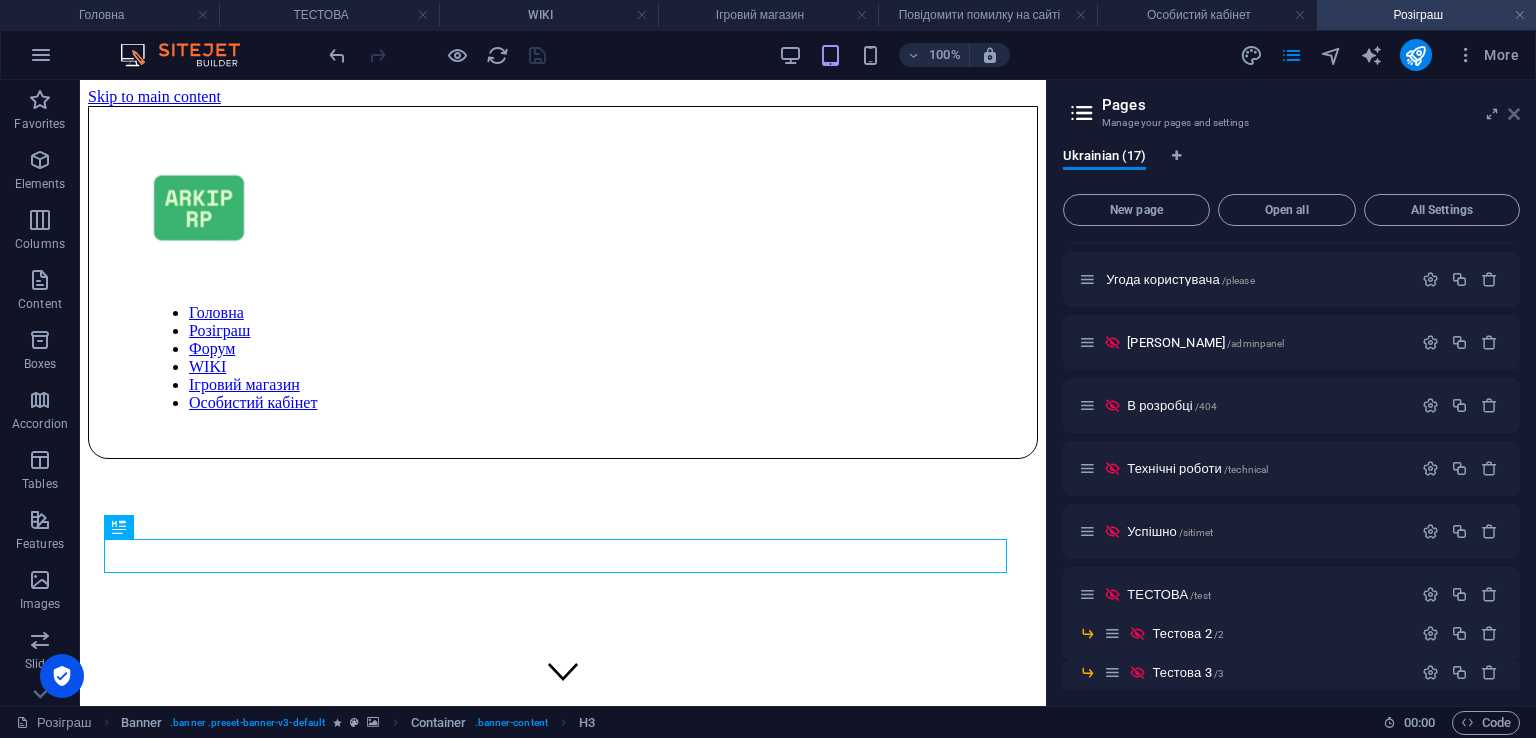 click at bounding box center [1514, 114] 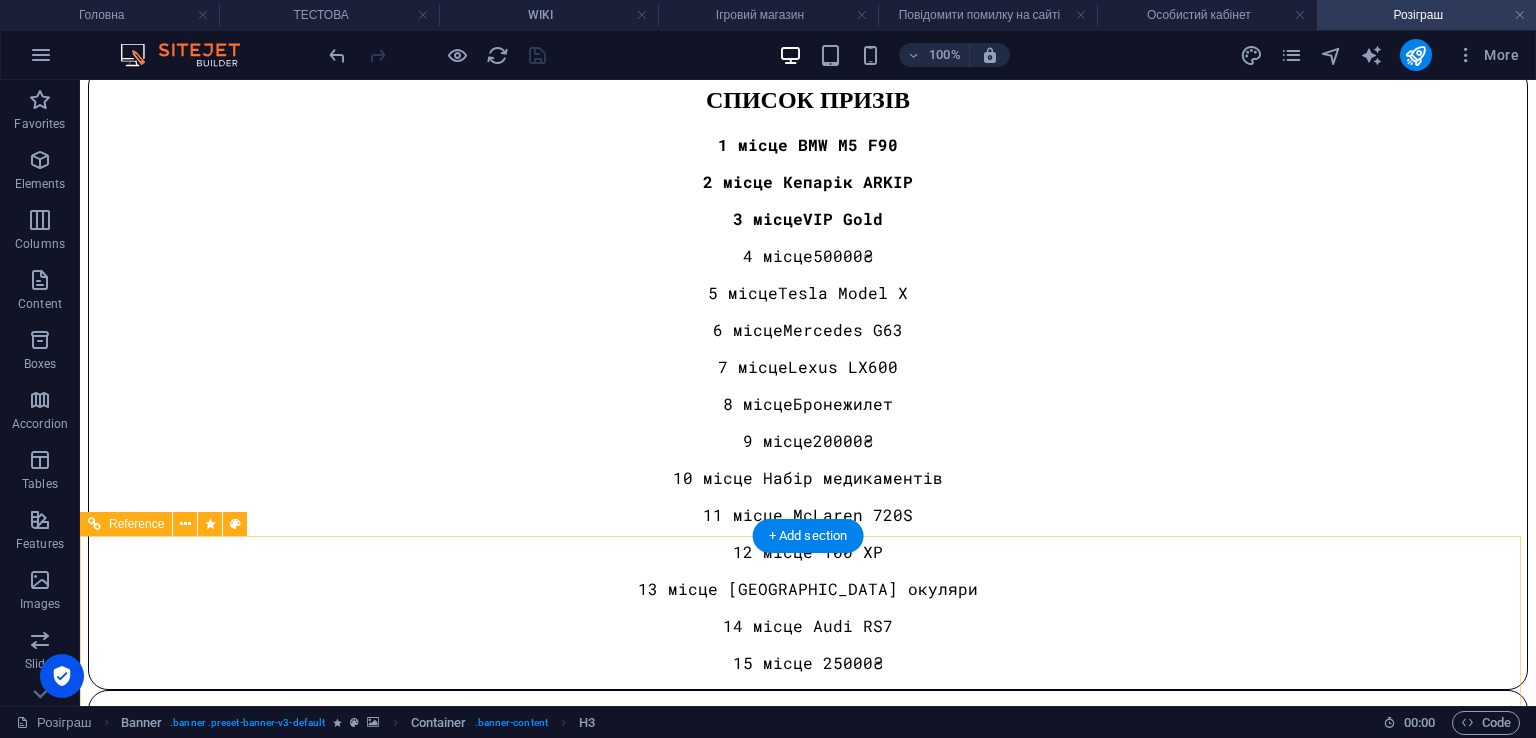 scroll, scrollTop: 1840, scrollLeft: 0, axis: vertical 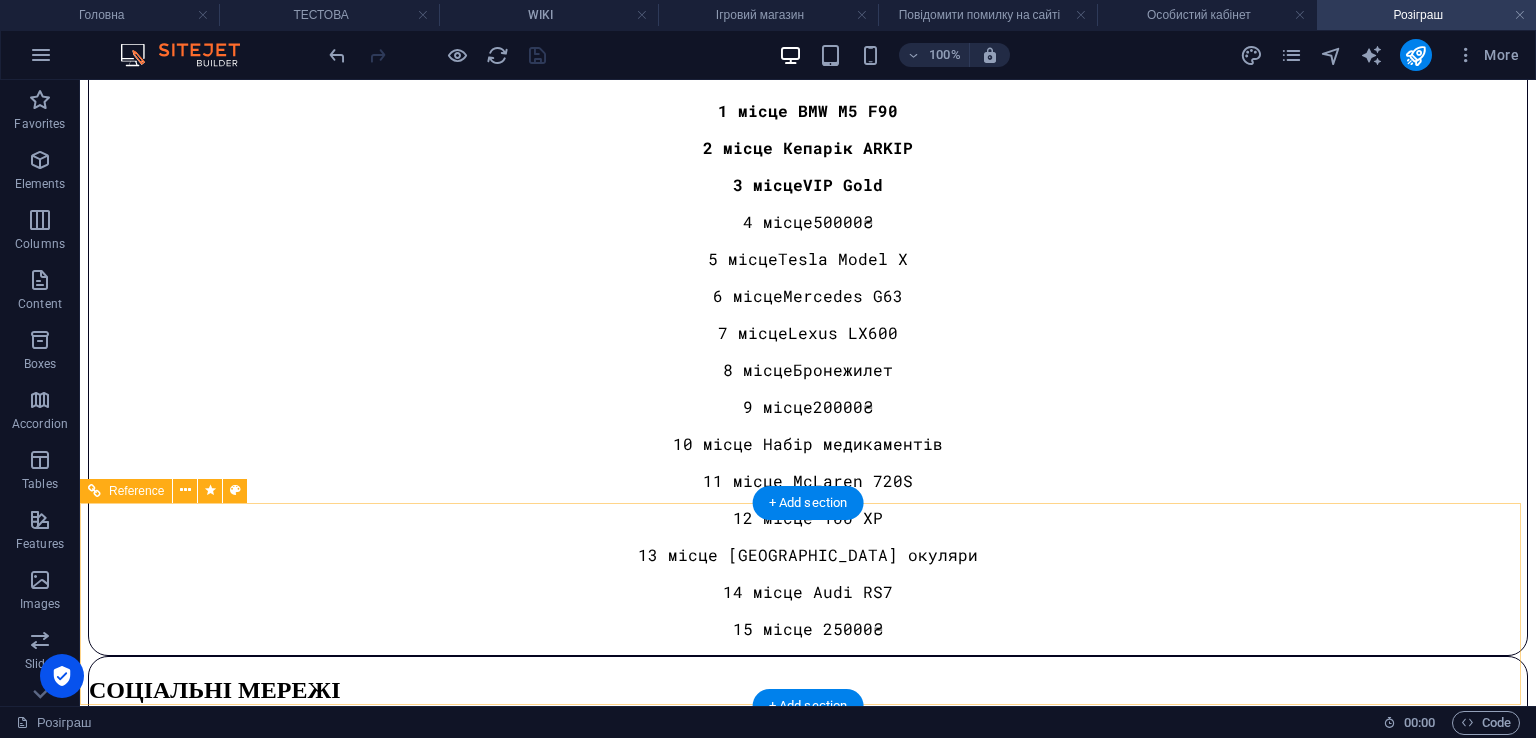 click on "ФОРУМ" at bounding box center [808, 6543] 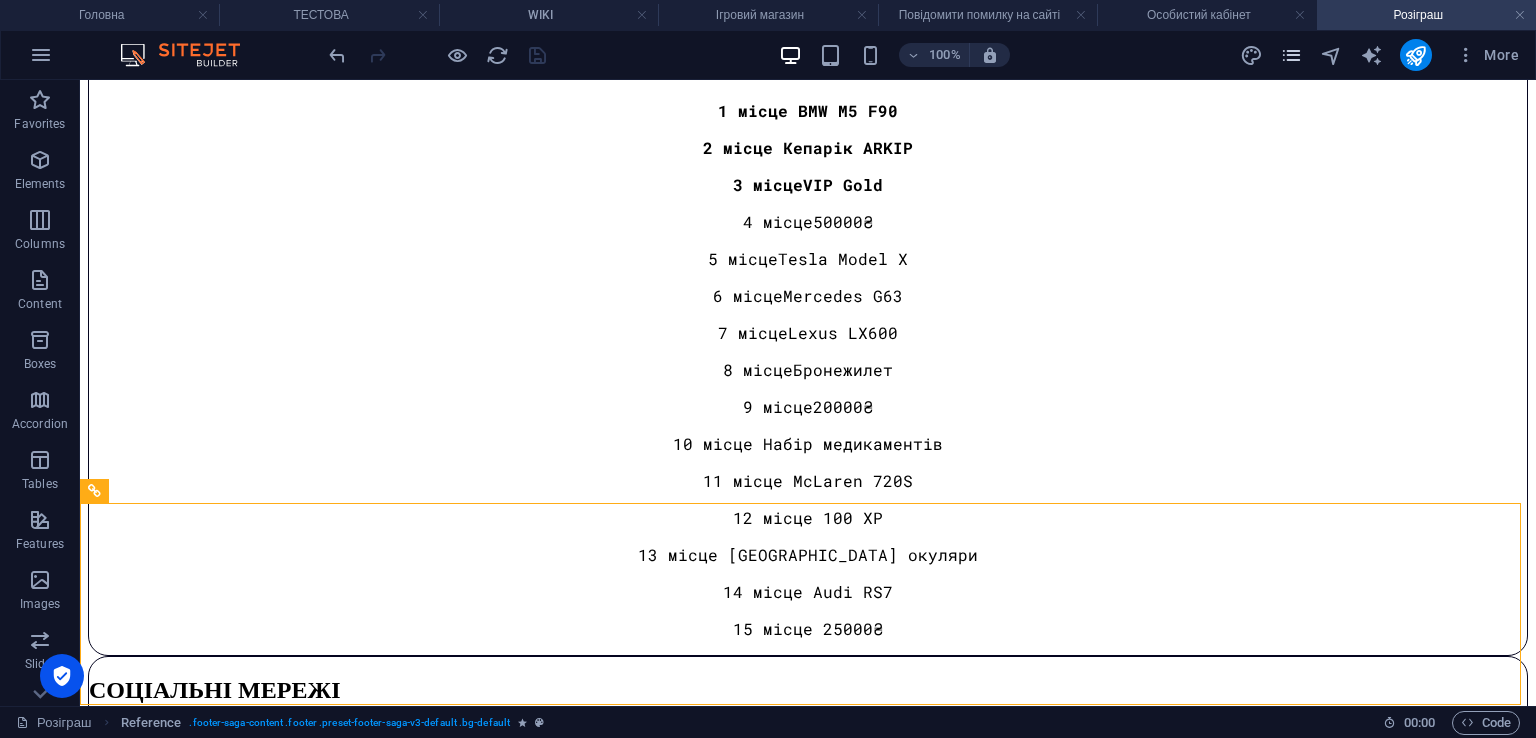 click at bounding box center [1291, 55] 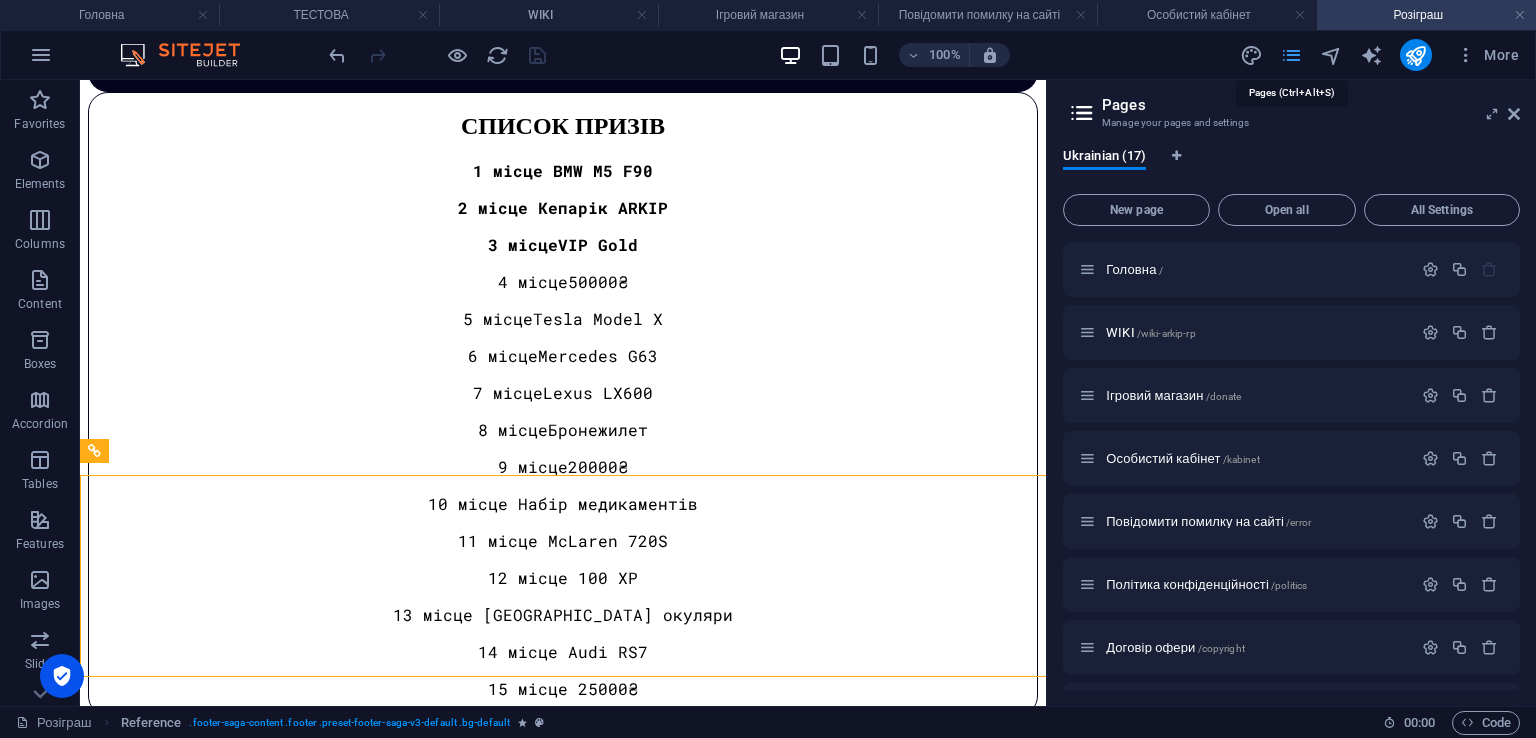 scroll, scrollTop: 1868, scrollLeft: 0, axis: vertical 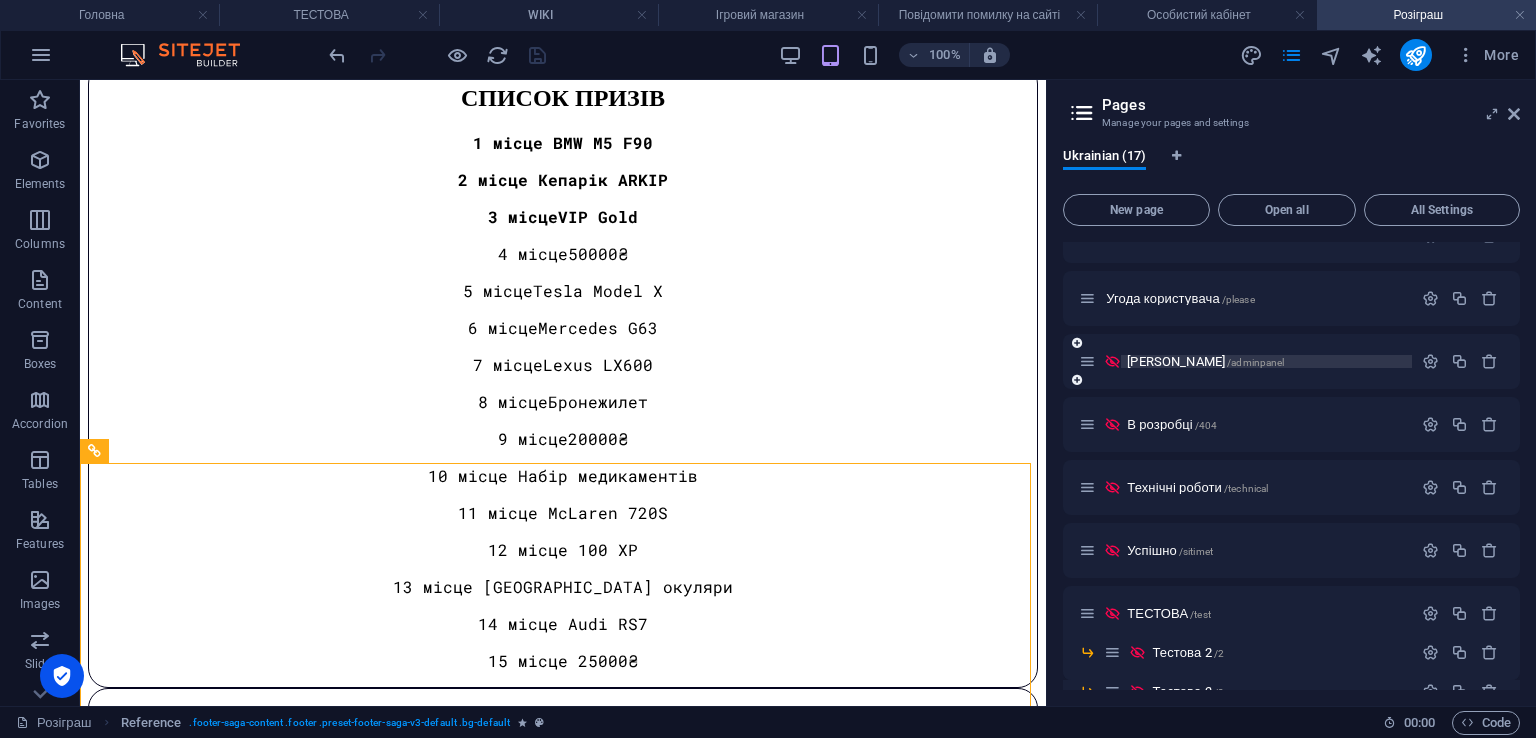 click on "/adminpanel" at bounding box center (1256, 362) 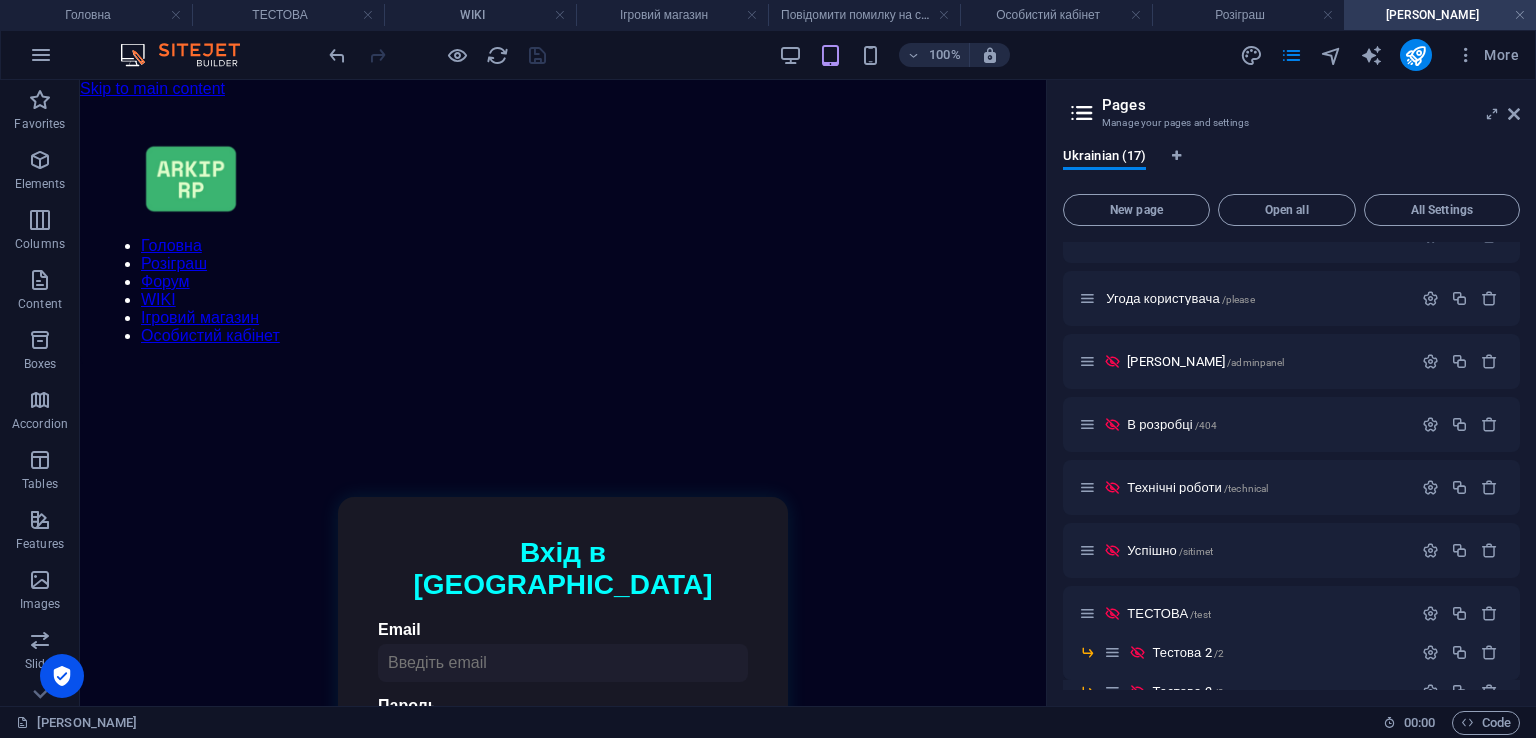 scroll, scrollTop: 700, scrollLeft: 0, axis: vertical 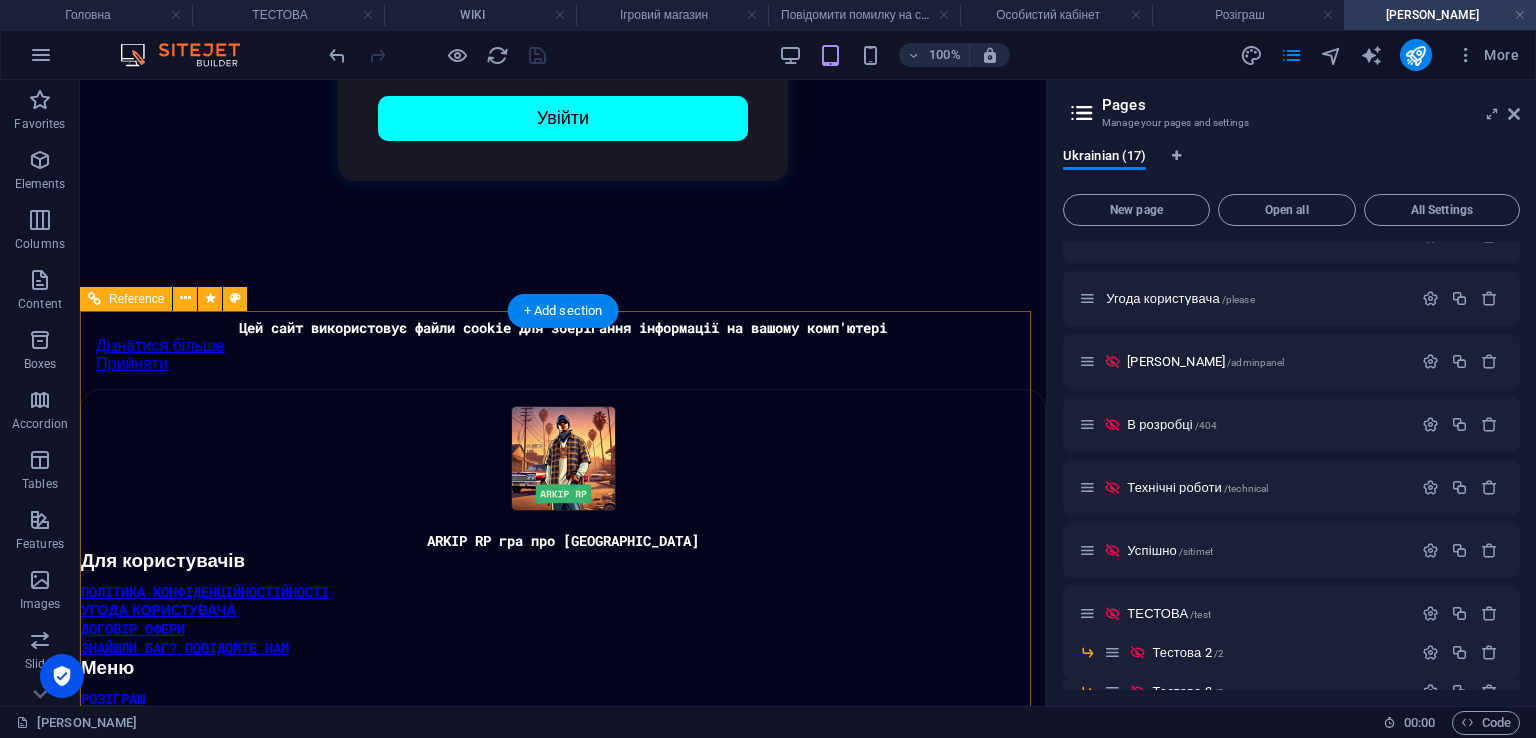 click on "Соціальні мережі" at bounding box center (563, 799) 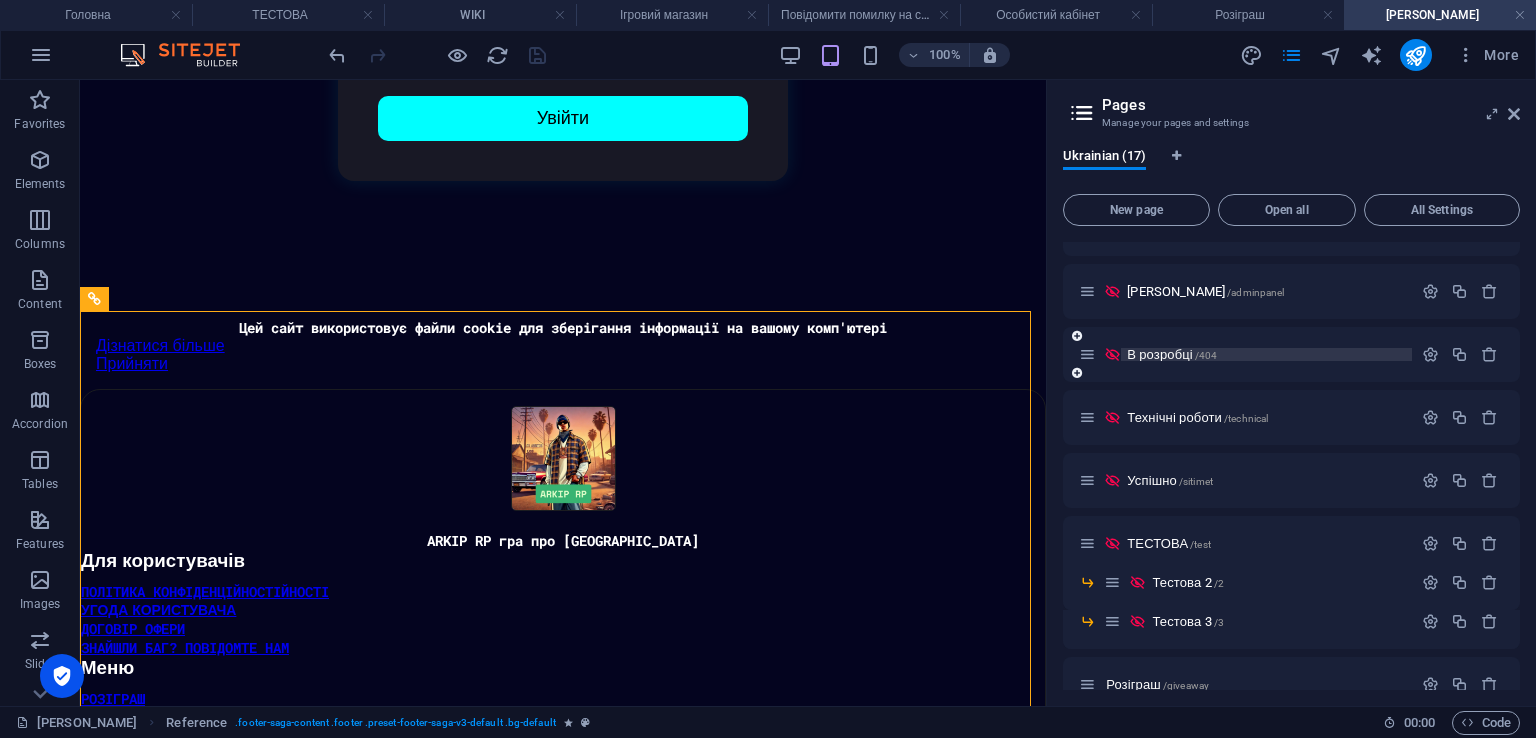 scroll, scrollTop: 575, scrollLeft: 0, axis: vertical 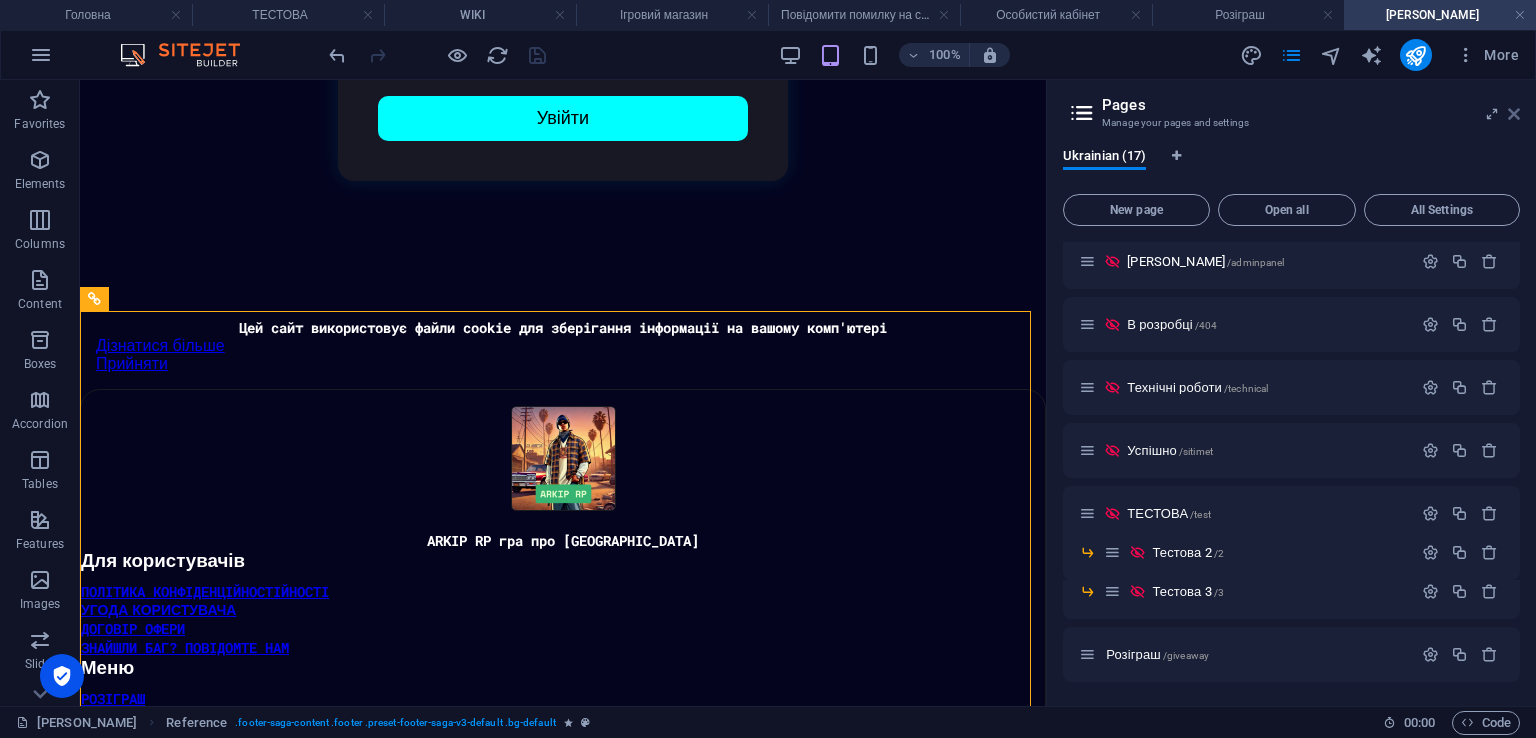 click at bounding box center (1514, 114) 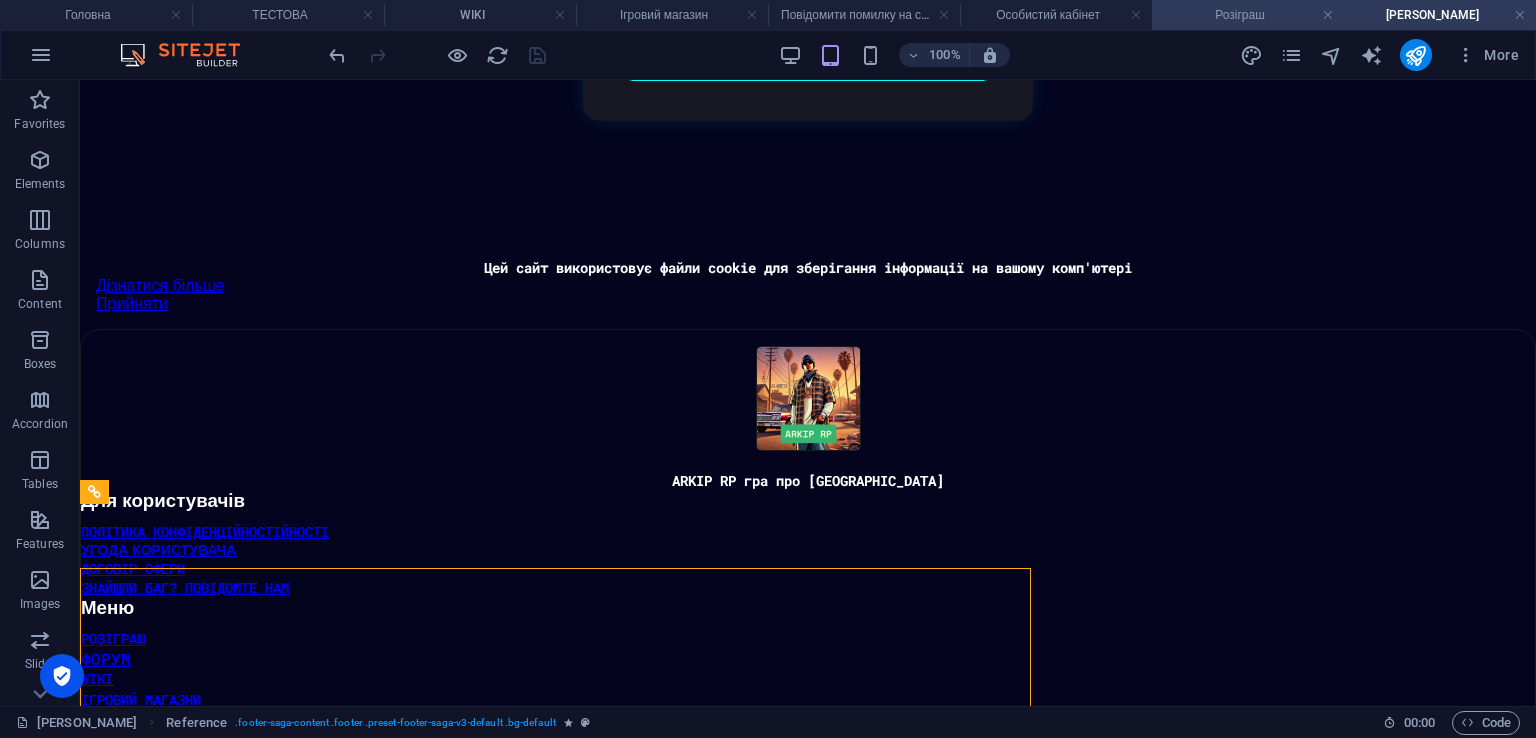 scroll, scrollTop: 442, scrollLeft: 0, axis: vertical 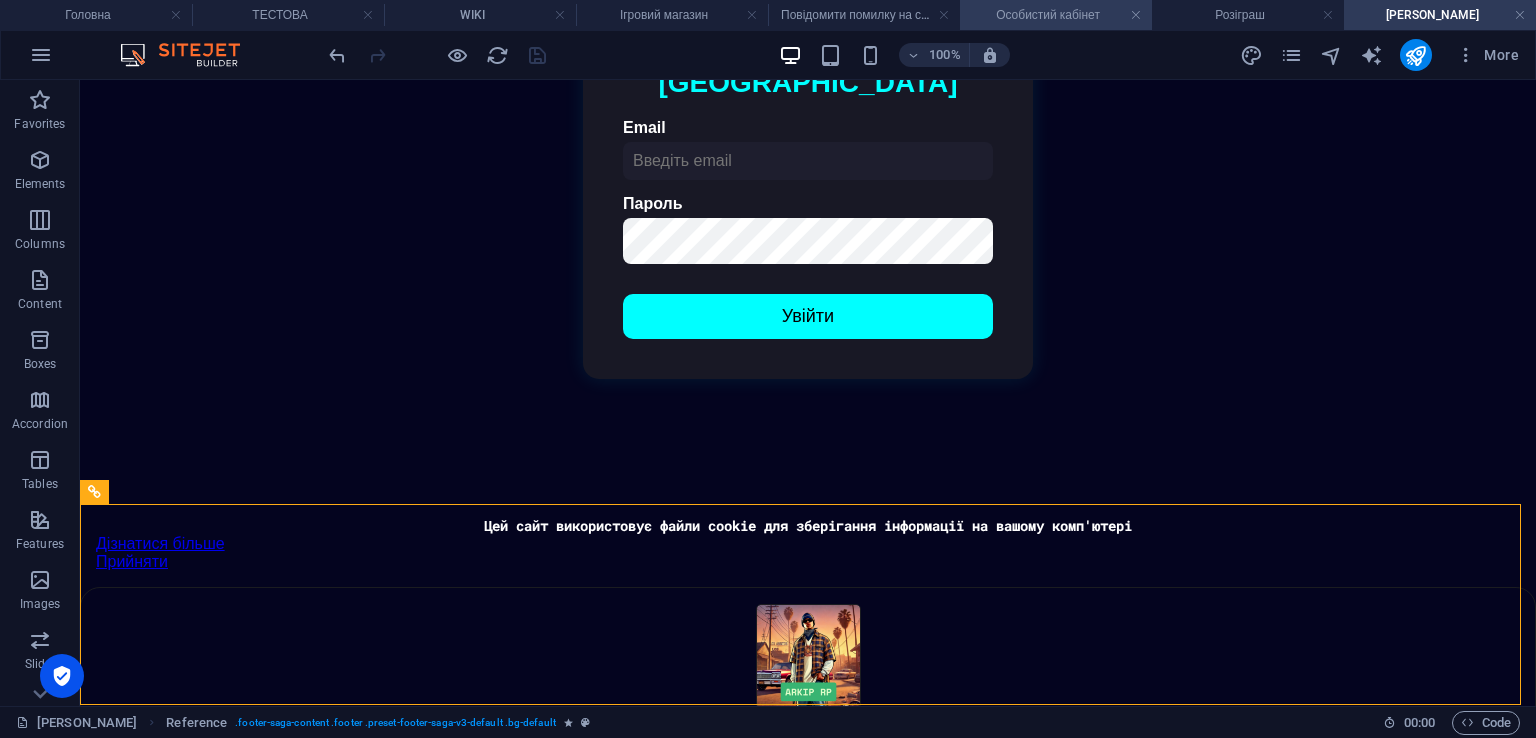 click on "Особистий кабінет" at bounding box center [1056, 15] 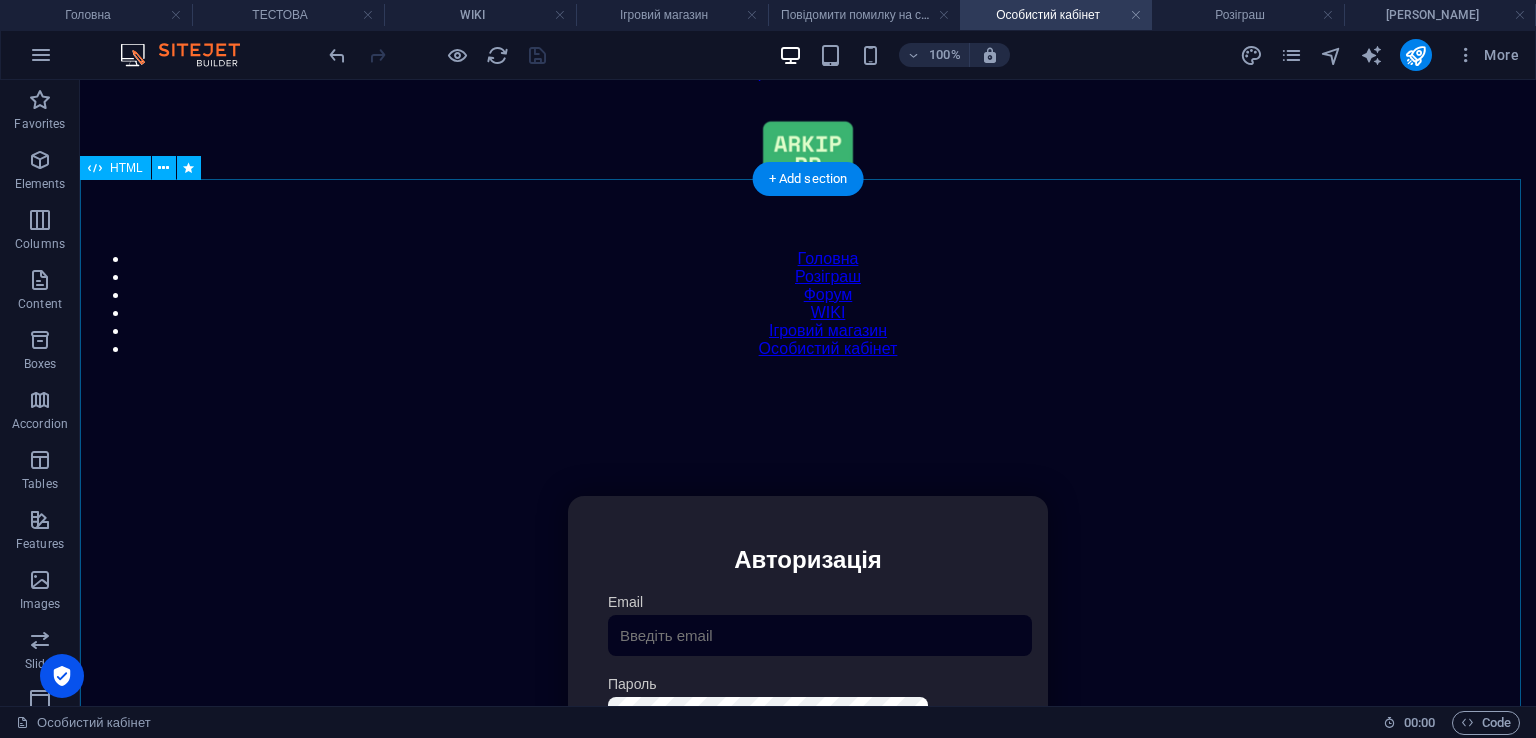 scroll, scrollTop: 0, scrollLeft: 0, axis: both 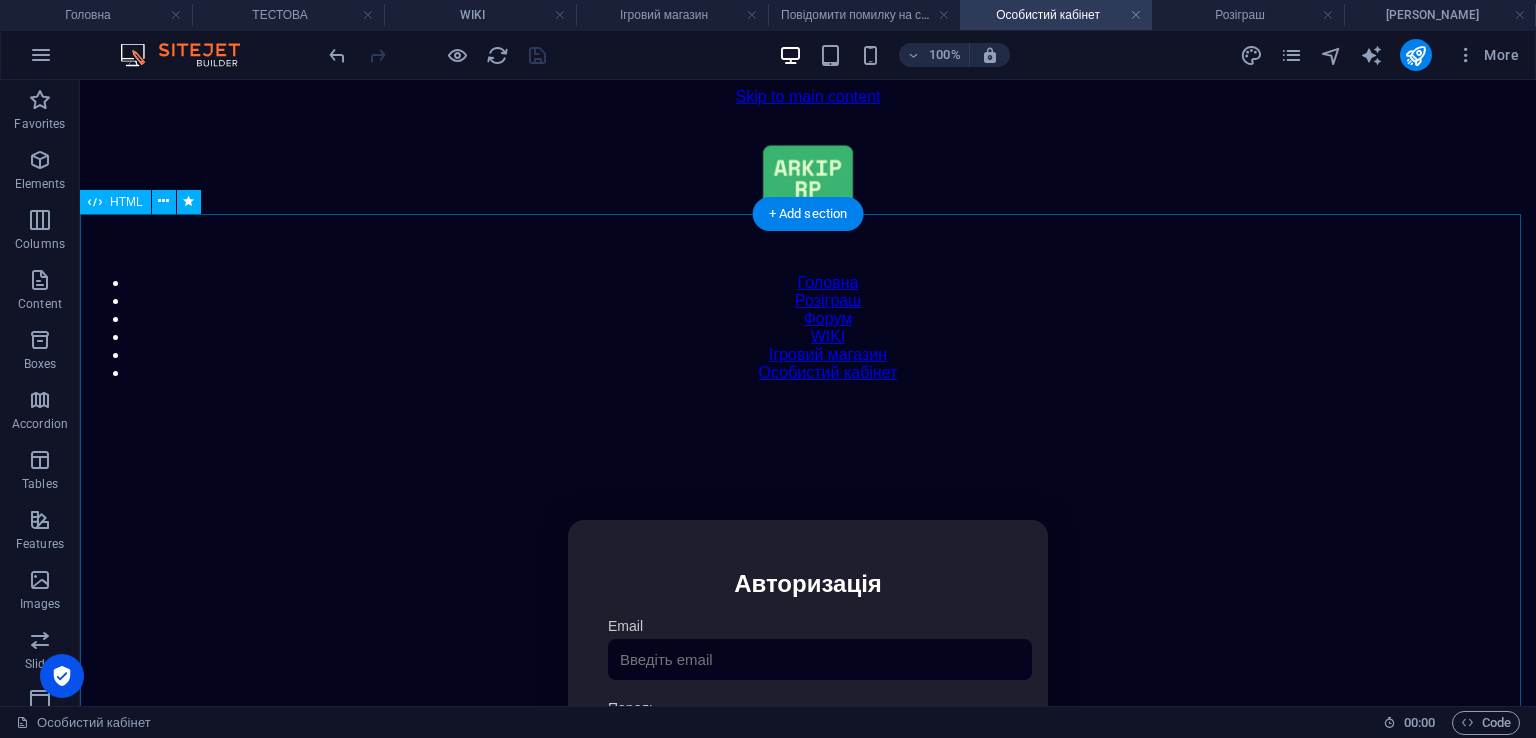 click on "Особистий кабінет
Авторизація
Email
[GEOGRAPHIC_DATA]
👁️
Введіть капчу:
Увійти
Скинути пароль
Скидання пароля
Введіть ваш email:
Скинути
Закрити
Особистий кабінет
Вийти з кабінету
Важлива інформація
Інформація
Ігровий Нікнейм:
Пошта:
Гроші:   ₴
XP:
Рівень:
Здоров'я:  %
Броня:  %
VIP:
Рейтинг
Рейтинг гравців
Гравців не знайдено
Документи
Мої документи
Паспорт:   Немає
Трудова книжка:   [PERSON_NAME]
Розваги" at bounding box center (808, 732) 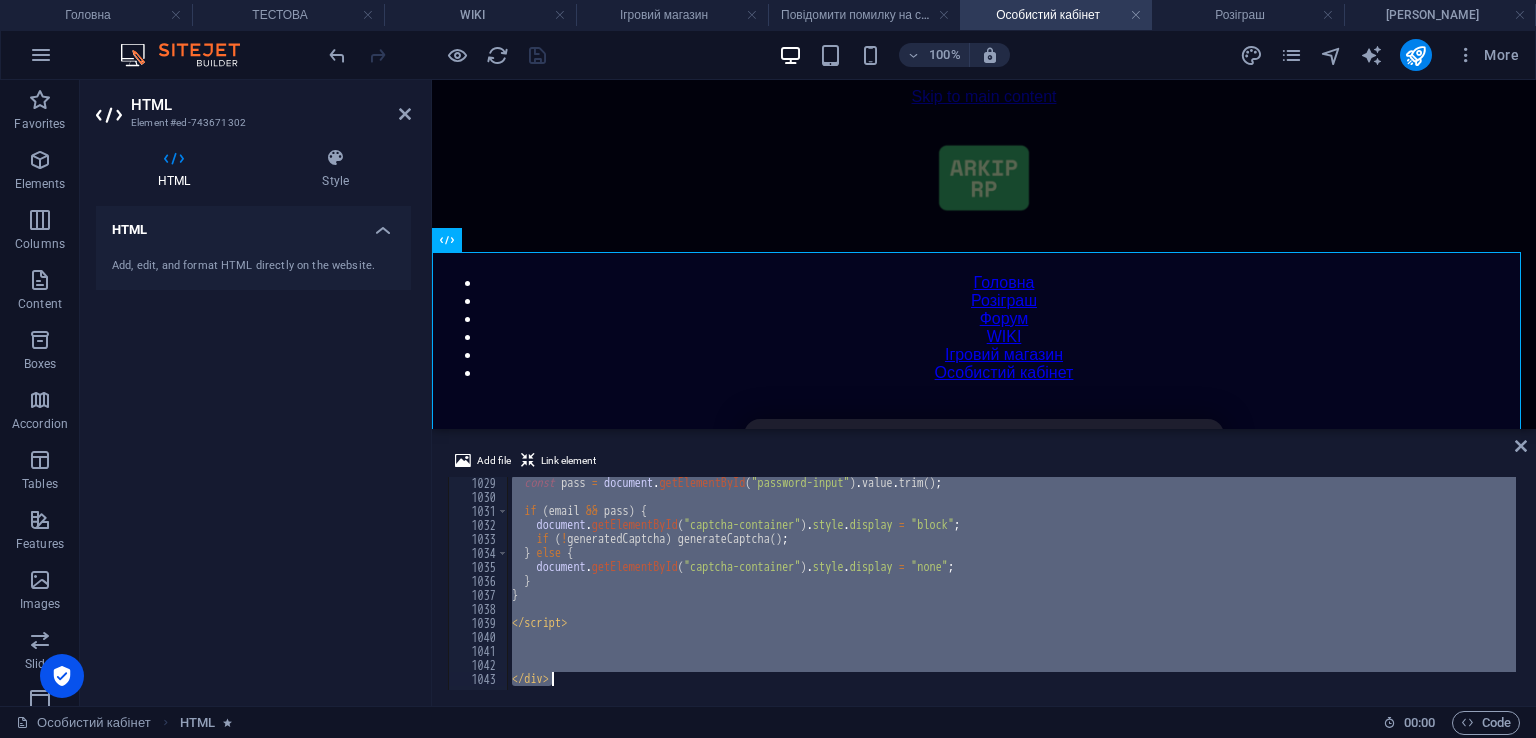 scroll, scrollTop: 14392, scrollLeft: 0, axis: vertical 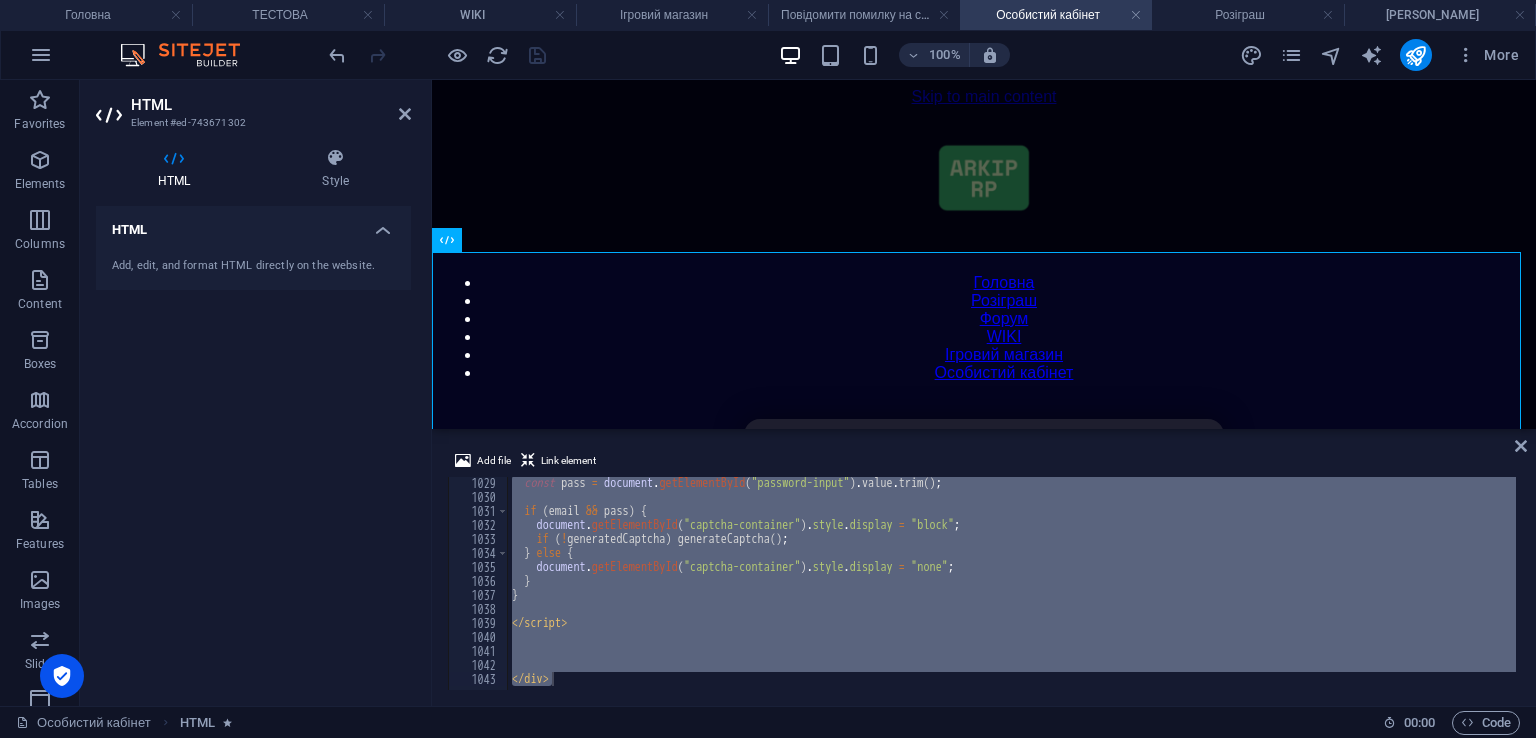 click on "Add file Link element </div> 1029 1030 1031 1032 1033 1034 1035 1036 1037 1038 1039 1040 1041 1042 1043    const   pass   =   document . getElementById ( "password-input" ) . value . trim ( ) ;    if   ( email   &&   pass )   {      document . getElementById ( "captcha-container" ) . style . display   =   "block" ;      if   ( ! generatedCaptcha )   generateCaptcha ( ) ;    }   else   {      document . getElementById ( "captcha-container" ) . style . display   =   "none" ;    } } </ script > </ div >     הההההההההההההההההההההההההההההההההההההההההההההההההההההההההההההההההההההההההההההההההההההההההההההההההההההההההההההההההההההההההההההההההההההההההההההההההההההההההההההההההההההההההההההההההההההההההההההההההההההההההההההההההההההההההההההההההההההההההההההההההההההההההההההההה" at bounding box center (984, 569) 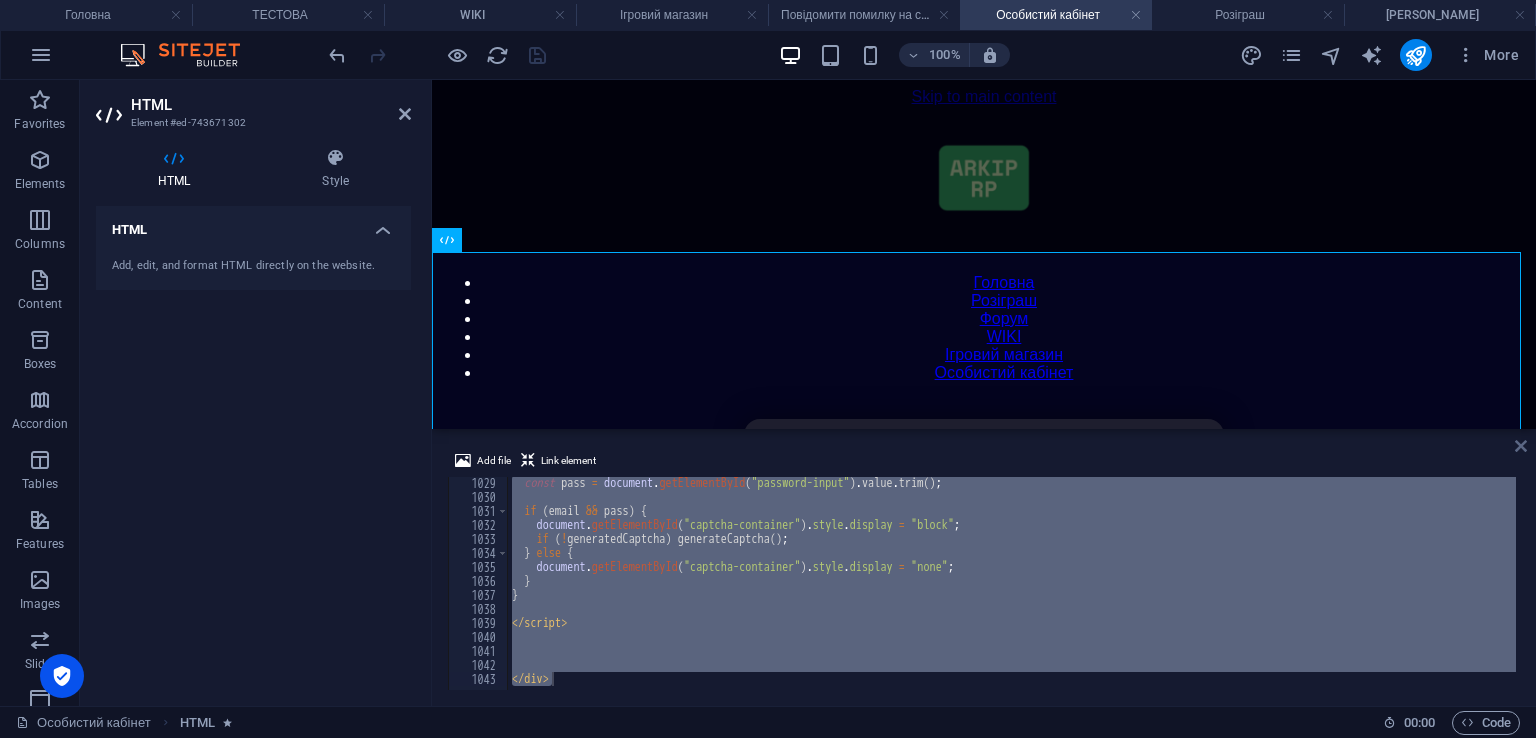 click at bounding box center (1521, 446) 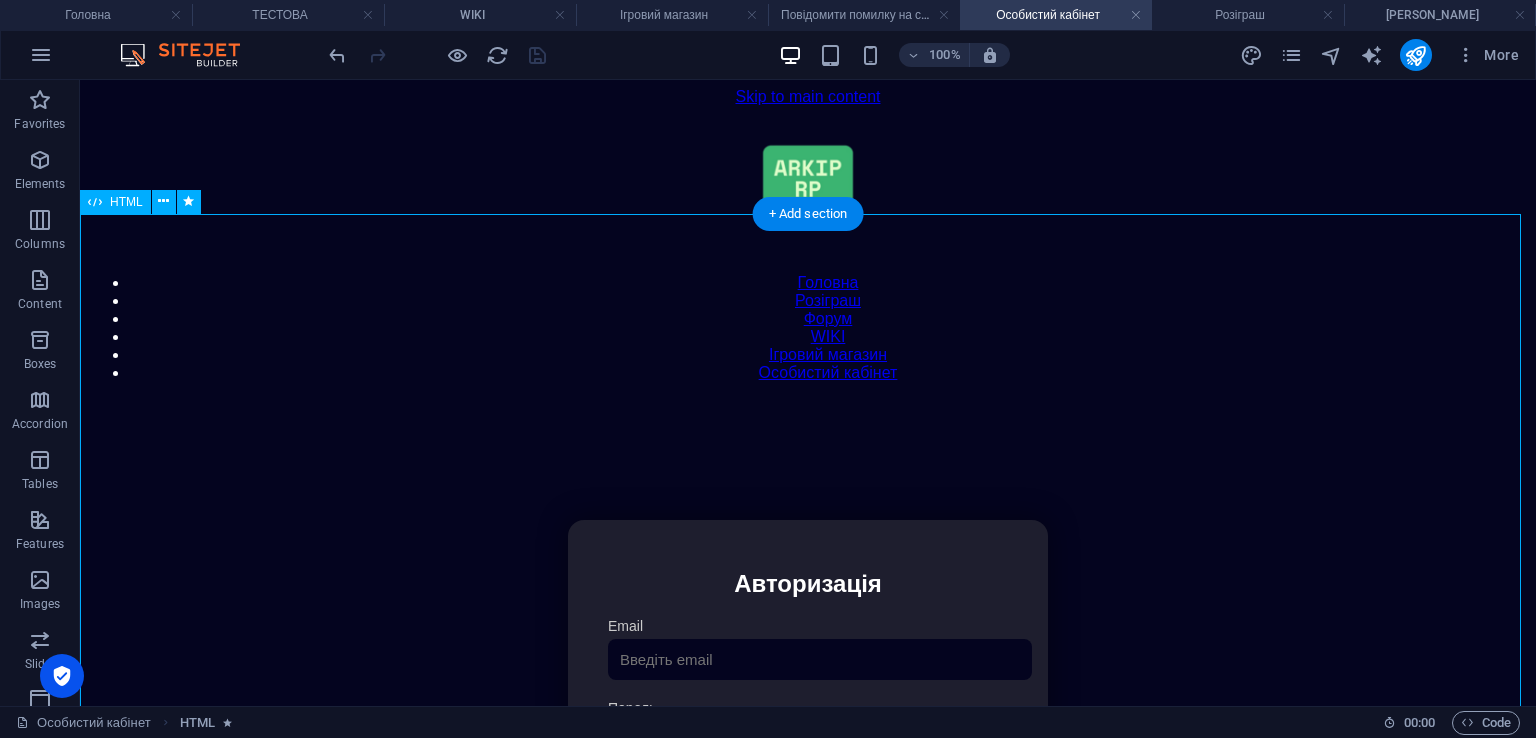 click on "Особистий кабінет
Авторизація
Email
[GEOGRAPHIC_DATA]
👁️
Введіть капчу:
Увійти
Скинути пароль
Скидання пароля
Введіть ваш email:
Скинути
Закрити
Особистий кабінет
Вийти з кабінету
Важлива інформація
Інформація
Ігровий Нікнейм:
Пошта:
Гроші:   ₴
XP:
Рівень:
Здоров'я:  %
Броня:  %
VIP:
Рейтинг
Рейтинг гравців
Гравців не знайдено
Документи
Мої документи
Паспорт:   Немає
Трудова книжка:   [PERSON_NAME]
Розваги" at bounding box center (808, 732) 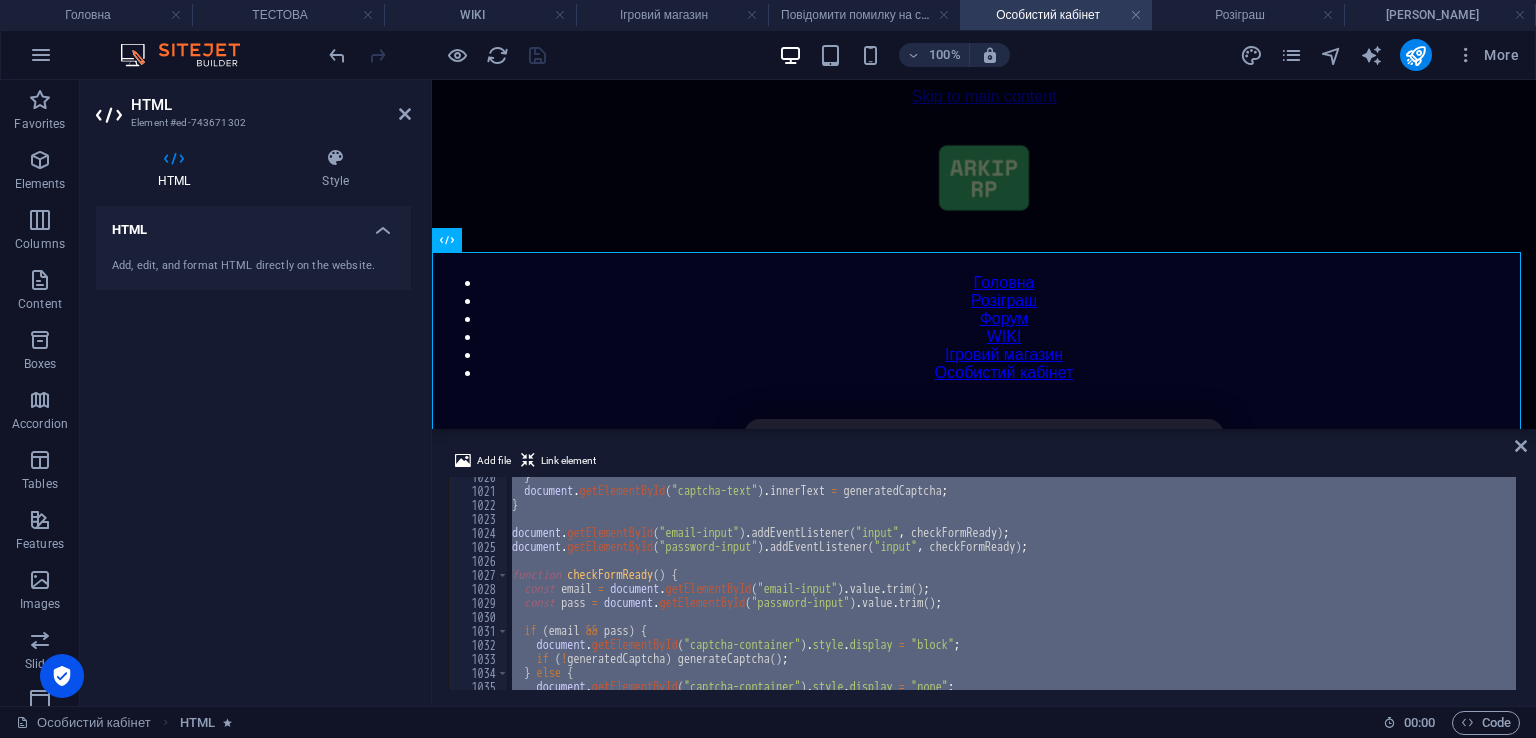 scroll, scrollTop: 13972, scrollLeft: 0, axis: vertical 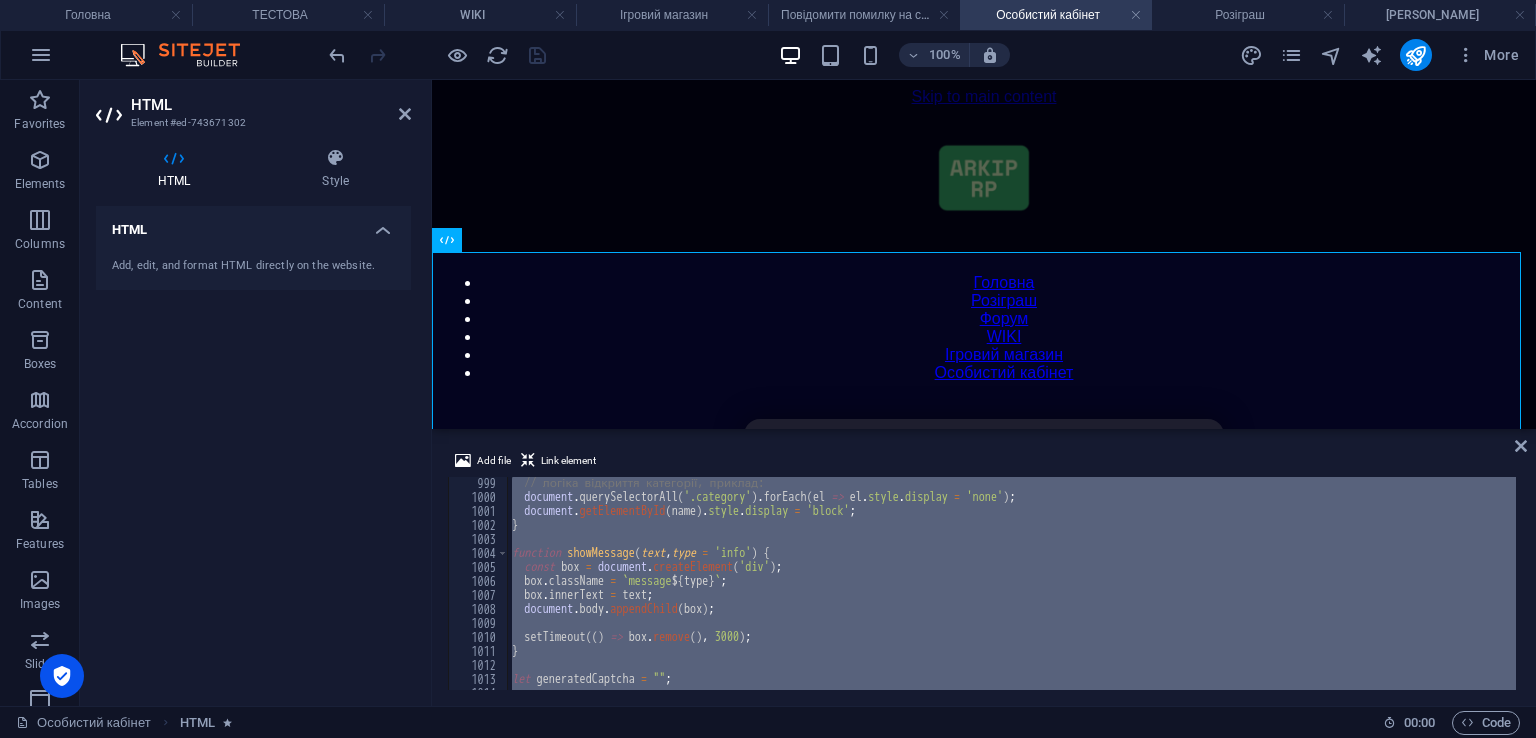 click on "// логіка відкриття категорії, приклад:    document . querySelectorAll ( '.category' ) . forEach ( el   =>   el . style . display   =   'none' ) ;    document . getElementById ( name ) . style . display   =   'block' ; } function   showMessage ( text ,  type   =   'info' )   {    const   box   =   document . createElement ( 'div' ) ;    box . className   =   ` message  ${ type } ` ;    box . innerText   =   text ;    document . body . appendChild ( box ) ;    setTimeout (( )   =>   box . remove ( ) ,   3000 ) ; } let   generatedCaptcha   =   "" ;" at bounding box center (1012, 583) 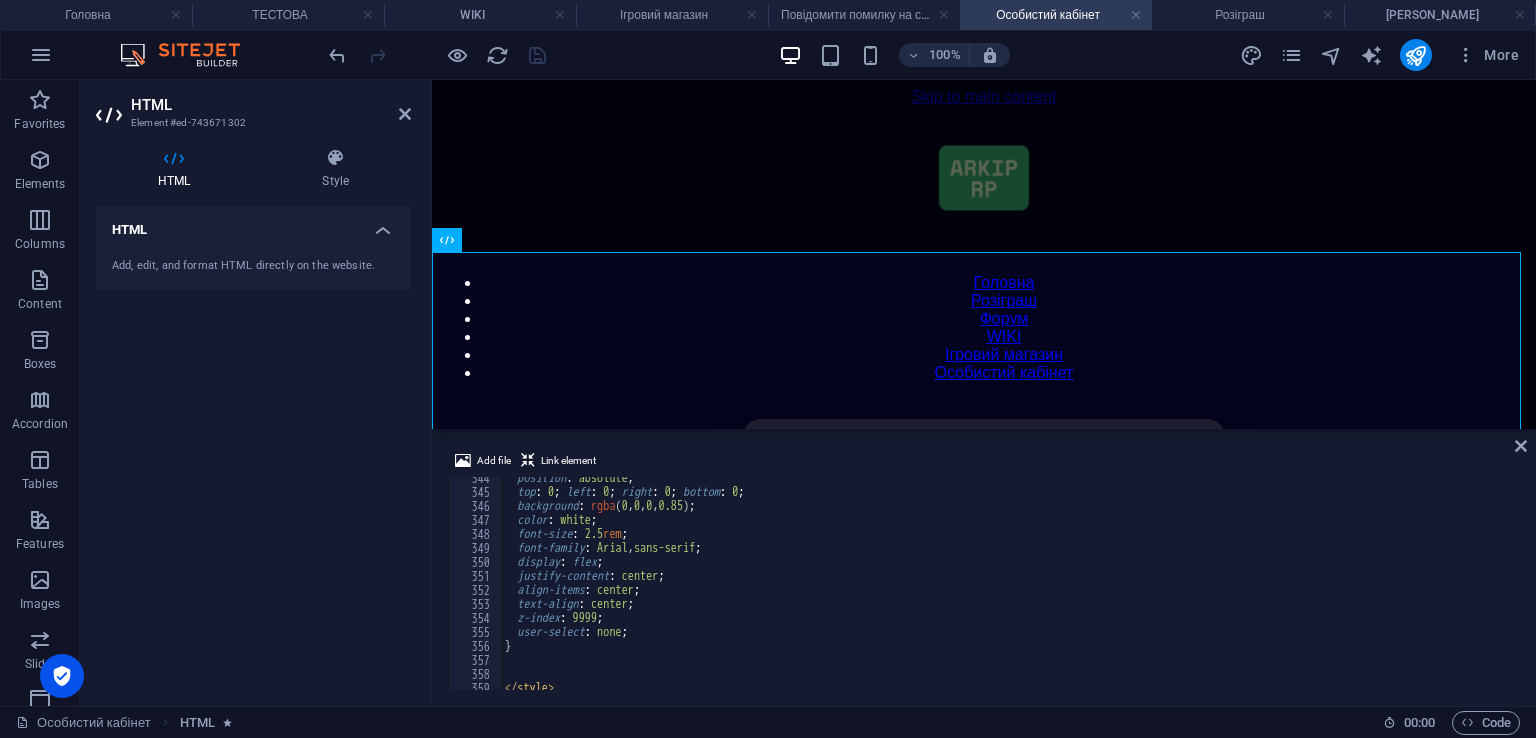 scroll, scrollTop: 4928, scrollLeft: 0, axis: vertical 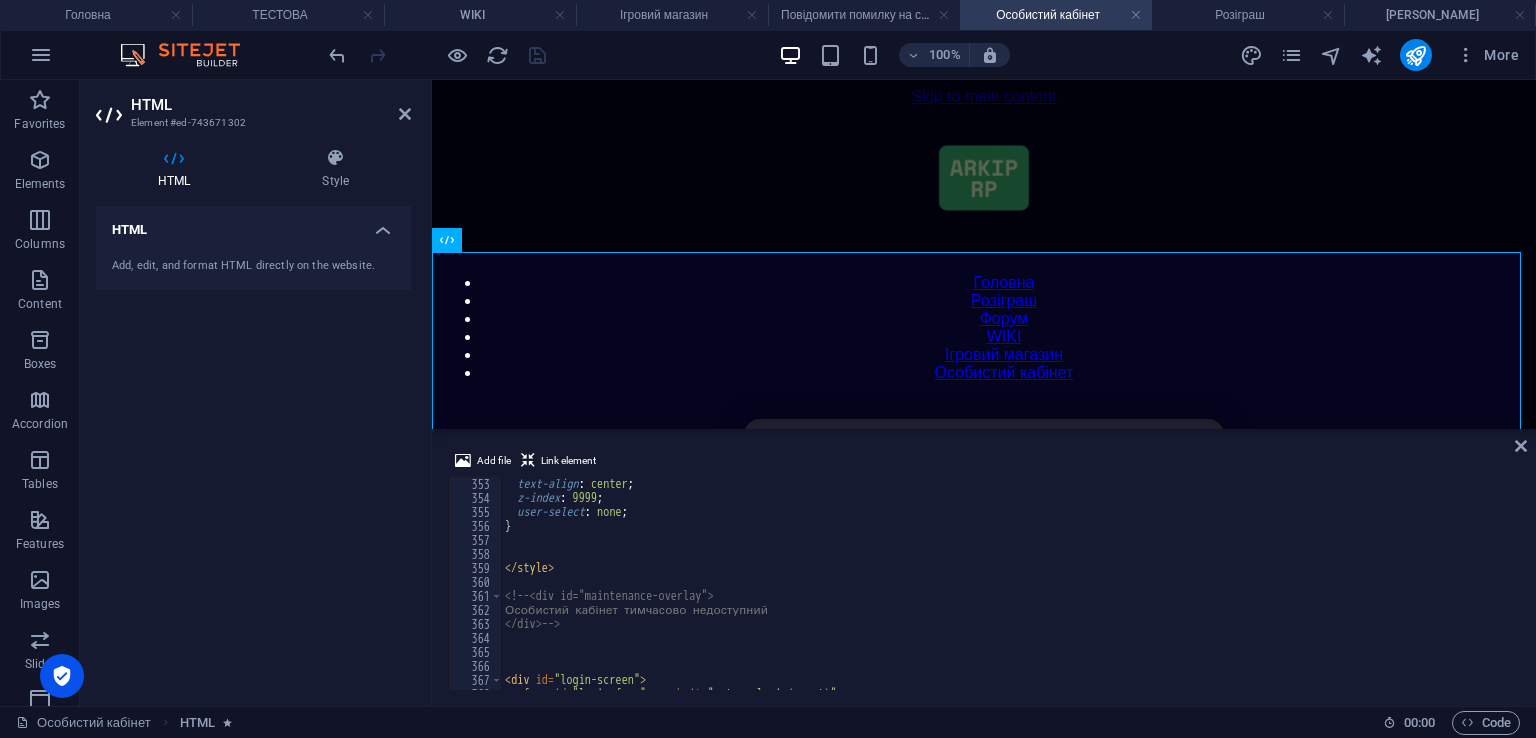 click on "text-align :   center ;    z-index :   9999 ;    user-select :   none ; } </ style > <!-- <div id="maintenance-overlay">     Особистий кабінет тимчасово недоступний   </div> --> < div   id = "login-screen" >    < form   id = "login-form"   onsubmit = "return login(event)" >" at bounding box center [1425, 595] 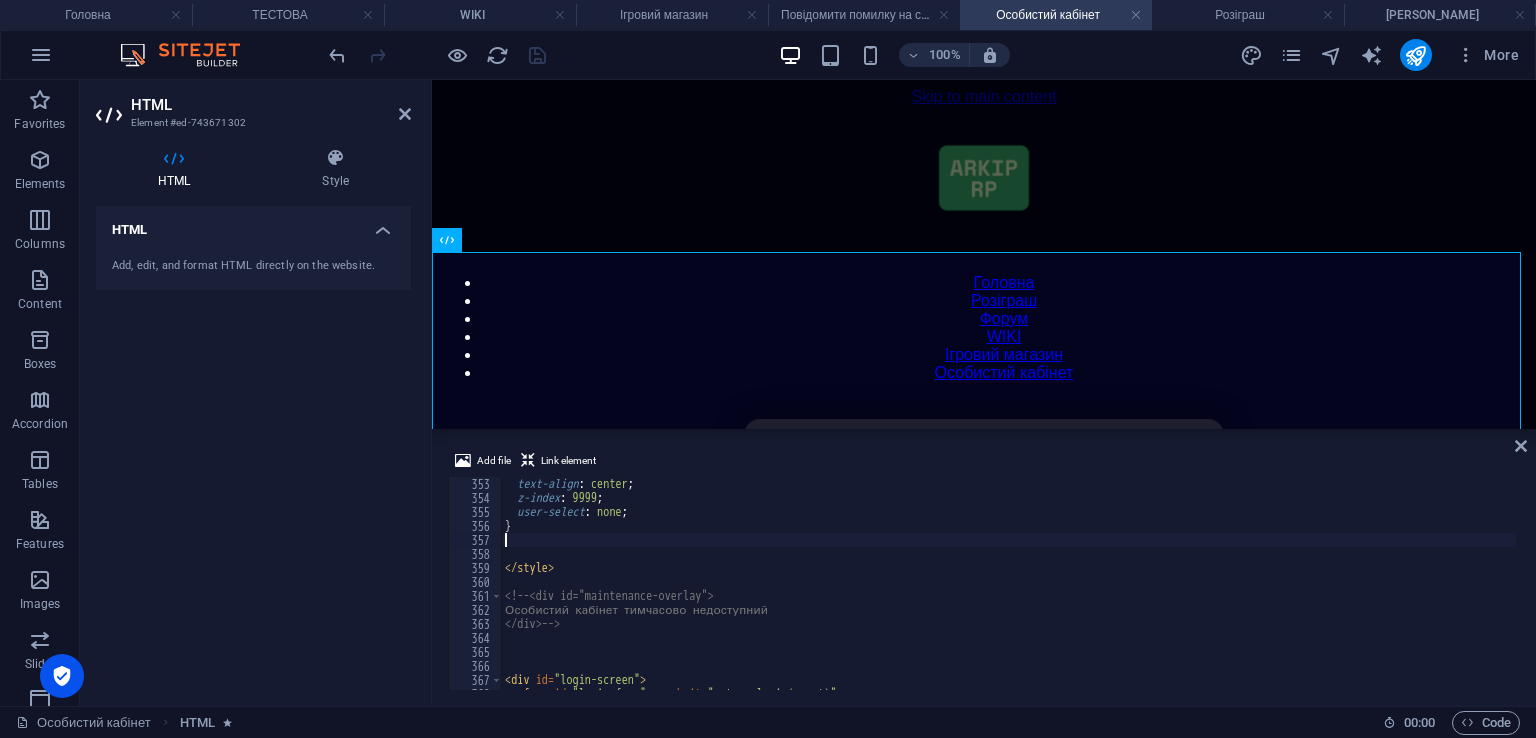 click on "text-align :   center ;    z-index :   9999 ;    user-select :   none ; } </ style > <!-- <div id="maintenance-overlay">     Особистий кабінет тимчасово недоступний   </div> --> < div   id = "login-screen" >    < form   id = "login-form"   onsubmit = "return login(event)" >" at bounding box center [1425, 595] 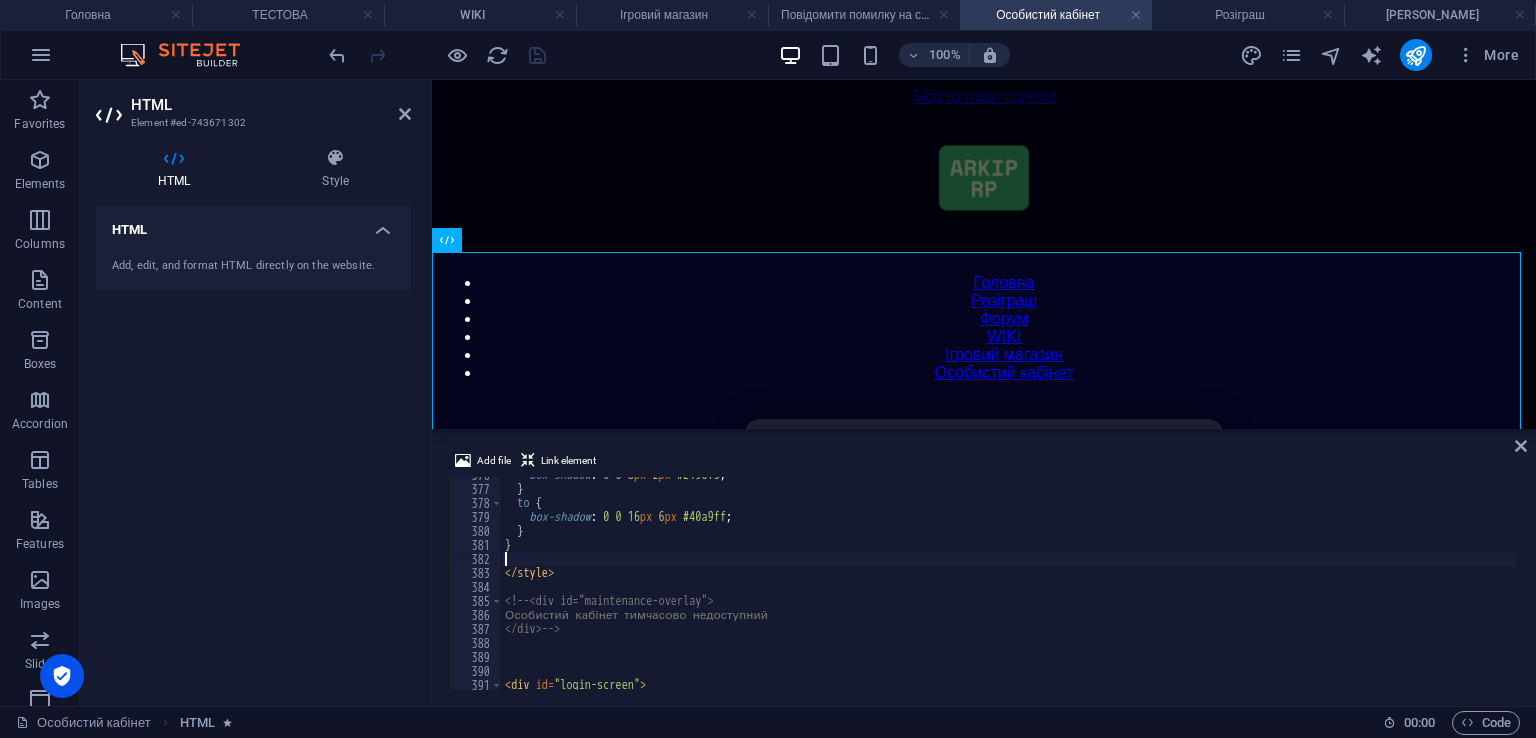 scroll, scrollTop: 5199, scrollLeft: 0, axis: vertical 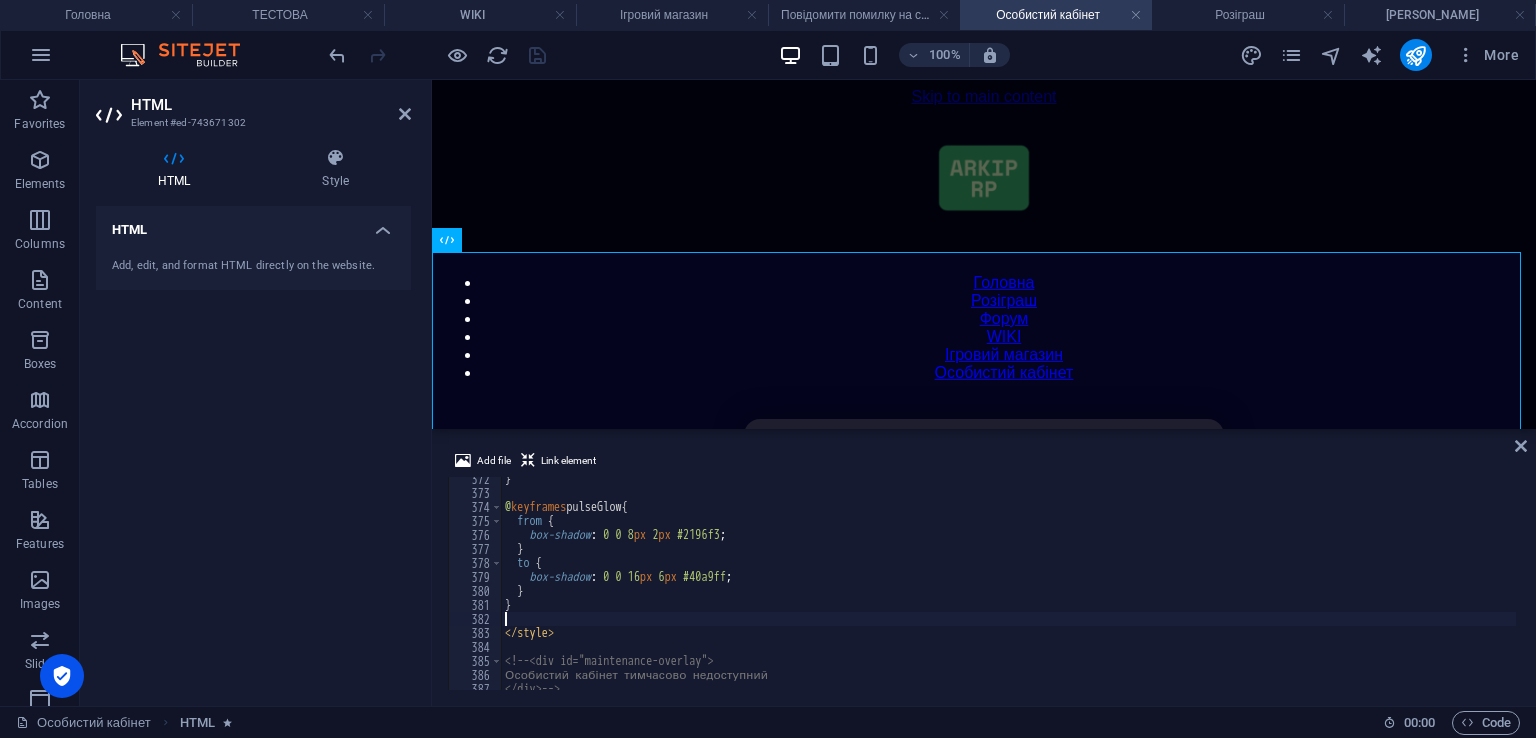 click on "Add file Link element 372 373 374 375 376 377 378 379 380 381 382 383 384 385 386 387 388 } @ keyframes  pulseGlow  {    from   {      box-shadow :   0   0   8 px   2 px   #2196f3 ;    }    to   {      box-shadow :   0   0   16 px   6 px   #40a9ff ;    } } </ style > <!-- <div id="maintenance-overlay">     Особистий кабінет тимчасово недоступний   </div> -->     הההההההההההההההההההההההההההההההההההההההההההההההההההההההההההההההההההההההההההההההההההההההההההההההההההההההההההההההההההההההההההההההההההההההההההההההההההההההההההההההההההההההההההההההההההההההההההההההההההההההההההההההההההההההההההההההההההההההההההההההההההההההההההההההה" at bounding box center [984, 569] 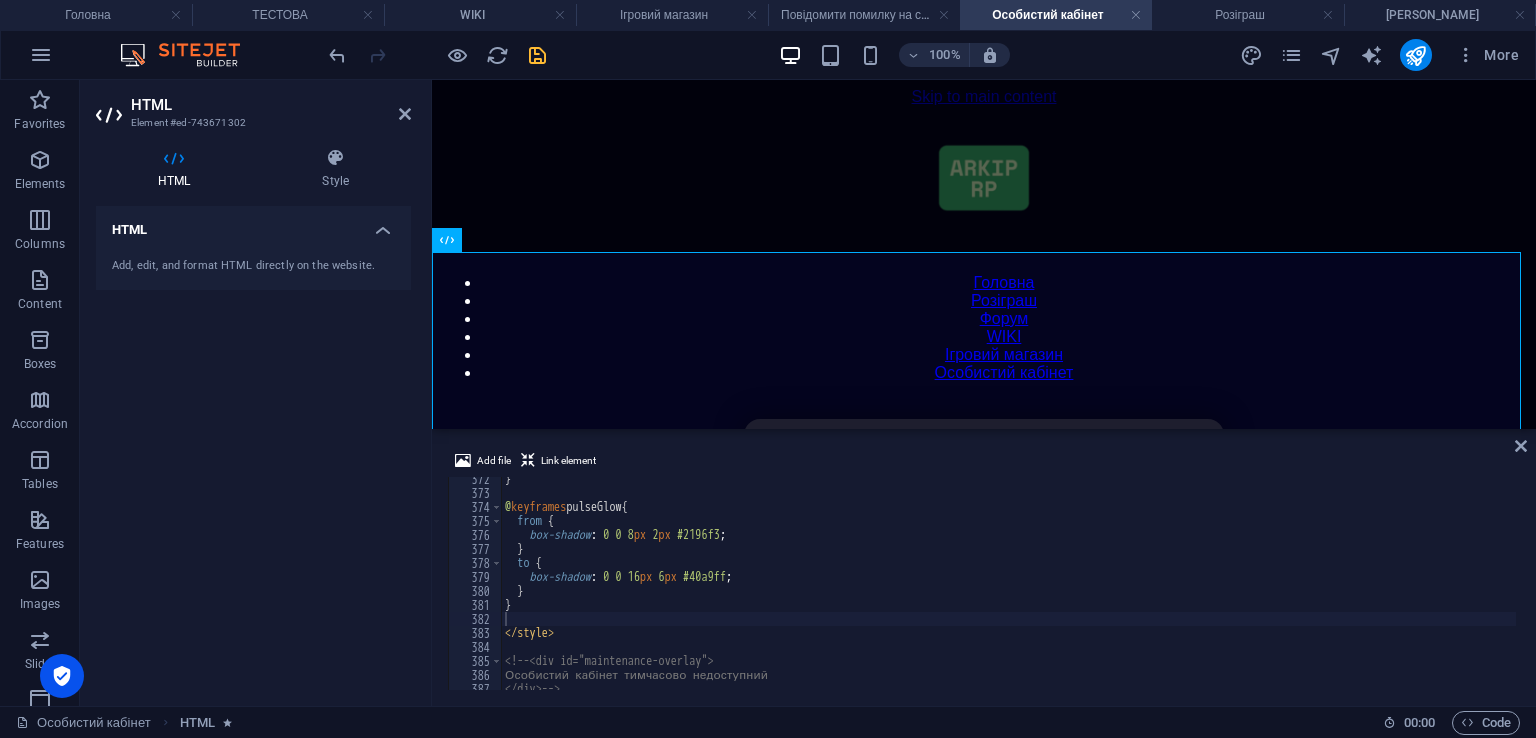 click at bounding box center [537, 55] 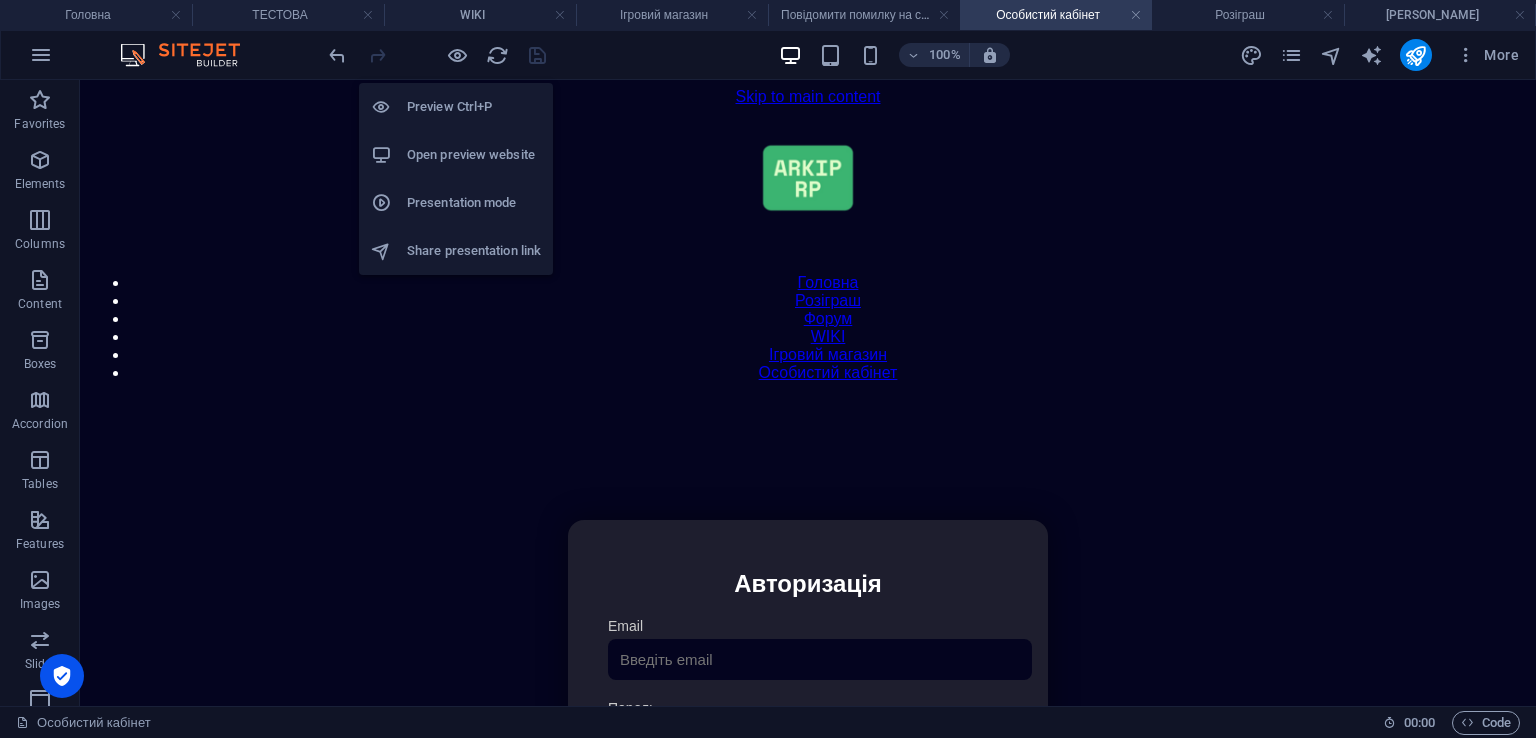 click on "Open preview website" at bounding box center [474, 155] 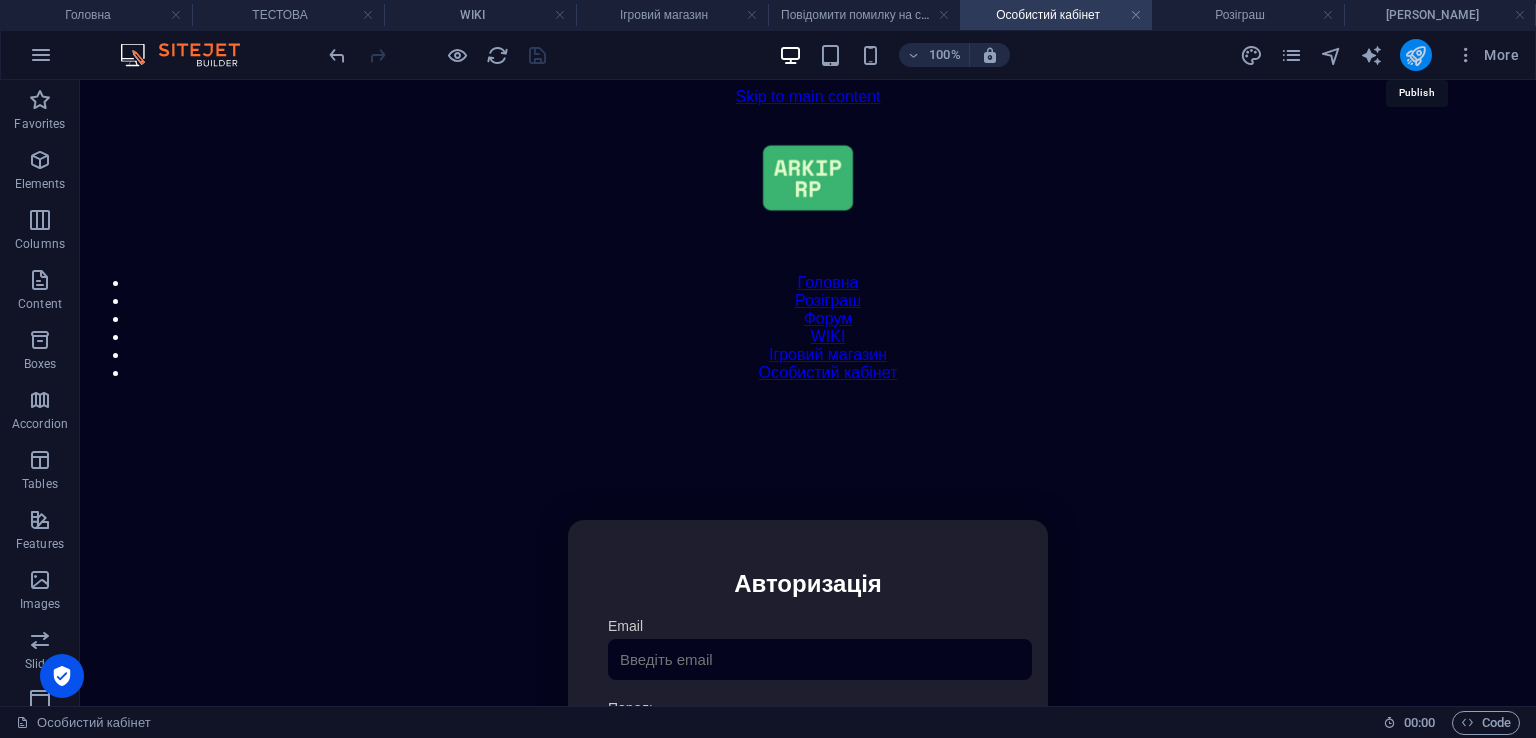 click at bounding box center (1415, 55) 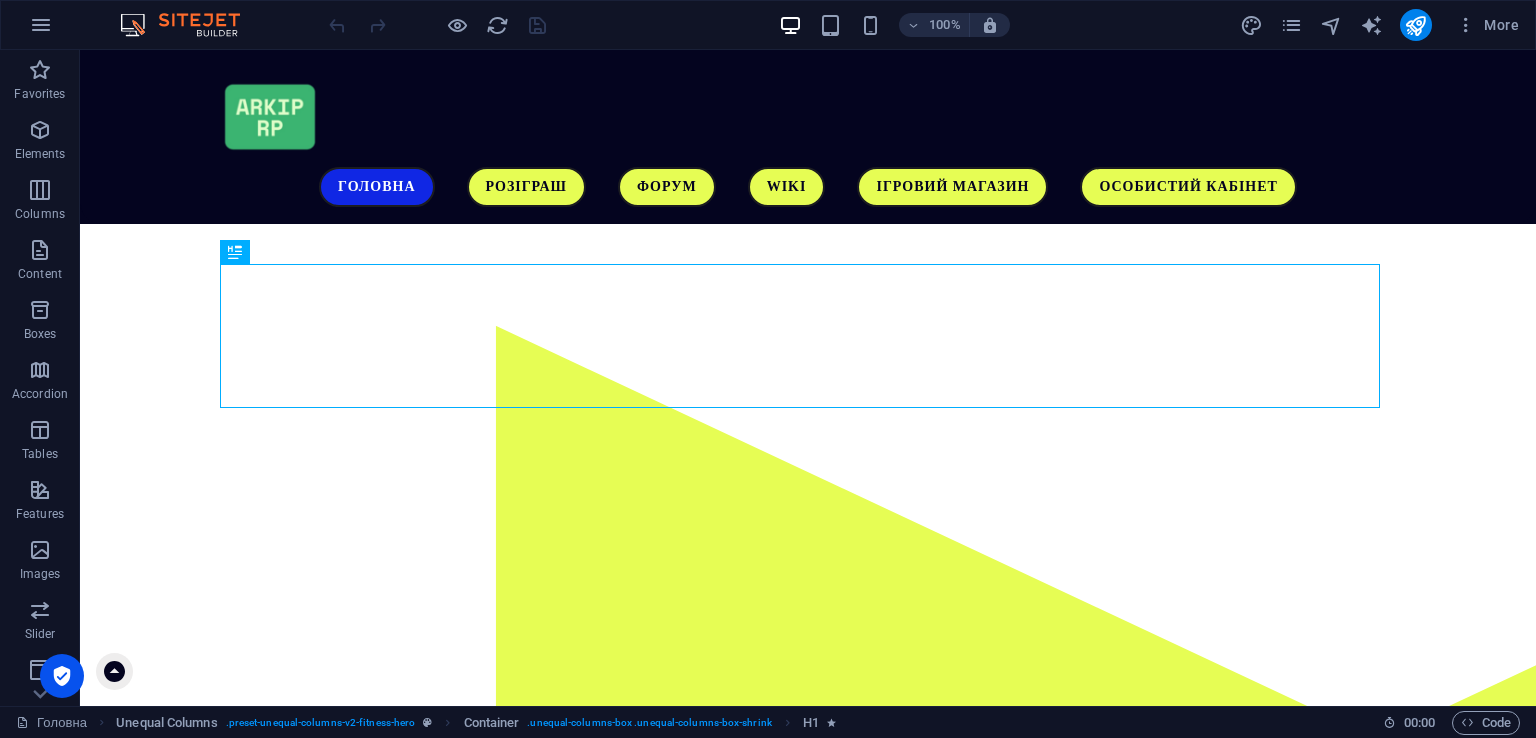 scroll, scrollTop: 0, scrollLeft: 0, axis: both 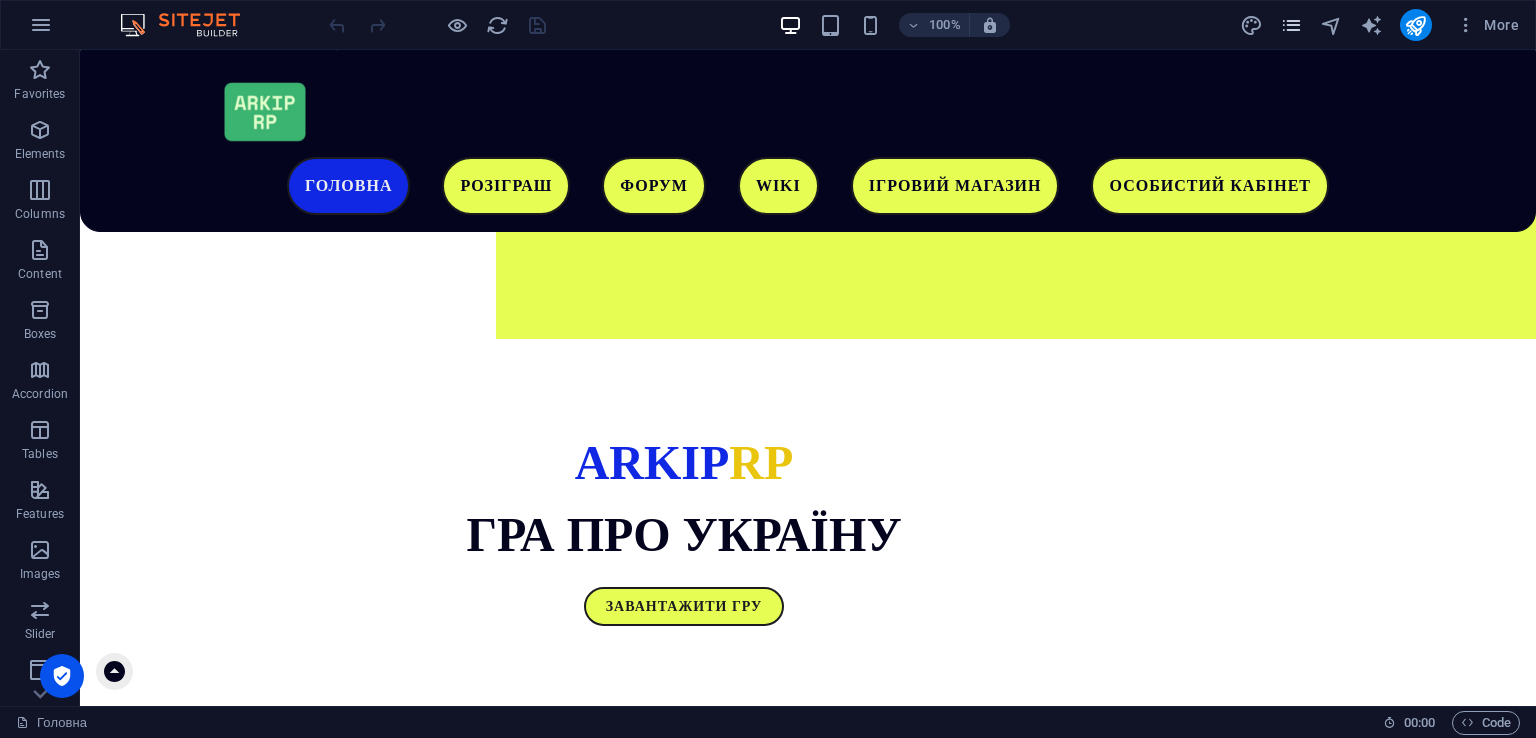 click at bounding box center [1291, 25] 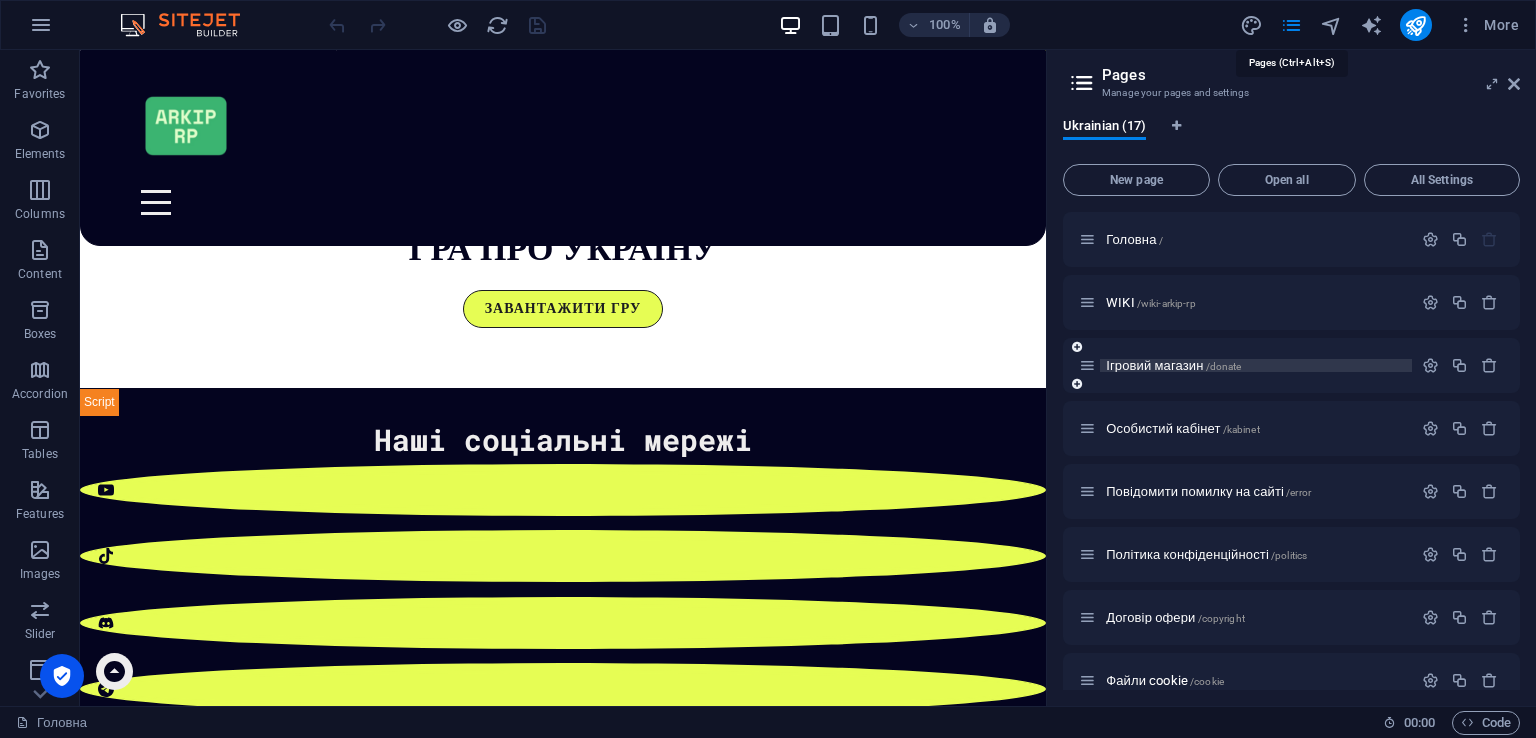 scroll, scrollTop: 435, scrollLeft: 0, axis: vertical 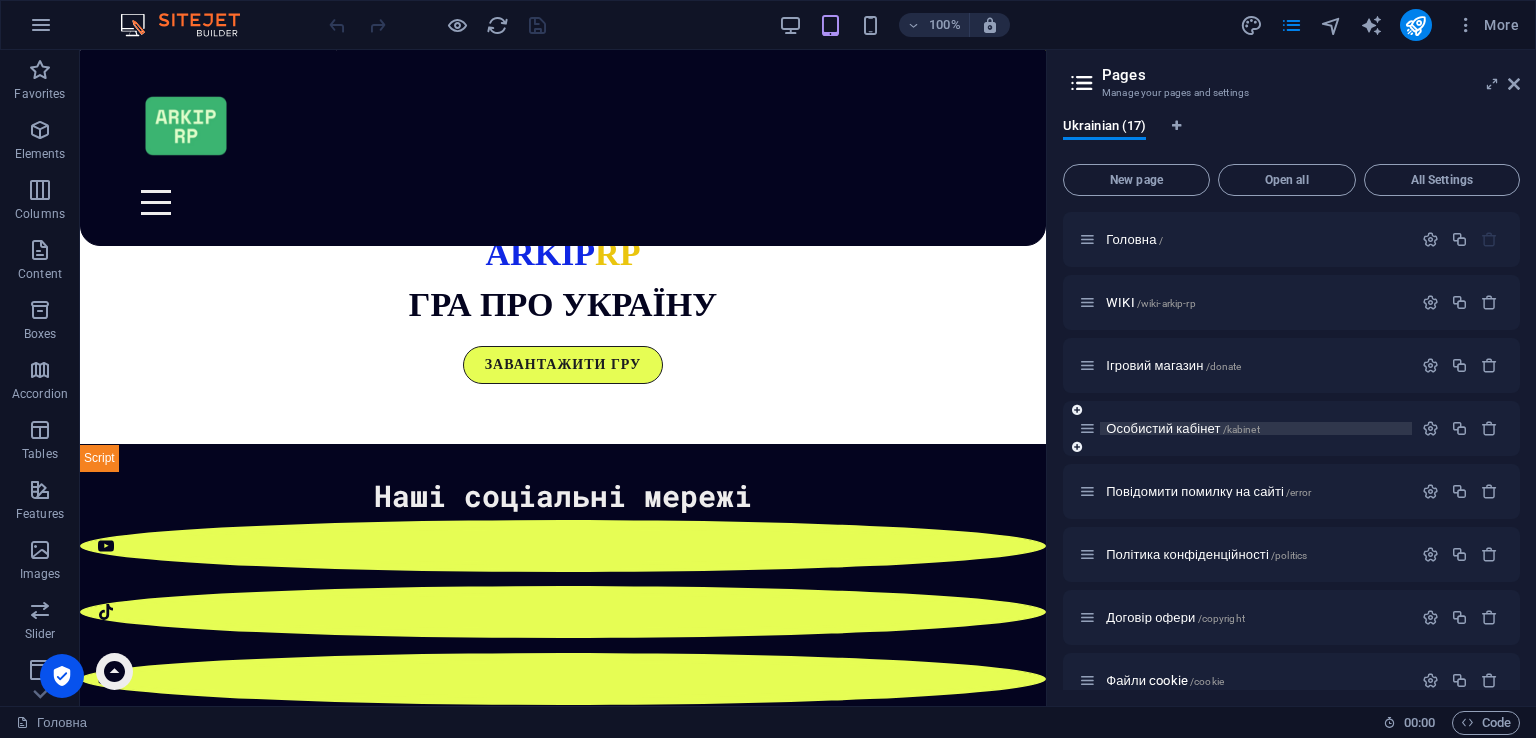 click on "Особистий кабінет /kabinet" at bounding box center (1183, 428) 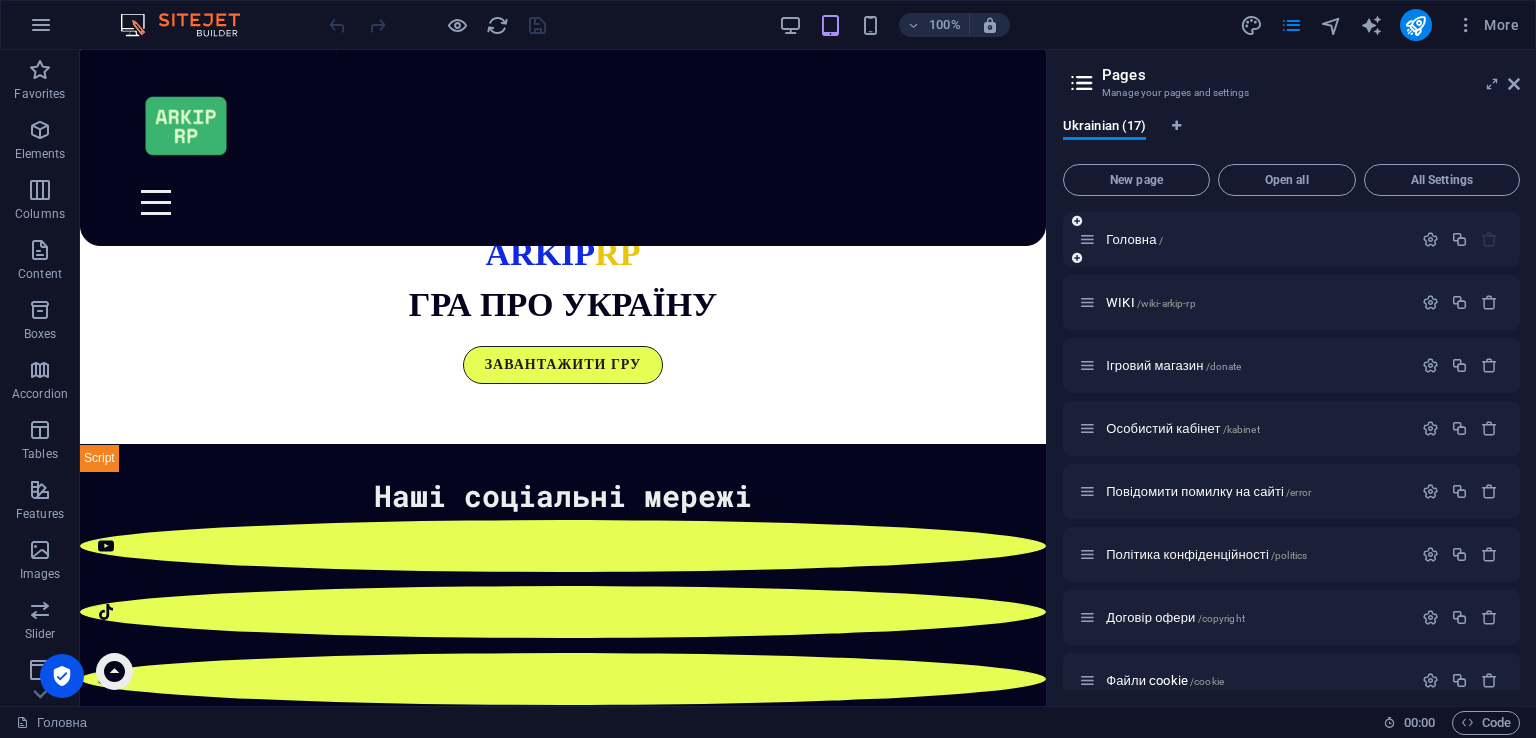scroll, scrollTop: 0, scrollLeft: 0, axis: both 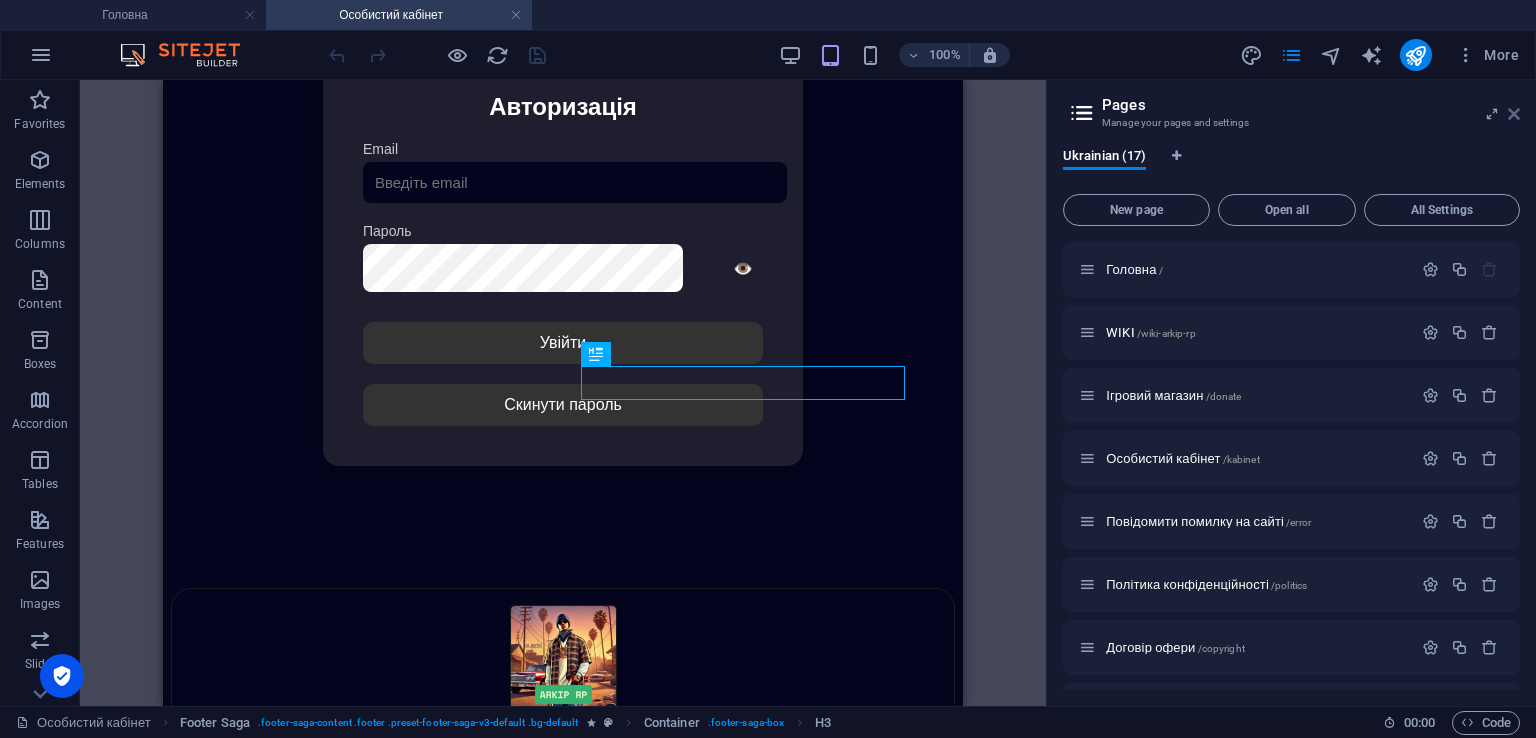 click at bounding box center (1514, 114) 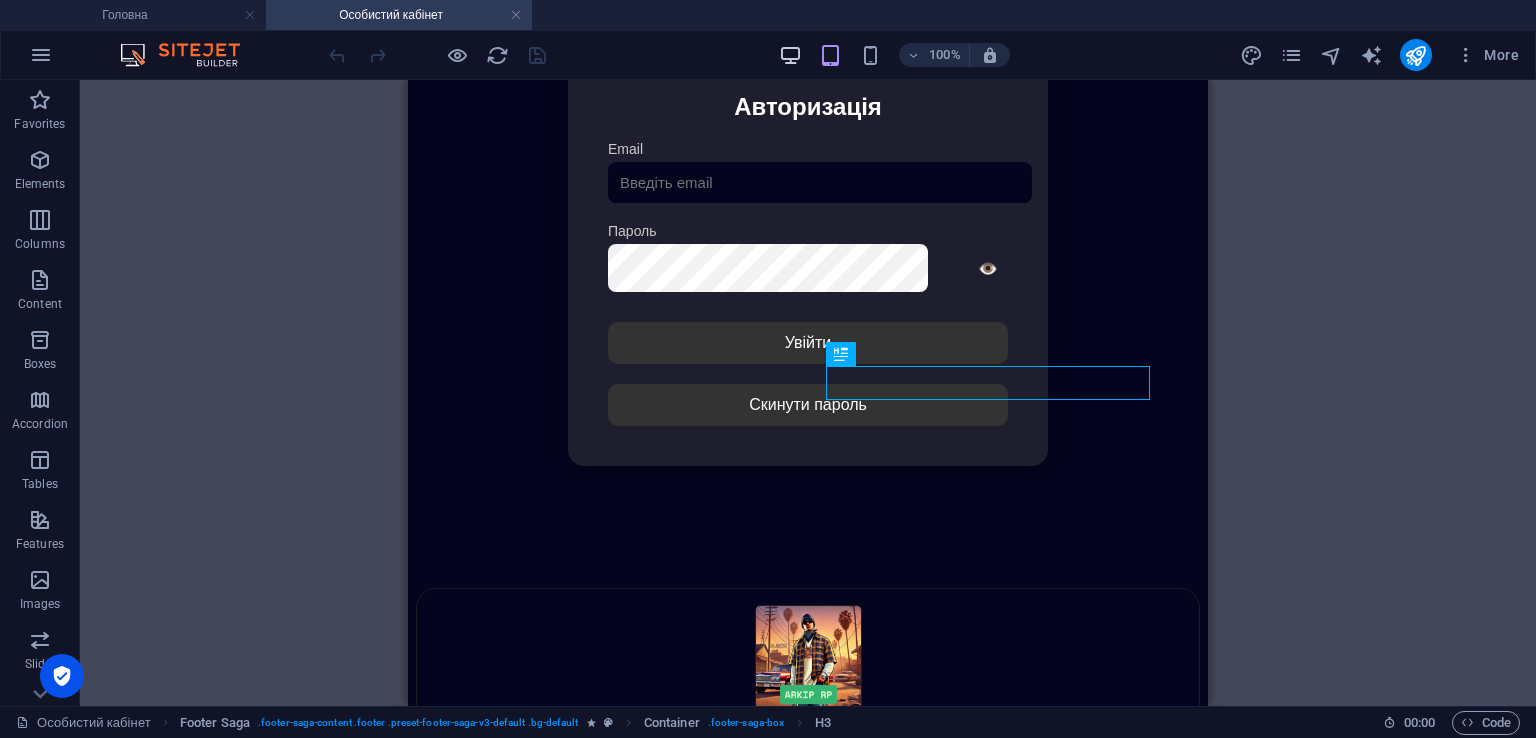 click at bounding box center (790, 55) 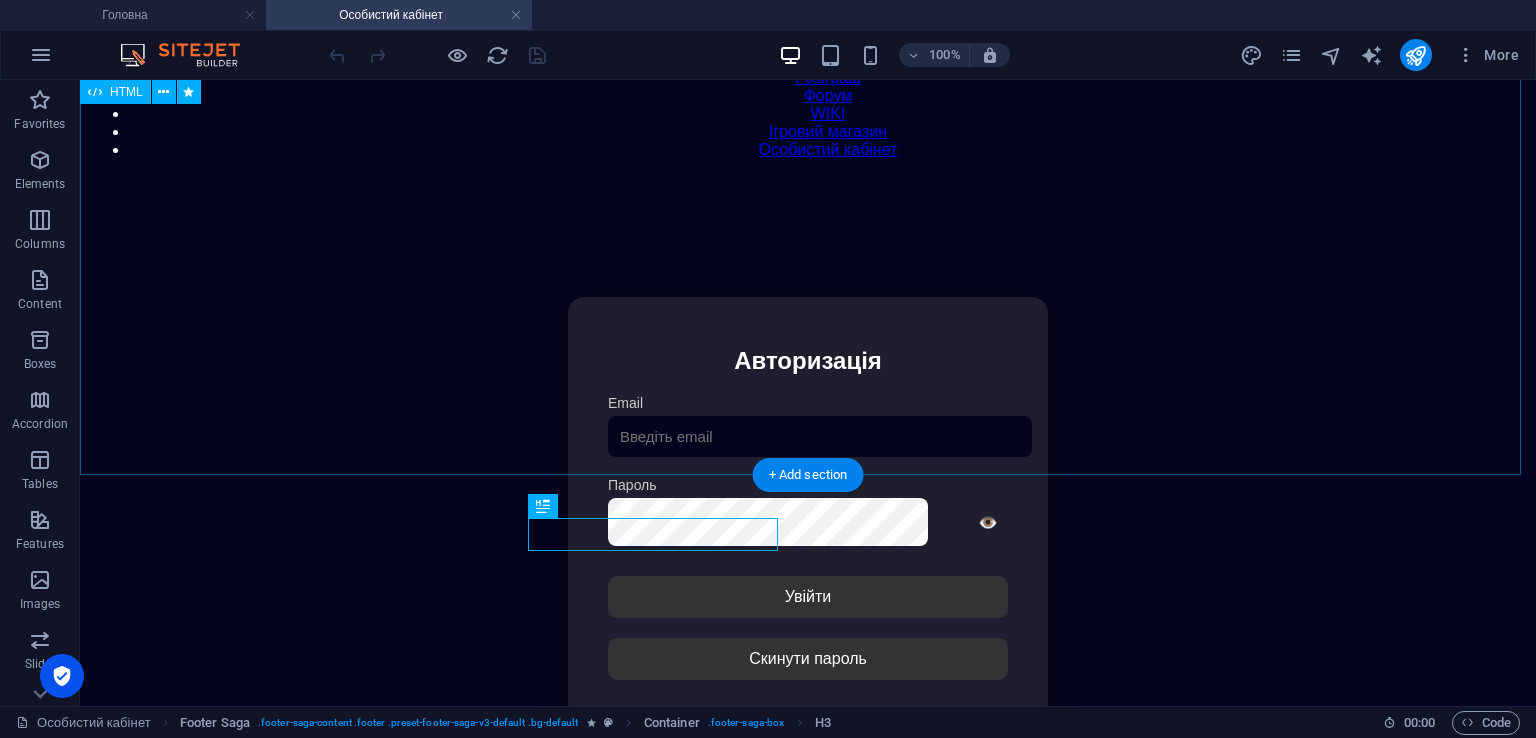 scroll, scrollTop: 0, scrollLeft: 0, axis: both 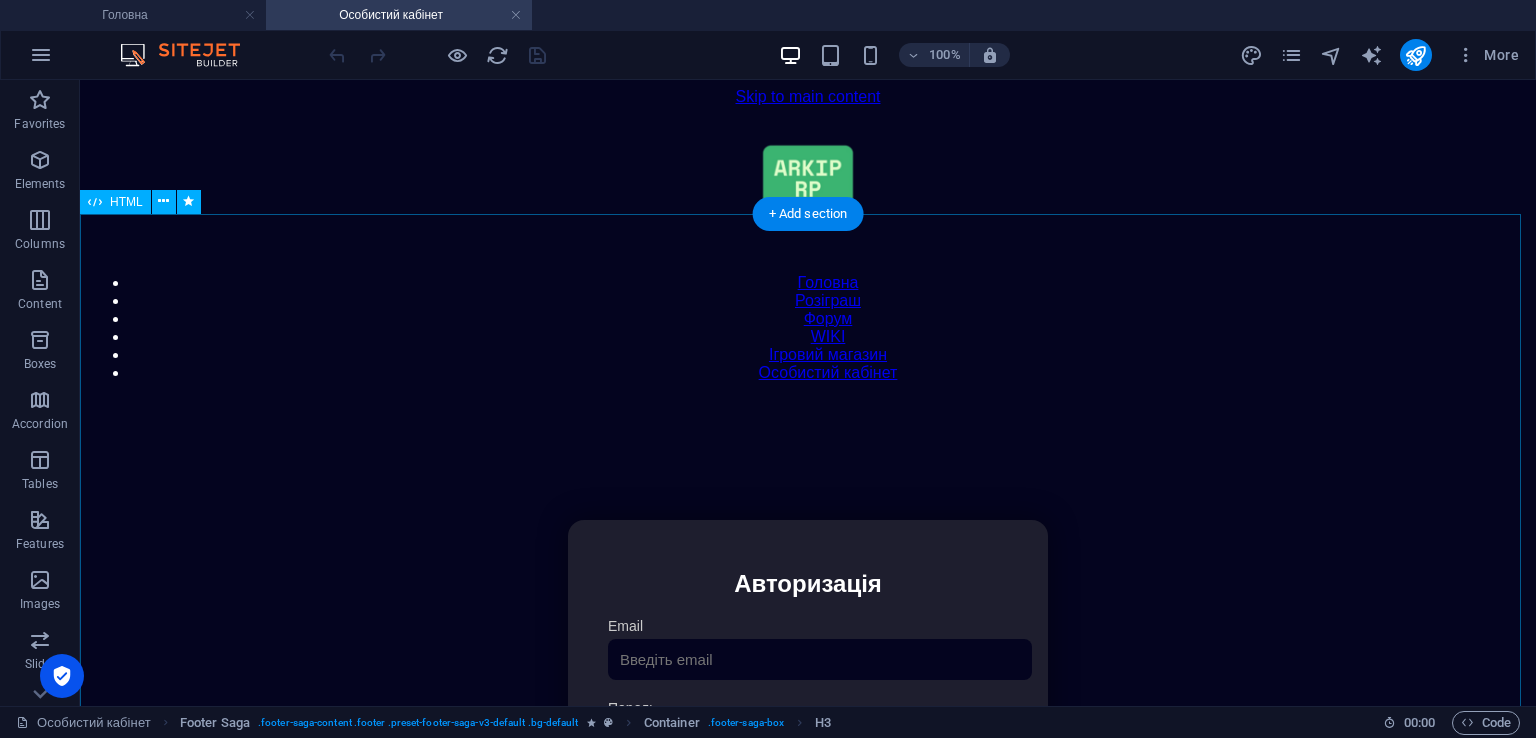 click on "Особистий кабінет
Авторизація
Email
[GEOGRAPHIC_DATA]
👁️
Введіть капчу:
Увійти
Скинути пароль
Скидання пароля
Введіть ваш email:
Скинути
Закрити
Особистий кабінет
Вийти з кабінету
Важлива інформація
Інформація
Ігровий Нікнейм:
Пошта:
Гроші:   ₴
XP:
Рівень:
Здоров'я:  %
Броня:  %
VIP:
Рейтинг
Рейтинг гравців
Гравців не знайдено
Документи
Мої документи
Паспорт:   Немає
Трудова книжка:   [PERSON_NAME]
Розваги" at bounding box center (808, 732) 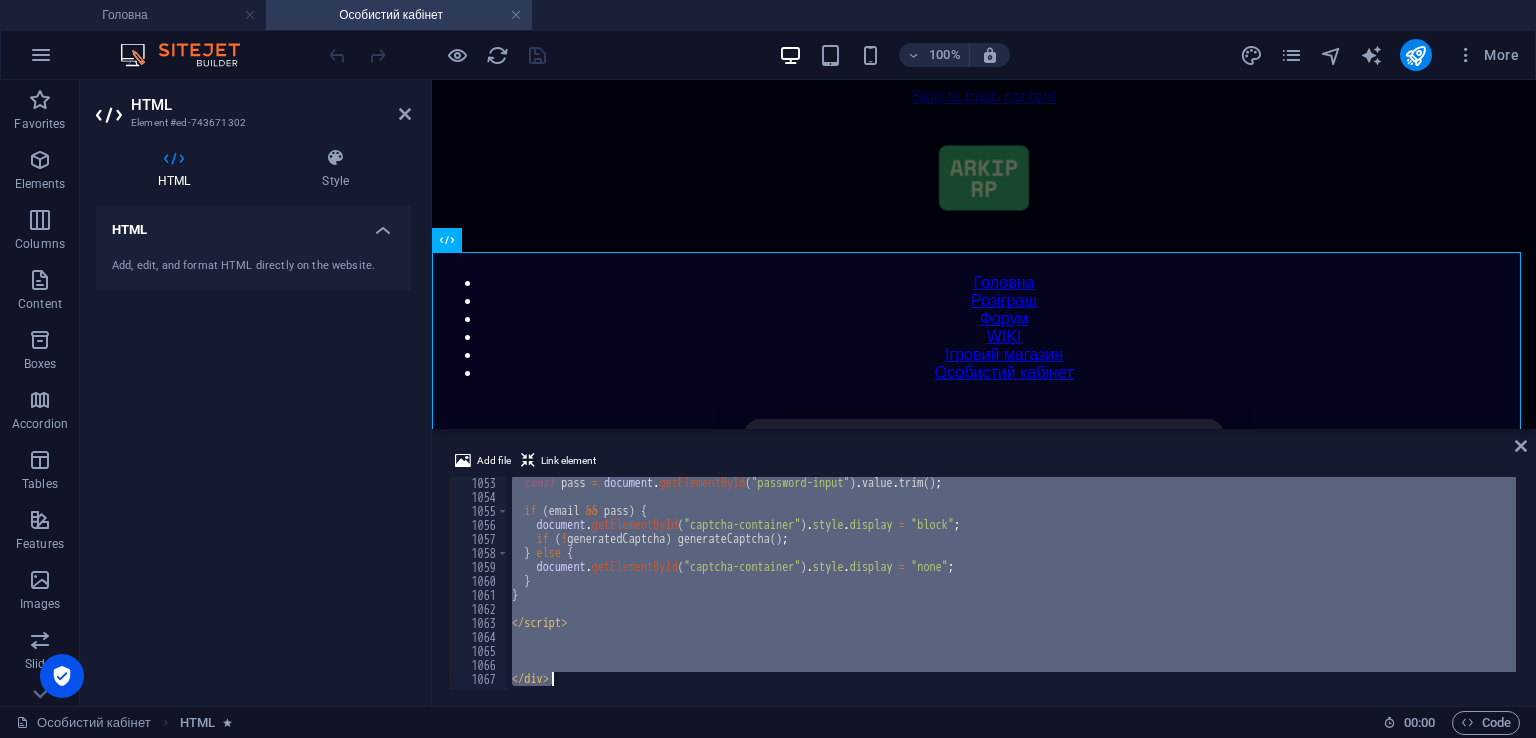 scroll, scrollTop: 14728, scrollLeft: 0, axis: vertical 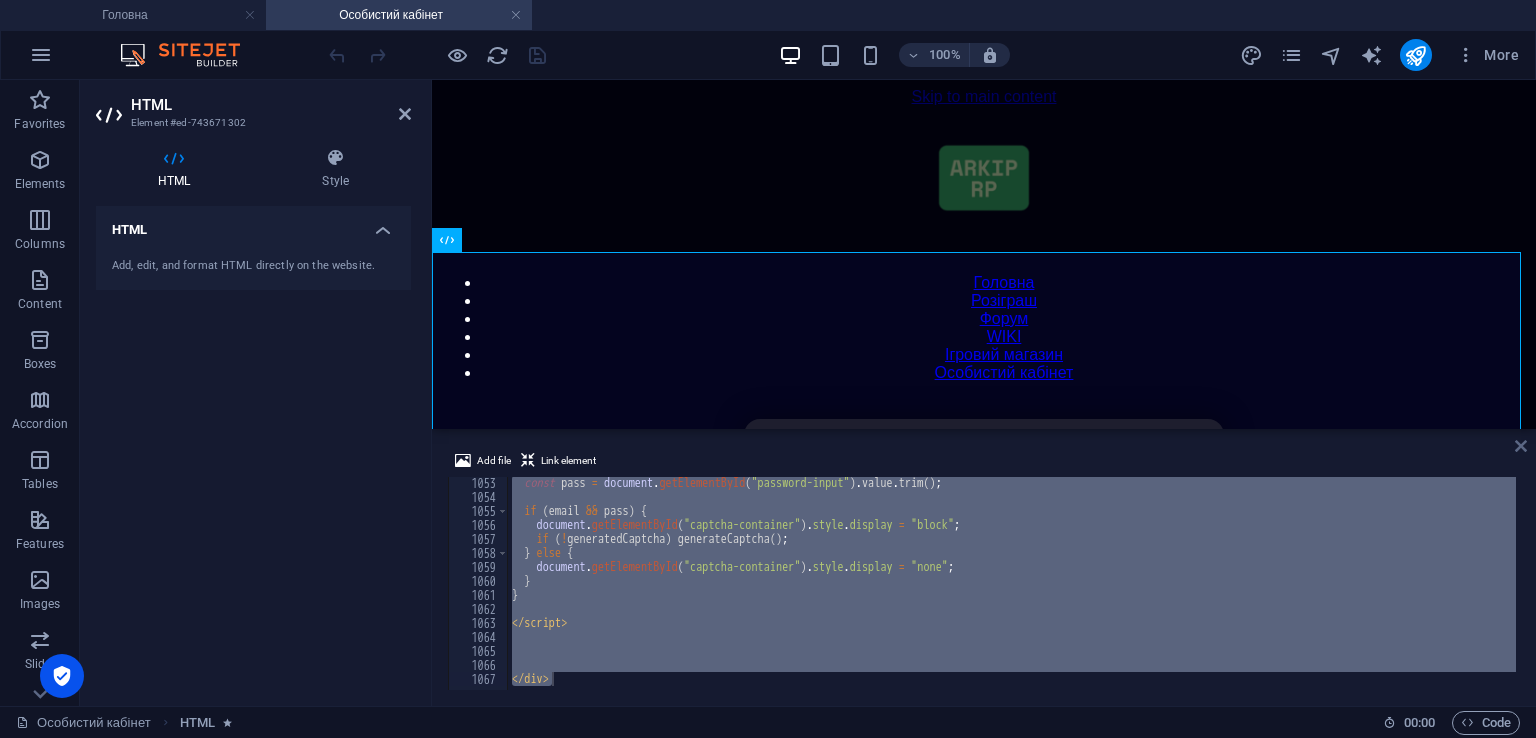 drag, startPoint x: 1522, startPoint y: 446, endPoint x: 985, endPoint y: 34, distance: 676.84045 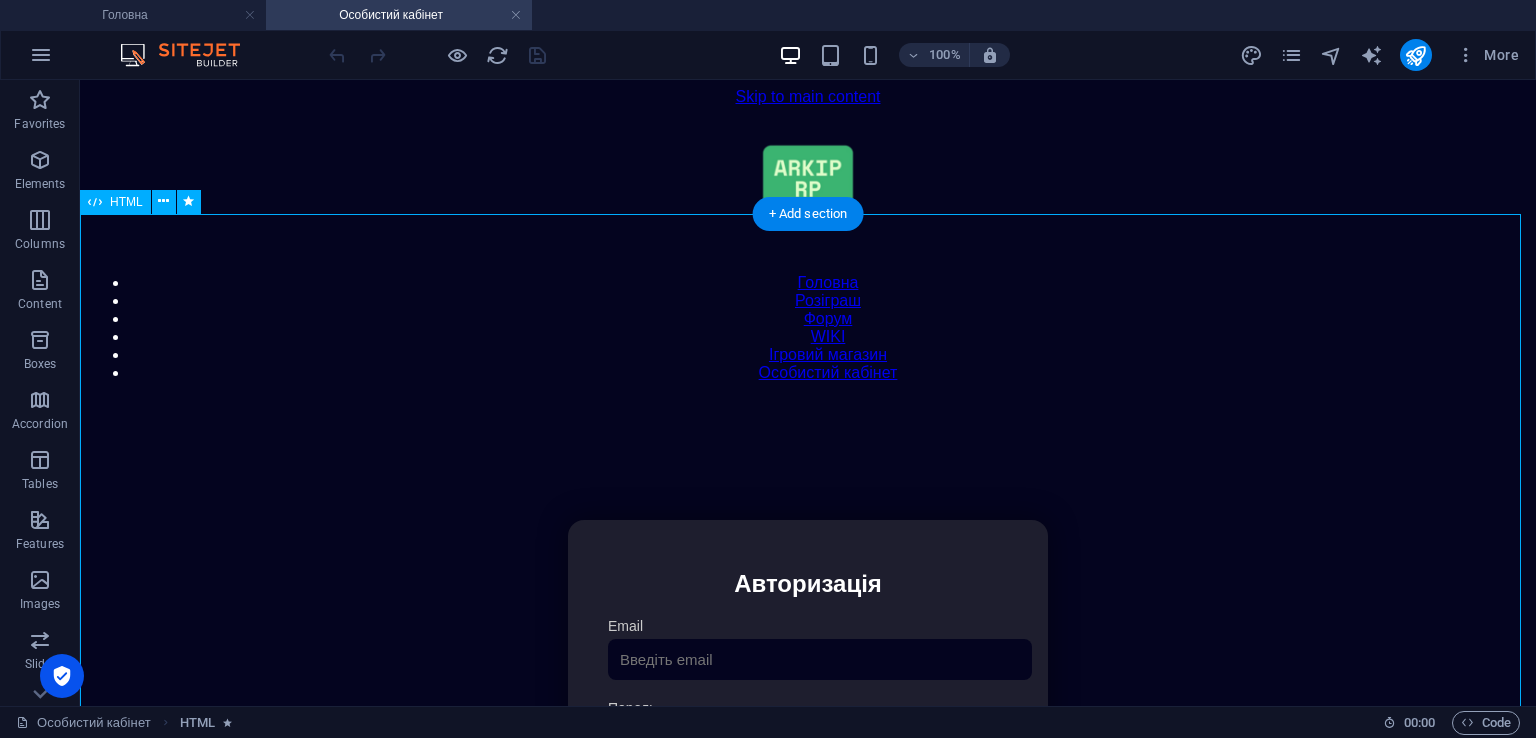 click on "Особистий кабінет
Авторизація
Email
[GEOGRAPHIC_DATA]
👁️
Введіть капчу:
Увійти
Скинути пароль
Скидання пароля
Введіть ваш email:
Скинути
Закрити
Особистий кабінет
Вийти з кабінету
Важлива інформація
Інформація
Ігровий Нікнейм:
Пошта:
Гроші:   ₴
XP:
Рівень:
Здоров'я:  %
Броня:  %
VIP:
Рейтинг
Рейтинг гравців
Гравців не знайдено
Документи
Мої документи
Паспорт:   Немає
Трудова книжка:   [PERSON_NAME]
Розваги" at bounding box center [808, 732] 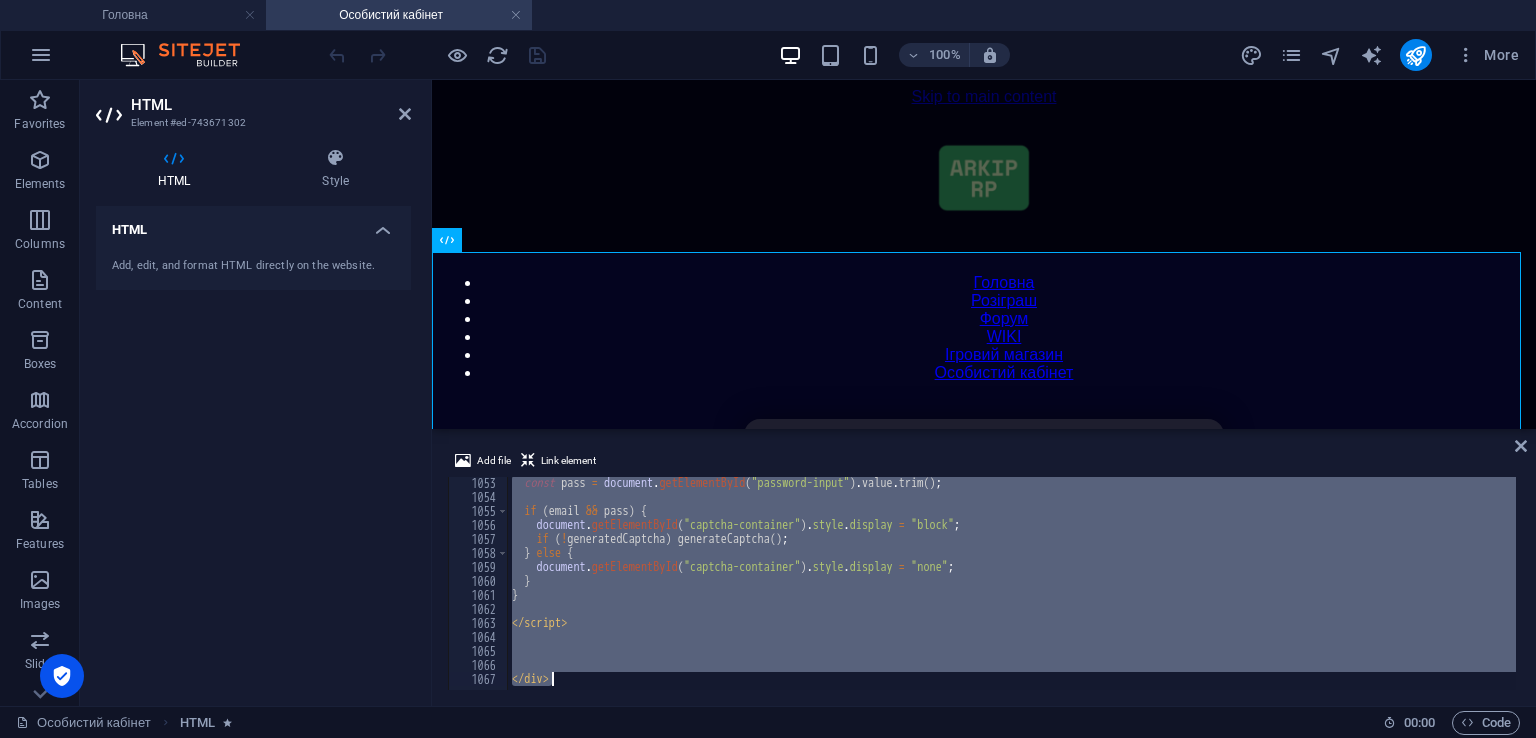 click on "const   pass   =   document . getElementById ( "password-input" ) . value . trim ( ) ;    if   ( email   &&   pass )   {      document . getElementById ( "captcha-container" ) . style . display   =   "block" ;      if   ( ! generatedCaptcha )   generateCaptcha ( ) ;    }   else   {      document . getElementById ( "captcha-container" ) . style . display   =   "none" ;    } } </ script > </ div >" at bounding box center [1012, 583] 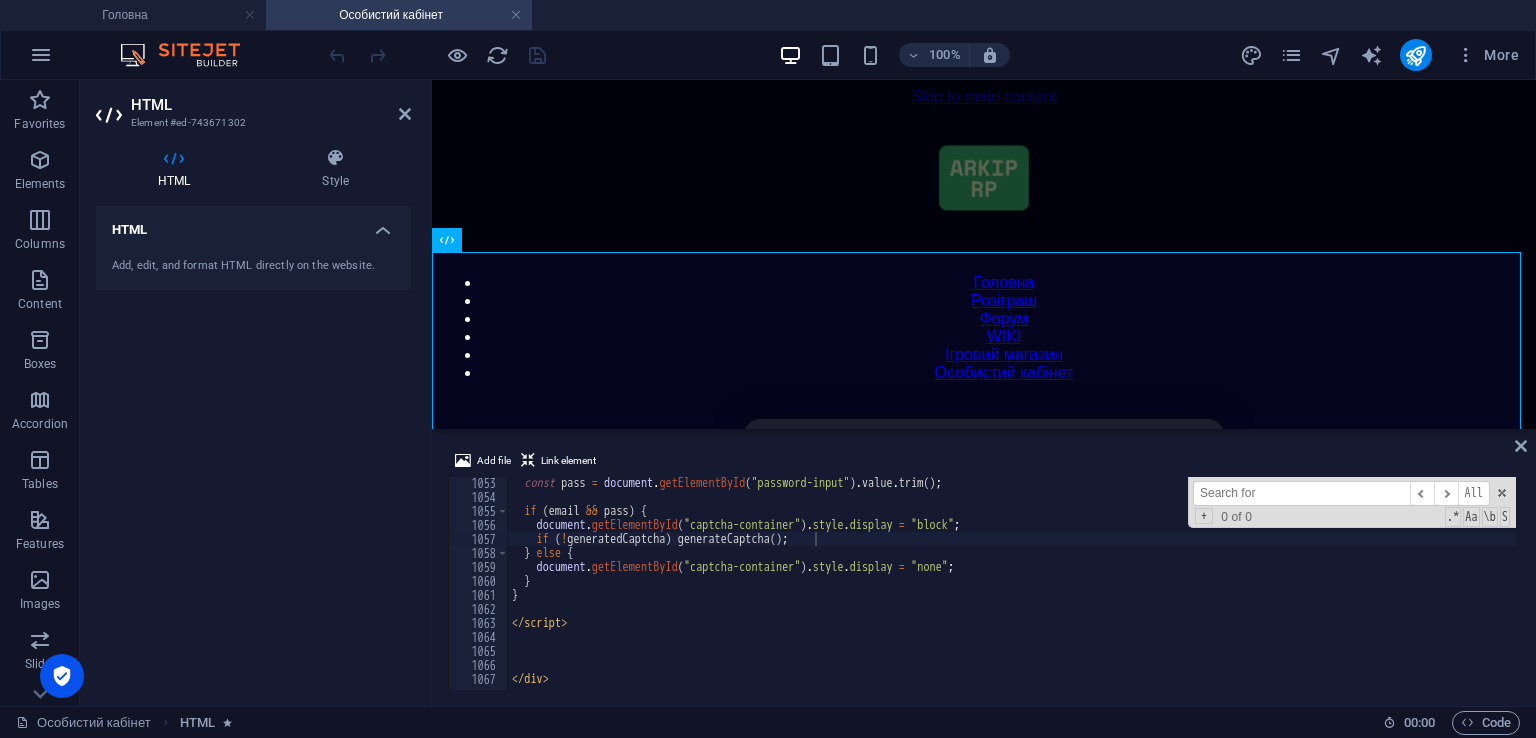 type on "login(event)" 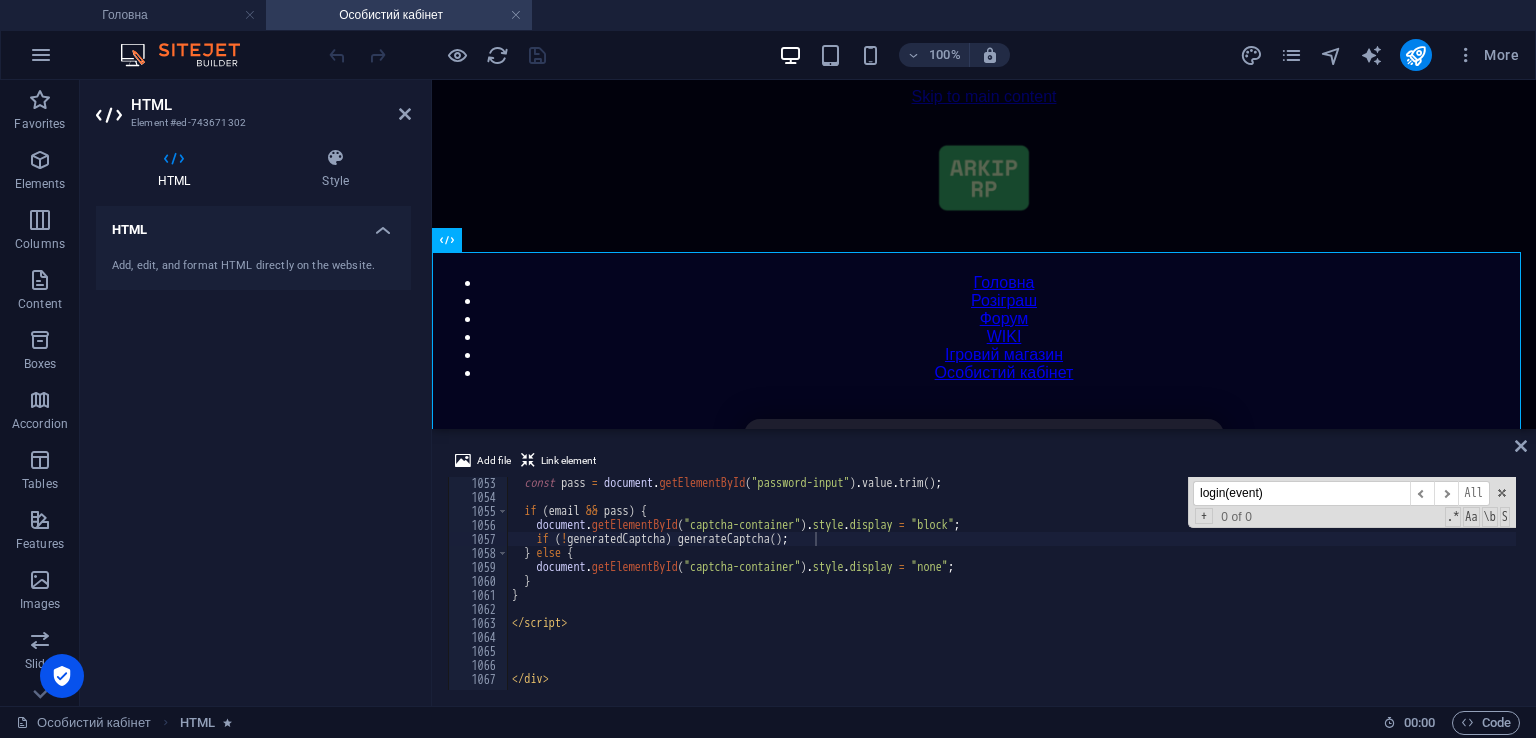 type on "<form id="login-form" onsubmit="return login(event)">" 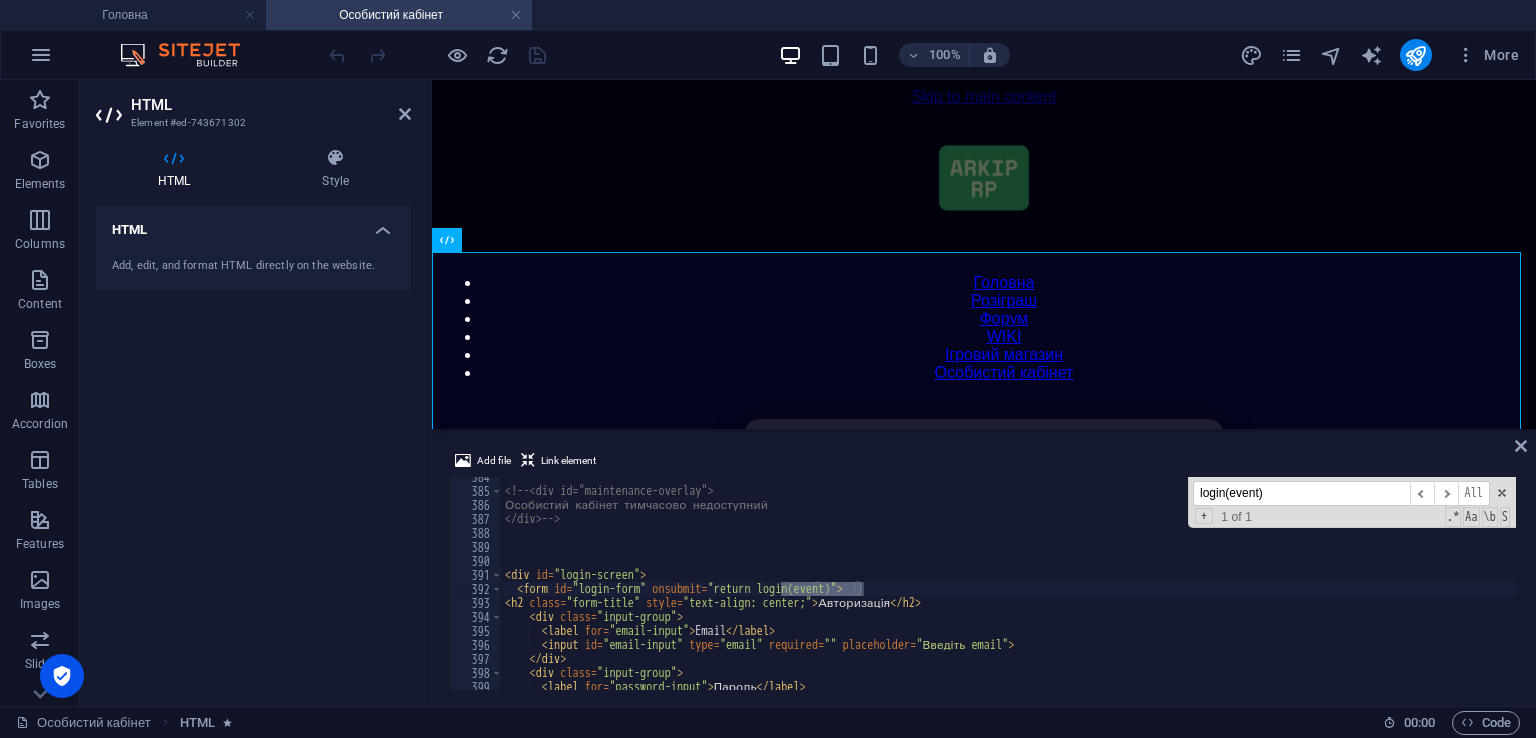 type on "login(event)" 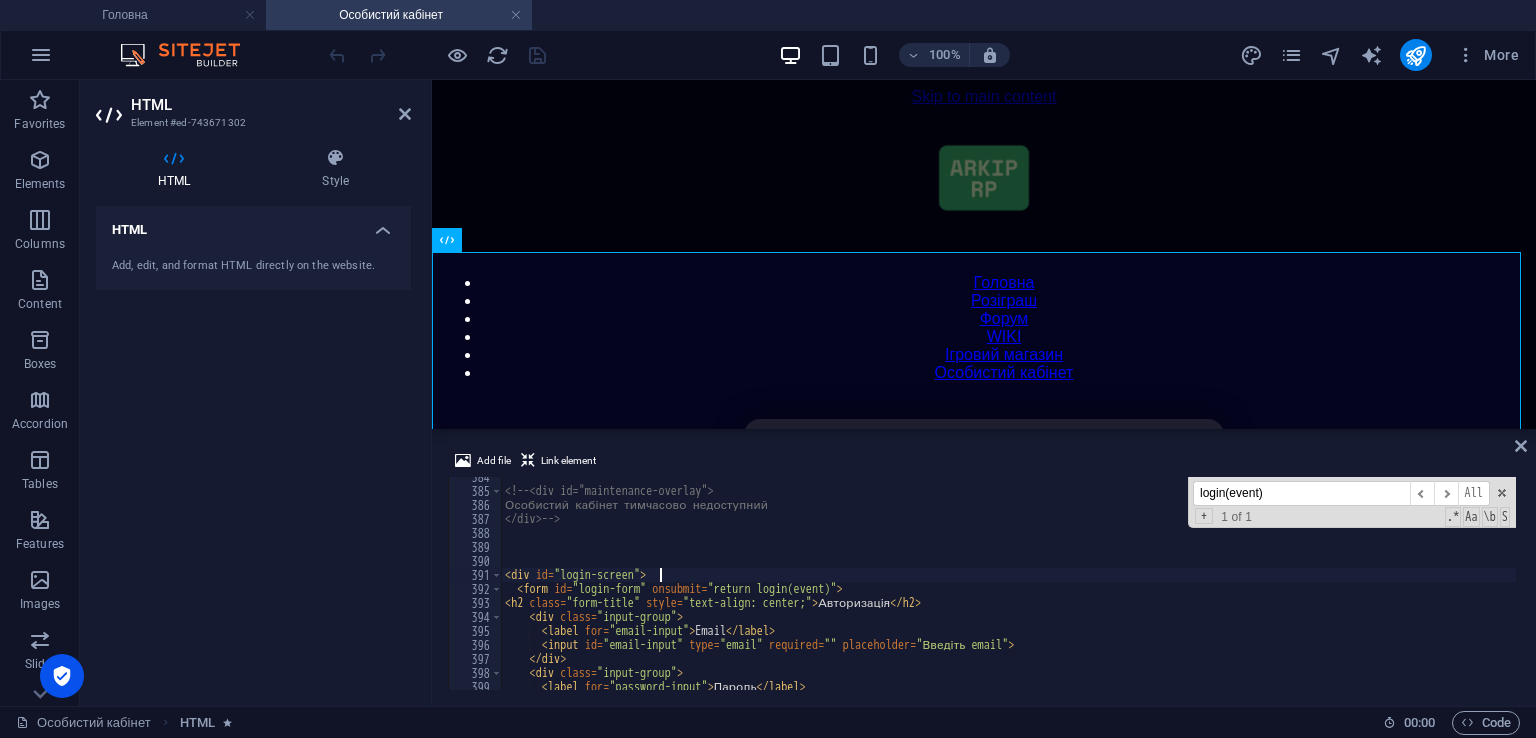 click on "<!-- <div id="maintenance-overlay">     Особистий кабінет тимчасово недоступний   </div> --> < div   id = "login-screen" >    < form   id = "login-form"   onsubmit = "return login(event)" > < h2   class = "form-title"   style = "text-align: center;" > Авторизація </ h2 >      < div   class = "input-group" >         < label   for = "email-input" > Email </ label >         < input   id = "email-input"   type = "email"   required = ""   placeholder = "Введіть email" >      </ div >      < div   class = "input-group" >         < label   for = "password-input" > Пароль </ label >" at bounding box center [1425, 588] 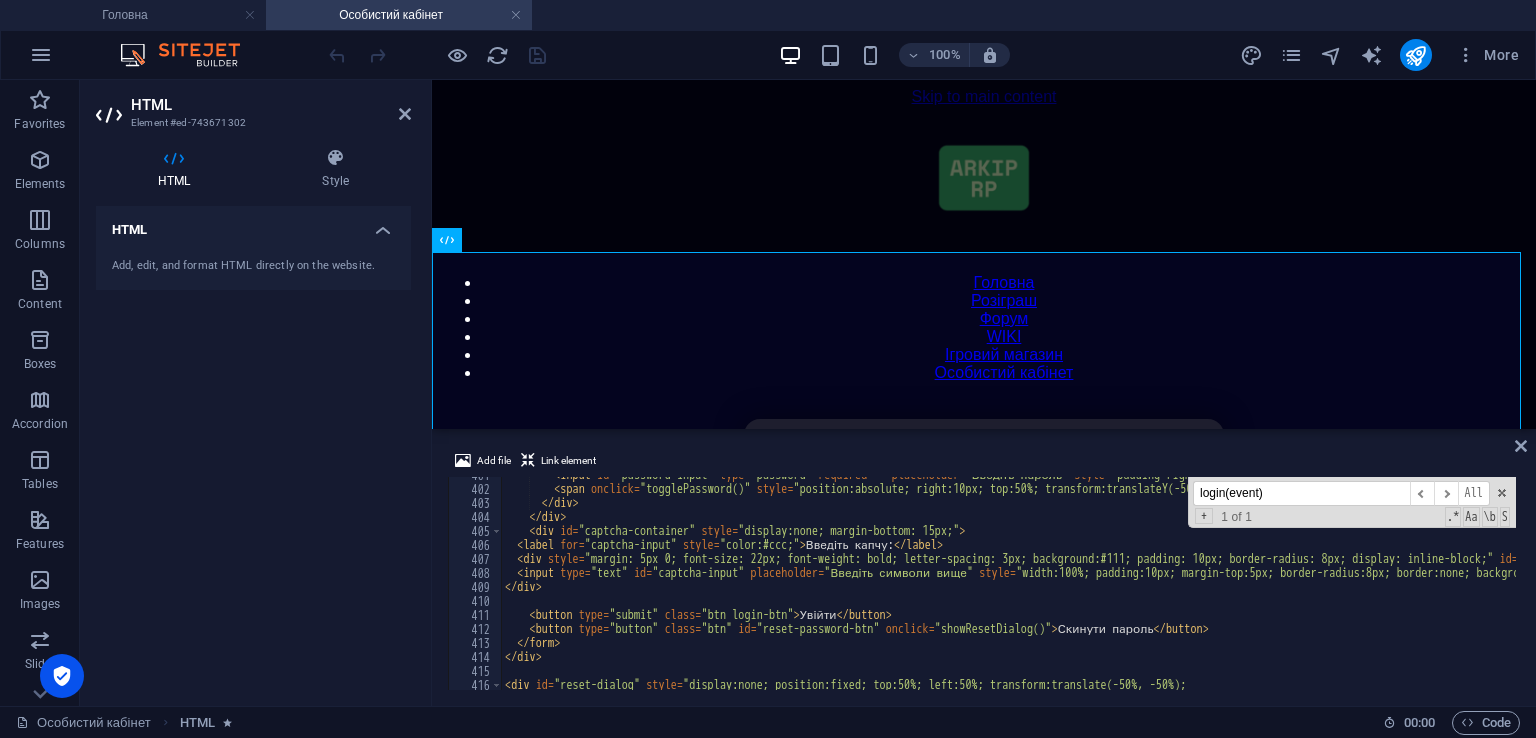 scroll, scrollTop: 5609, scrollLeft: 0, axis: vertical 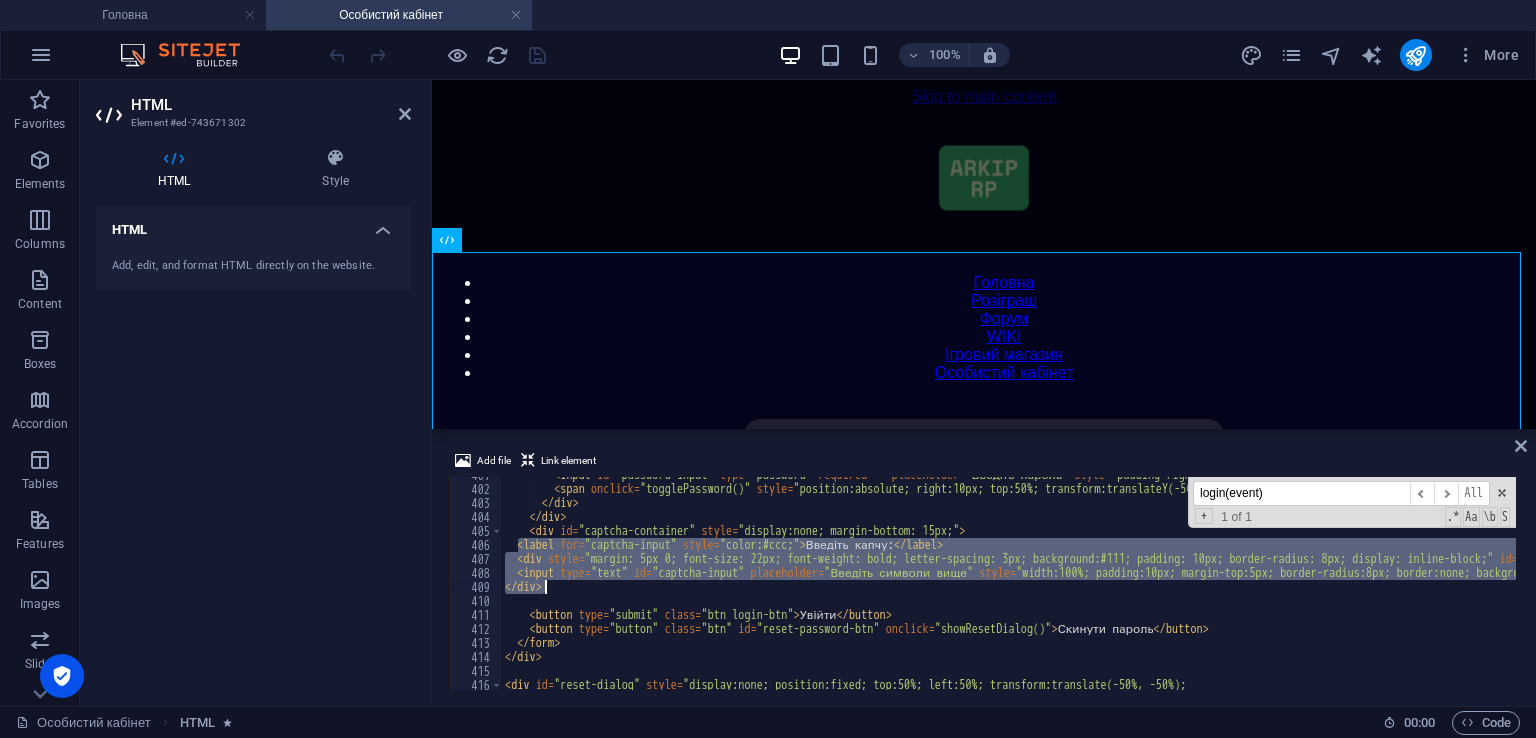 drag, startPoint x: 518, startPoint y: 547, endPoint x: 631, endPoint y: 581, distance: 118.004234 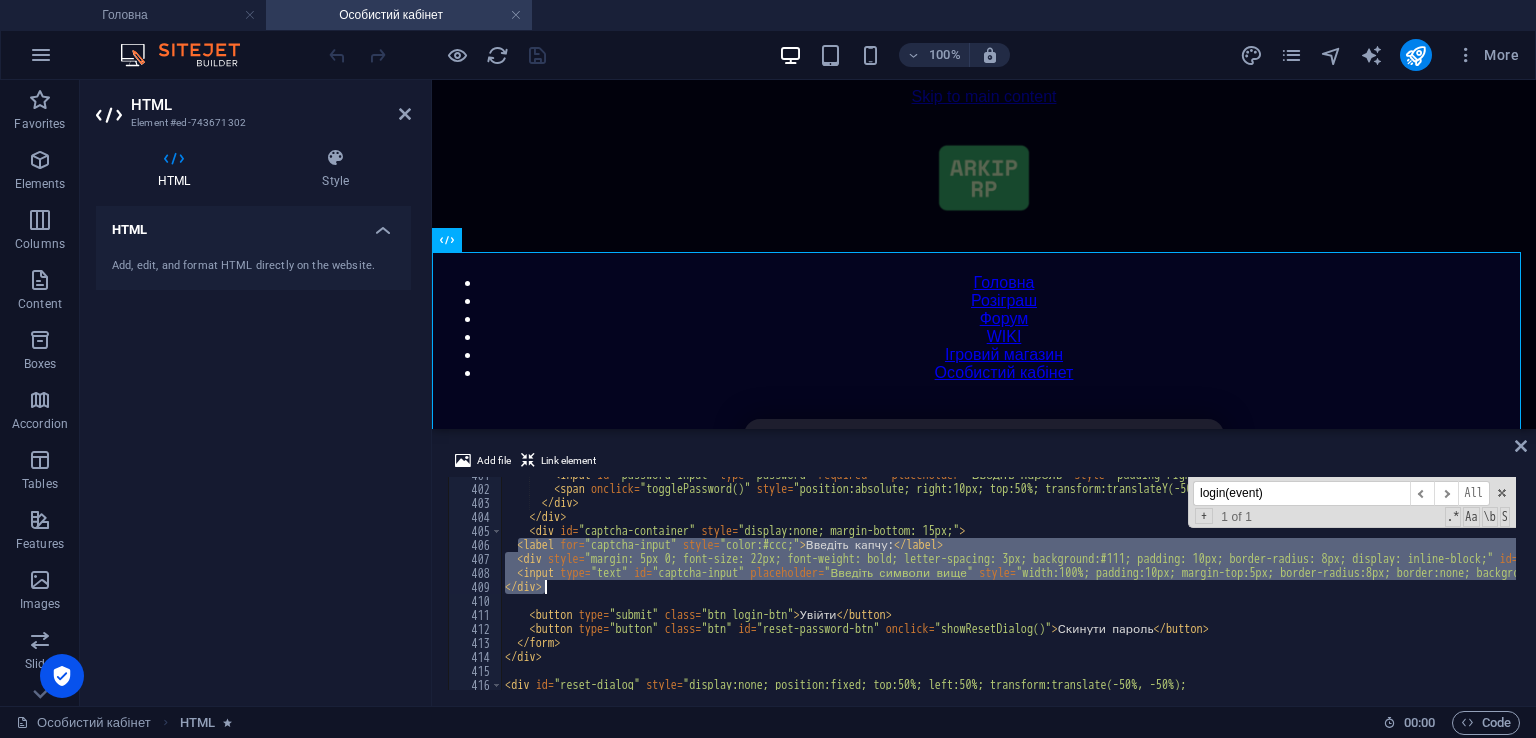 click on "< input   id = "password-input"   type = "password"   required = ""   placeholder = "Введіть пароль"   style = "padding-right: 40px;" >           < span   onclick = "togglePassword()"   style = "position:absolute; right:10px; top:50%; transform:translateY(-50%); cursor:pointer; color:#888;"   id = "toggle-icon" > 👁 ️ </ span >         </ div >      </ div >      < div   id = "captcha-container"   style = "display:none; margin-bottom: 15px;" >    < label   for = "captcha-input"   style = "color:#ccc;" > Введіть капчу: </ label >    < div   style = "margin: 5px 0; font-size: 22px; font-weight: bold; letter-spacing: 3px; background:#111; padding: 10px; border-radius: 8px; display: inline-block;"   id = "captcha-text" > </ div >    < input   type = "text"   id = "captcha-input"   placeholder = "Введіть символи вище"   style = "width:100%; padding:10px; margin-top:5px; border-radius:8px; border:none; background:#0d0d0d; color:white;" > </ div >      <   =" at bounding box center (1008, 583) 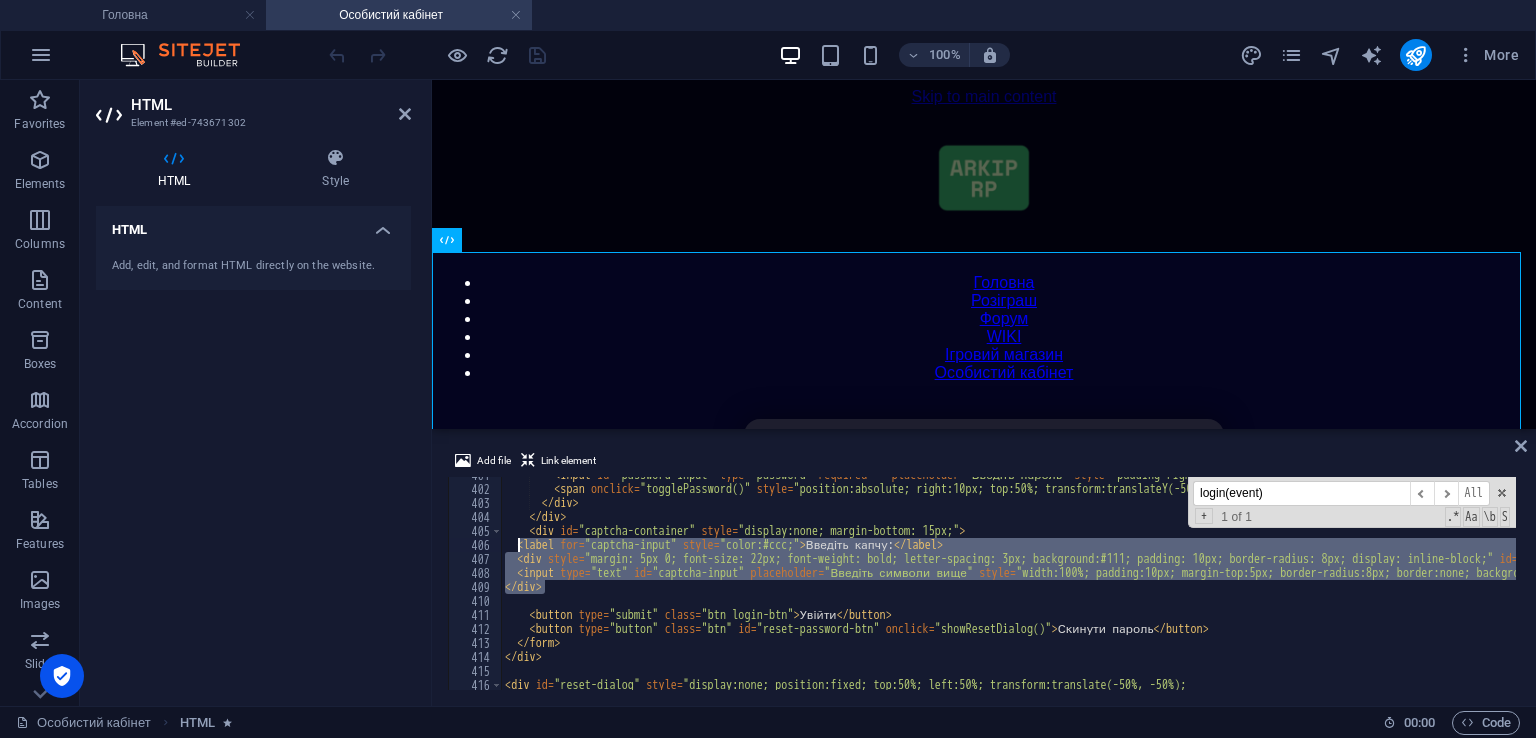 drag, startPoint x: 588, startPoint y: 587, endPoint x: 517, endPoint y: 540, distance: 85.146935 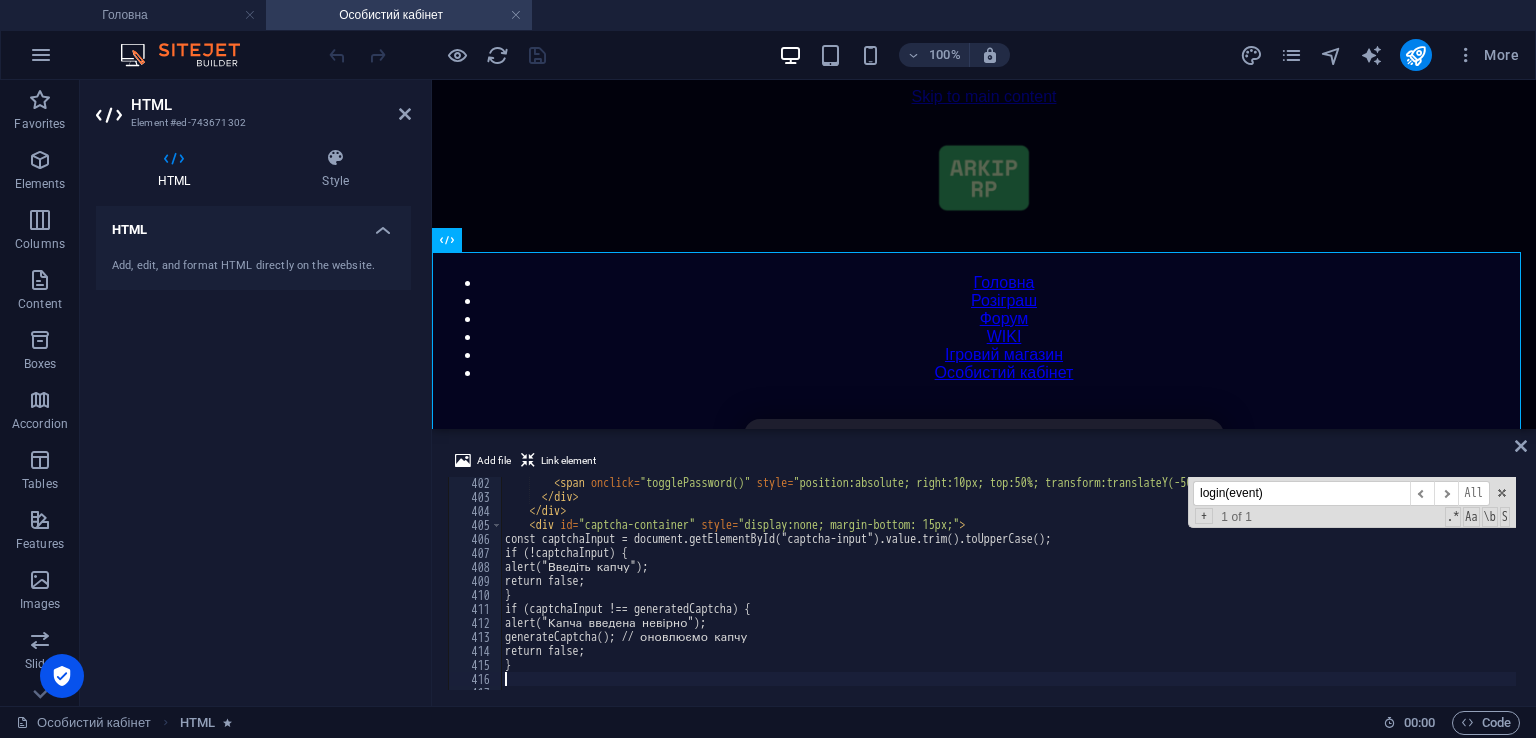 scroll, scrollTop: 5615, scrollLeft: 0, axis: vertical 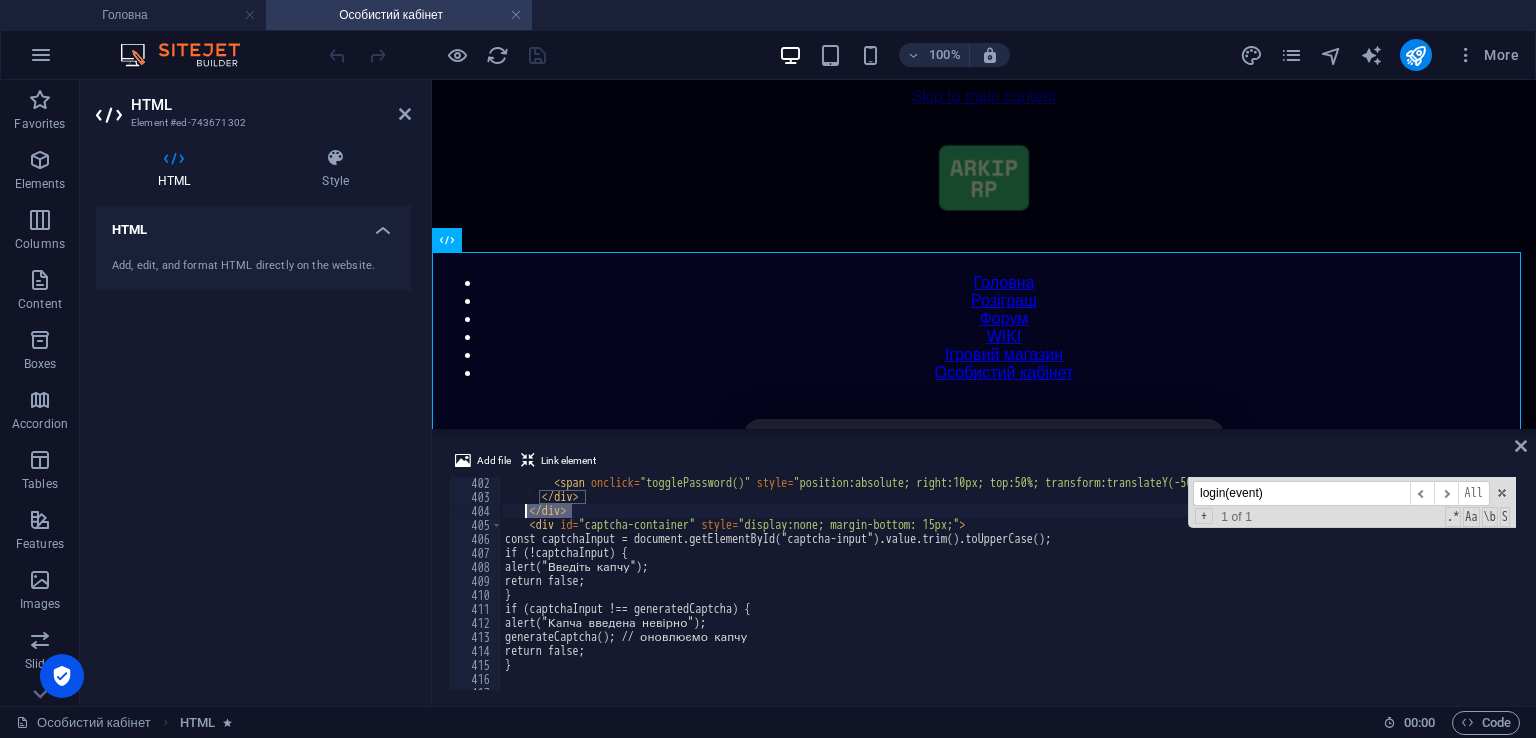 drag, startPoint x: 580, startPoint y: 515, endPoint x: 528, endPoint y: 513, distance: 52.03845 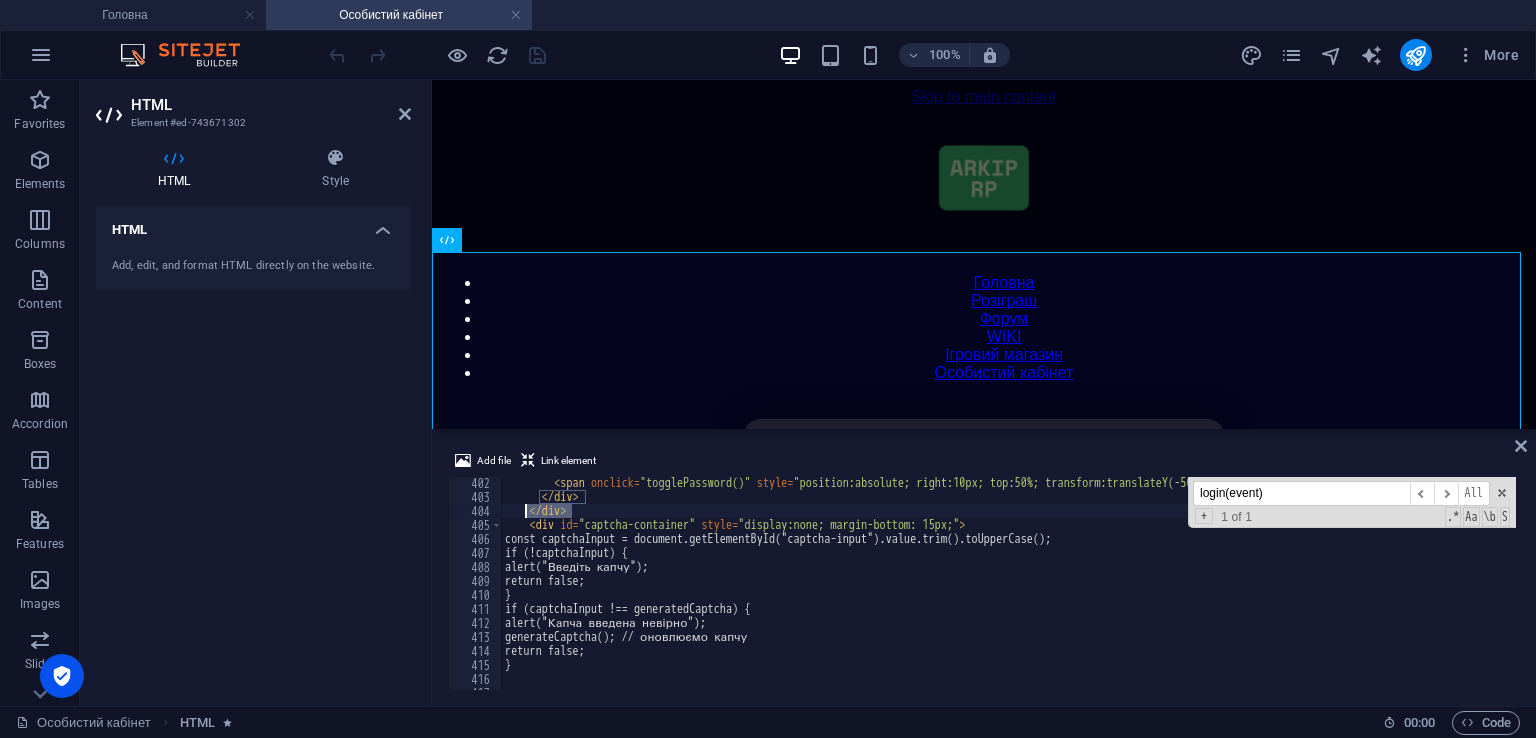 click on "< span   onclick = "togglePassword()"   style = "position:absolute; right:10px; top:50%; transform:translateY(-50%); cursor:pointer; color:#888;"   id = "toggle-icon" > 👁 ️ </ span >         </ div >      </ div >      < div   id = "captcha-container"   style = "display:none; margin-bottom: 15px;" >   const captchaInput = document.getElementById("captcha-input").value.trim().toUpperCase(); if (!captchaInput) {   alert("Введіть капчу");   return false; } if (captchaInput !== generatedCaptcha) {   alert("Капча введена невірно");   generateCaptcha(); // оновлюємо капчу   return false; } login(event) ​ ​ All Replace All + 1 of 1 .* Aa \b S" at bounding box center [1008, 583] 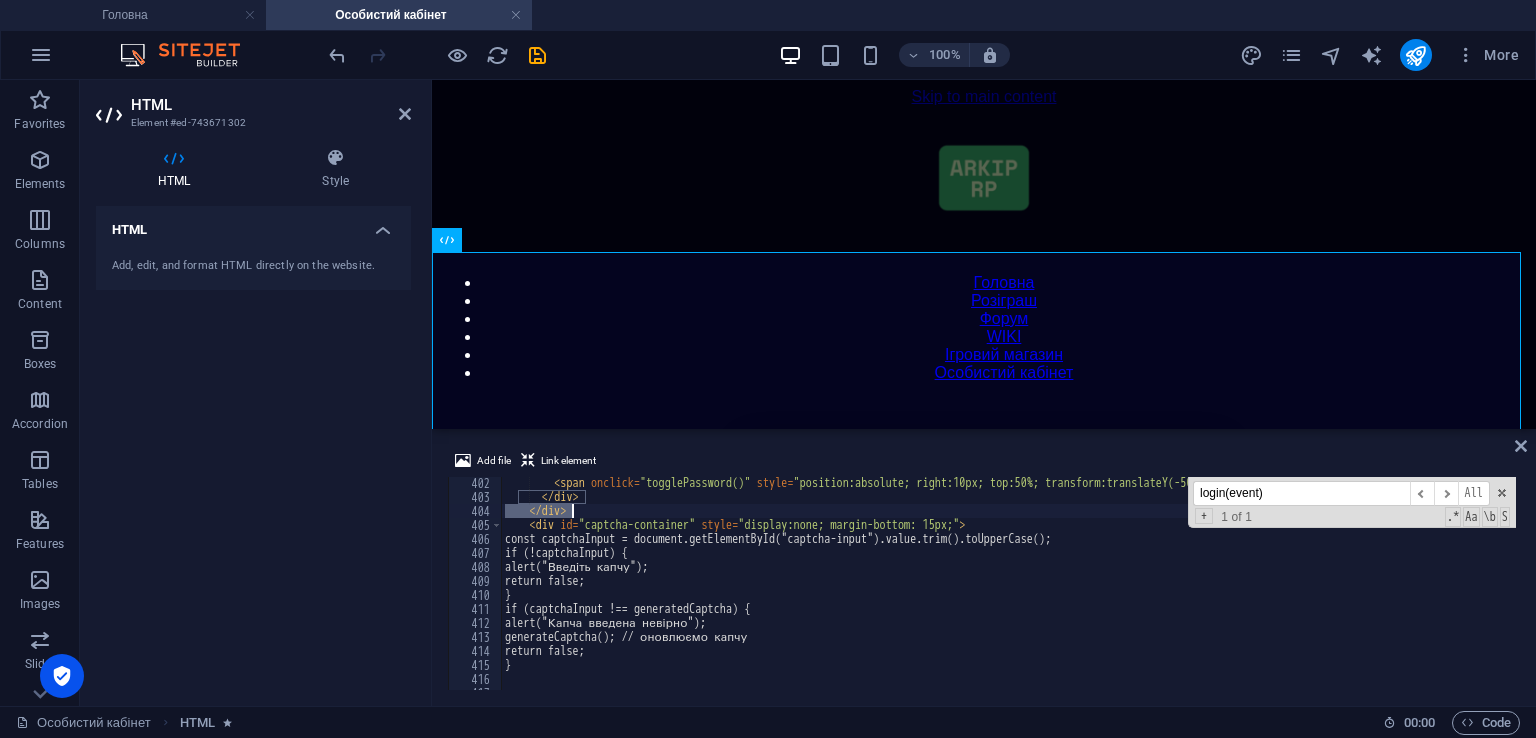 drag, startPoint x: 532, startPoint y: 512, endPoint x: 578, endPoint y: 512, distance: 46 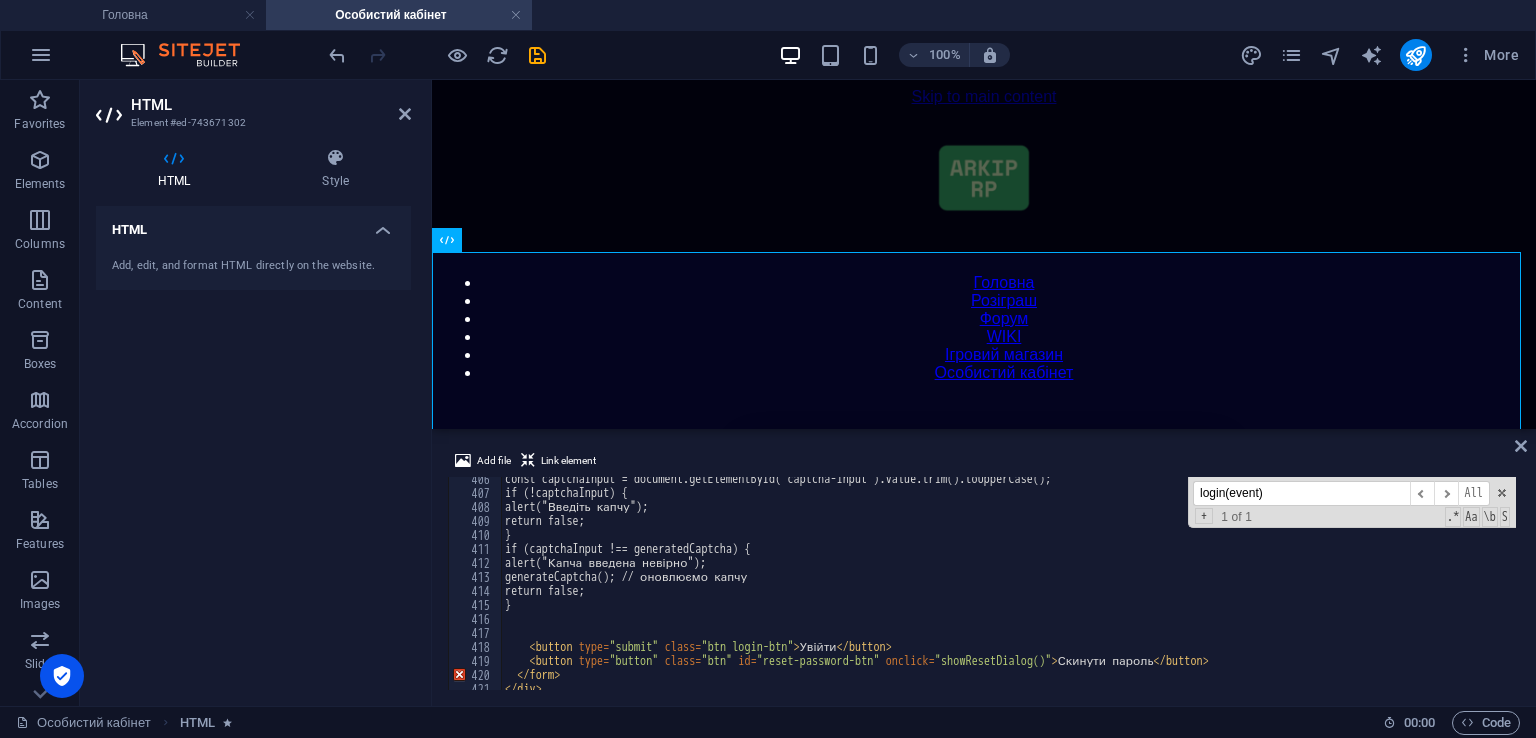 scroll, scrollTop: 5735, scrollLeft: 0, axis: vertical 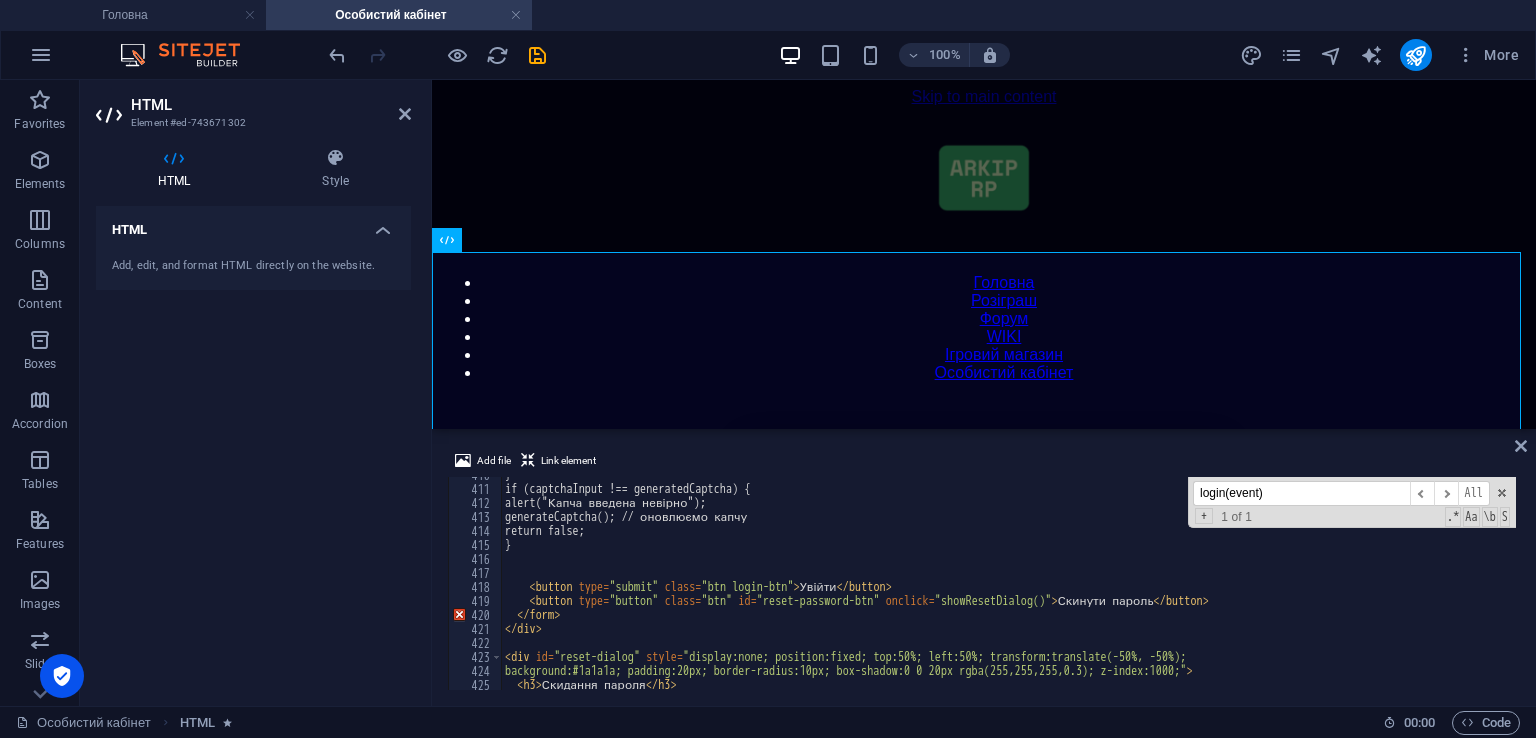 click on "} if (captchaInput !== generatedCaptcha) {   alert("Капча введена невірно");   generateCaptcha(); // оновлюємо капчу   return false; }      < button   type = "submit"   class = "btn login-btn" > Увійти </ button >      < button   type = "button"   class = "btn"   id = "reset-password-btn"   onclick = "showResetDialog()" > Скинути пароль </ button >    </ form > </ div > < div   id = "reset-dialog"   style = "display:none; position:fixed; top:50%; left:50%; transform:translate(-50%, -50%);   background:#1a1a1a; padding:20px; border-radius:10px; box-shadow:0 0 20px rgba(255,255,255,0.3); z-index:1000;" >    < h3 > Скидання пароля </ h3 >" at bounding box center (1425, 586) 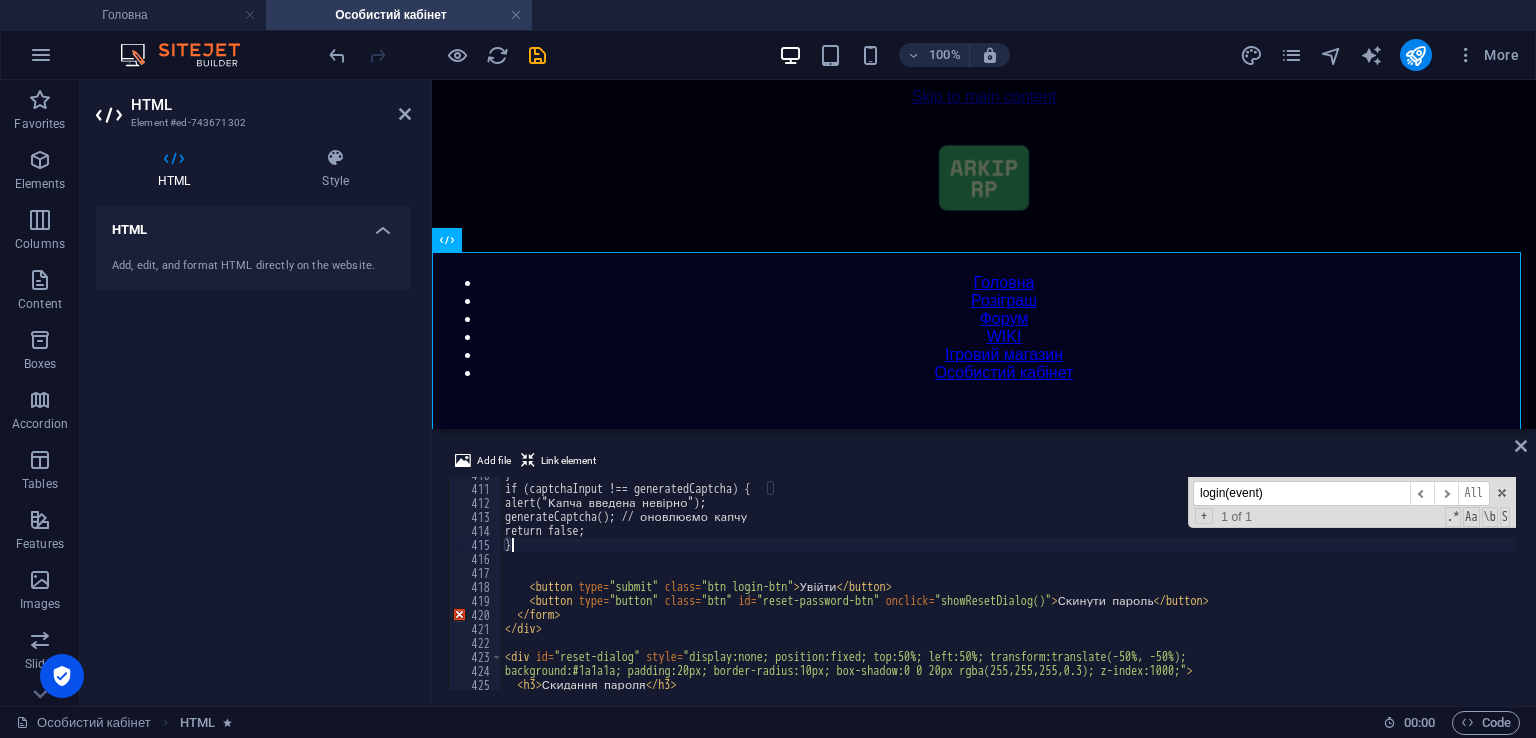 click on "} if (captchaInput !== generatedCaptcha) {   alert("Капча введена невірно");   generateCaptcha(); // оновлюємо капчу   return false; }      < button   type = "submit"   class = "btn login-btn" > Увійти </ button >      < button   type = "button"   class = "btn"   id = "reset-password-btn"   onclick = "showResetDialog()" > Скинути пароль </ button >    </ form > </ div > < div   id = "reset-dialog"   style = "display:none; position:fixed; top:50%; left:50%; transform:translate(-50%, -50%);   background:#1a1a1a; padding:20px; border-radius:10px; box-shadow:0 0 20px rgba(255,255,255,0.3); z-index:1000;" >    < h3 > Скидання пароля </ h3 >" at bounding box center [1425, 586] 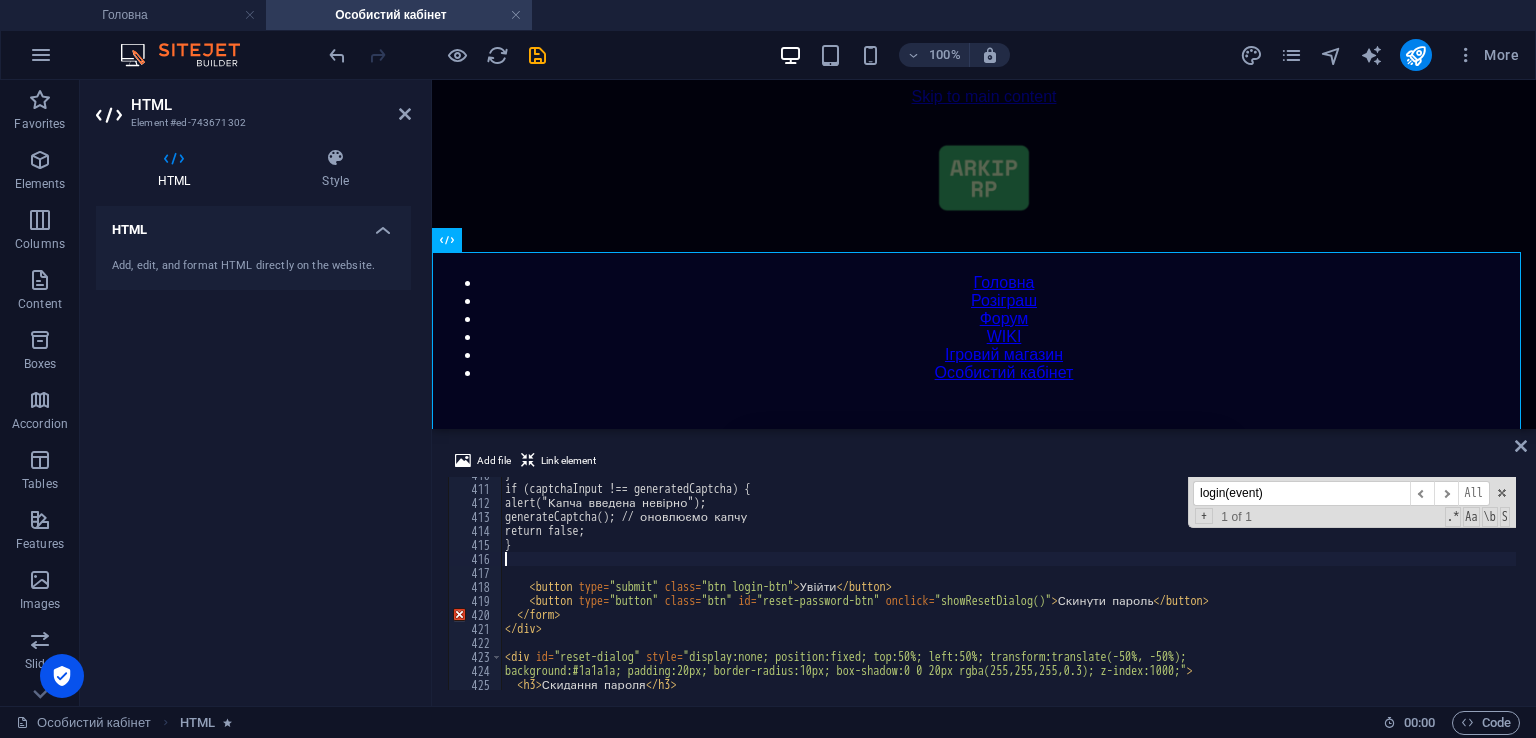 paste on "</div>" 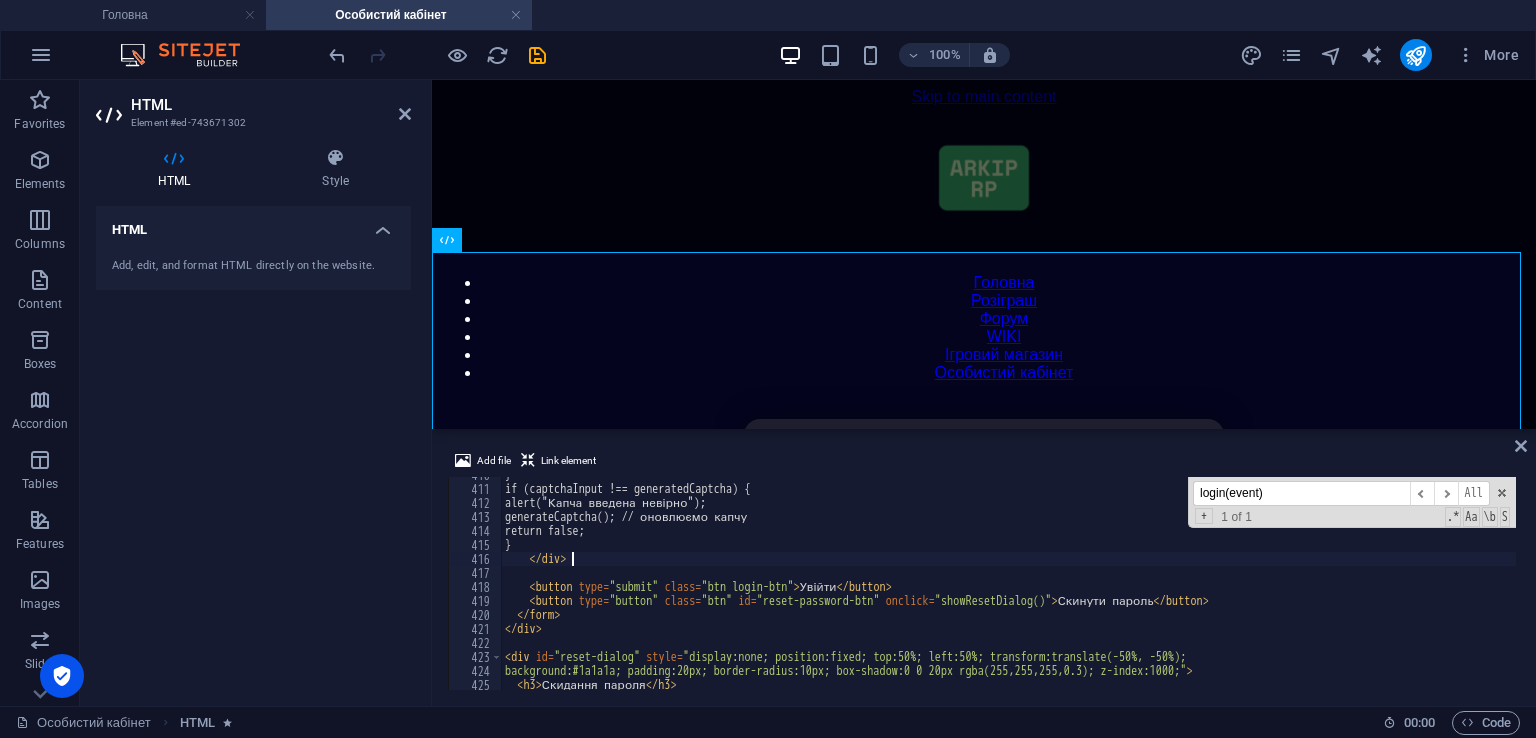 click on "} if (captchaInput !== generatedCaptcha) {   alert("Капча введена невірно");   generateCaptcha(); // оновлюємо капчу   return false; }      </ div >      < button   type = "submit"   class = "btn login-btn" > Увійти </ button >      < button   type = "button"   class = "btn"   id = "reset-password-btn"   onclick = "showResetDialog()" > Скинути пароль </ button >    </ form > </ div > < div   id = "reset-dialog"   style = "display:none; position:fixed; top:50%; left:50%; transform:translate(-50%, -50%);   background:#1a1a1a; padding:20px; border-radius:10px; box-shadow:0 0 20px rgba(255,255,255,0.3); z-index:1000;" >    < h3 > Скидання пароля </ h3 >" at bounding box center [1425, 586] 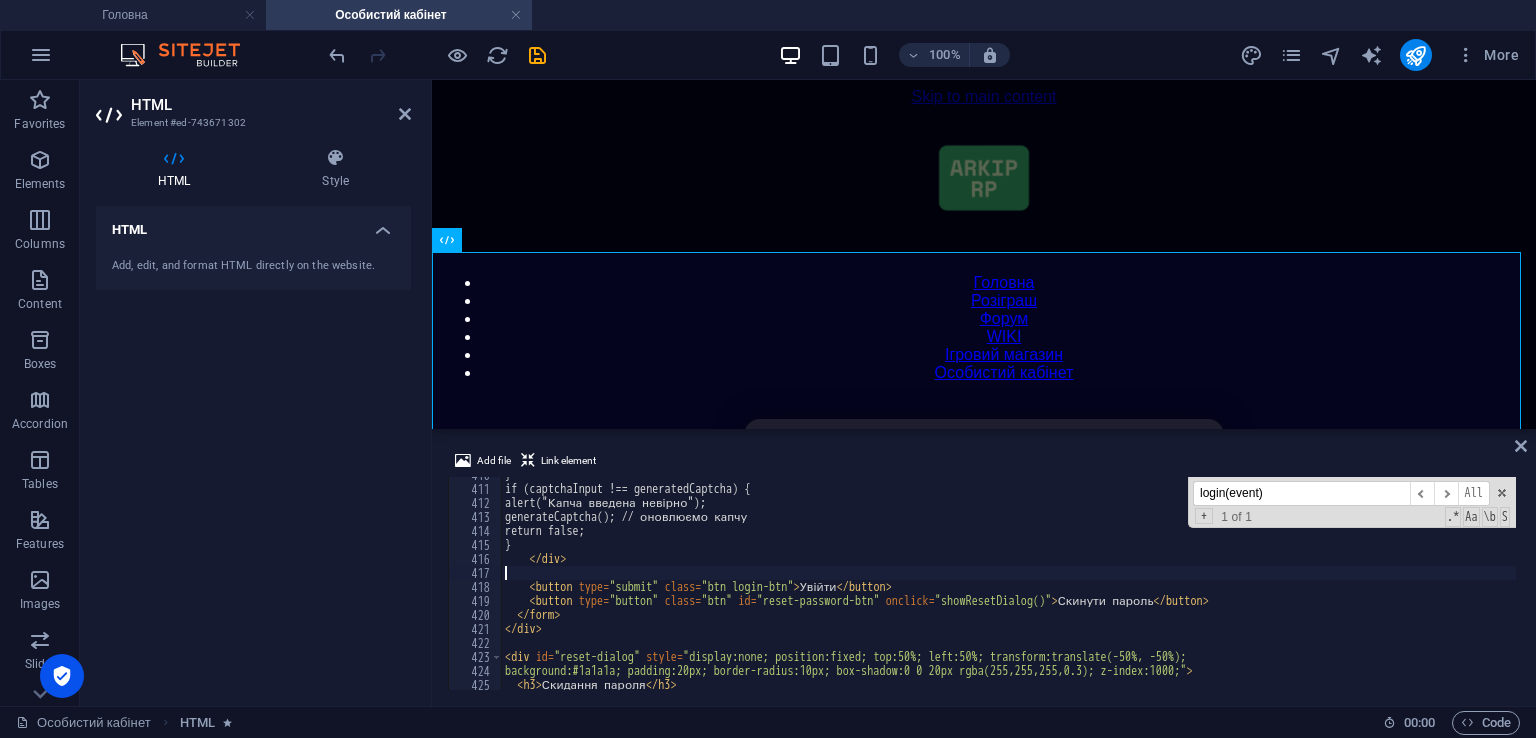 click on "} if (captchaInput !== generatedCaptcha) {   alert("Капча введена невірно");   generateCaptcha(); // оновлюємо капчу   return false; }      </ div >      < button   type = "submit"   class = "btn login-btn" > Увійти </ button >      < button   type = "button"   class = "btn"   id = "reset-password-btn"   onclick = "showResetDialog()" > Скинути пароль </ button >    </ form > </ div > < div   id = "reset-dialog"   style = "display:none; position:fixed; top:50%; left:50%; transform:translate(-50%, -50%);   background:#1a1a1a; padding:20px; border-radius:10px; box-shadow:0 0 20px rgba(255,255,255,0.3); z-index:1000;" >    < h3 > Скидання пароля </ h3 >" at bounding box center [1425, 586] 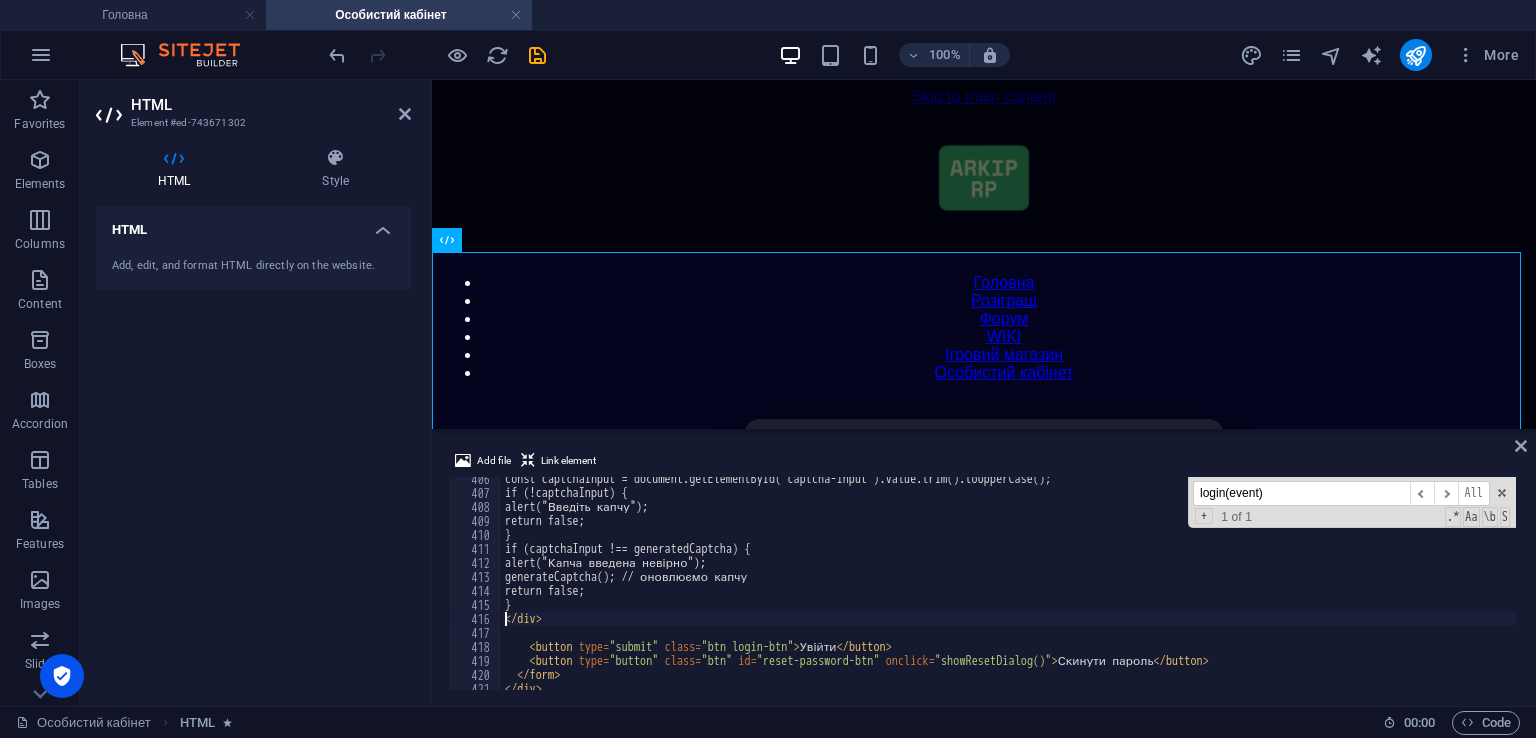 scroll, scrollTop: 5675, scrollLeft: 0, axis: vertical 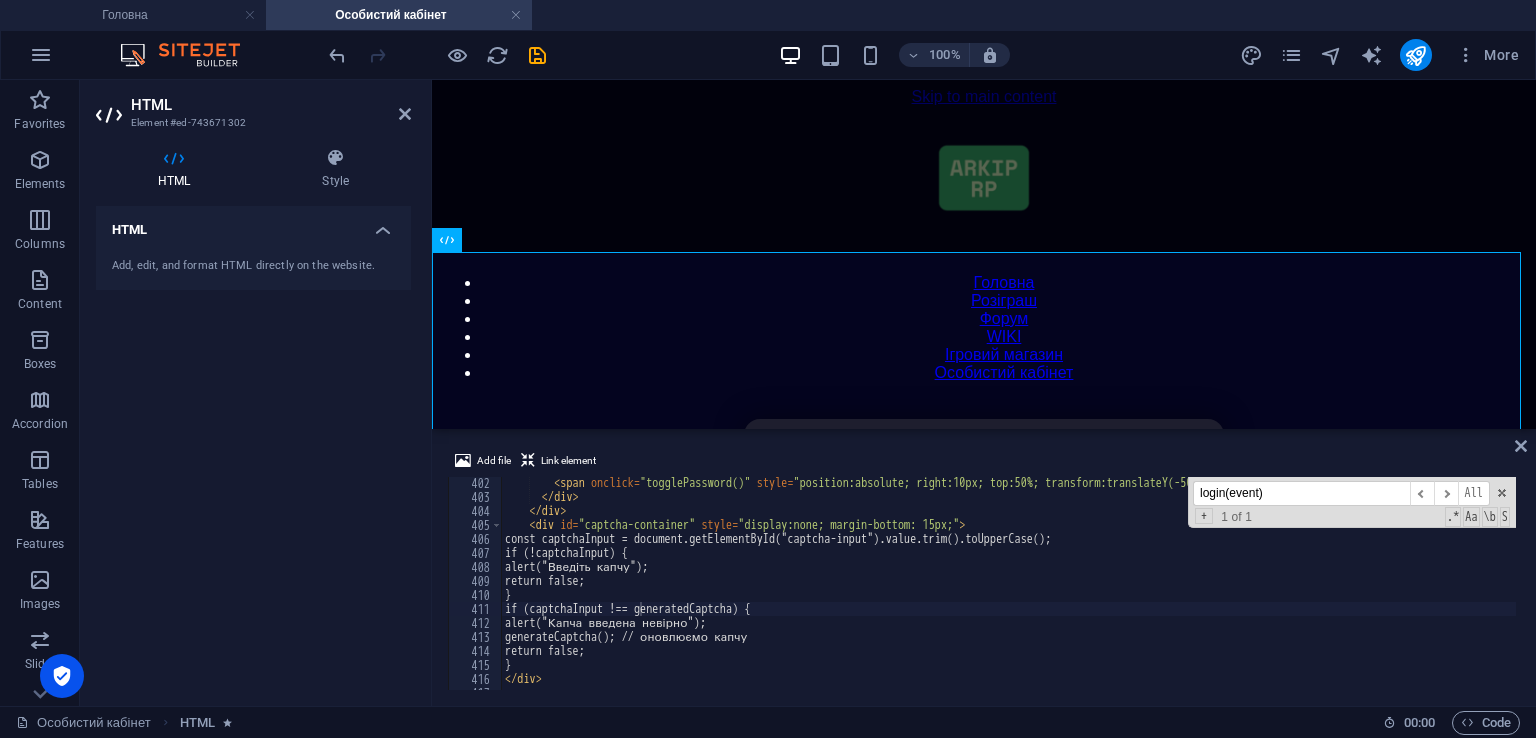 click on "Add file Link element if (captchaInput !== generatedCaptcha) { 402 403 404 405 406 407 408 409 410 411 412 413 414 415 416 417 418           < span   onclick = "togglePassword()"   style = "position:absolute; right:10px; top:50%; transform:translateY(-50%); cursor:pointer; color:#888;"   id = "toggle-icon" > 👁 ️ </ span >         </ div >      </ div >      < div   id = "captcha-container"   style = "display:none; margin-bottom: 15px;" >   const captchaInput = document.getElementById("captcha-input").value.trim().toUpperCase(); if (!captchaInput) {   alert("Введіть капчу");   return false; } if (captchaInput !== generatedCaptcha) {   alert("Капча введена невірно");   generateCaptcha(); // оновлюємо капчу   return false; } </ div > login(event) ​ ​ All Replace All + 1 of 1 .* Aa \b S     Start tag seen without seeing a doctype first. Expected e.g. <!DOCTYPE html>." at bounding box center [984, 569] 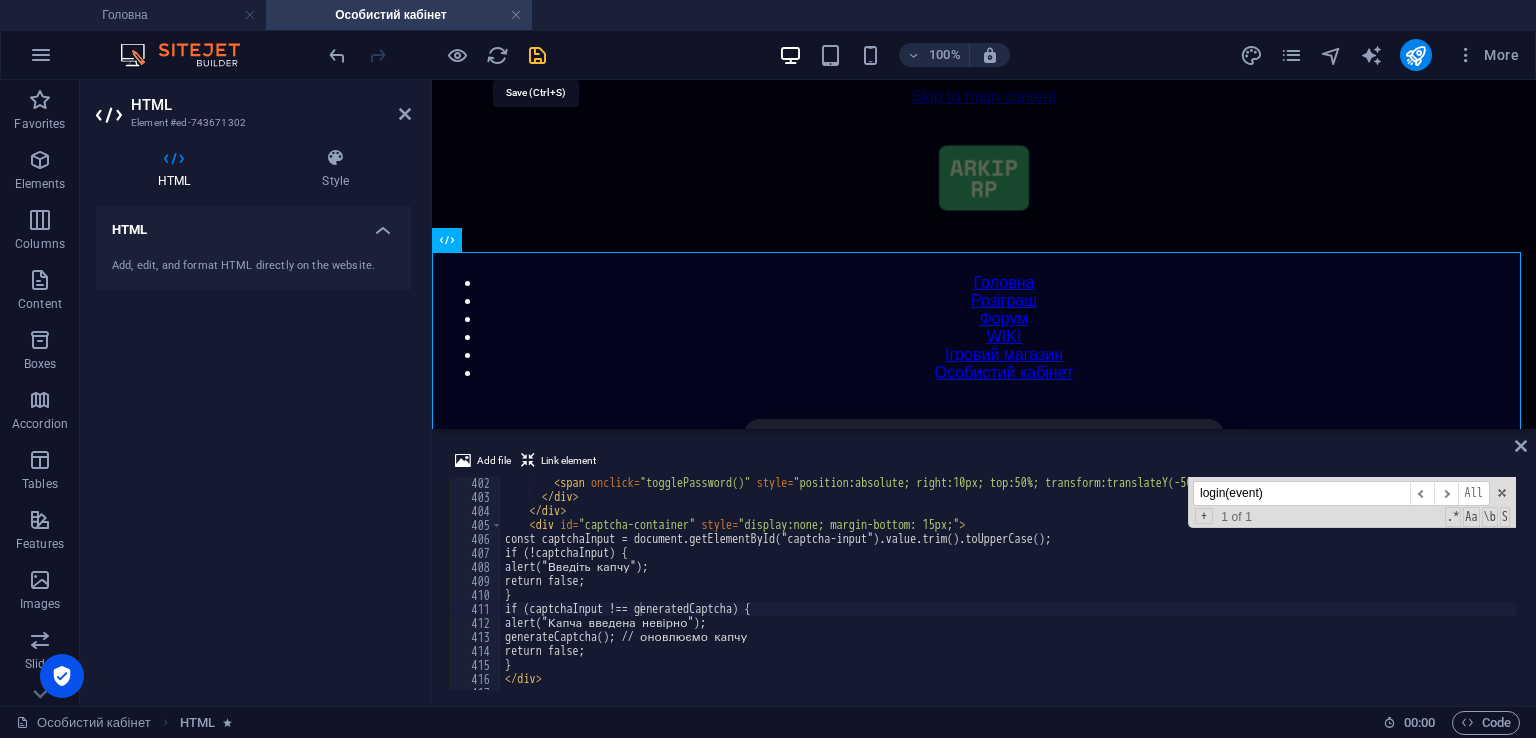 click at bounding box center (537, 55) 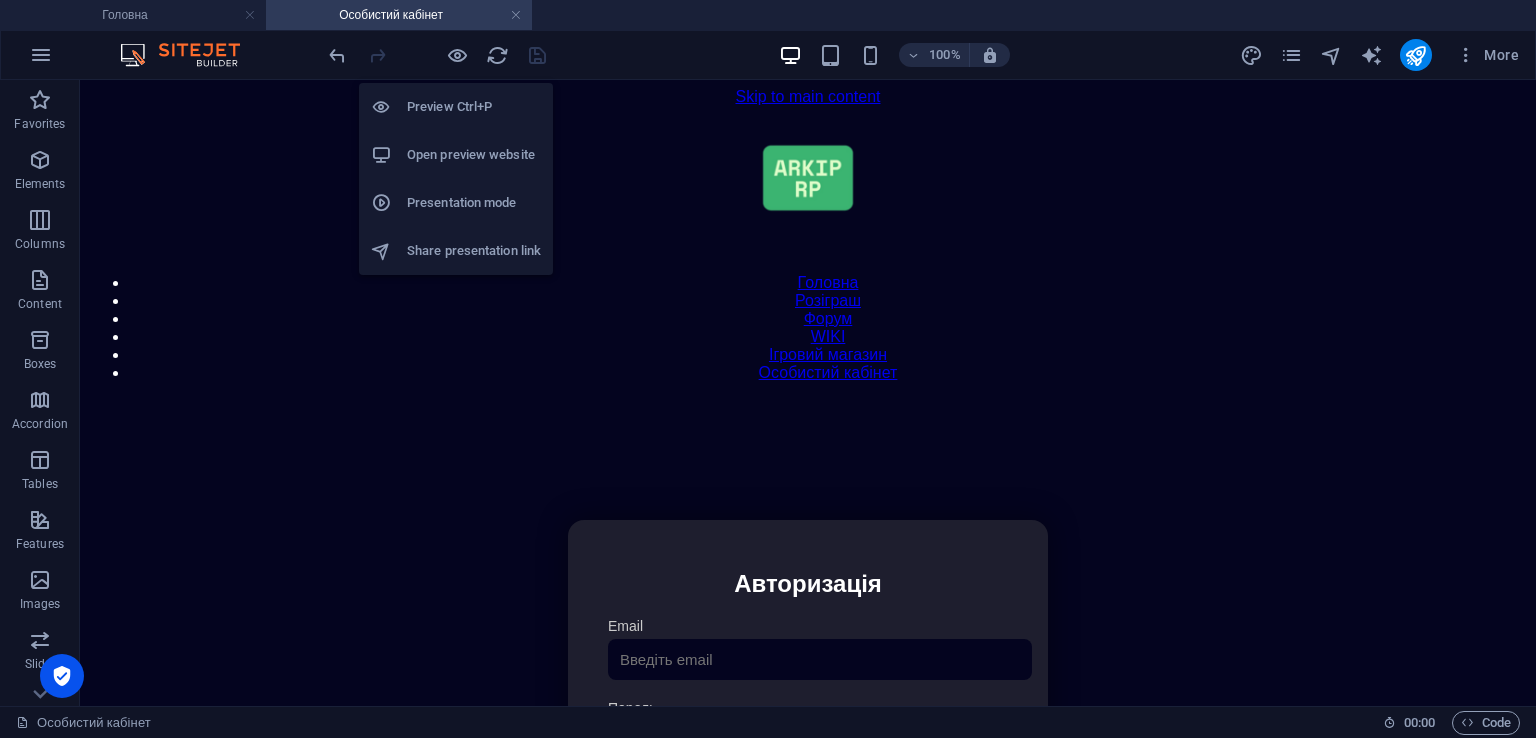 click on "Open preview website" at bounding box center (474, 155) 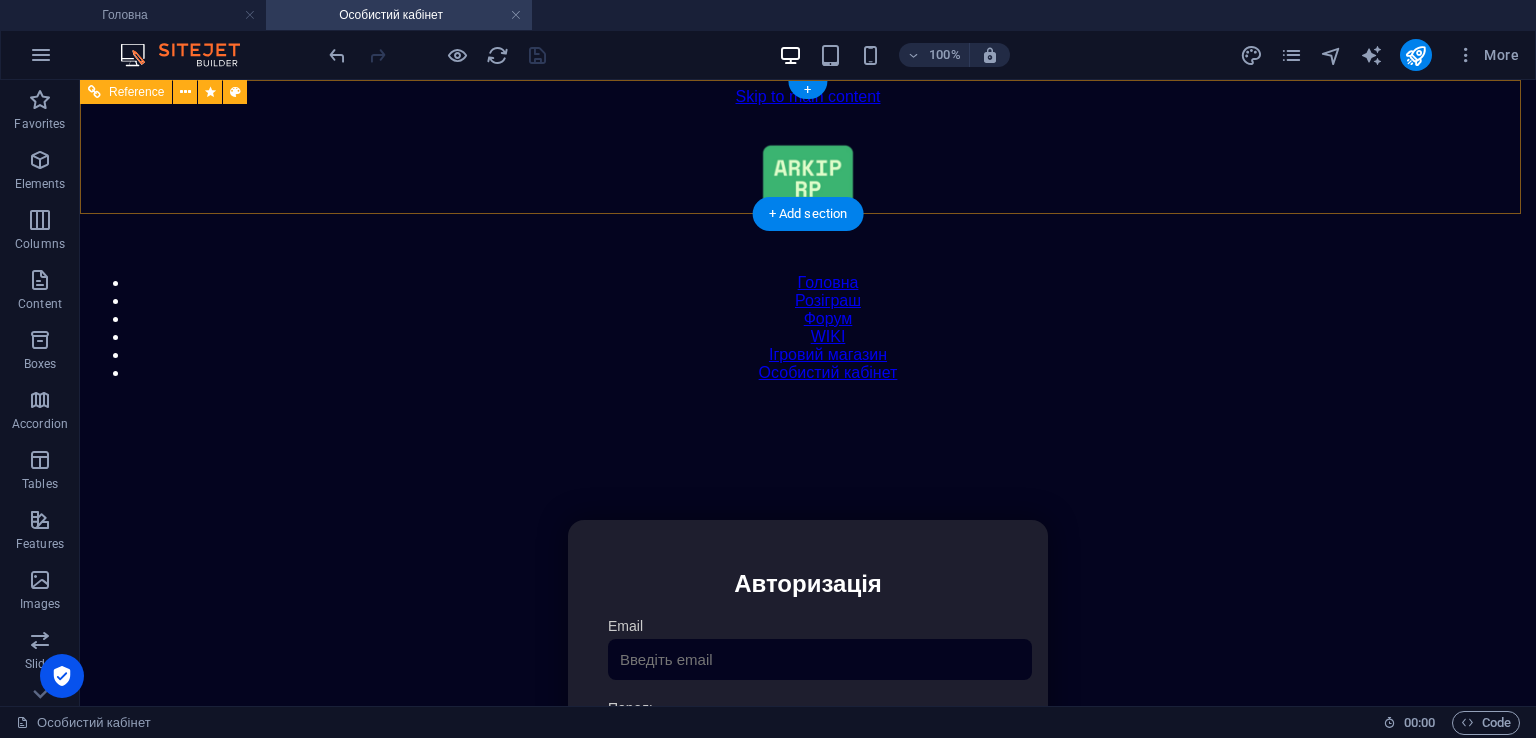 click on "Особистий кабінет
Авторизація
Email
Пароль
👁️
const captchaInput = document.getElementById("captcha-input").value.trim().toUpperCase();
if (!captchaInput) {
alert("Введіть капчу");
return false;
}
if (captchaInput !== generatedCaptcha) {
alert("Капча введена невірно");
generateCaptcha(); // оновлюємо капчу
return false;
}
Увійти
Скинути пароль
Скидання пароля
Введіть ваш email:
Скинути
Закрити
Особистий кабінет
Вийти з кабінету
Важлива інформація
Інформація
Ігровий Нікнейм:
Пошта:
Гроші:   ₴
XP:
Рівень:
Здоров'я:  %
Броня:  %" at bounding box center (808, 732) 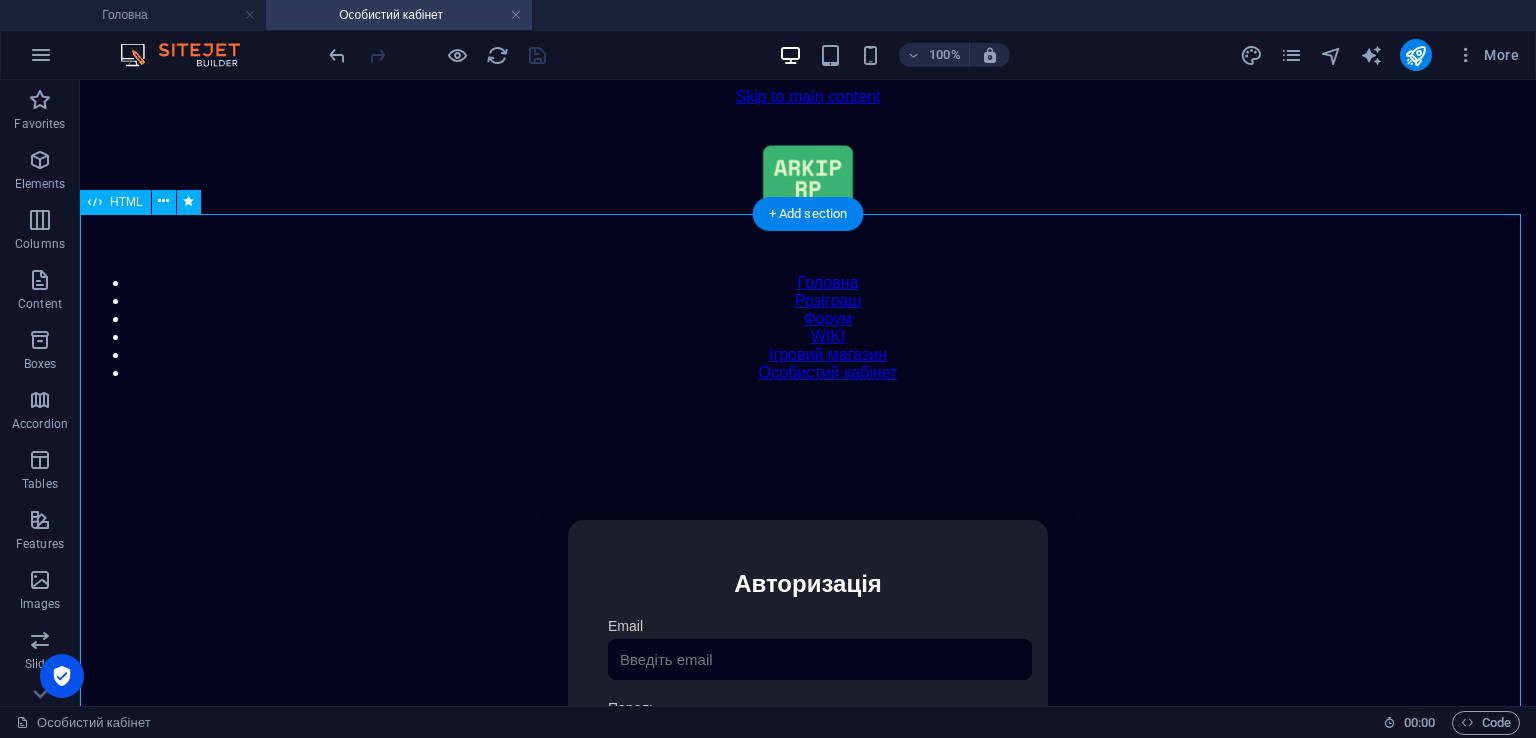 click on "Особистий кабінет
Авторизація
Email
Пароль
👁️
const captchaInput = document.getElementById("captcha-input").value.trim().toUpperCase();
if (!captchaInput) {
alert("Введіть капчу");
return false;
}
if (captchaInput !== generatedCaptcha) {
alert("Капча введена невірно");
generateCaptcha(); // оновлюємо капчу
return false;
}
Увійти
Скинути пароль
Скидання пароля
Введіть ваш email:
Скинути
Закрити
Особистий кабінет
Вийти з кабінету
Важлива інформація
Інформація
Ігровий Нікнейм:
Пошта:
Гроші:   ₴
XP:
Рівень:
Здоров'я:  %
Броня:  %" at bounding box center [808, 732] 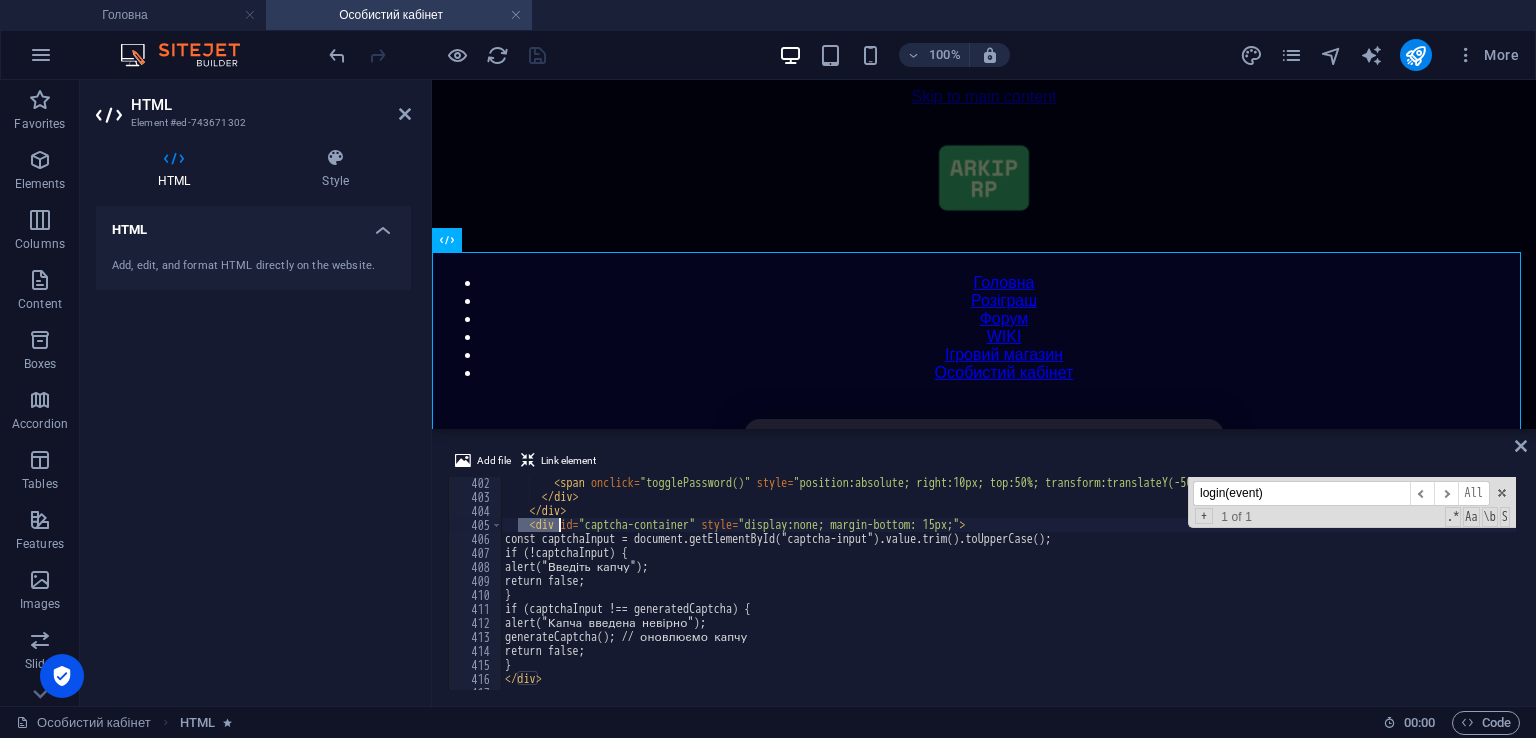 drag, startPoint x: 526, startPoint y: 528, endPoint x: 560, endPoint y: 529, distance: 34.0147 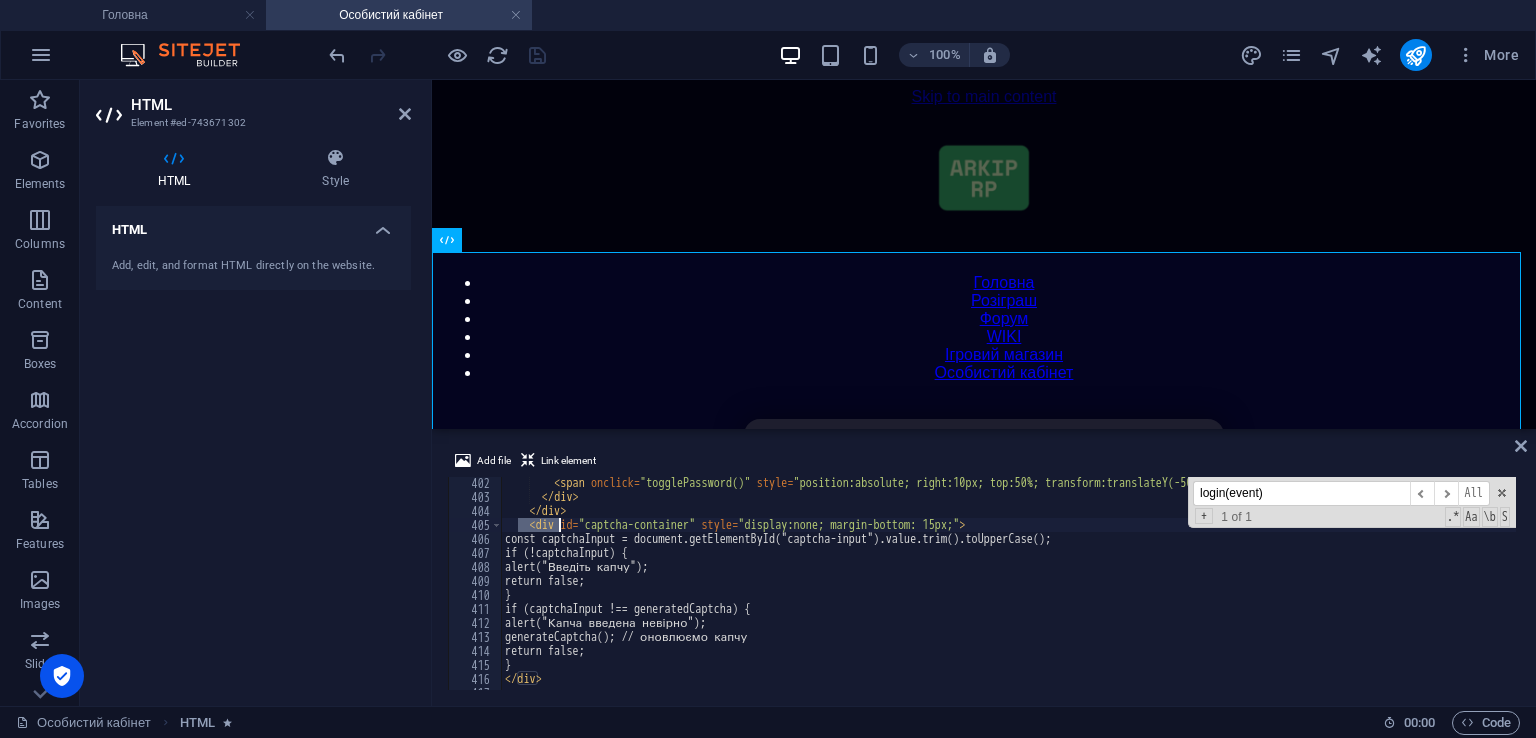 scroll, scrollTop: 5615, scrollLeft: 0, axis: vertical 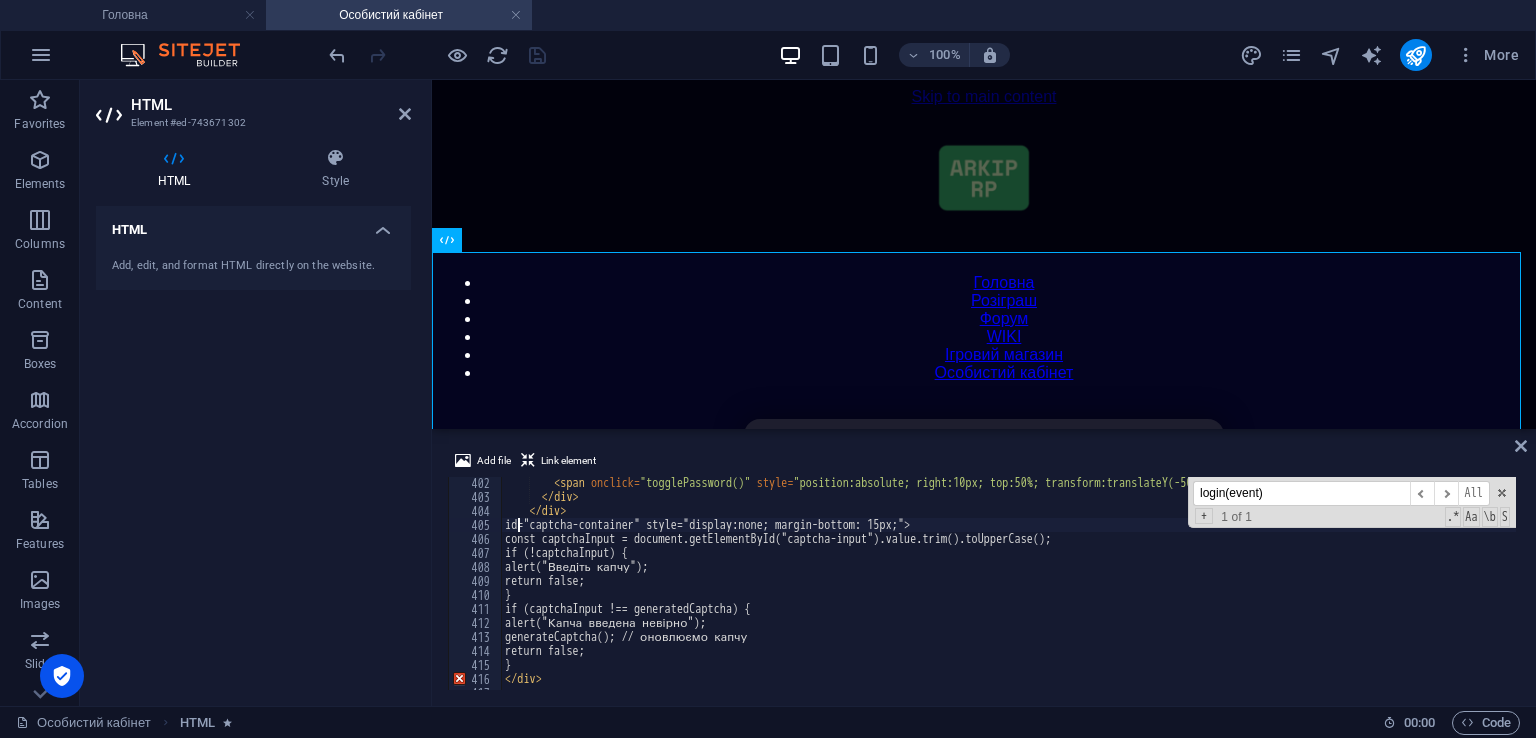 click on "< span   onclick = "togglePassword()"   style = "position:absolute; right:10px; top:50%; transform:translateY(-50%); cursor:pointer; color:#888;"   id = "toggle-icon" > 👁 ️ </ span >         </ div >      </ div >    id="captcha-container" style="display:none; margin-bottom: 15px;">   const captchaInput = document.getElementById("captcha-input").value.trim().toUpperCase(); if (!captchaInput) {   alert("Введіть капчу");   return false; } if (captchaInput !== generatedCaptcha) {   alert("Капча введена невірно");   generateCaptcha(); // оновлюємо капчу   return false; } </ div >" at bounding box center [1425, 594] 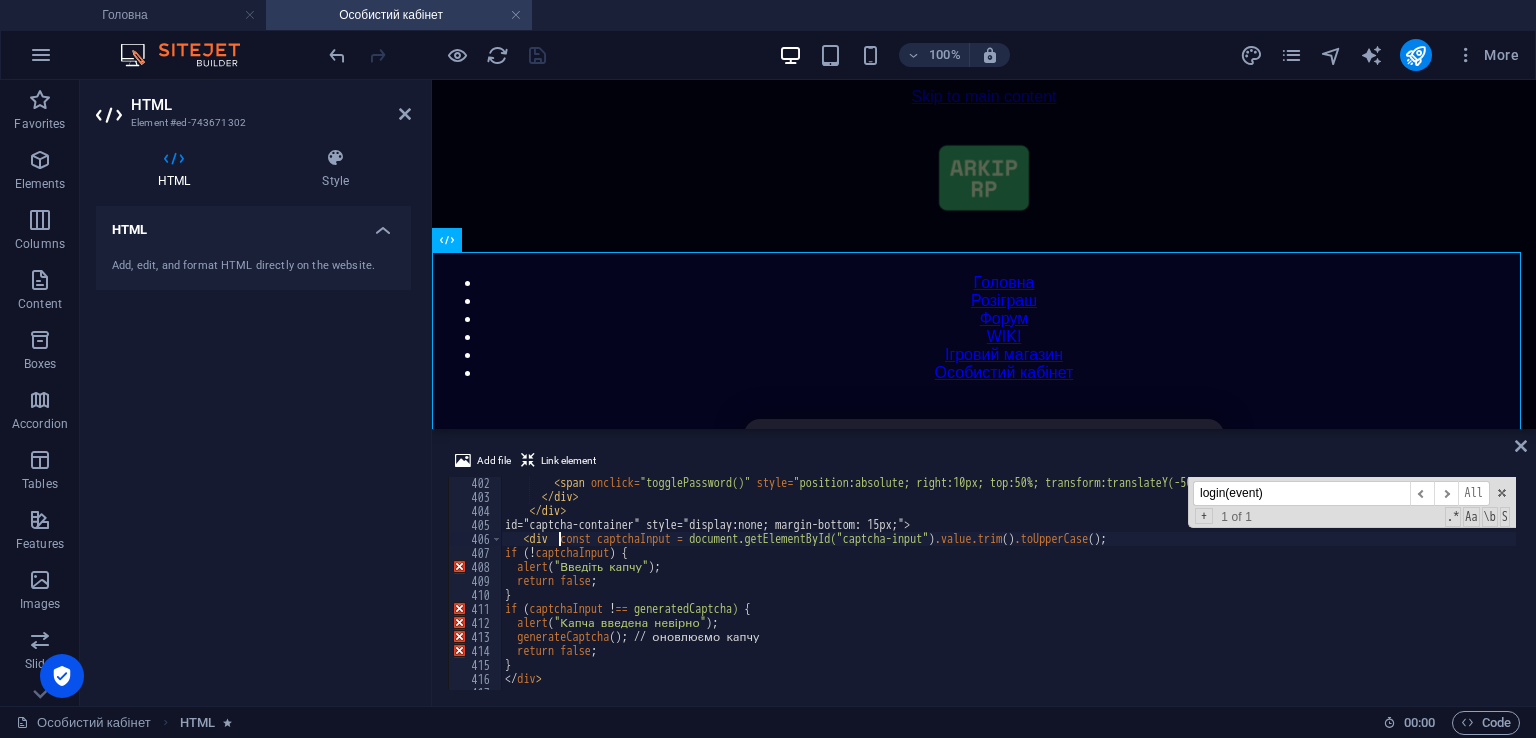 scroll, scrollTop: 0, scrollLeft: 4, axis: horizontal 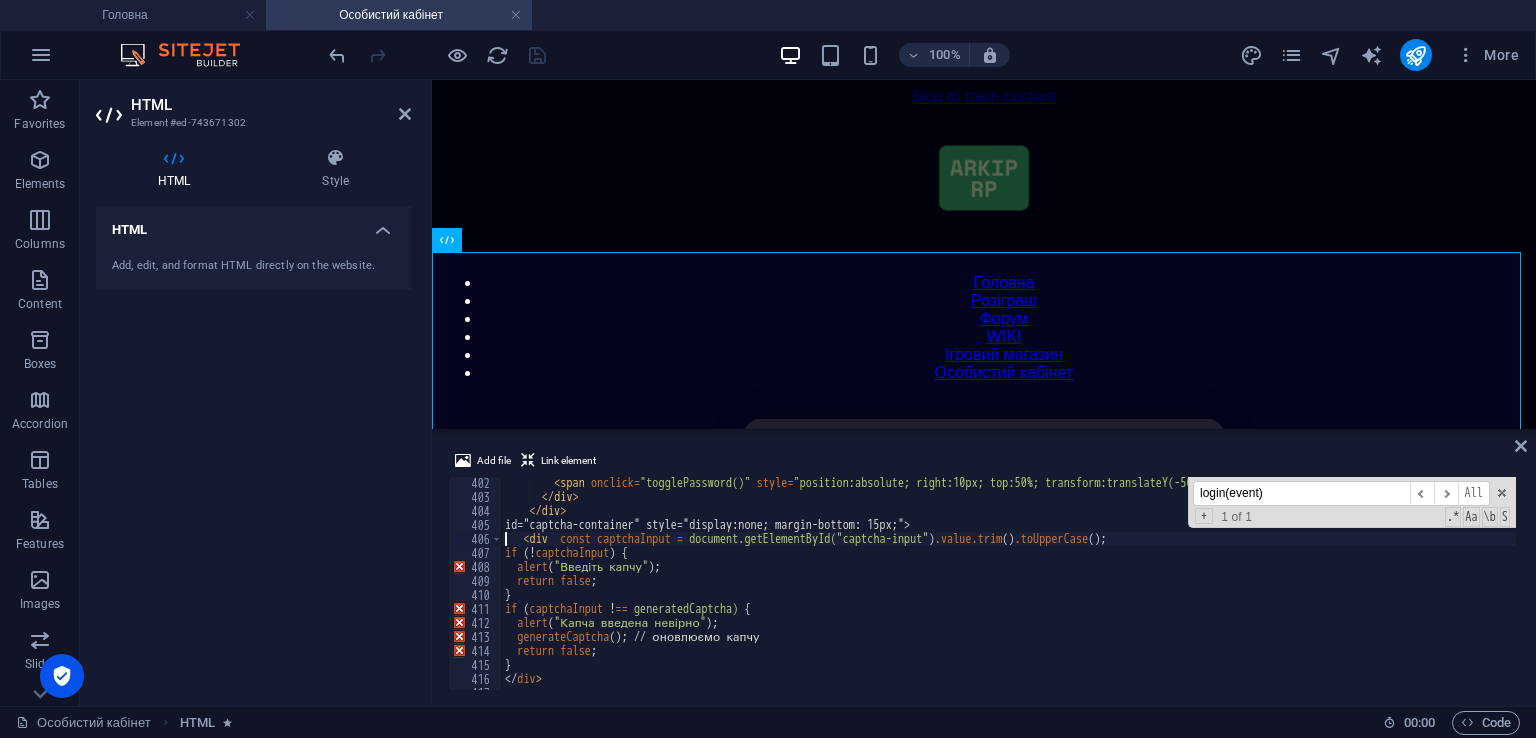 click on "< span   onclick = "togglePassword()"   style = "position:absolute; right:10px; top:50%; transform:translateY(-50%); cursor:pointer; color:#888;"   id = "toggle-icon" > 👁 ️ </ span >         </ div >      </ div >    id="captcha-container" style="display:none; margin-bottom: 15px;">     < div    const   captchaInput   =   document.getElementById( "captcha-input" ) .value.trim () .toUpperCase (); if   (! captchaInput )   {    alert ( "Введіть капчу" );    return   false ; } if   ( captchaInput   ! ==   generatedCaptcha)   {    alert ( "Капча введена невірно" );    generateCaptcha ();   //   оновлюємо   капчу    return   false ; } </ div >" at bounding box center (1425, 594) 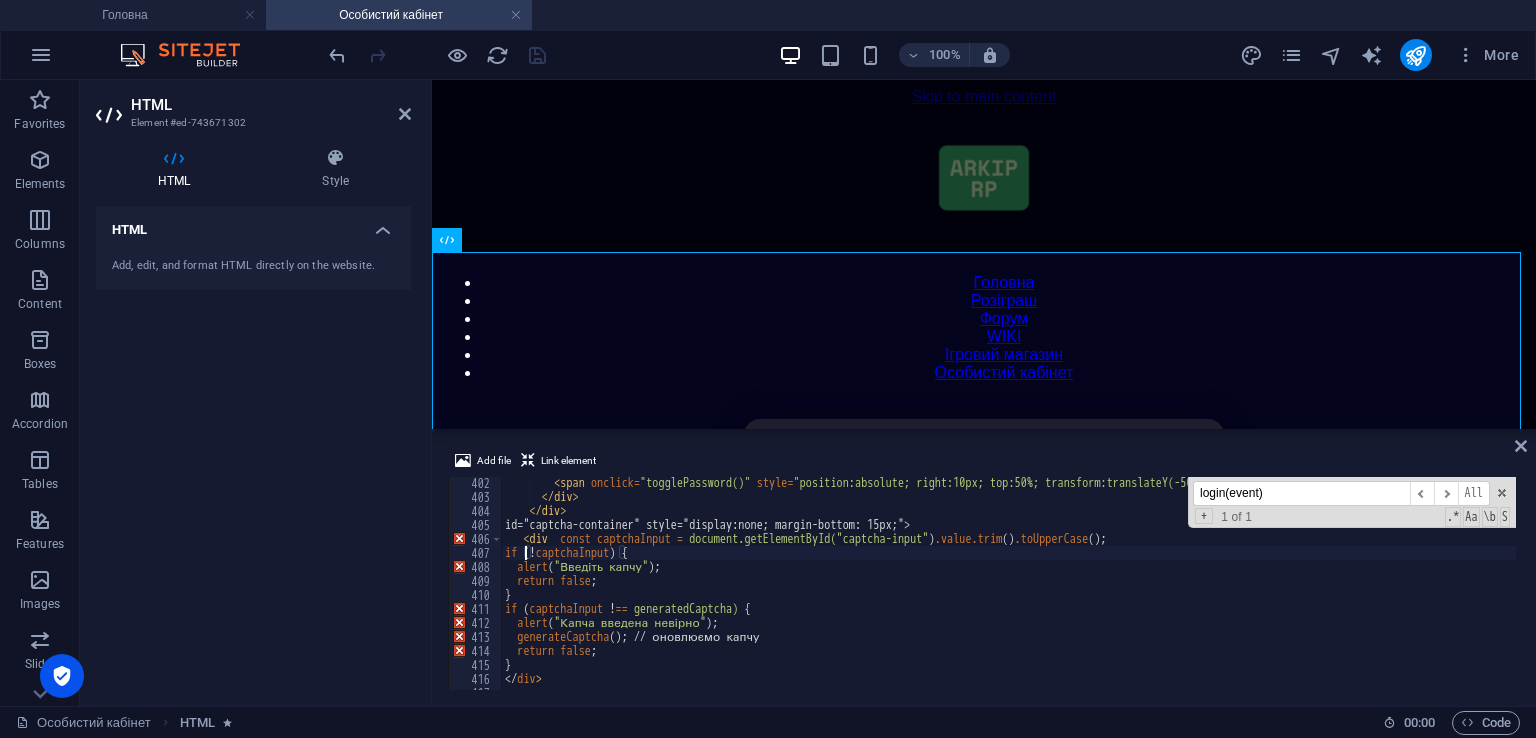 click on "< span   onclick = "togglePassword()"   style = "position:absolute; right:10px; top:50%; transform:translateY(-50%); cursor:pointer; color:#888;"   id = "toggle-icon" > 👁 ️ </ span >         </ div >      </ div >    id="captcha-container" style="display:none; margin-bottom: 15px;">     < div    const   captchaInput   =   document.getElementById( "captcha-input" ) .value.trim () .toUpperCase (); if   (! captchaInput )   {    alert ( "Введіть капчу" );    return   false ; } if   ( captchaInput   ! ==   generatedCaptcha)   {    alert ( "Капча введена невірно" );    generateCaptcha ();   //   оновлюємо   капчу    return   false ; } </ div >" at bounding box center (1425, 594) 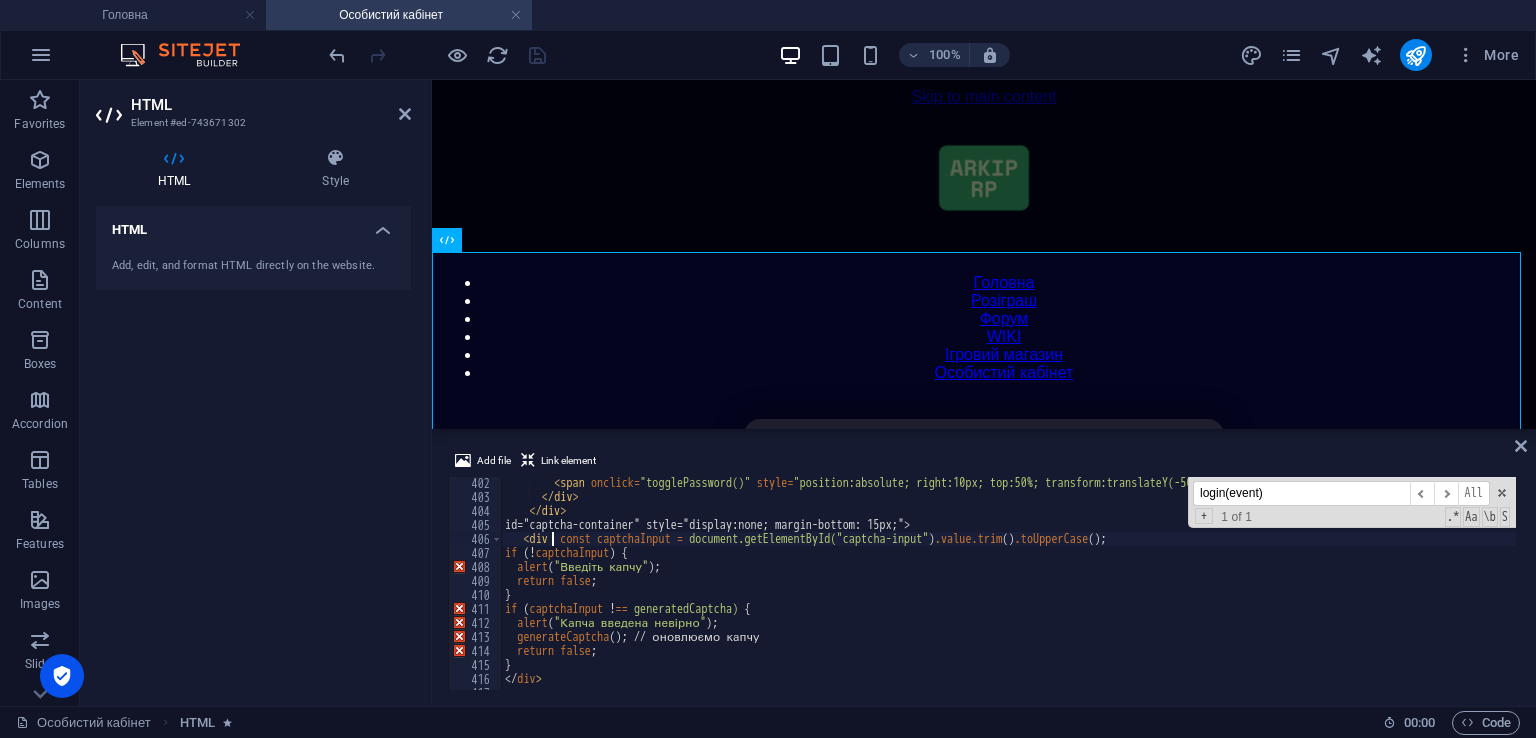 click on "< span   onclick = "togglePassword()"   style = "position:absolute; right:10px; top:50%; transform:translateY(-50%); cursor:pointer; color:#888;"   id = "toggle-icon" > 👁 ️ </ span >         </ div >      </ div >    id="captcha-container" style="display:none; margin-bottom: 15px;">     < div    const   captchaInput   =   document.getElementById( "captcha-input" ) .value.trim () .toUpperCase (); if   (! captchaInput )   {    alert ( "Введіть капчу" );    return   false ; } if   ( captchaInput   ! ==   generatedCaptcha)   {    alert ( "Капча введена невірно" );    generateCaptcha ();   //   оновлюємо   капчу    return   false ; } </ div >" at bounding box center [1425, 594] 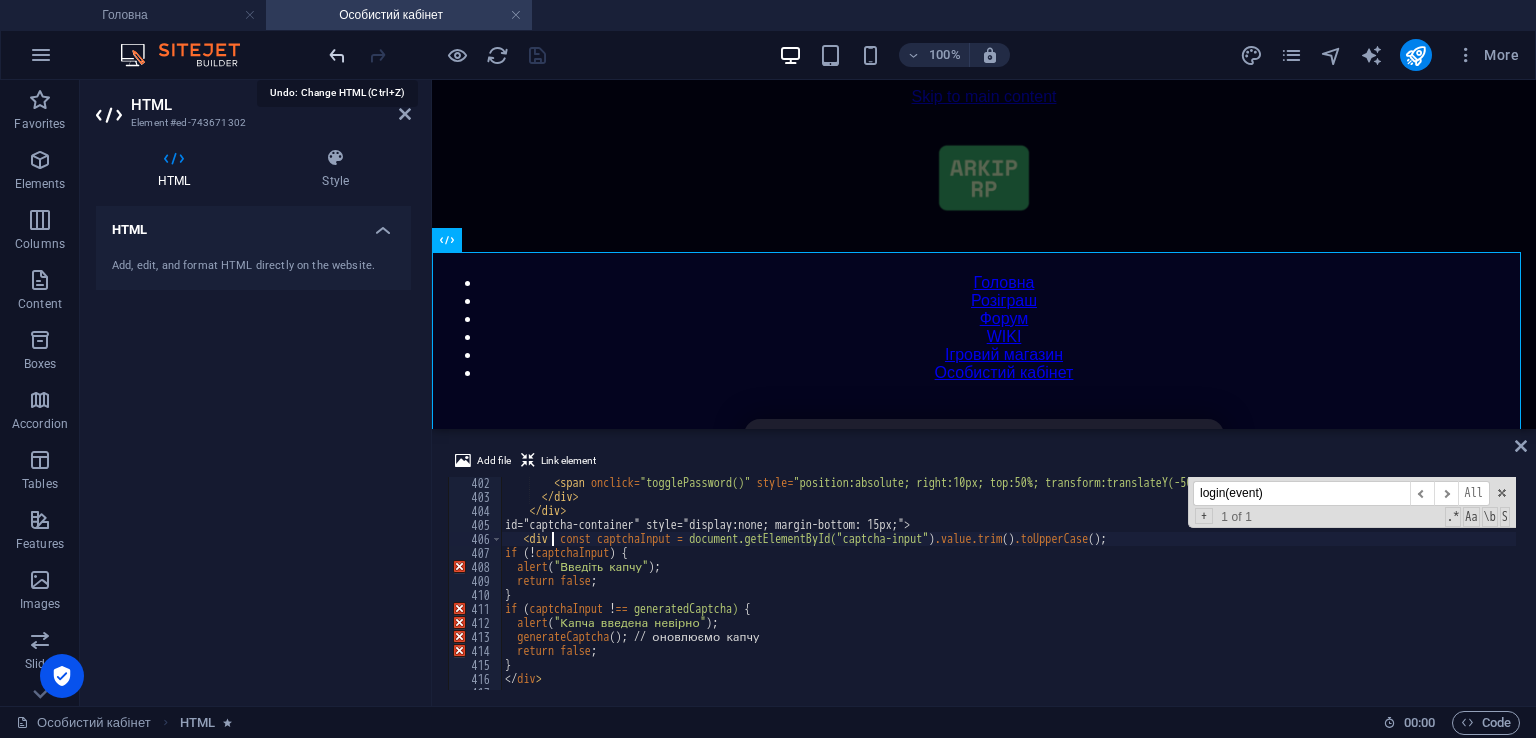 type on "<div  const captchaInput = document.getElementById("captcha-input").value.trim().toUpperCase();" 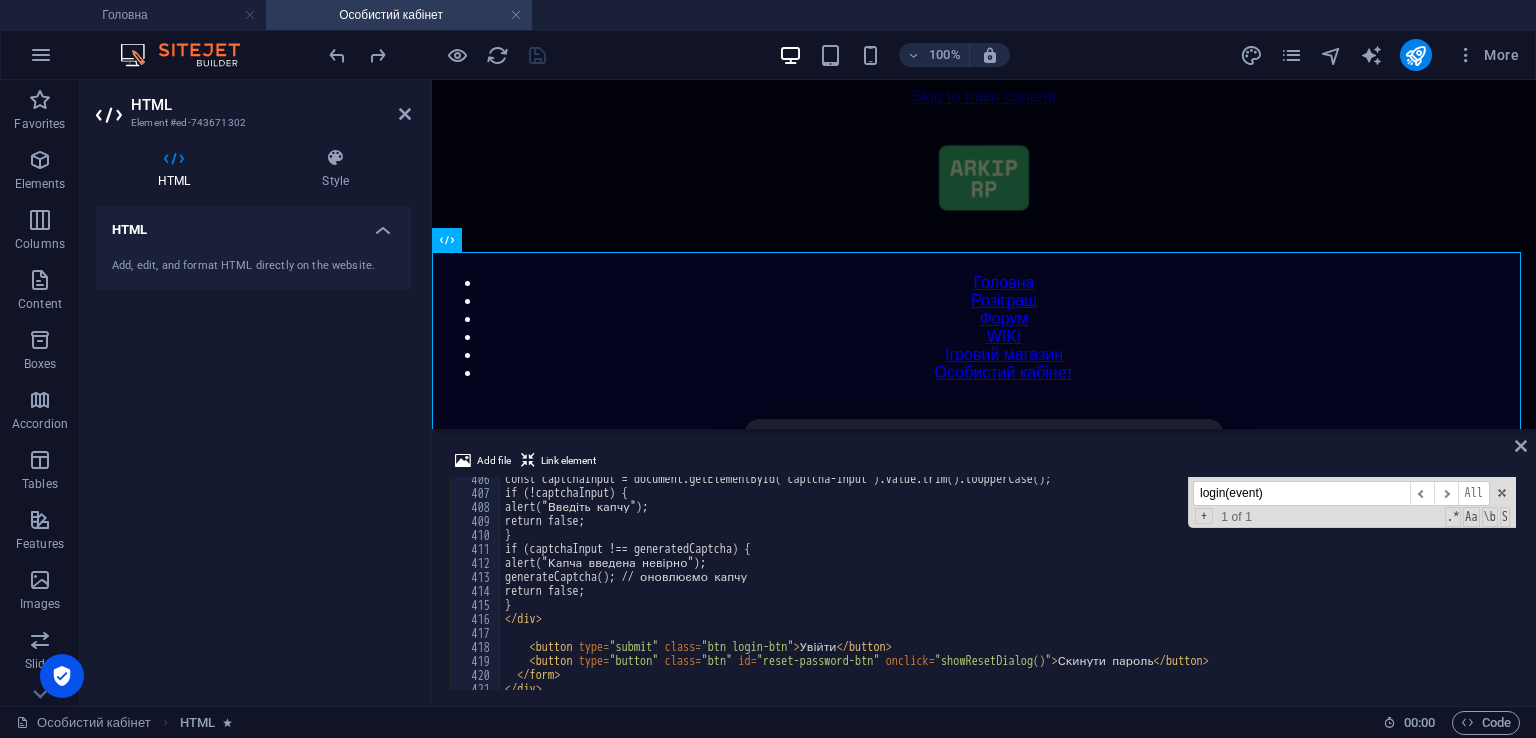scroll, scrollTop: 5675, scrollLeft: 0, axis: vertical 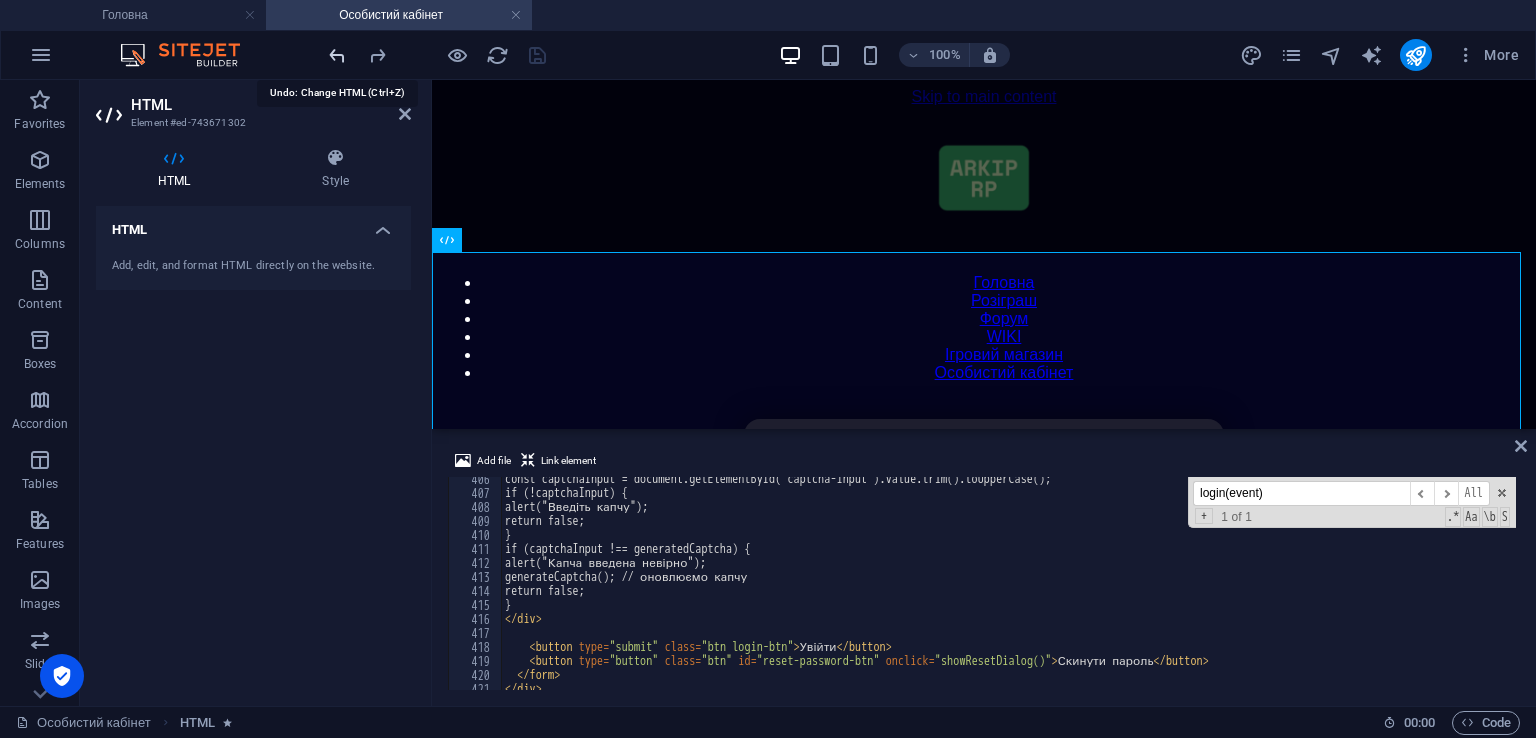 click at bounding box center (337, 55) 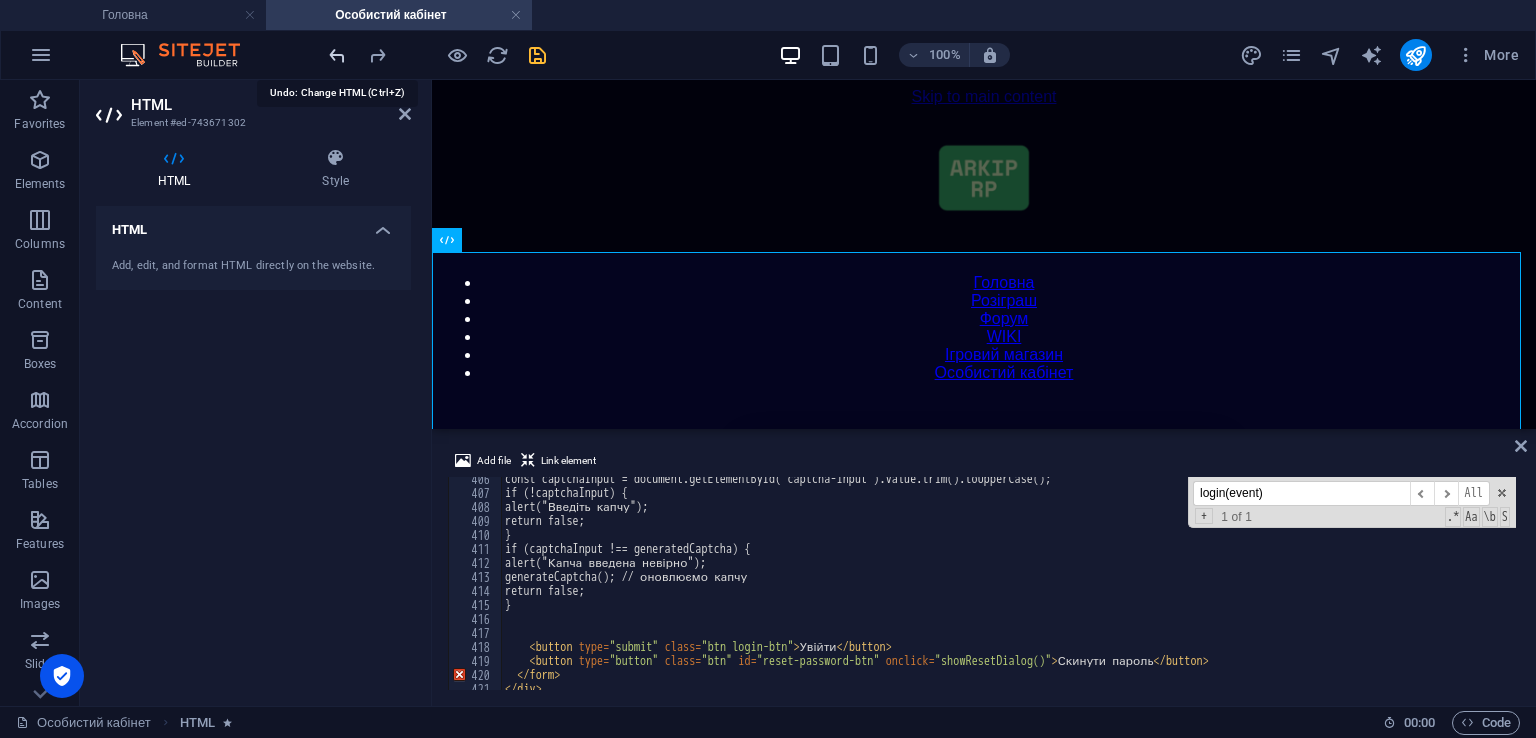 click at bounding box center (337, 55) 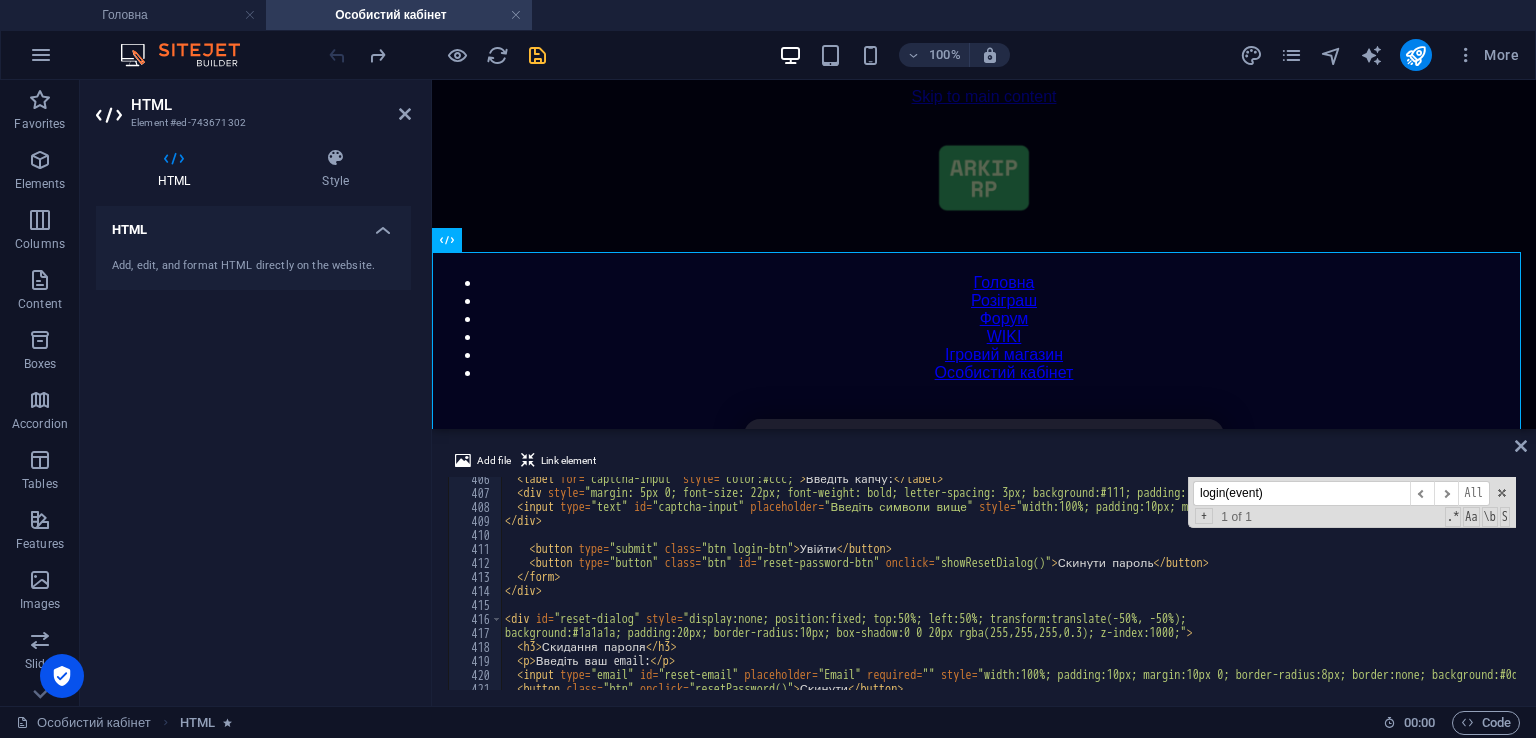 scroll, scrollTop: 5615, scrollLeft: 0, axis: vertical 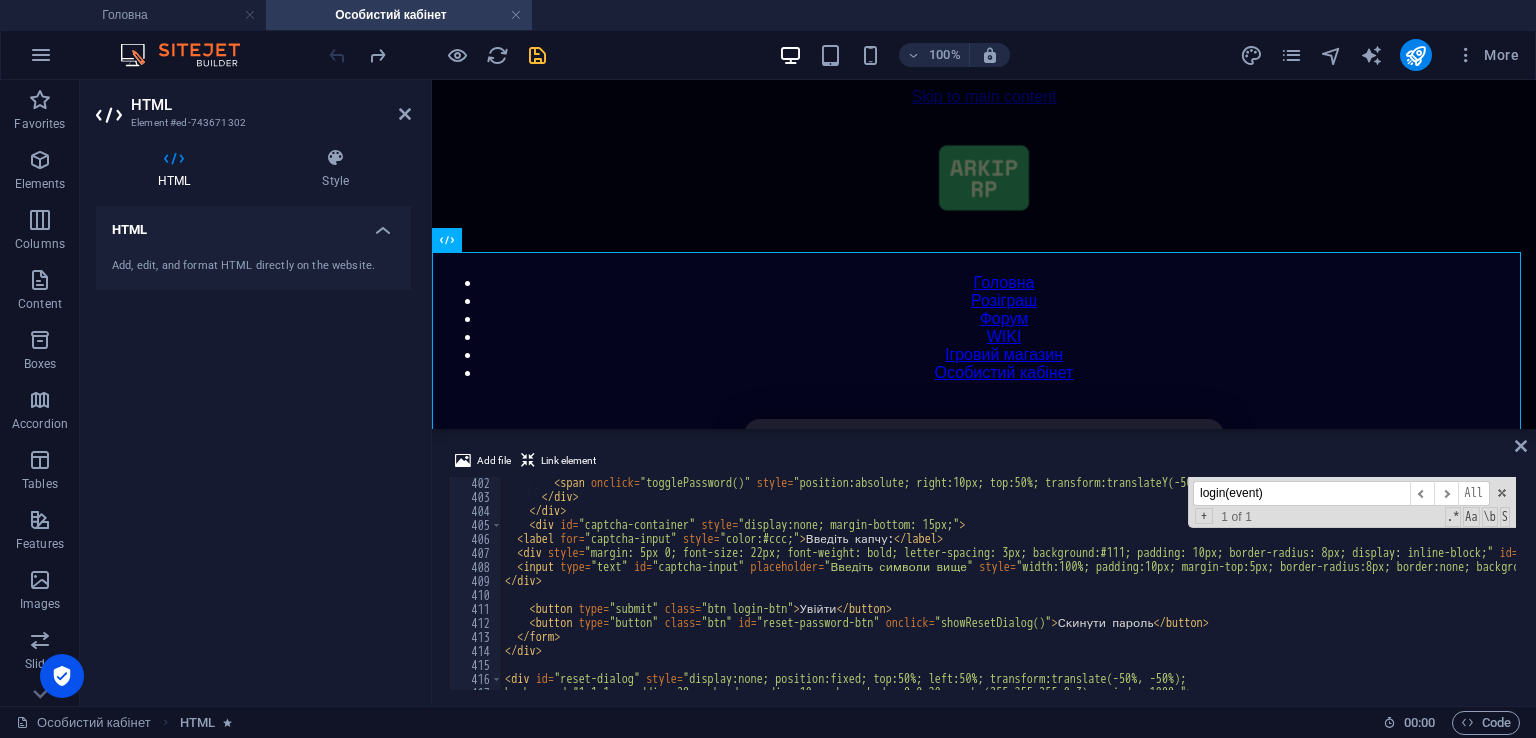 click on "Add file Link element <div  const captchaInput = document.getElementById("captcha-input").value.trim().toUpperCase(); 402 403 404 405 406 407 408 409 410 411 412 413 414 415 416 417 418           < span   onclick = "togglePassword()"   style = "position:absolute; right:10px; top:50%; transform:translateY(-50%); cursor:pointer; color:#888;"   id = "toggle-icon" > 👁 ️ </ span >         </ div >      </ div >      < div   id = "captcha-container"   style = "display:none; margin-bottom: 15px;" >    < label   for = "captcha-input"   style = "color:#ccc;" > Введіть капчу: </ label >    < div   style = "margin: 5px 0; font-size: 22px; font-weight: bold; letter-spacing: 3px; background:#111; padding: 10px; border-radius: 8px; display: inline-block;"   id = "captcha-text" > </ div >    < input   type = "text"   id = "captcha-input"   placeholder = "Введіть символи вище"   style = > </ div >      < button   type = "submit"   class = "btn login-btn" > Увійти </ button >      <" at bounding box center [984, 569] 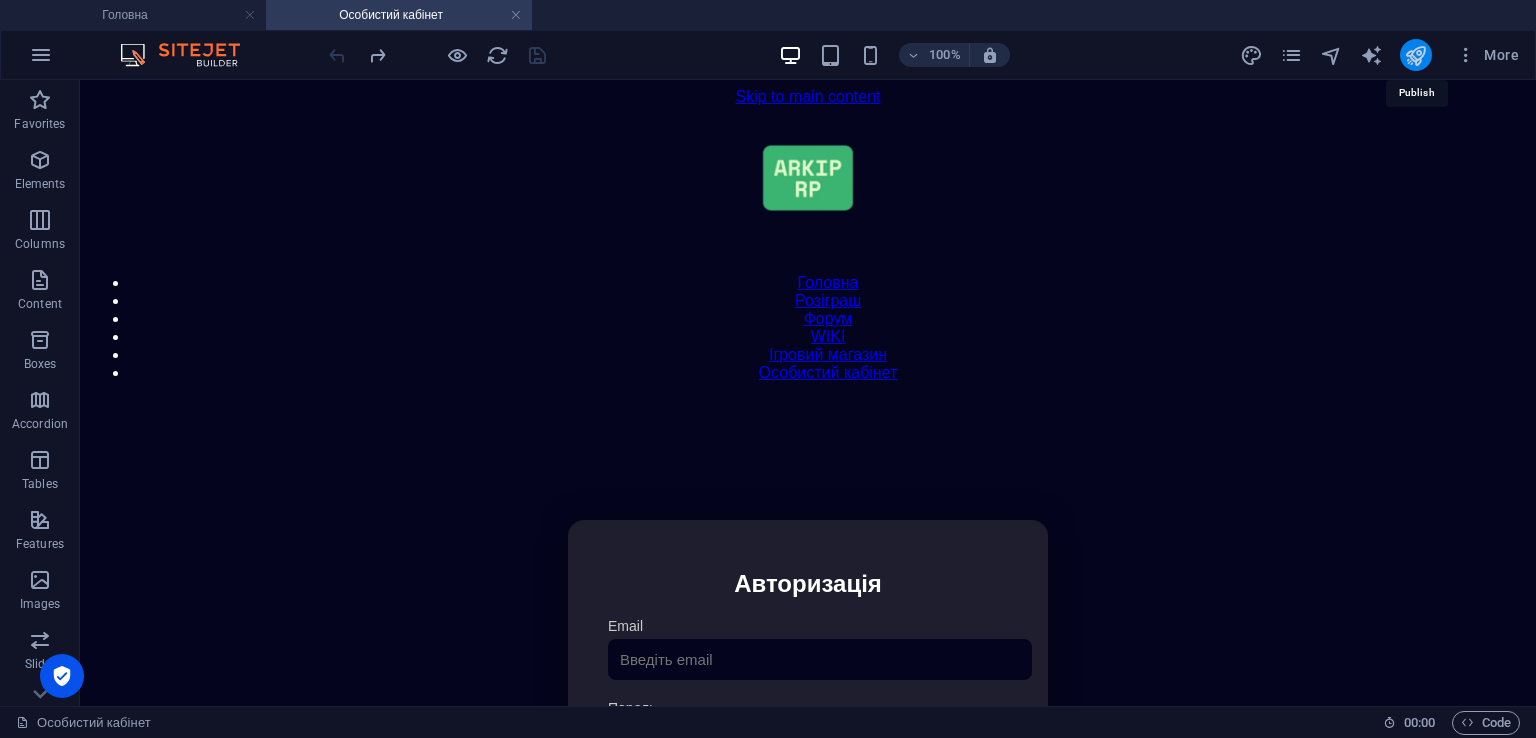 click at bounding box center [1416, 55] 